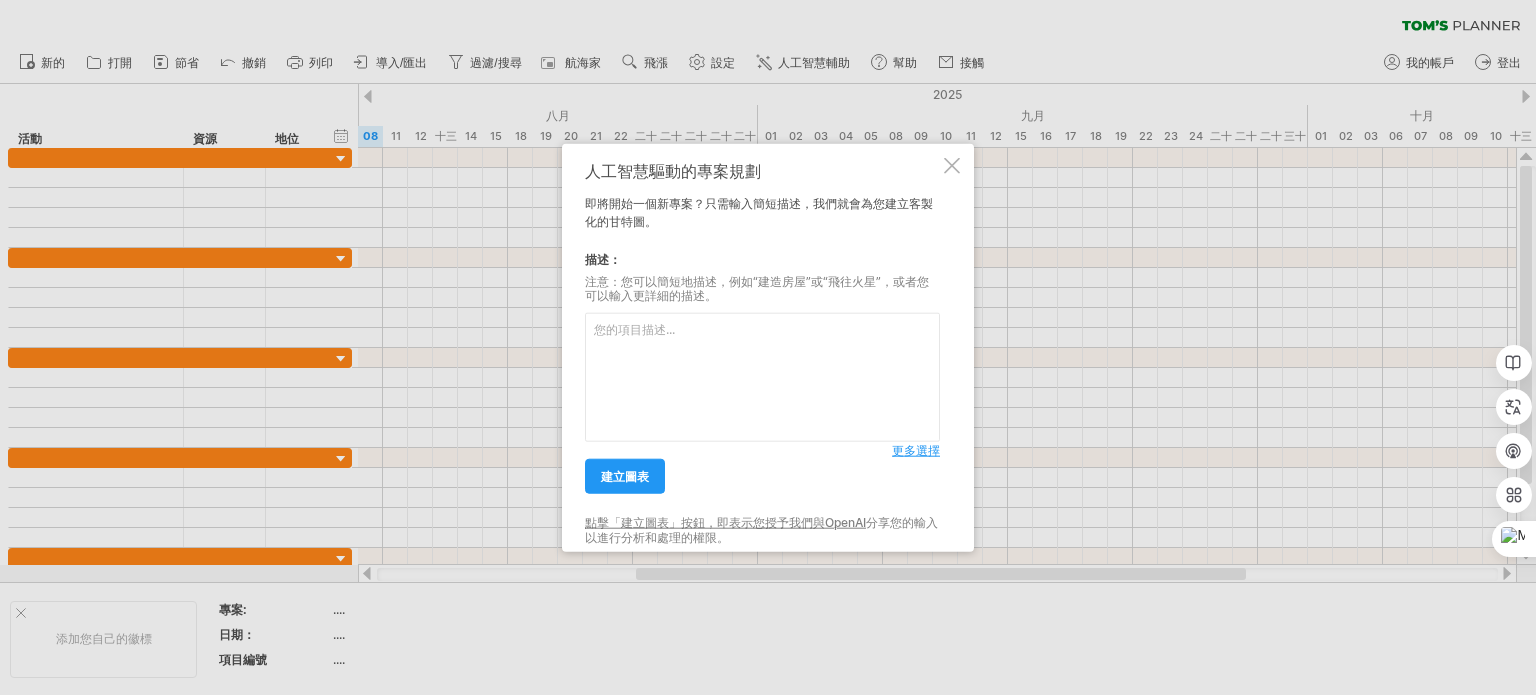 scroll, scrollTop: 0, scrollLeft: 0, axis: both 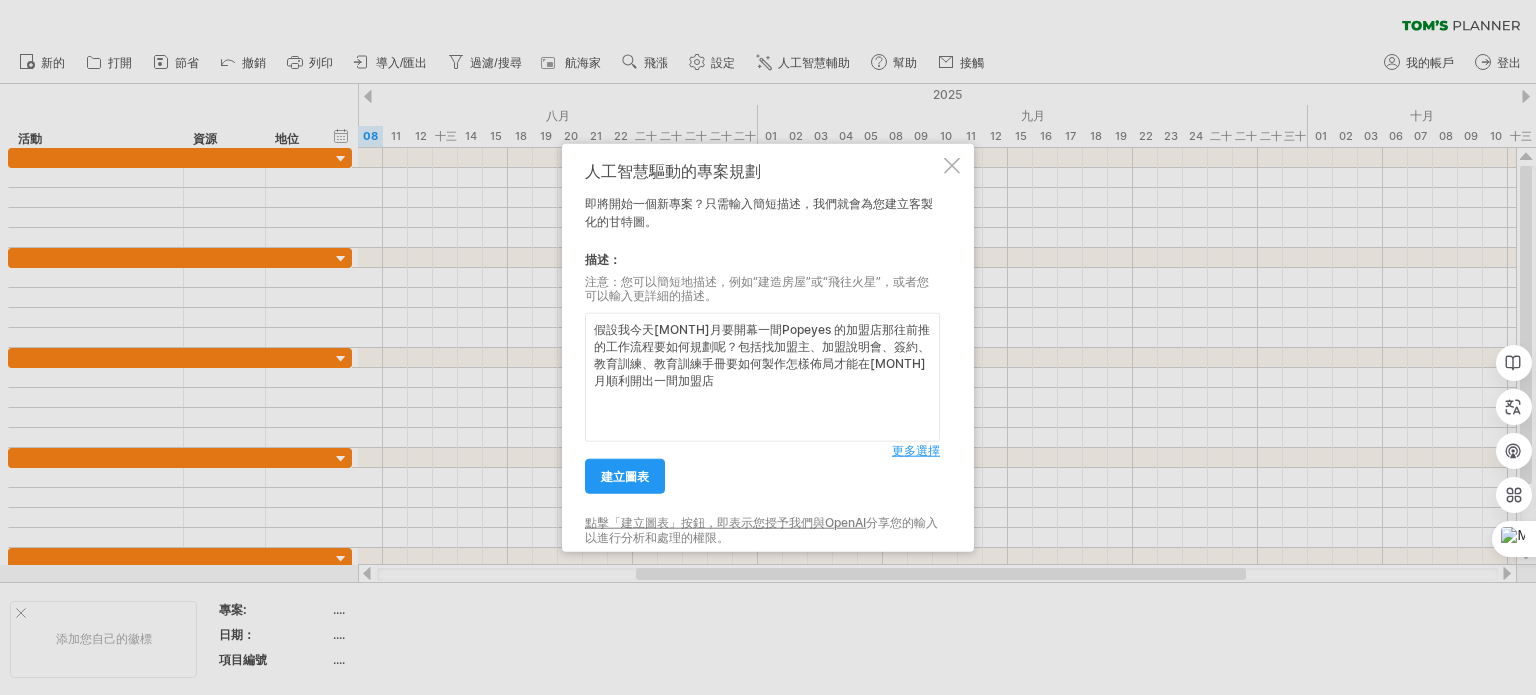 click on "假設我今天[MONTH]月要開幕一間Popeyes 的加盟店那往前推的工作流程要如何規劃呢？包括找加盟主、加盟說明會、簽約、教育訓練、教育訓練手冊要如何製作怎樣佈局才能在[MONTH]月順利開出一間加盟店" at bounding box center (762, 377) 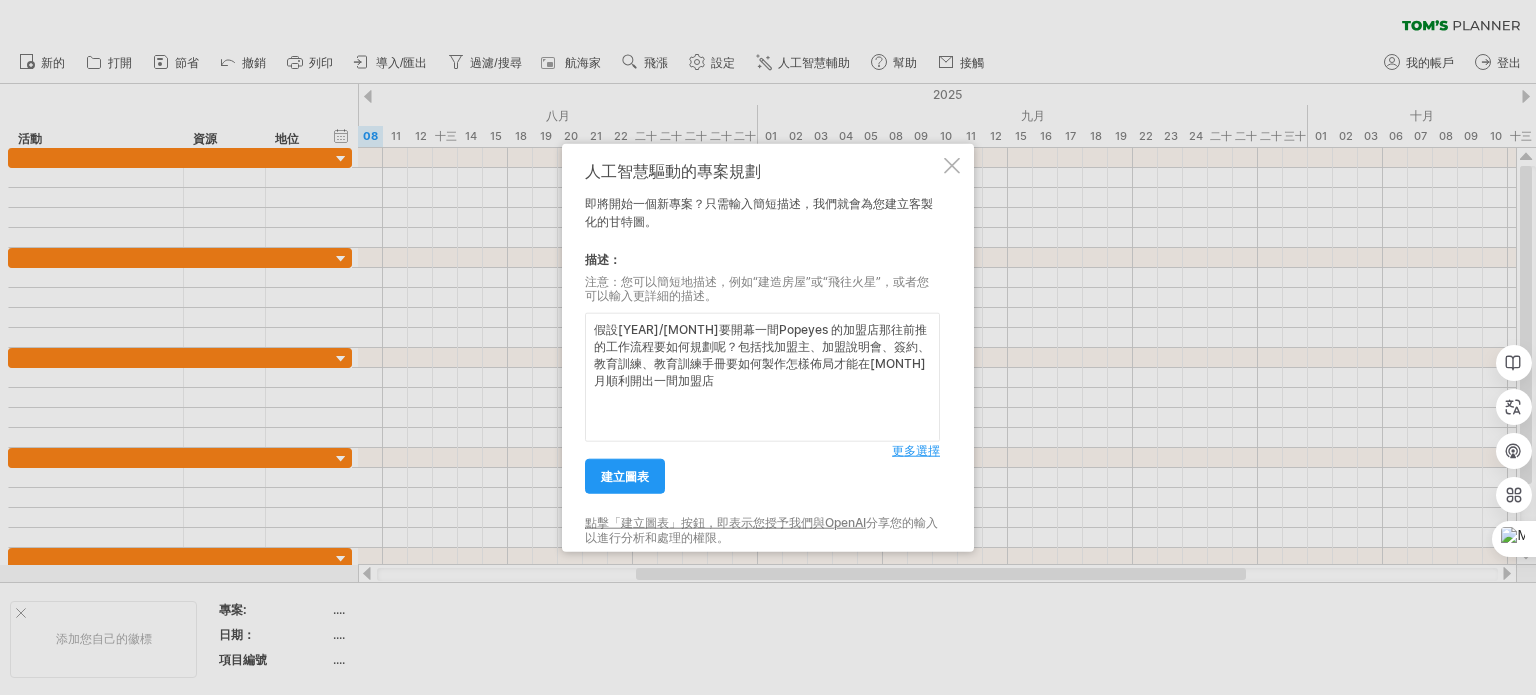 click on "假設[YEAR]/[MONTH]要開幕一間Popeyes 的加盟店那往前推的工作流程要如何規劃呢？包括找加盟主、加盟說明會、簽約、教育訓練、教育訓練手冊要如何製作怎樣佈局才能在[MONTH]月順利開出一間加盟店" at bounding box center (762, 377) 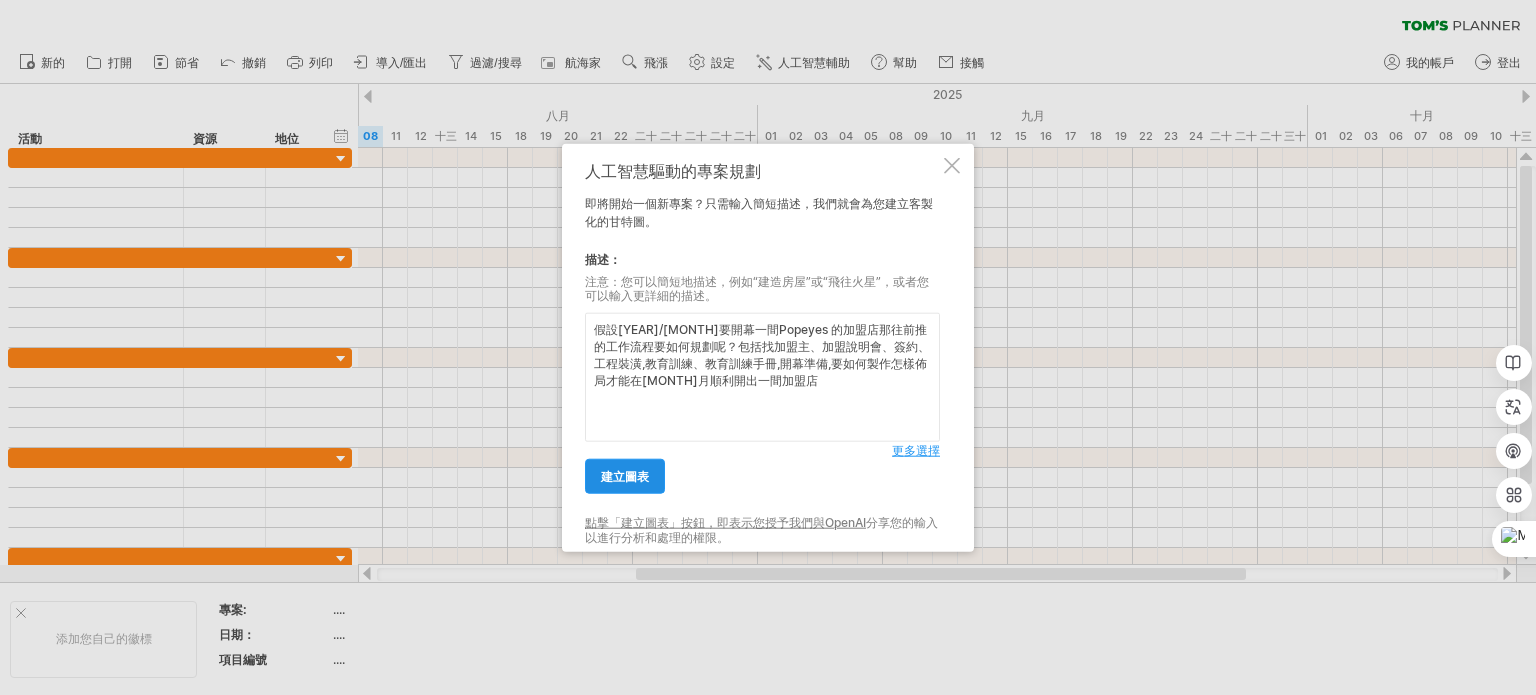 type on "假設[YEAR]/[MONTH]要開幕一間Popeyes 的加盟店那往前推的工作流程要如何規劃呢？包括找加盟主、加盟說明會、簽約、工程裝潢,教育訓練、教育訓練手冊,開幕準備,要如何製作怎樣佈局才能在[MONTH]月順利開出一間加盟店" 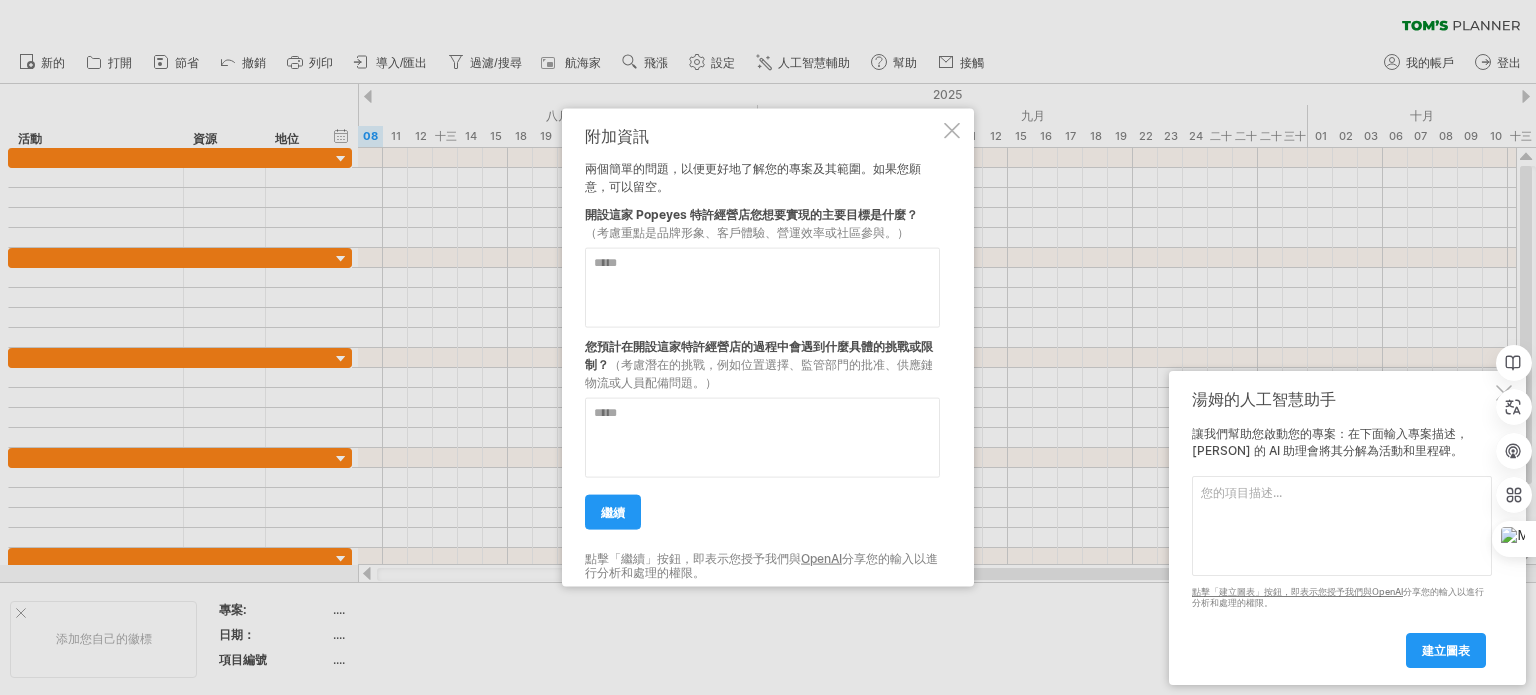 click at bounding box center (762, 287) 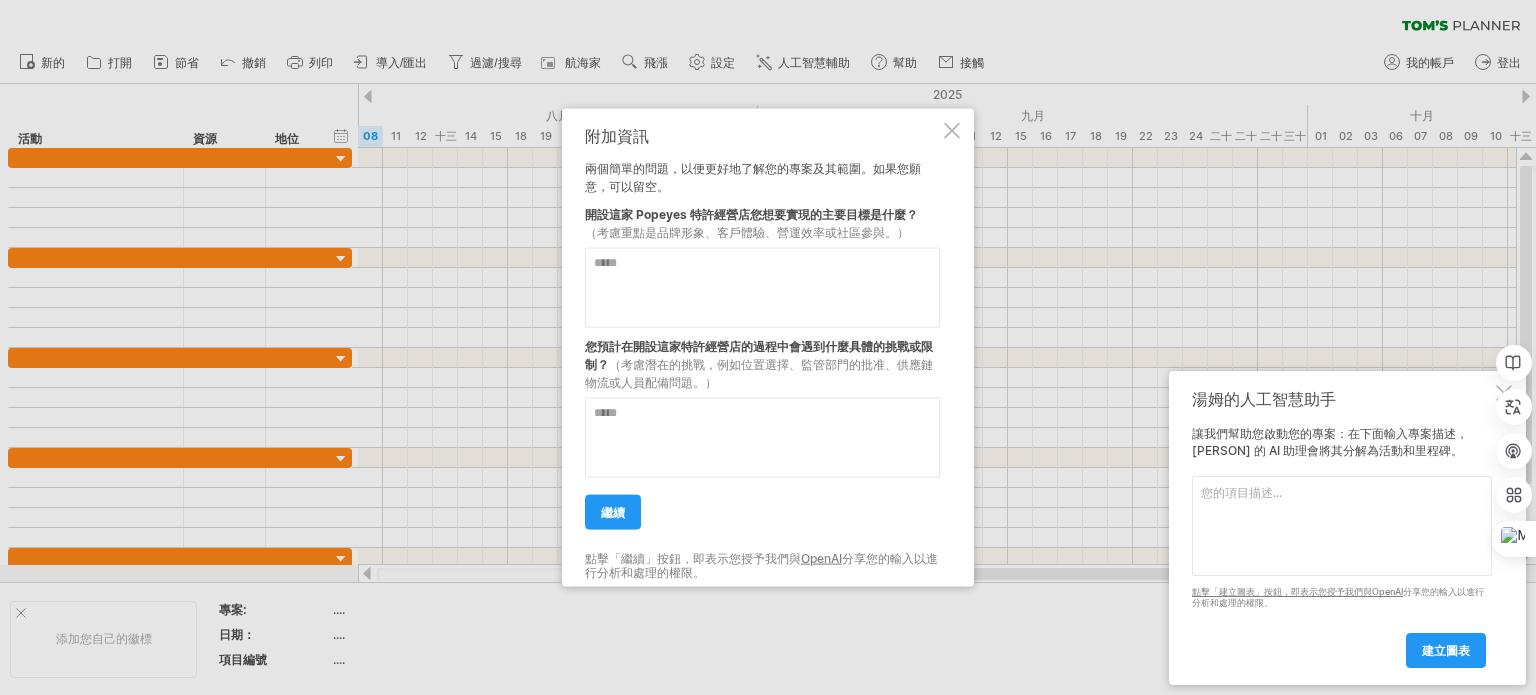 click at bounding box center [762, 287] 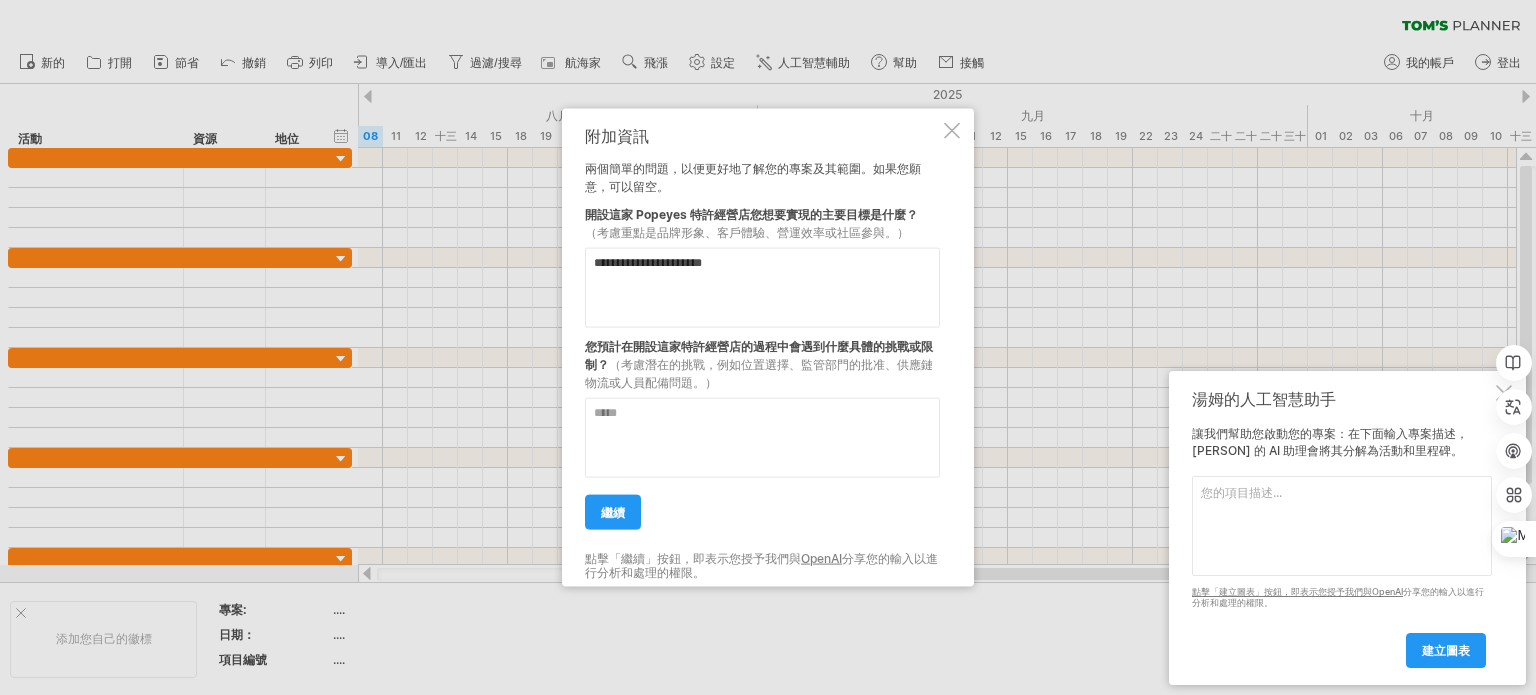 type on "**********" 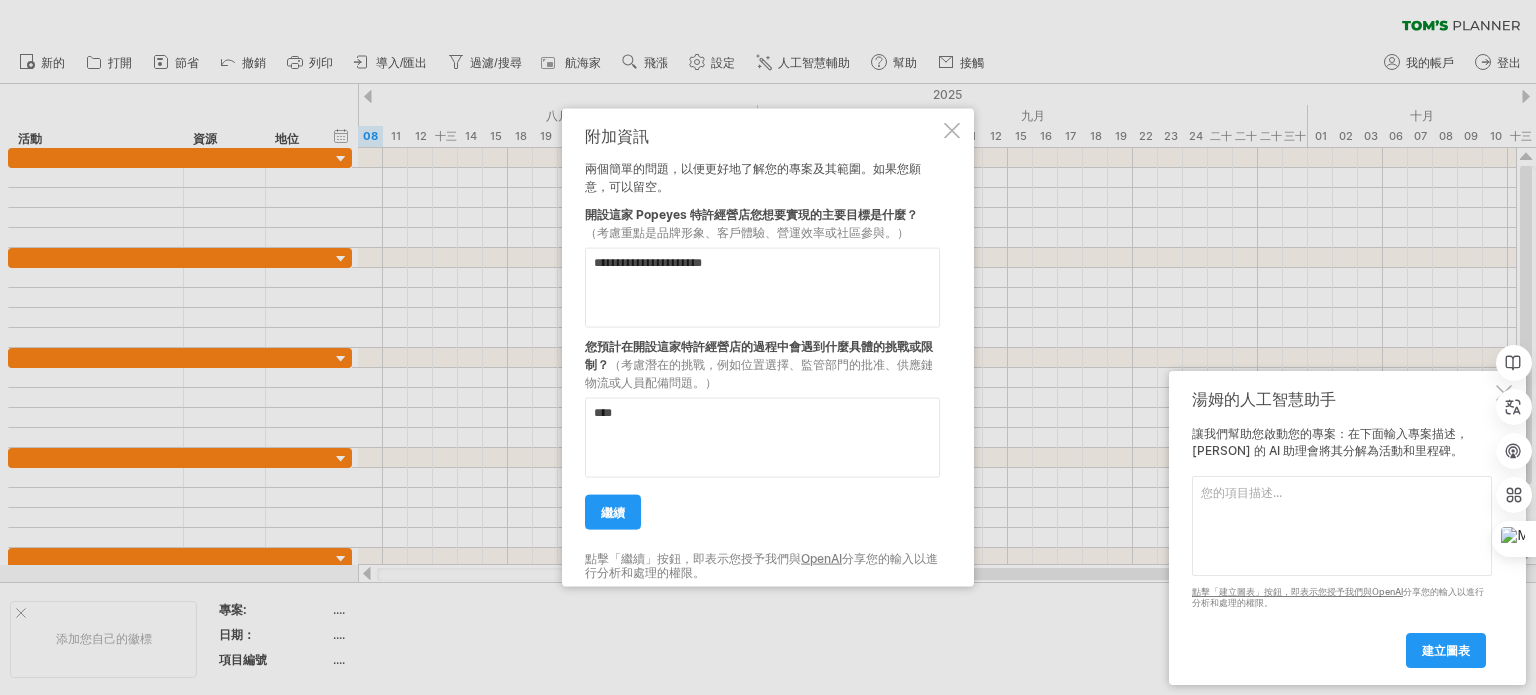 type on "*" 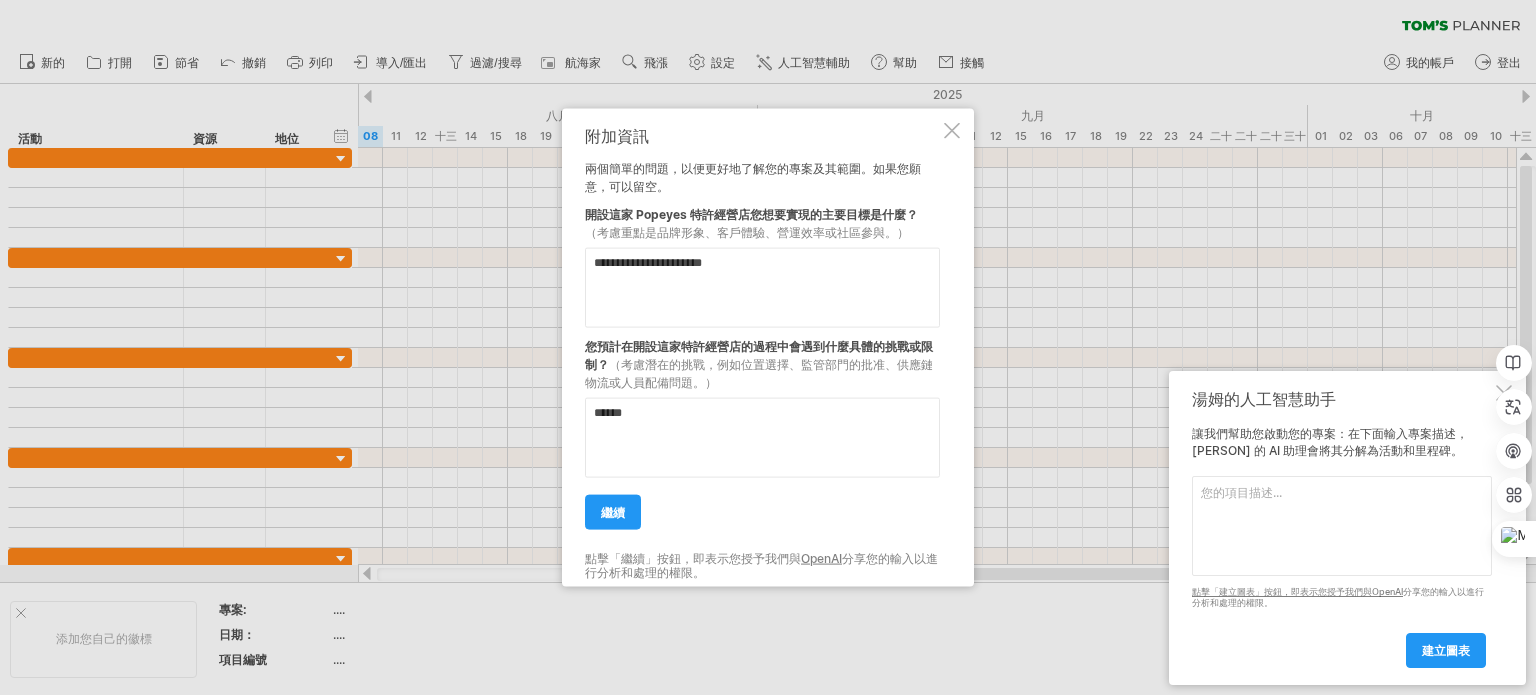 type on "*" 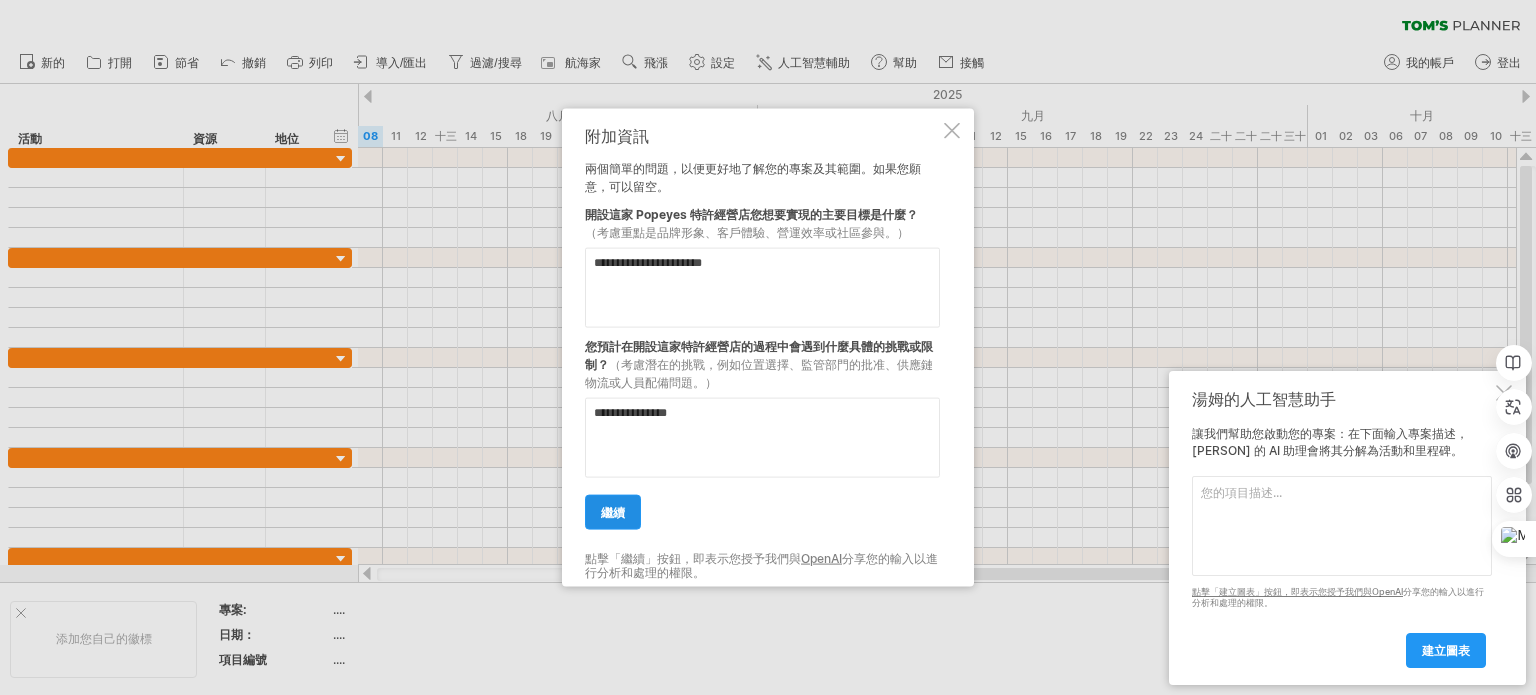 type on "**********" 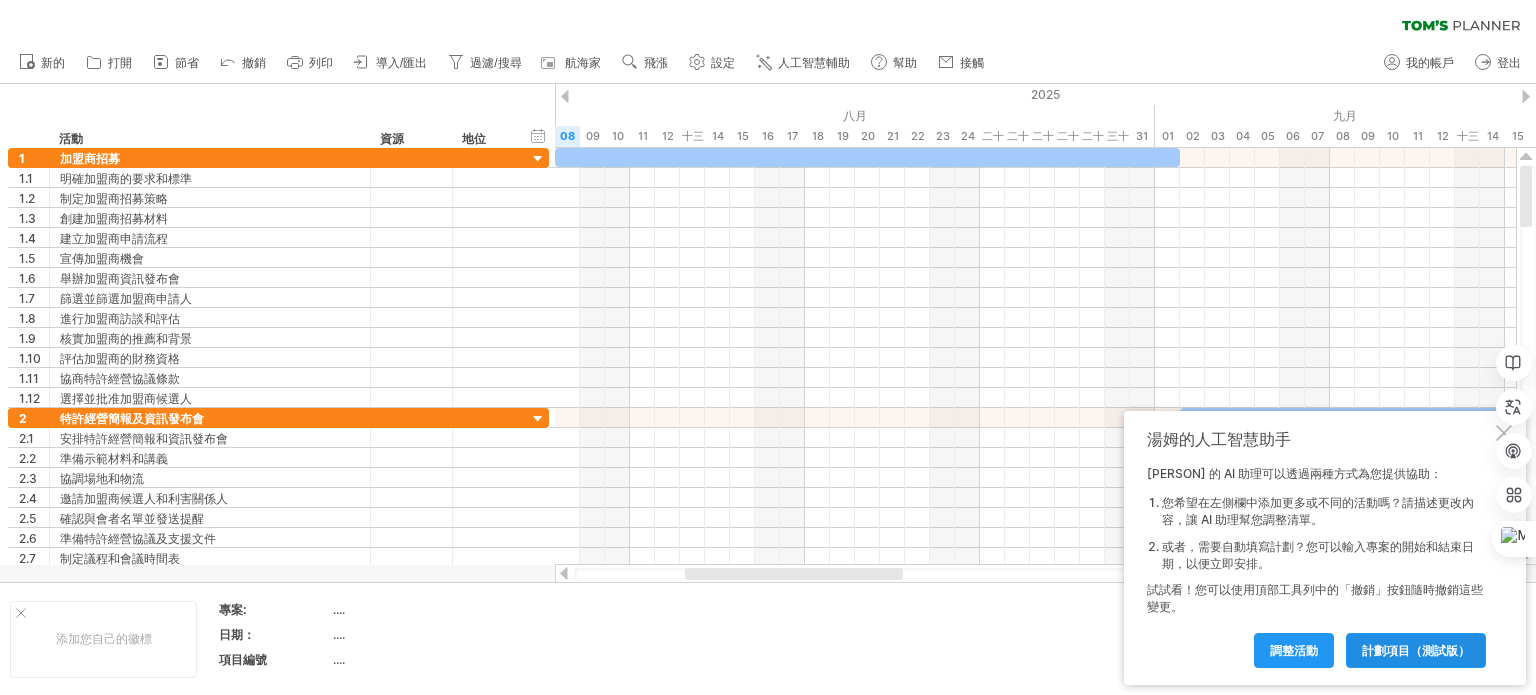 click on "計劃項目（測試版）" at bounding box center [1416, 650] 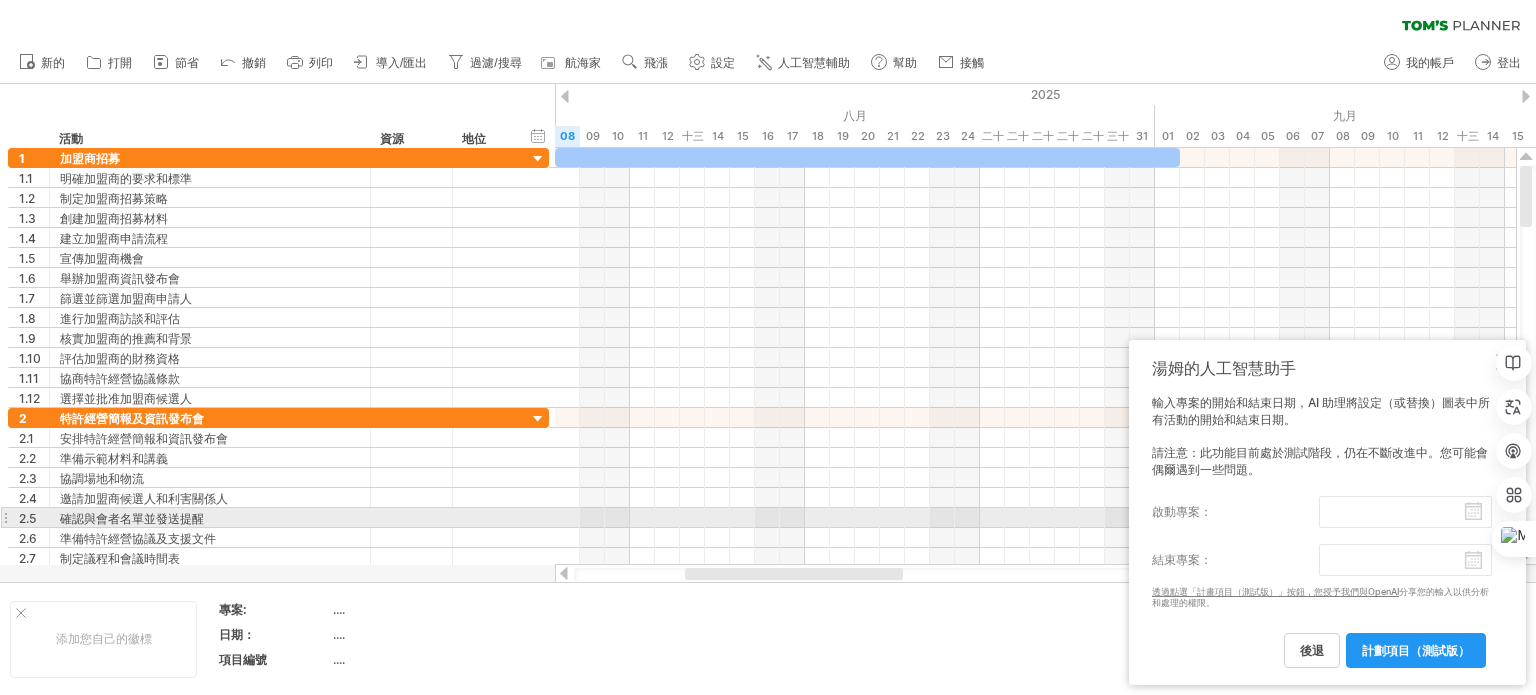 click on "啟動專案：" at bounding box center [1405, 512] 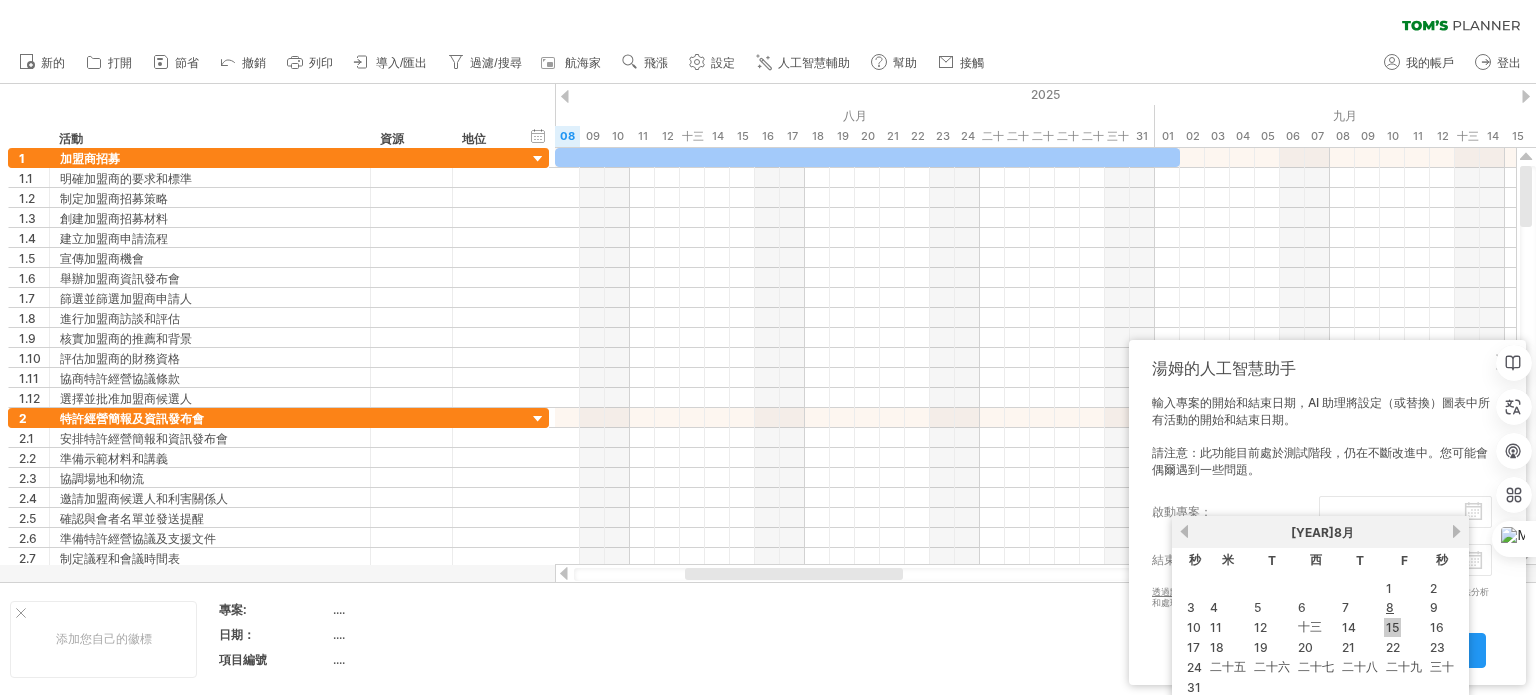 click on "15" at bounding box center (1392, 627) 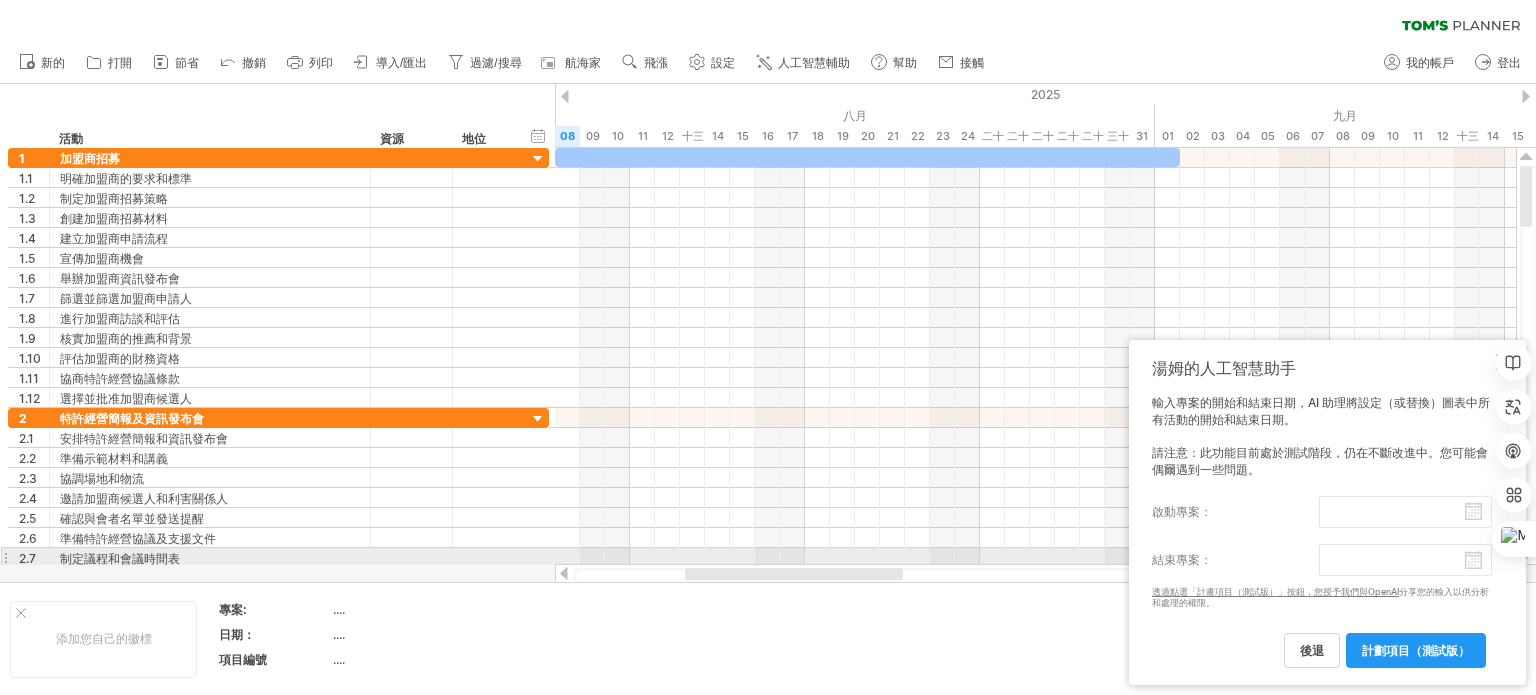 click on "進度([PERCENT]%)
嘗試造訪 plan.tomsplanner.com
再次連接...
0%
清除過濾器" at bounding box center (768, 349) 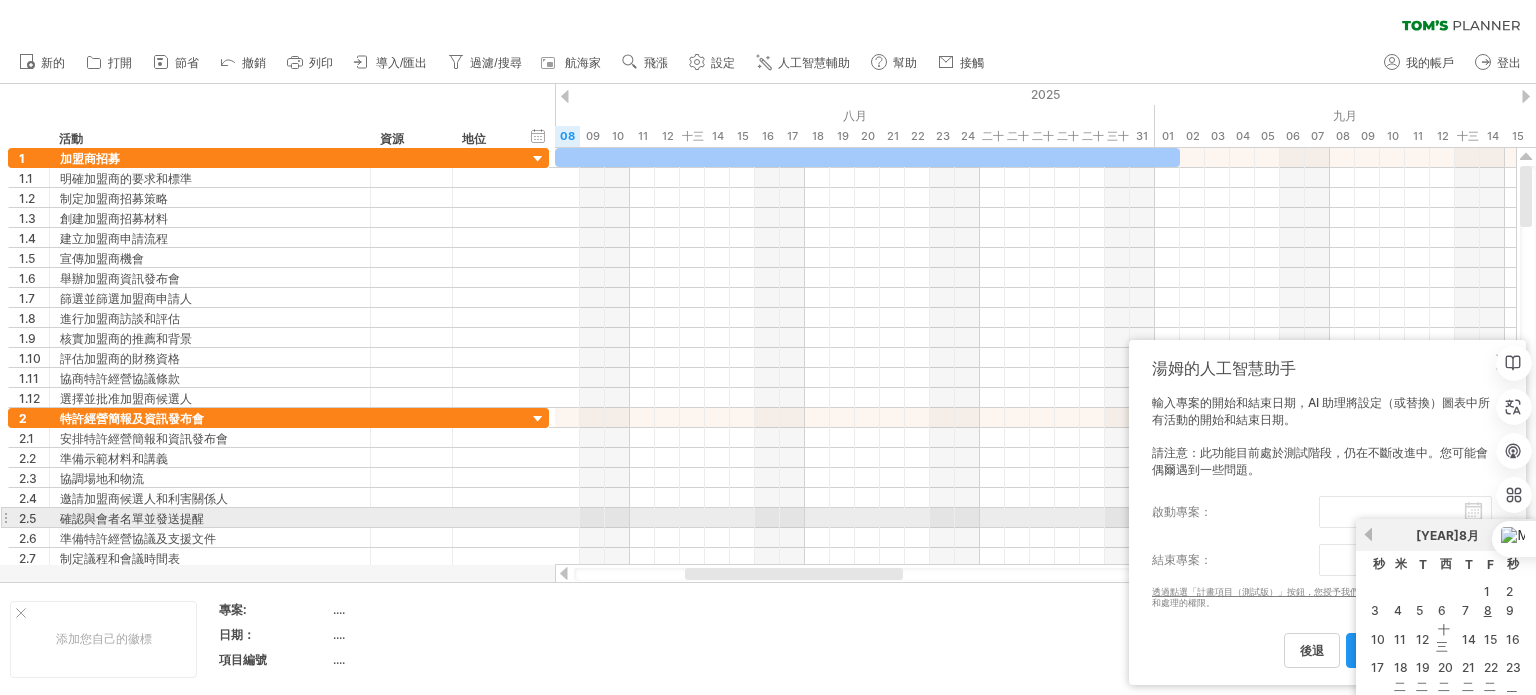 drag, startPoint x: 1385, startPoint y: 530, endPoint x: 1430, endPoint y: 524, distance: 45.39824 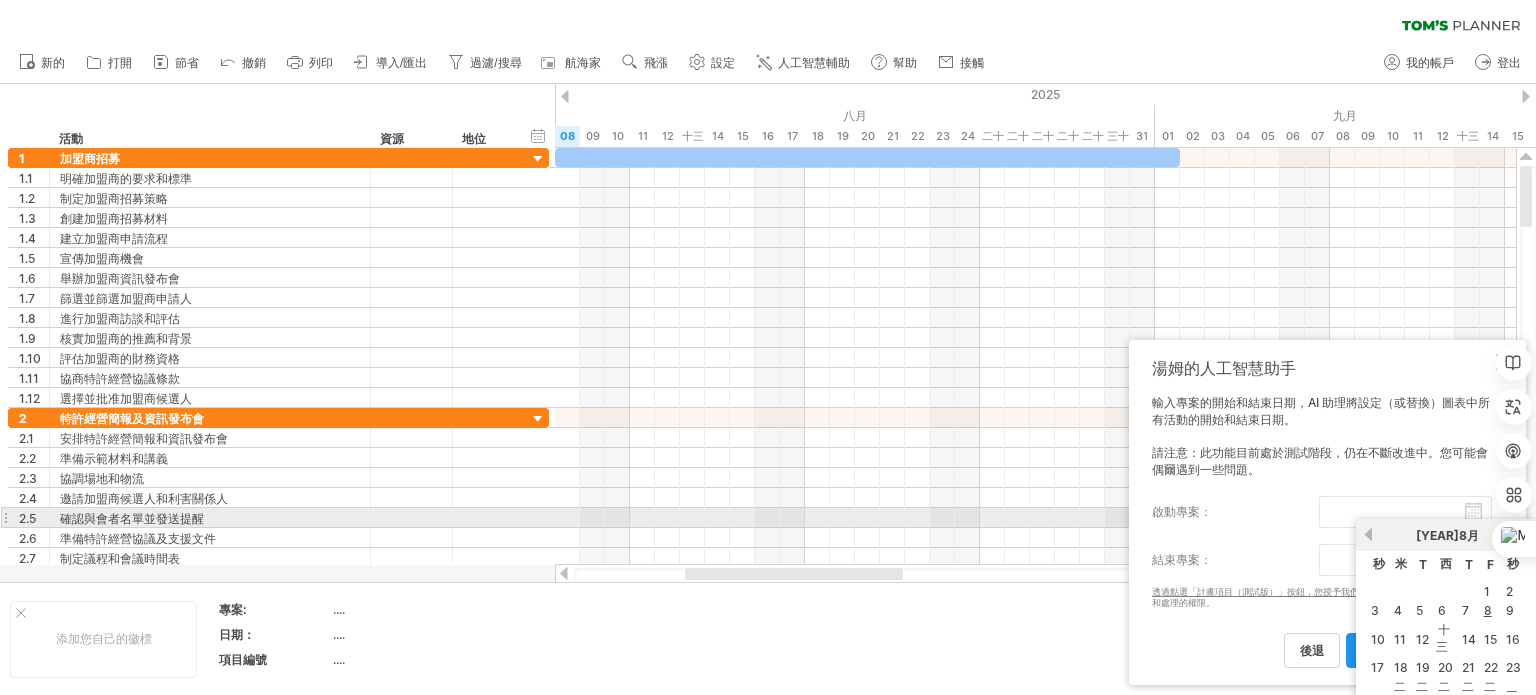 click on "啟動專案：" at bounding box center (1405, 512) 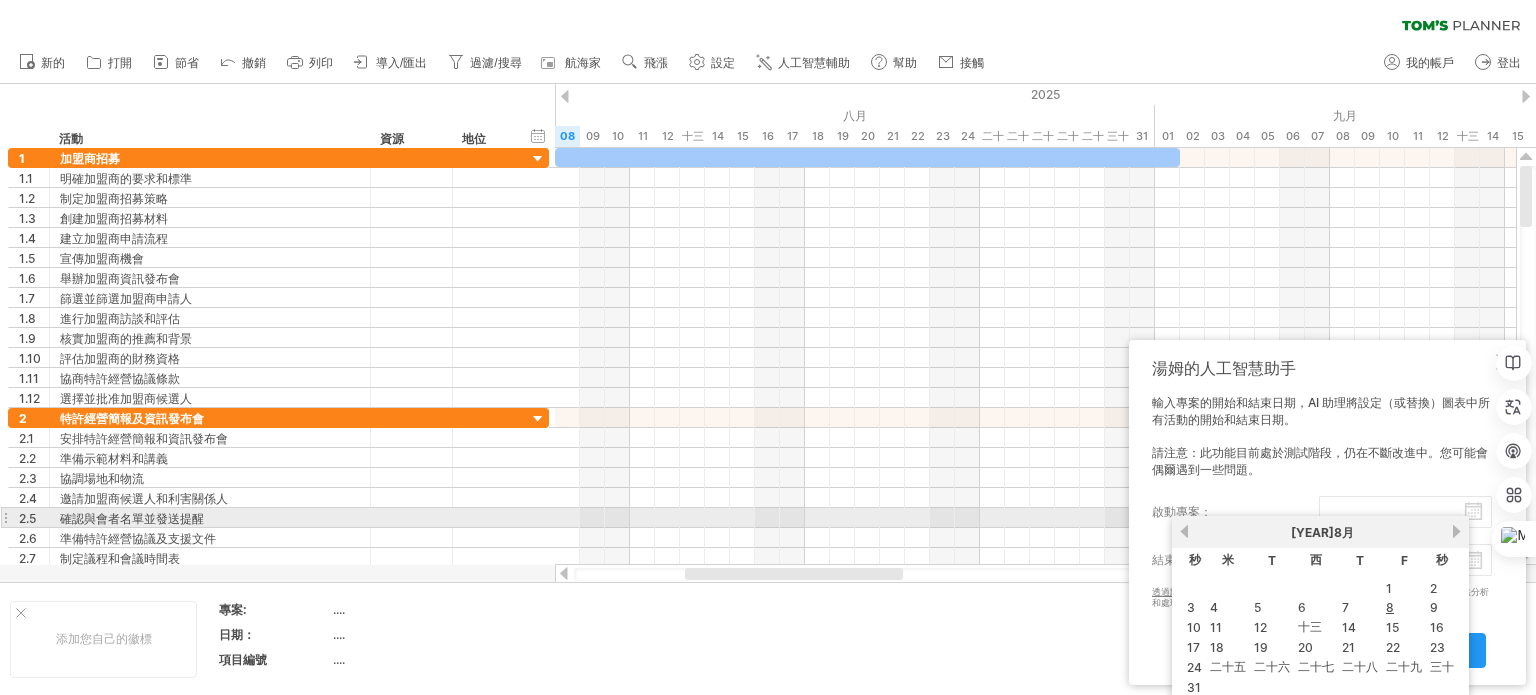 click on "啟動專案：" at bounding box center (1405, 512) 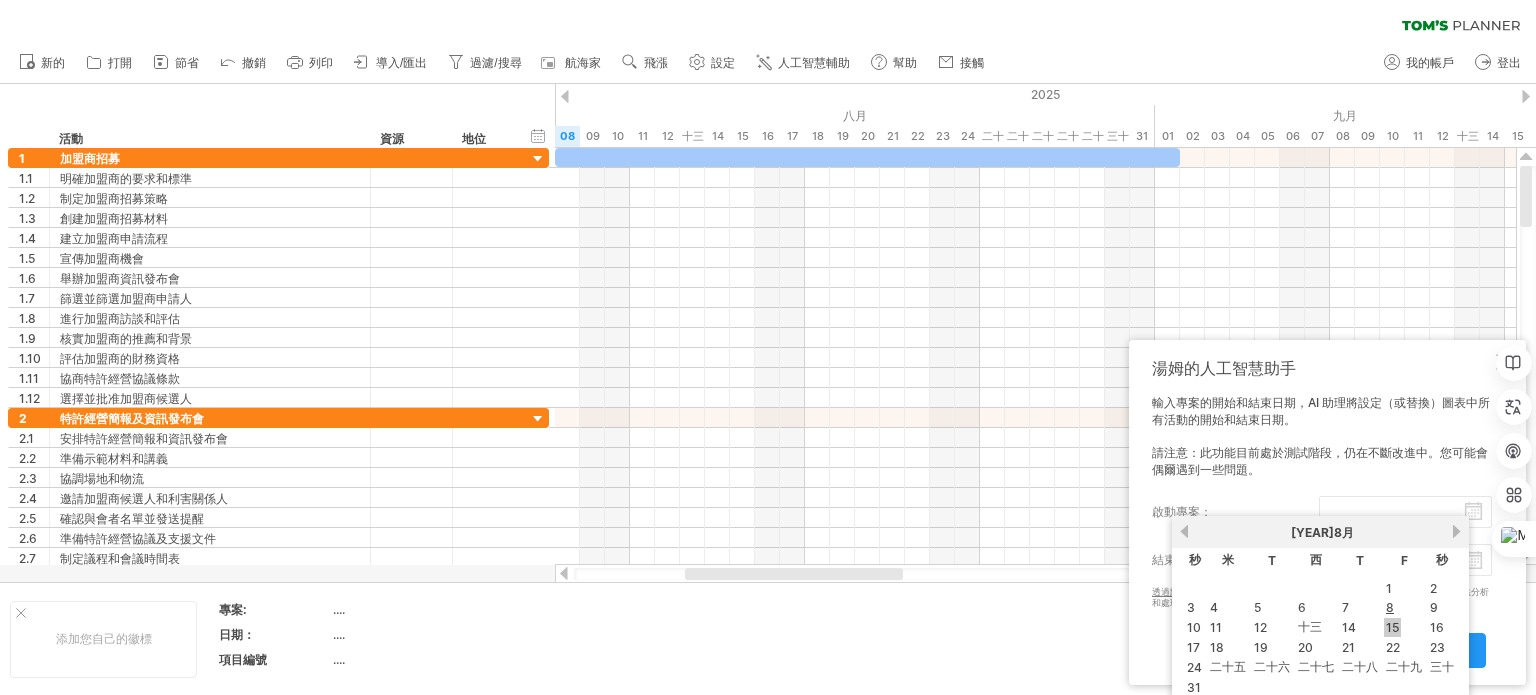 click on "15" at bounding box center [1392, 627] 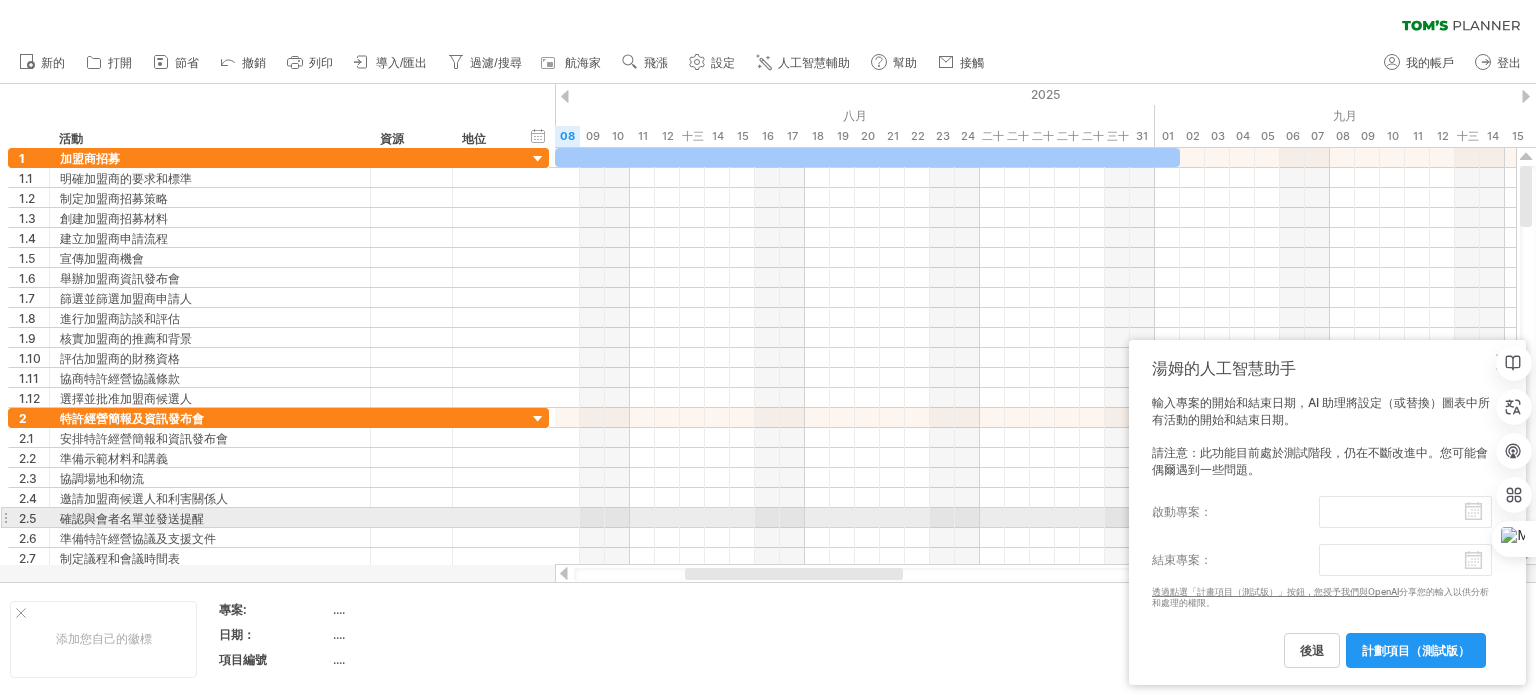 click on "啟動專案：" at bounding box center (1405, 512) 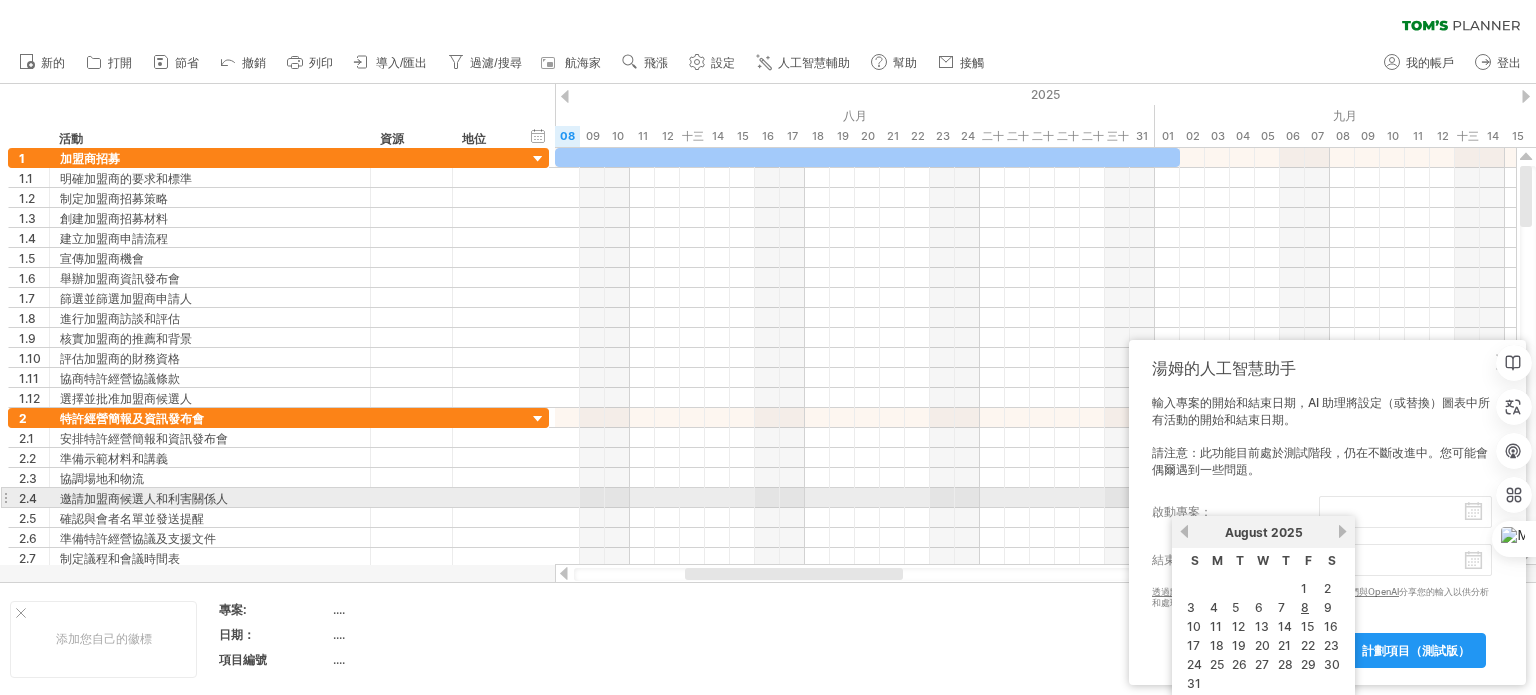 click on "啟動專案：" at bounding box center [1405, 512] 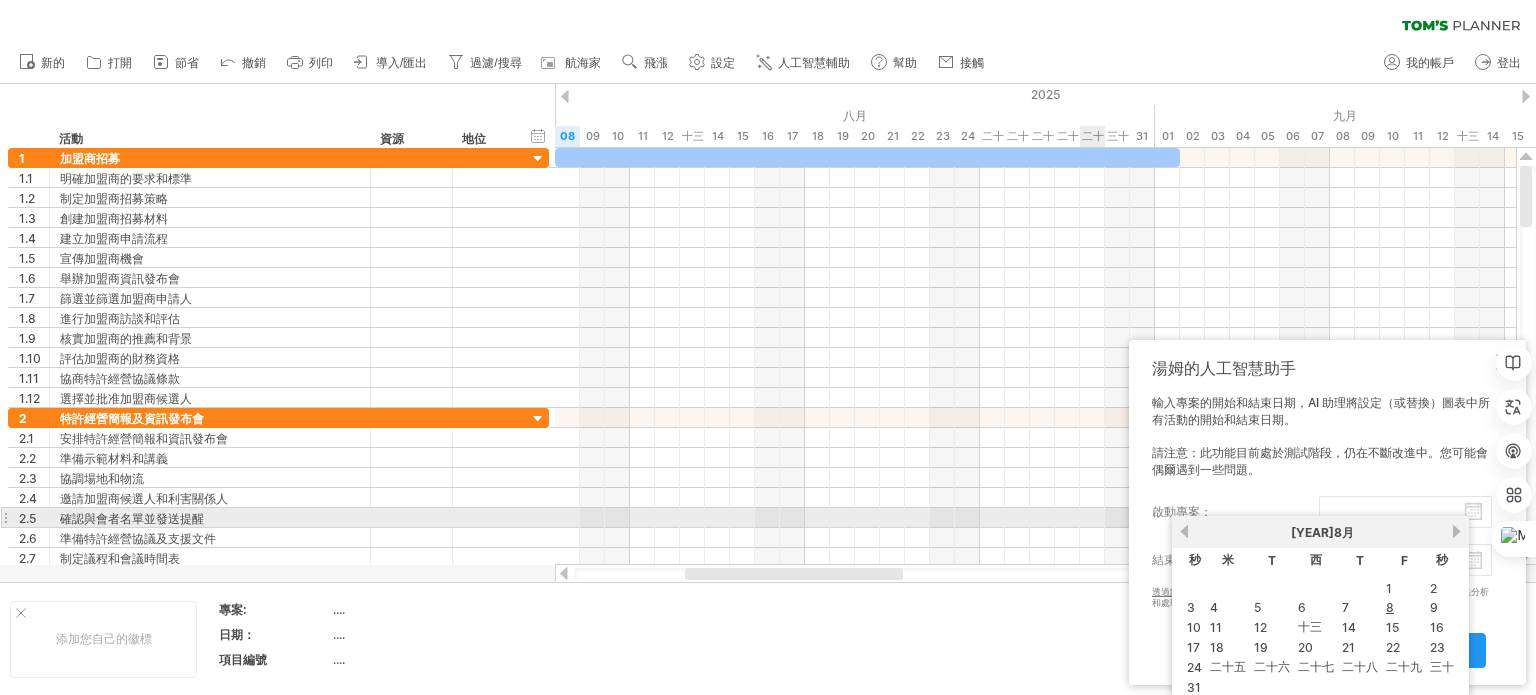click at bounding box center [1035, 518] 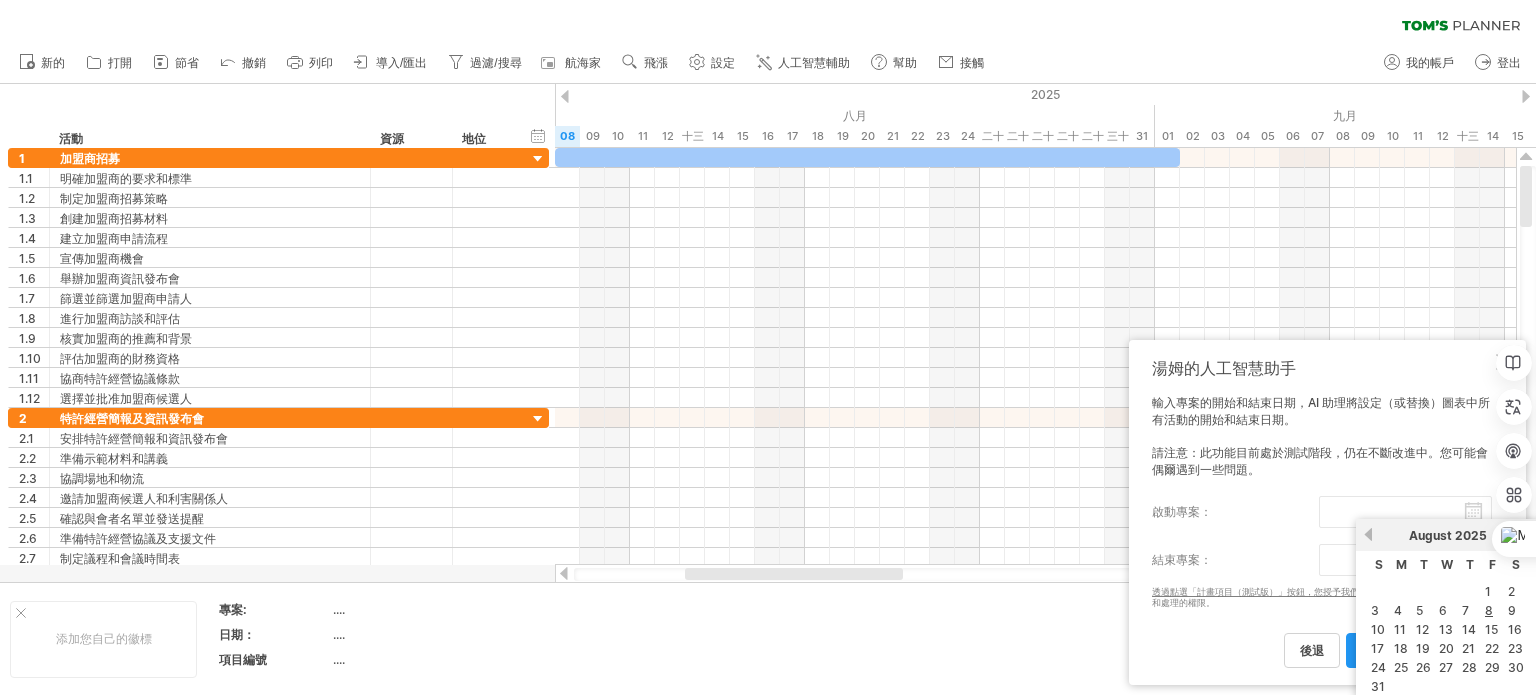 click on "進度([PERCENT]%)
嘗試造訪 plan.tomsplanner.com
再次連接...
0%
清除過濾器" at bounding box center [768, 349] 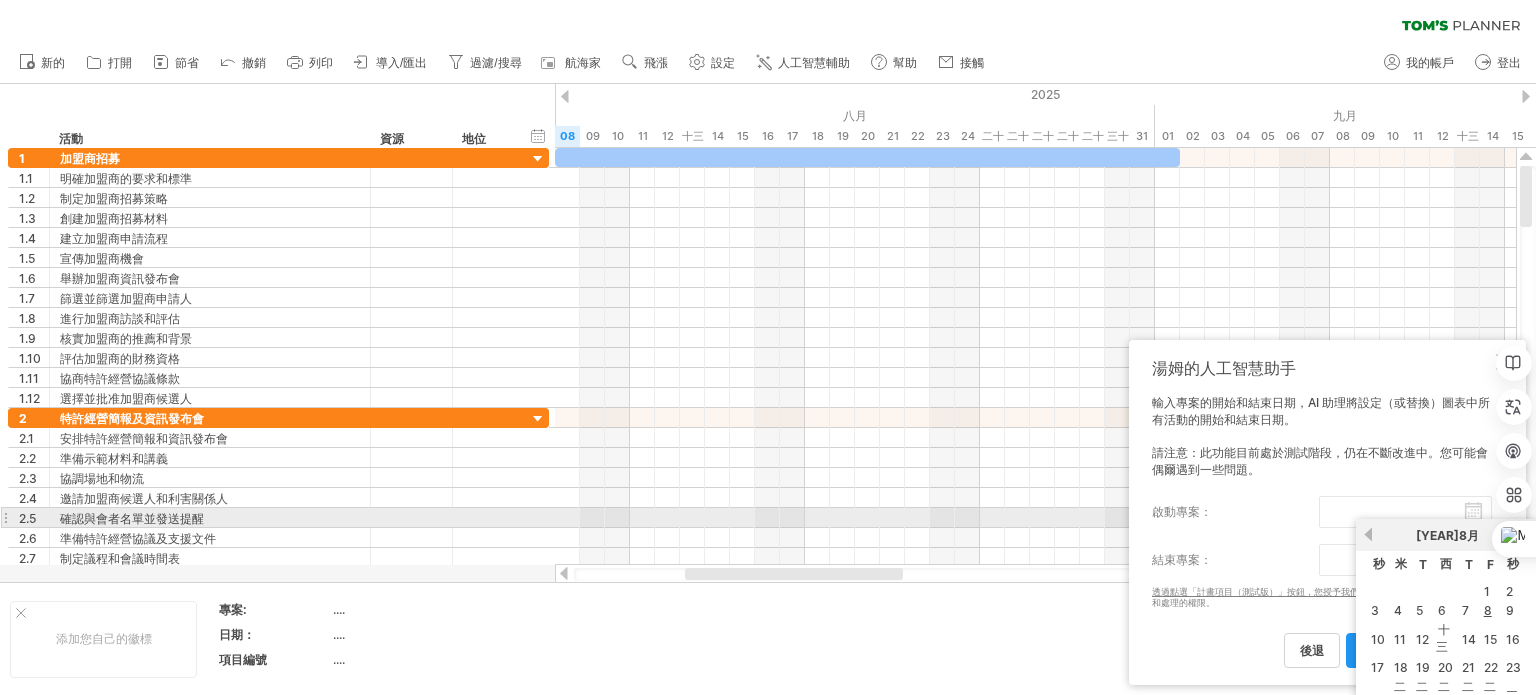 click on "以前的 下一個   [YEAR] [MONTH]" at bounding box center (1446, 535) 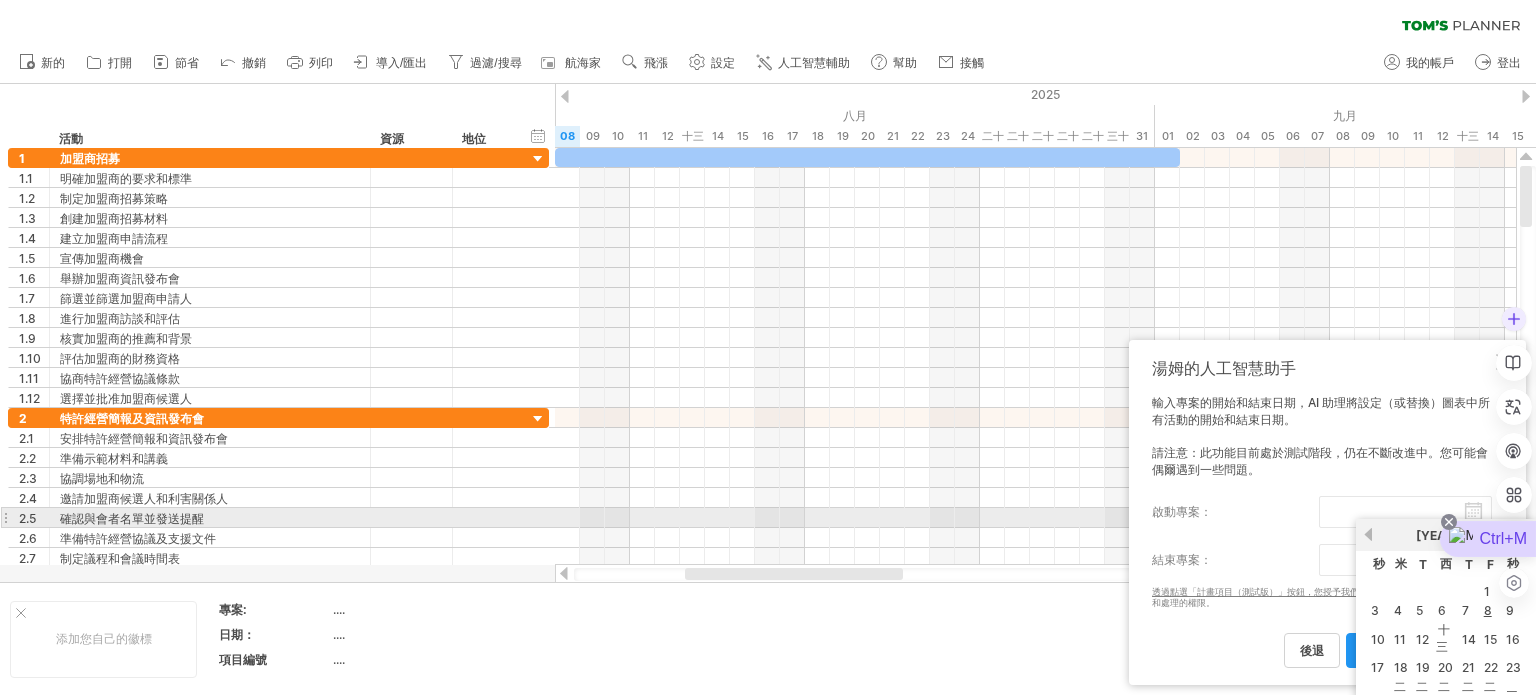click 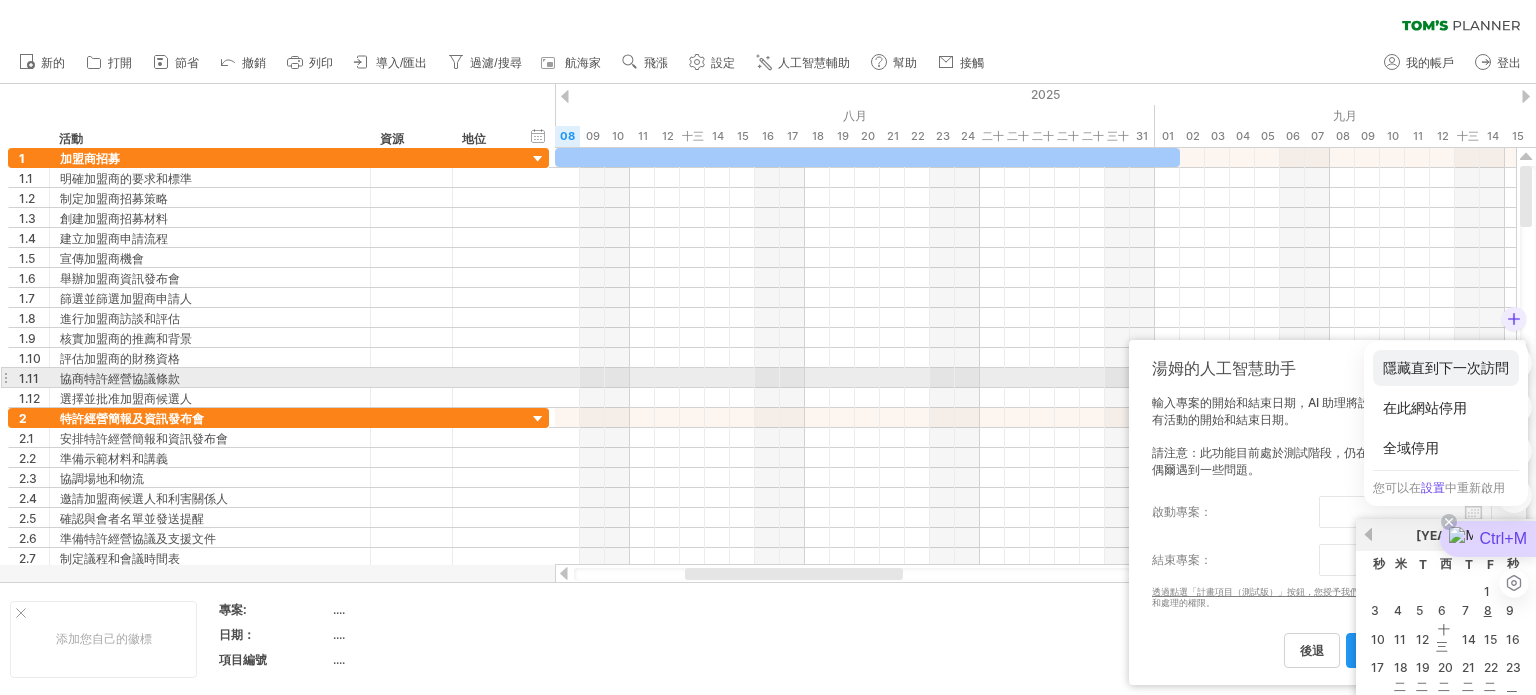 click on "隱藏直到下一次訪問" at bounding box center (1446, 368) 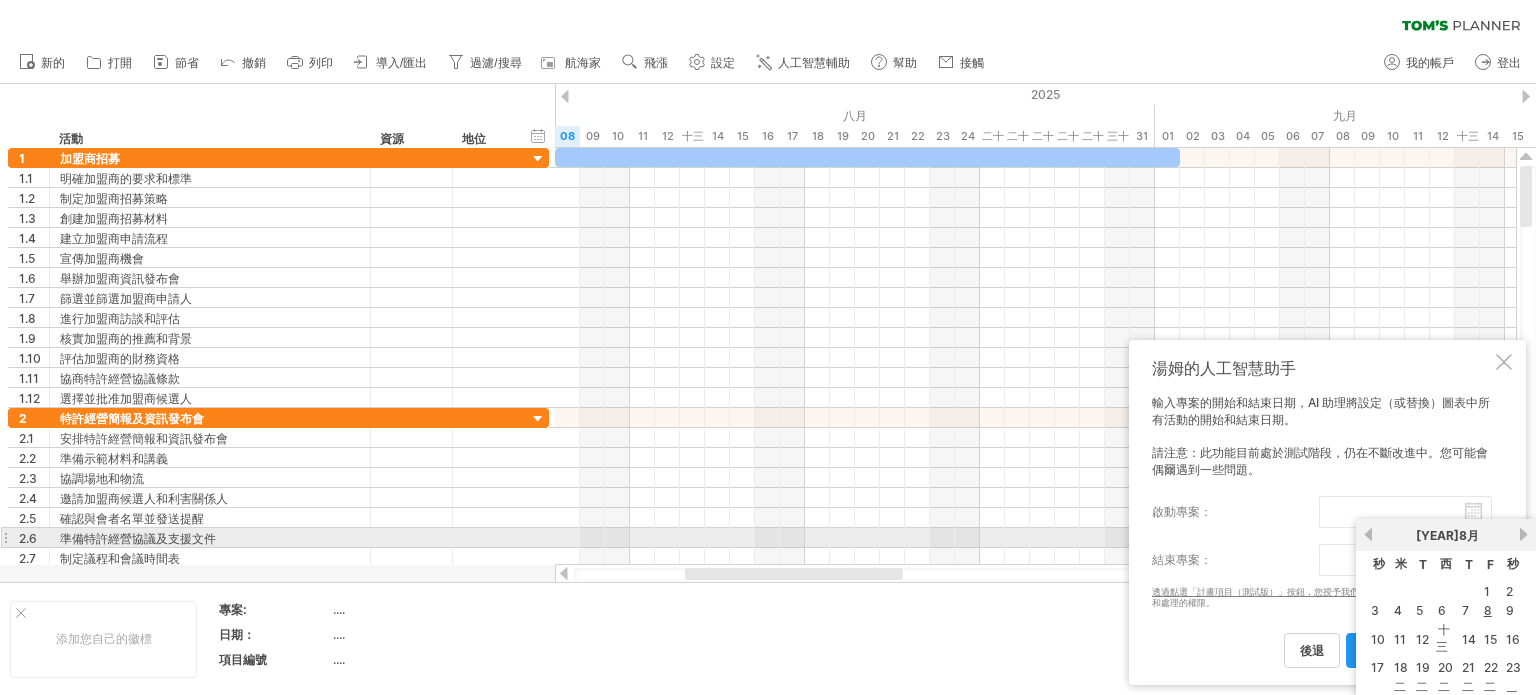 click on "下一個" at bounding box center [1523, 534] 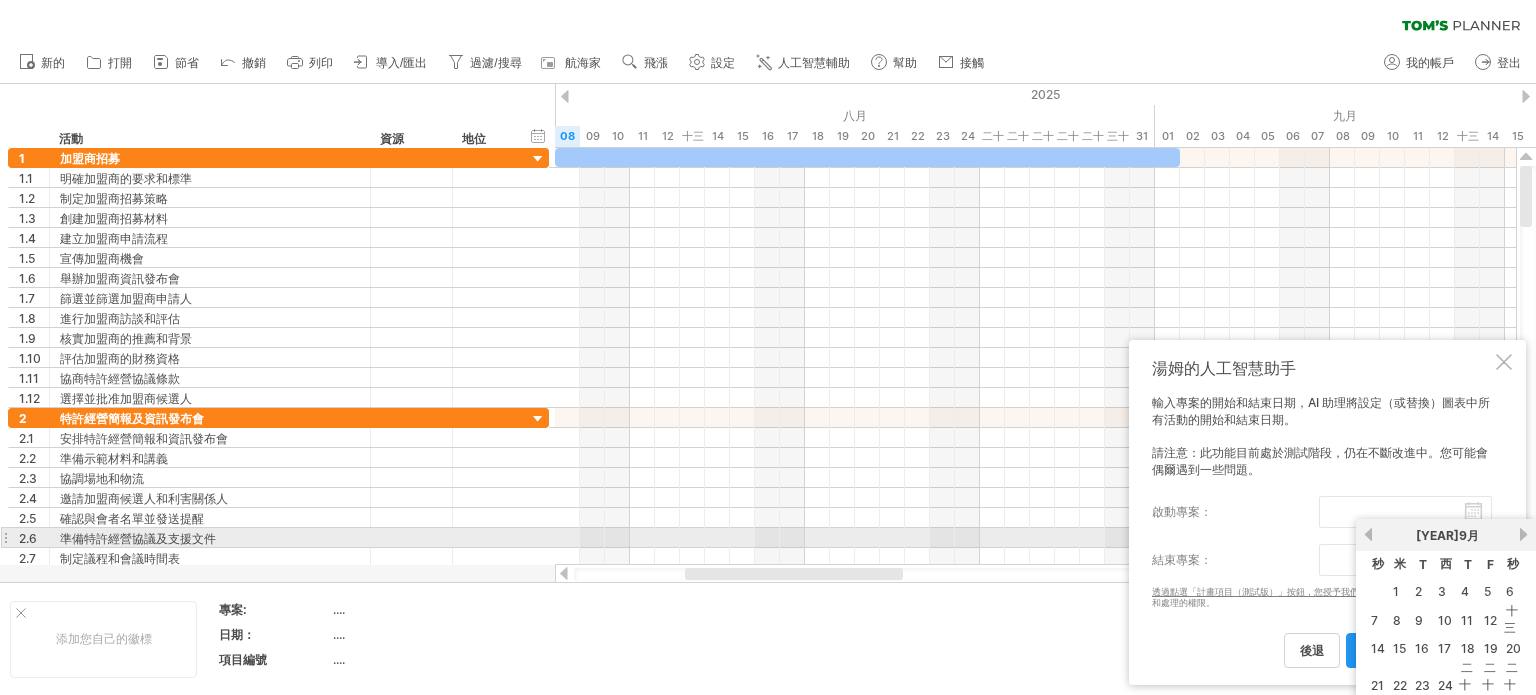 click on "下一個" at bounding box center [1523, 534] 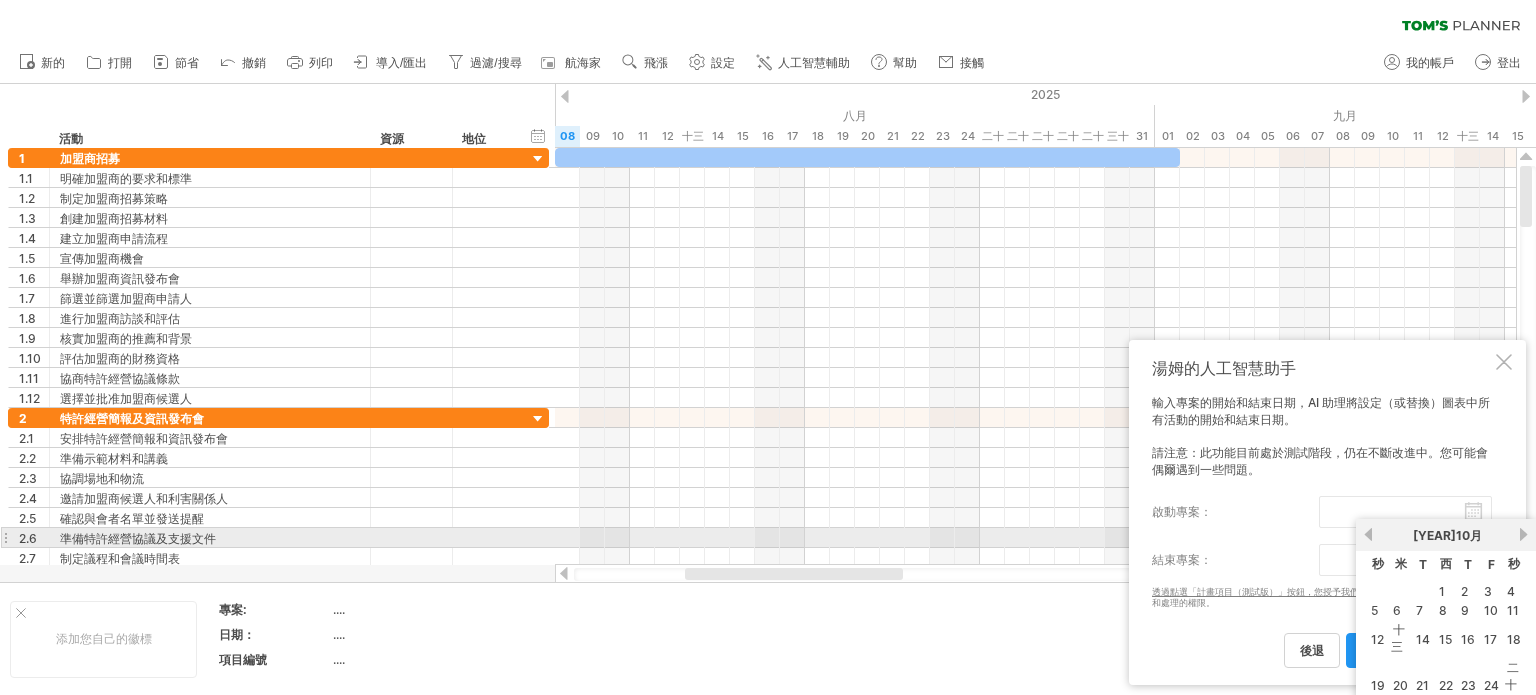 click on "下一個" at bounding box center (1523, 534) 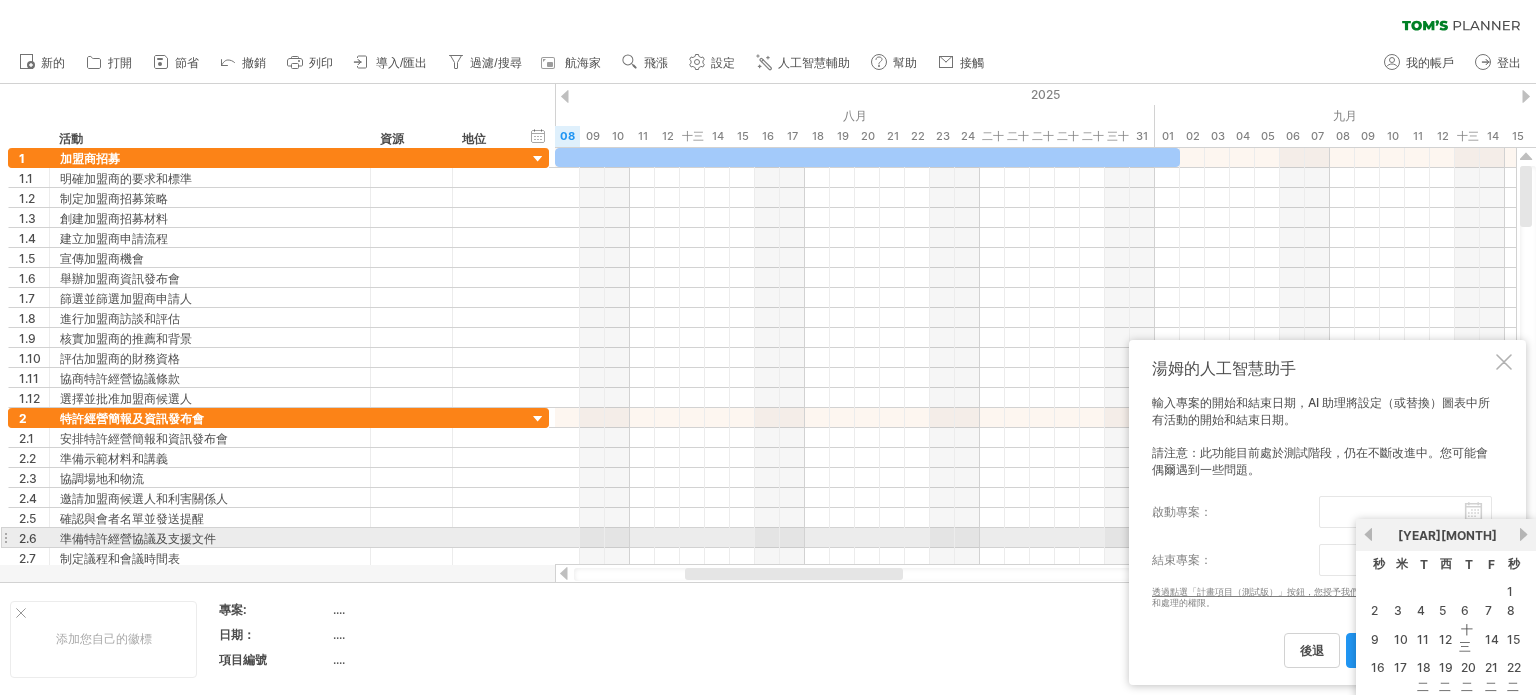 click on "下一個" at bounding box center [1523, 534] 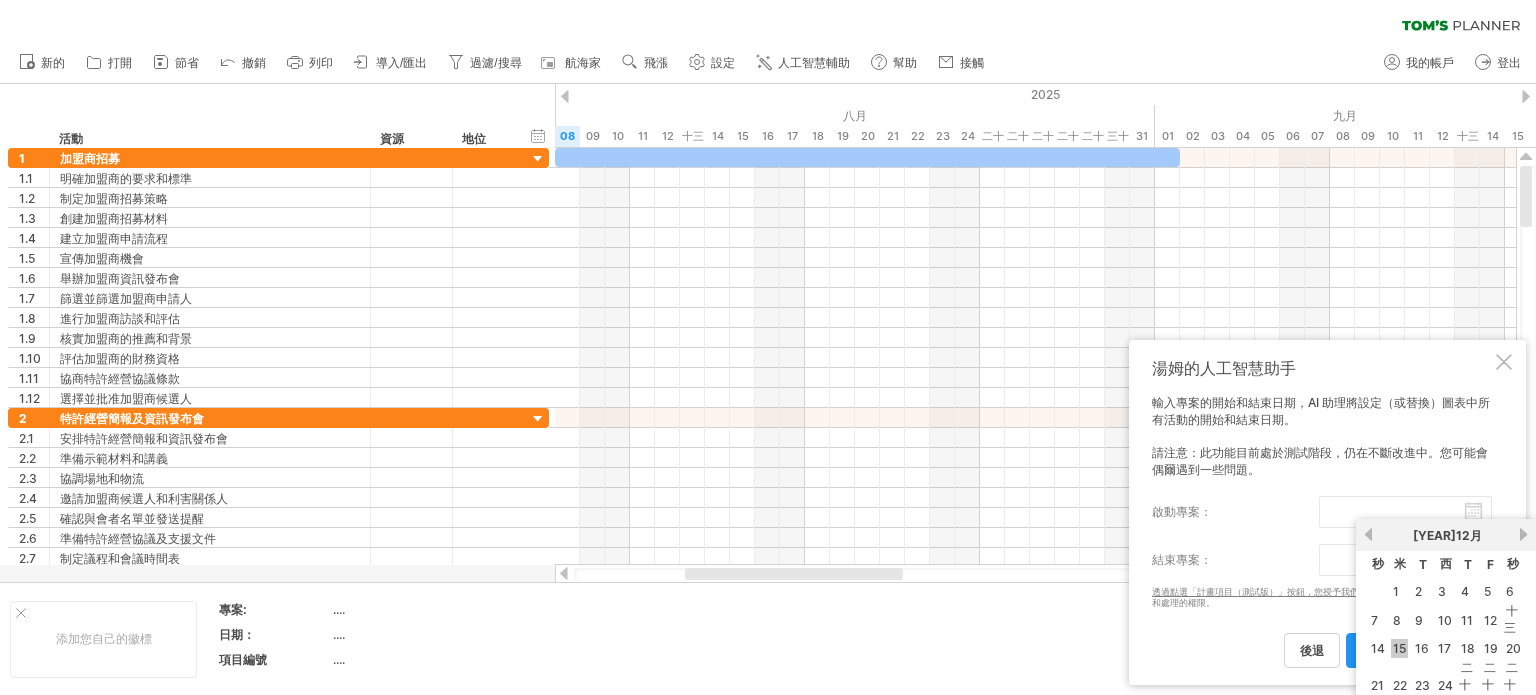 click on "15" at bounding box center (1399, 648) 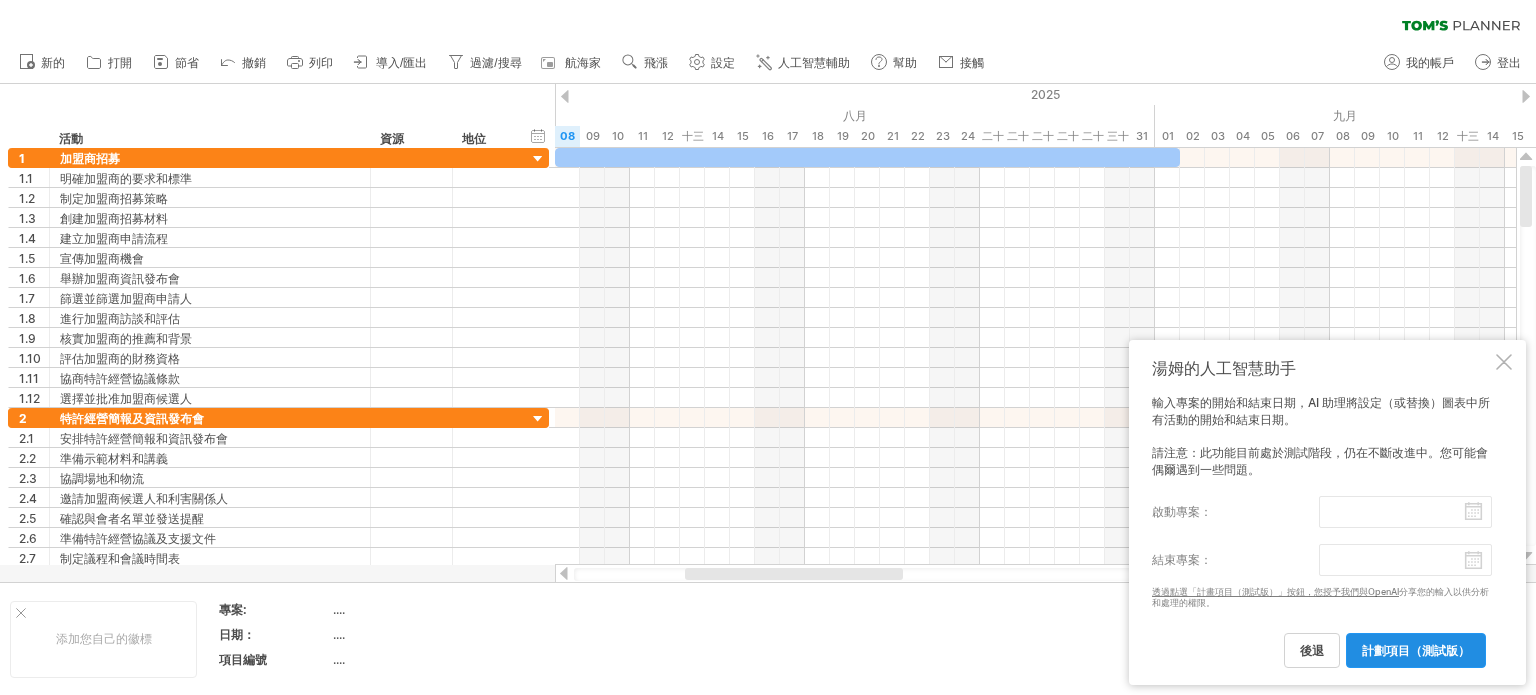 click on "計劃項目（測試版）" at bounding box center (1416, 650) 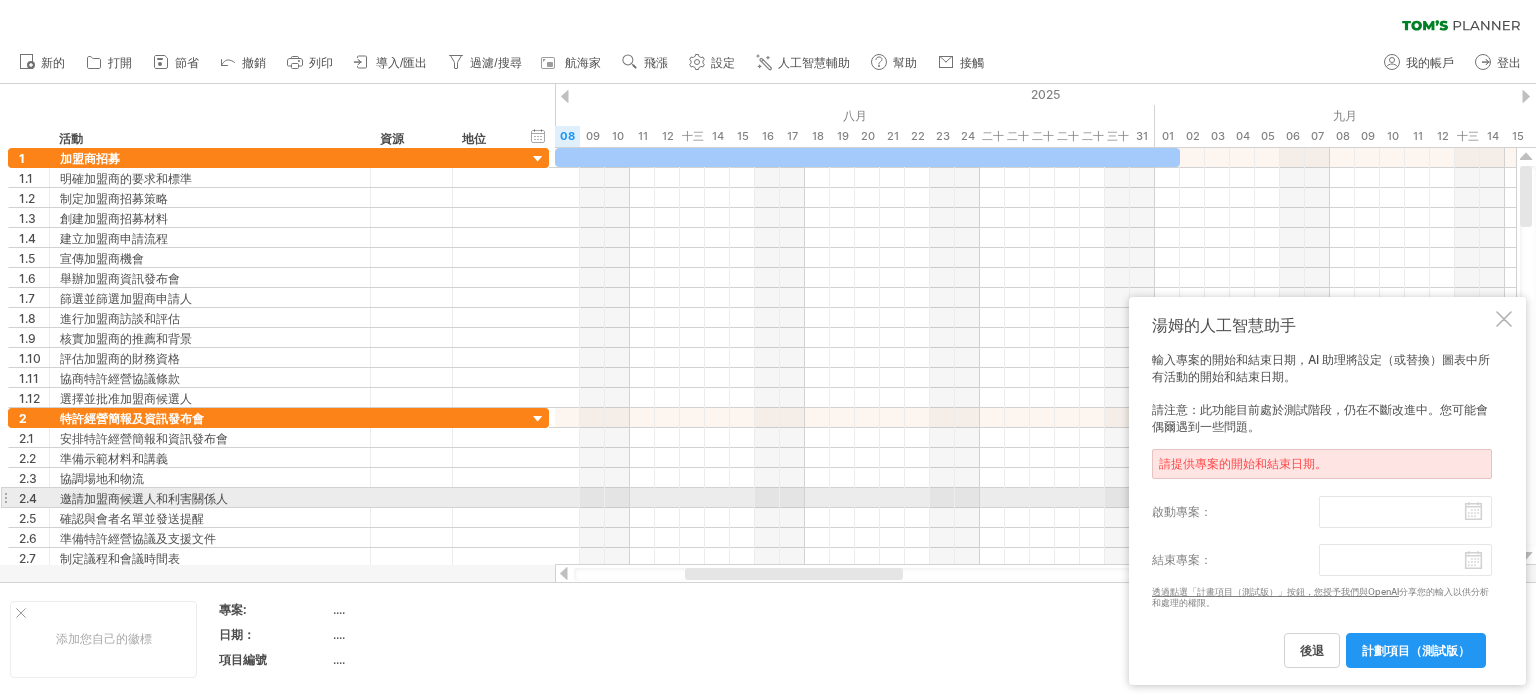 click on "啟動專案：" at bounding box center [1405, 512] 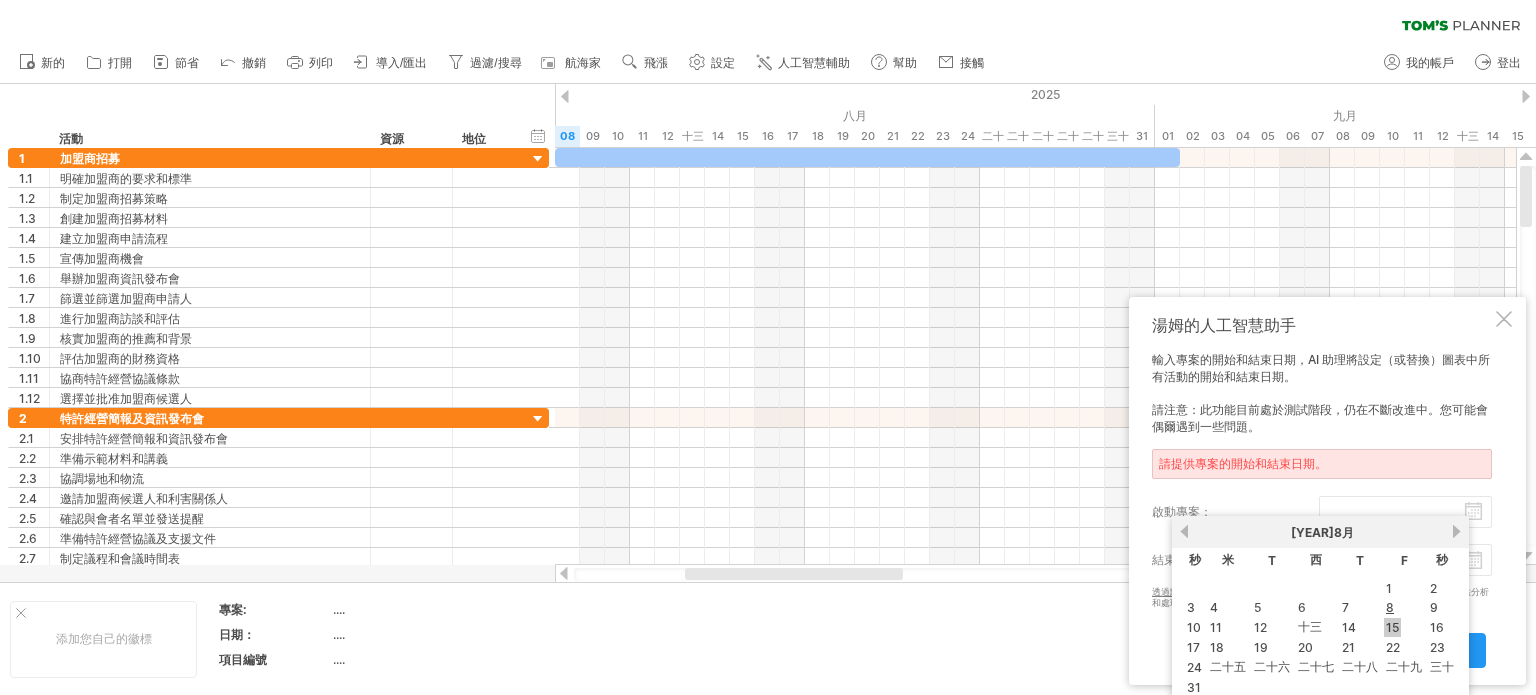 click on "15" at bounding box center [1392, 627] 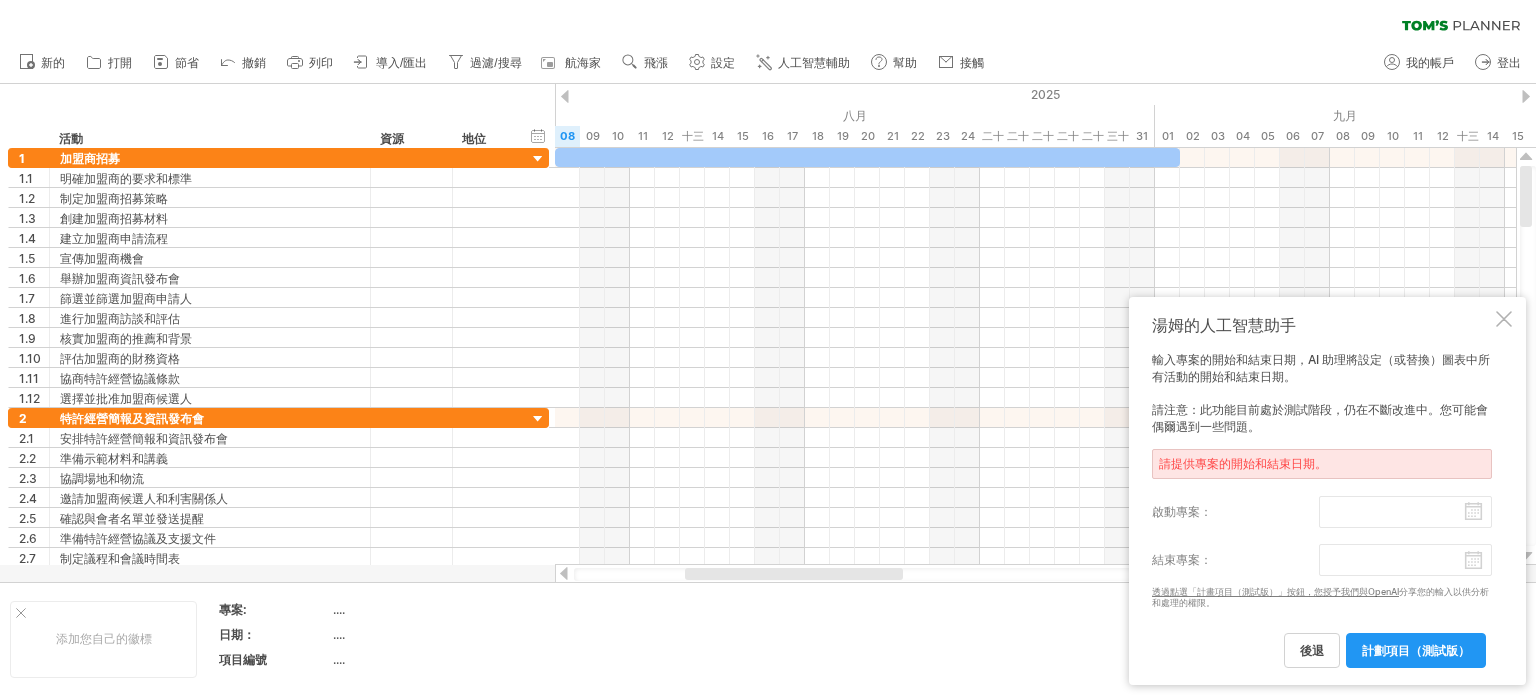 click on "後退 計劃項目（測試版）" at bounding box center (1322, 641) 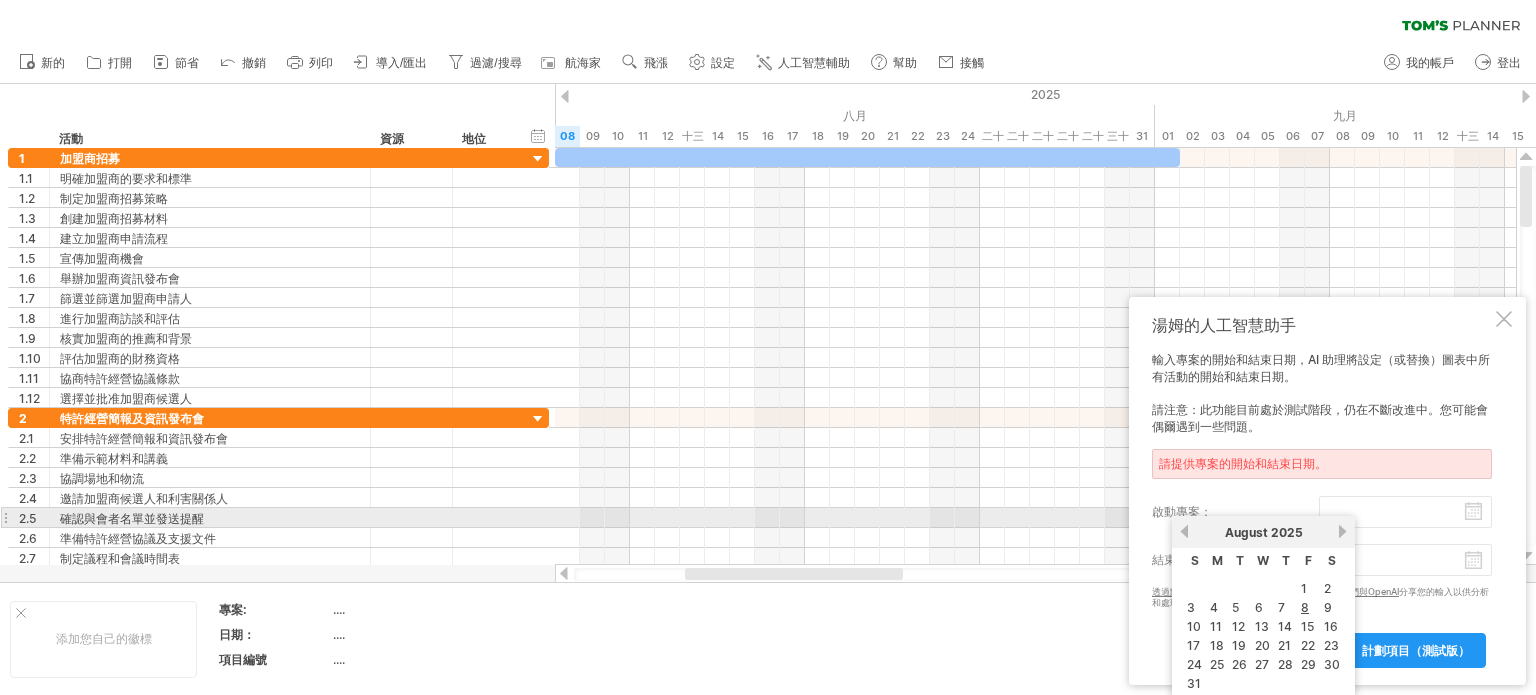 click on "啟動專案：" at bounding box center (1405, 512) 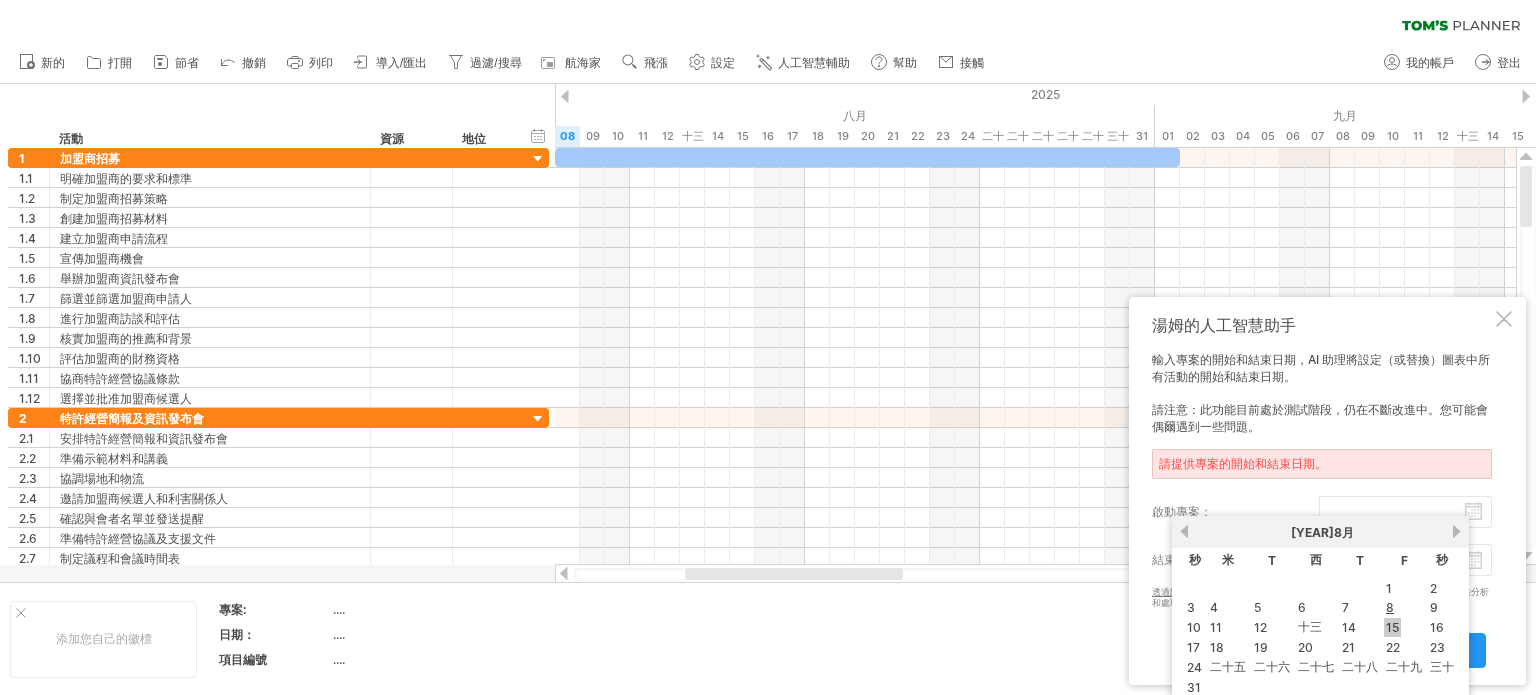 click on "15" at bounding box center [1392, 627] 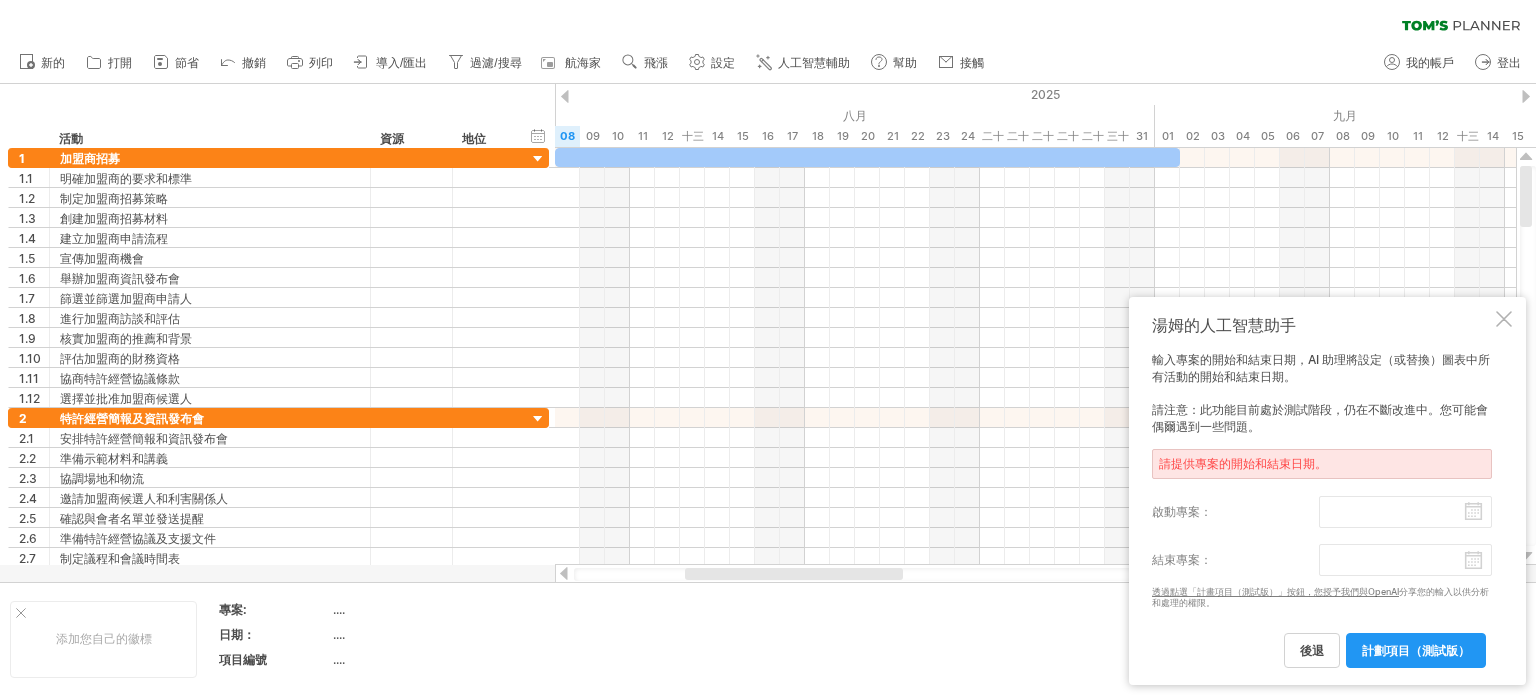click on "後退 計劃項目（測試版）" at bounding box center [1322, 641] 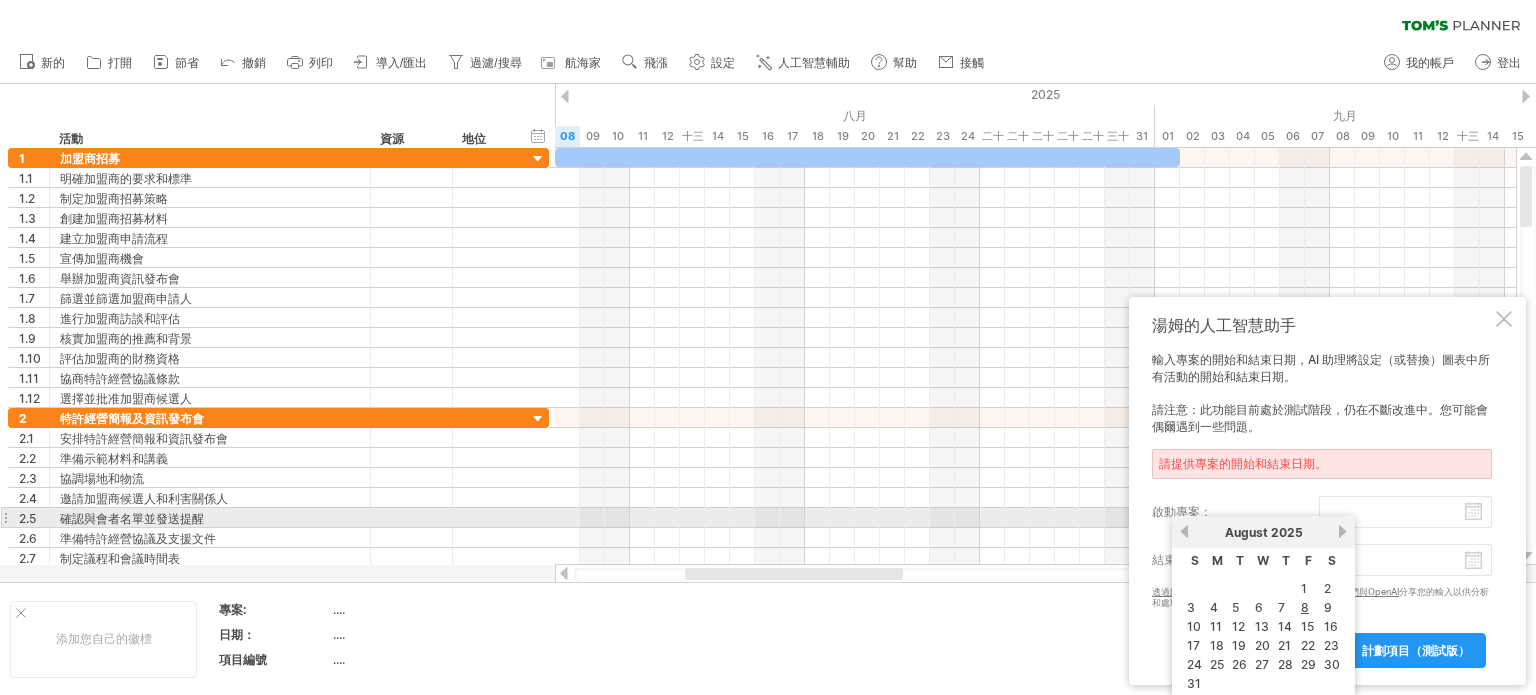 click on "啟動專案：" at bounding box center [1405, 512] 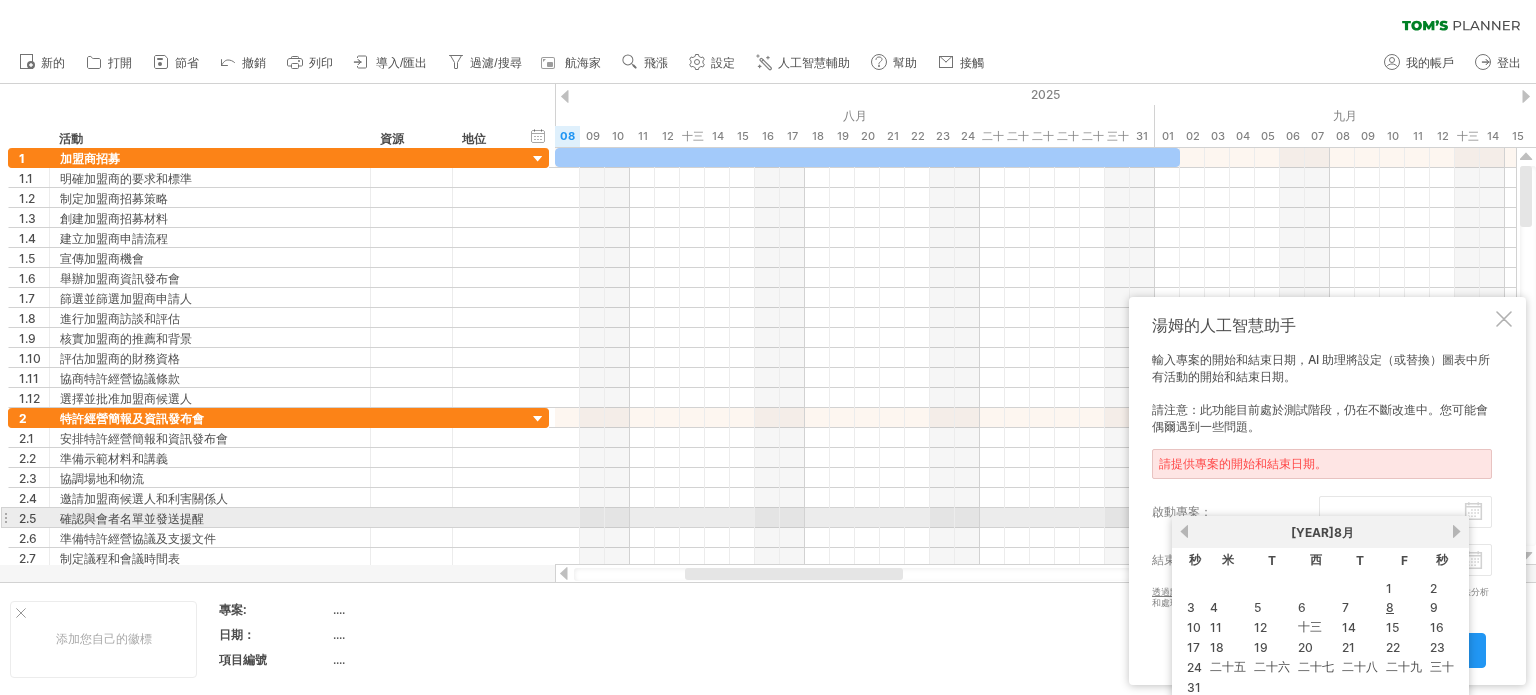 click on "啟動專案：" at bounding box center [1405, 512] 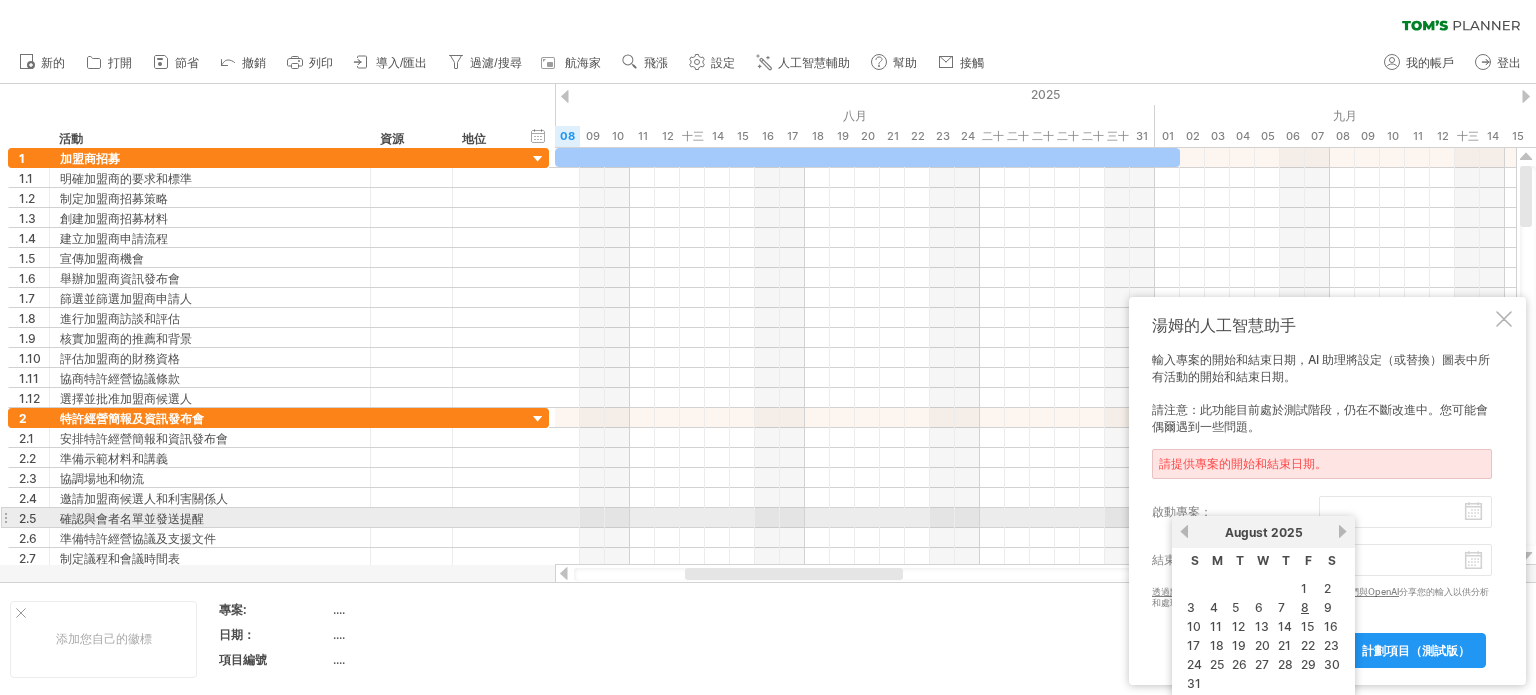 click on "啟動專案：" at bounding box center (1405, 512) 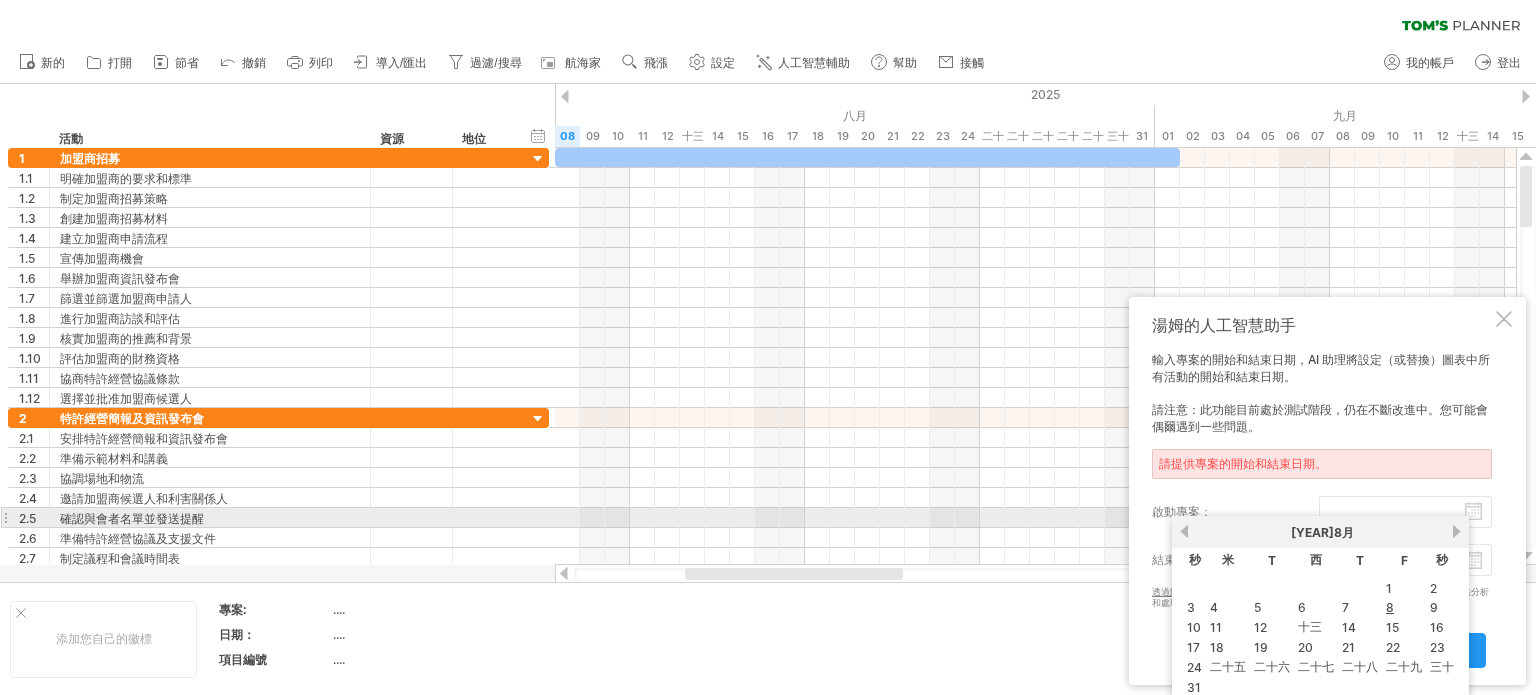 click on "啟動專案：" at bounding box center [1405, 512] 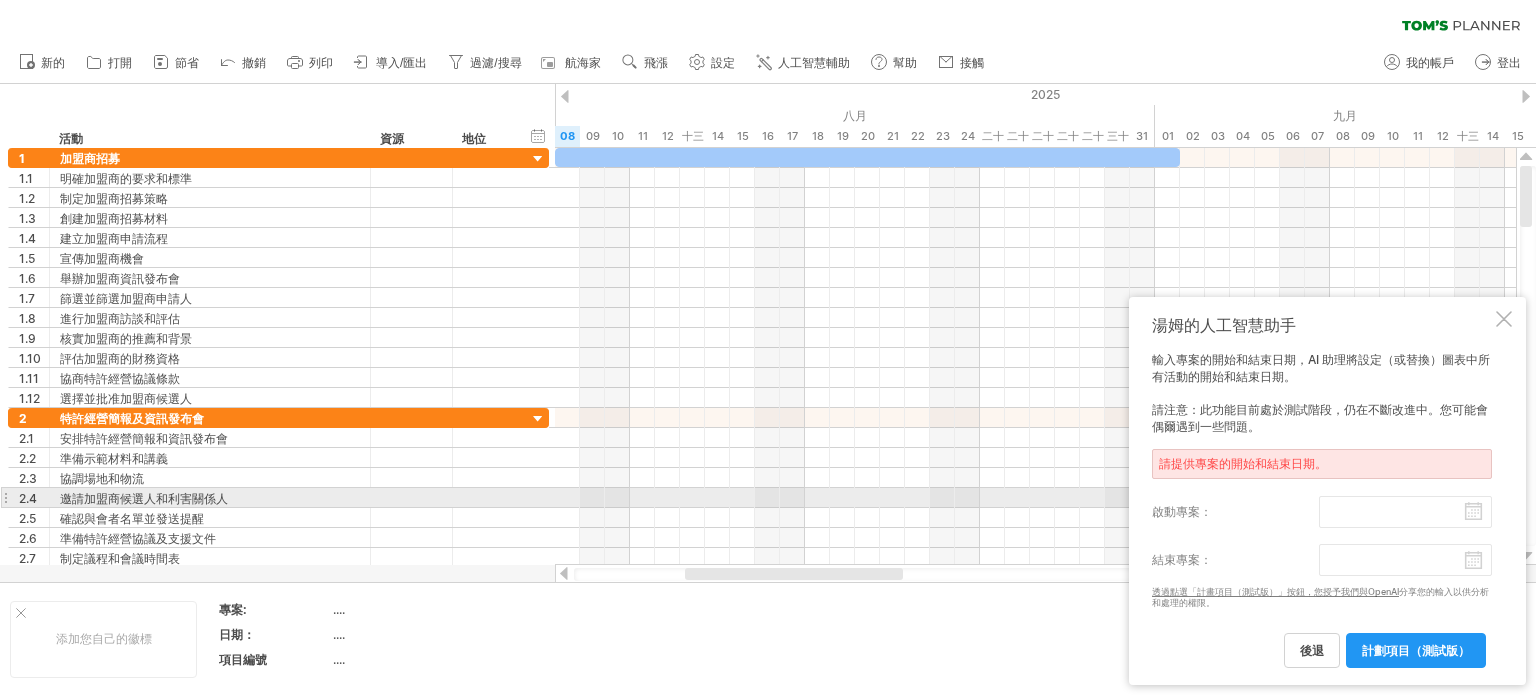 click on "啟動專案：" at bounding box center [1235, 512] 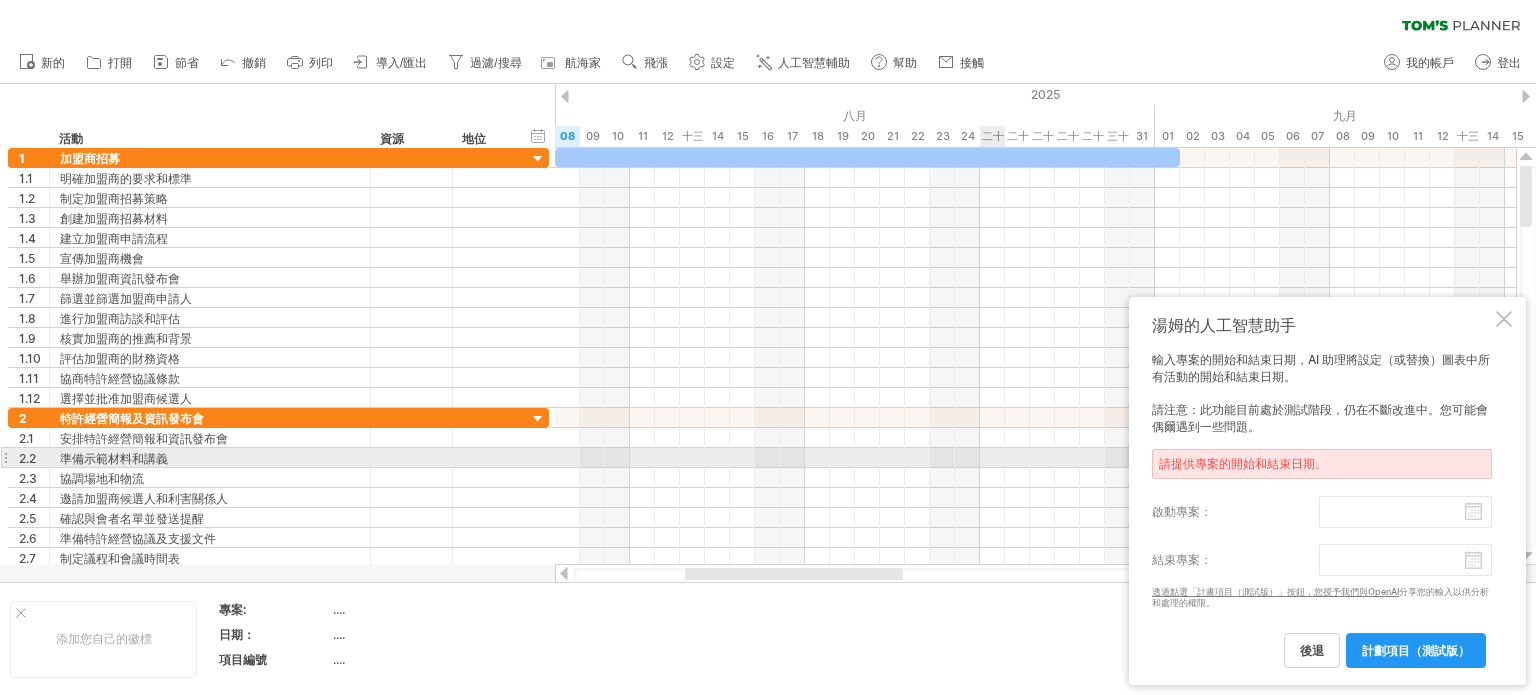click at bounding box center (1035, 478) 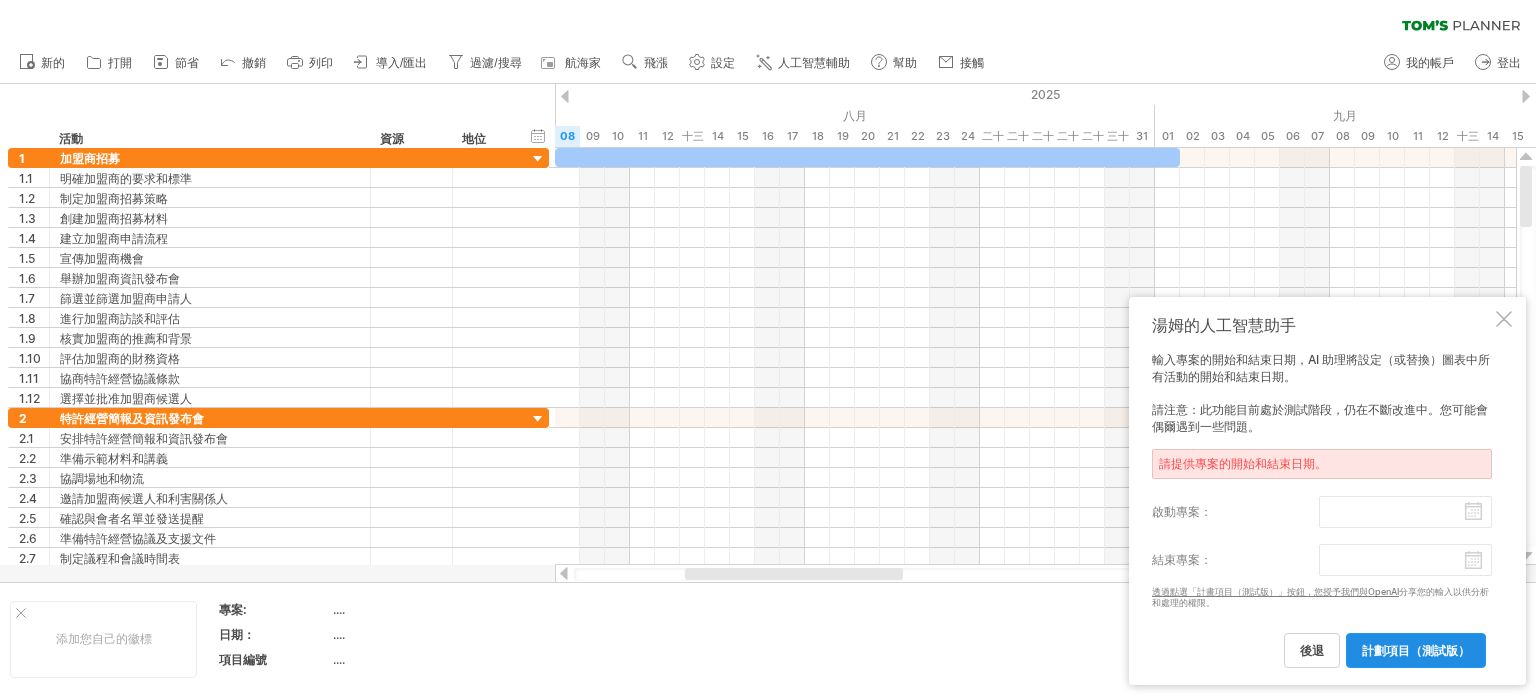 click on "計劃項目（測試版）" at bounding box center [1416, 650] 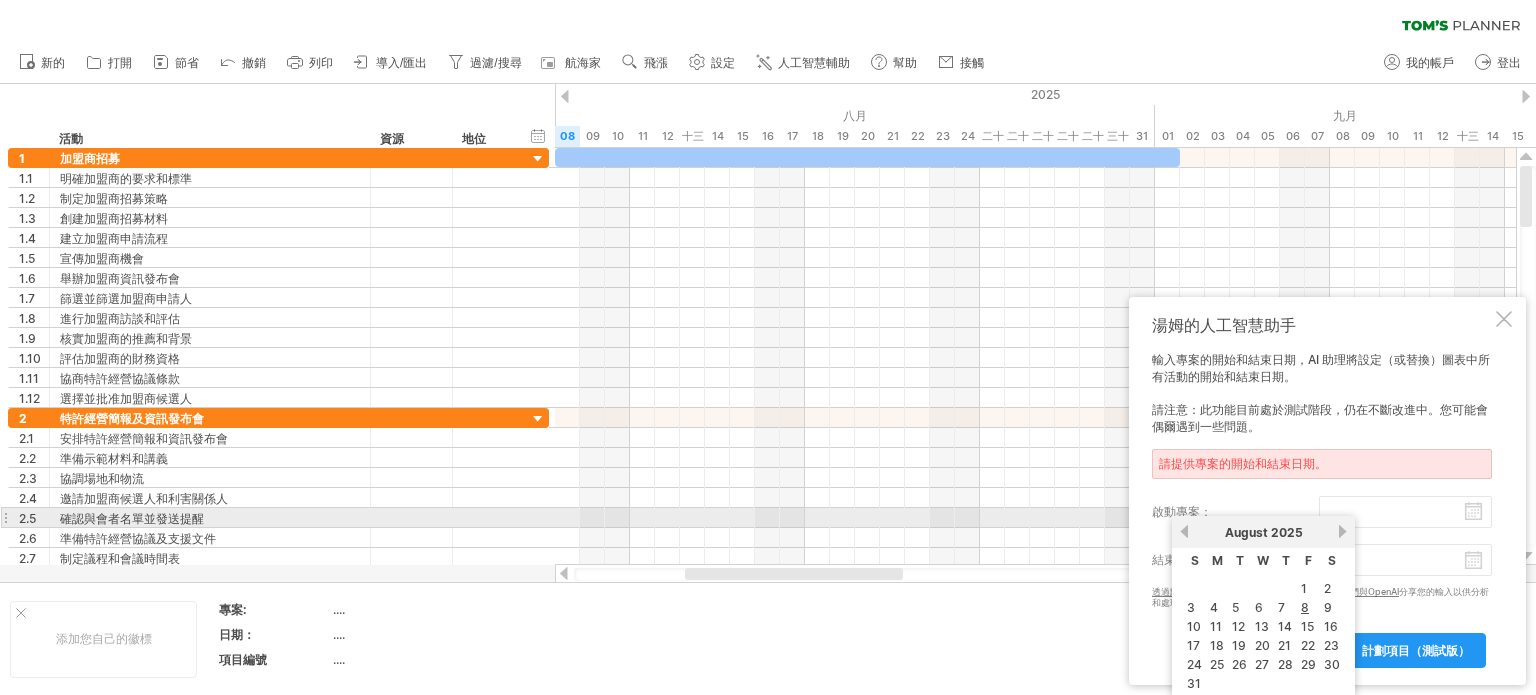 click on "啟動專案：" at bounding box center (1405, 512) 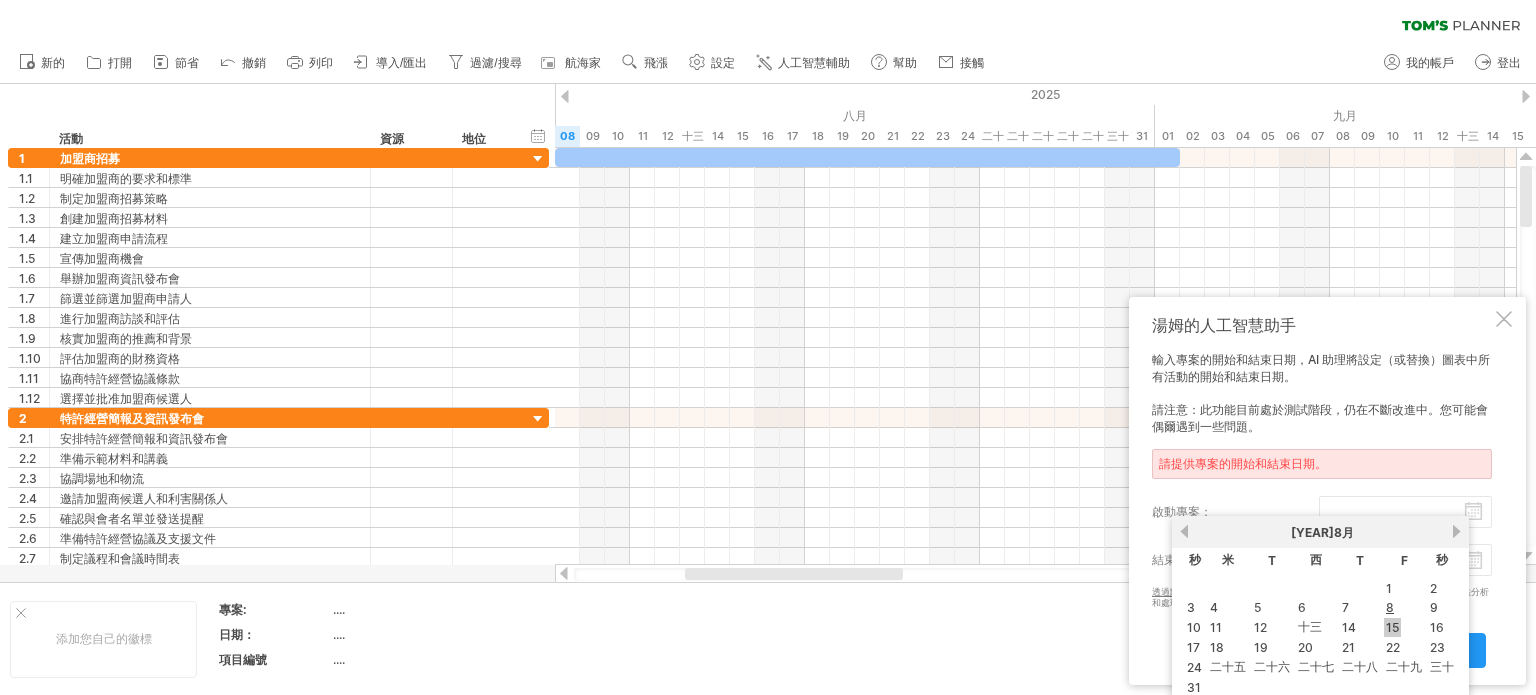 click on "15" at bounding box center (1392, 627) 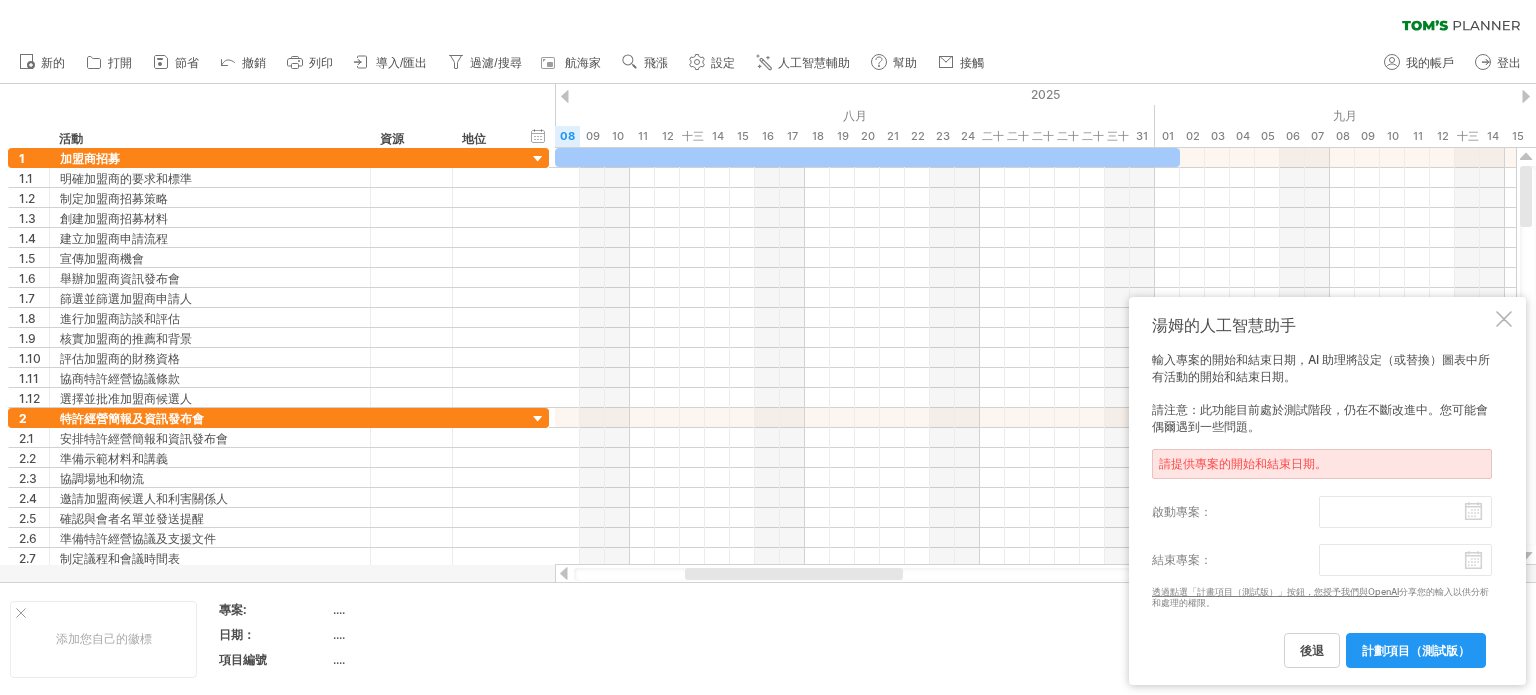 click on "後退 計劃項目（測試版）" at bounding box center [1322, 641] 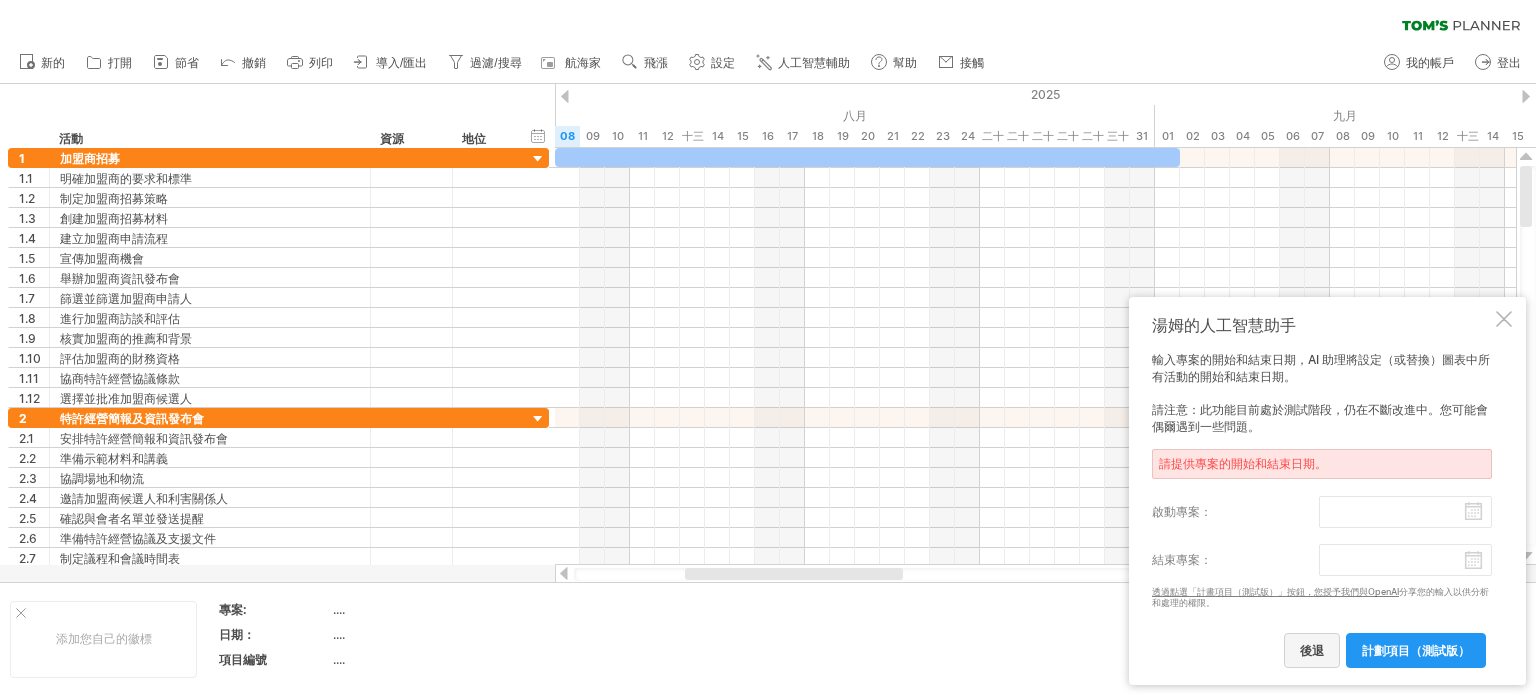 click on "後退" at bounding box center (1312, 650) 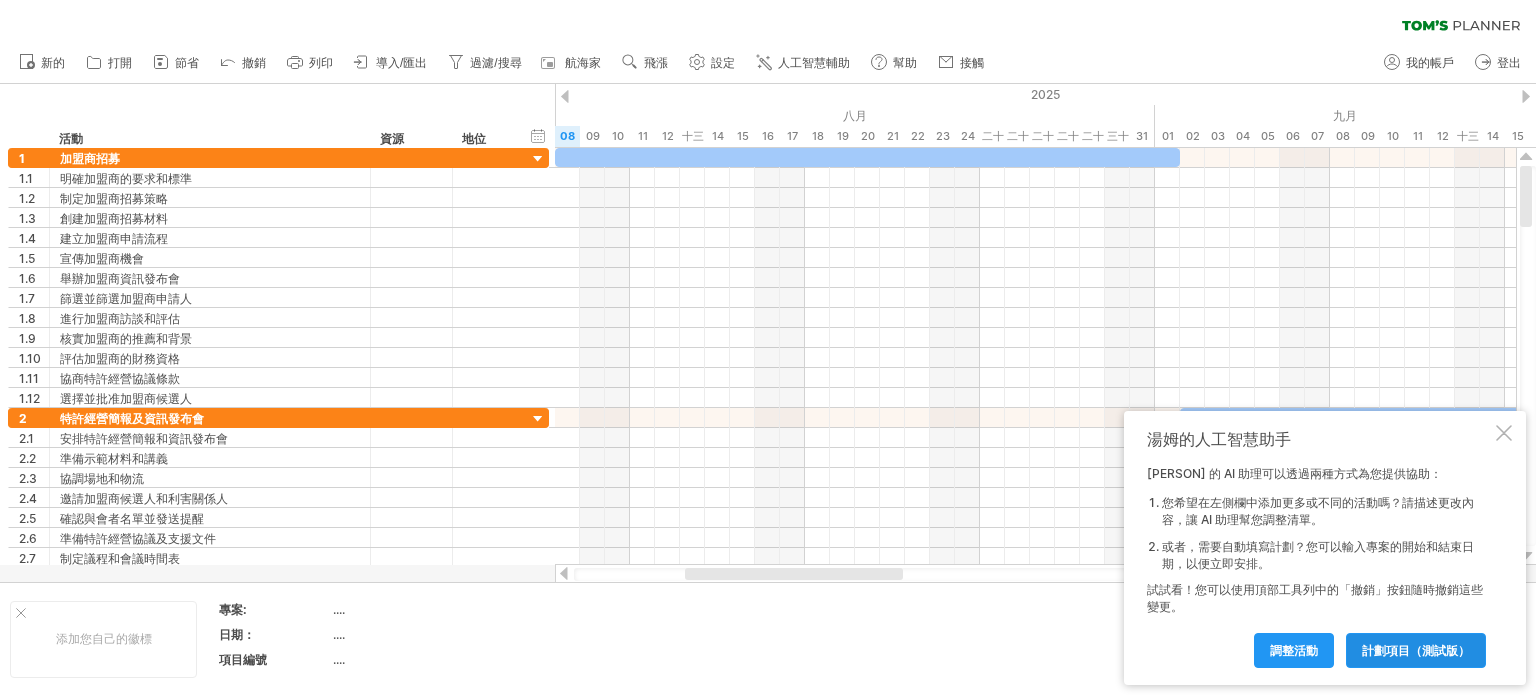 click on "計劃項目（測試版）" at bounding box center (1416, 650) 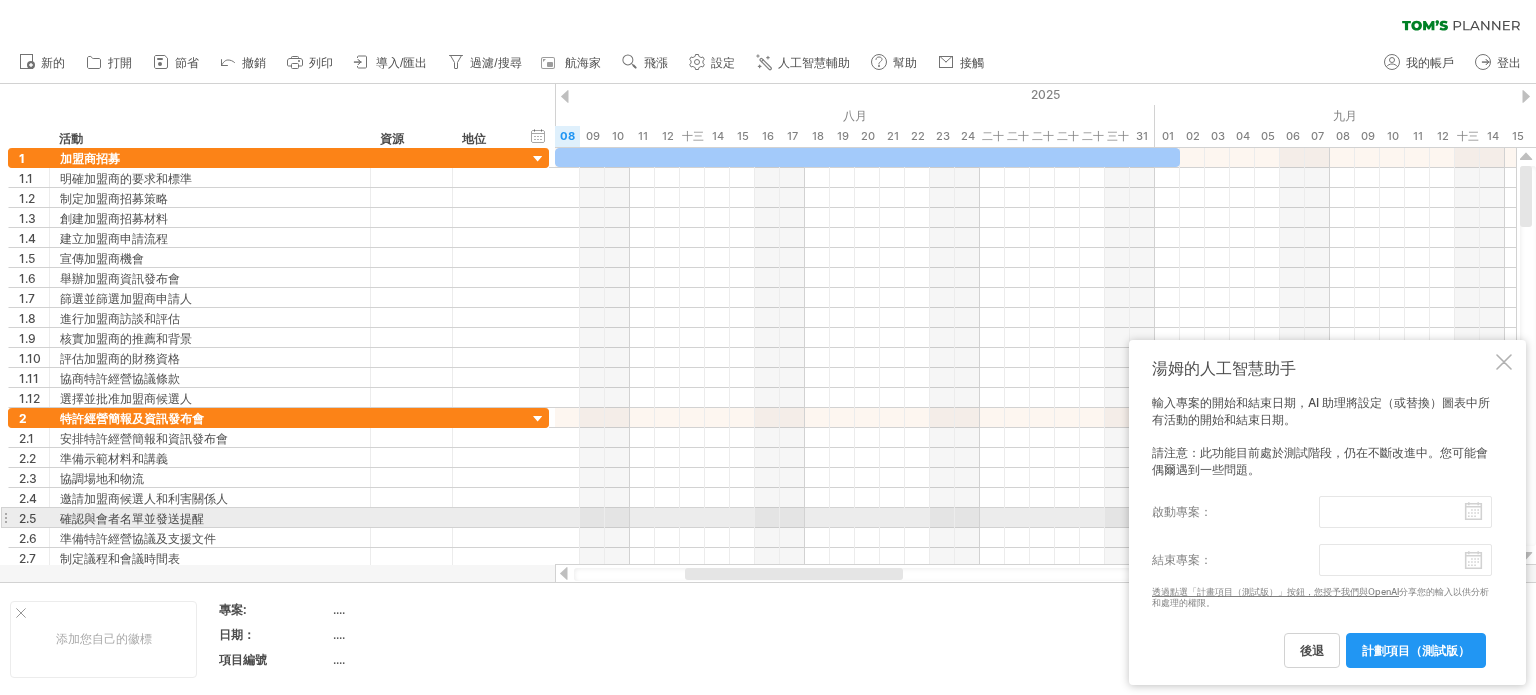 click on "啟動專案：" at bounding box center [1405, 512] 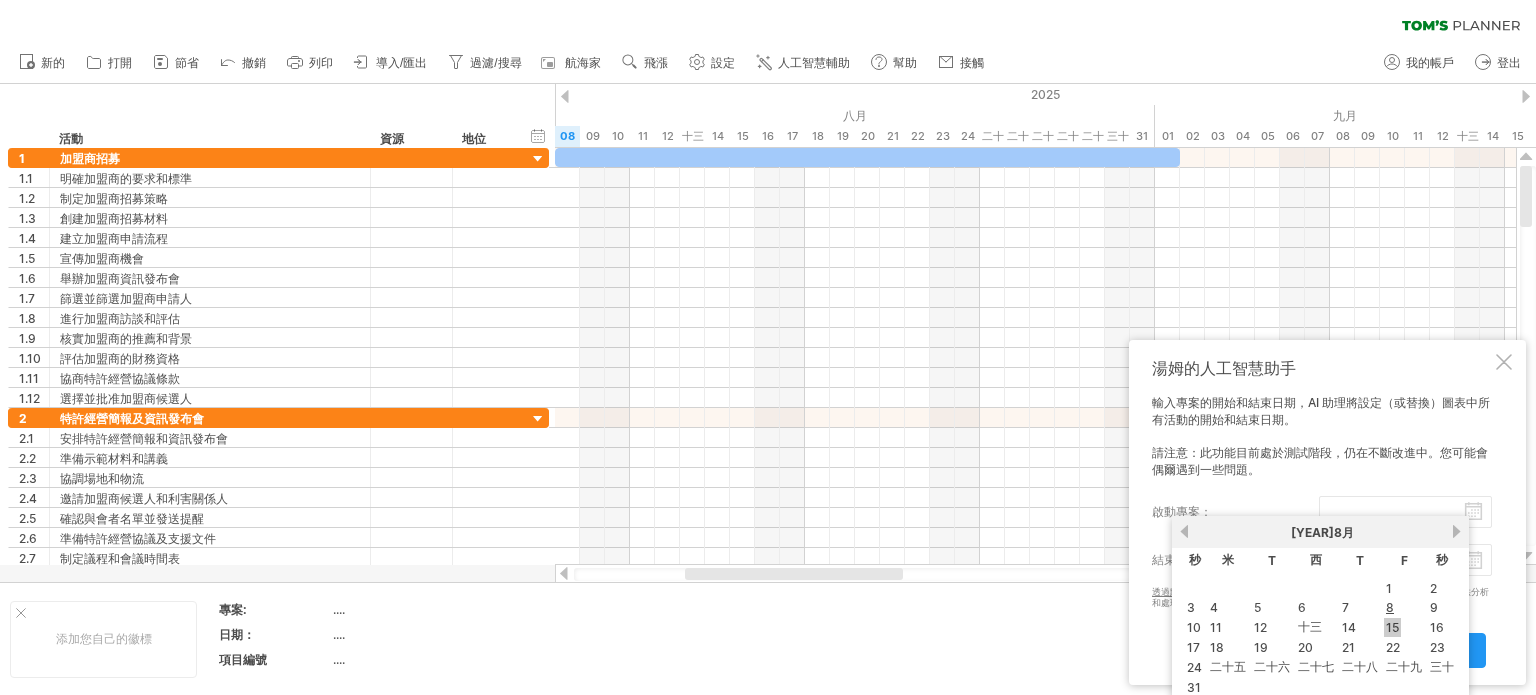 click on "15" at bounding box center [1392, 627] 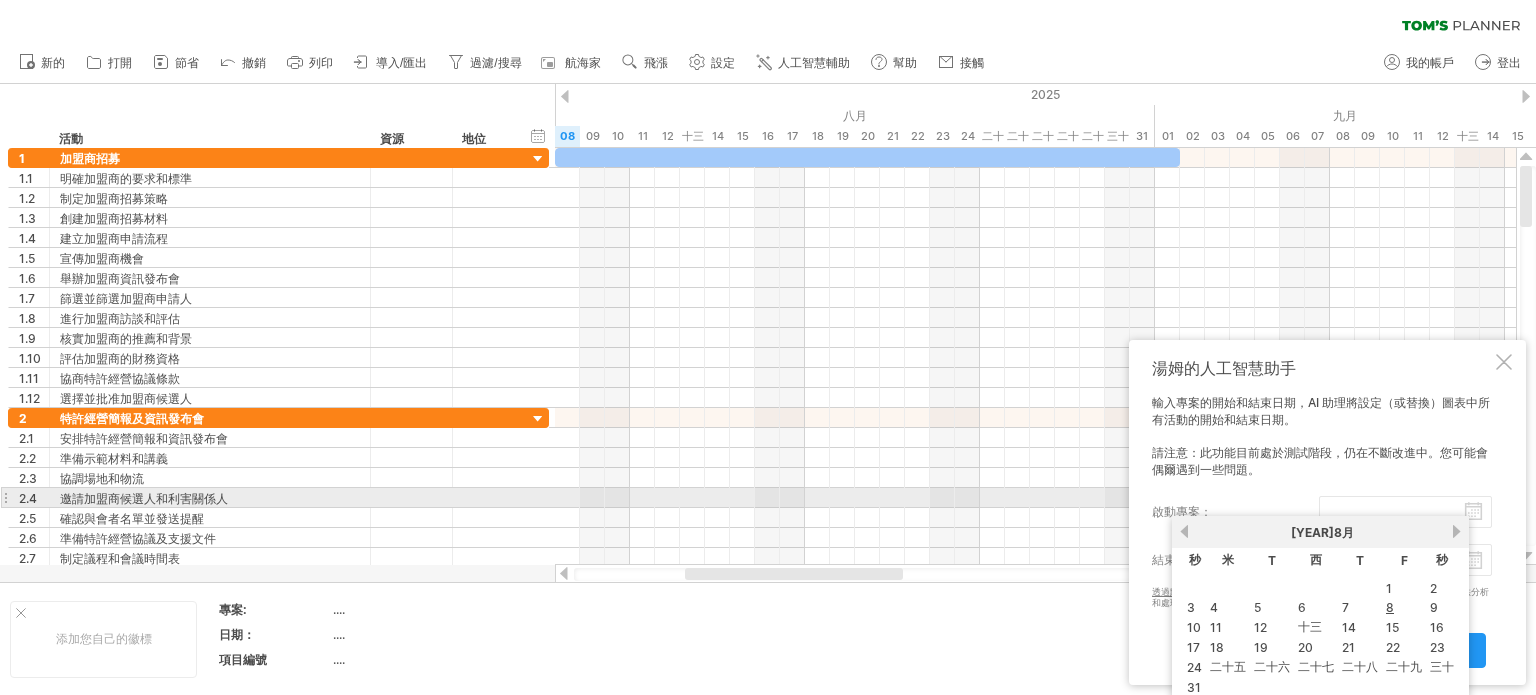 click on "啟動專案：" at bounding box center (1405, 512) 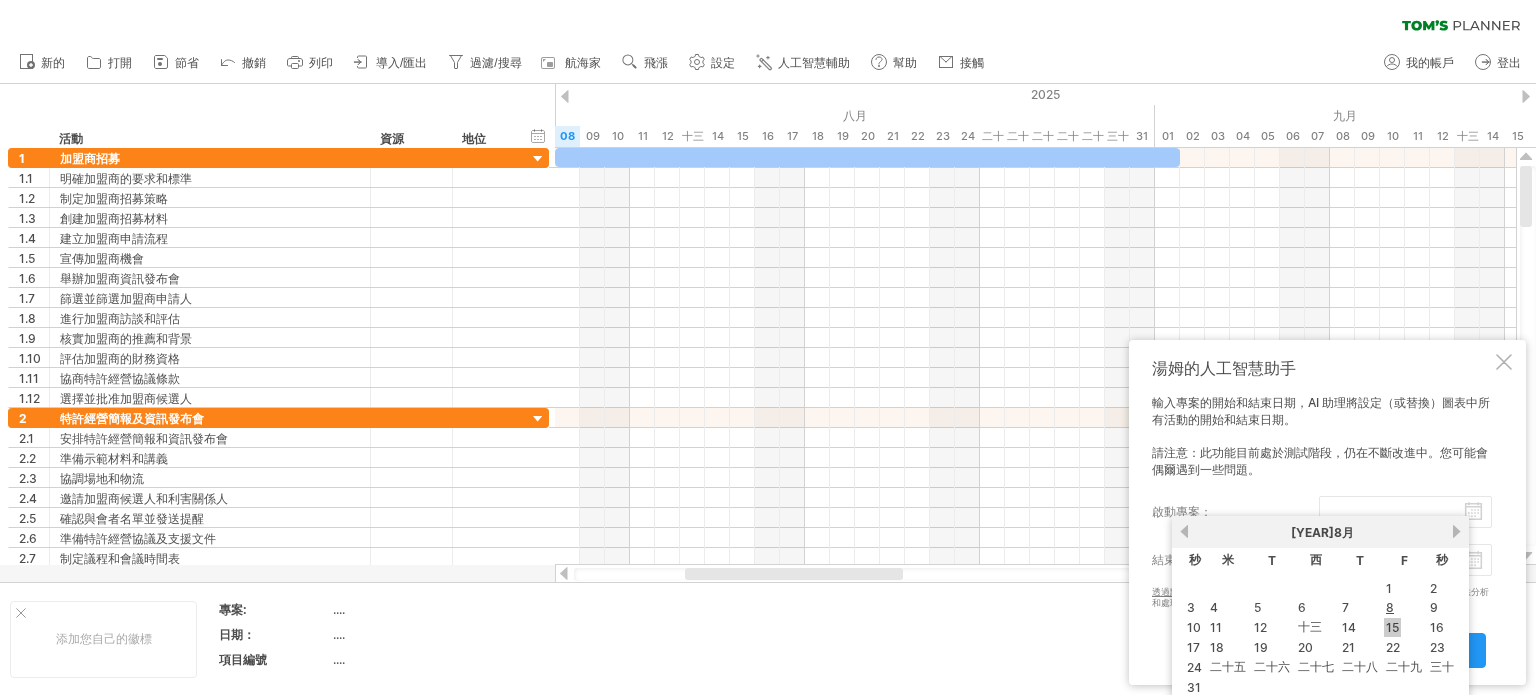 click on "15" at bounding box center (1392, 627) 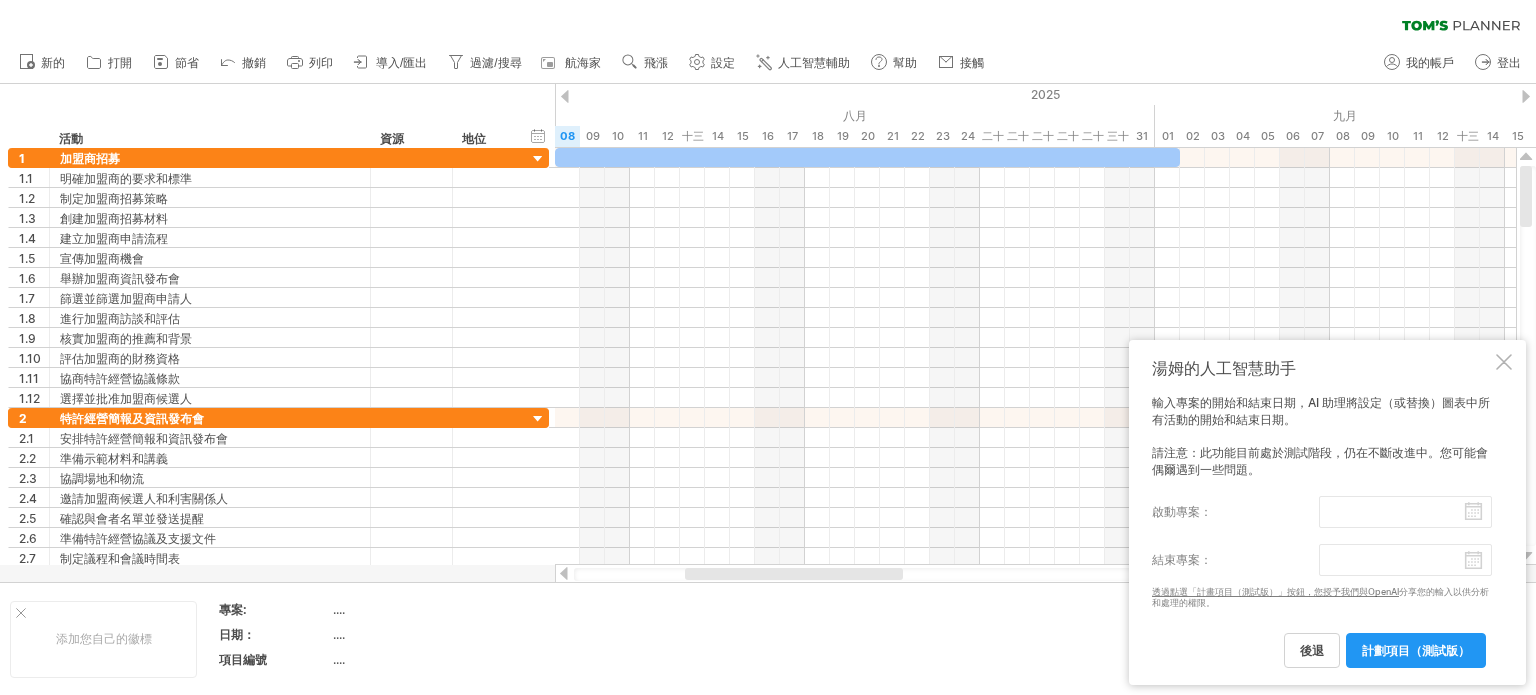 click on "後退 計劃項目（測試版）" at bounding box center [1322, 641] 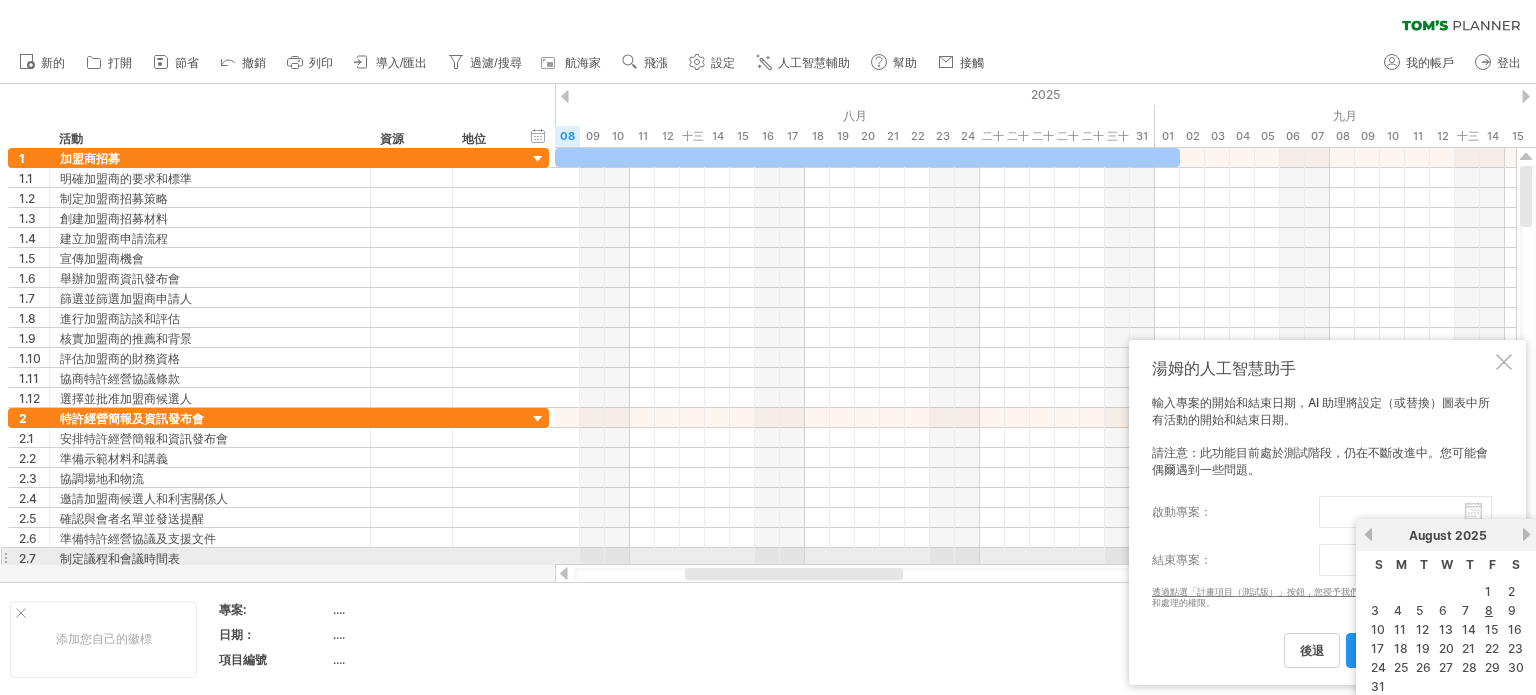 click on "進度([PERCENT]%)
嘗試造訪 plan.tomsplanner.com
再次連接...
0%
清除過濾器" at bounding box center (768, 349) 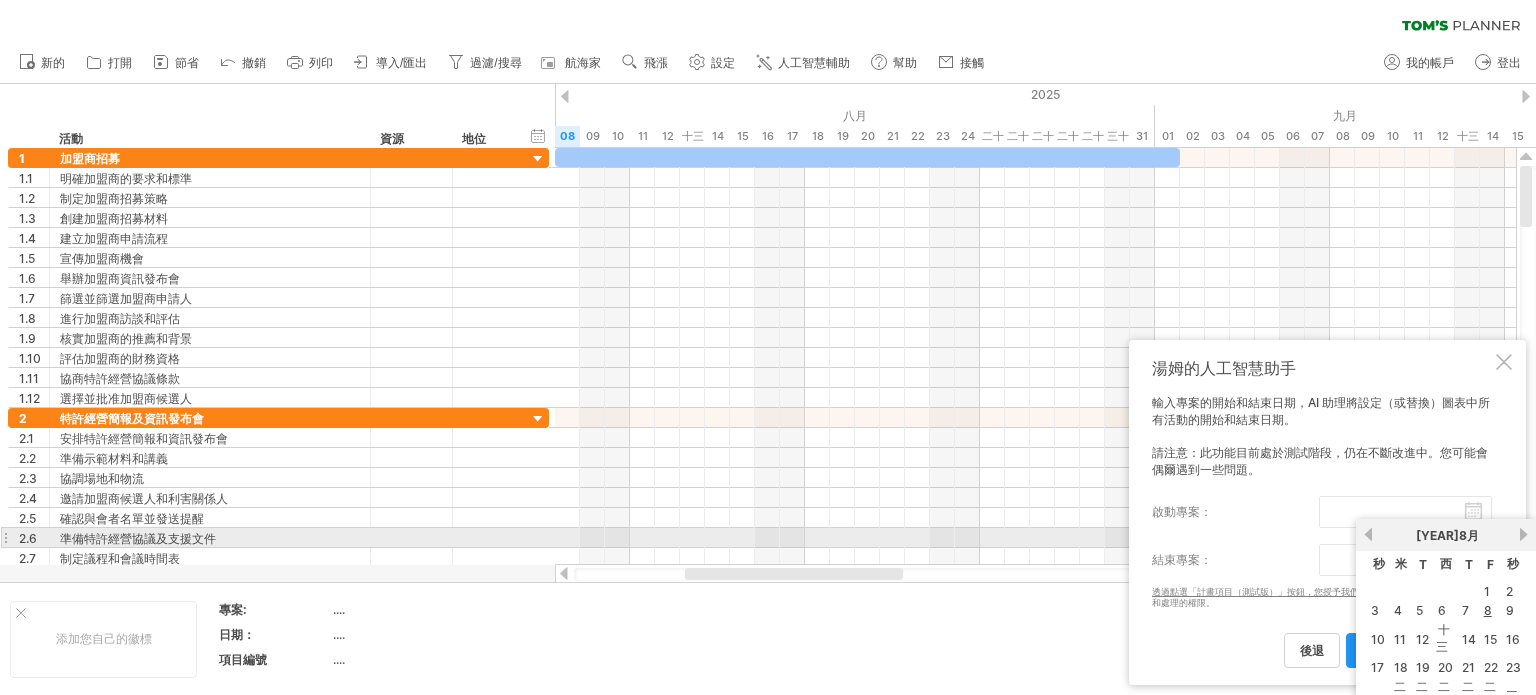 click on "[YEAR]年 [MONTH]月" at bounding box center [1446, 536] 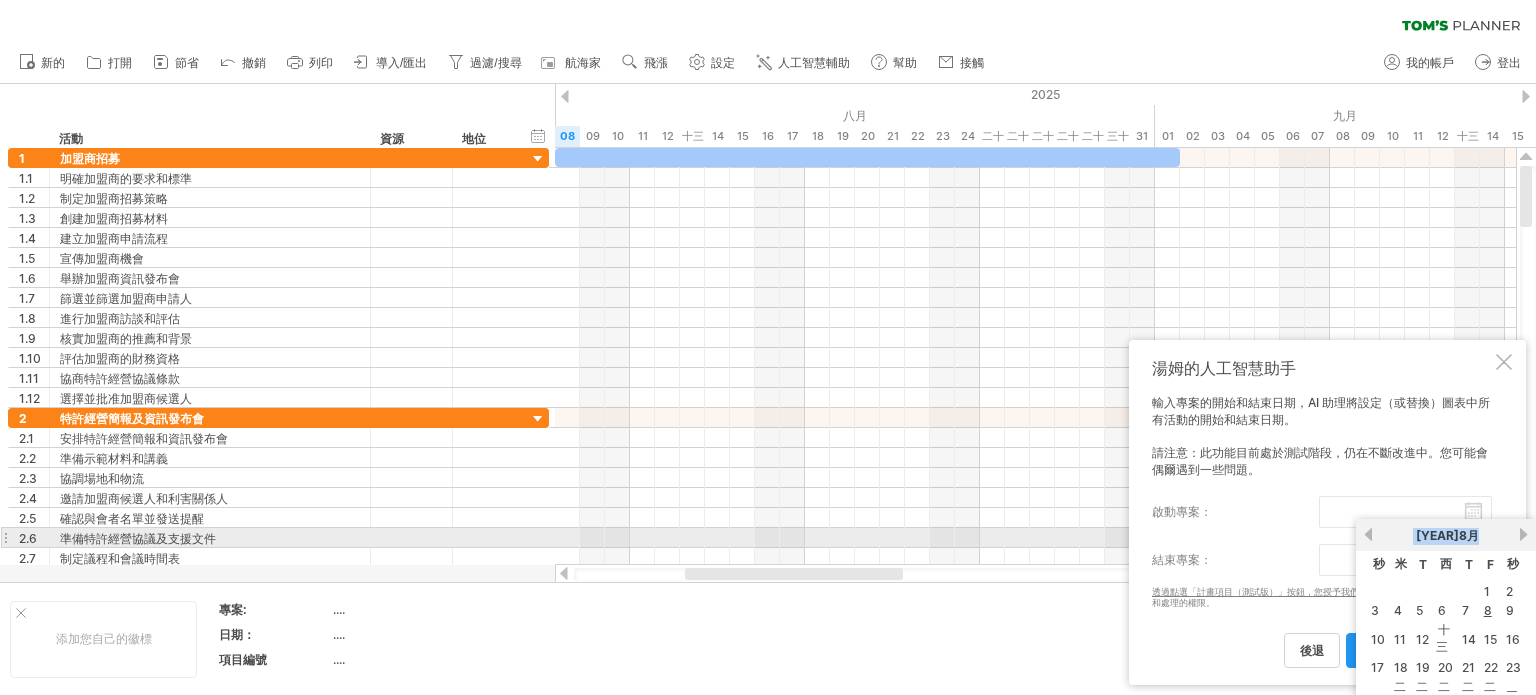 click on "[YEAR]年 [MONTH]月" at bounding box center (1446, 536) 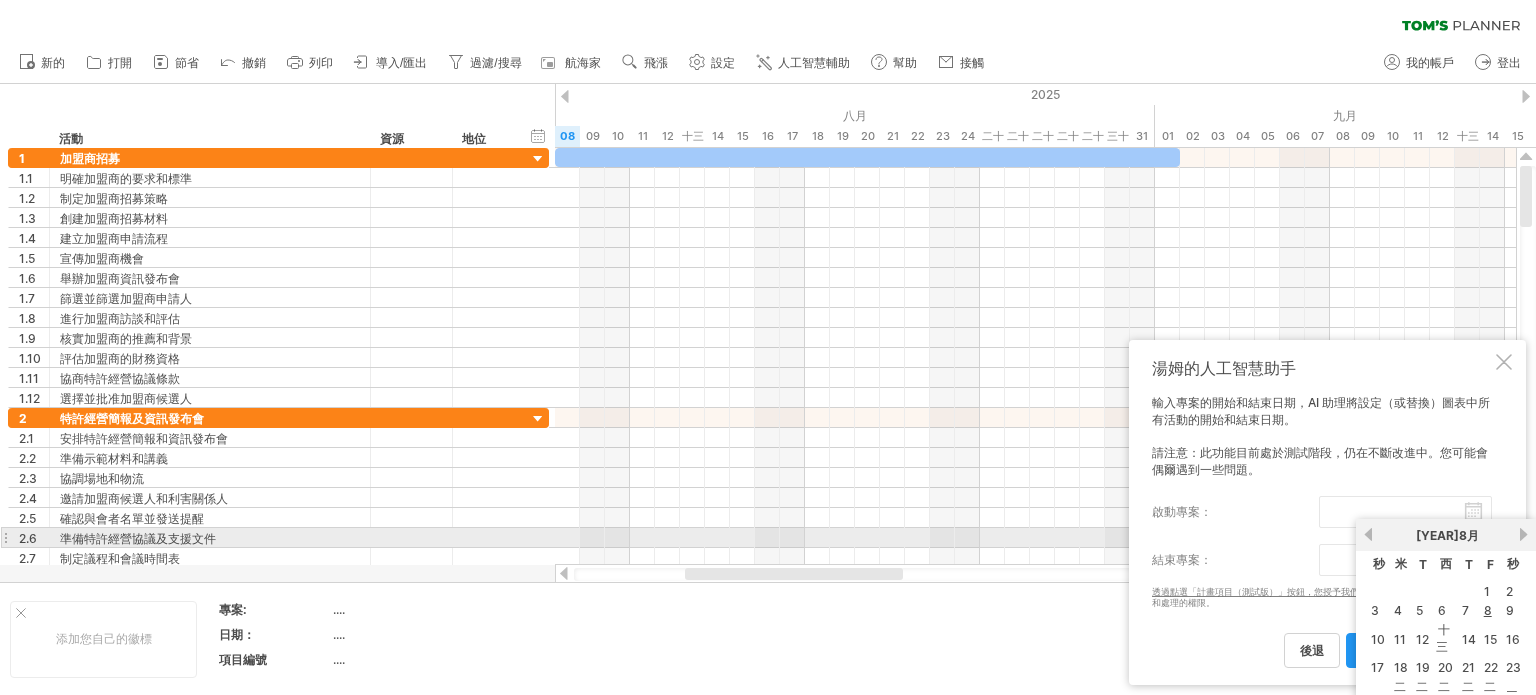 click on "下一個" at bounding box center [1523, 534] 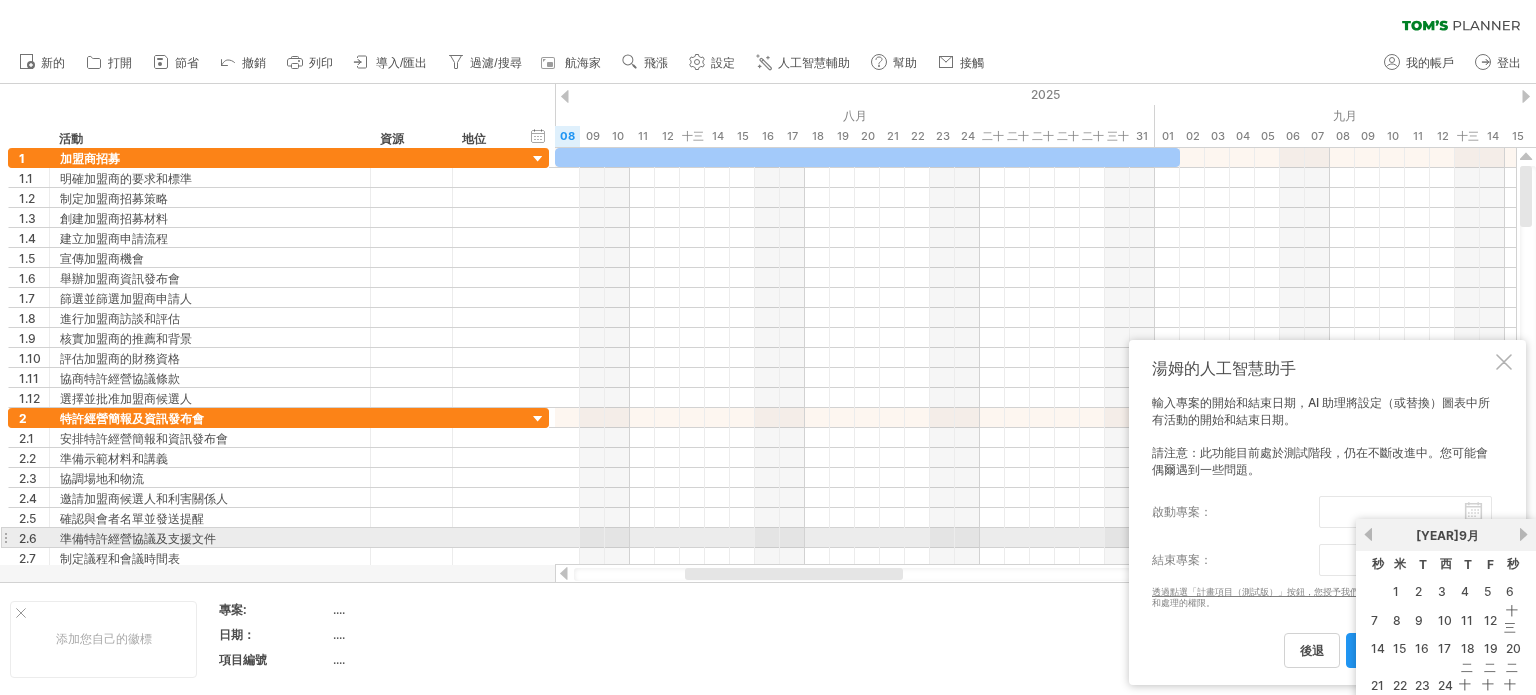 click on "下一個" at bounding box center [1523, 534] 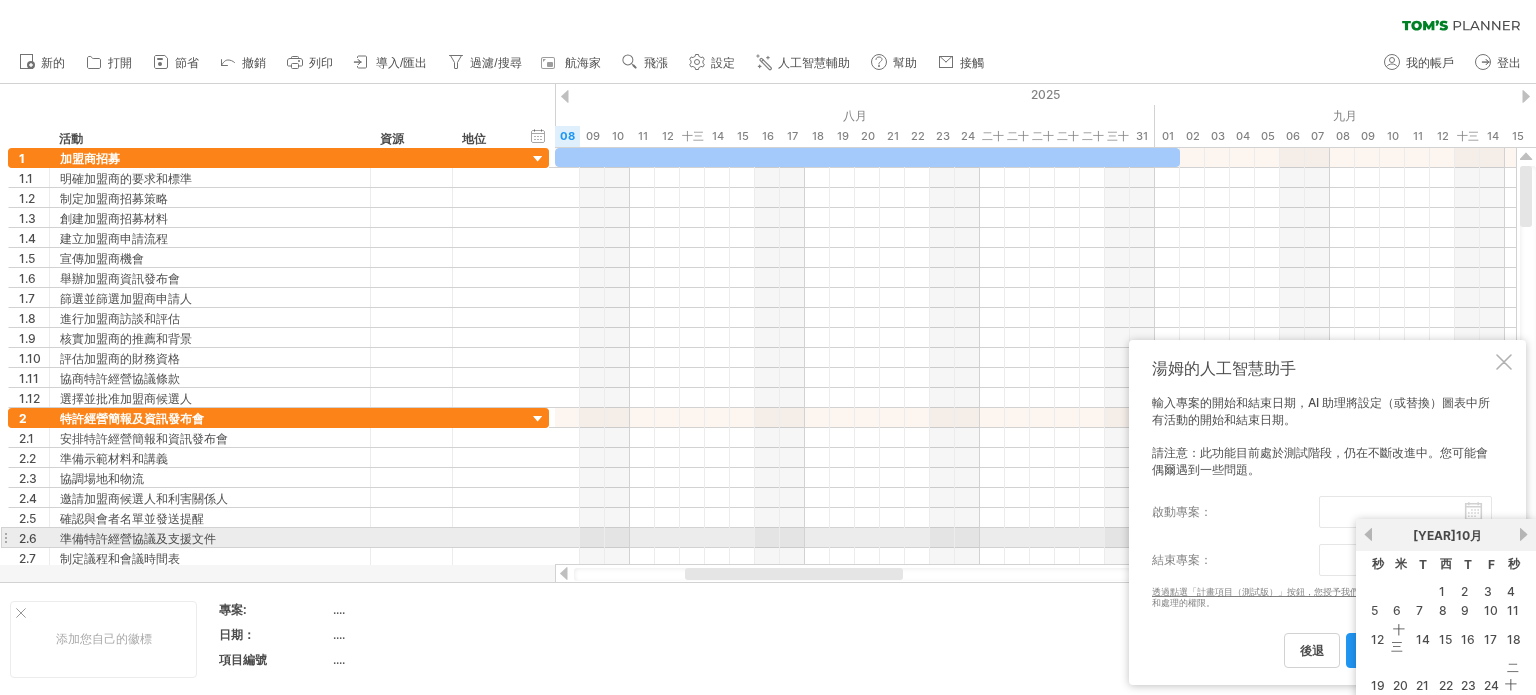 click on "下一個" at bounding box center [1523, 534] 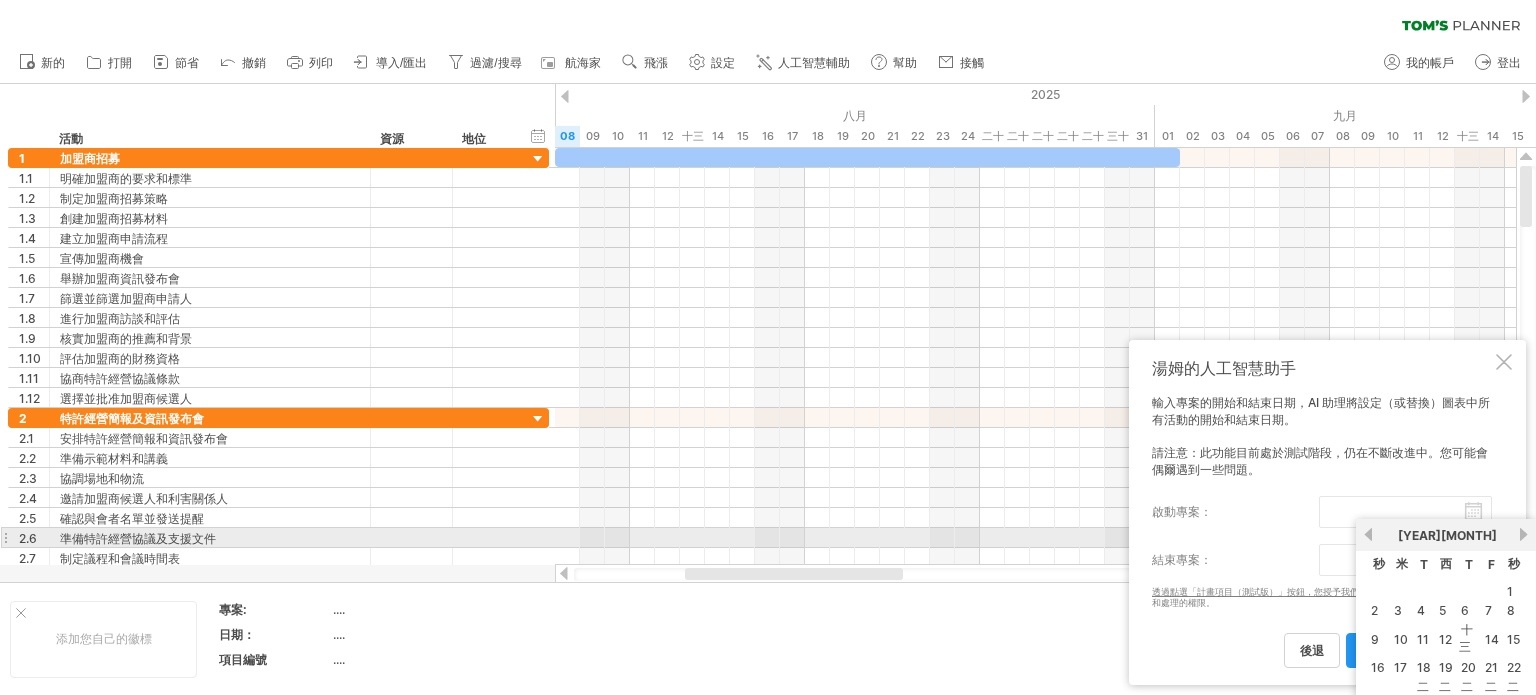 click on "下一個" at bounding box center (1523, 534) 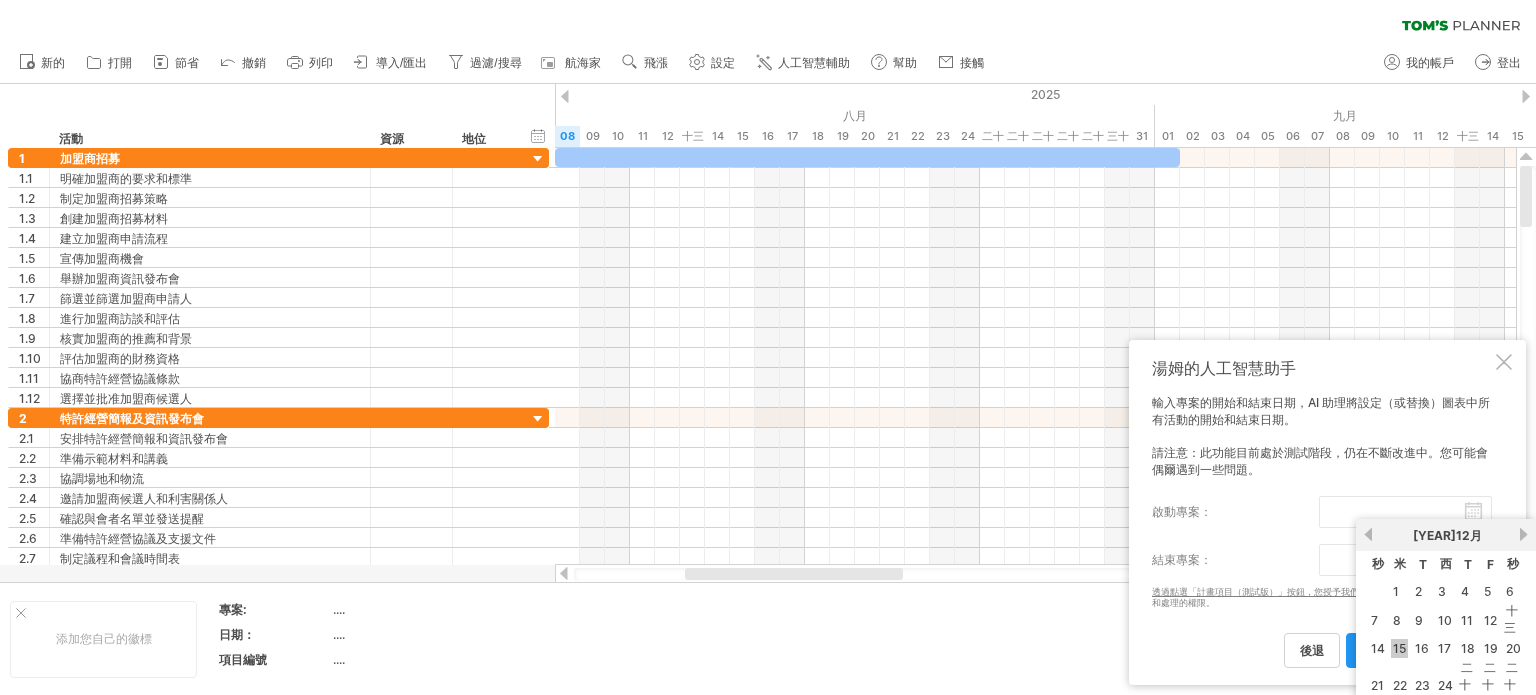 click on "15" at bounding box center [1399, 648] 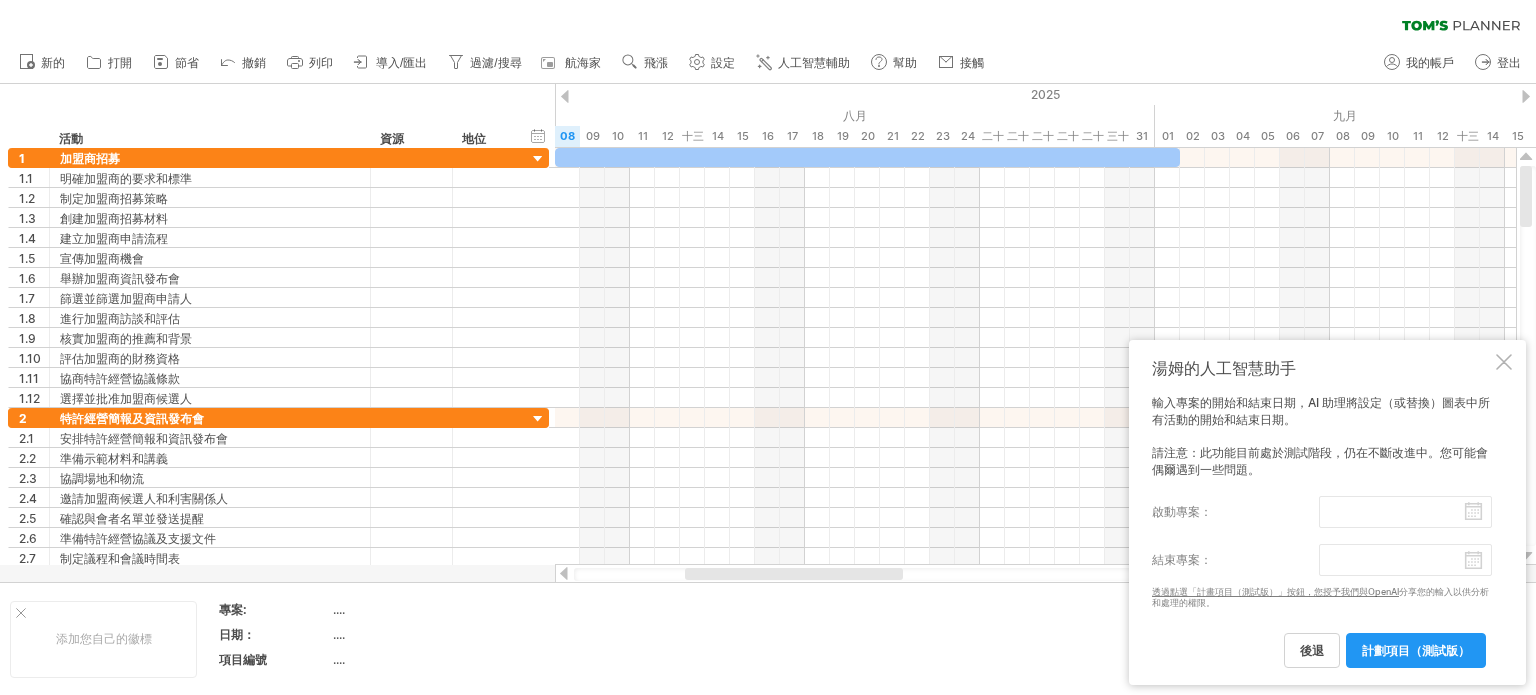 click on "計劃項目（測試版）" at bounding box center (1416, 650) 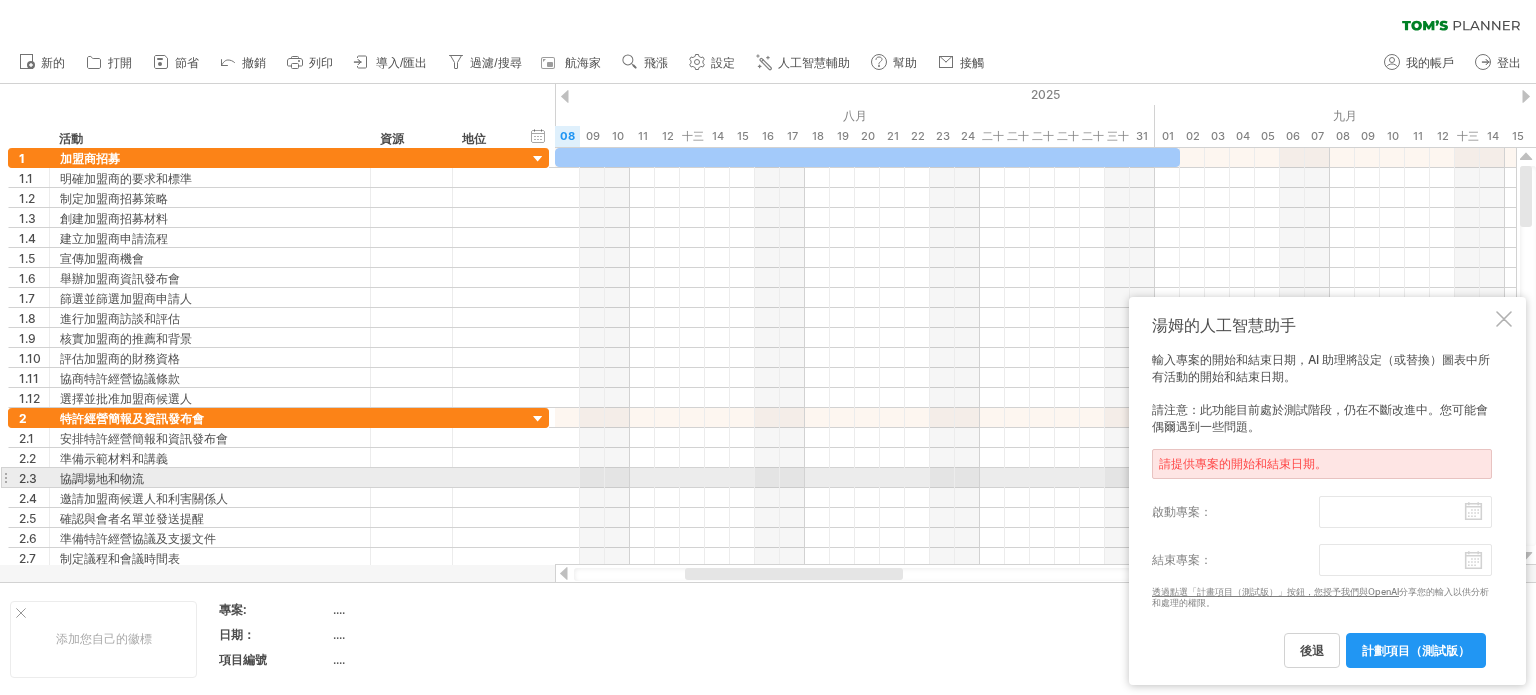 drag, startPoint x: 1348, startPoint y: 471, endPoint x: 1372, endPoint y: 471, distance: 24 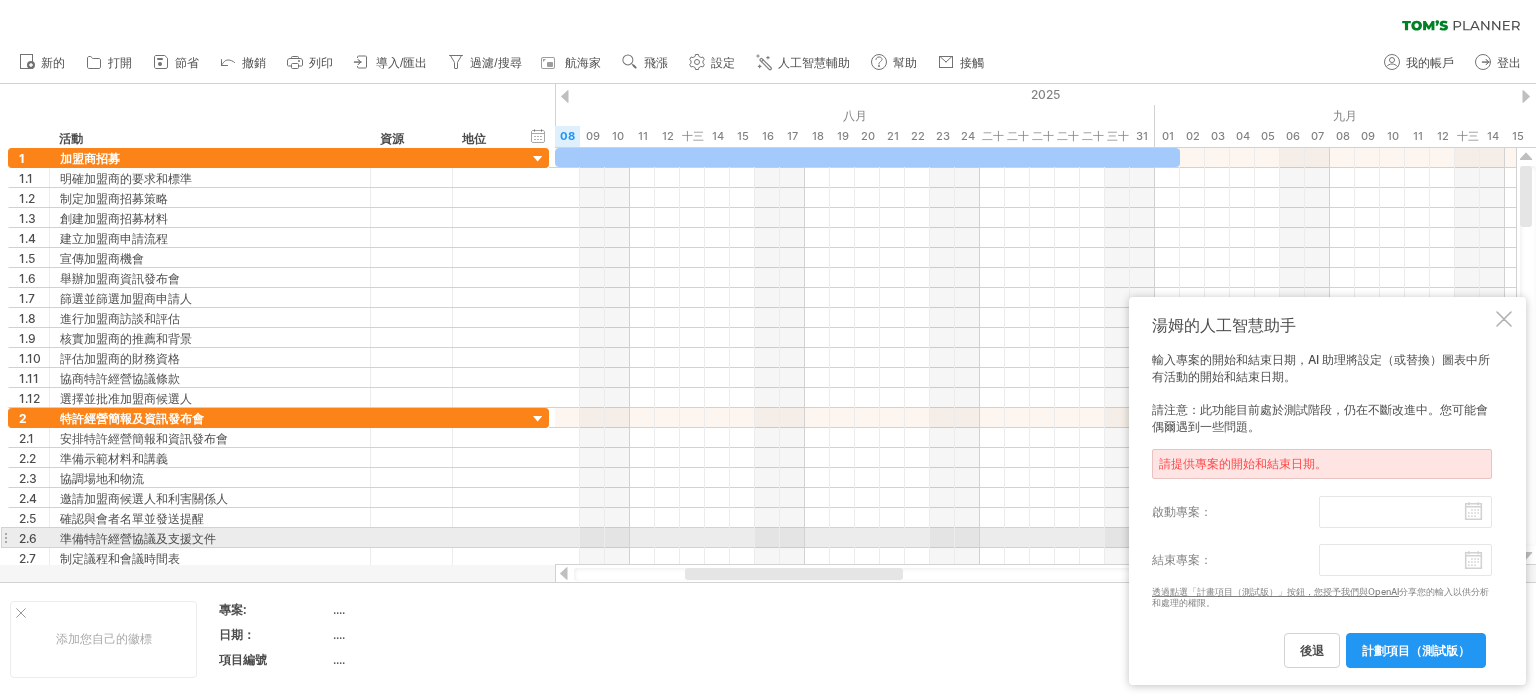 click on "輸入專案的開始和結束日期，AI 助理將設定（或替換）圖表中所有活動的開始和結束日期。 請注意：此功能目前處於測試階段，仍在不斷改進中。您可能會偶爾遇到一些問題。 請提供專案的開始和結束日期。 啟動專案： 結束專案： 透過點選「計畫項目（測試版）」按鈕，您授予我們與OpenAI 分享您的輸入 以供分析和處理的權限。 後退 計劃項目（測試版）" at bounding box center (1322, 509) 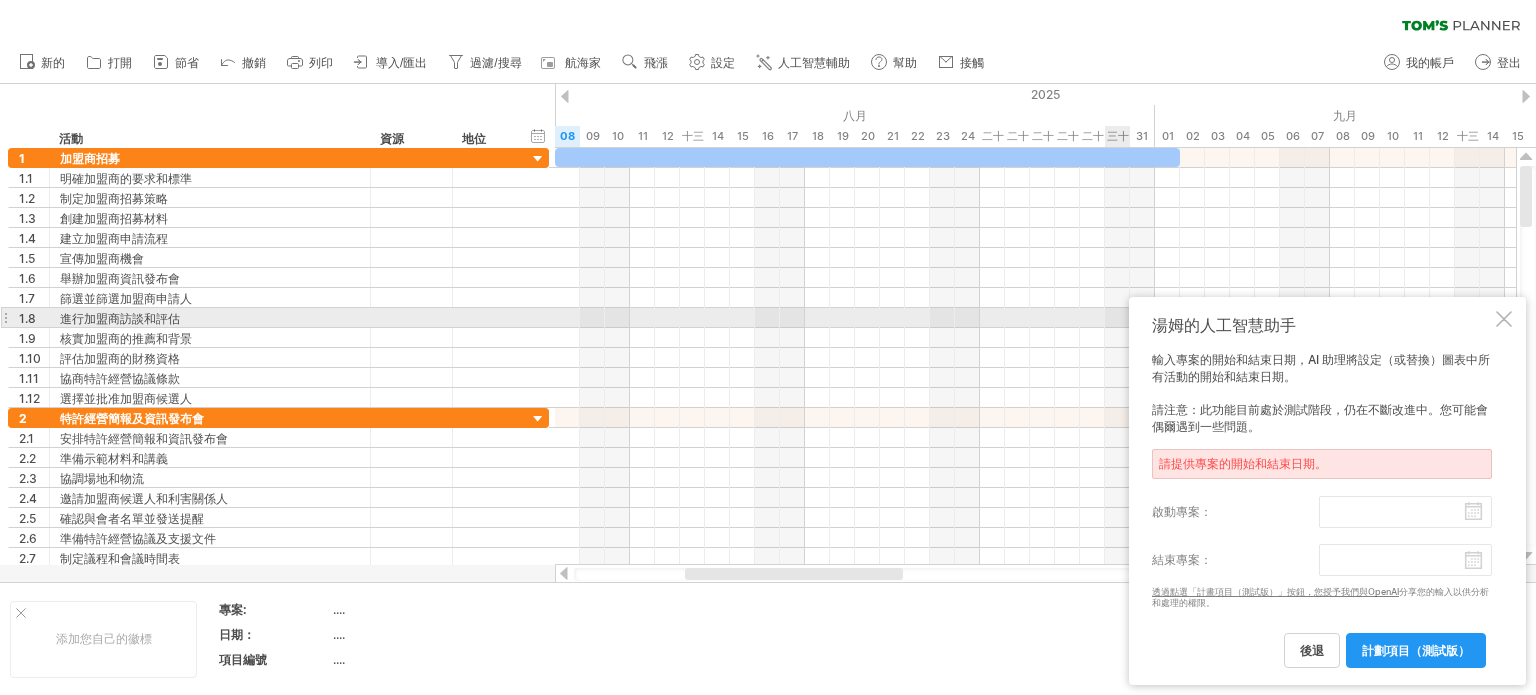 click at bounding box center (1504, 319) 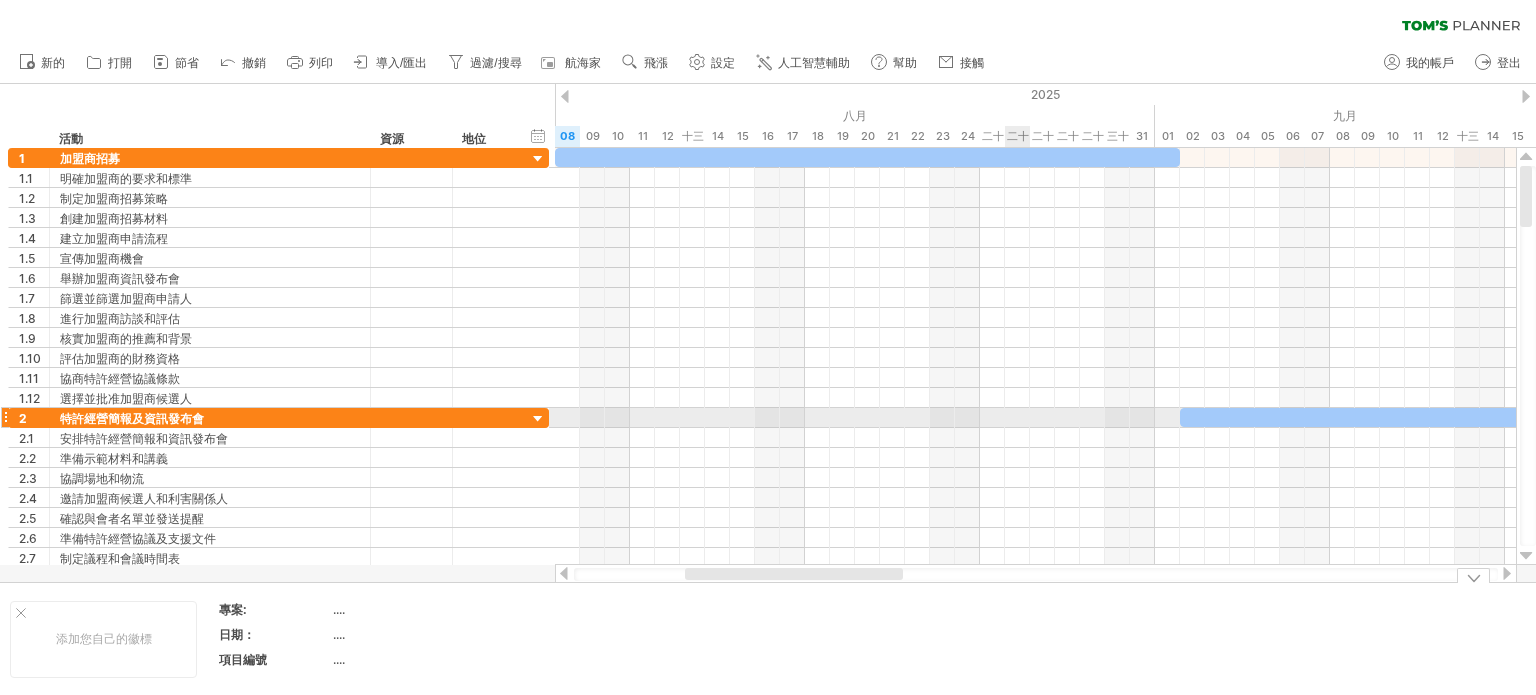 click at bounding box center (1035, 438) 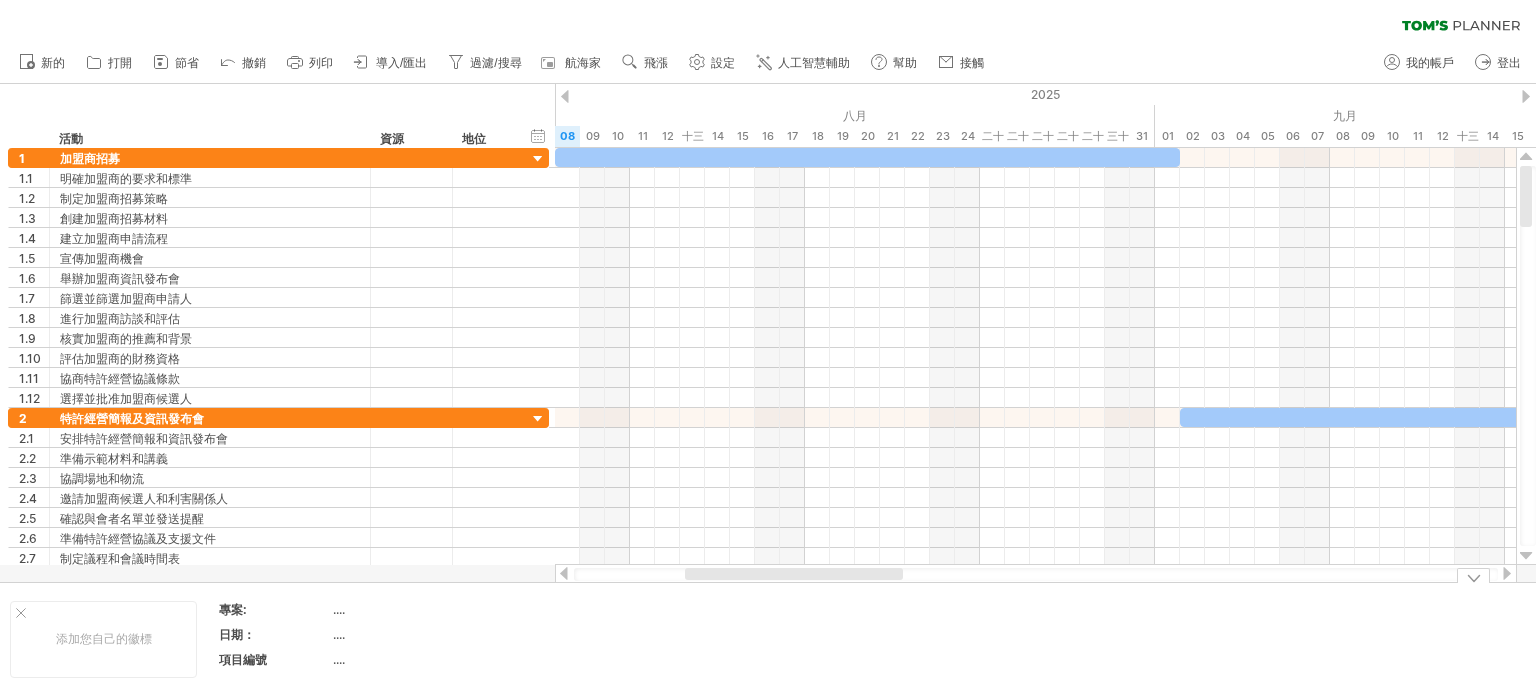 drag, startPoint x: 812, startPoint y: 580, endPoint x: 1124, endPoint y: 578, distance: 312.0064 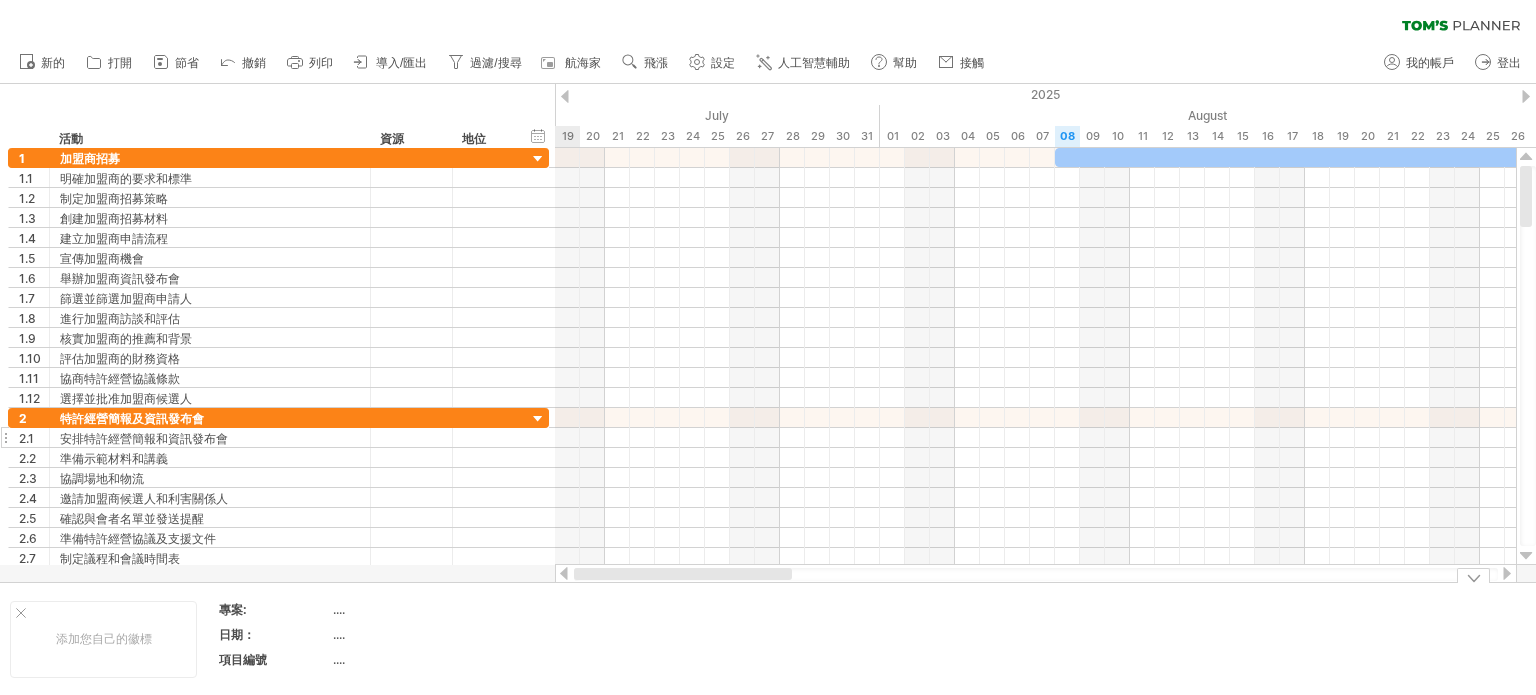 drag, startPoint x: 875, startPoint y: 576, endPoint x: 440, endPoint y: 443, distance: 454.878 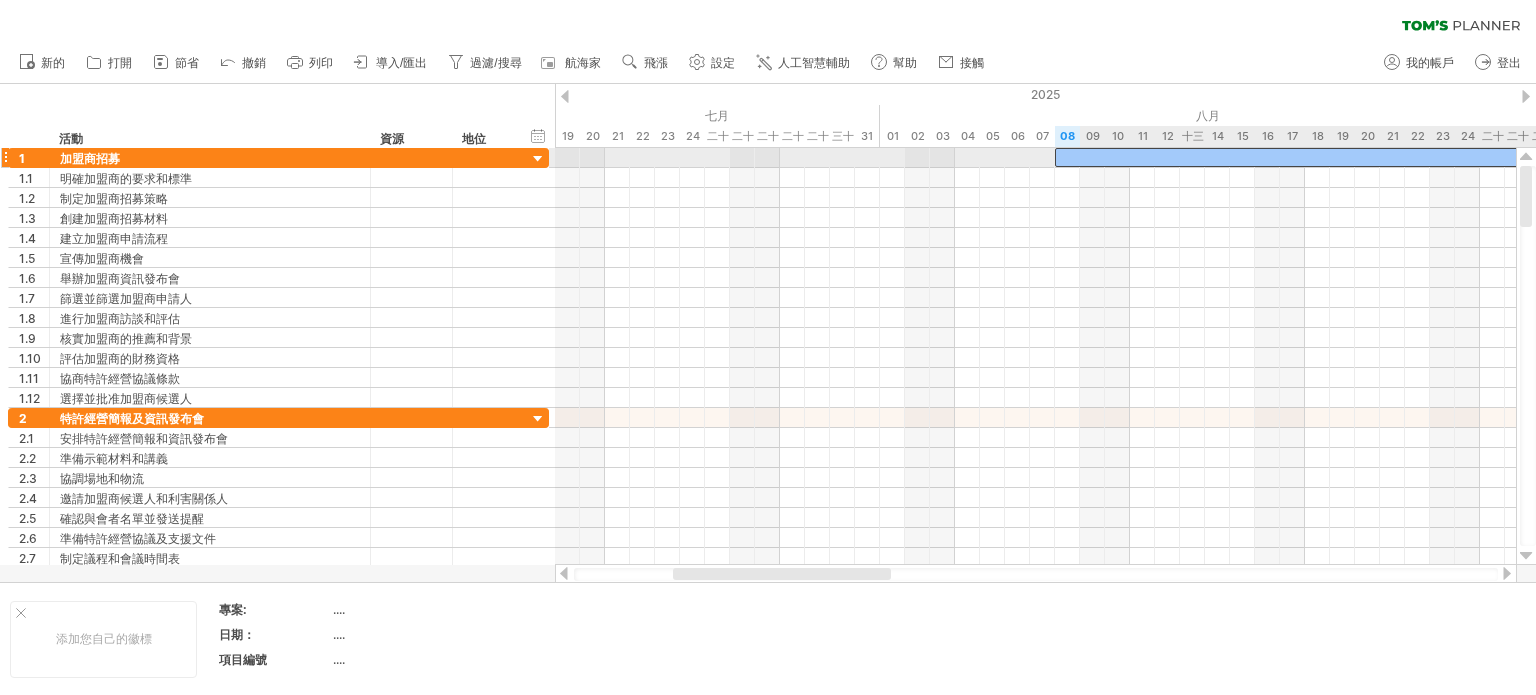 click at bounding box center [1367, 157] 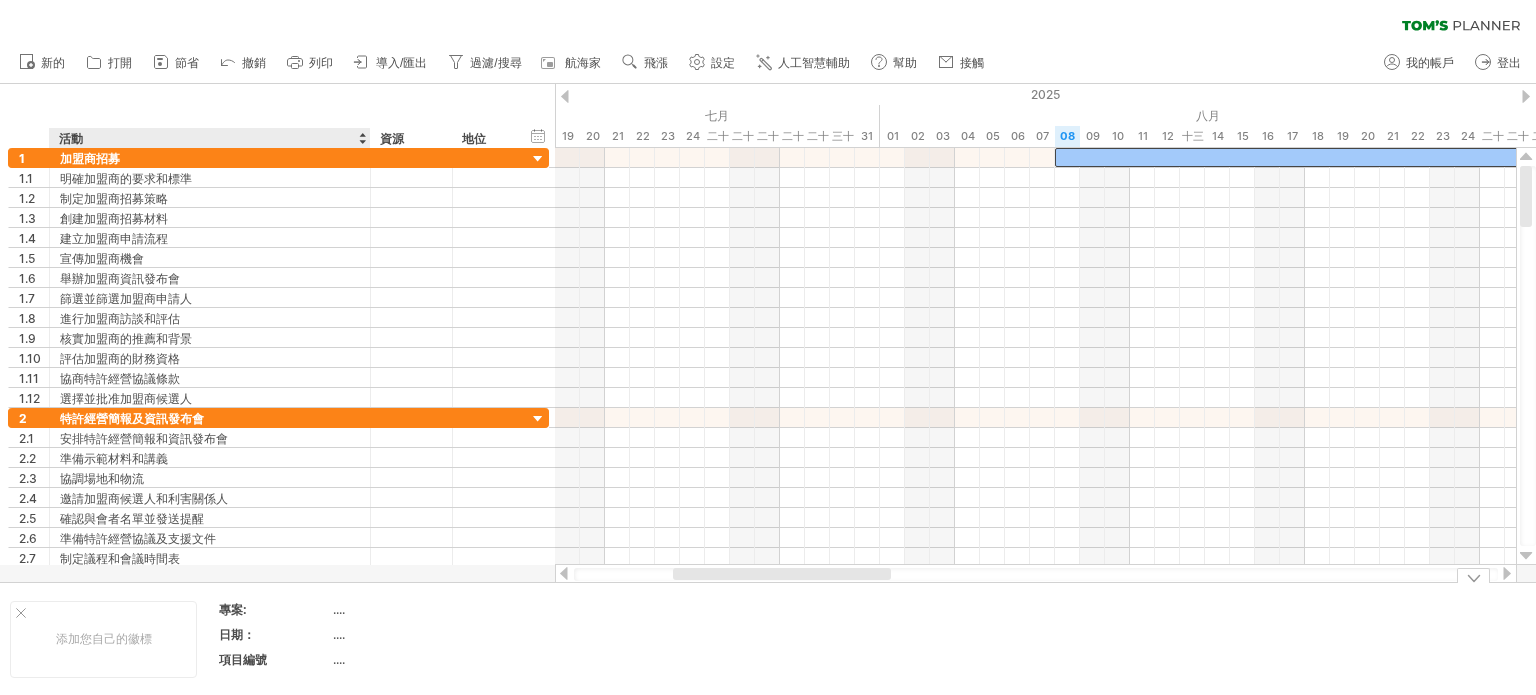 click on "...." at bounding box center (339, 609) 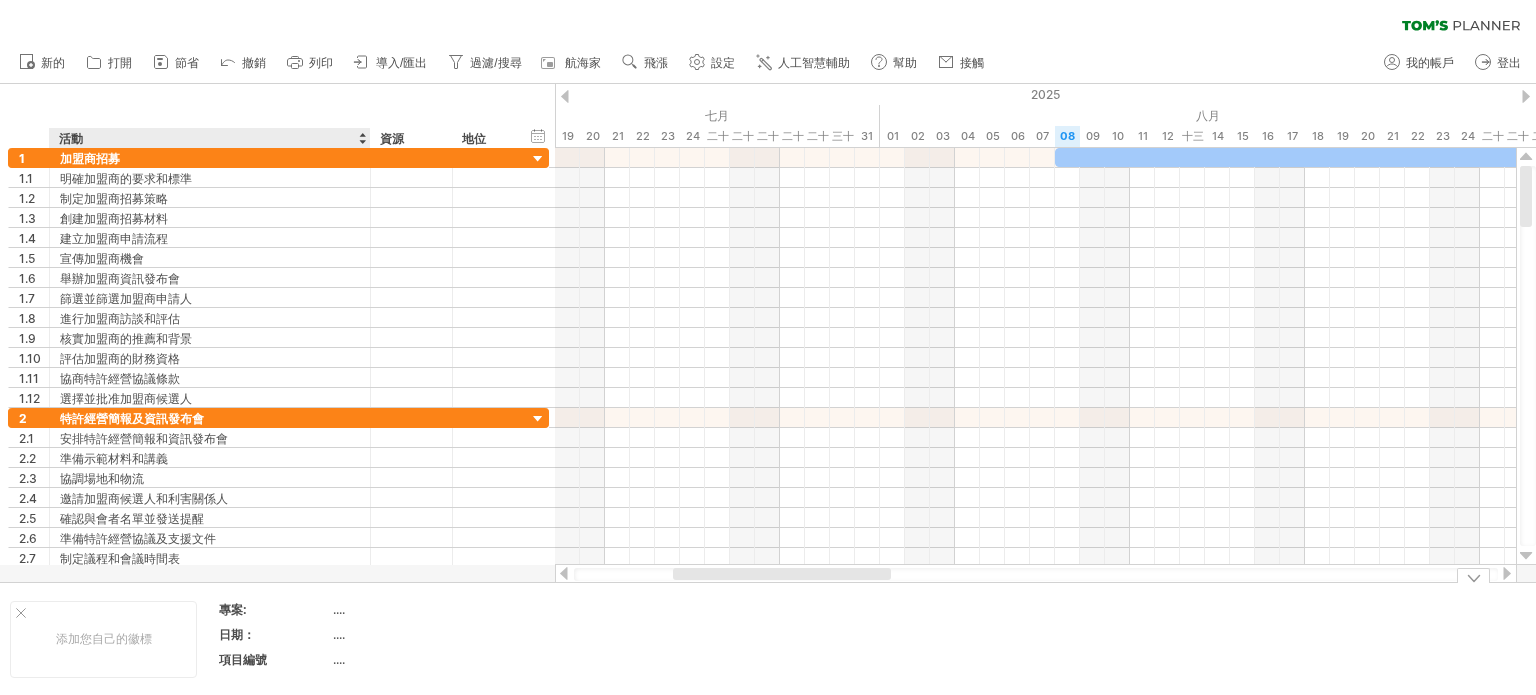 click on "日期：" at bounding box center [274, 634] 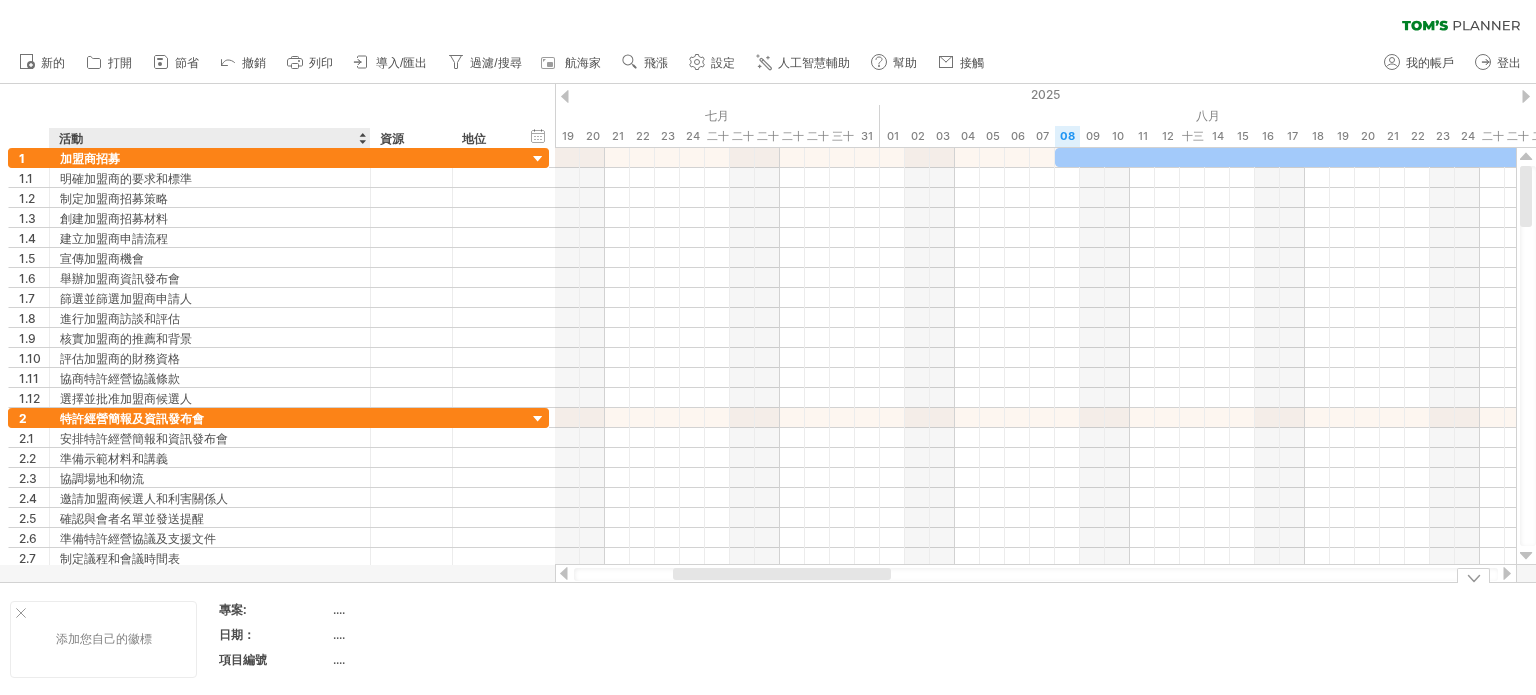 click on "添加您自己的徽標" at bounding box center [103, 639] 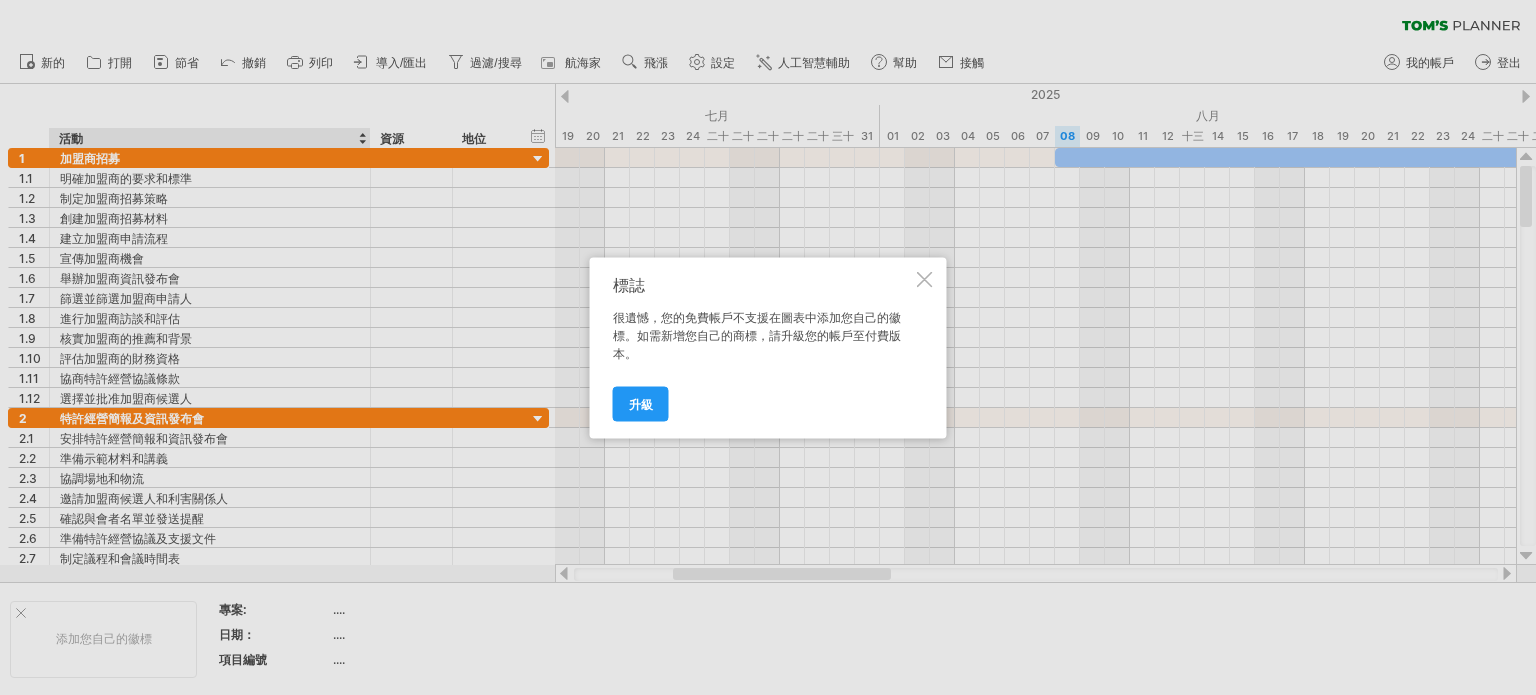 click on "標誌 很遺憾，您的免費帳戶不支援在圖表中添加您自己的徽標。如需新增您自己的商標，請升級您的帳戶至付費版本。 升級" at bounding box center (768, 347) 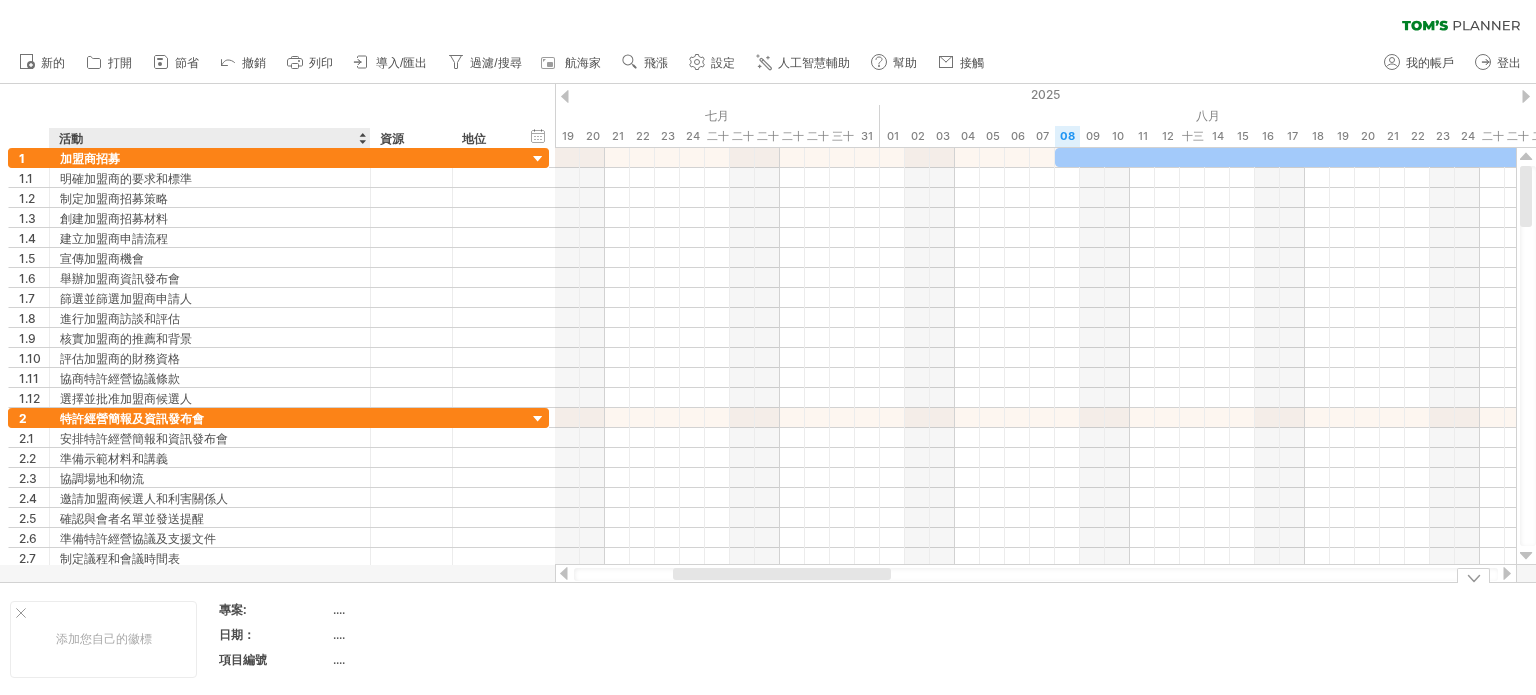 click on "...." at bounding box center [417, 659] 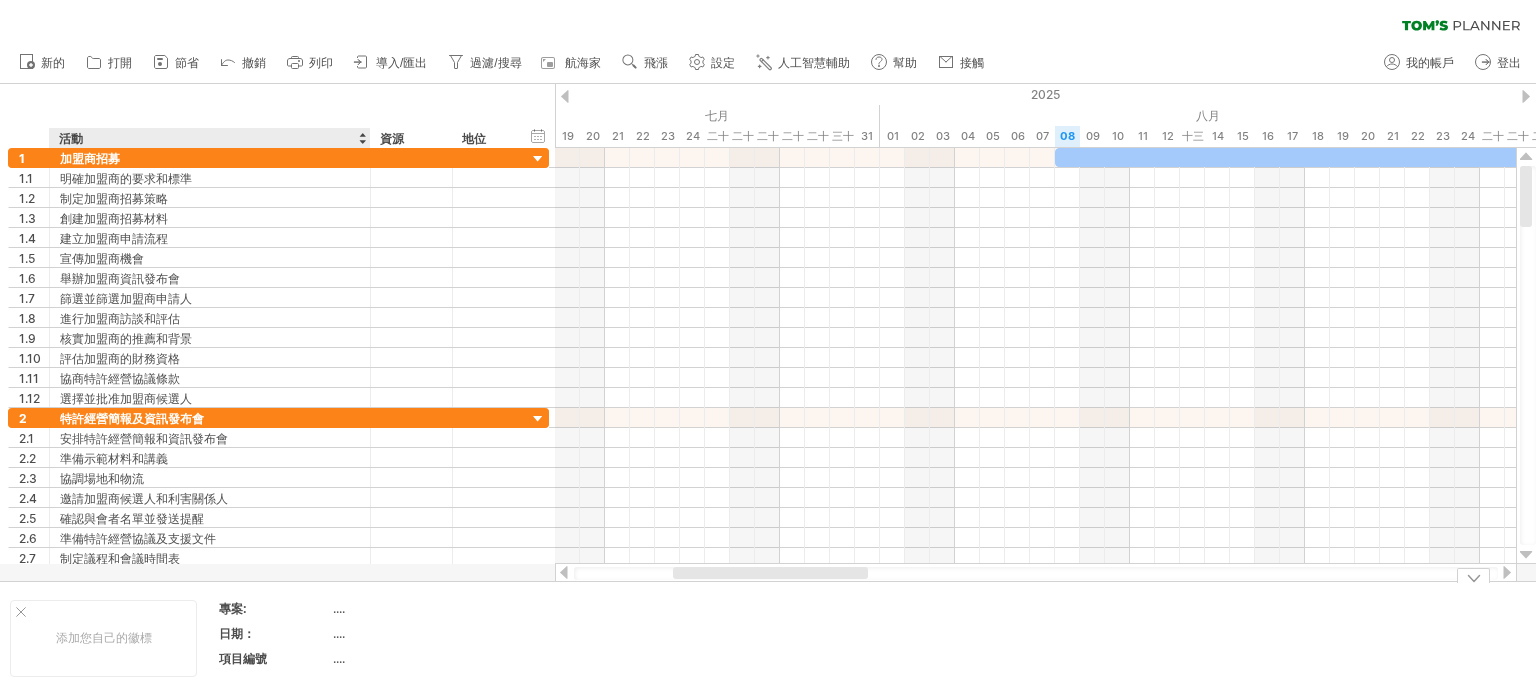 click on "...." at bounding box center (339, 608) 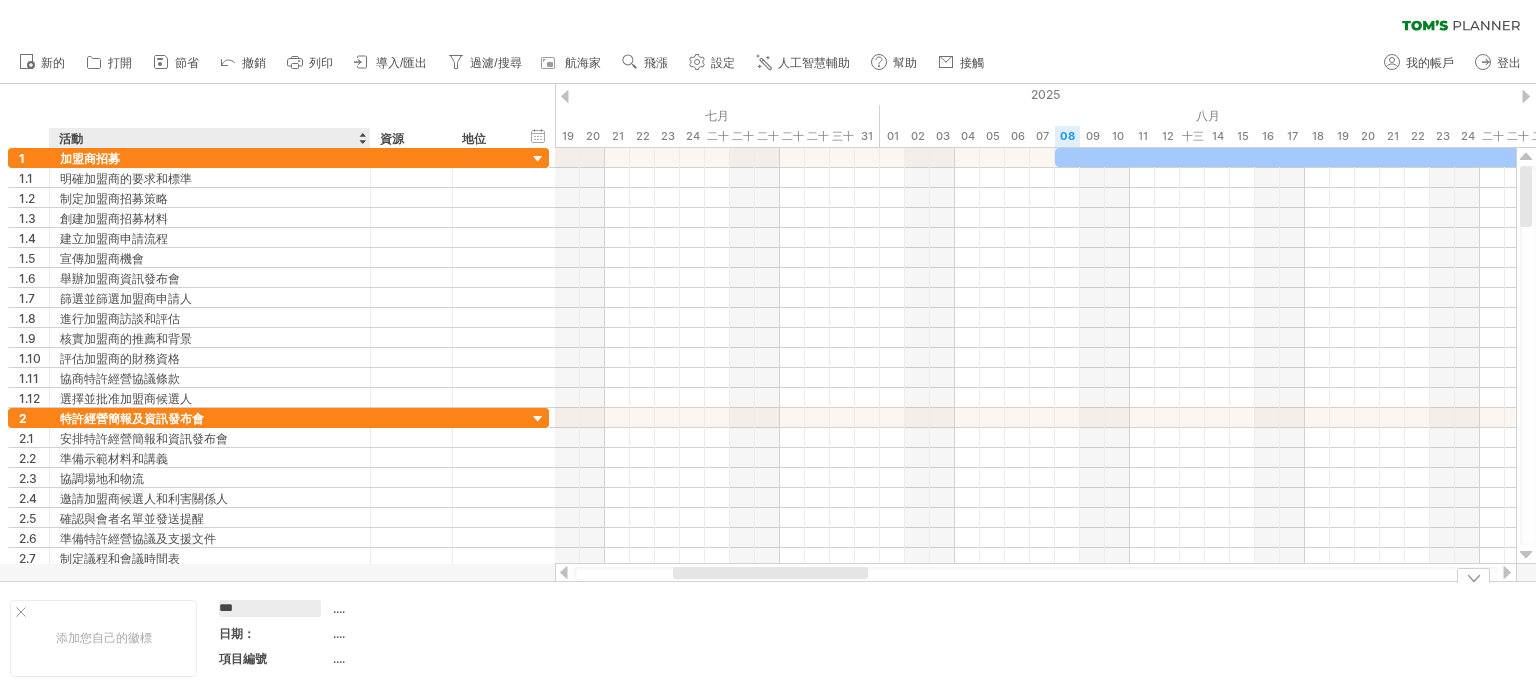 click on "***" at bounding box center (275, 611) 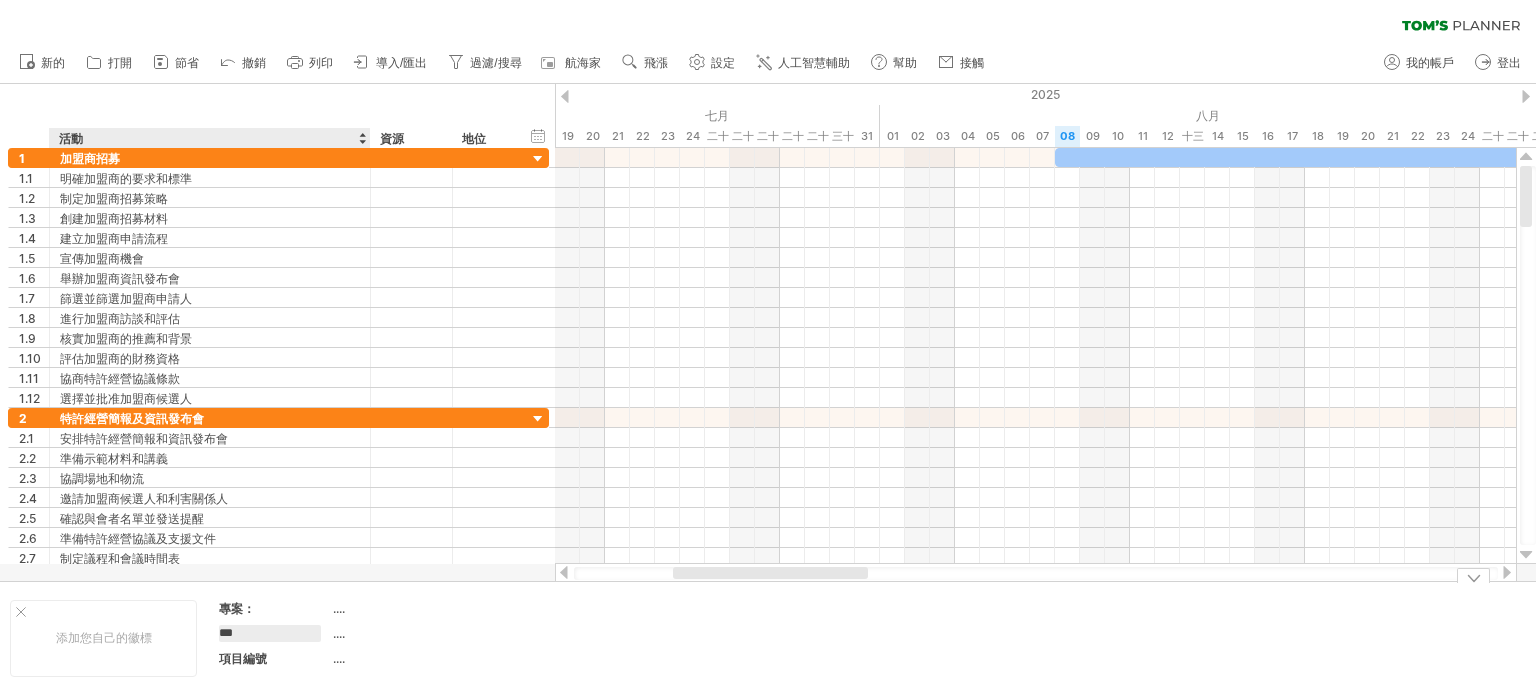 click on "專案：" at bounding box center (274, 608) 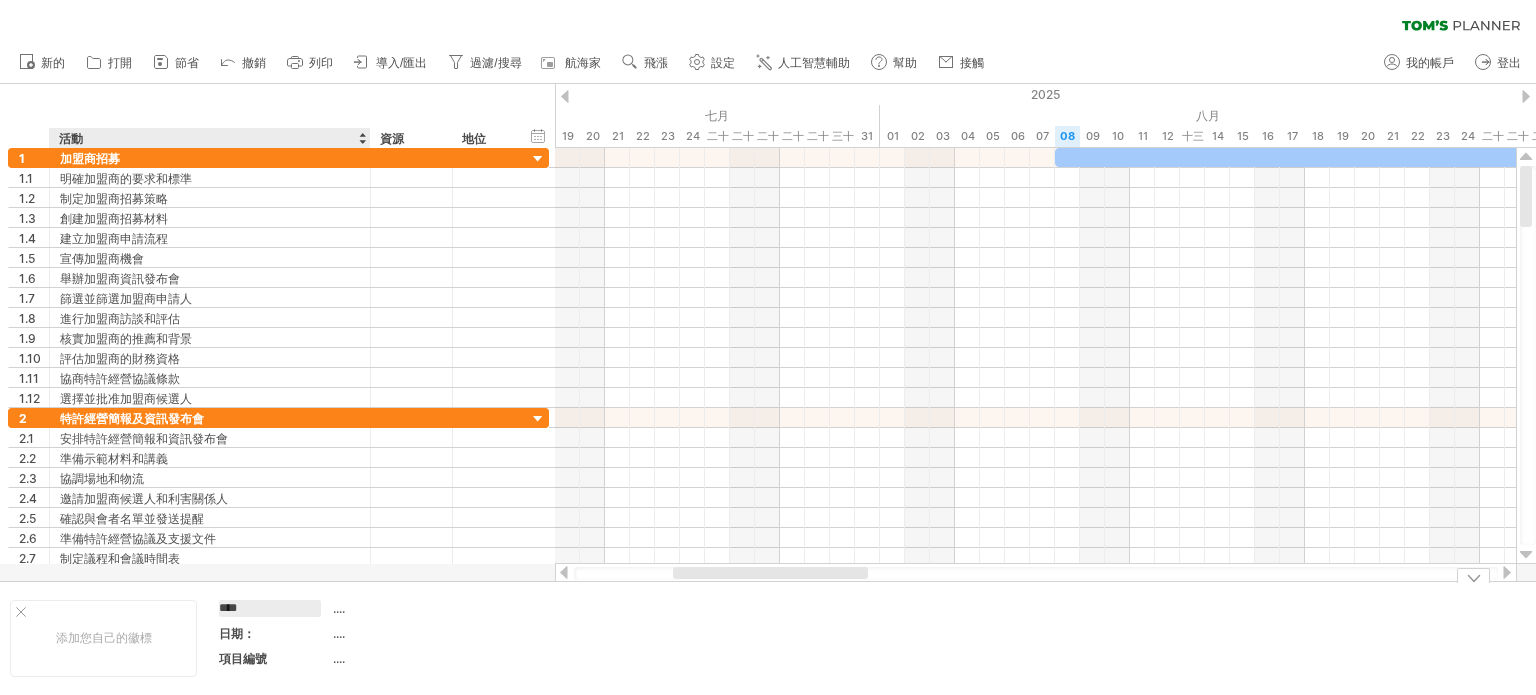 type on "***" 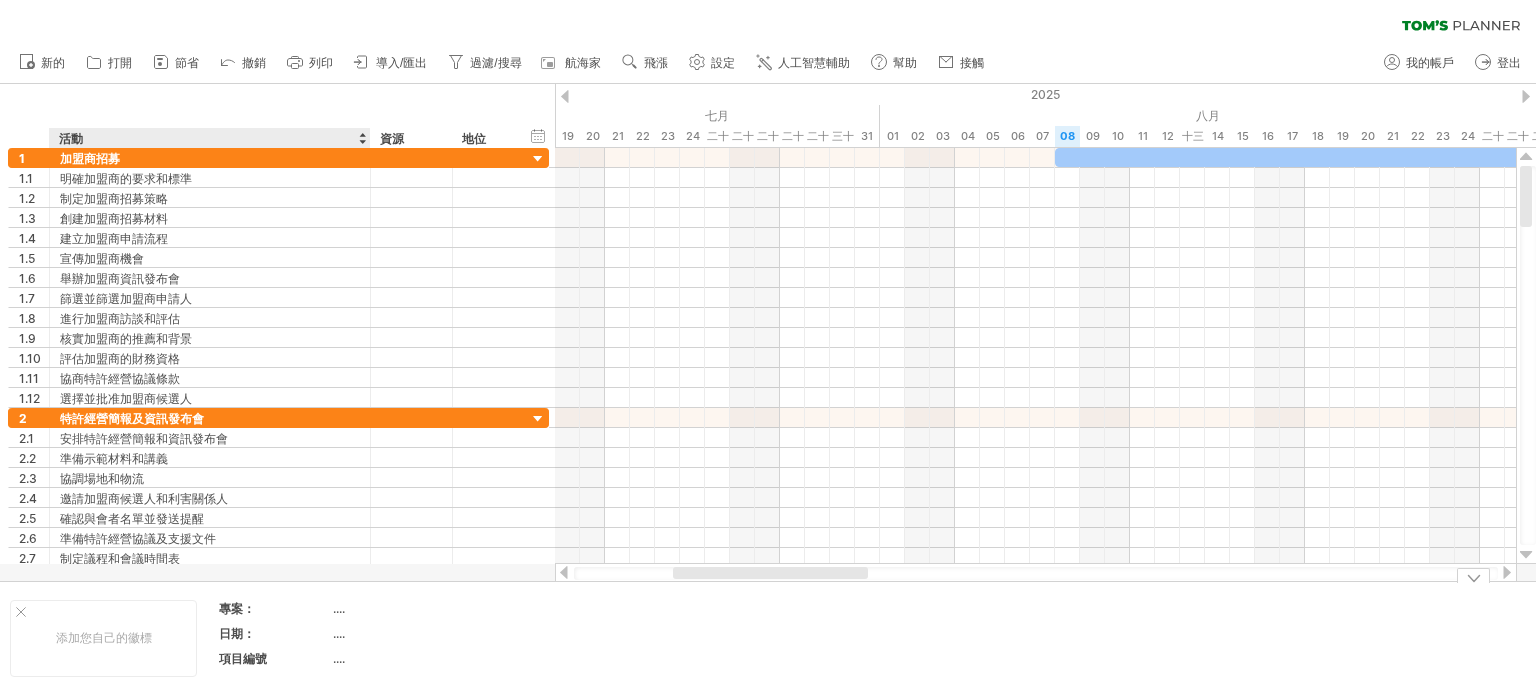 click on "專案： .... 日期： .... 項目編號 ...." at bounding box center (361, 637) 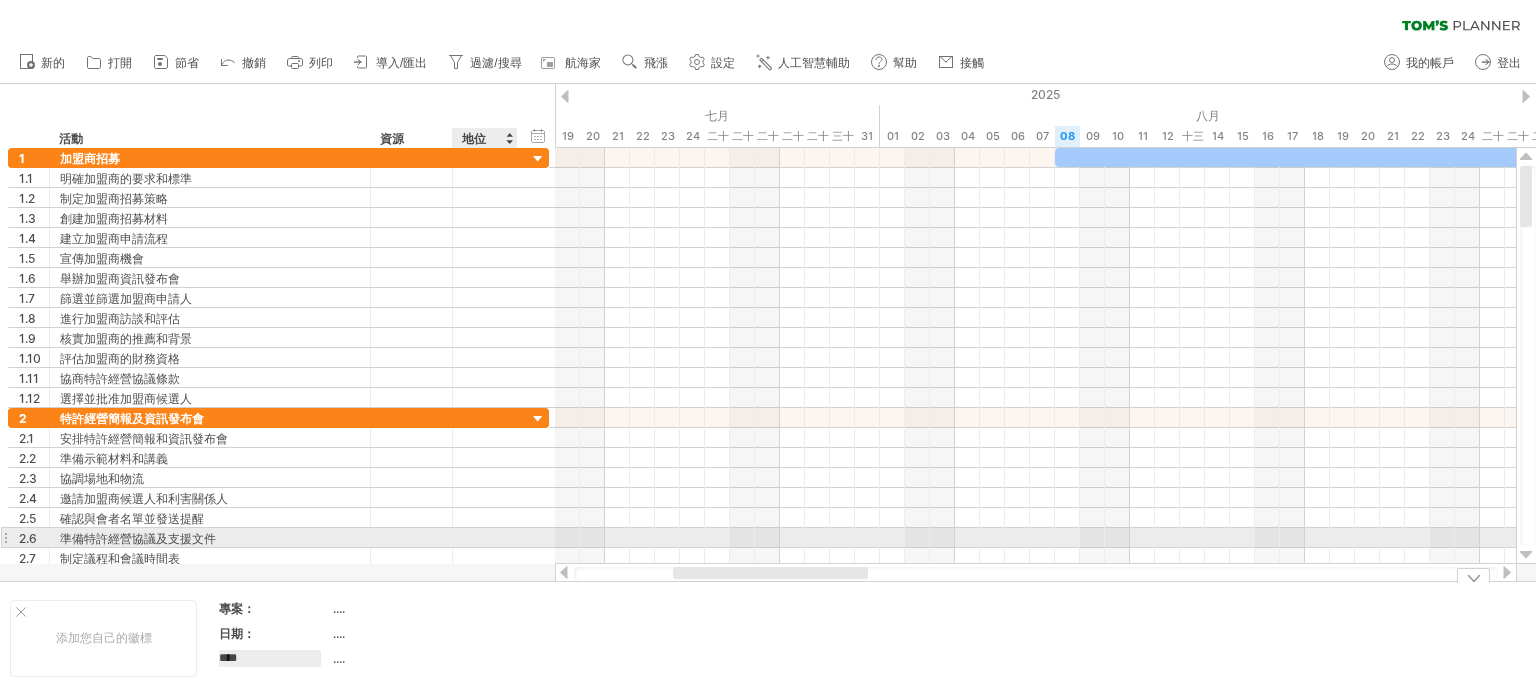 drag, startPoint x: 491, startPoint y: 543, endPoint x: 600, endPoint y: 455, distance: 140.08926 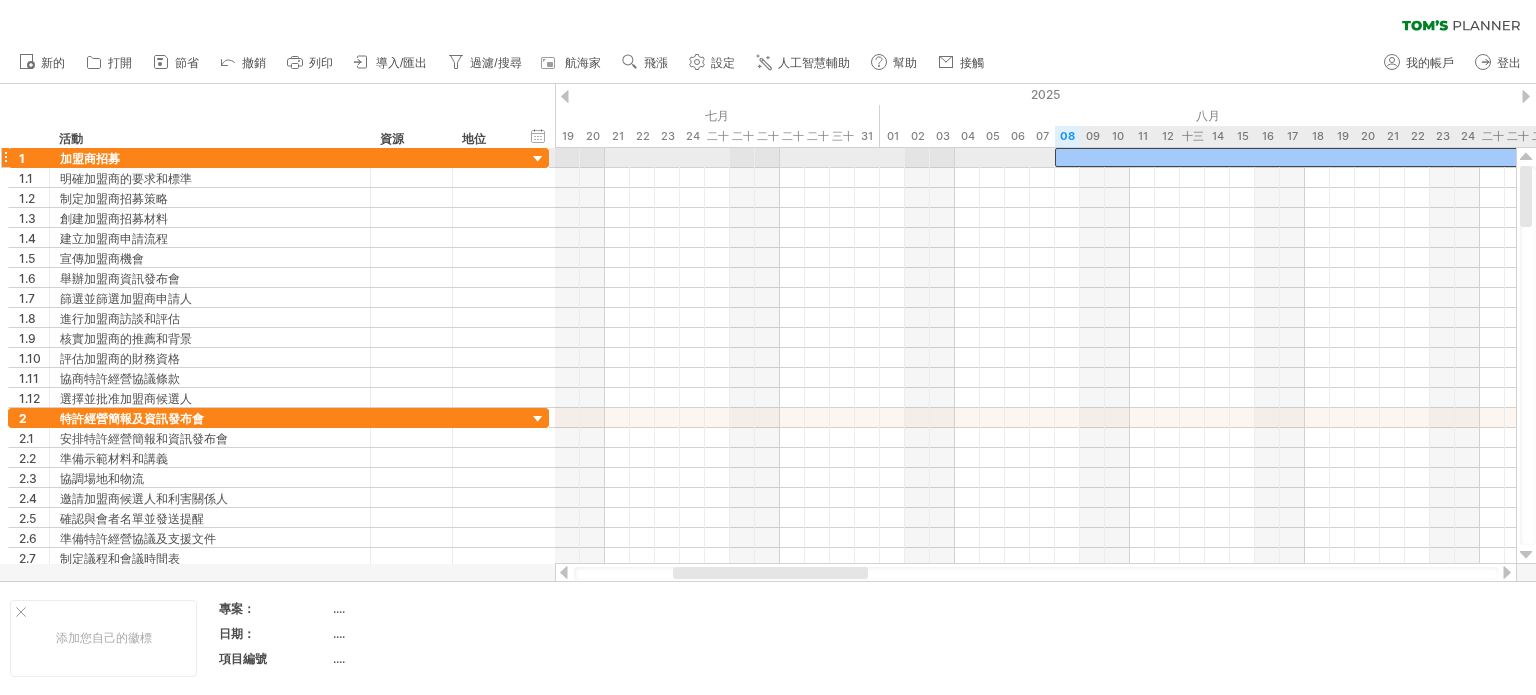 click at bounding box center (1367, 157) 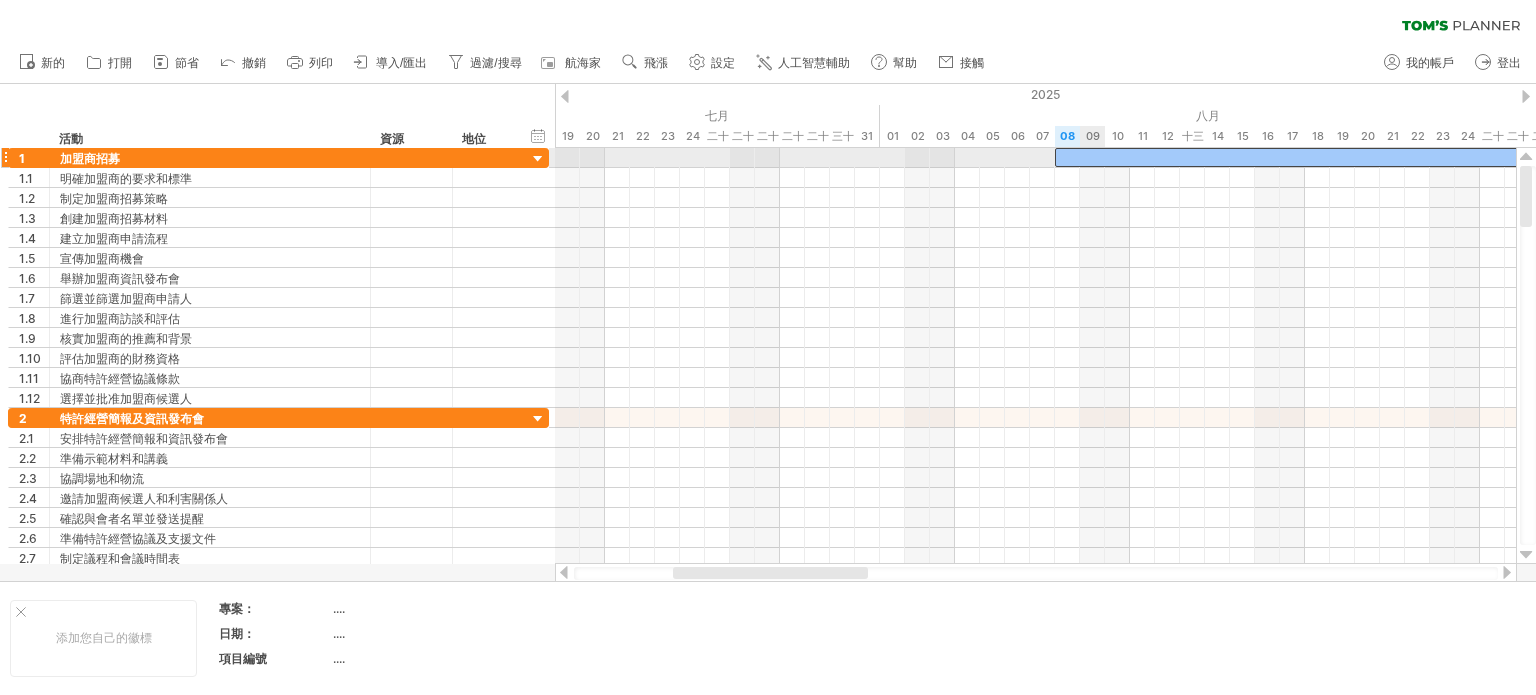 click at bounding box center [1367, 157] 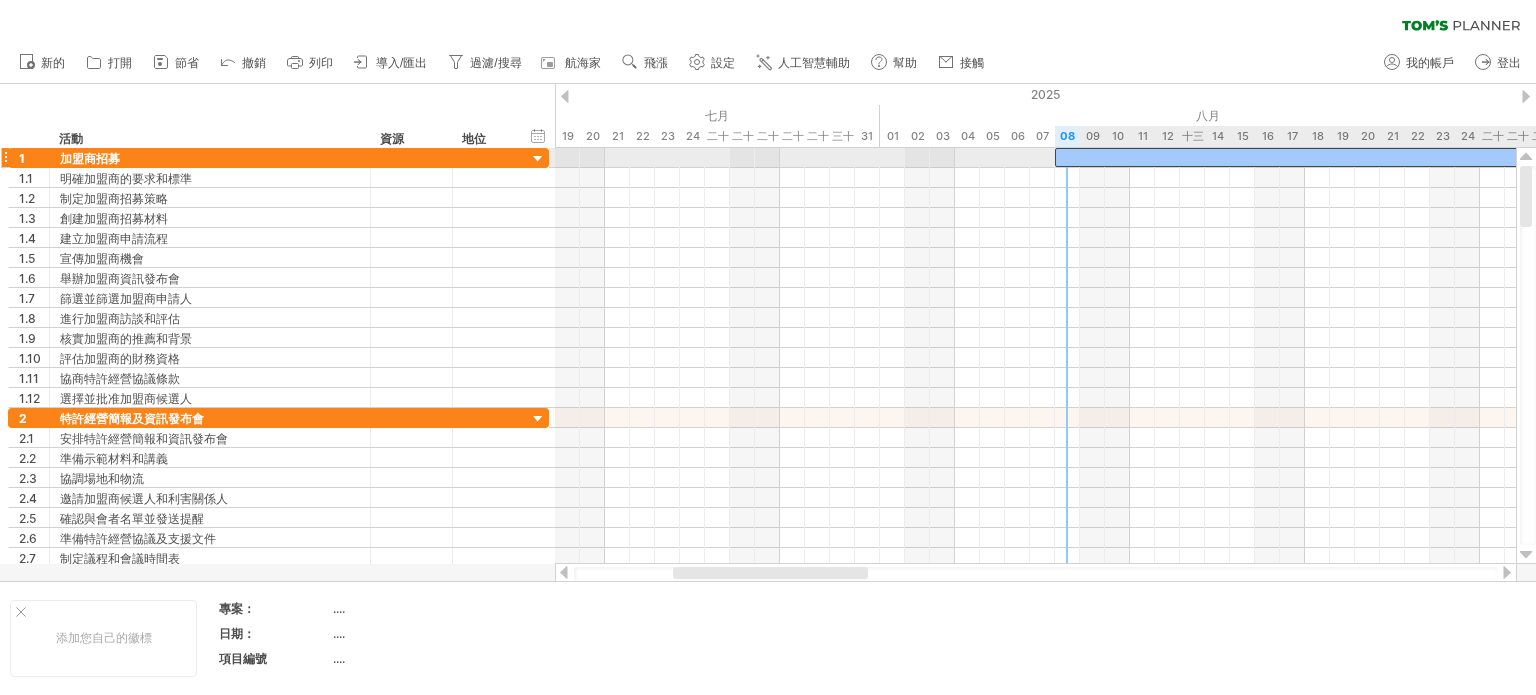 click at bounding box center (1367, 157) 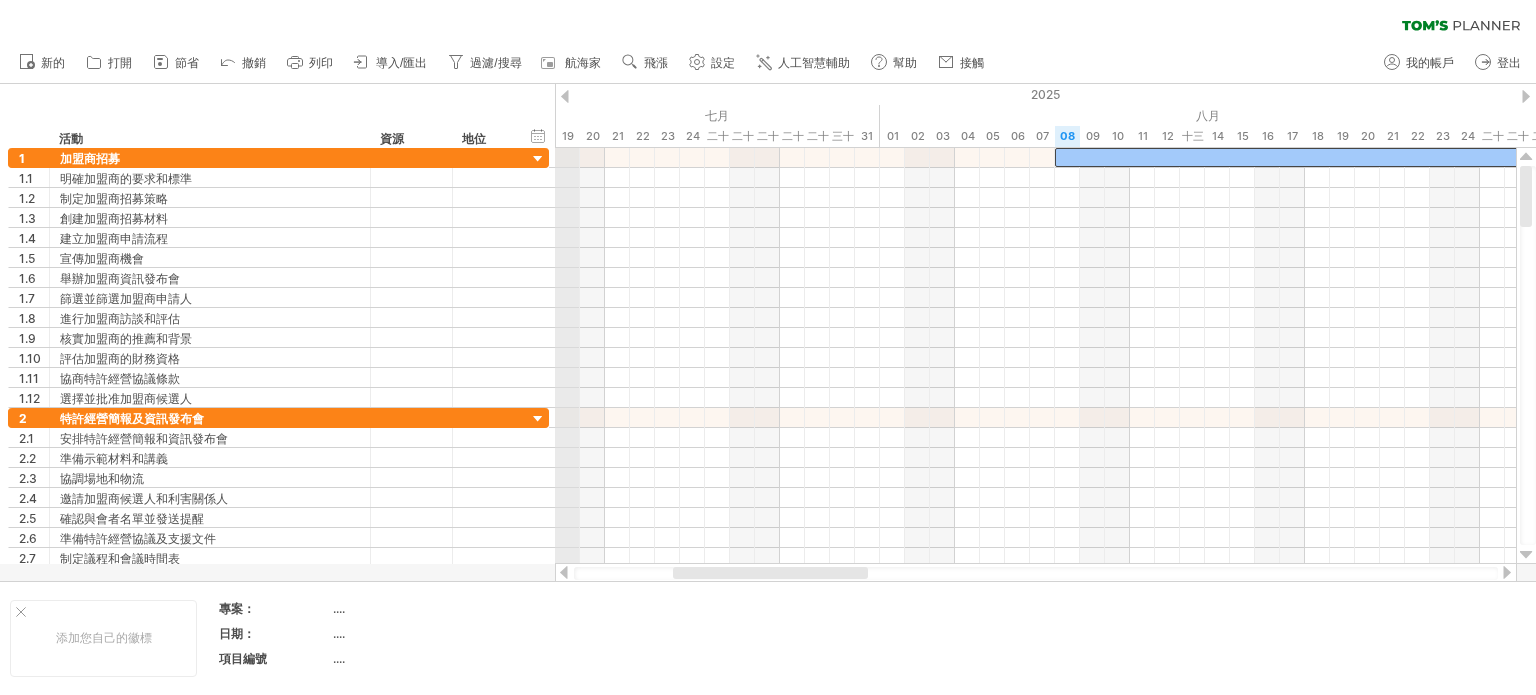 click on "2025" at bounding box center (1342, 94) 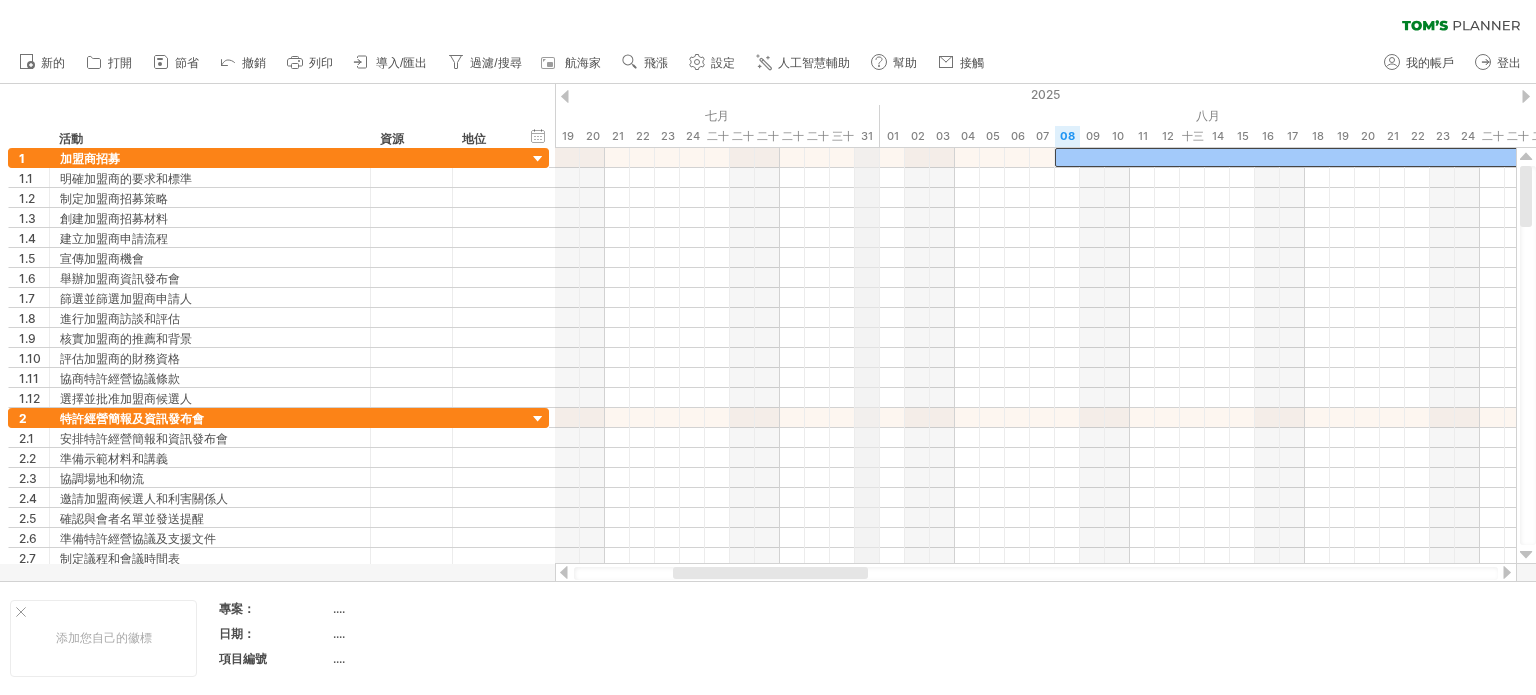 drag, startPoint x: 567, startPoint y: 95, endPoint x: 879, endPoint y: 92, distance: 312.01443 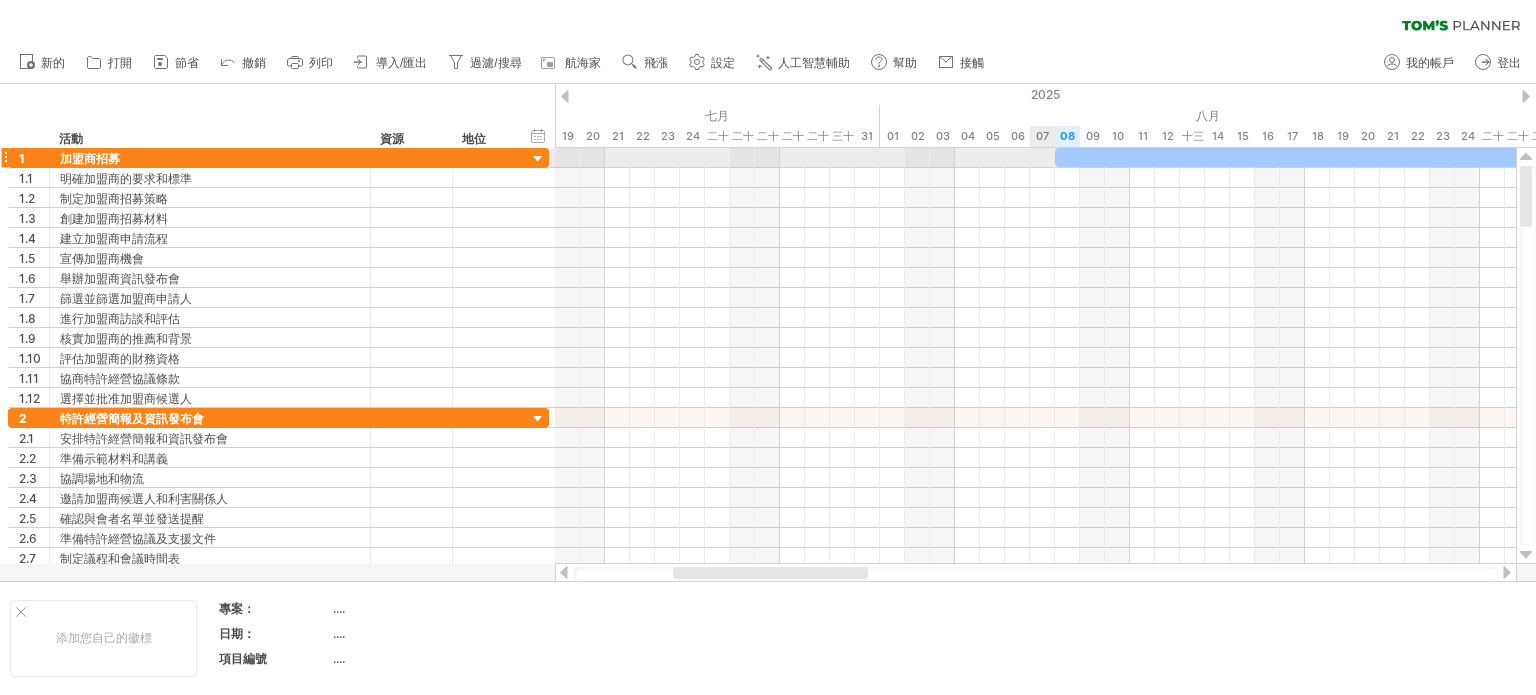 click at bounding box center (1035, 158) 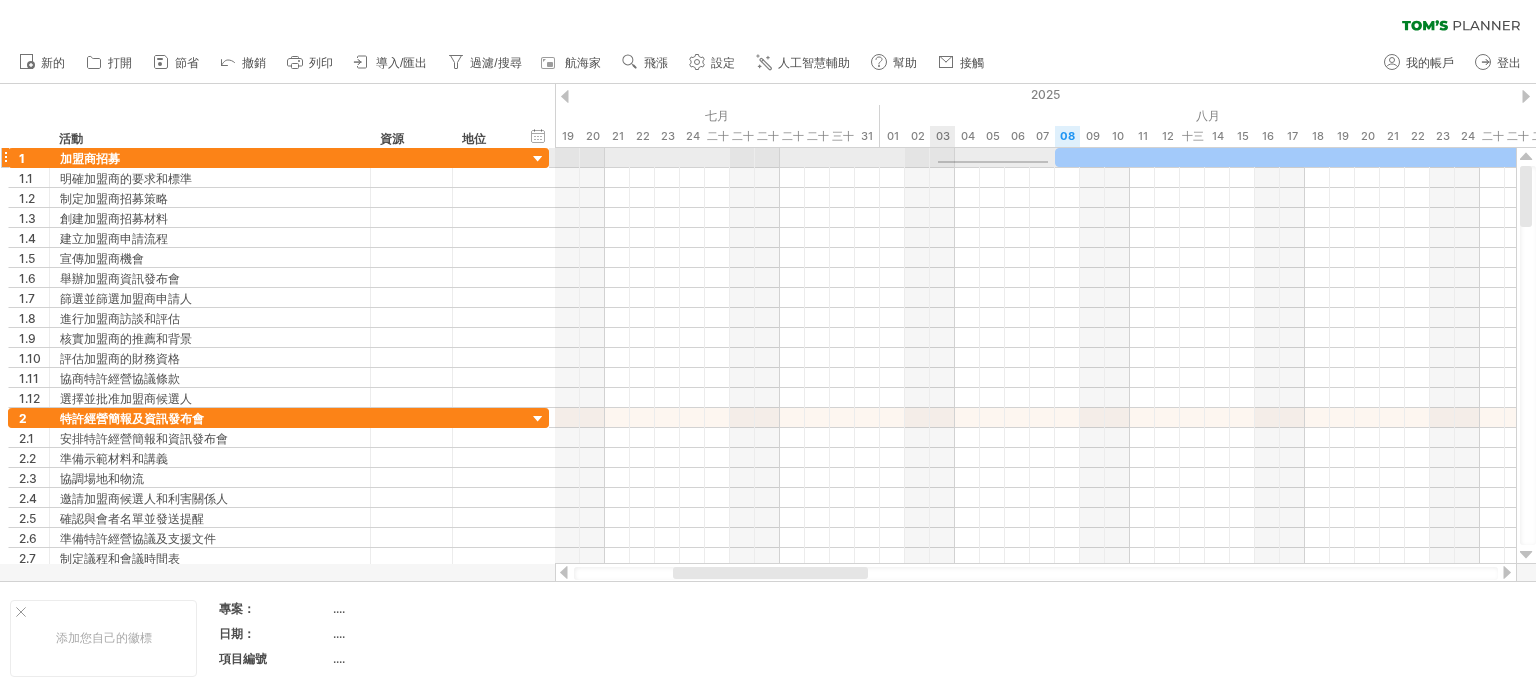 drag, startPoint x: 1048, startPoint y: 161, endPoint x: 912, endPoint y: 163, distance: 136.01471 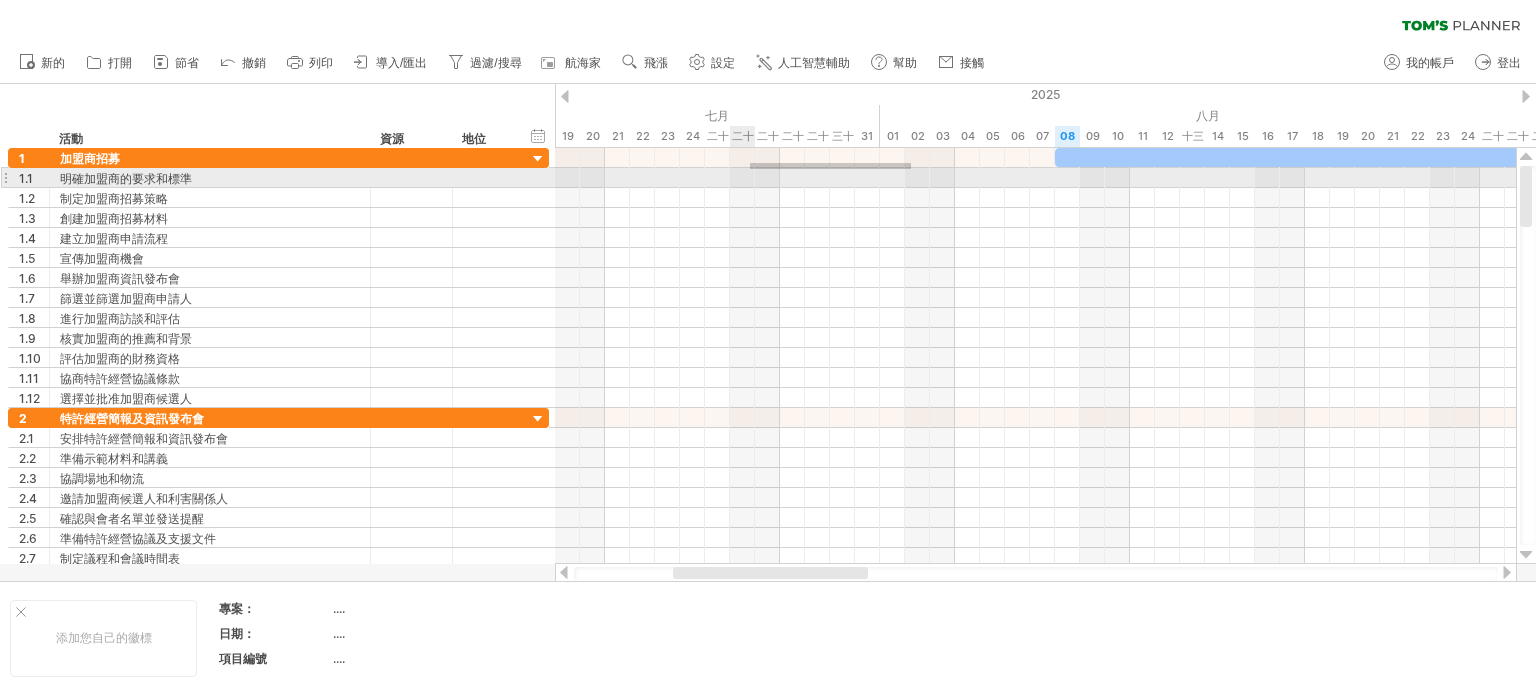 drag, startPoint x: 807, startPoint y: 169, endPoint x: 668, endPoint y: 169, distance: 139 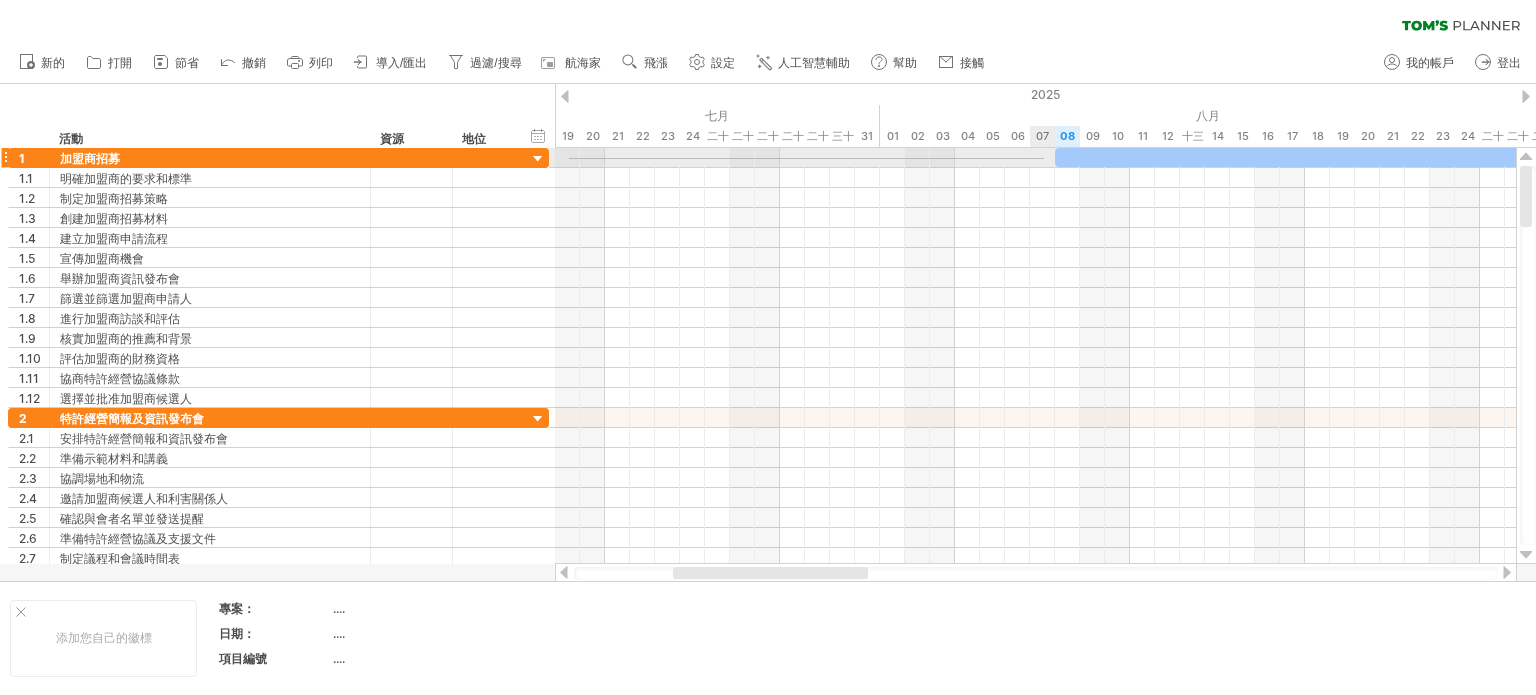 drag, startPoint x: 569, startPoint y: 159, endPoint x: 1044, endPoint y: 158, distance: 475.00104 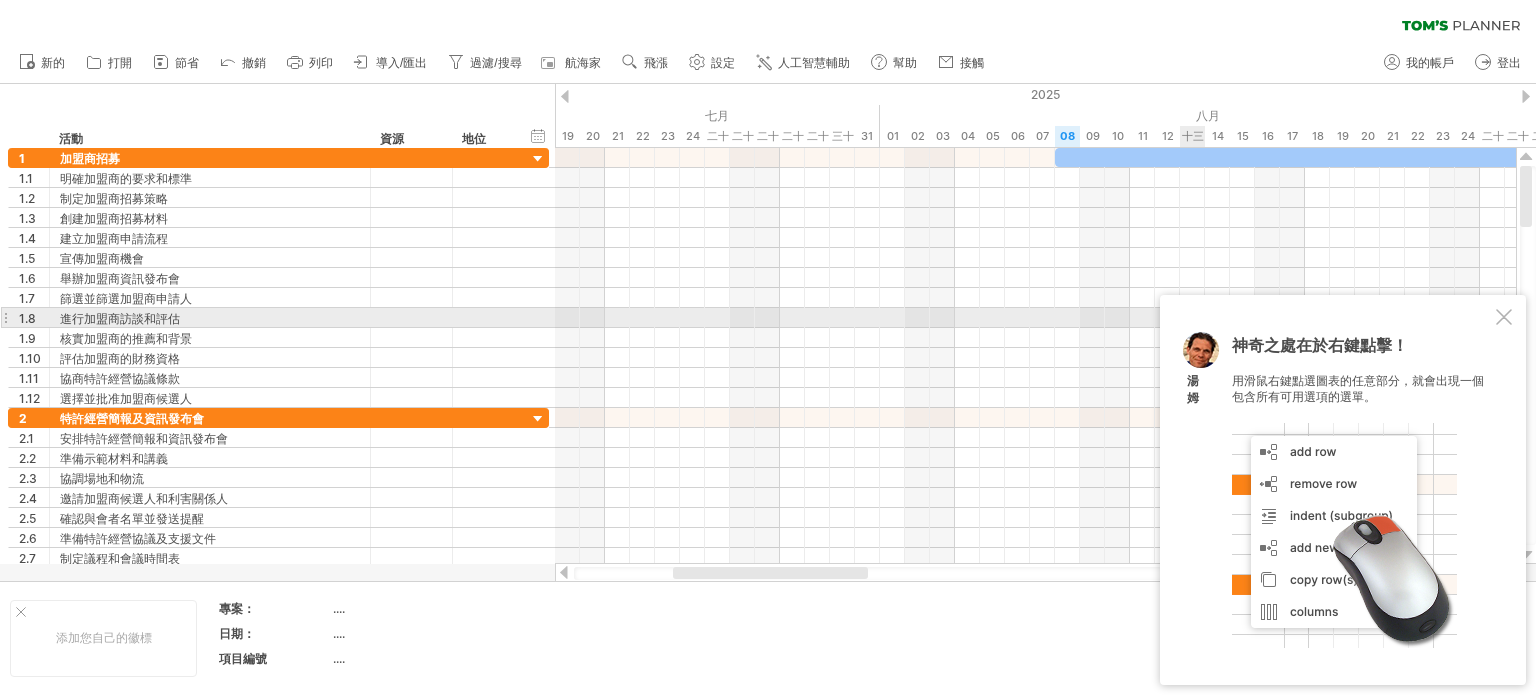 click at bounding box center [1504, 317] 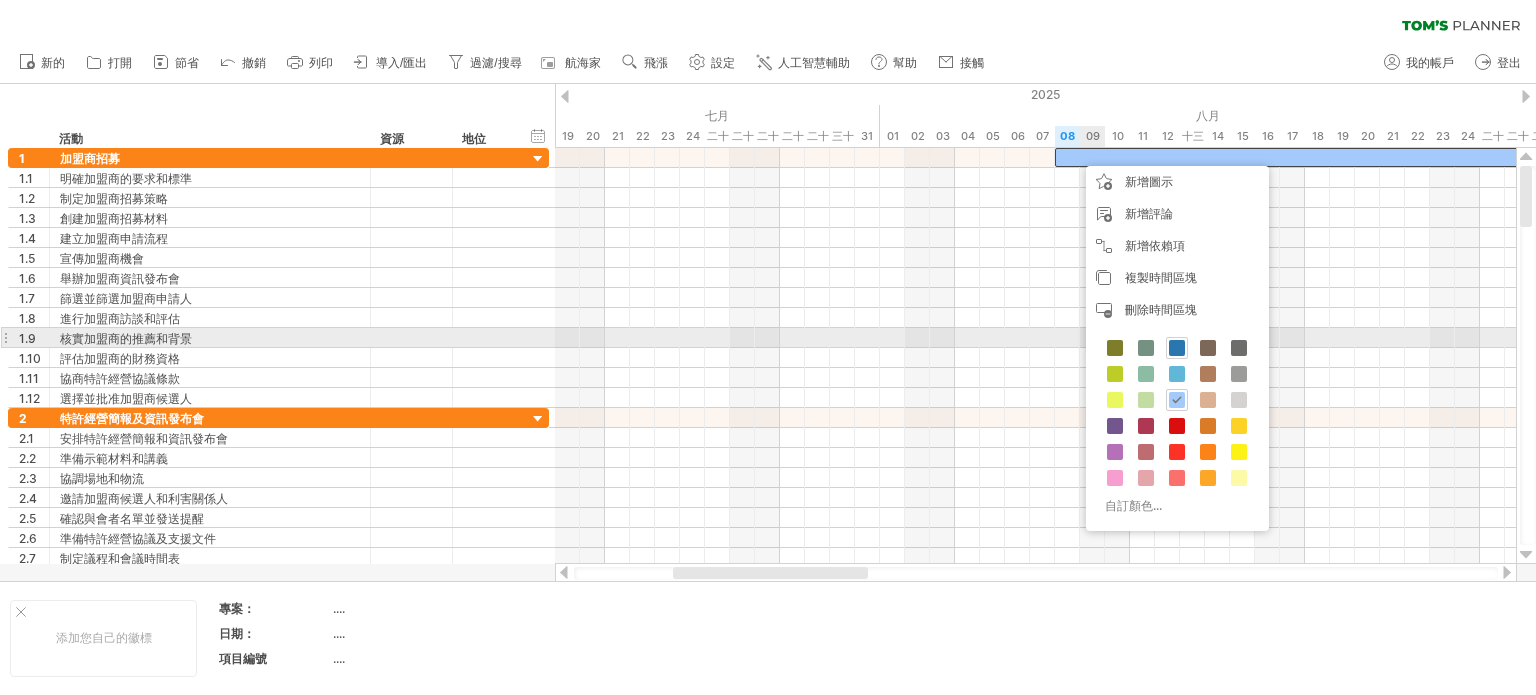 click at bounding box center [1177, 348] 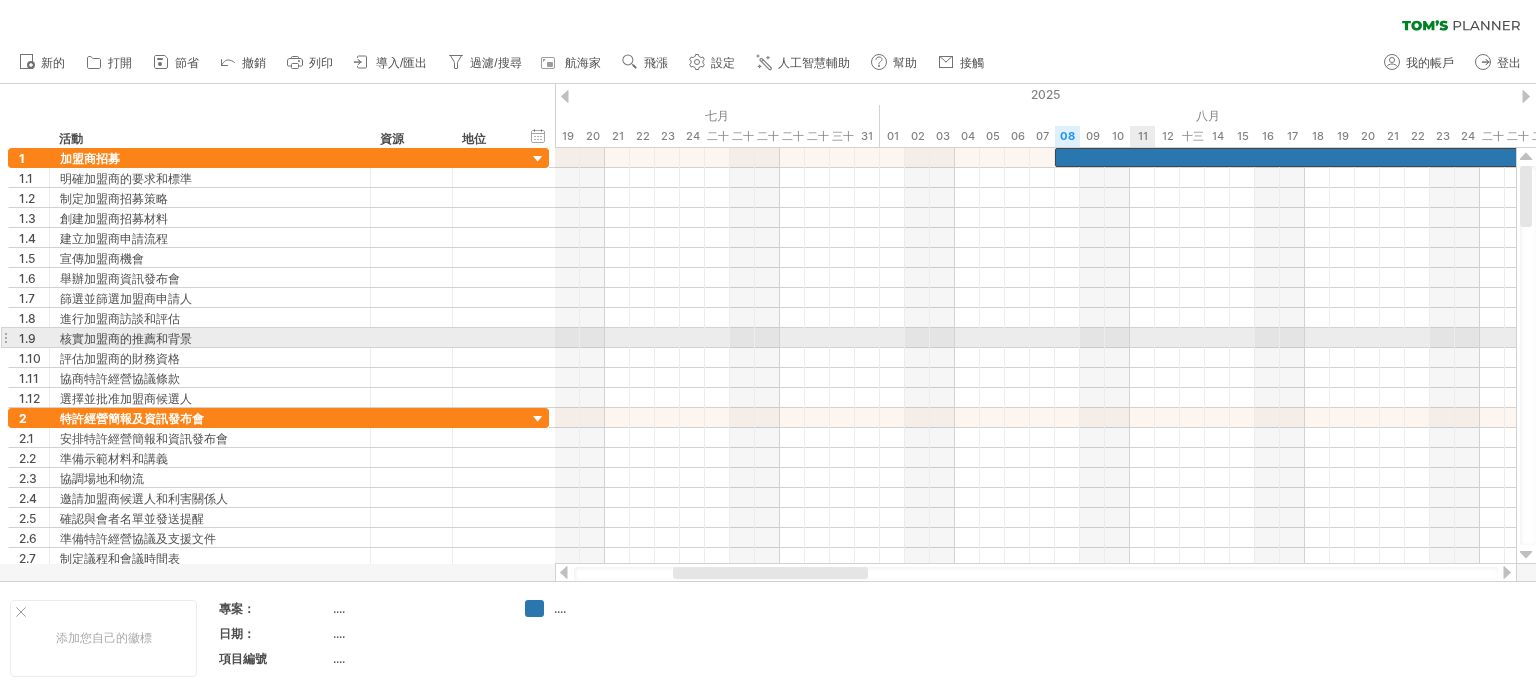 click at bounding box center [1035, 338] 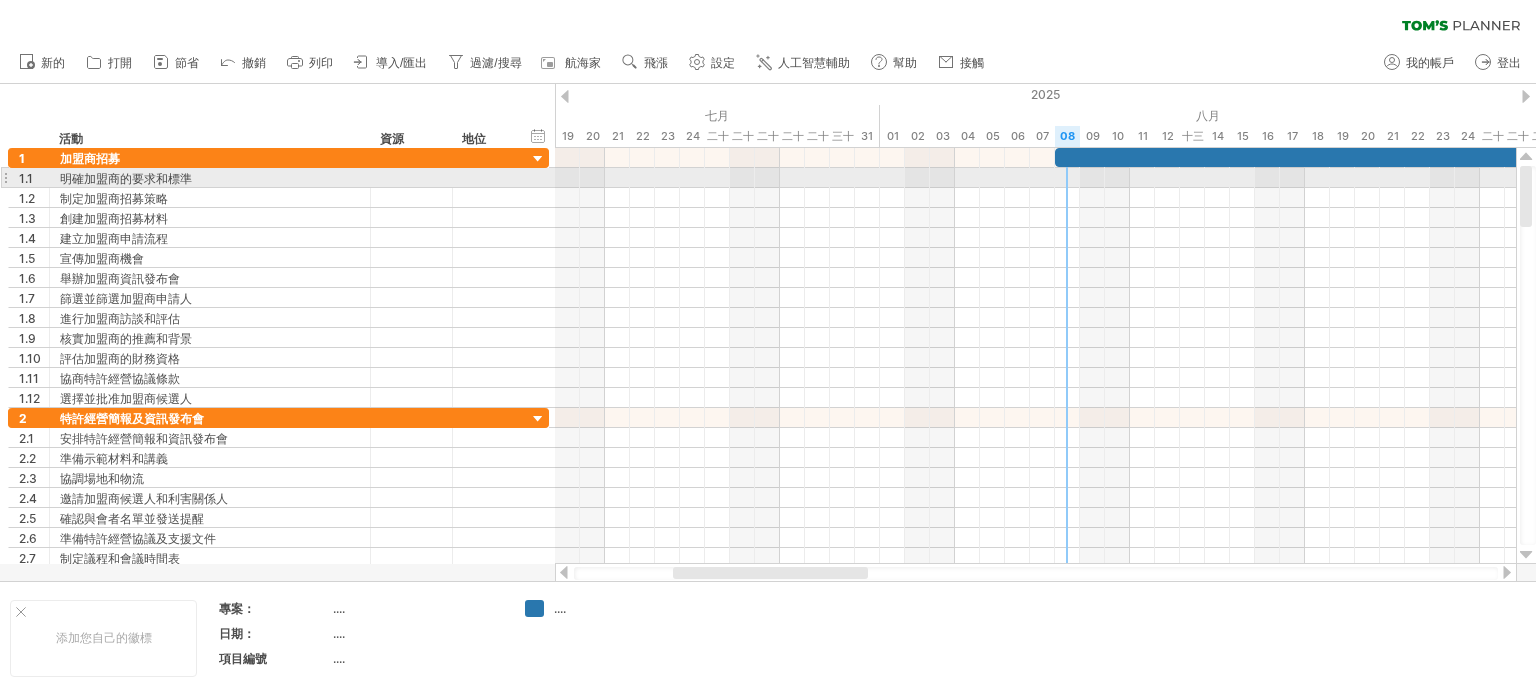 click at bounding box center (1035, 178) 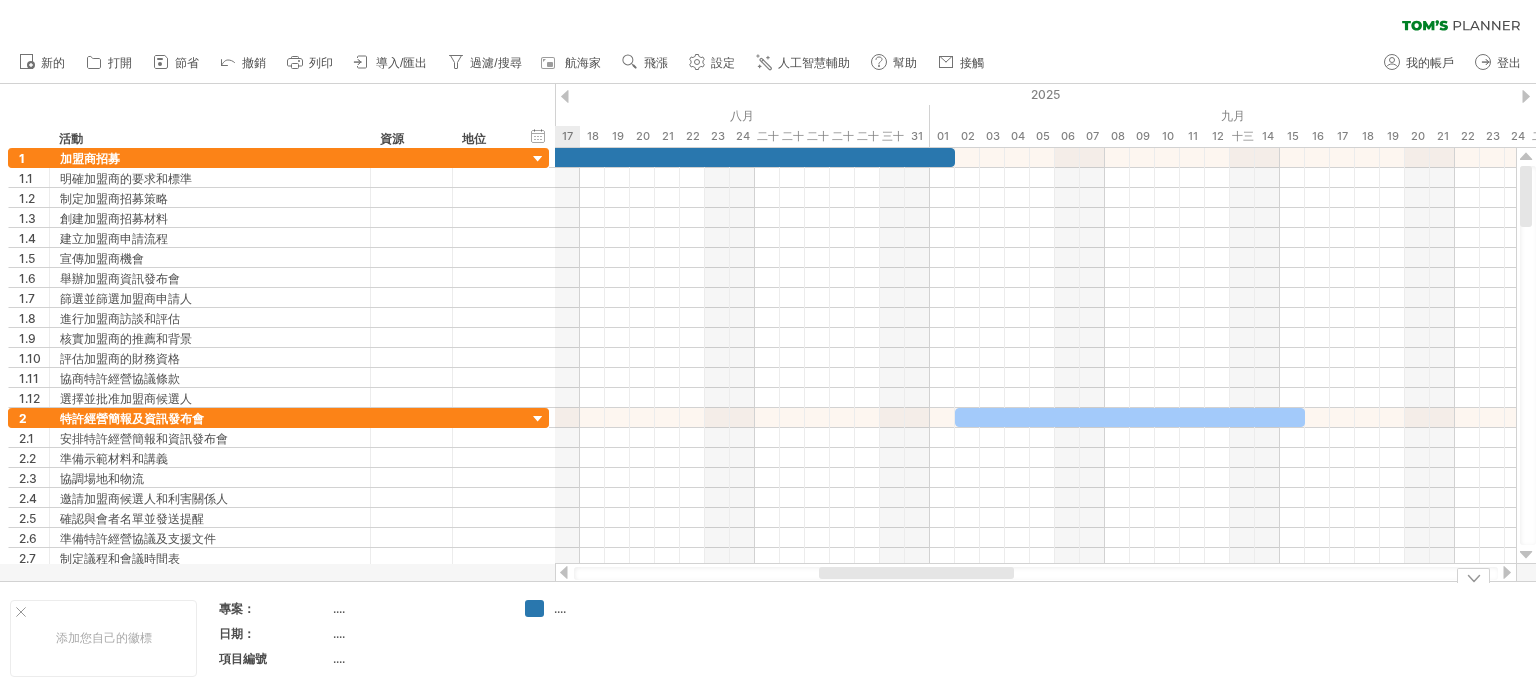 drag, startPoint x: 840, startPoint y: 574, endPoint x: 771, endPoint y: 587, distance: 70.21396 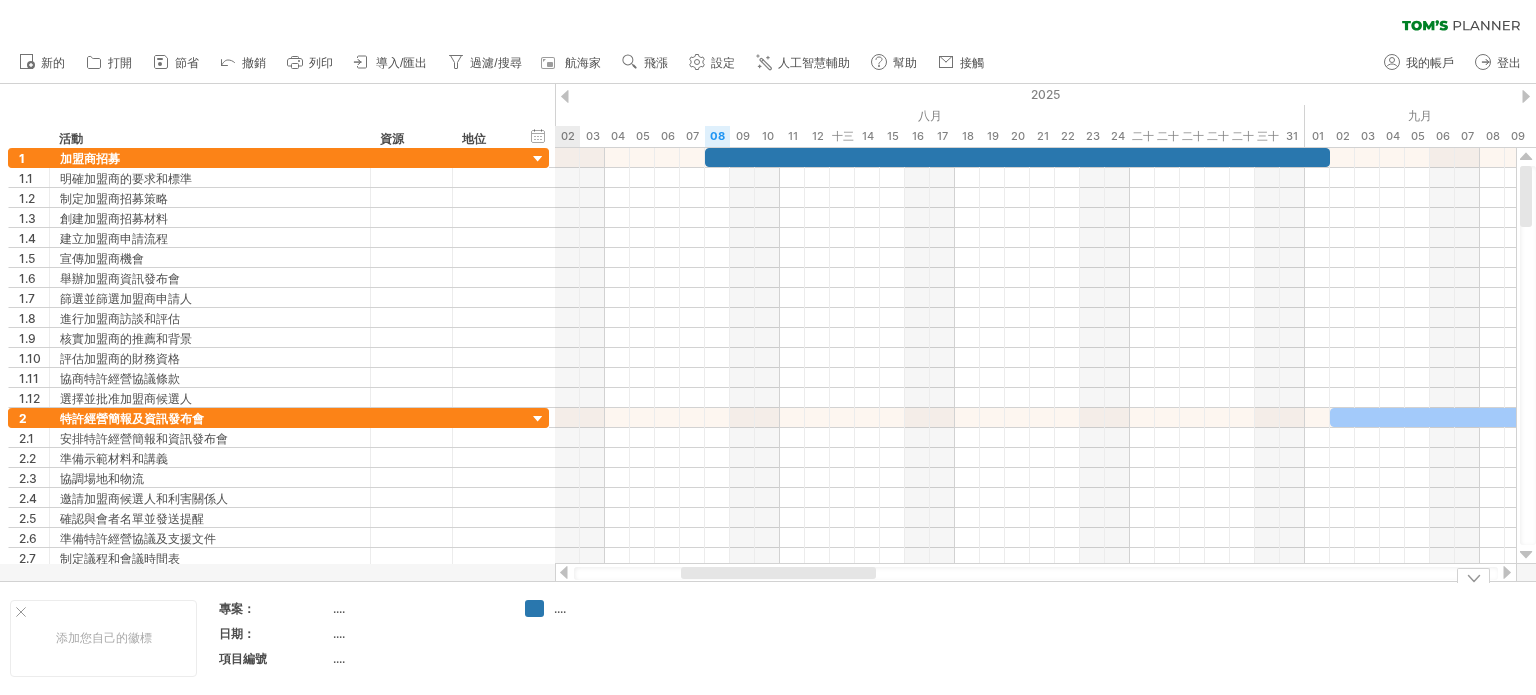 click on "...." at bounding box center (560, 608) 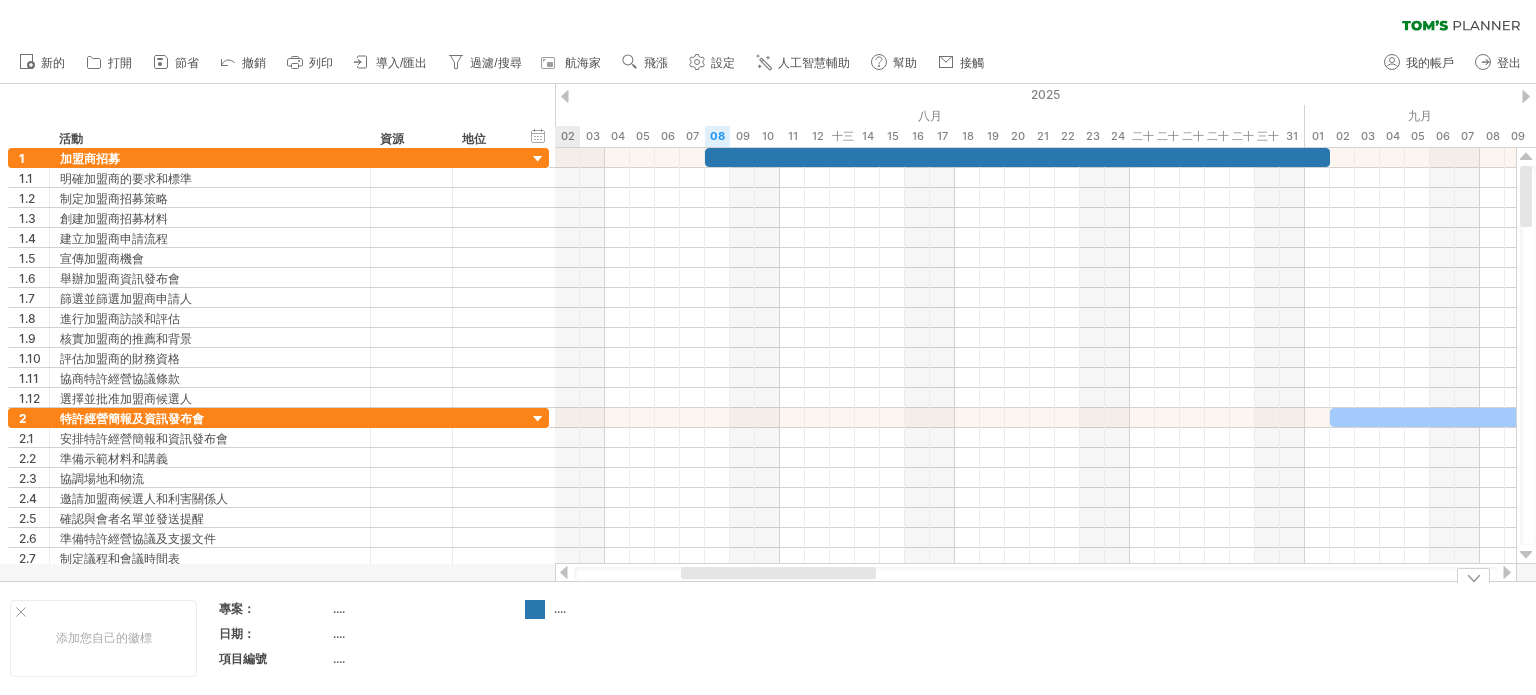 click on "嘗試造訪 plan.tomsplanner.com
再次連接...
0%
清除過濾器
新的" at bounding box center (768, 347) 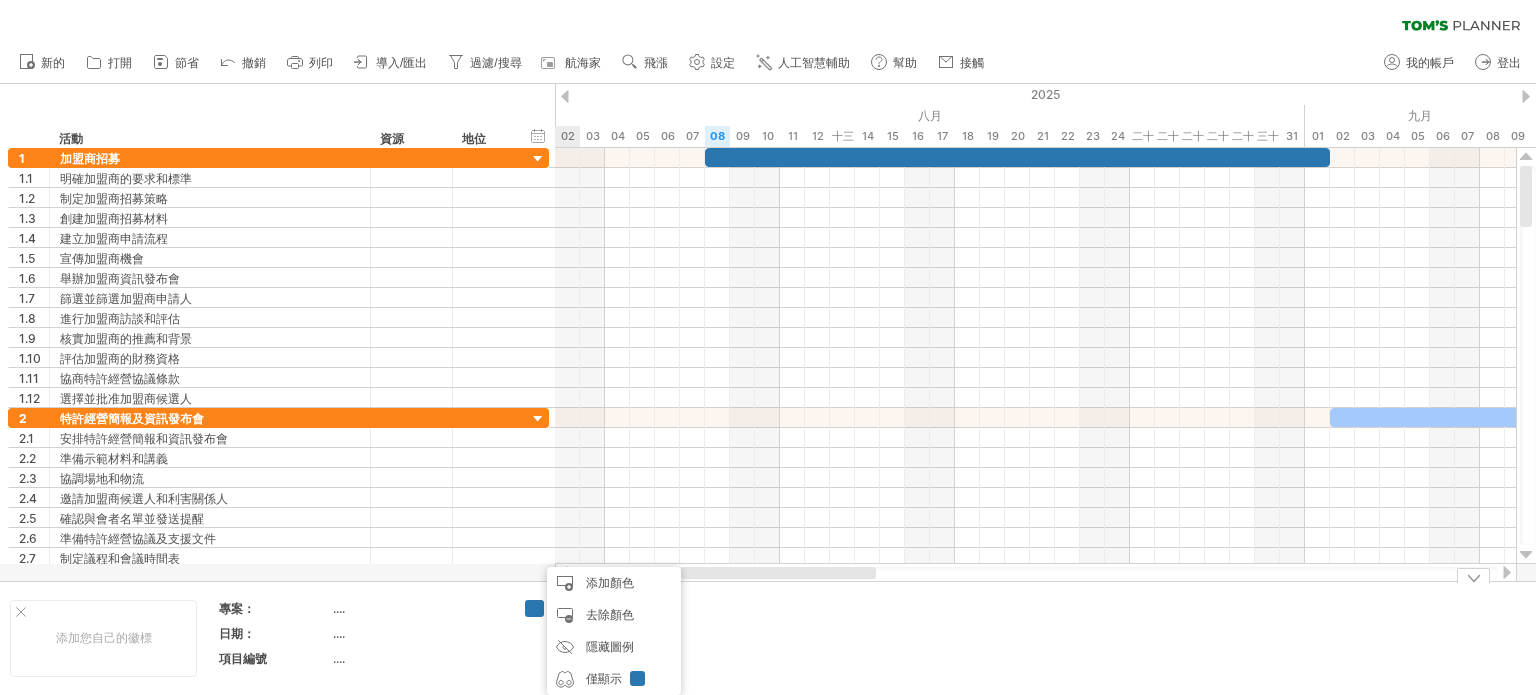 click on "嘗試造訪 plan.tomsplanner.com
再次連接...
0%
清除過濾器
新的" at bounding box center (768, 347) 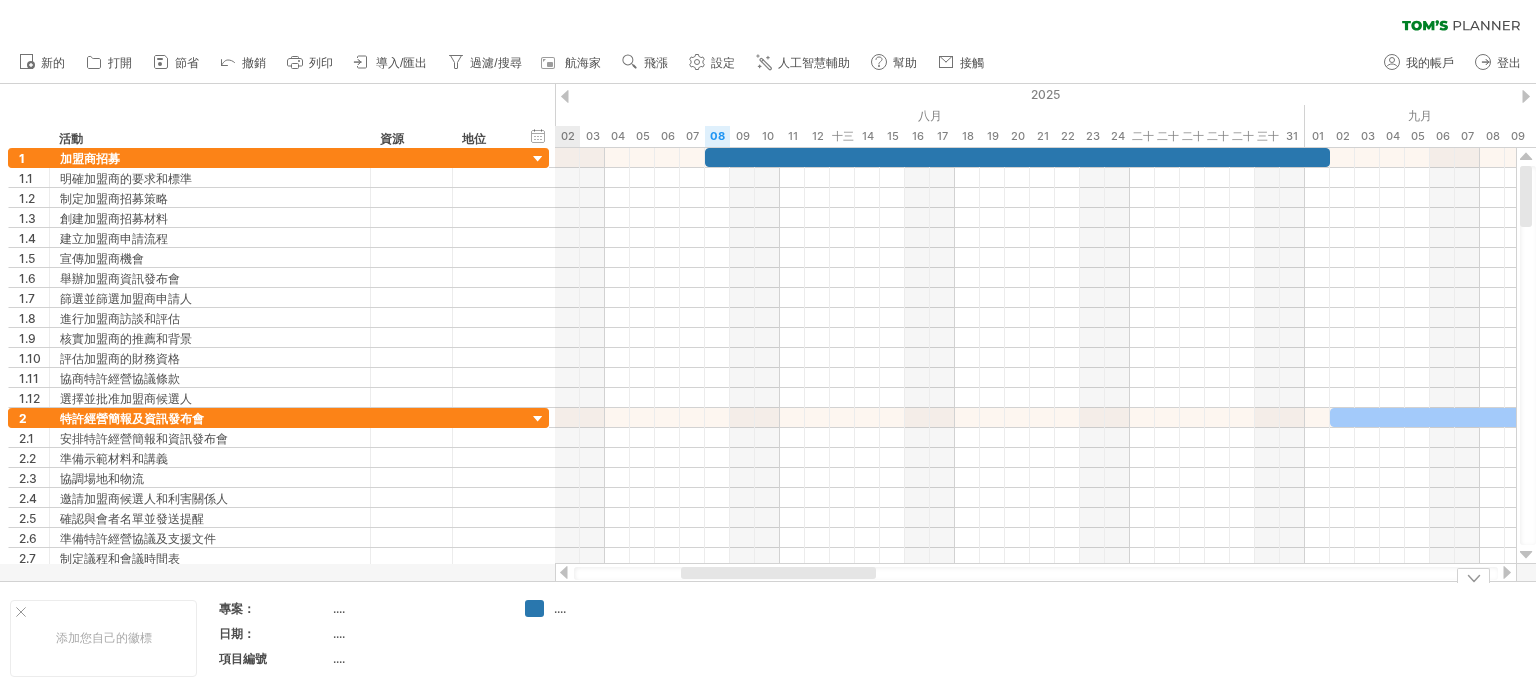 click on "...." at bounding box center (608, 608) 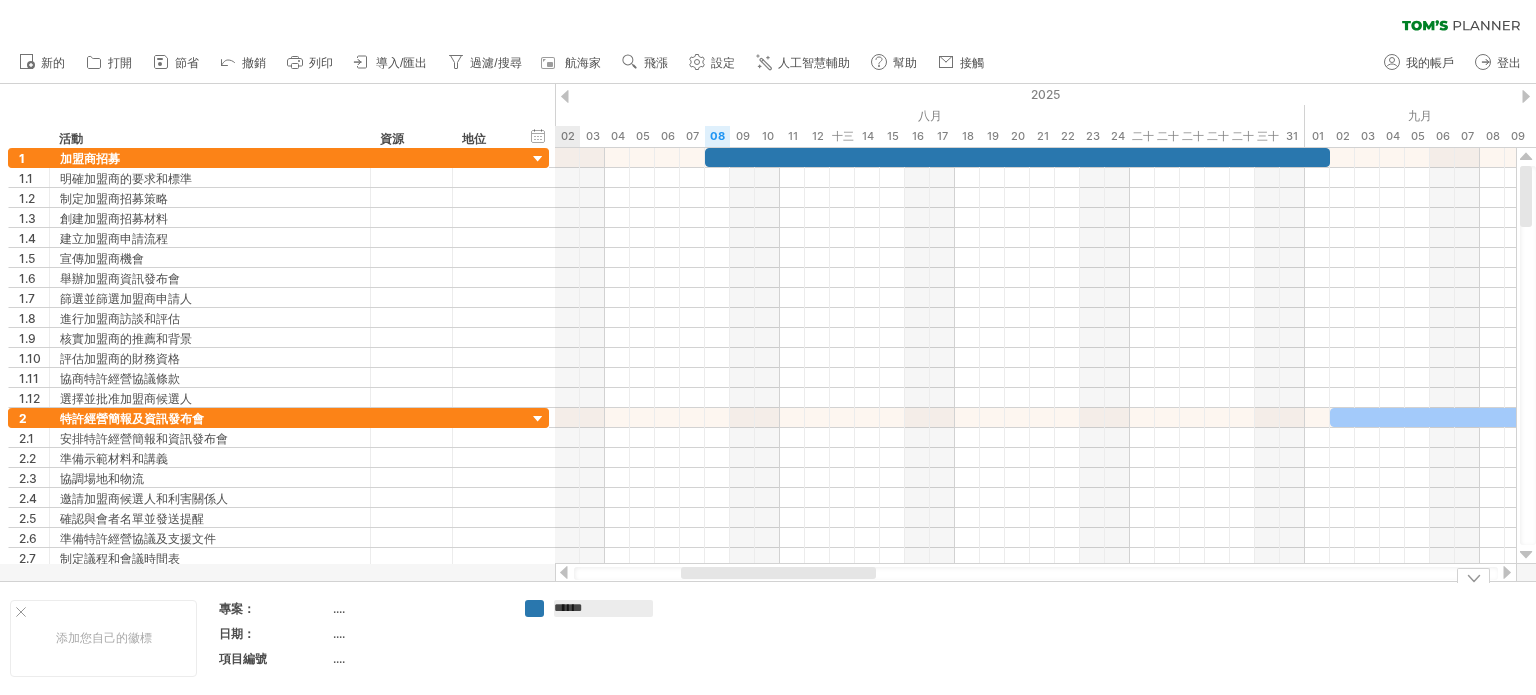 type on "***" 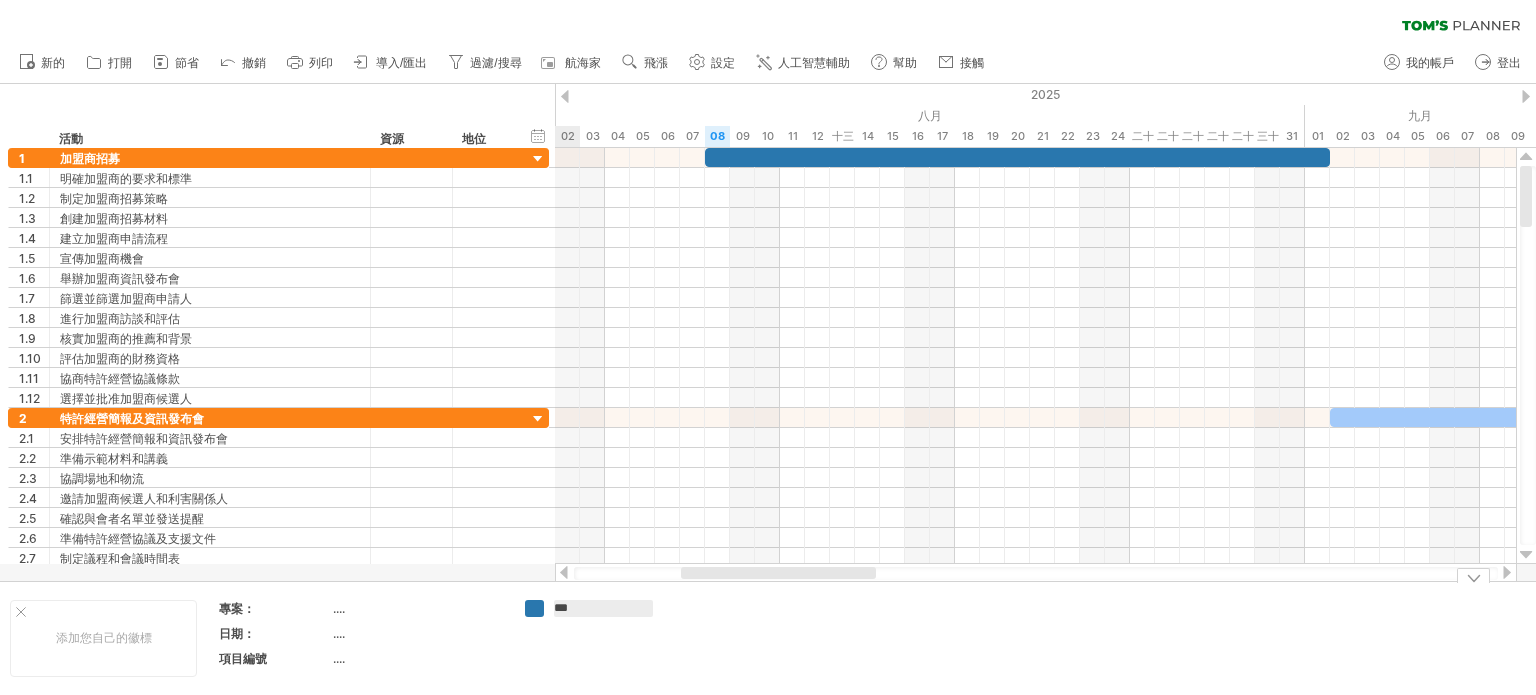 click at bounding box center [752, 638] 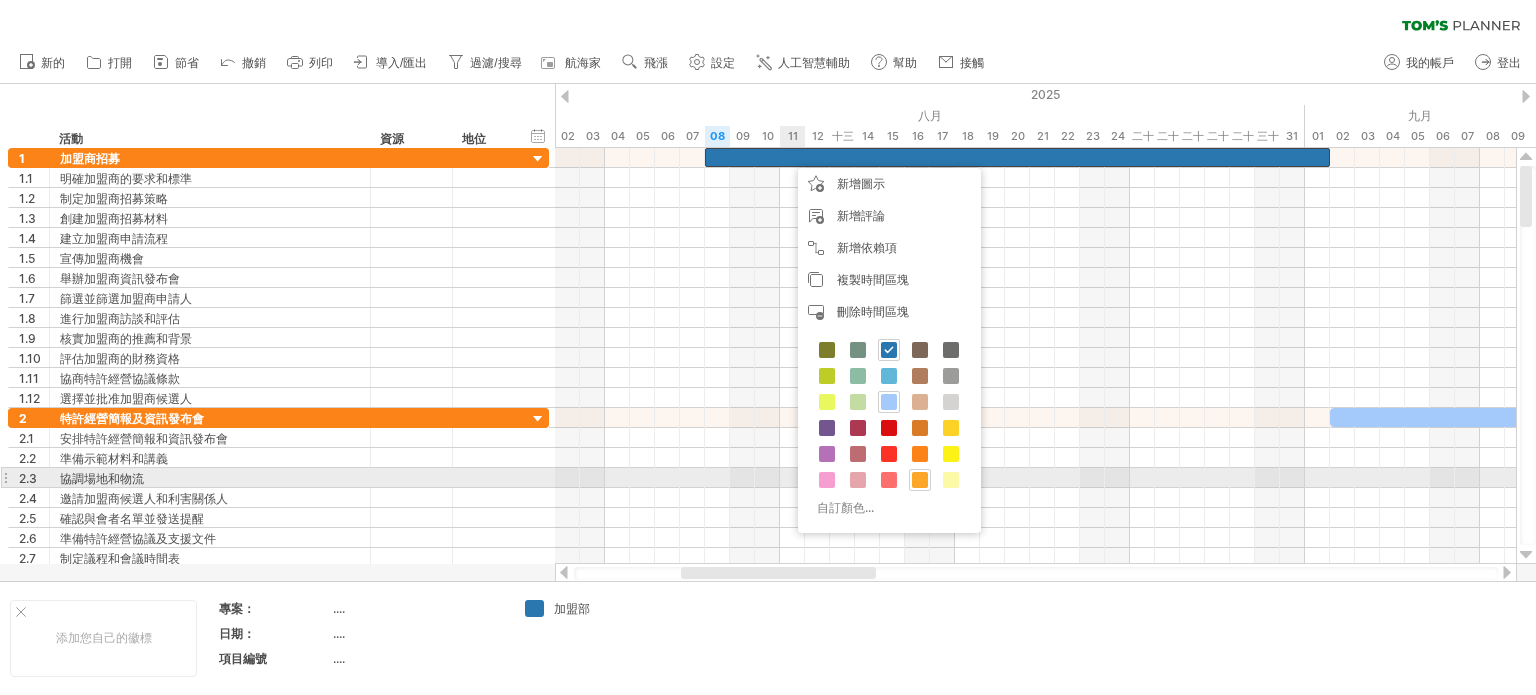 click at bounding box center (920, 480) 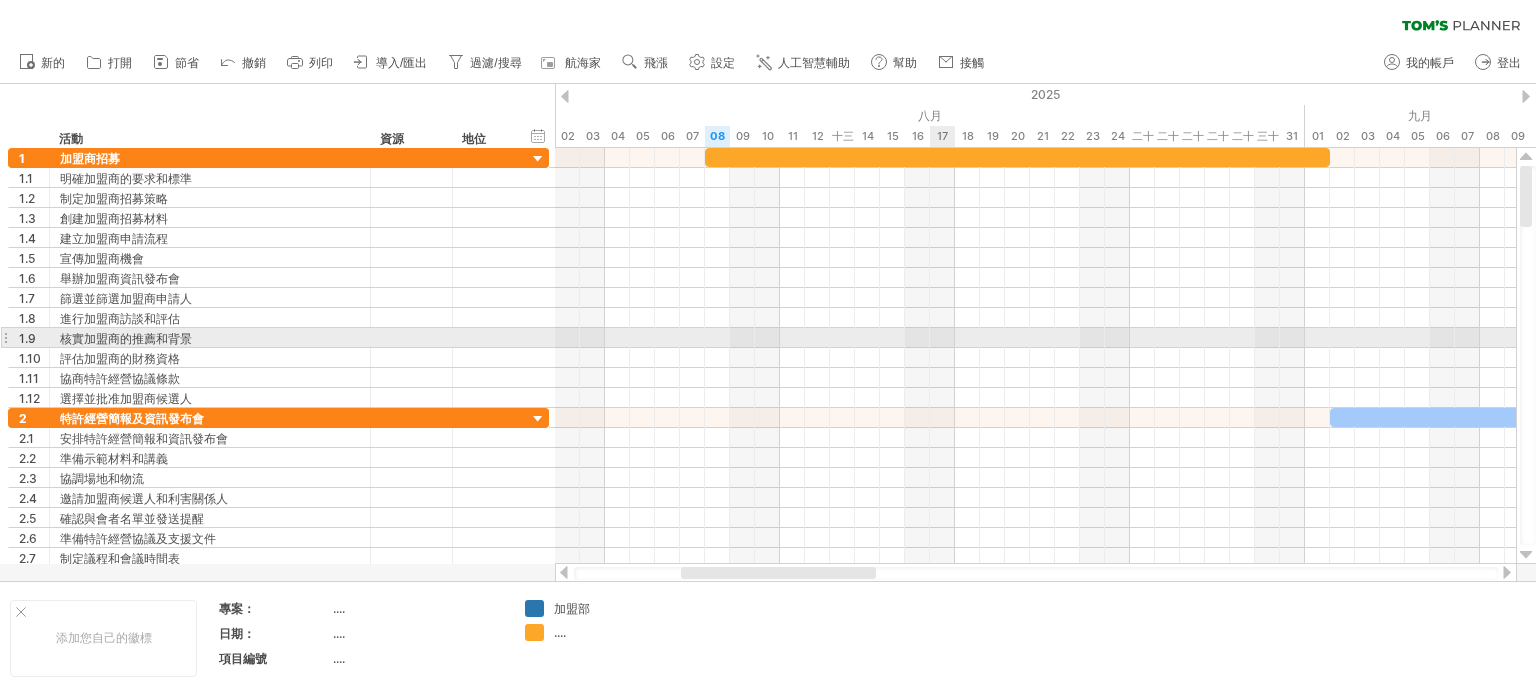 click at bounding box center [1035, 338] 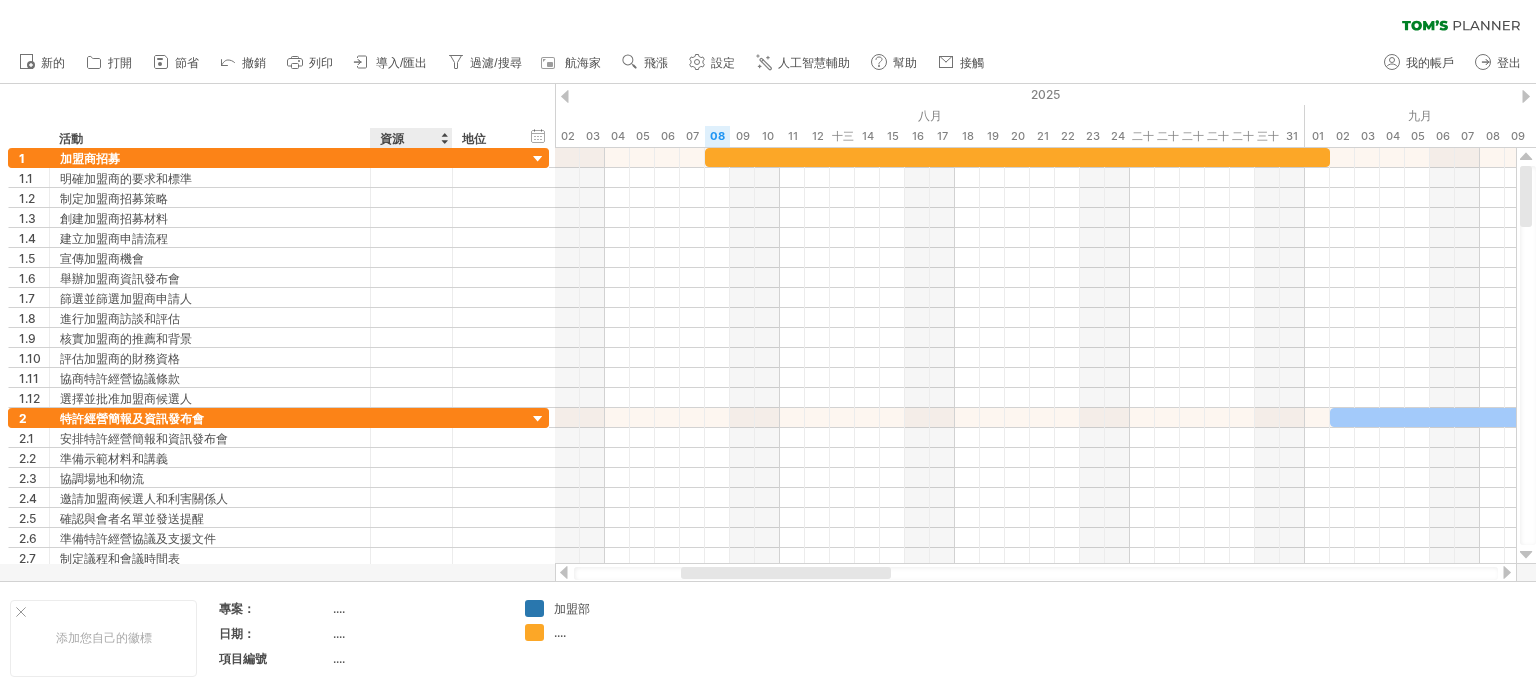 click at bounding box center [444, 138] 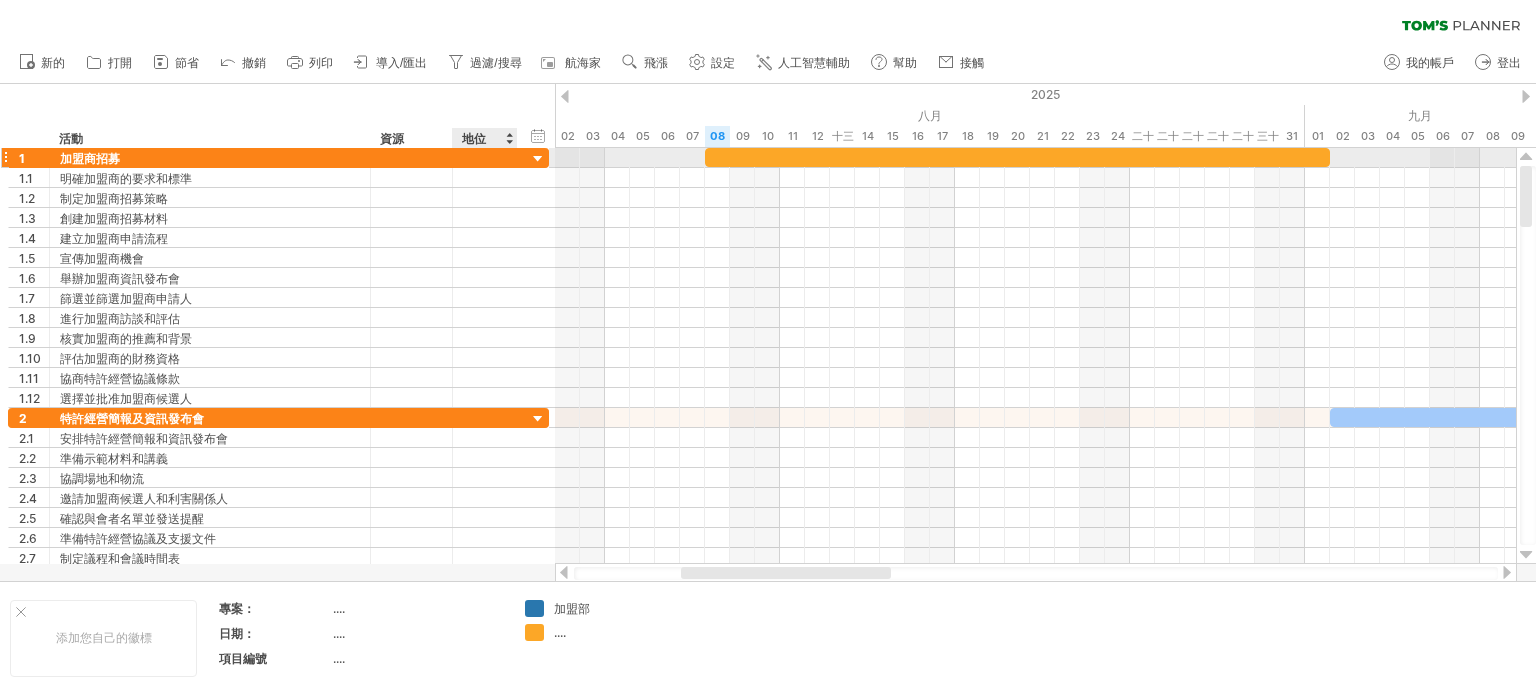 click at bounding box center [538, 159] 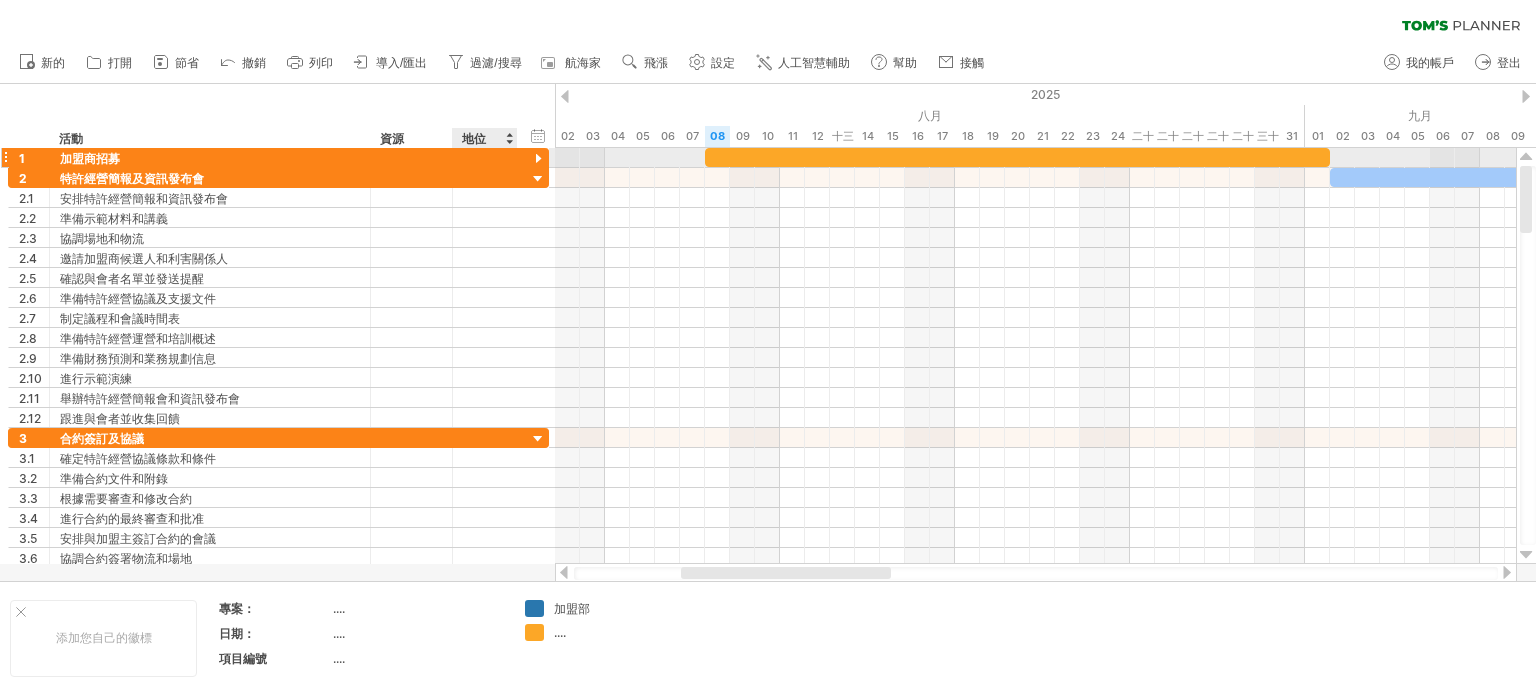 click at bounding box center (538, 159) 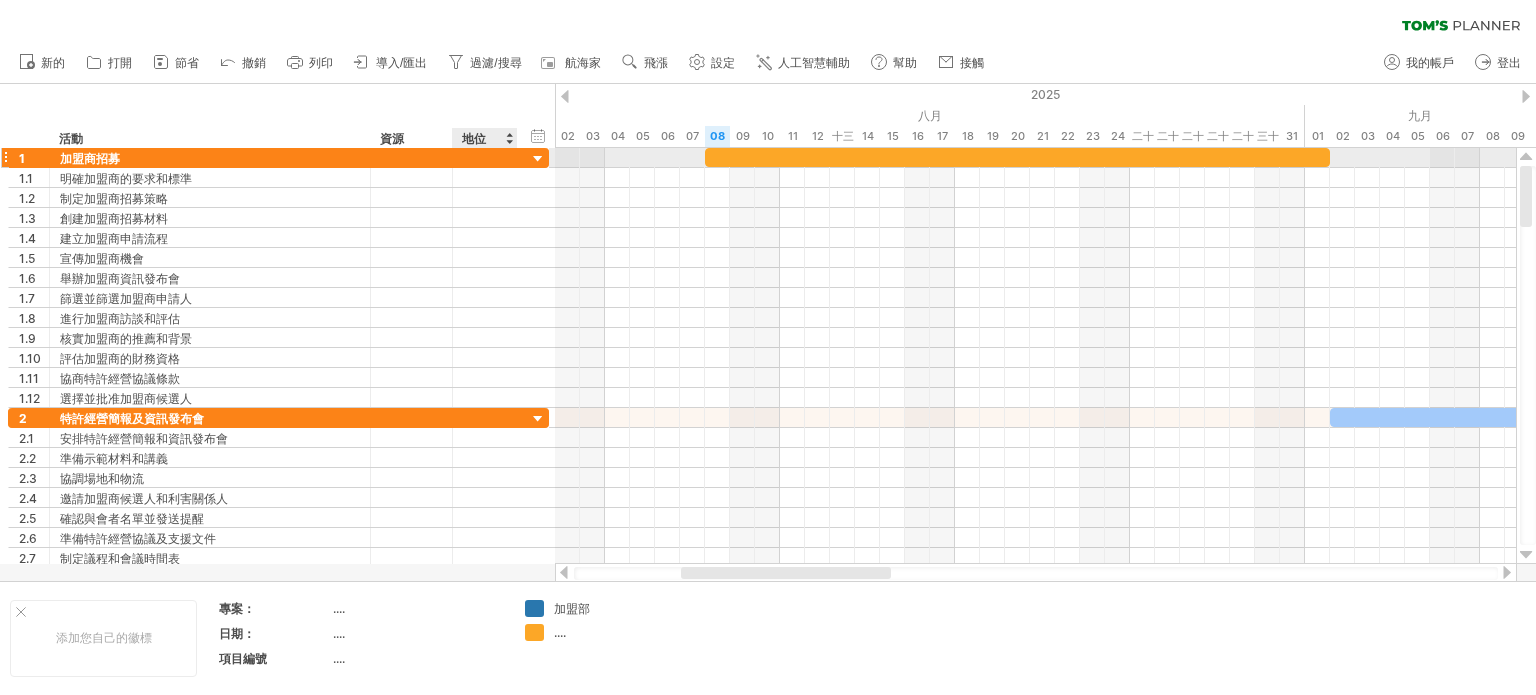 click at bounding box center [538, 159] 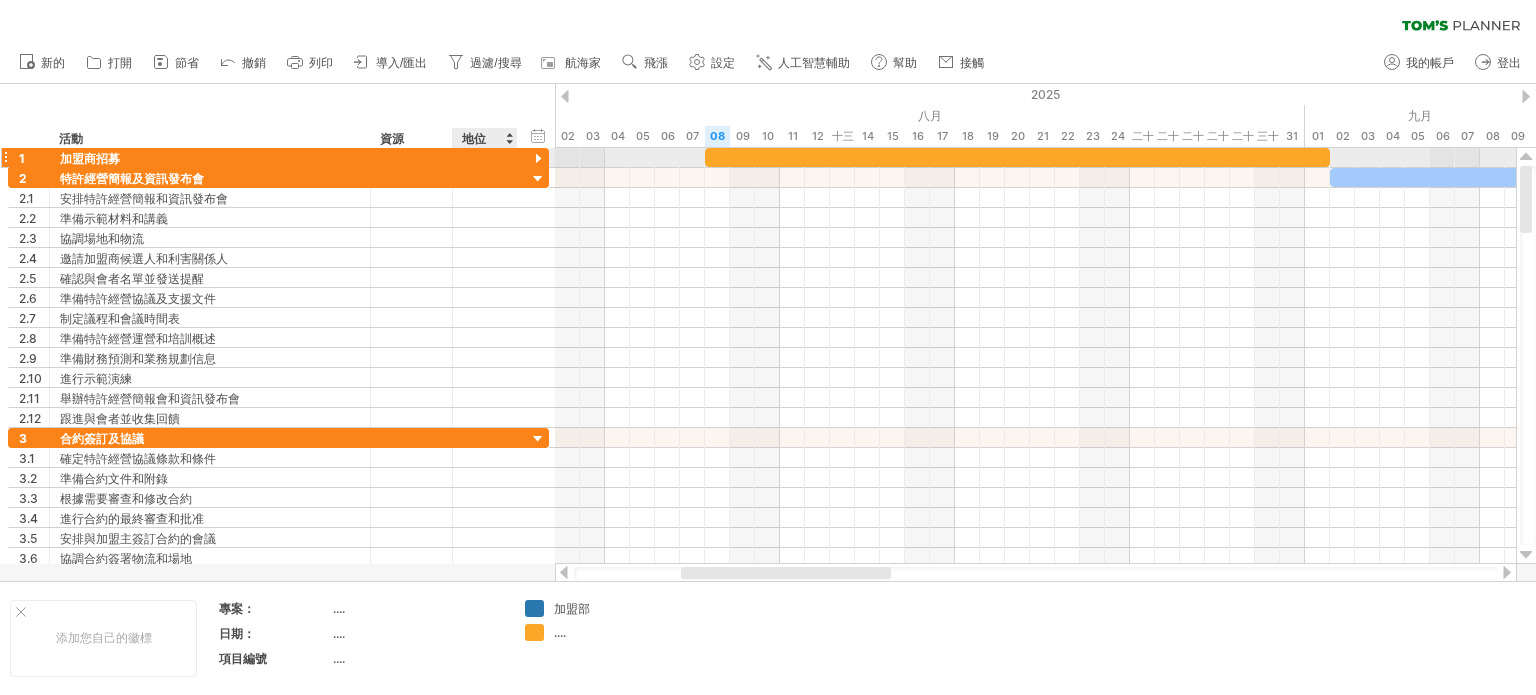 click at bounding box center [538, 159] 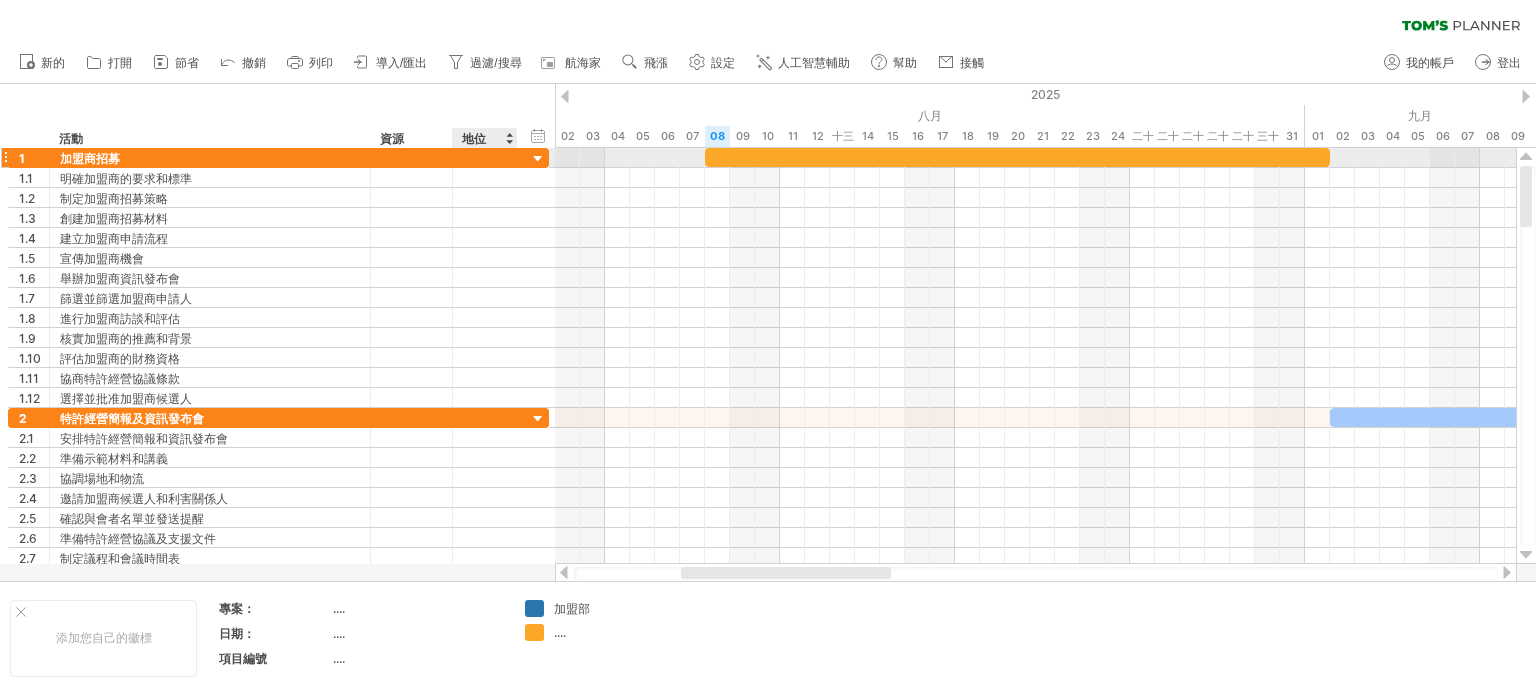 click at bounding box center [538, 159] 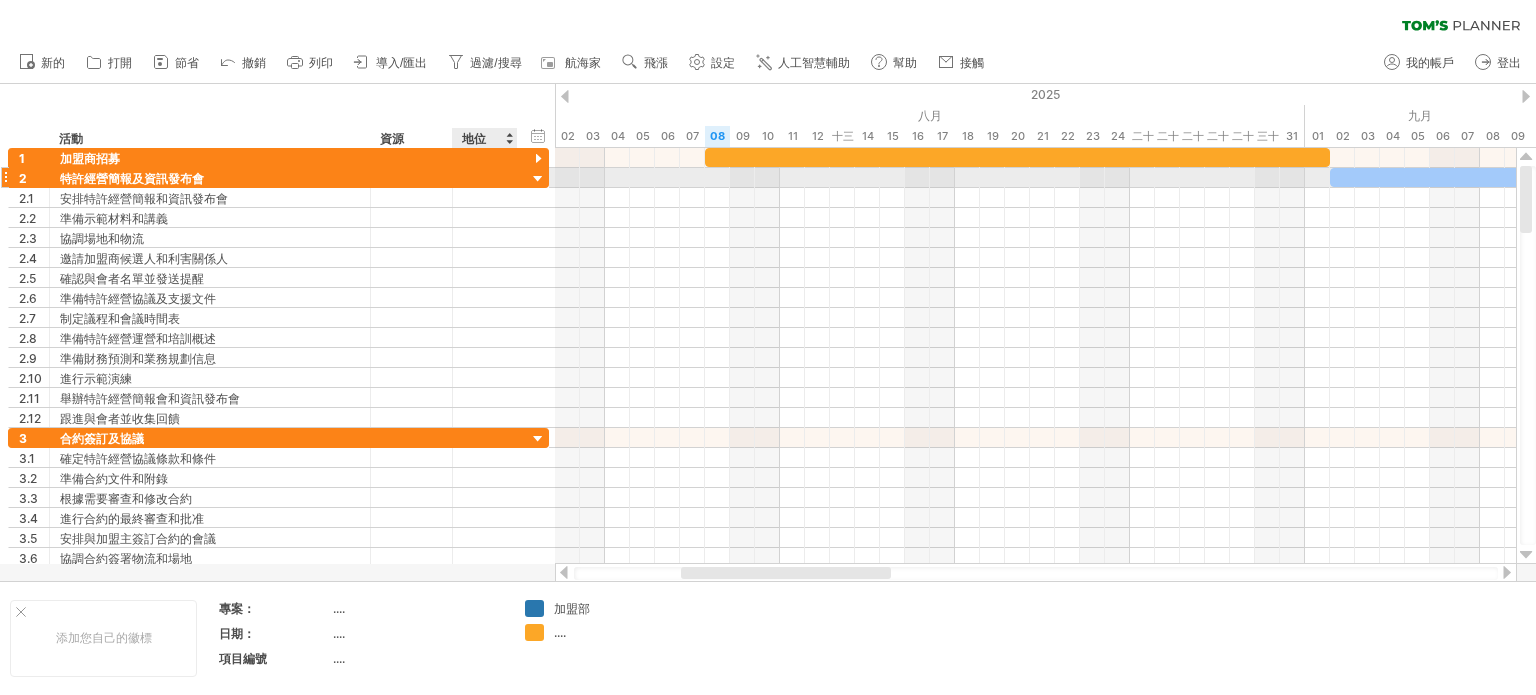 click at bounding box center (538, 179) 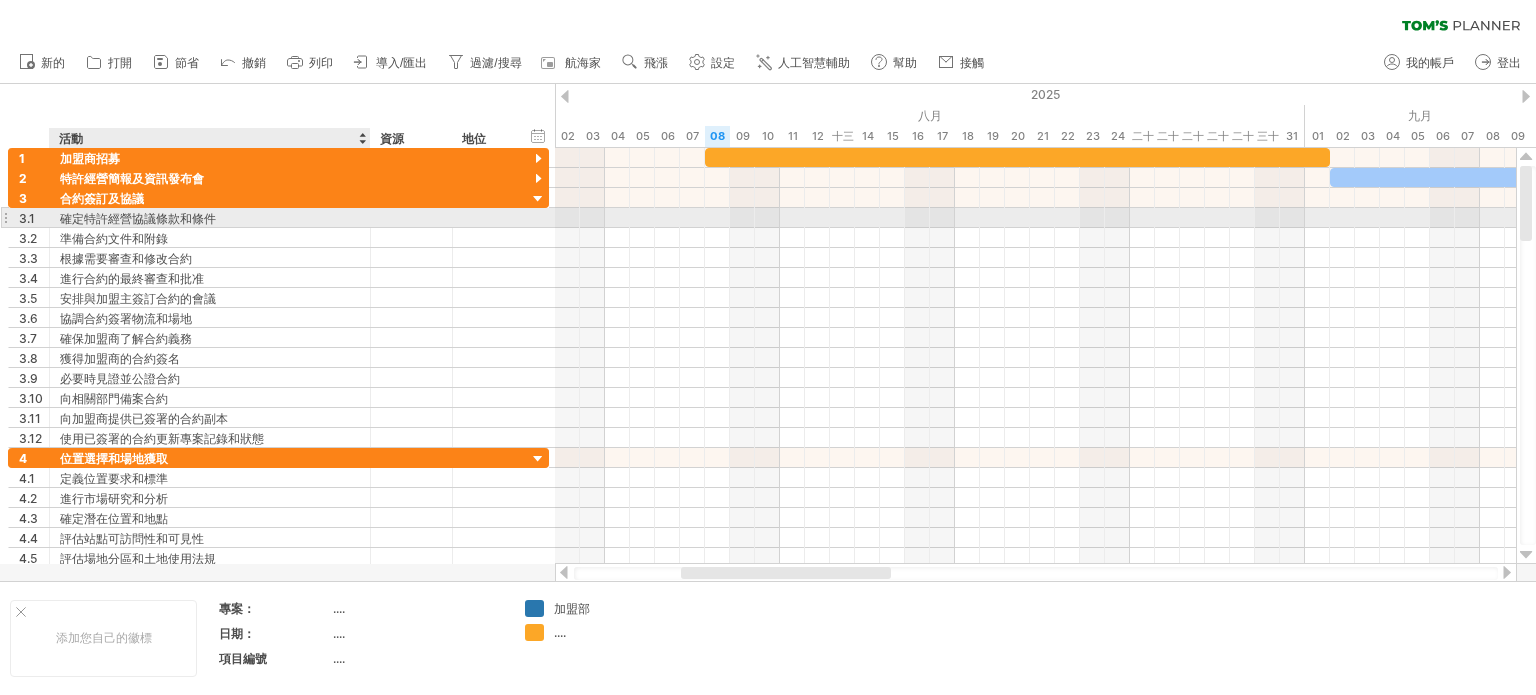 click on "確定特許經營協議條款和條件" at bounding box center [210, 217] 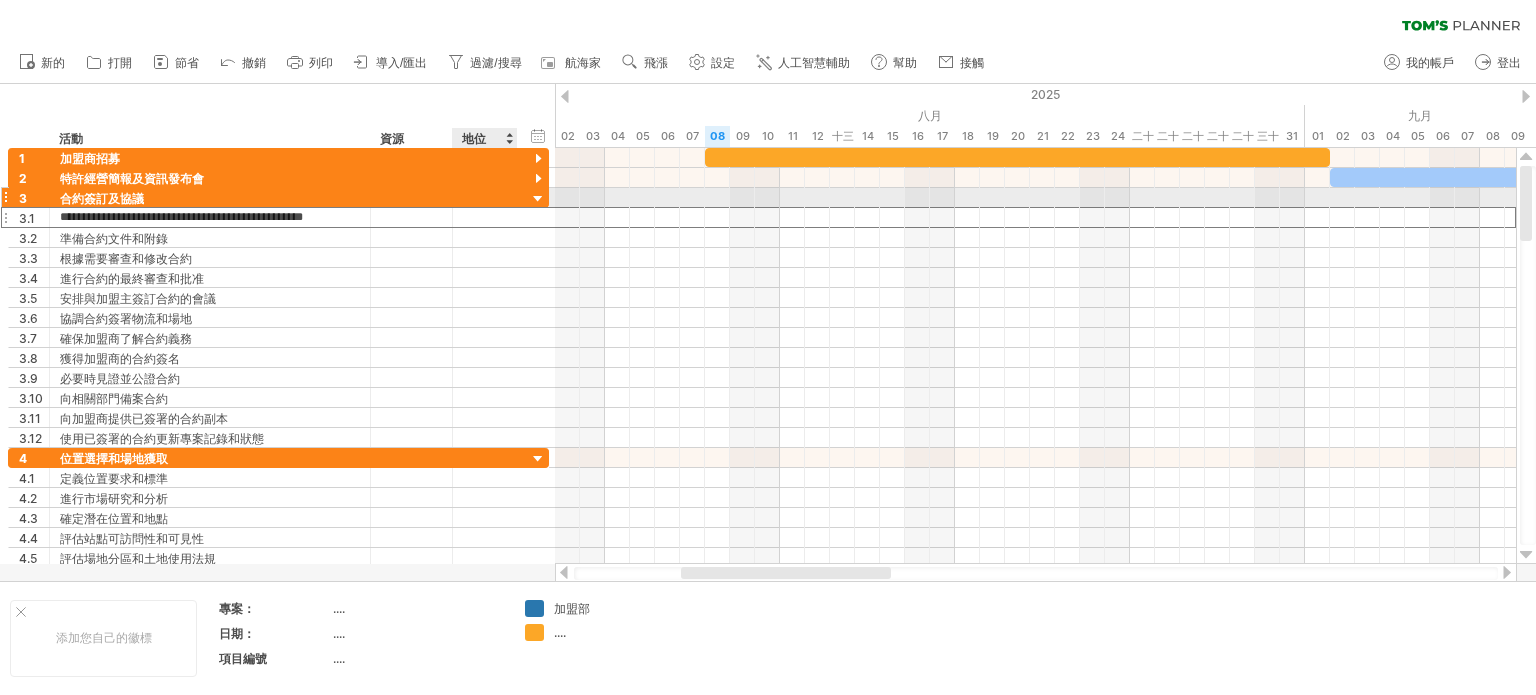click at bounding box center [538, 199] 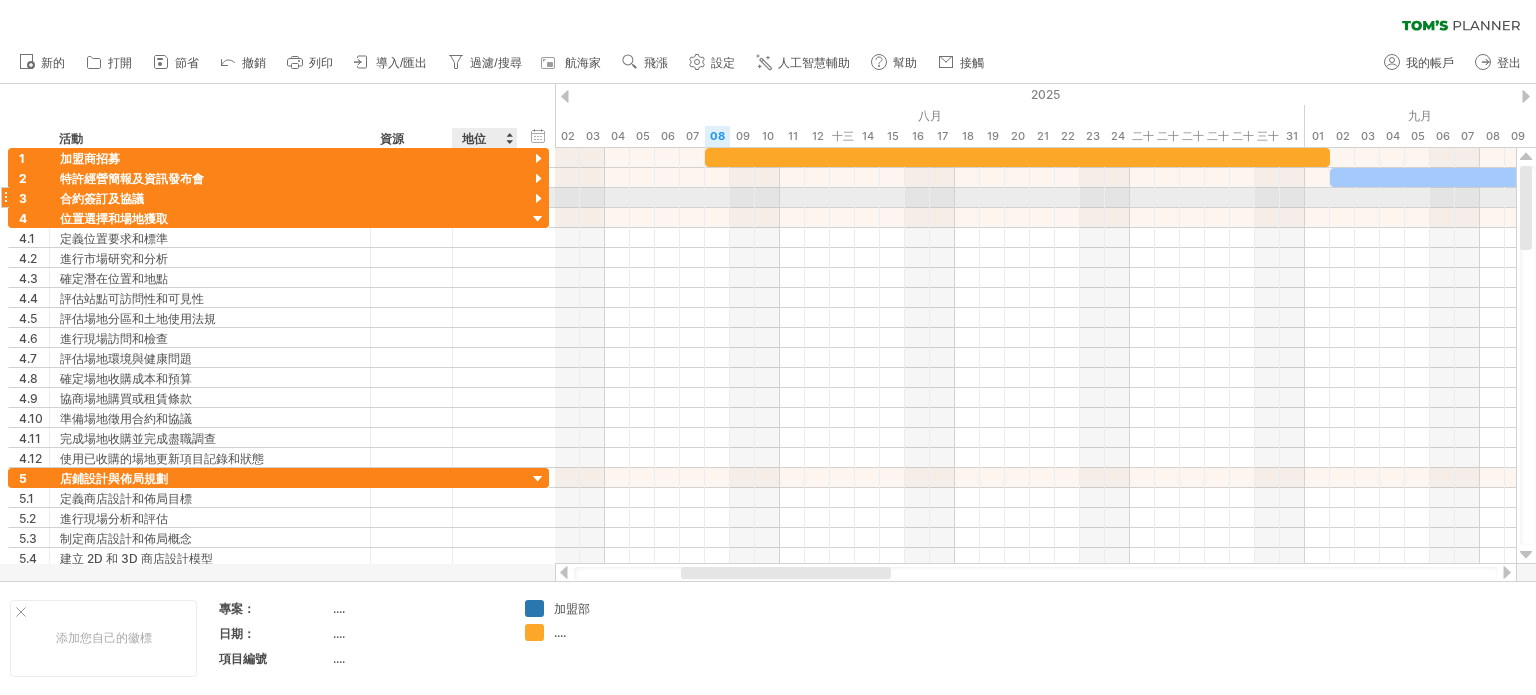 click at bounding box center (538, 199) 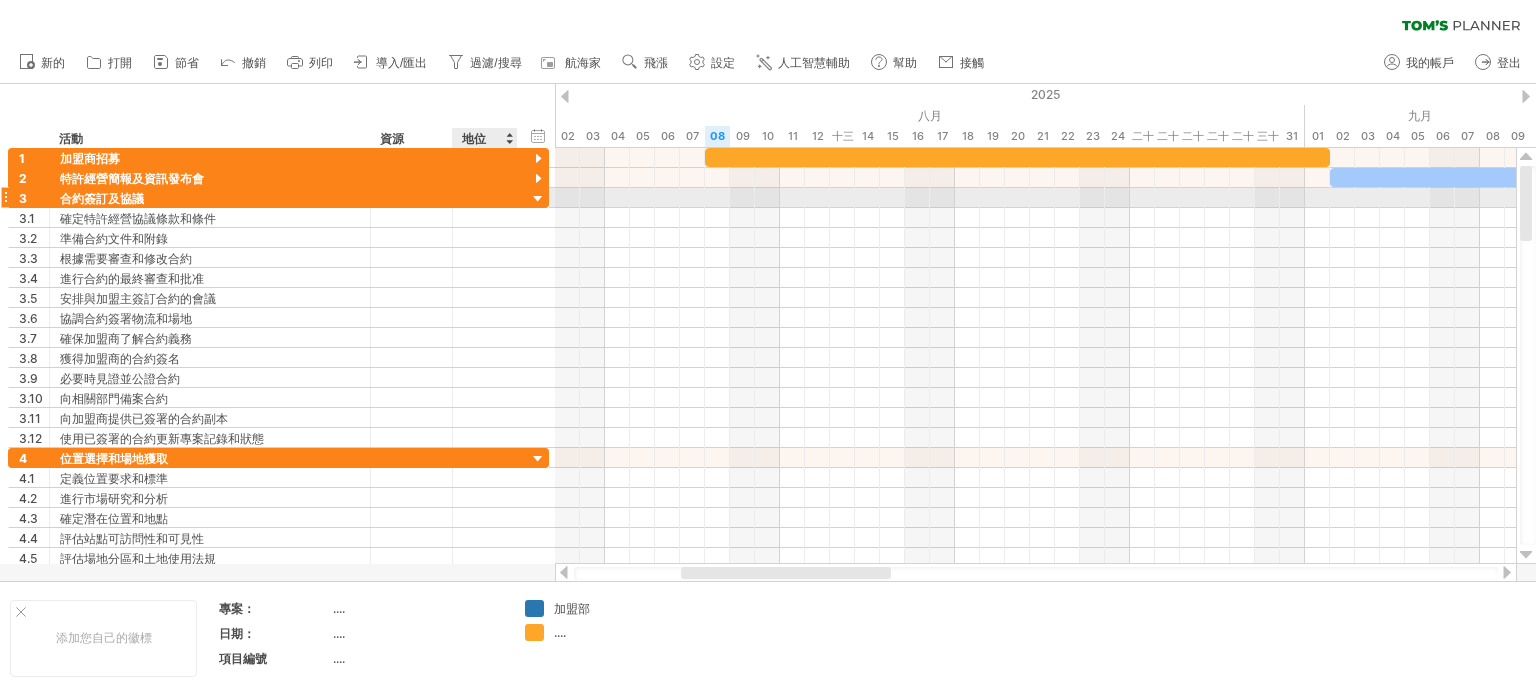 click at bounding box center [538, 199] 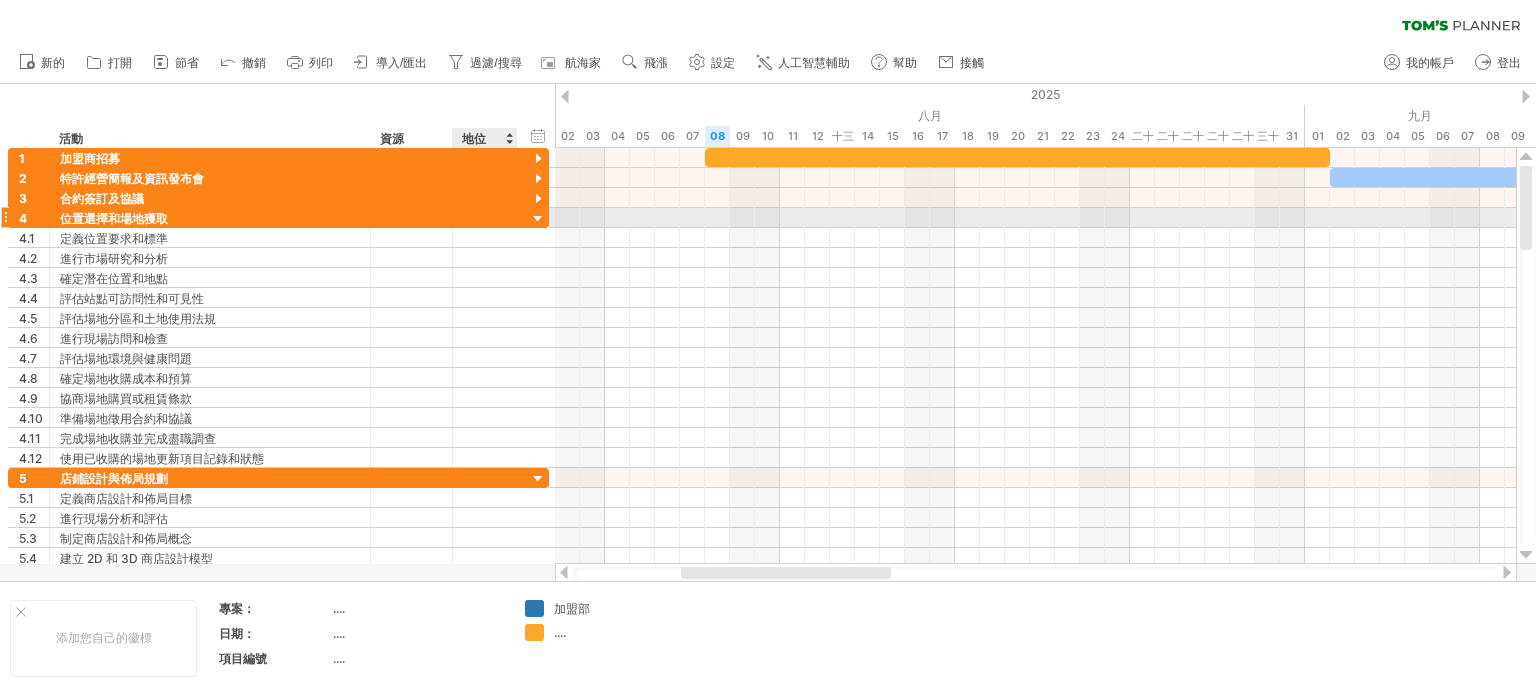click at bounding box center (538, 219) 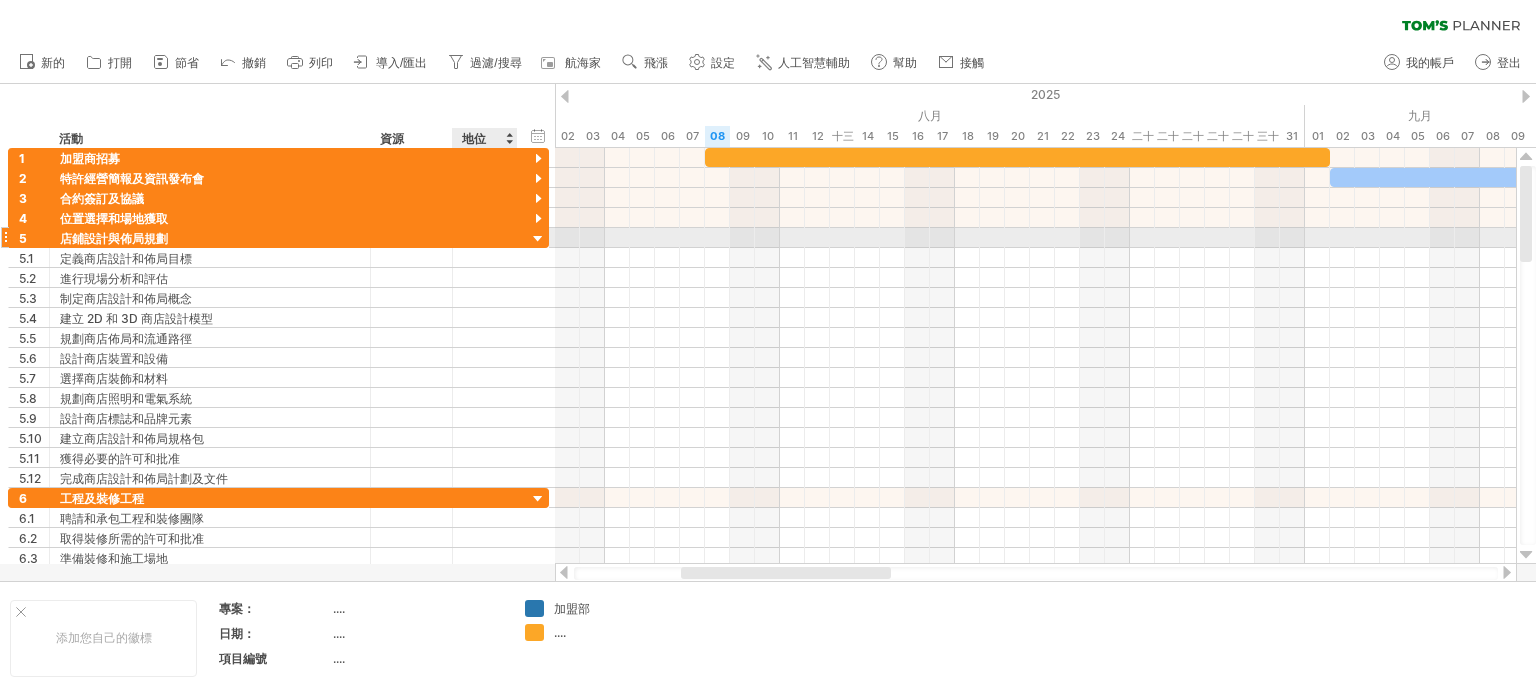 click at bounding box center (538, 239) 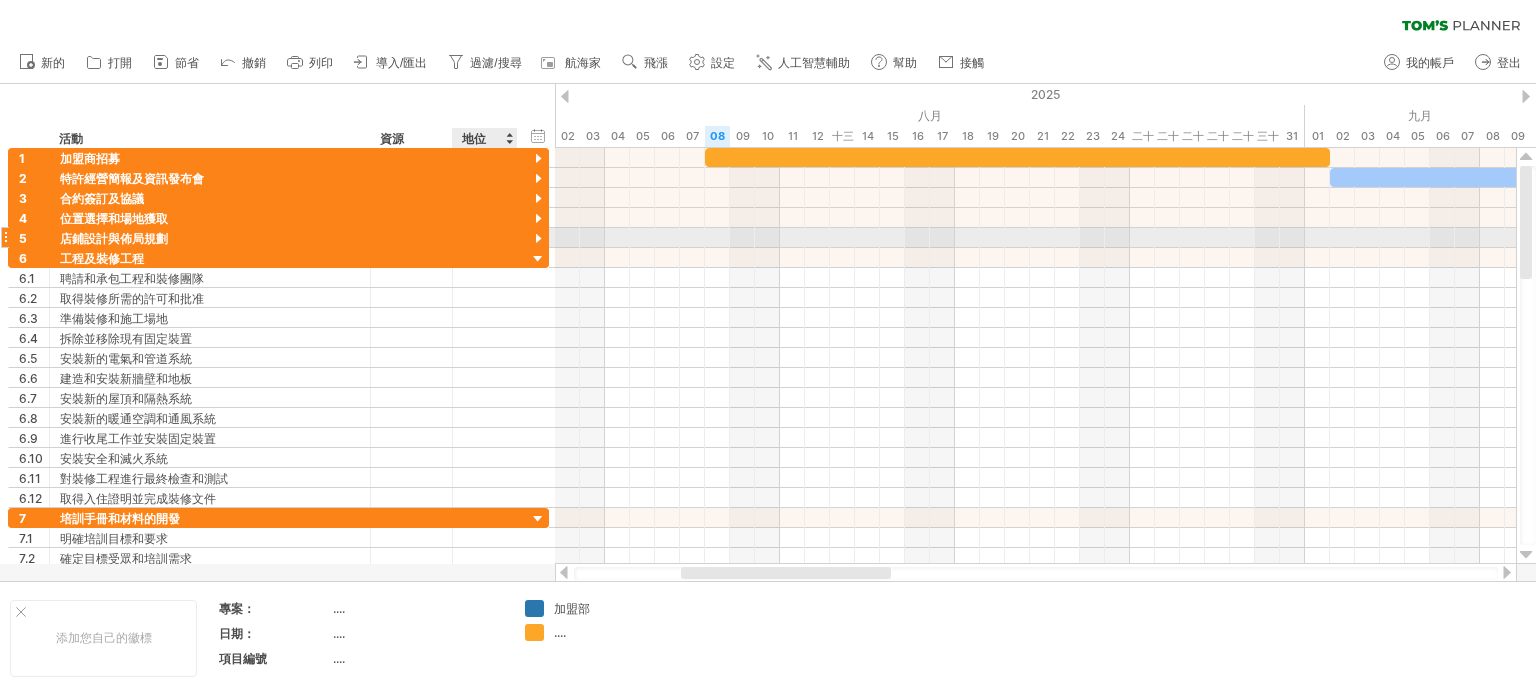 click at bounding box center (538, 239) 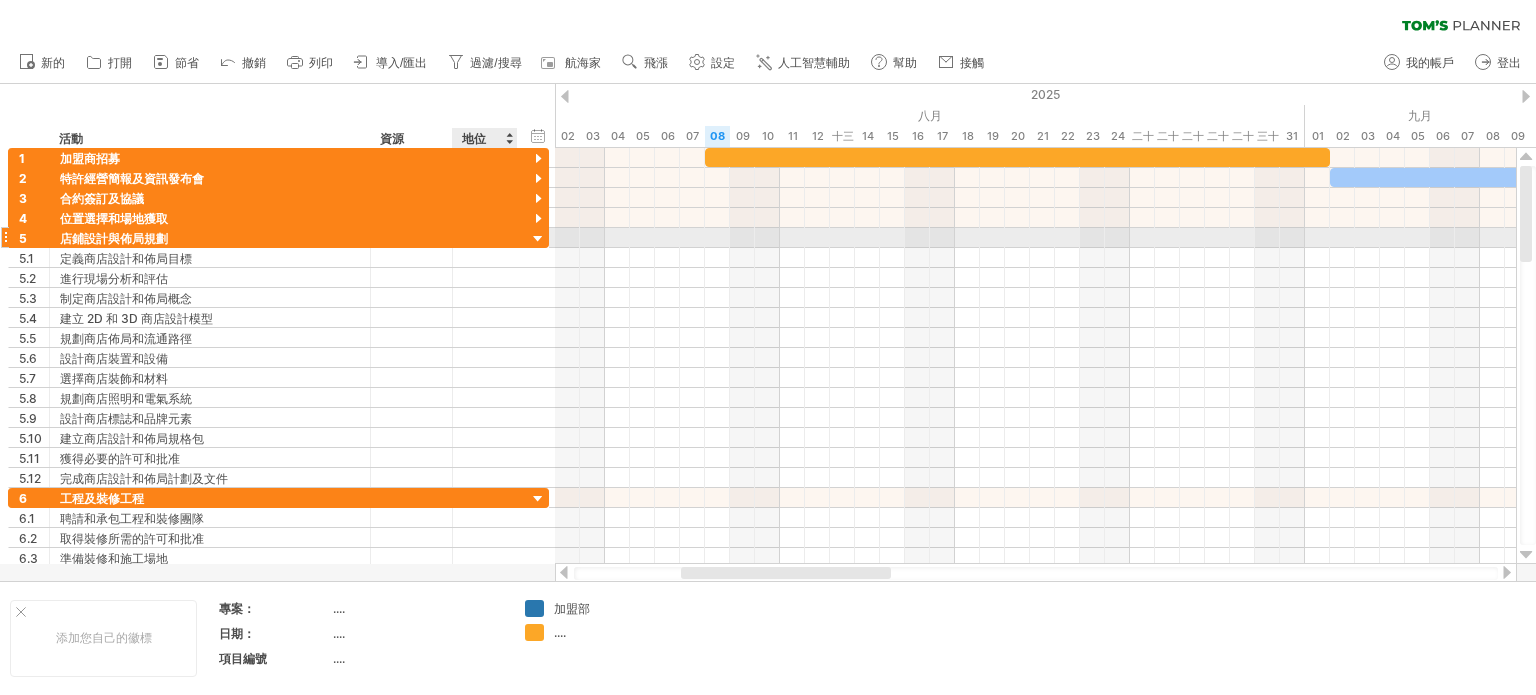click at bounding box center (538, 239) 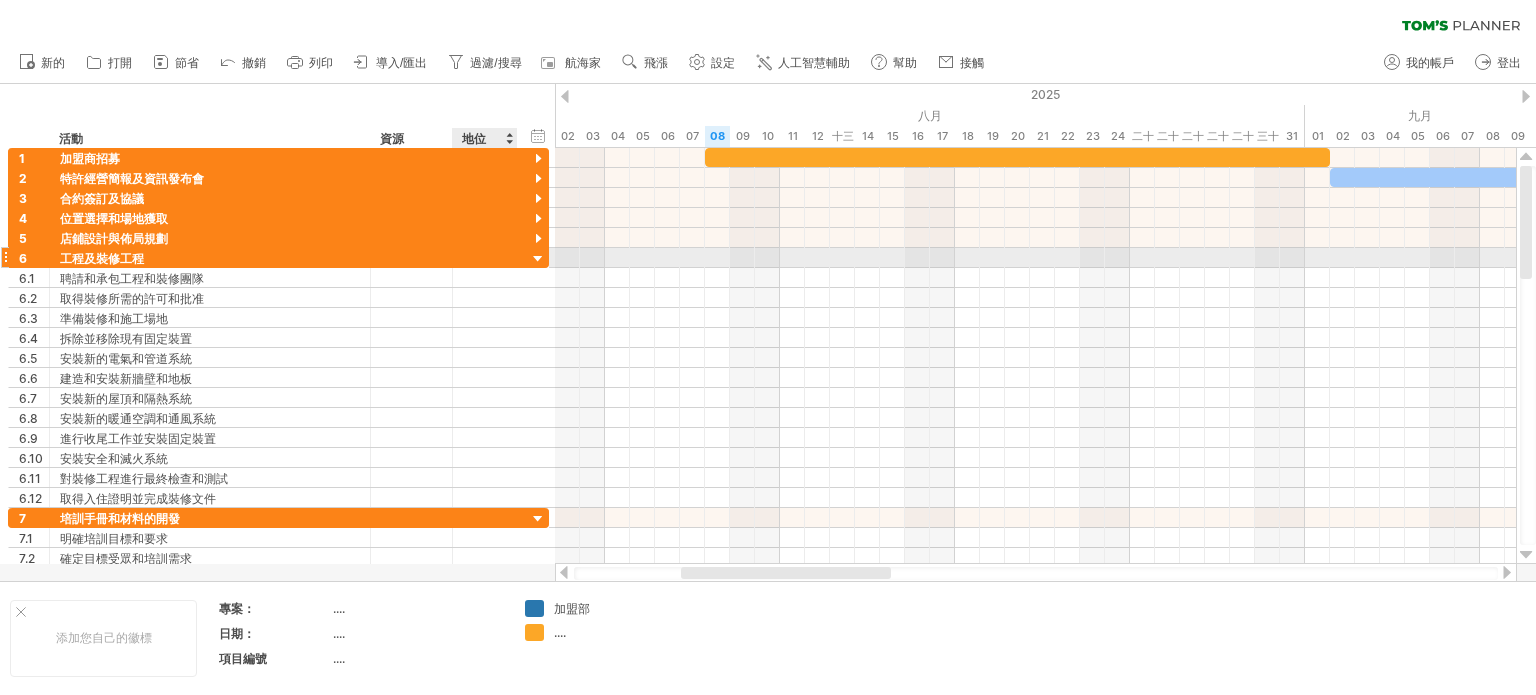 click at bounding box center (538, 259) 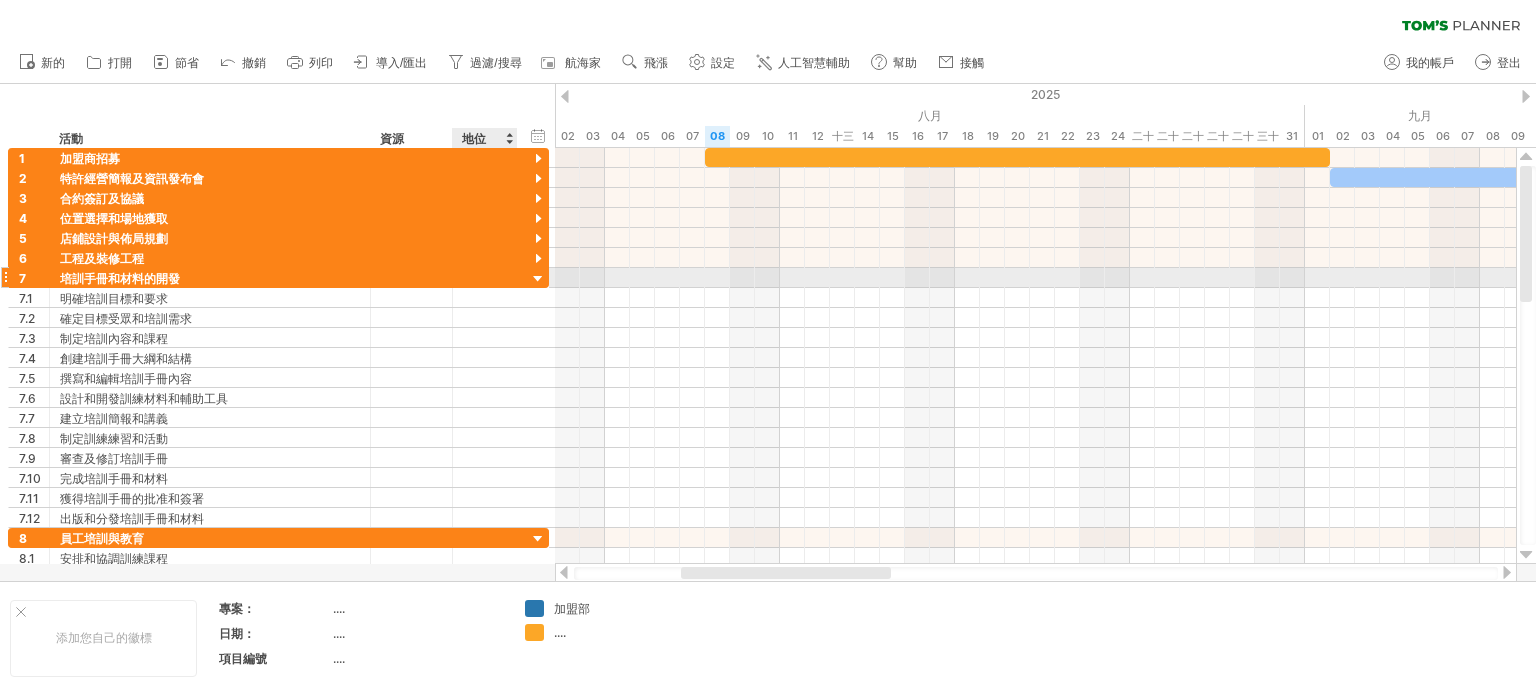 click at bounding box center [538, 279] 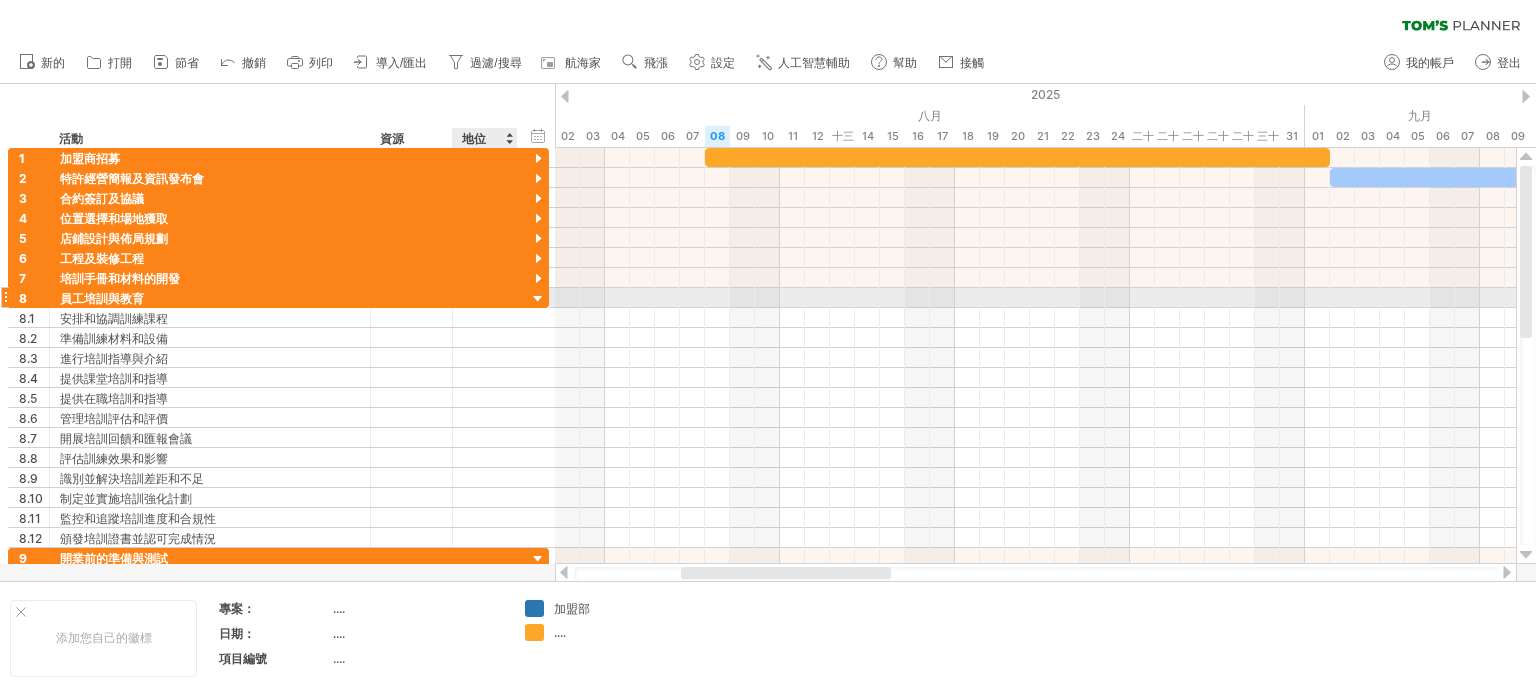 click at bounding box center [538, 299] 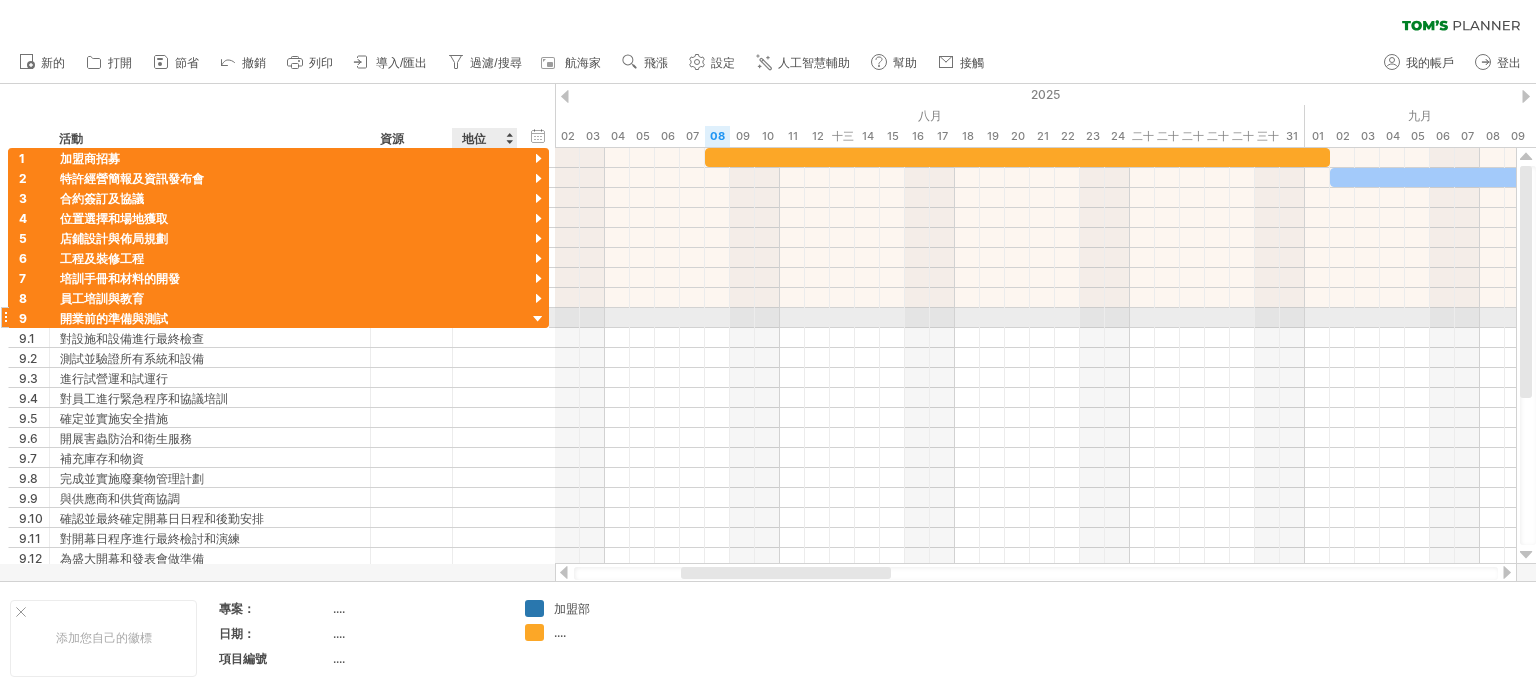 click at bounding box center [538, 319] 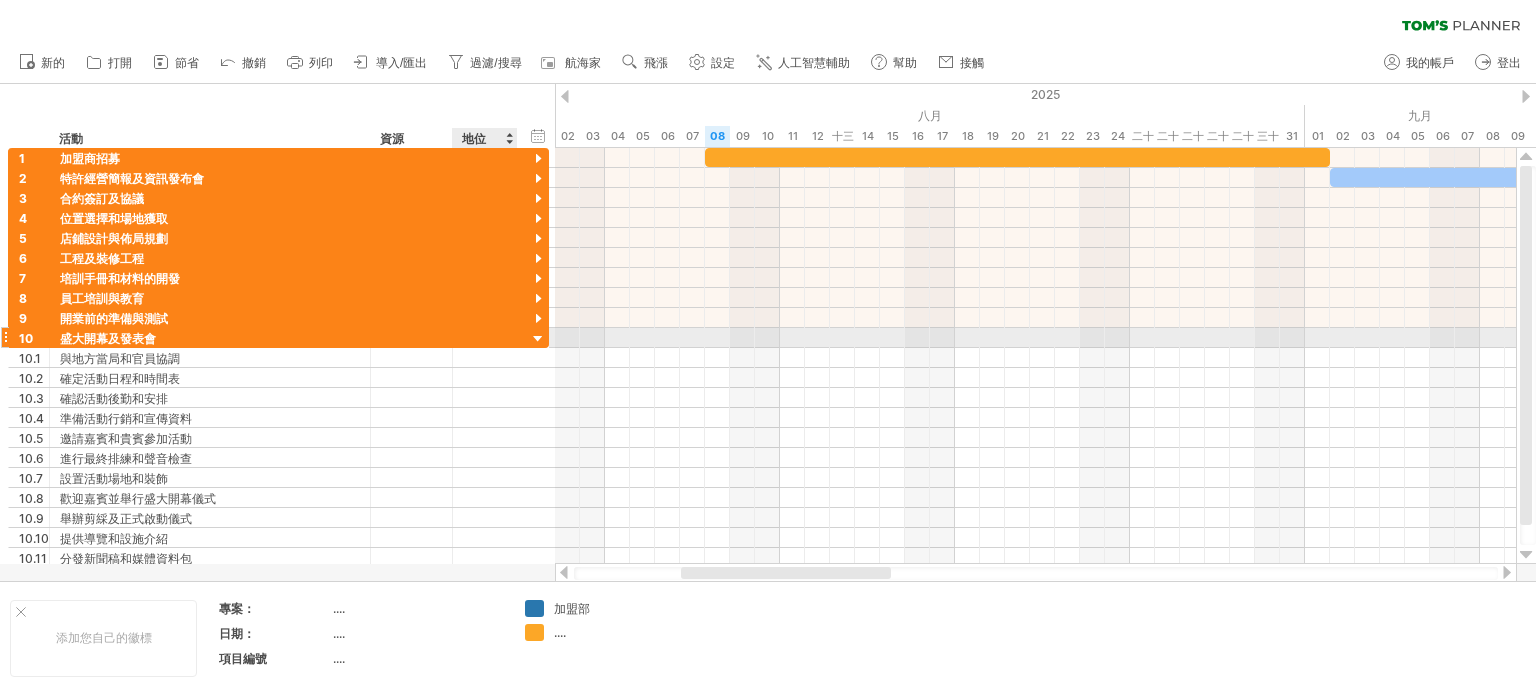 click at bounding box center [538, 339] 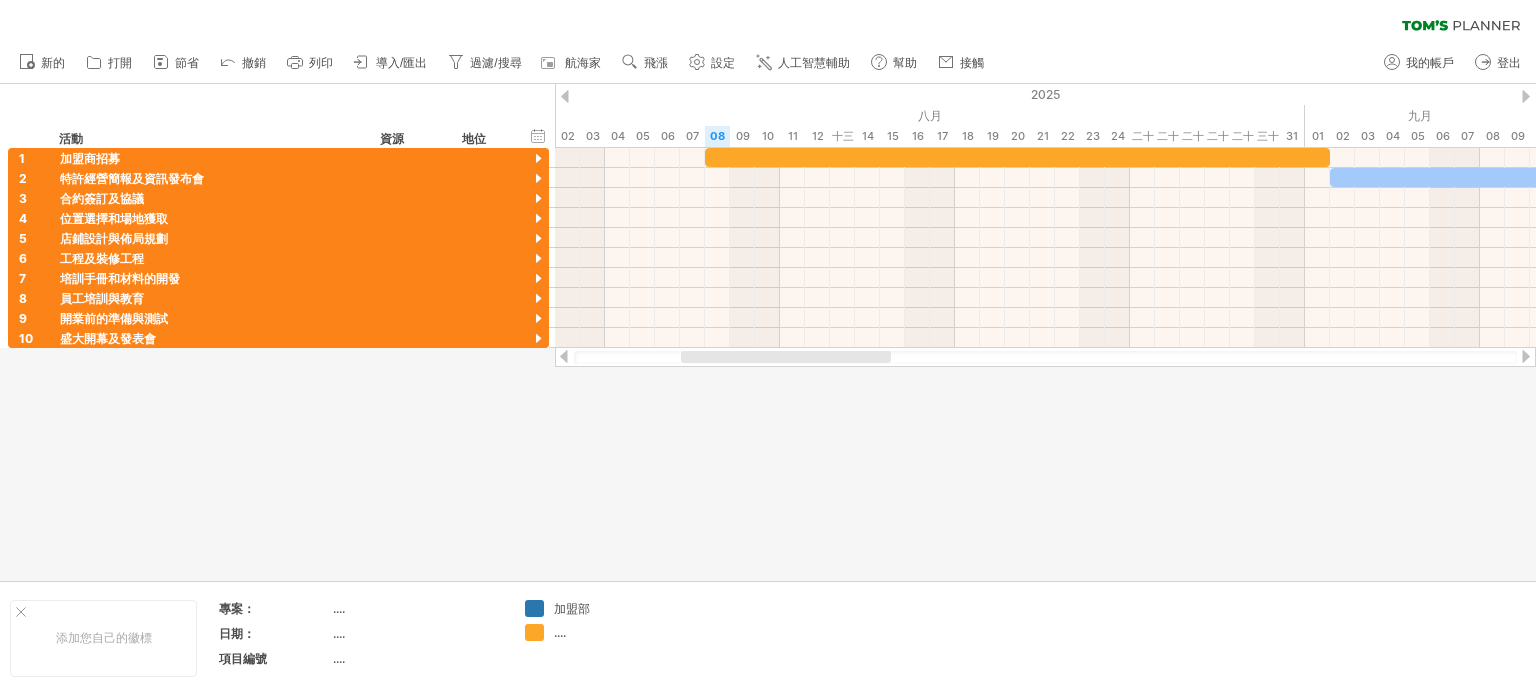 click at bounding box center [768, 332] 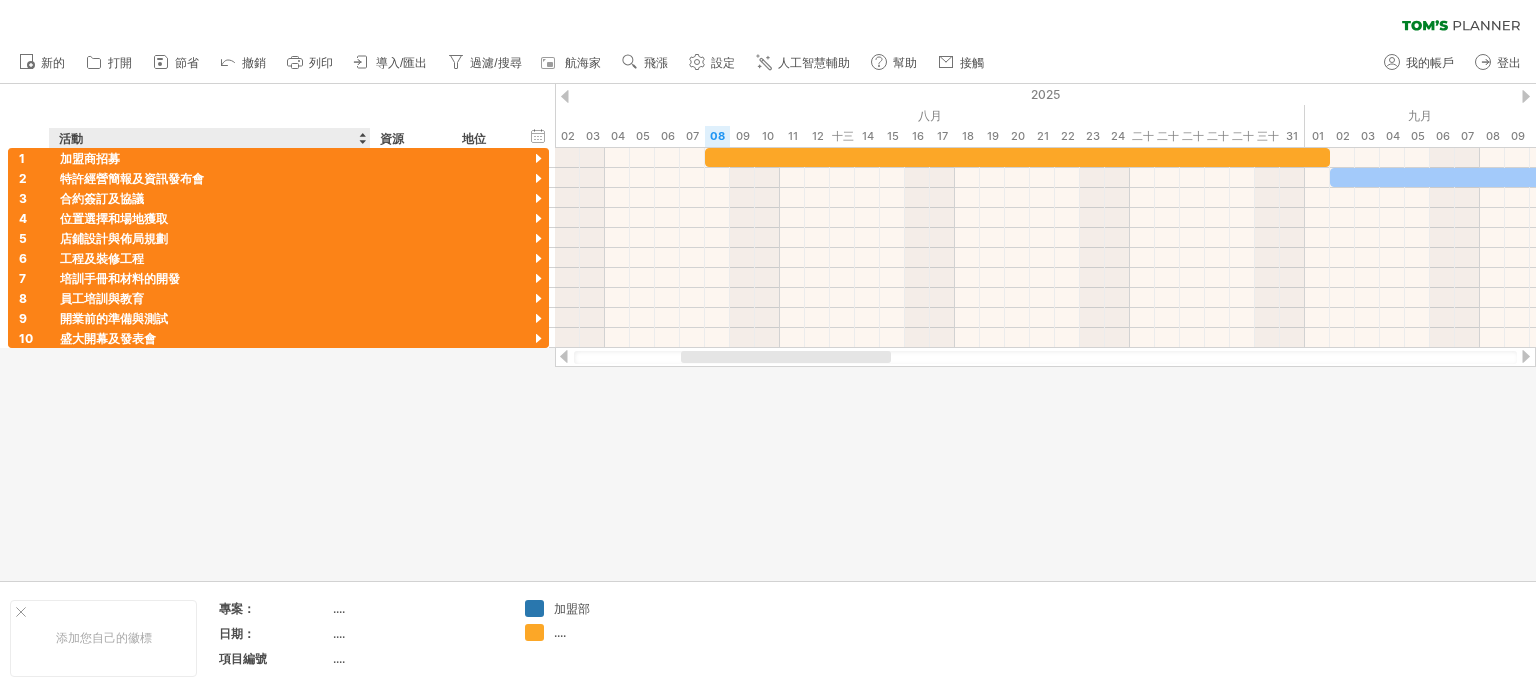 click on "活動" at bounding box center (209, 138) 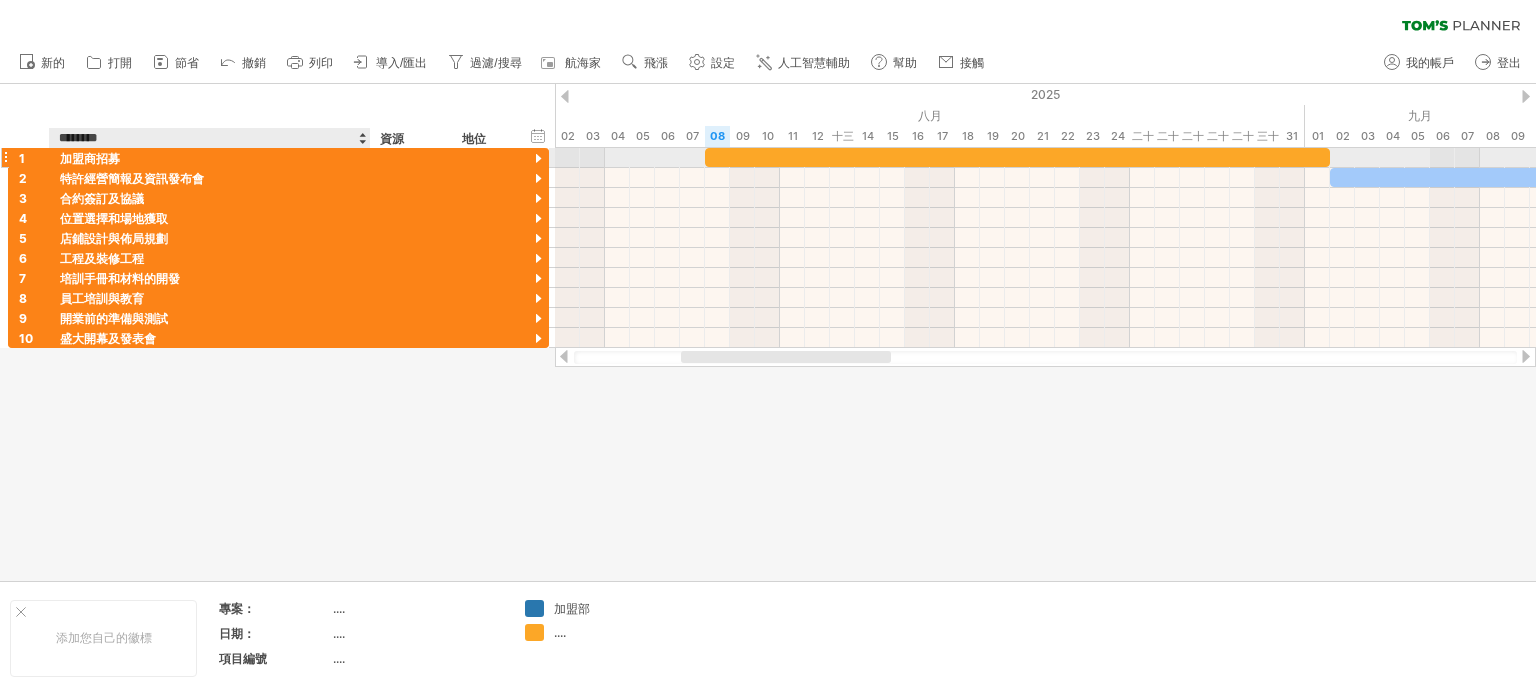 click on "加盟商招募" at bounding box center [210, 157] 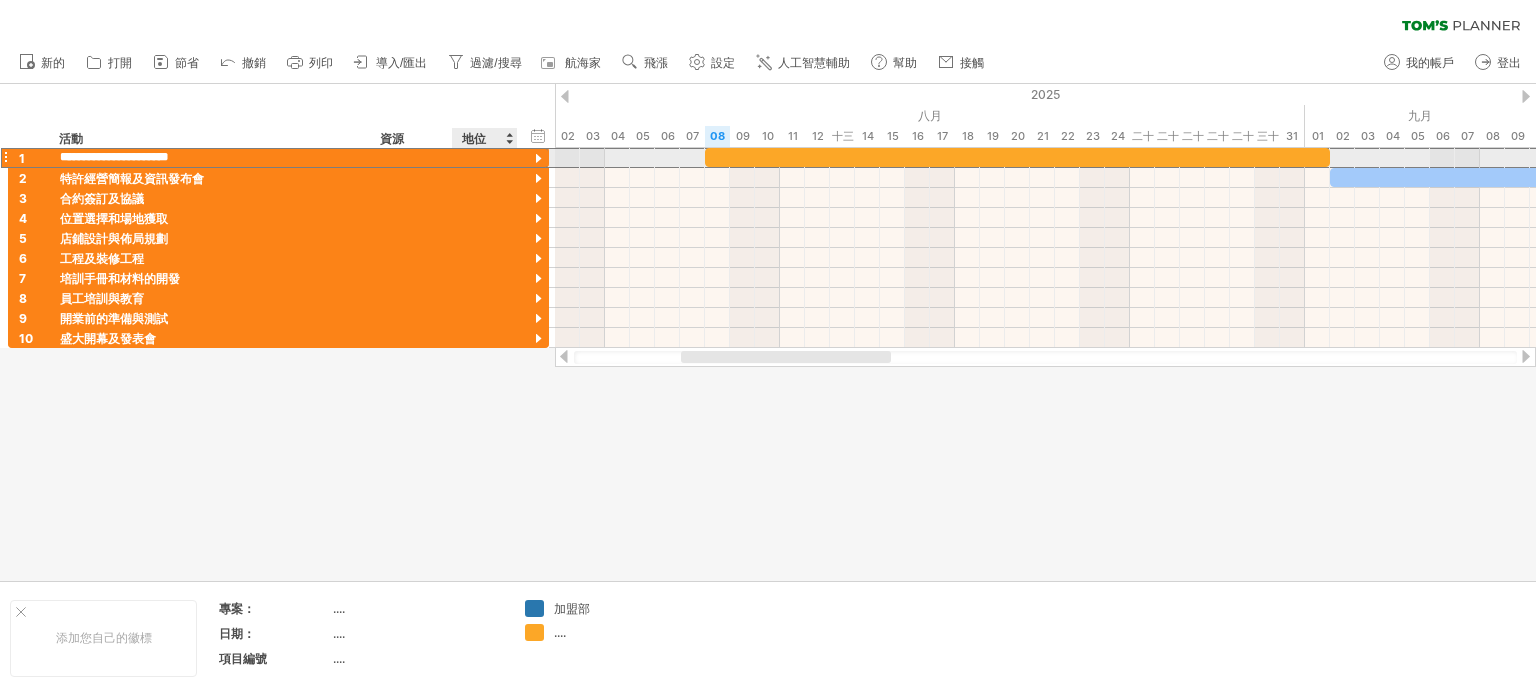 click at bounding box center (538, 159) 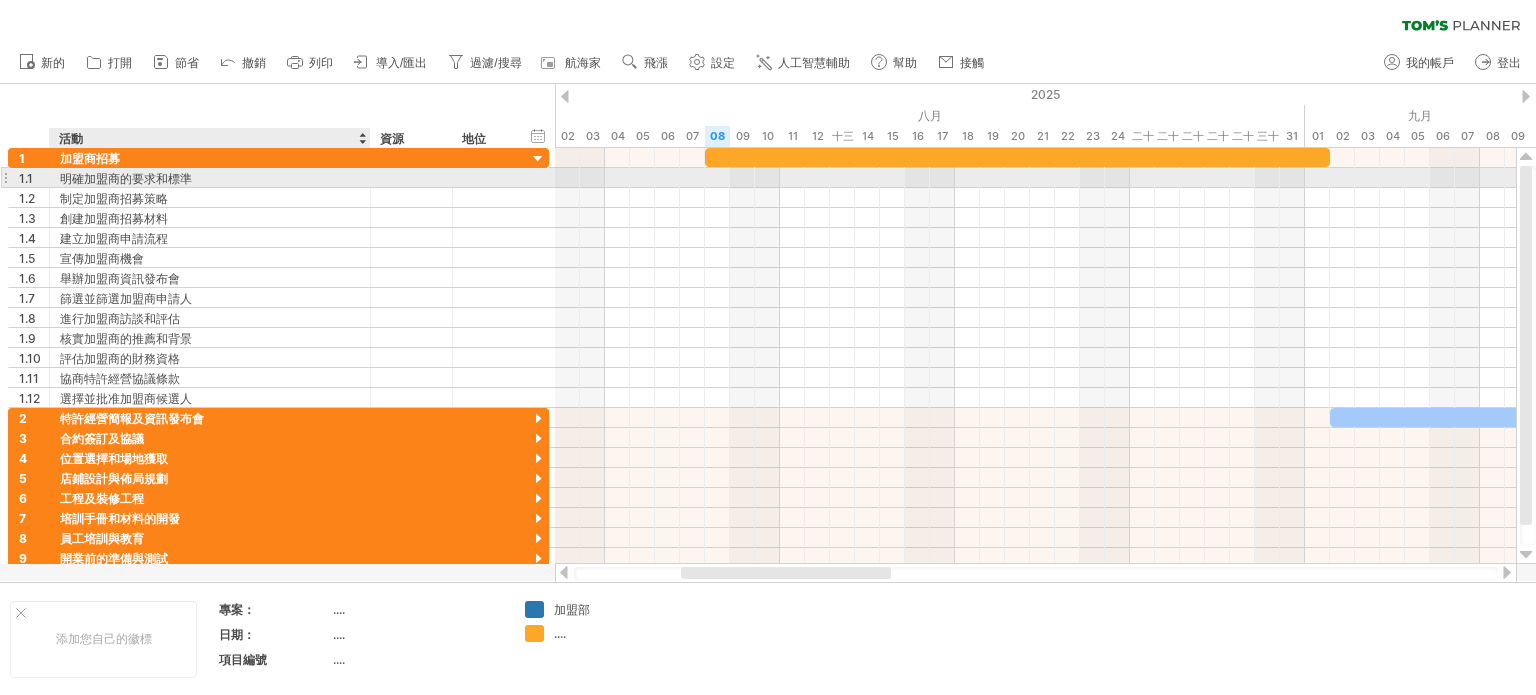 click on "明確加盟商的要求和標準" at bounding box center [126, 178] 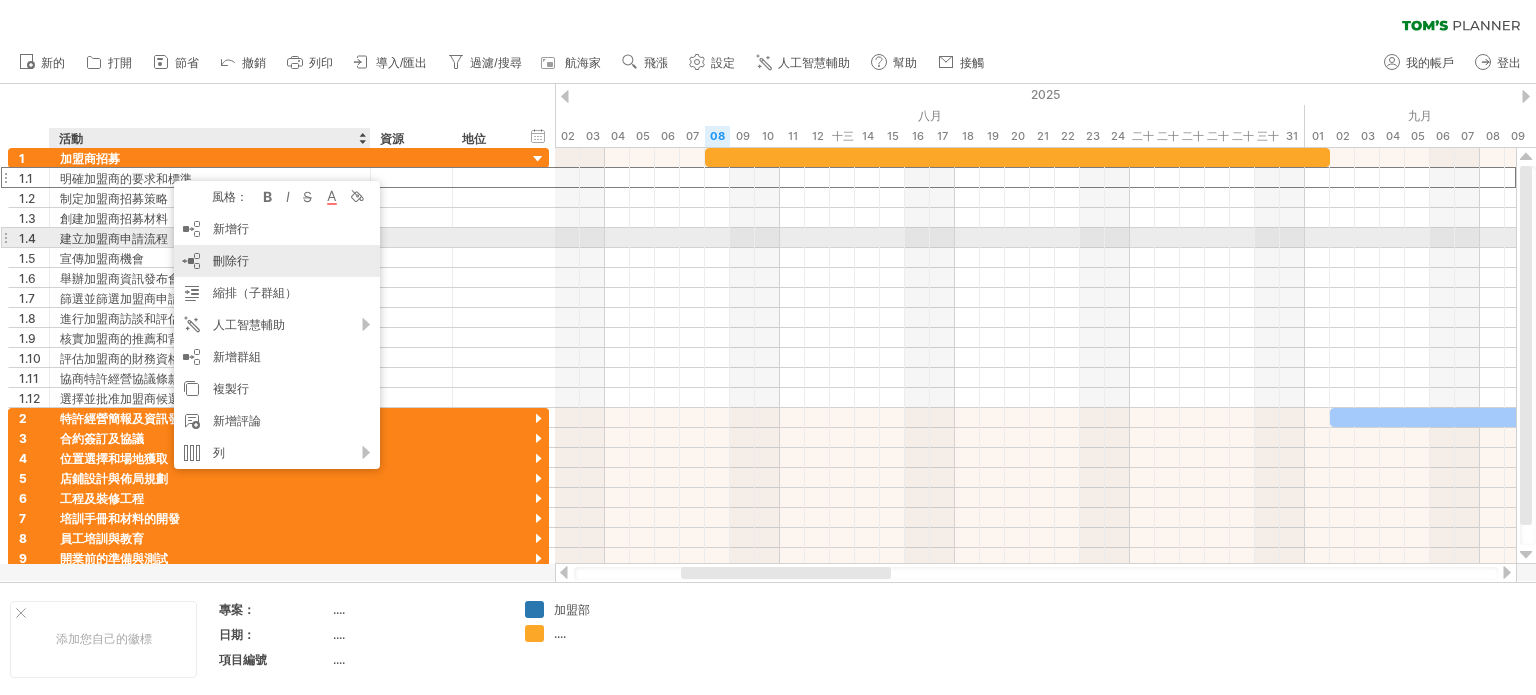 click on "刪除行 刪除選取的行" at bounding box center [277, 261] 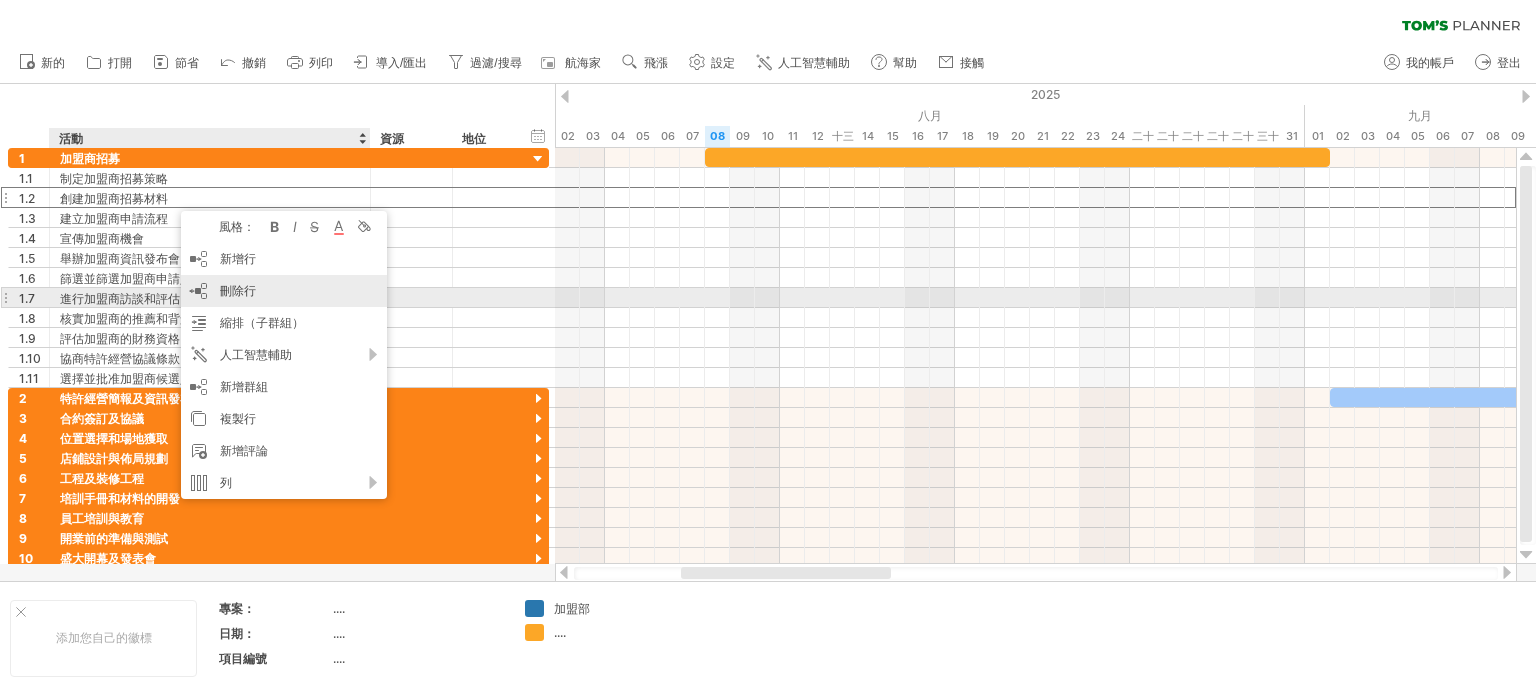click on "刪除行 刪除選取的行" at bounding box center (284, 291) 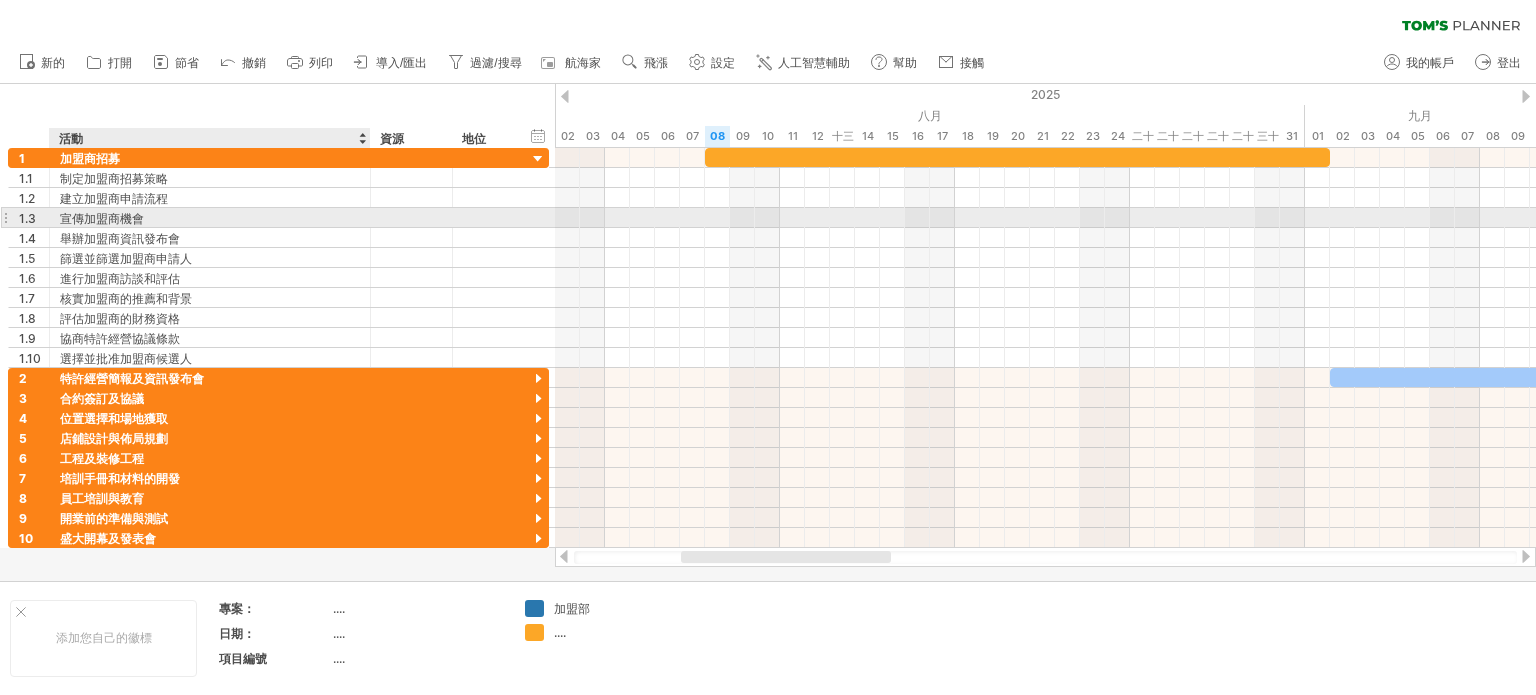 click on "宣傳加盟商機會" at bounding box center (210, 217) 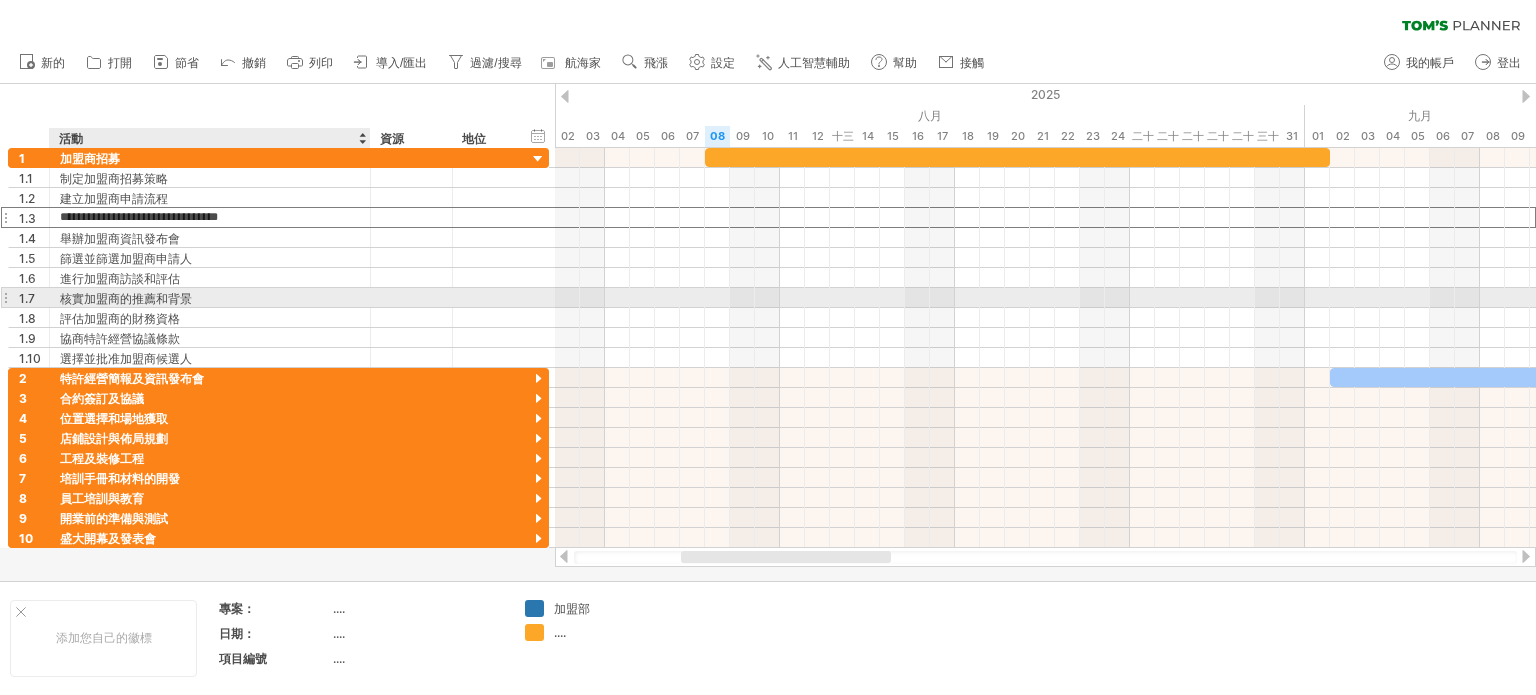 click on "核實加盟商的推薦和背景" at bounding box center (210, 297) 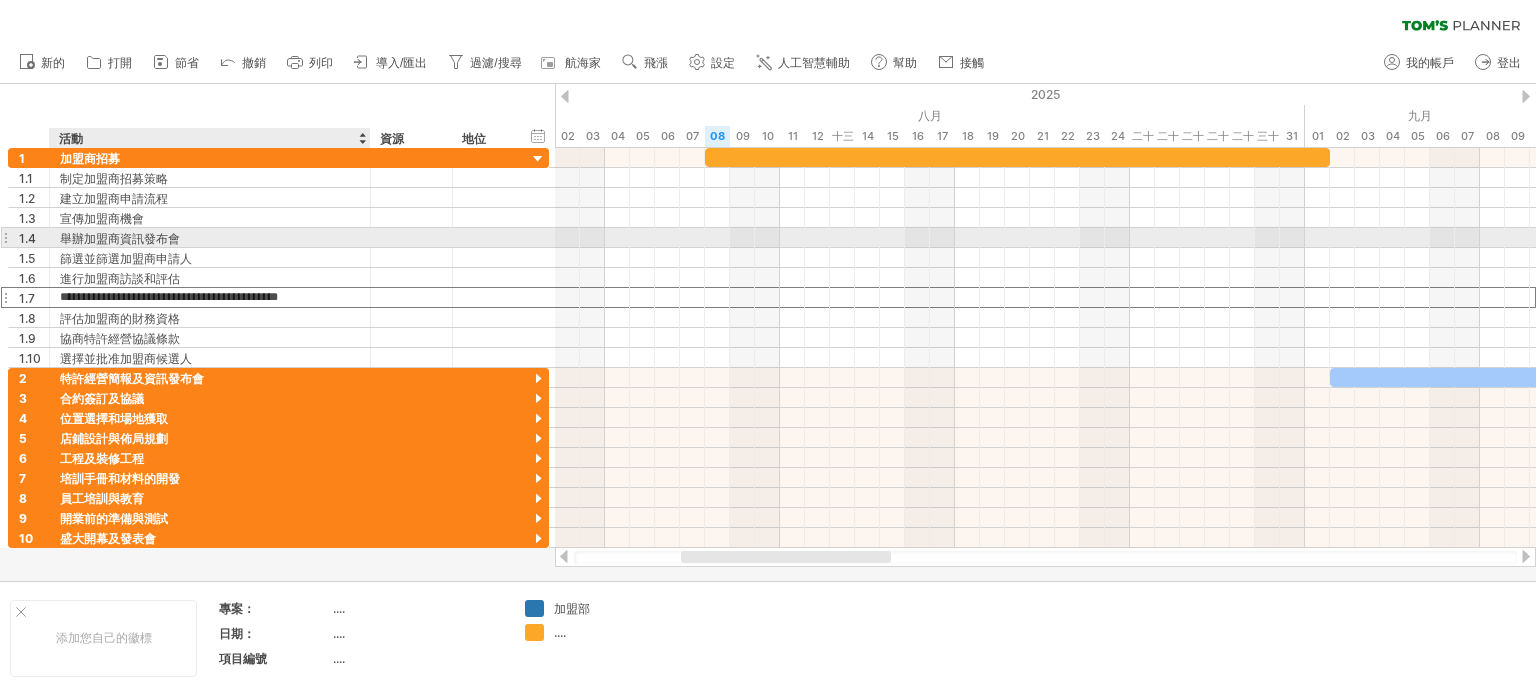 click on "舉辦加盟商資訊發布會" at bounding box center [210, 237] 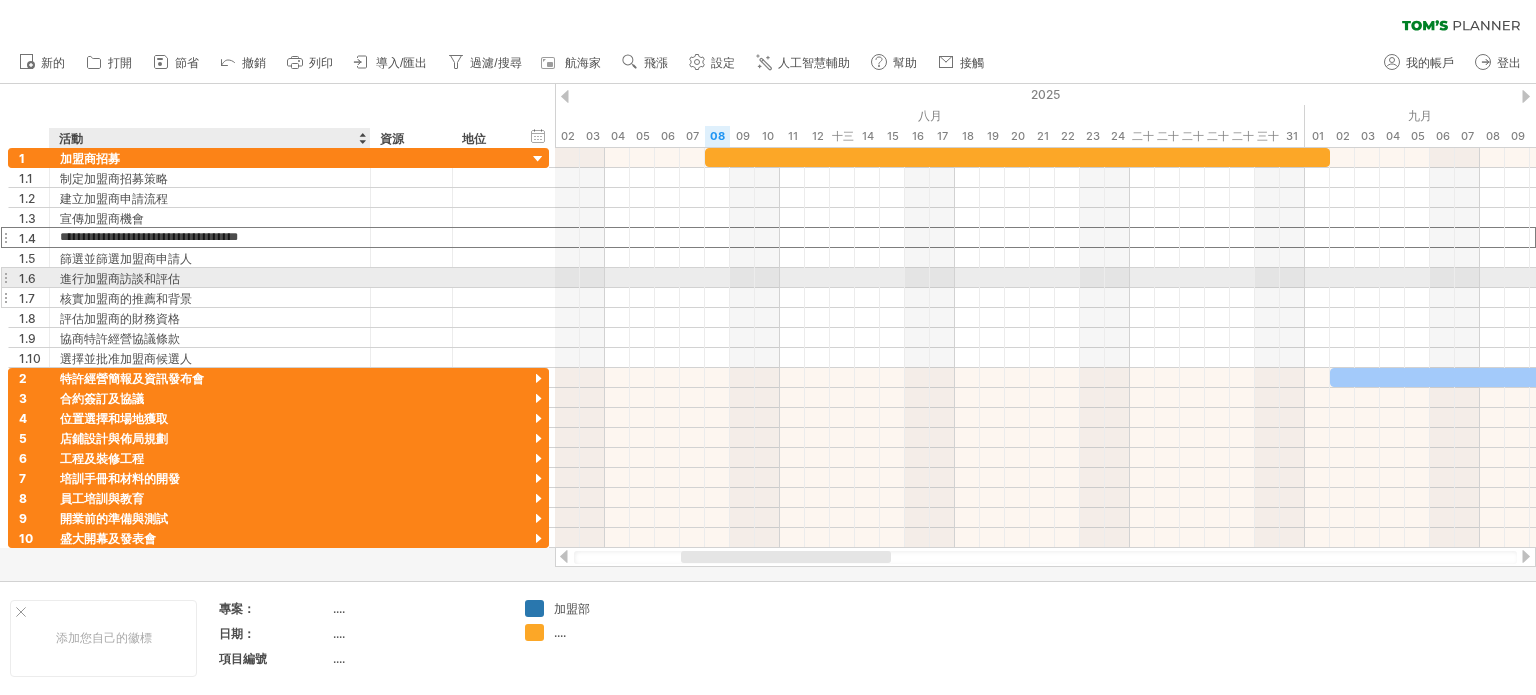 click on "核實加盟商的推薦和背景" at bounding box center [210, 297] 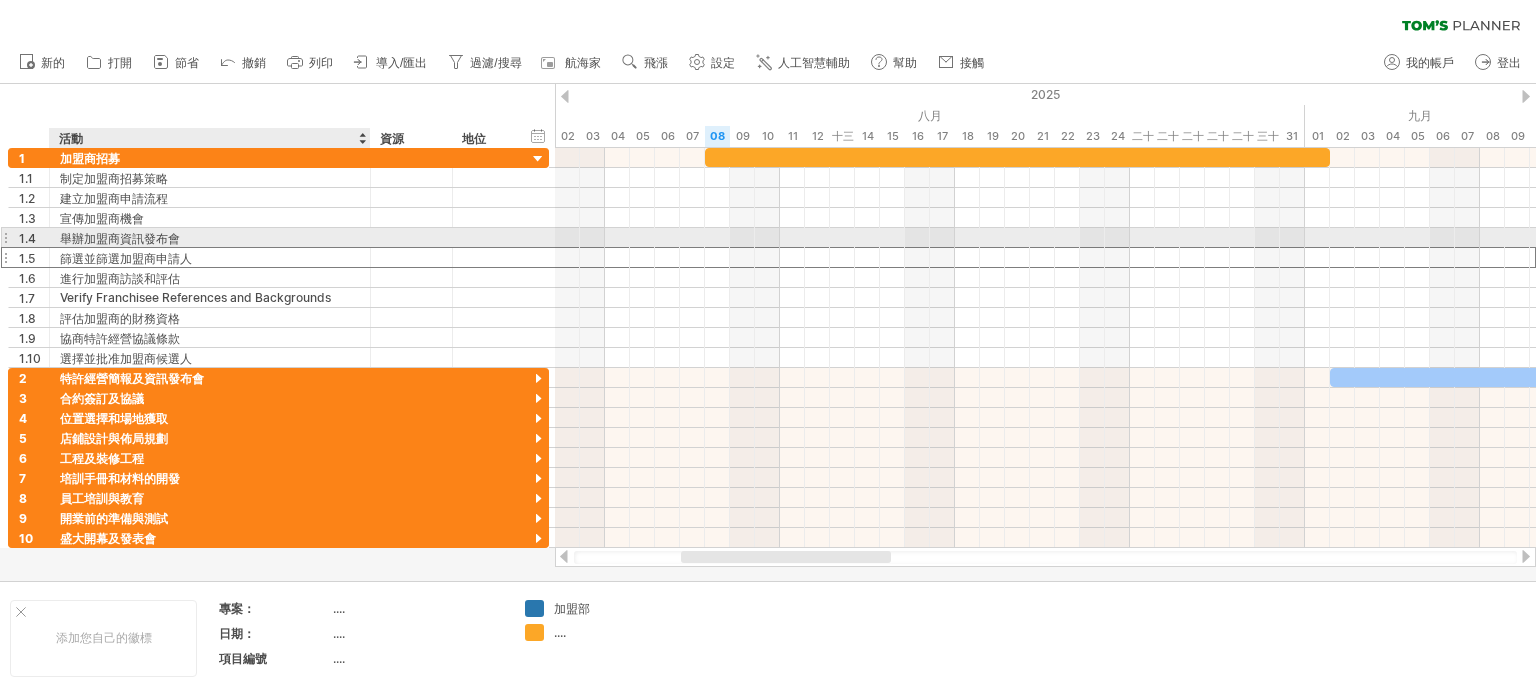 click on "篩選並篩選加盟商申請人" at bounding box center (210, 257) 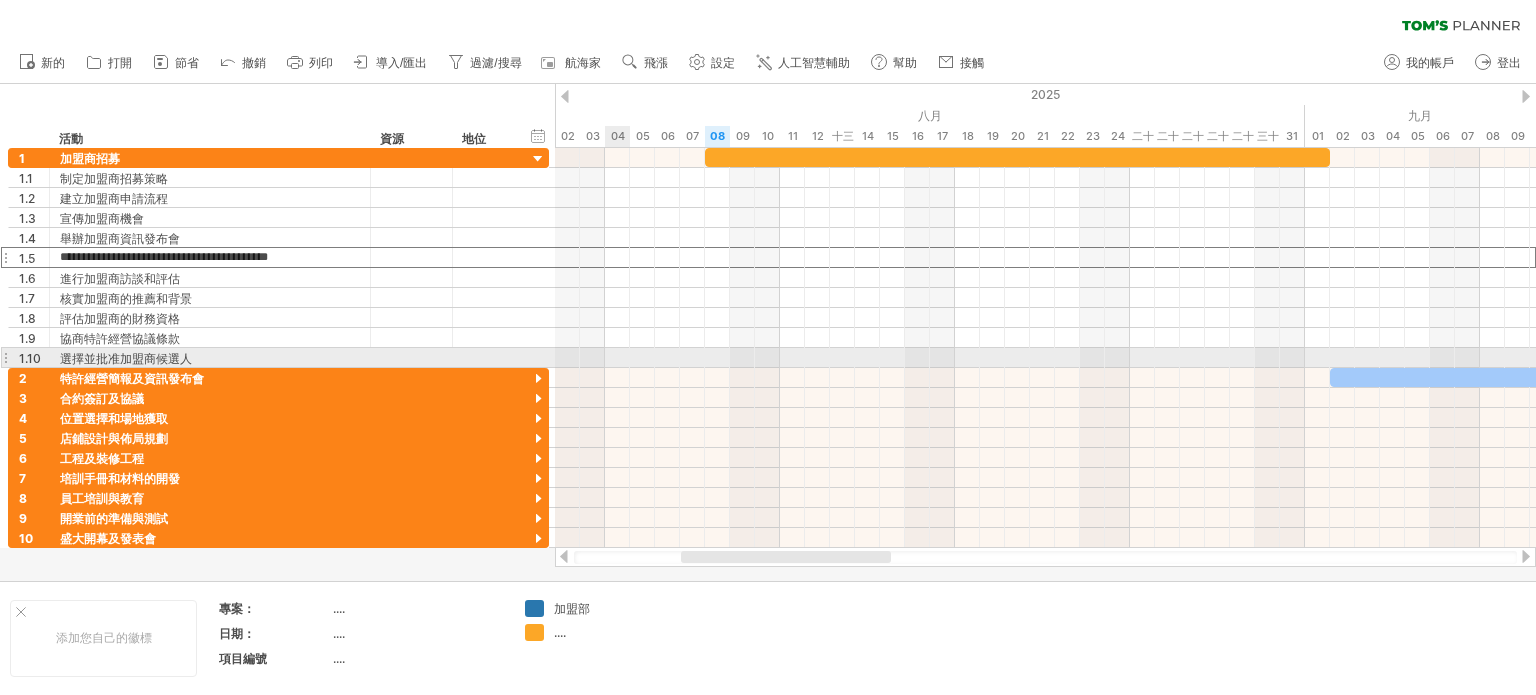click at bounding box center (1045, 358) 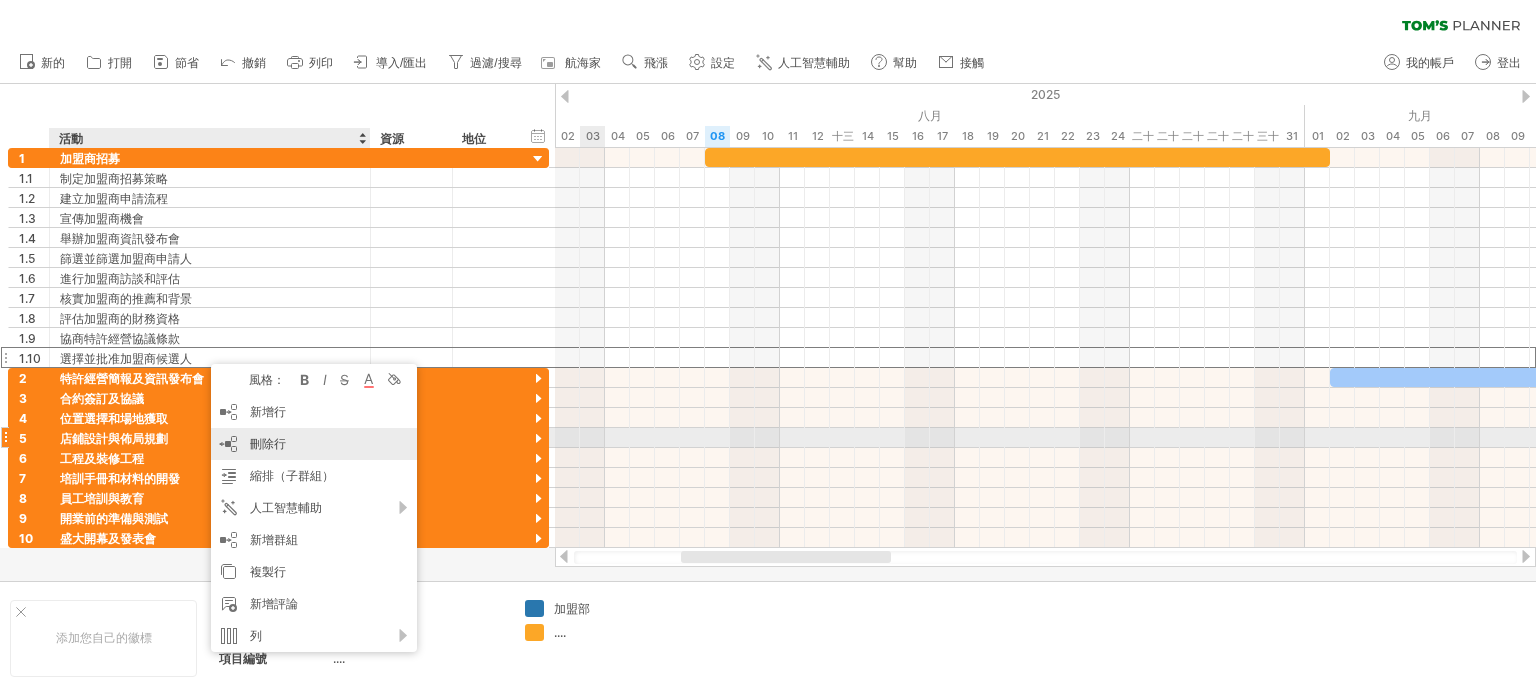 click on "刪除行 刪除選取的行" at bounding box center (314, 444) 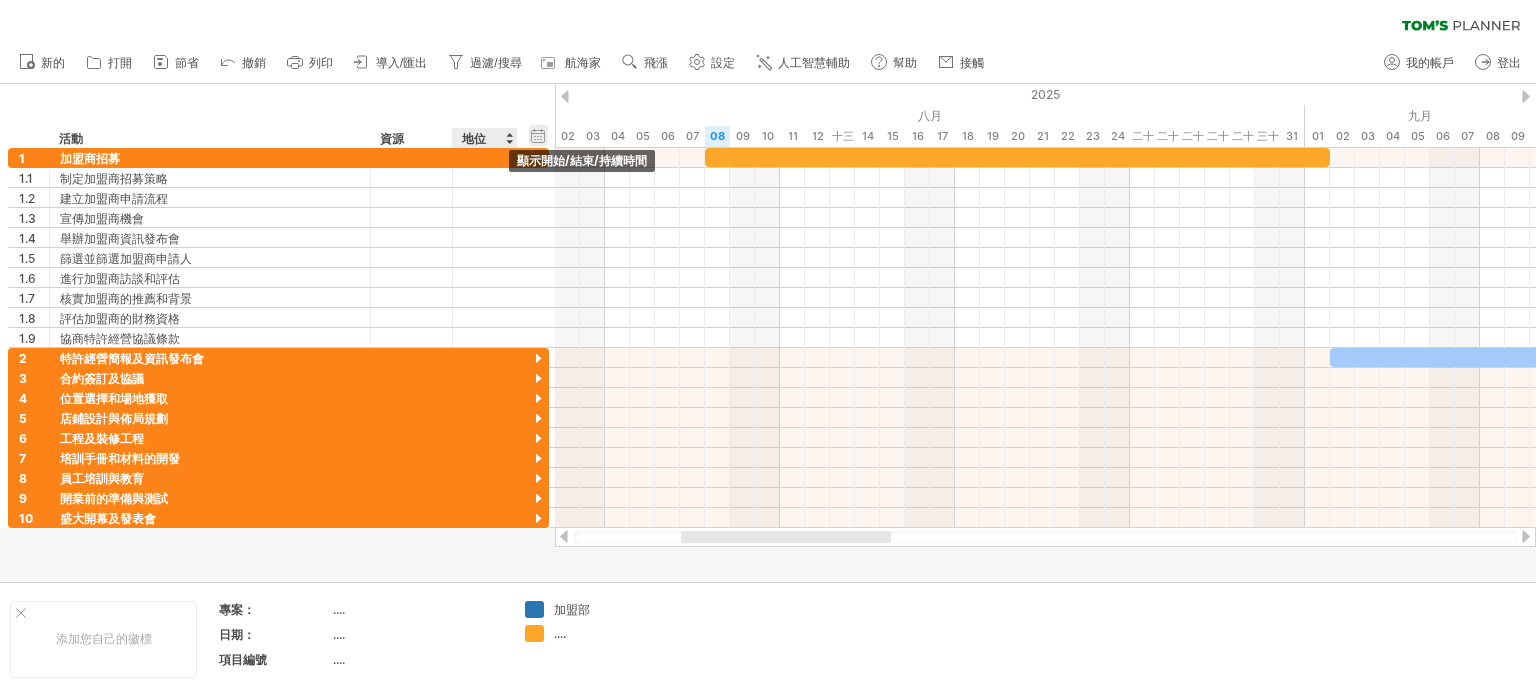 click on "hide start/end/duration 顯示開始/結束/持續時間" at bounding box center (538, 135) 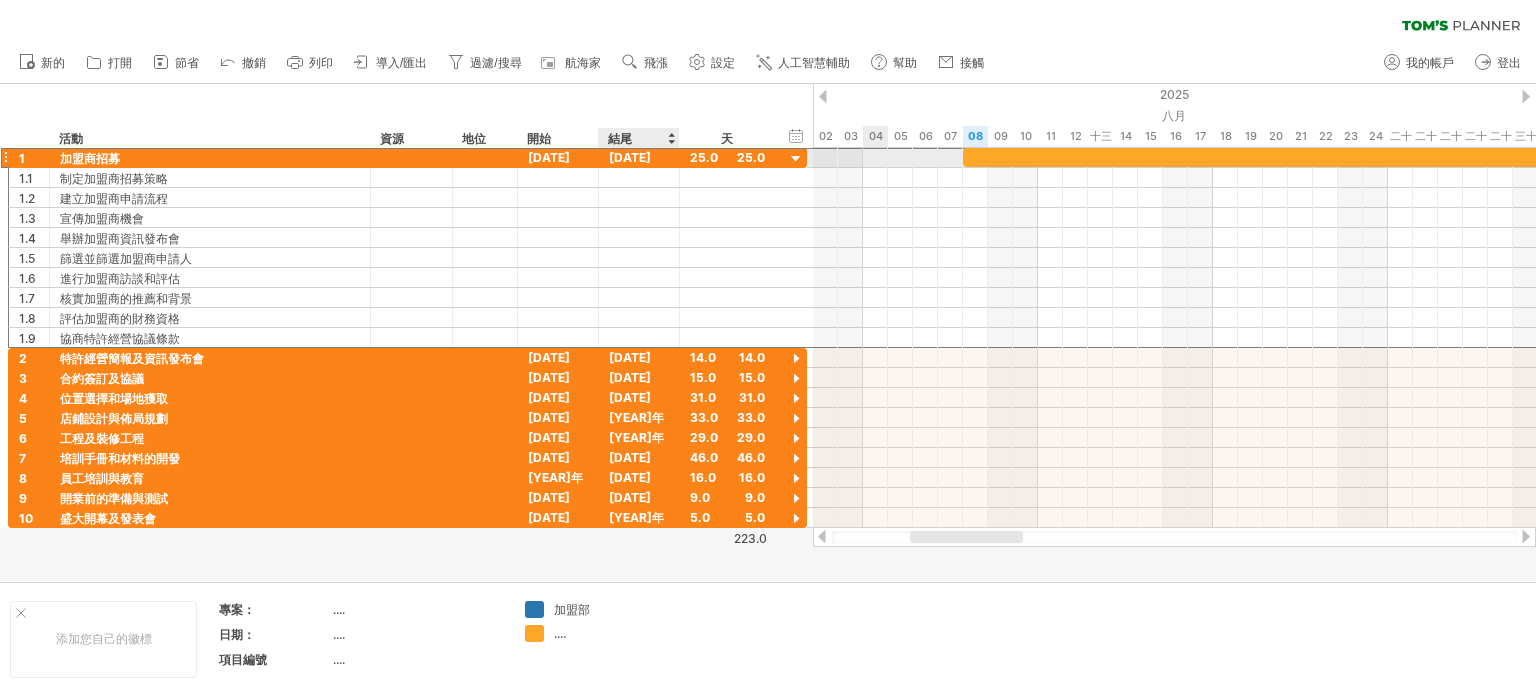 click on "[DATE]" at bounding box center (630, 157) 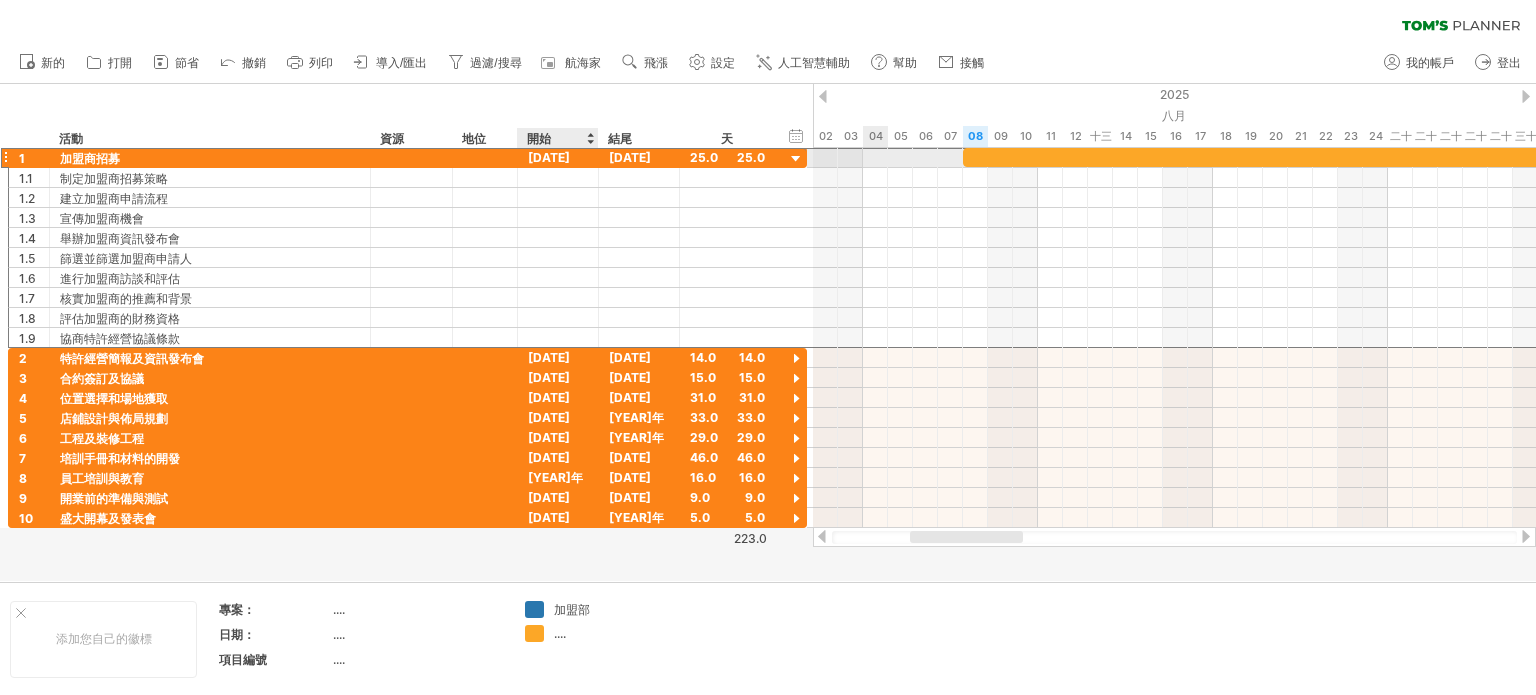 click on "[DATE]" at bounding box center [549, 157] 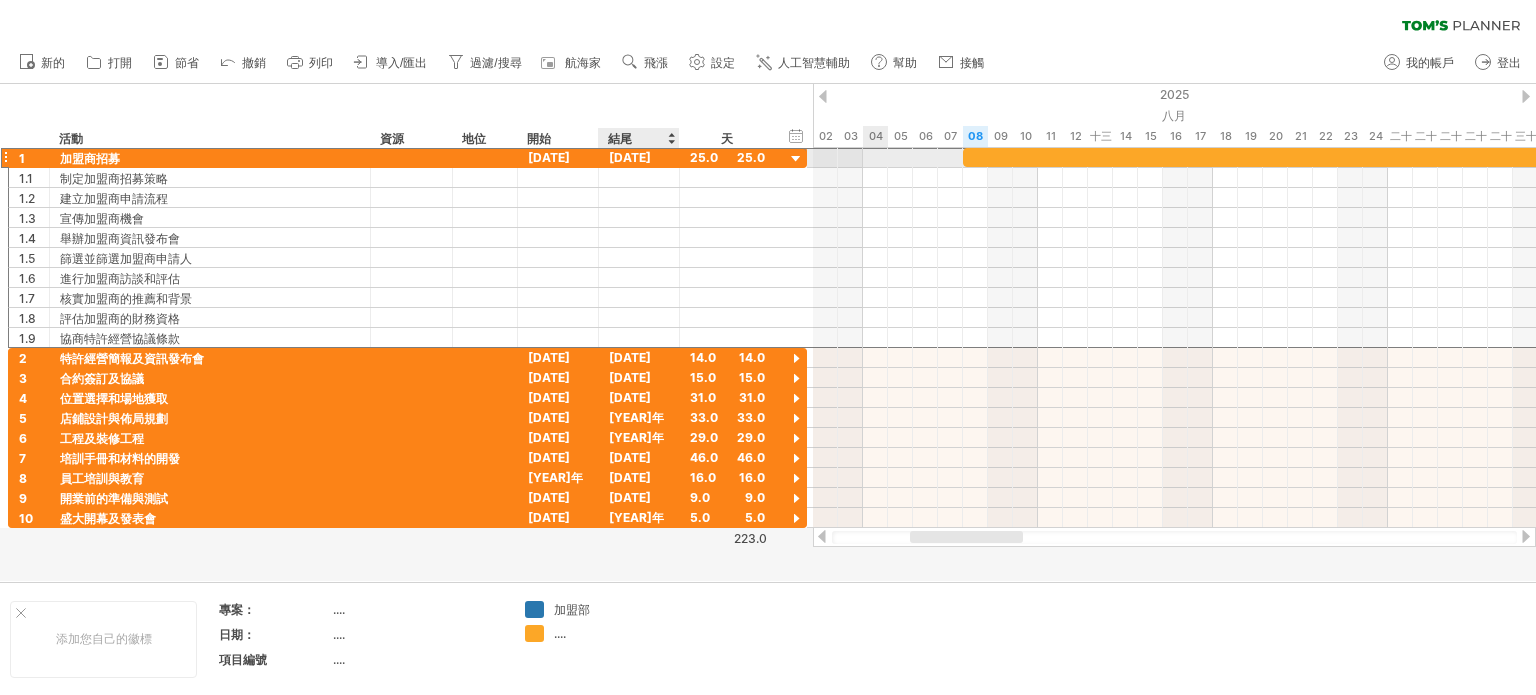 click on "[DATE]" at bounding box center (630, 157) 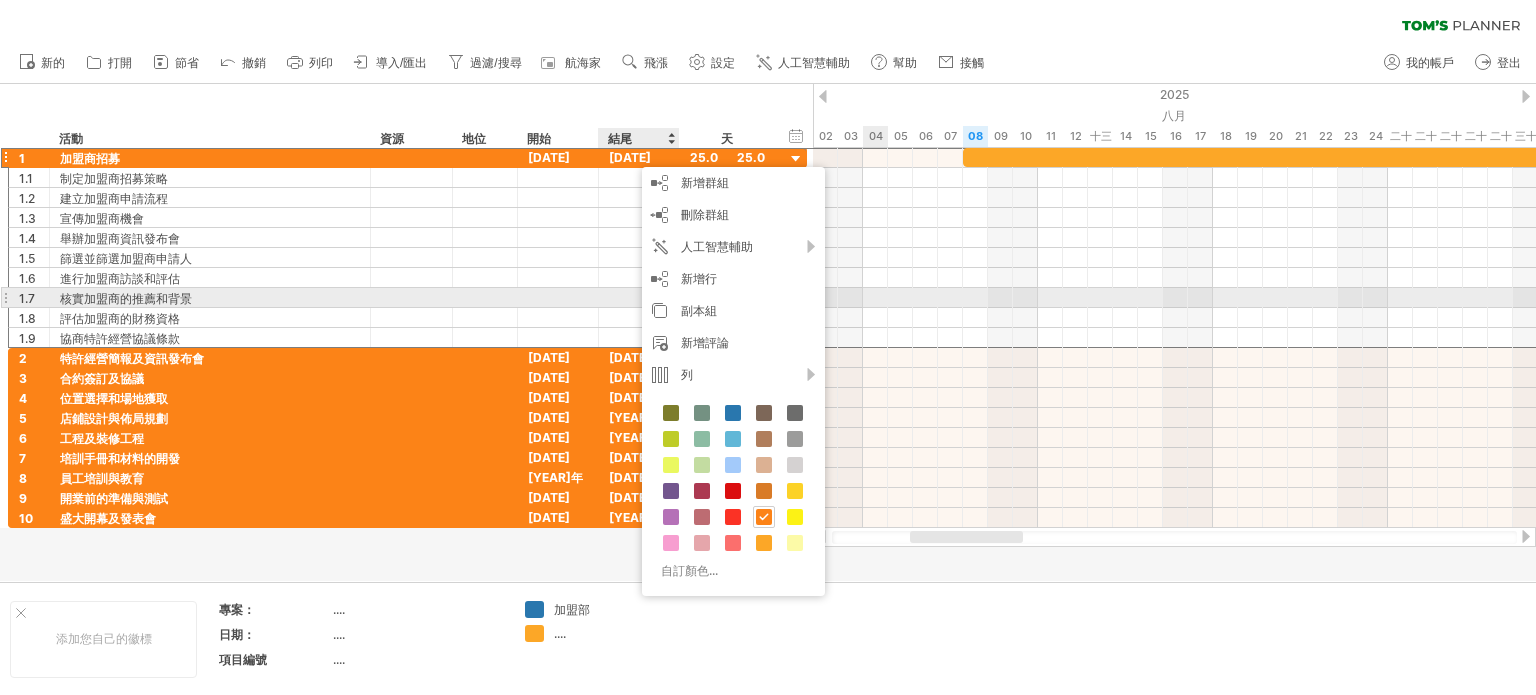 click at bounding box center [558, 297] 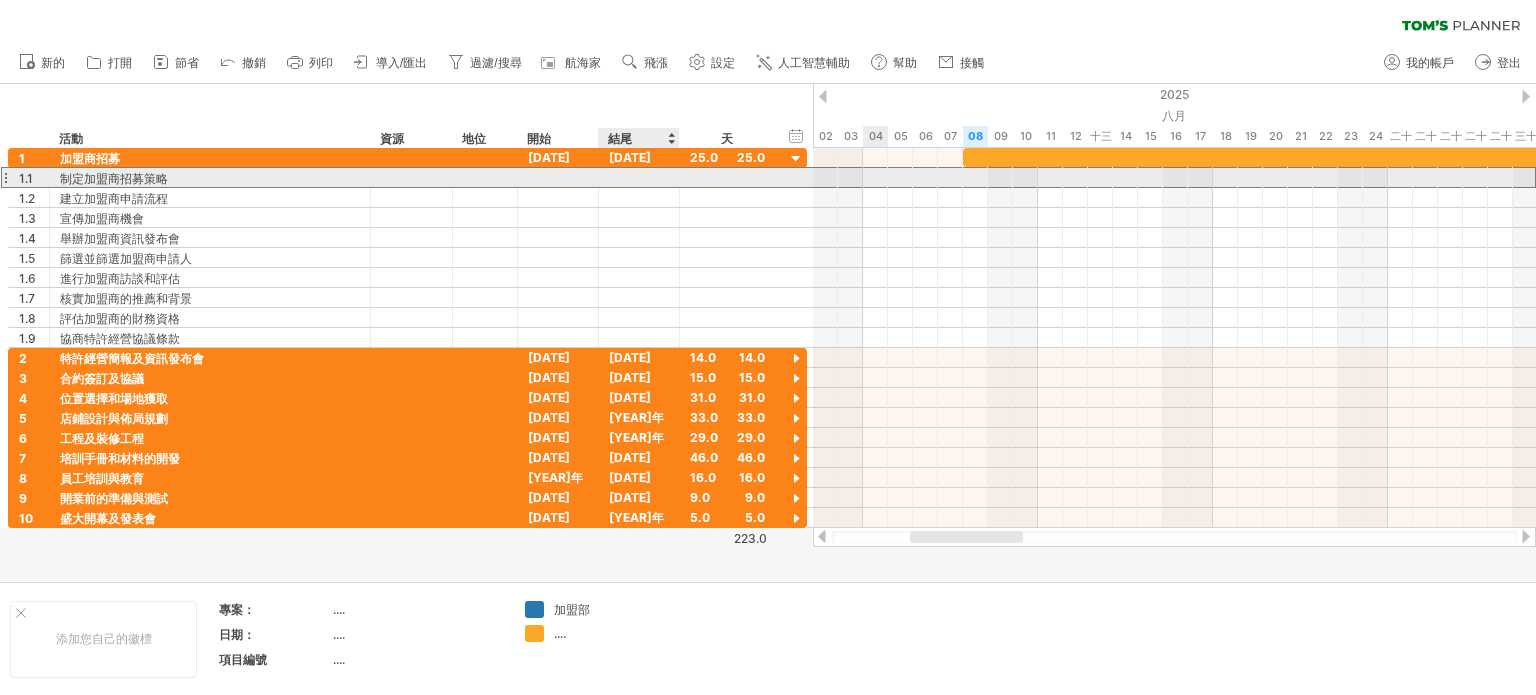 click at bounding box center (639, 177) 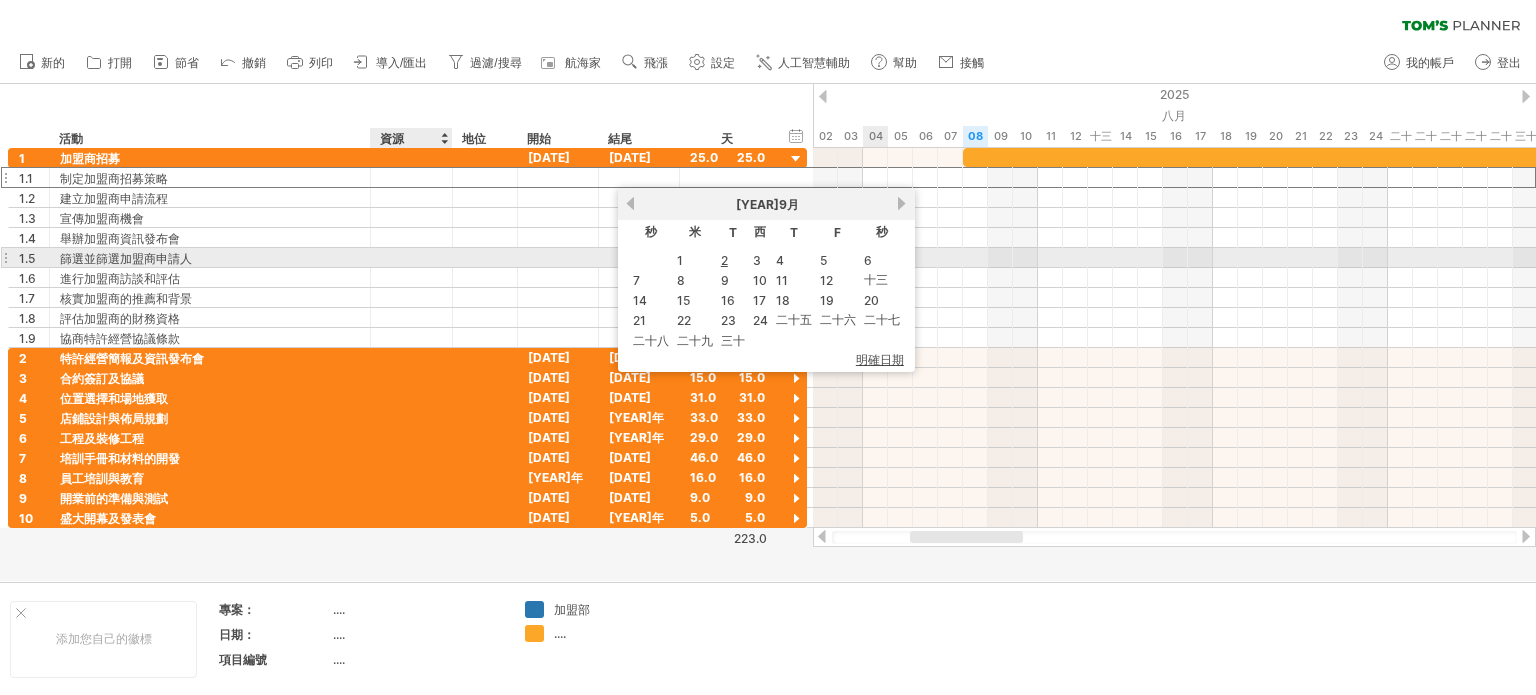 click at bounding box center [411, 257] 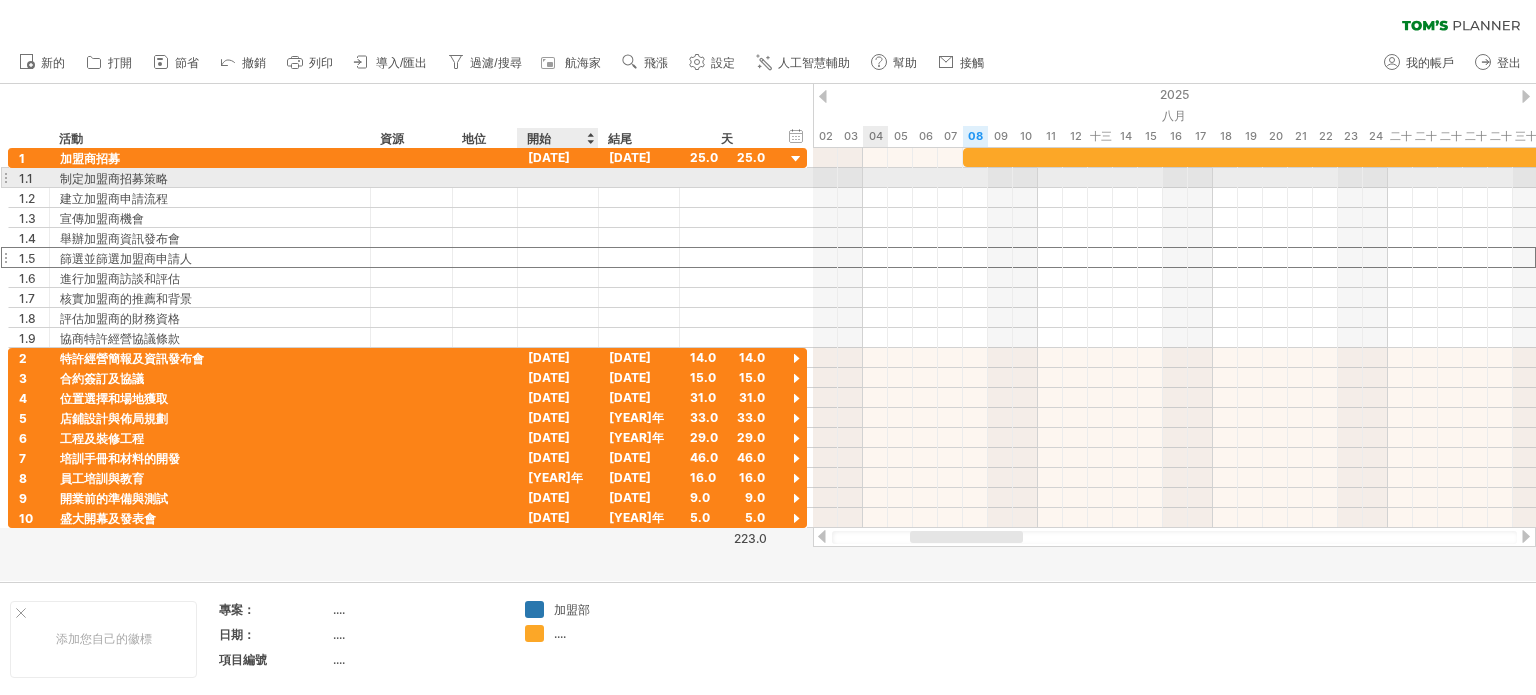 click at bounding box center [558, 177] 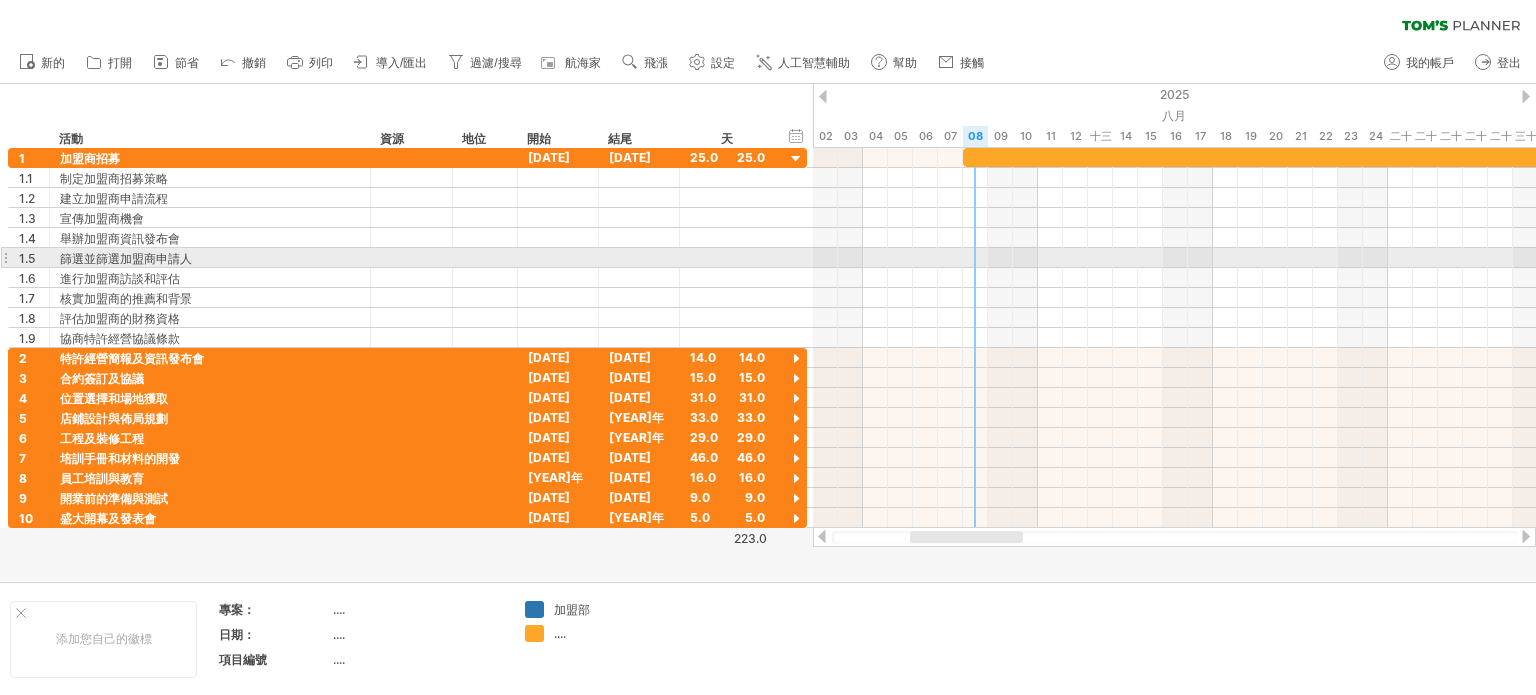 click at bounding box center [1174, 258] 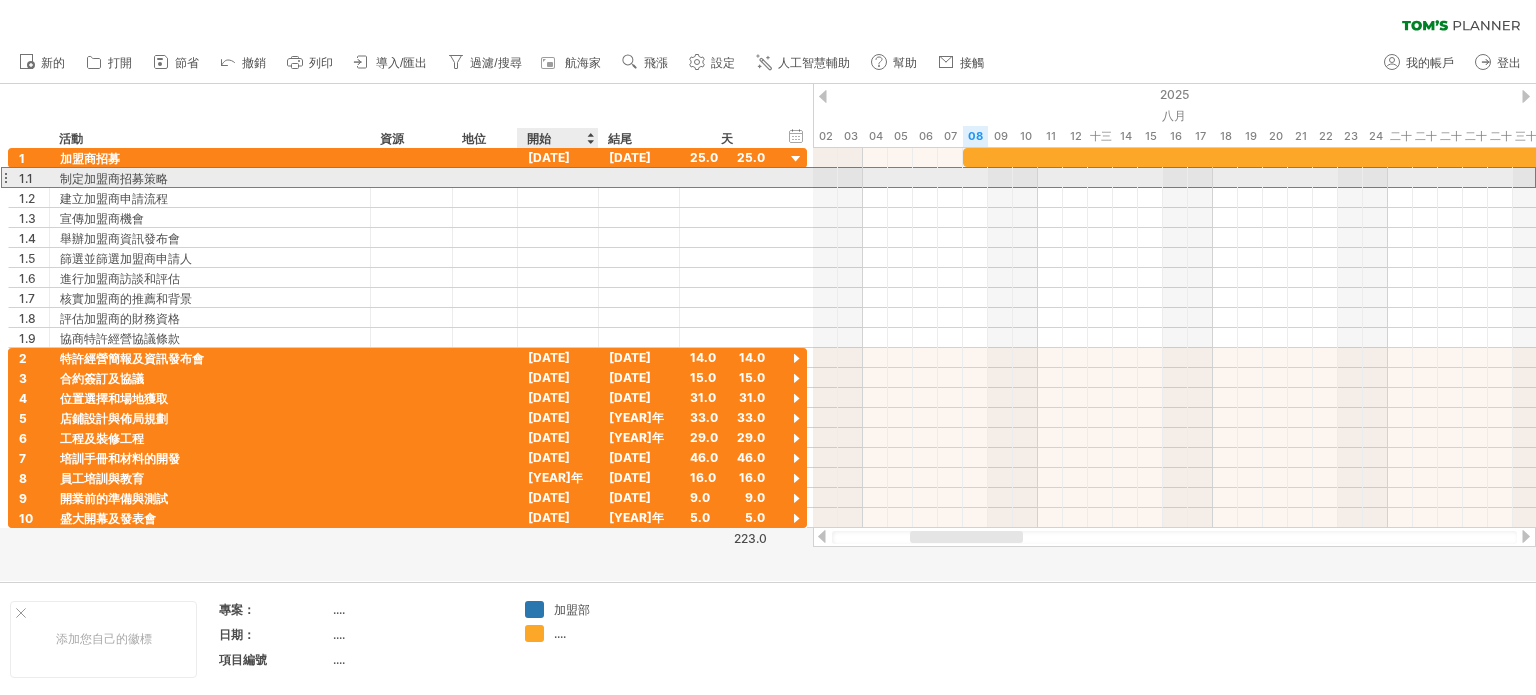 click at bounding box center (558, 177) 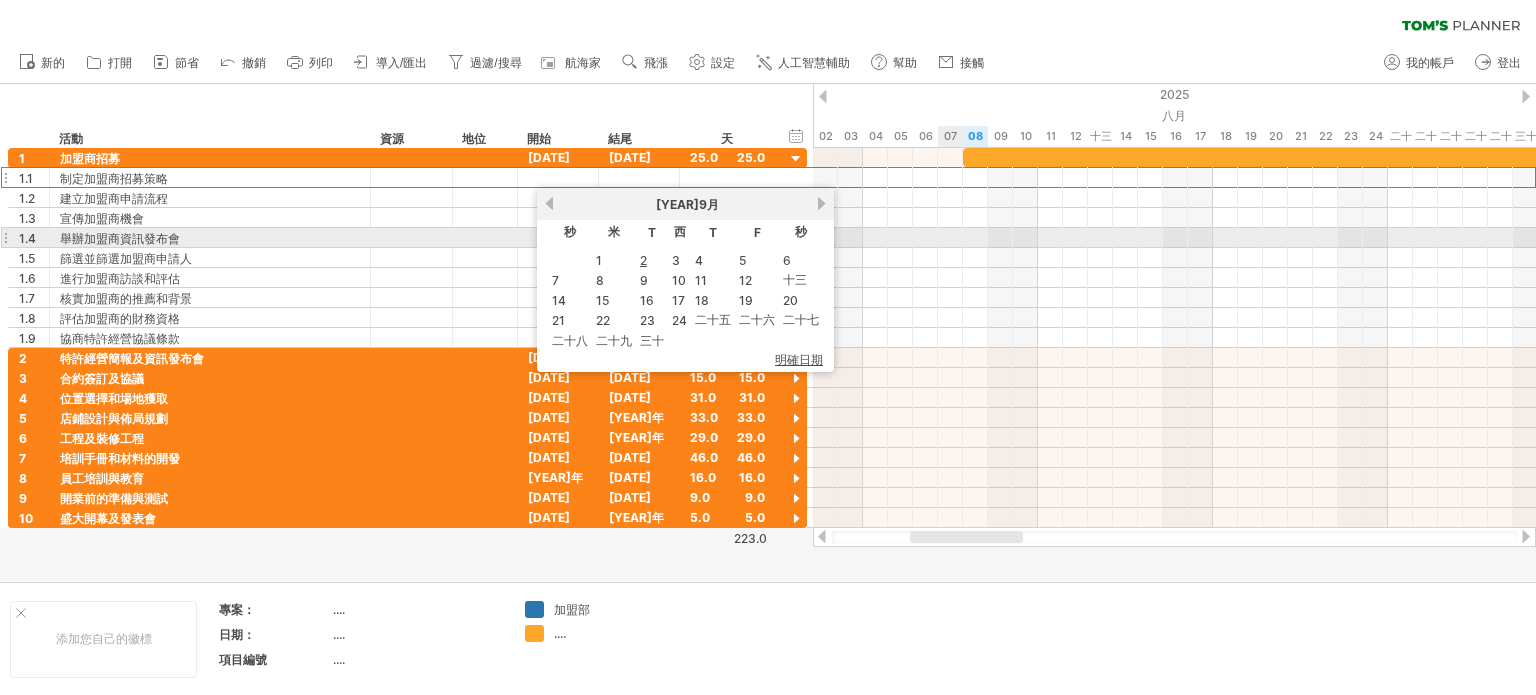click at bounding box center (1174, 258) 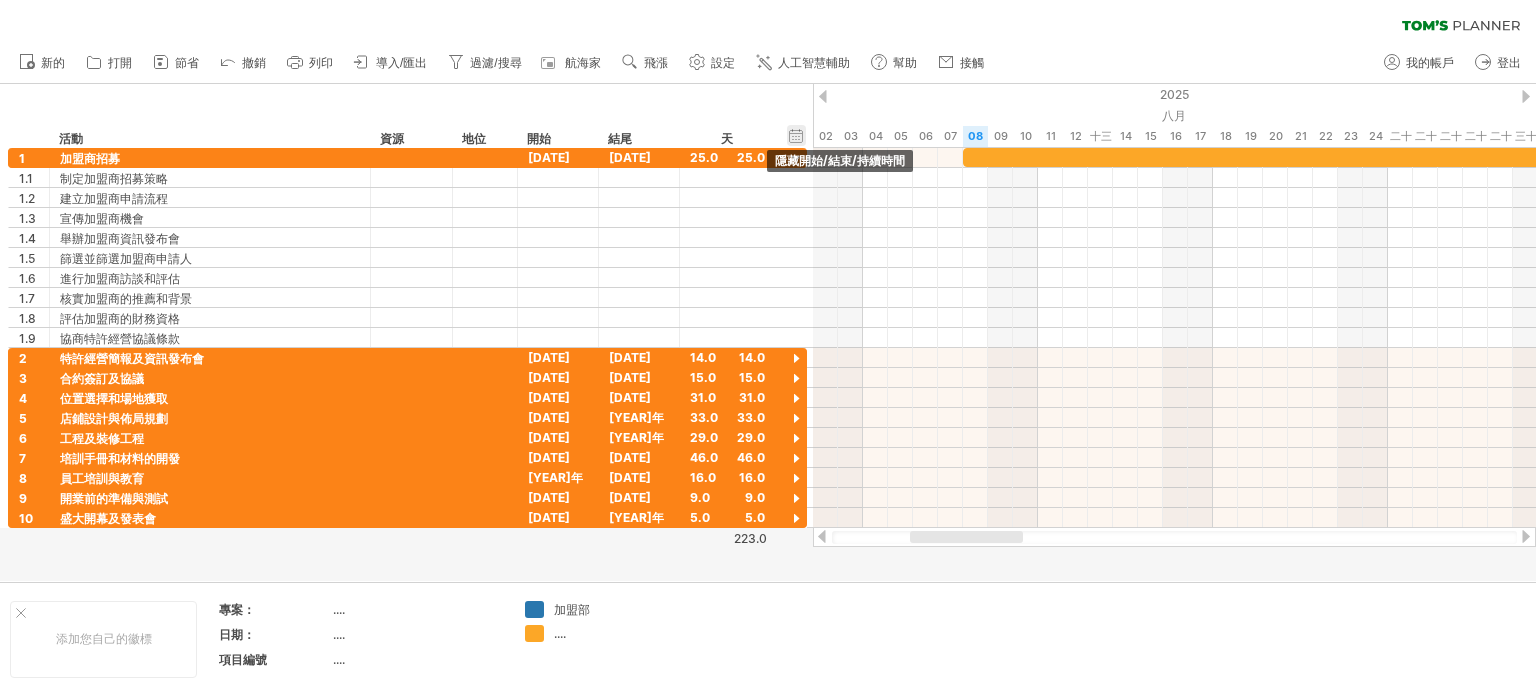 click on "隱藏開始/結束/持續時間 顯示開始/結束/持續時間" at bounding box center [796, 135] 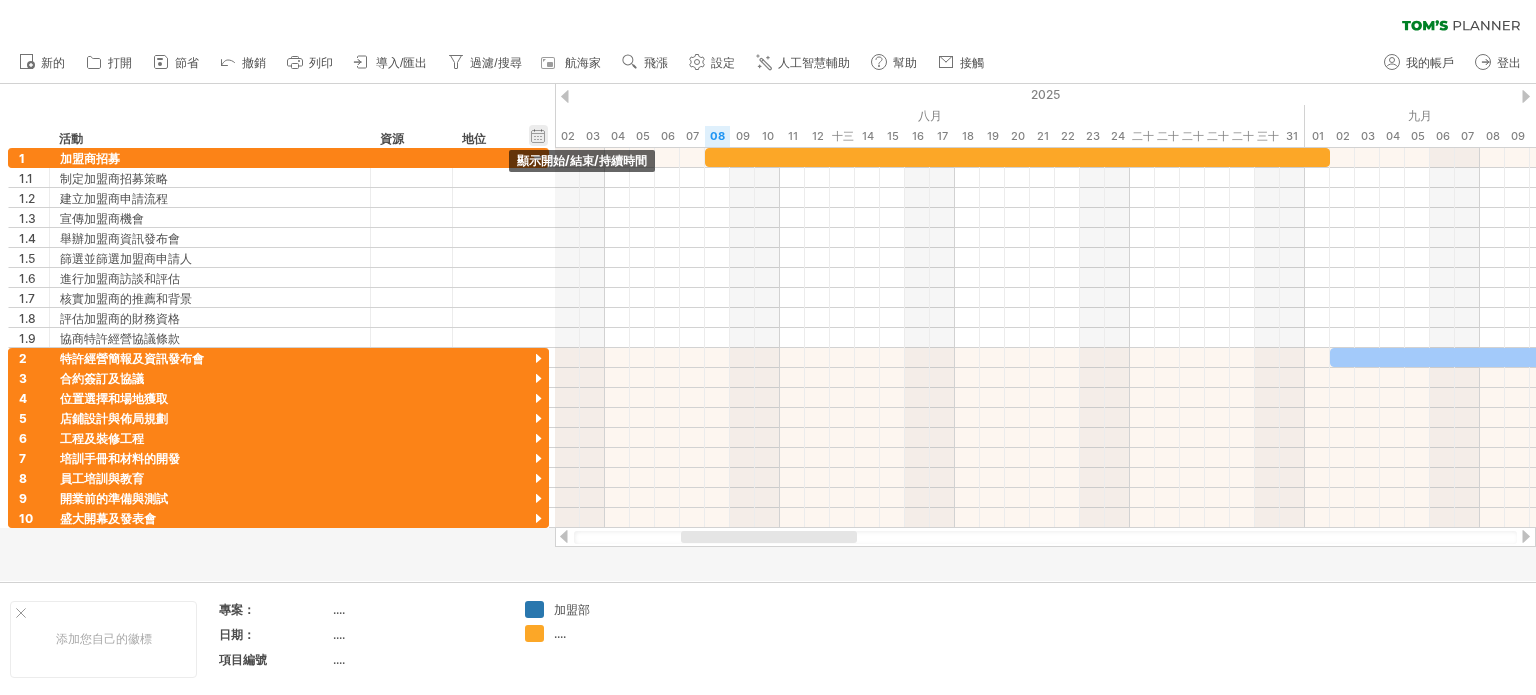 click on "隱藏開始/結束/持續時間 顯示開始/結束/持續時間" at bounding box center (538, 135) 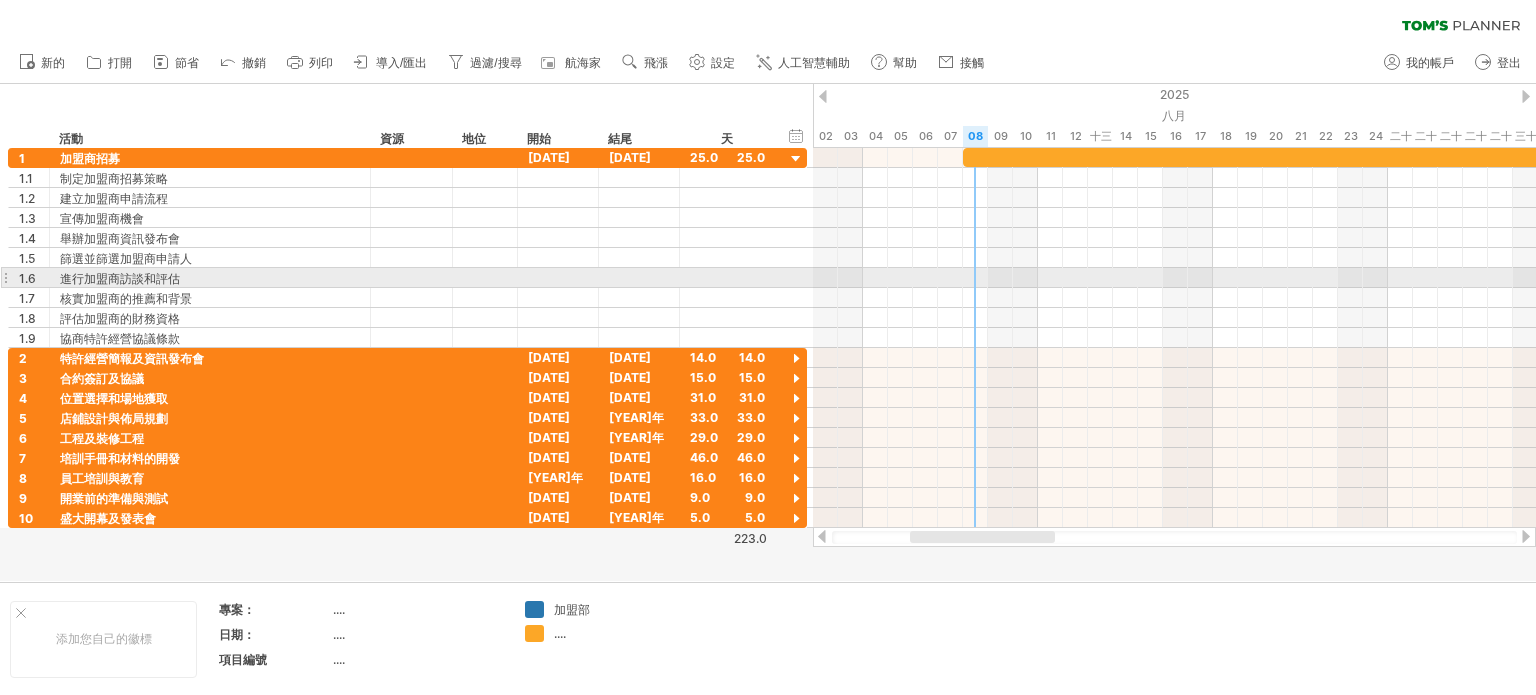 click at bounding box center [1174, 278] 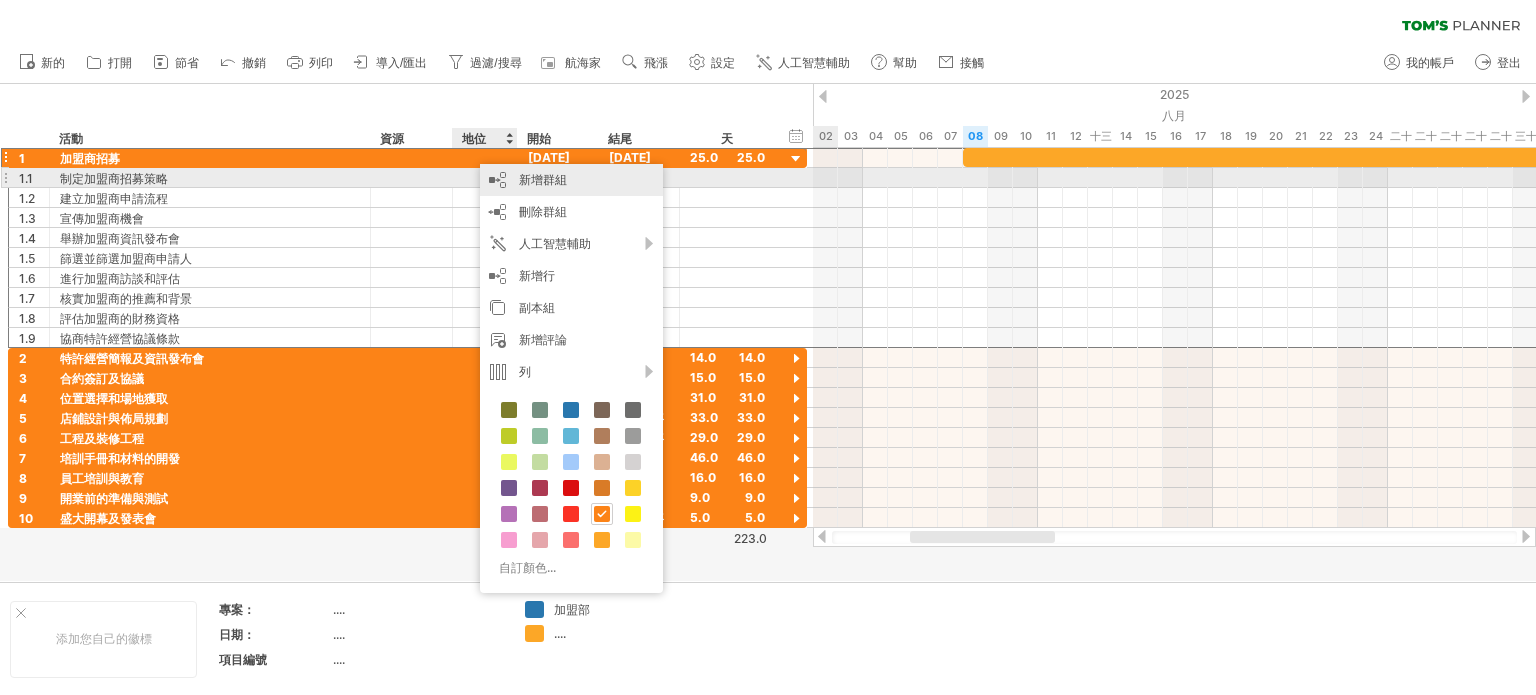 click on "新增群組" at bounding box center (571, 180) 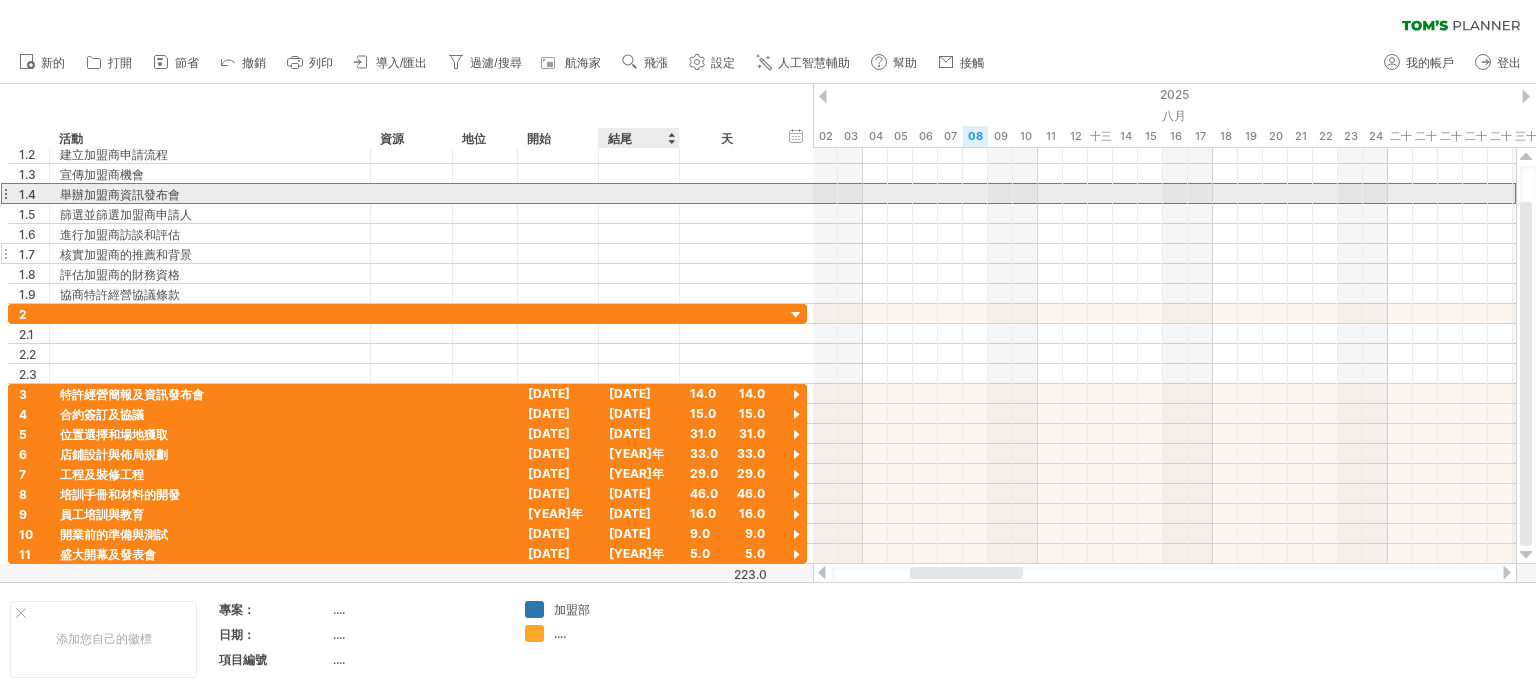 drag, startPoint x: 615, startPoint y: 199, endPoint x: 548, endPoint y: 250, distance: 84.20214 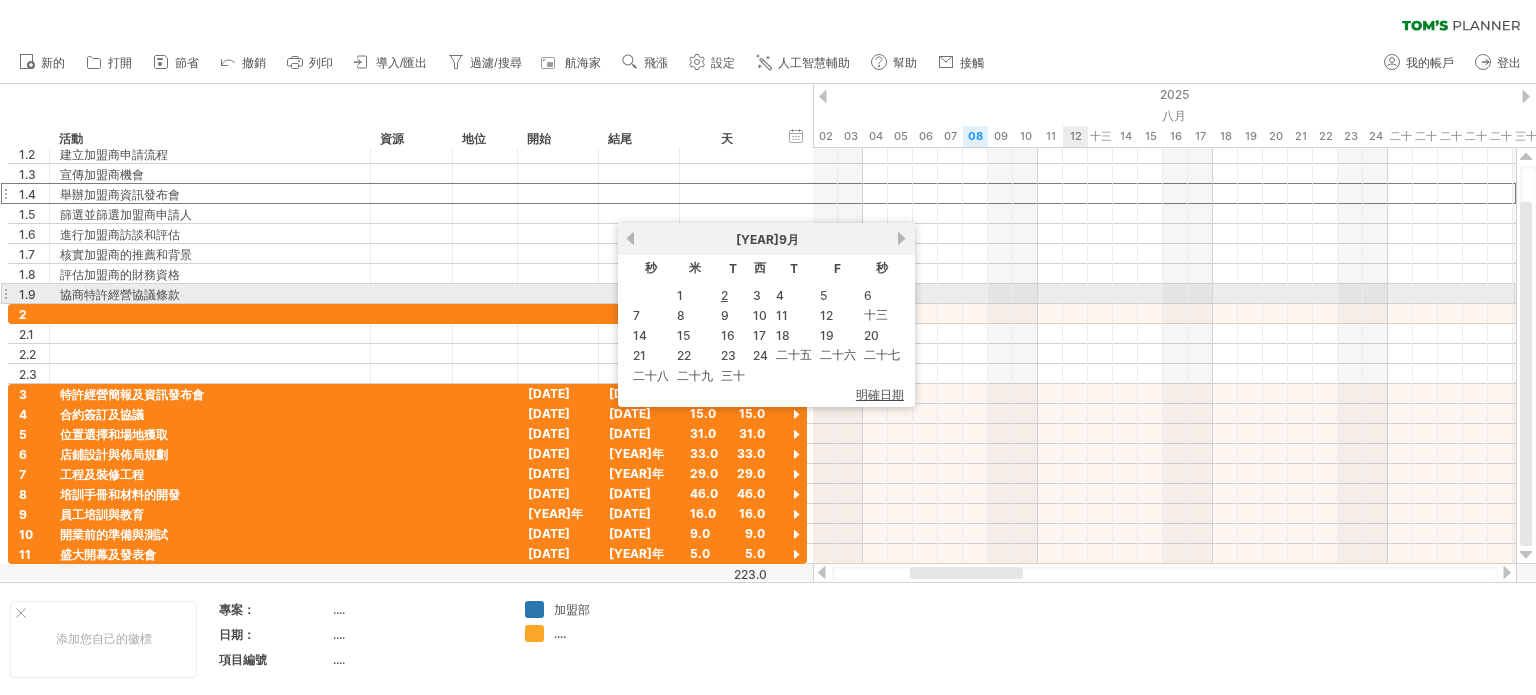 click at bounding box center [1164, 294] 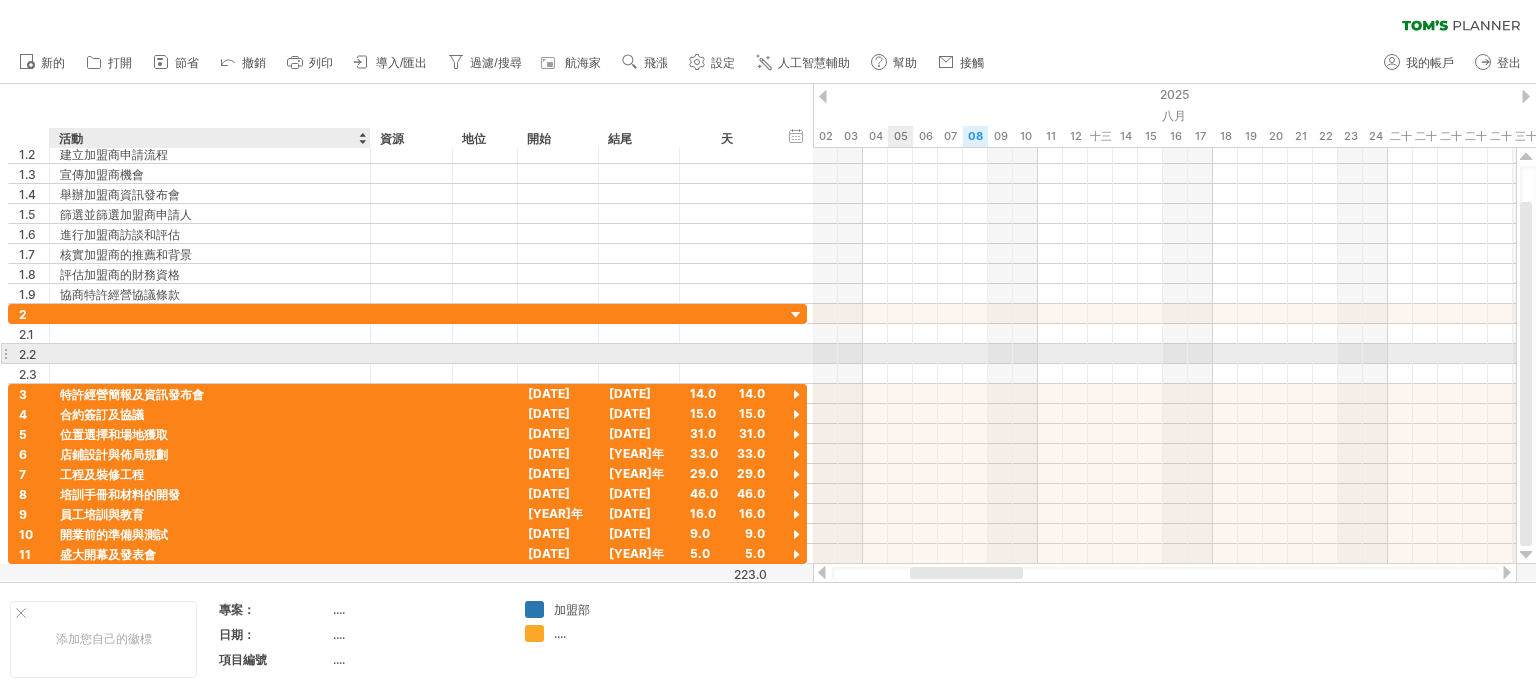 click at bounding box center (210, 353) 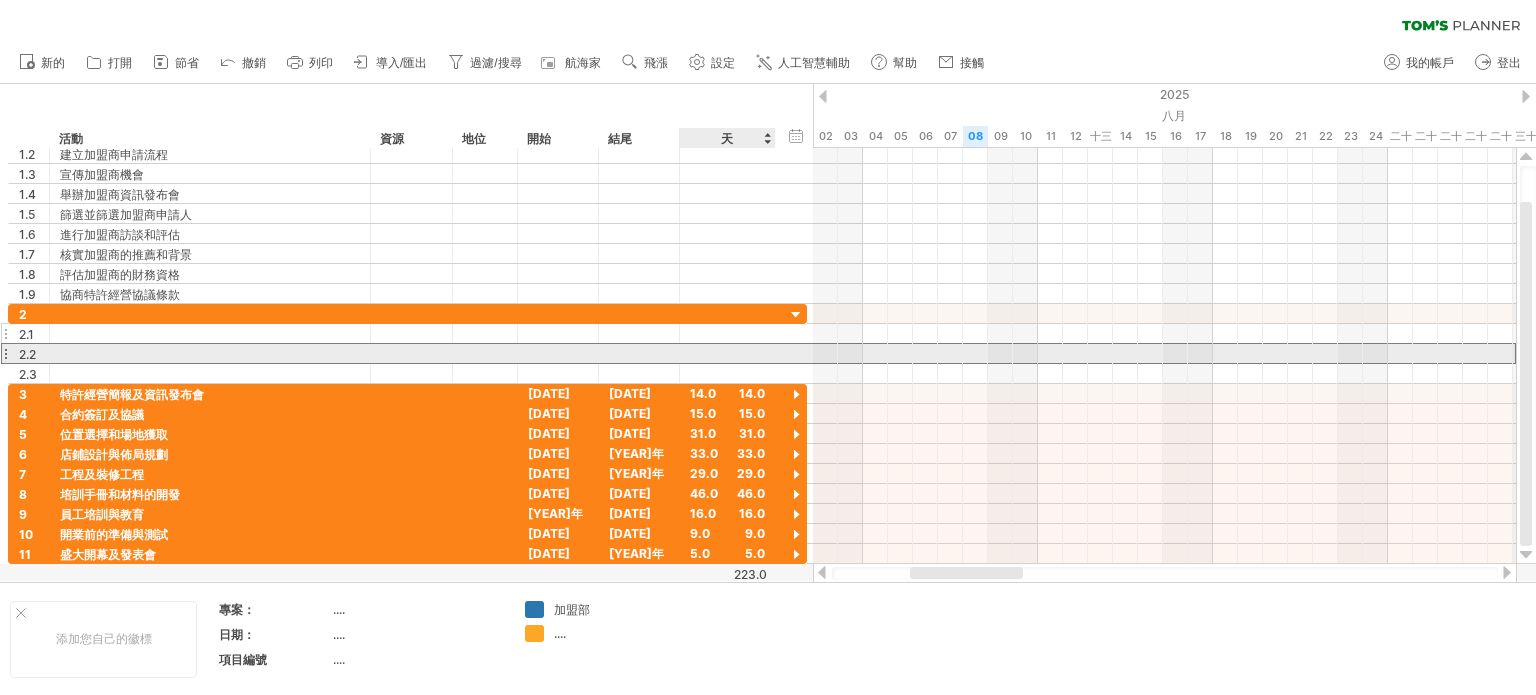 click at bounding box center (727, 333) 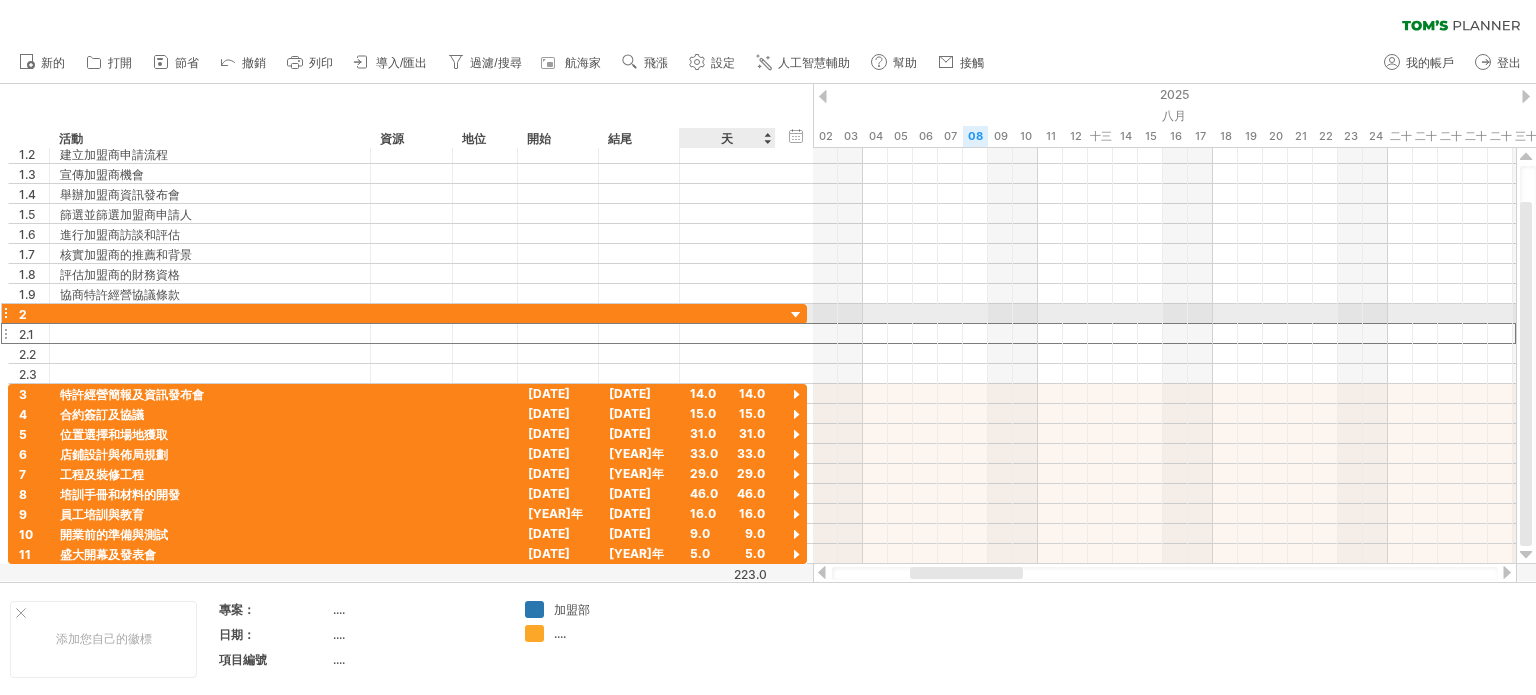 scroll, scrollTop: 0, scrollLeft: 0, axis: both 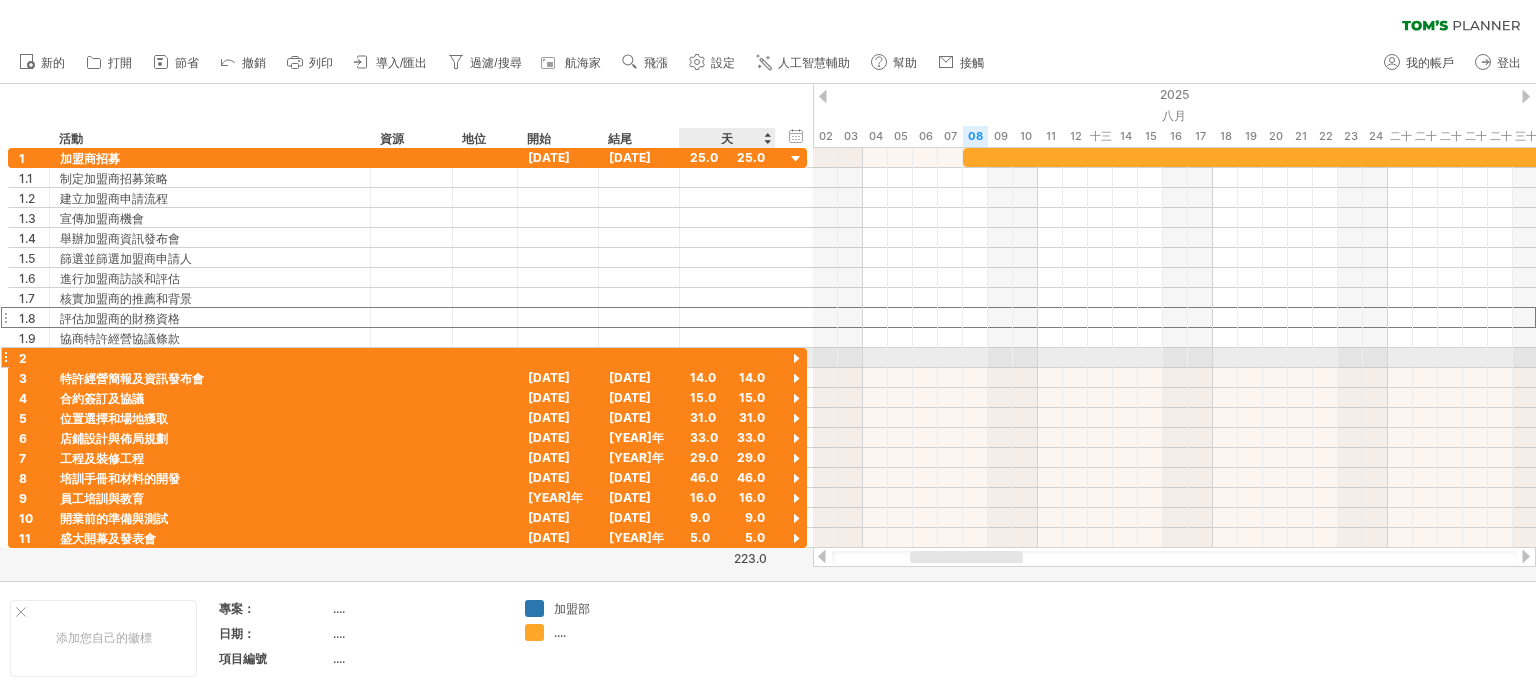 click on "**********" at bounding box center (407, 317) 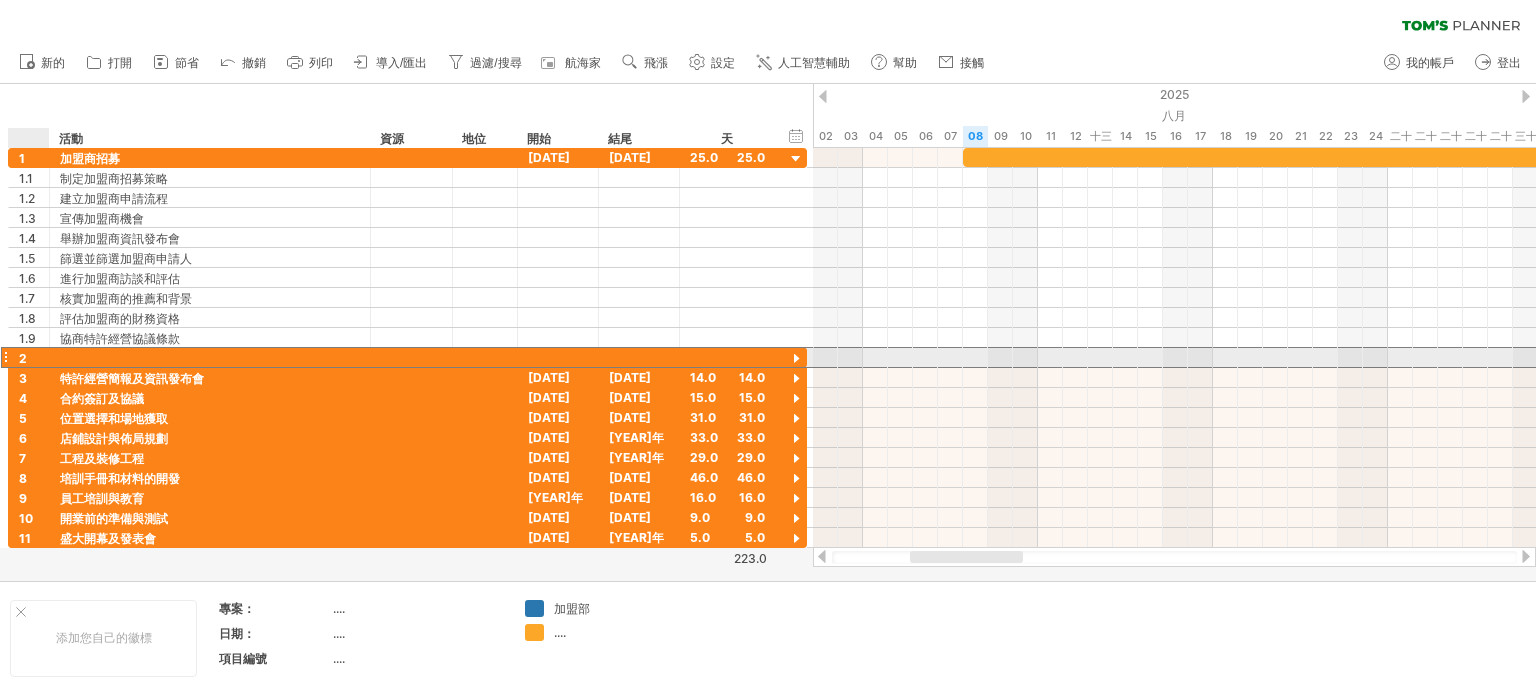 click on "2" at bounding box center (29, 357) 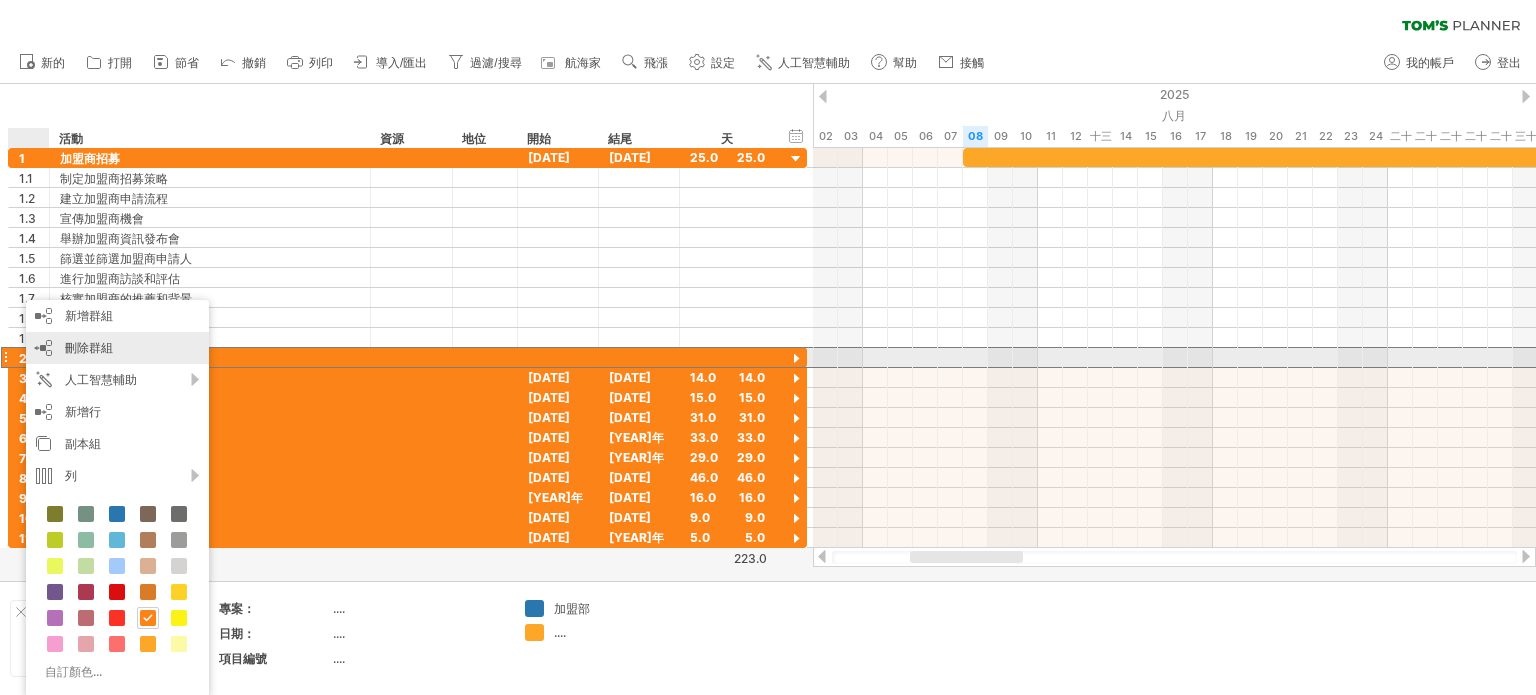 click on "刪除群組 刪除選定的群組" at bounding box center [117, 348] 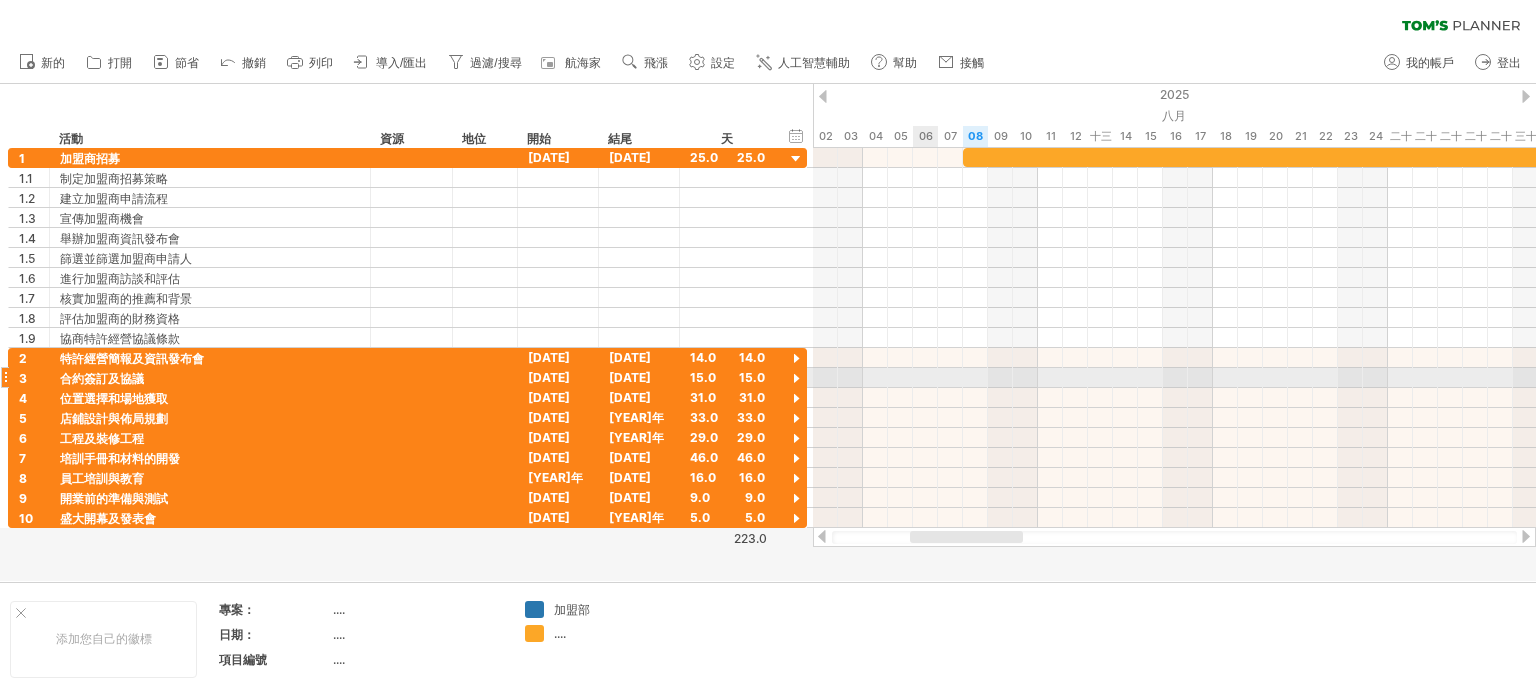 click at bounding box center (1174, 378) 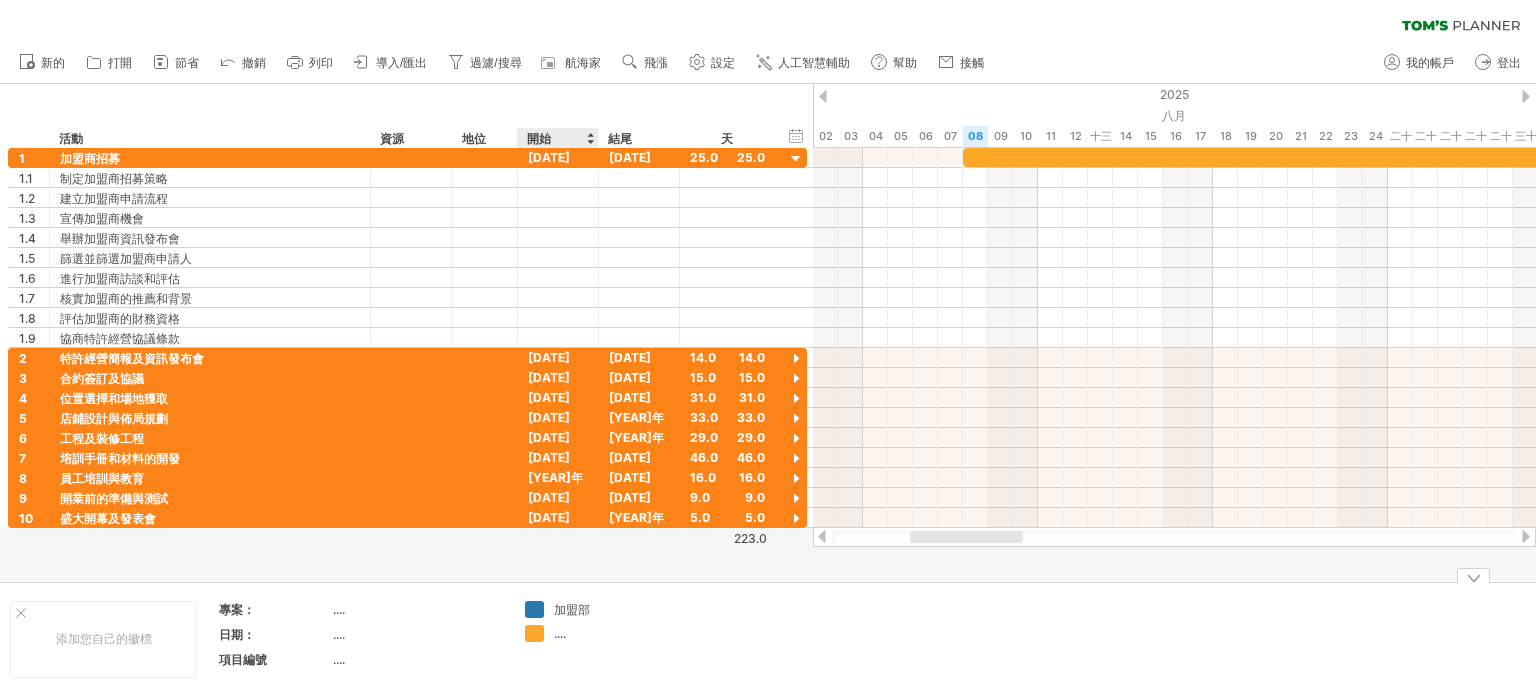 click on "加盟部" at bounding box center [572, 609] 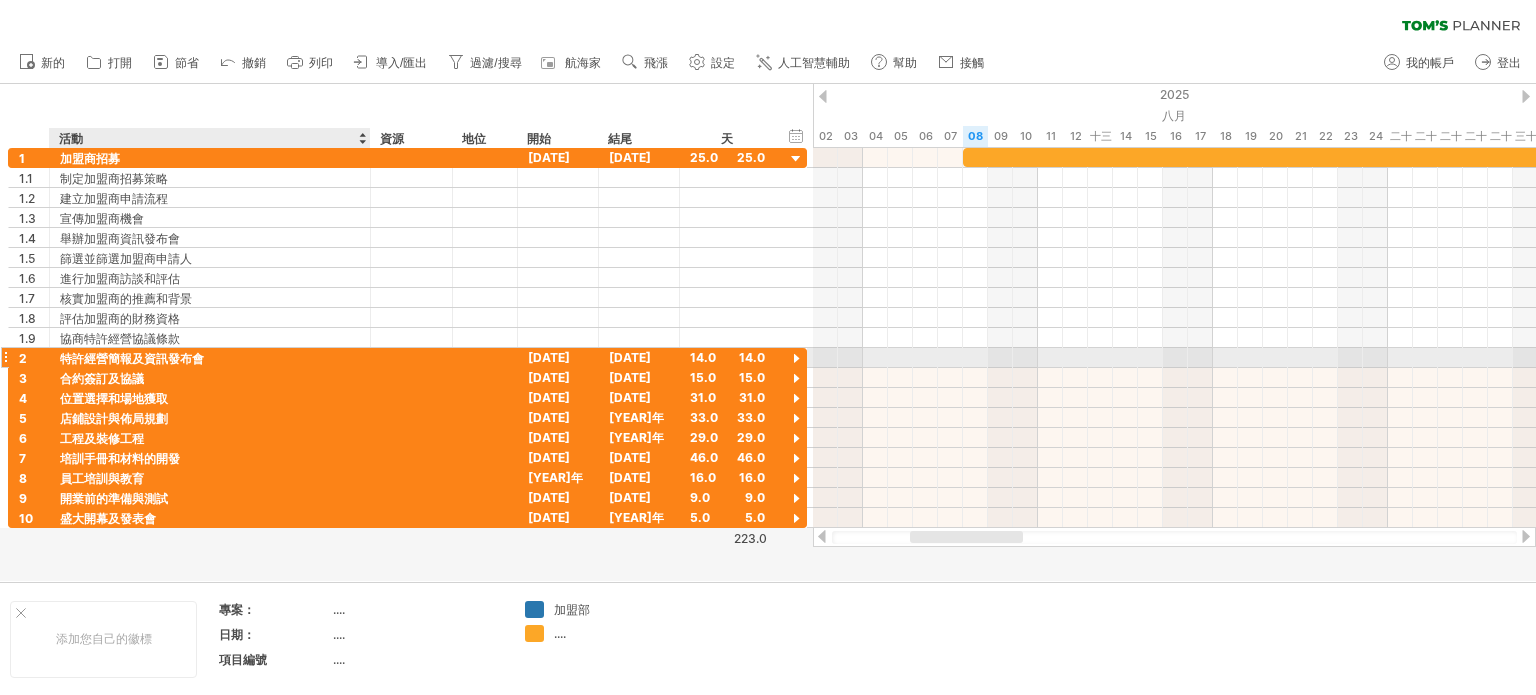 click on "特許經營簡報及資訊發布會" at bounding box center (132, 358) 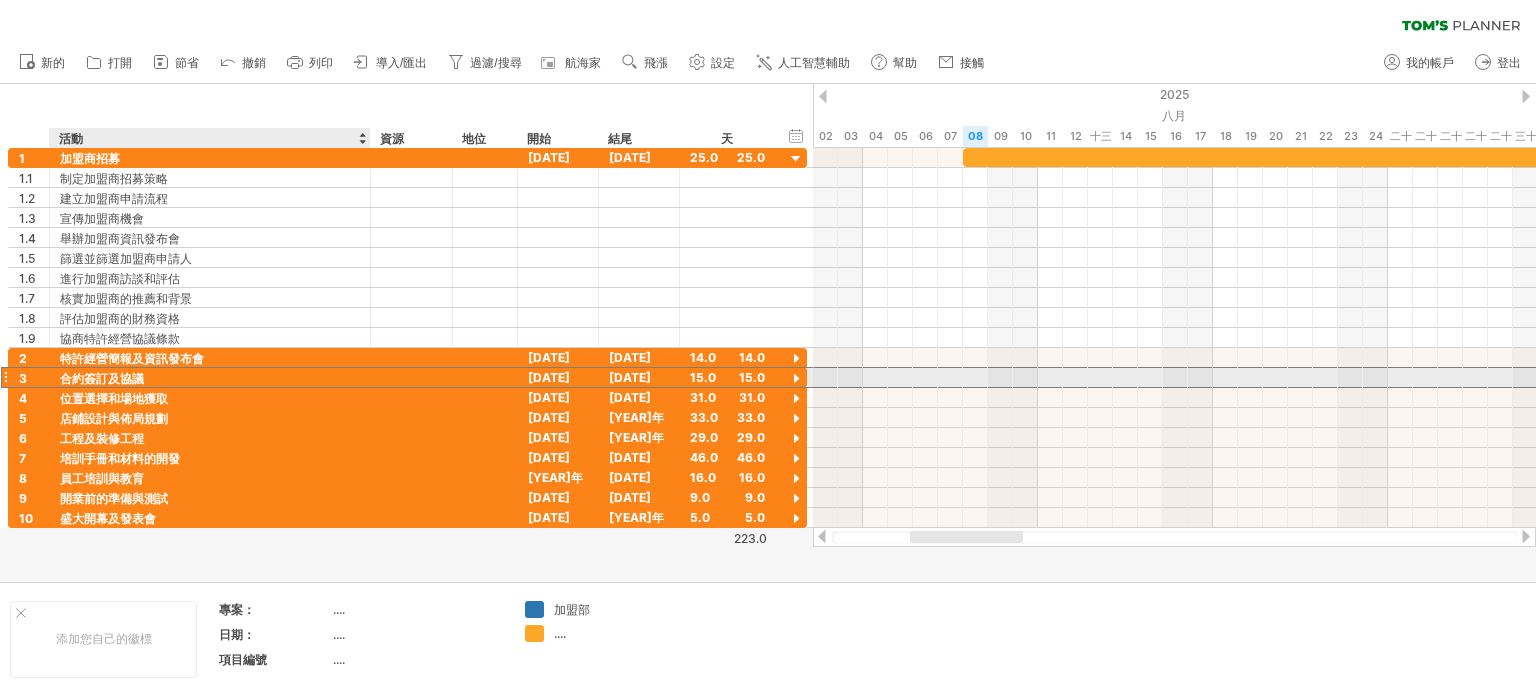 click on "合約簽訂及協議" at bounding box center (210, 377) 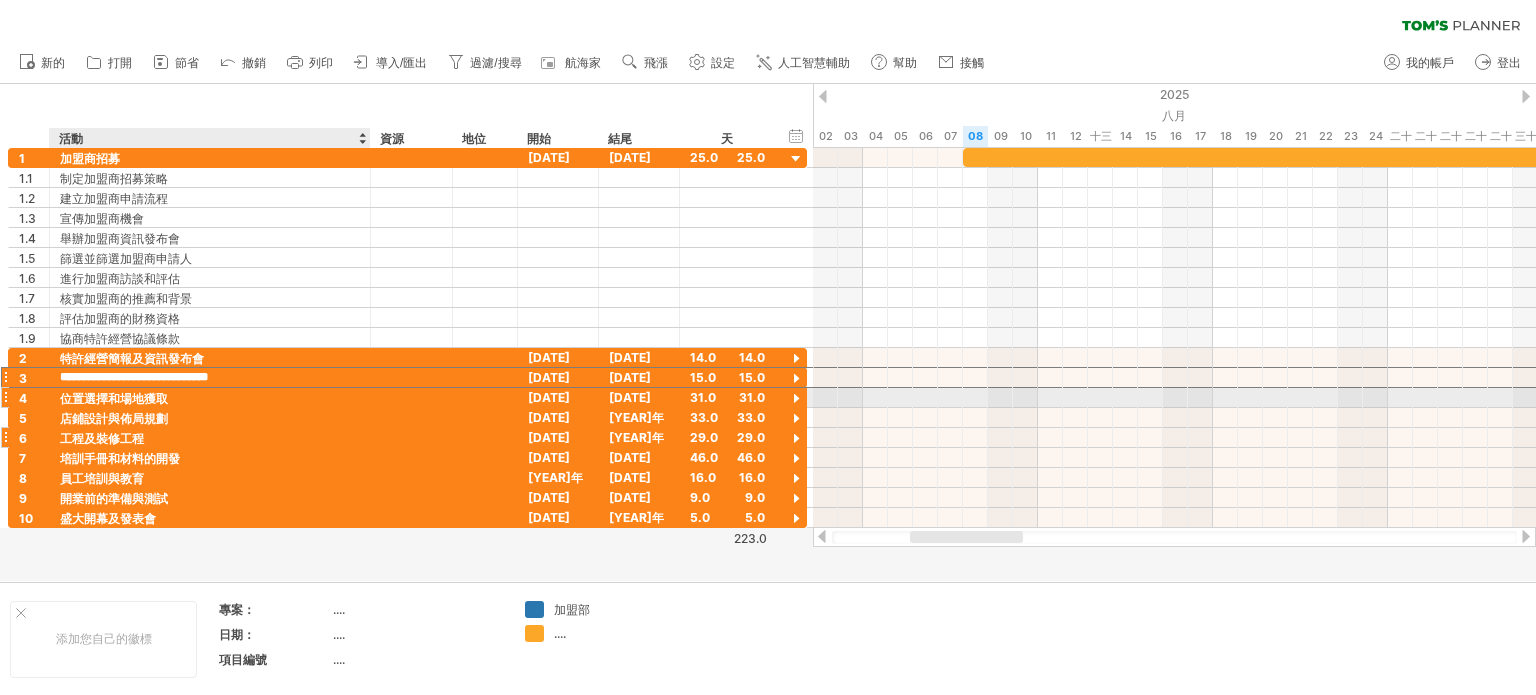 click on "工程及裝修工程" at bounding box center (210, 437) 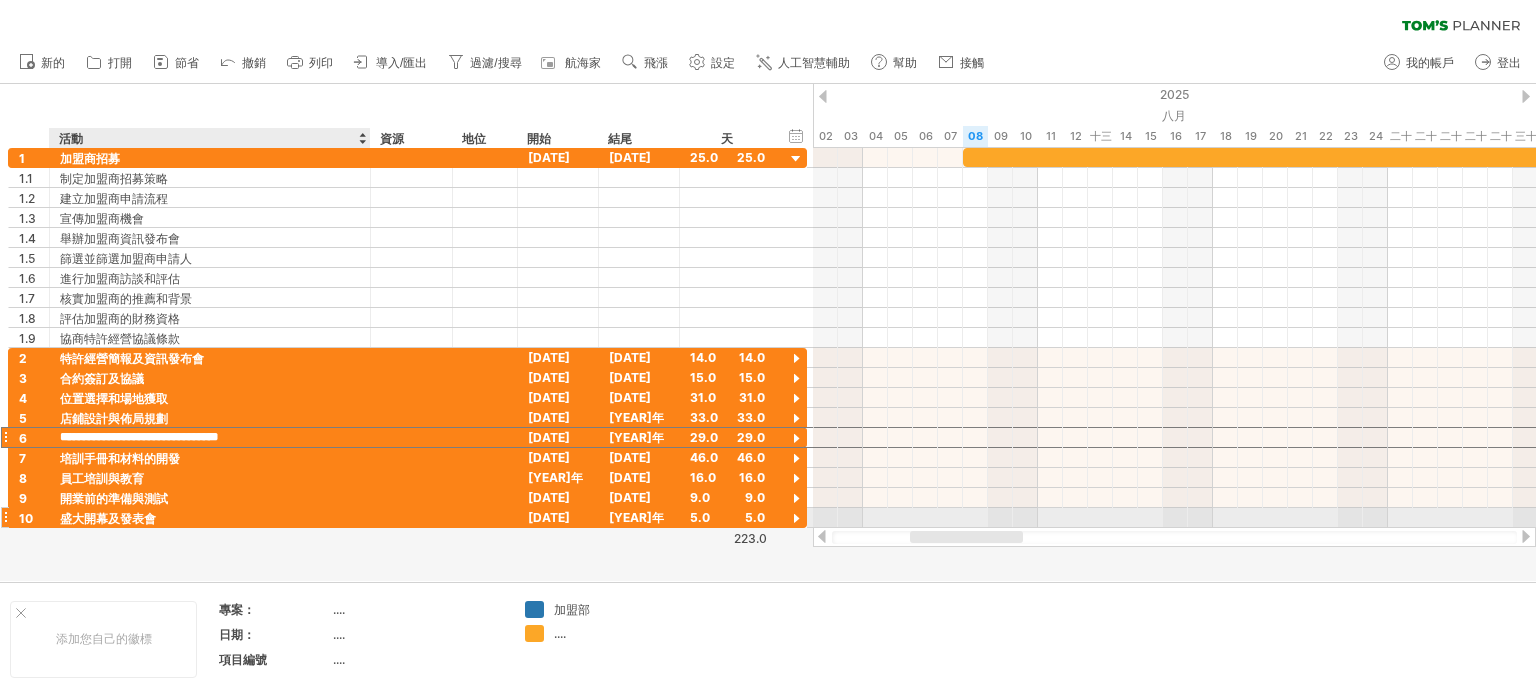 click on "盛大開幕及發表會" at bounding box center [108, 518] 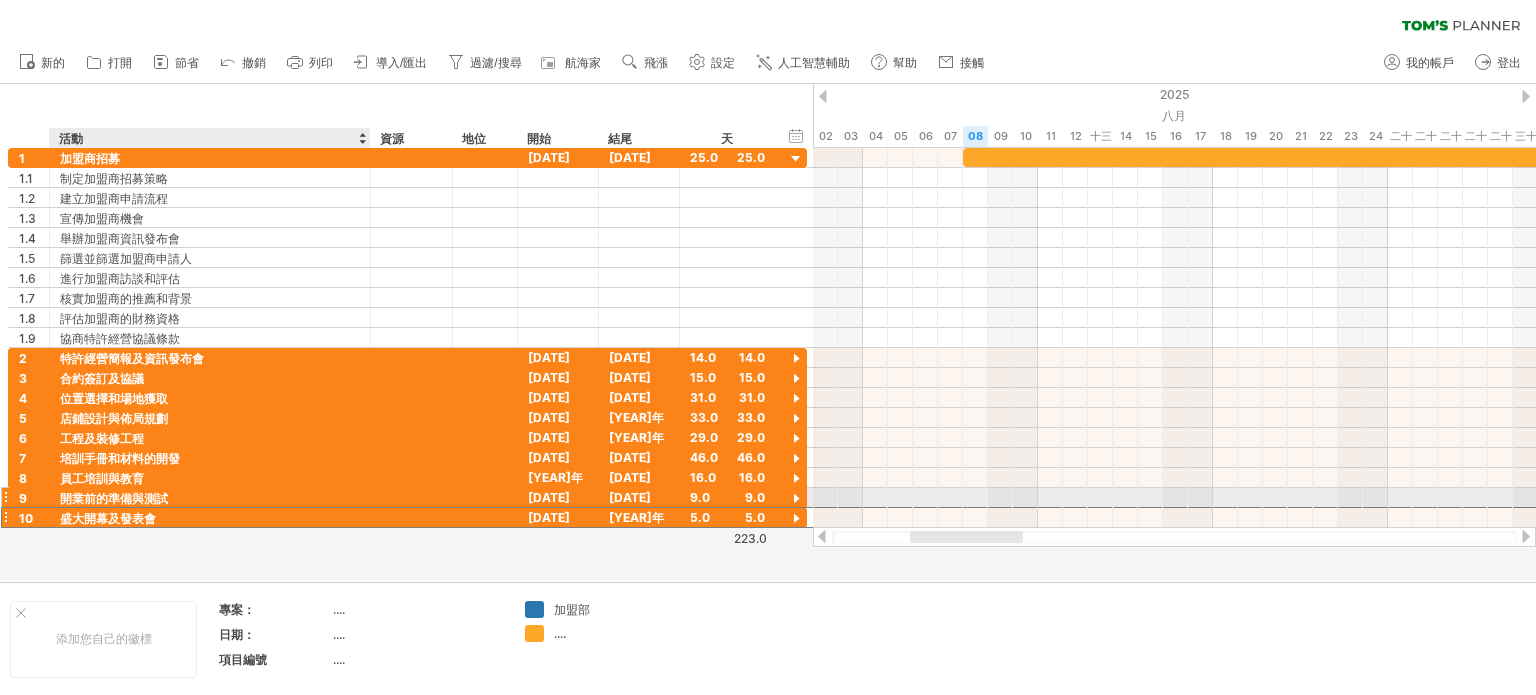 click on "開業前的準備與測試" at bounding box center [114, 498] 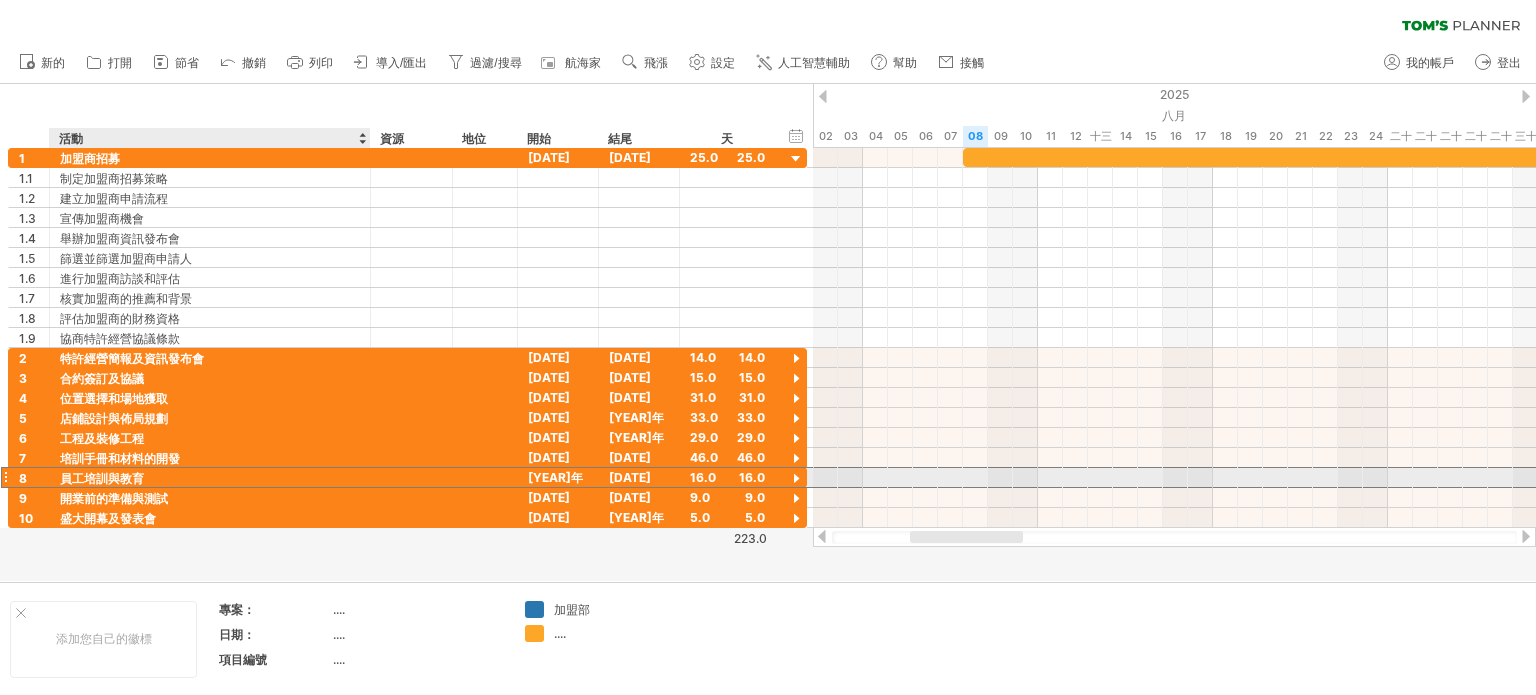 click on "員工培訓與教育" at bounding box center [102, 478] 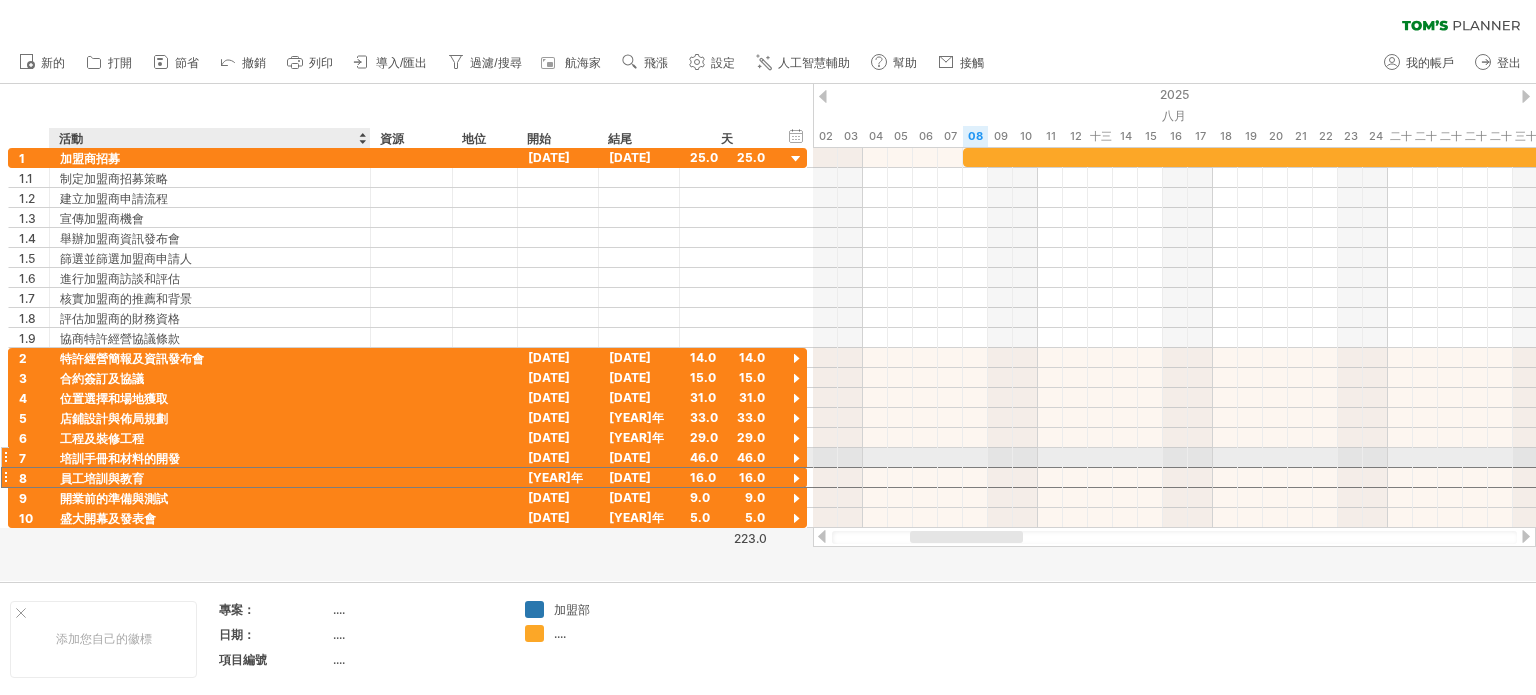 click on "培訓手冊和材料的開發" at bounding box center (210, 457) 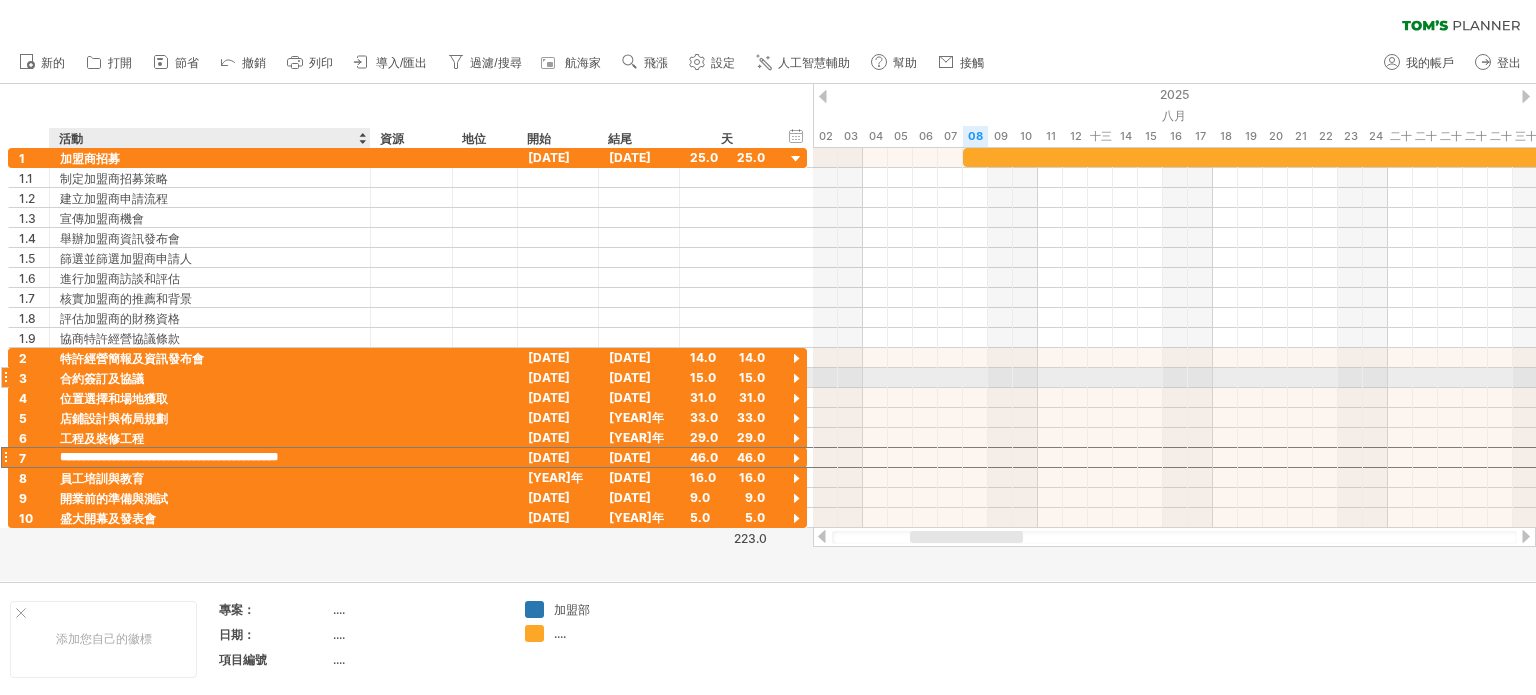 click on "合約簽訂及協議" at bounding box center [102, 378] 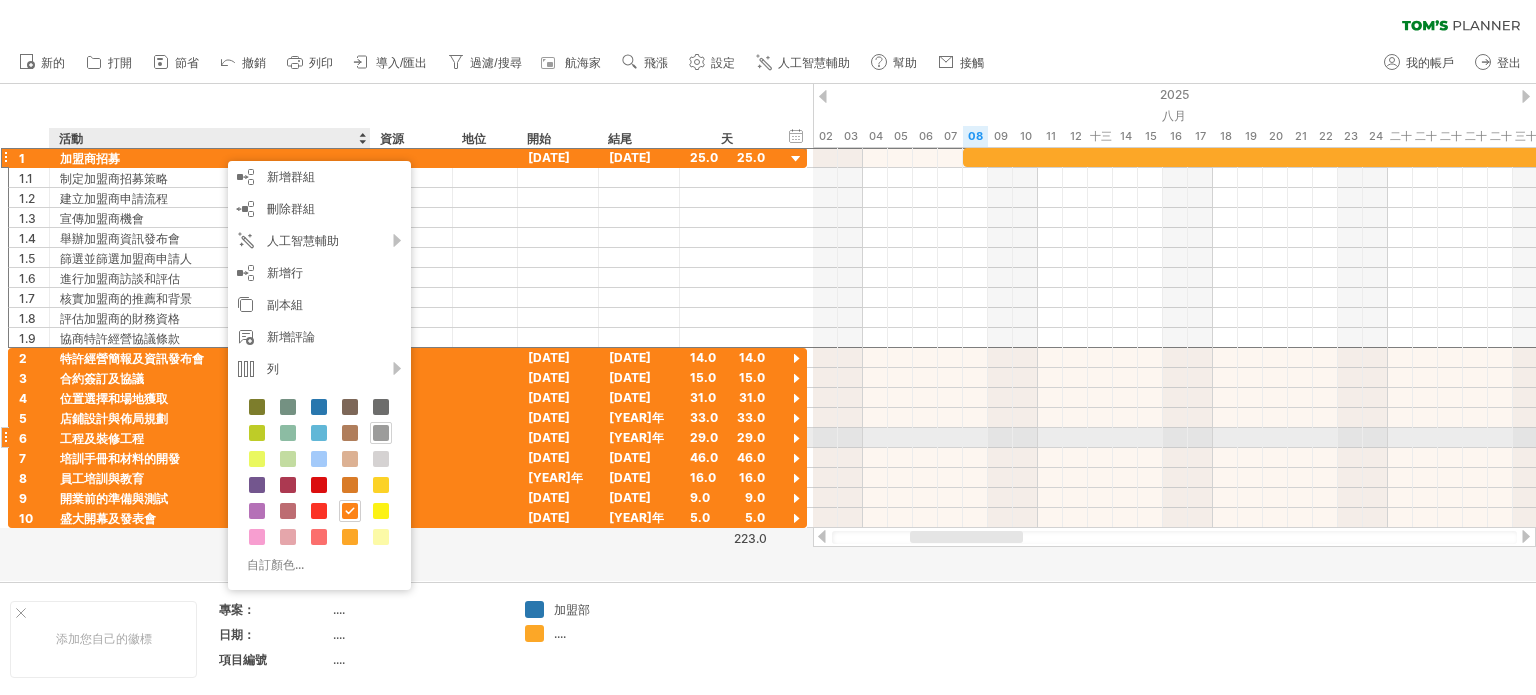click at bounding box center [381, 433] 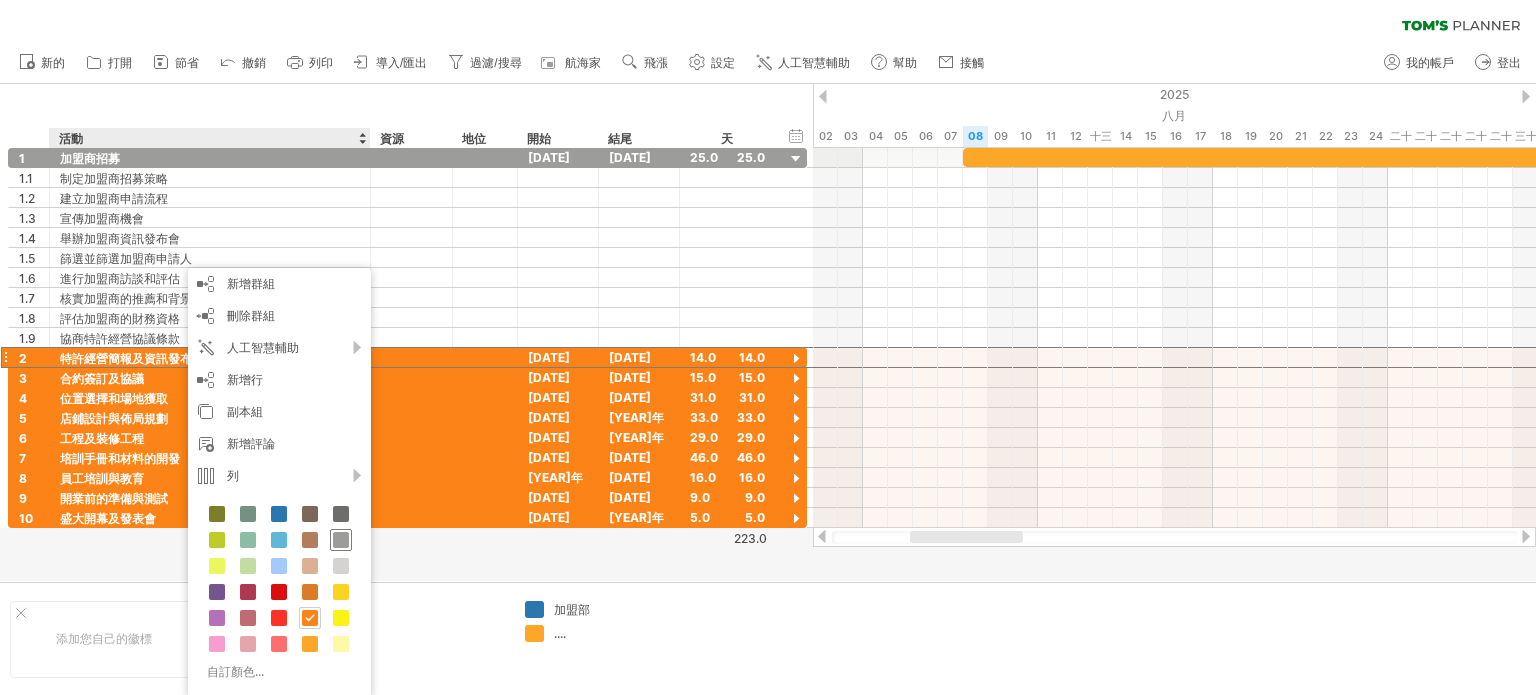 click at bounding box center (341, 540) 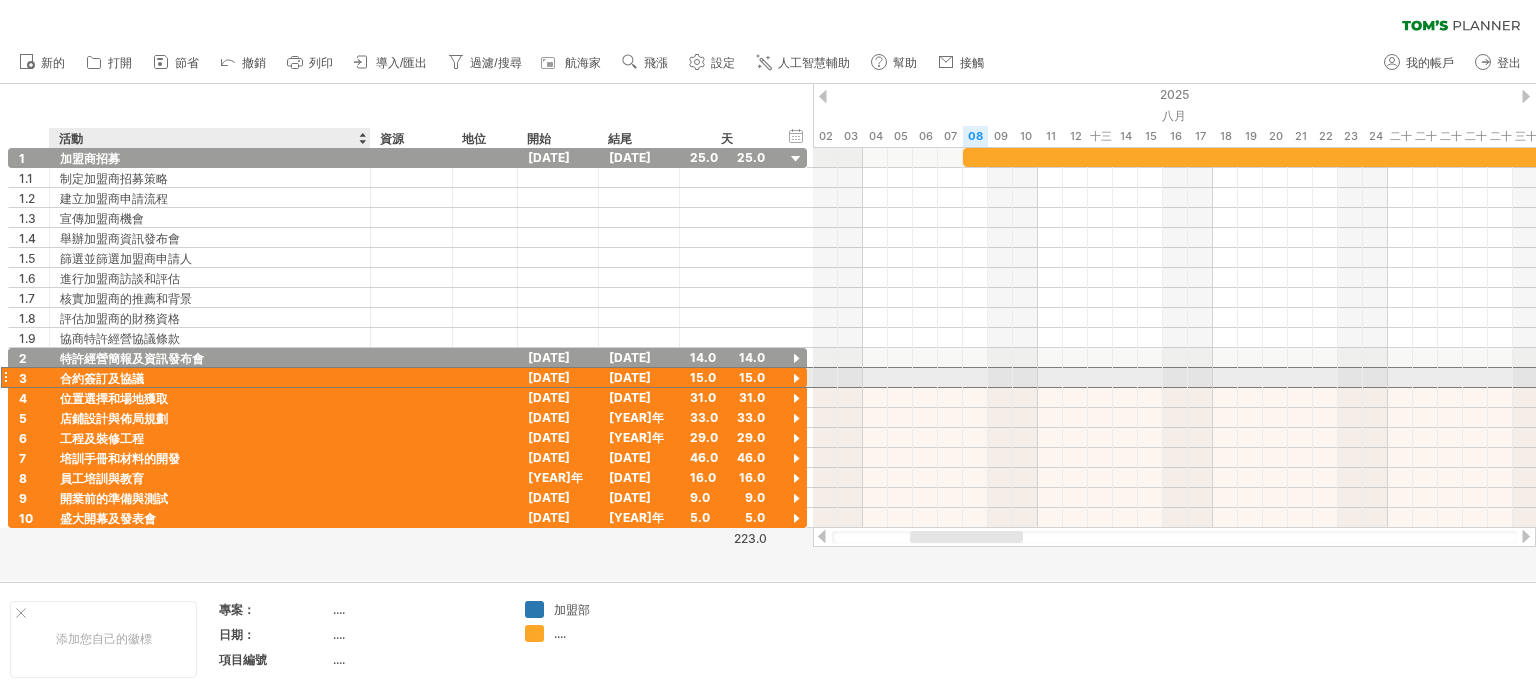 click on "合約簽訂及協議" at bounding box center [210, 377] 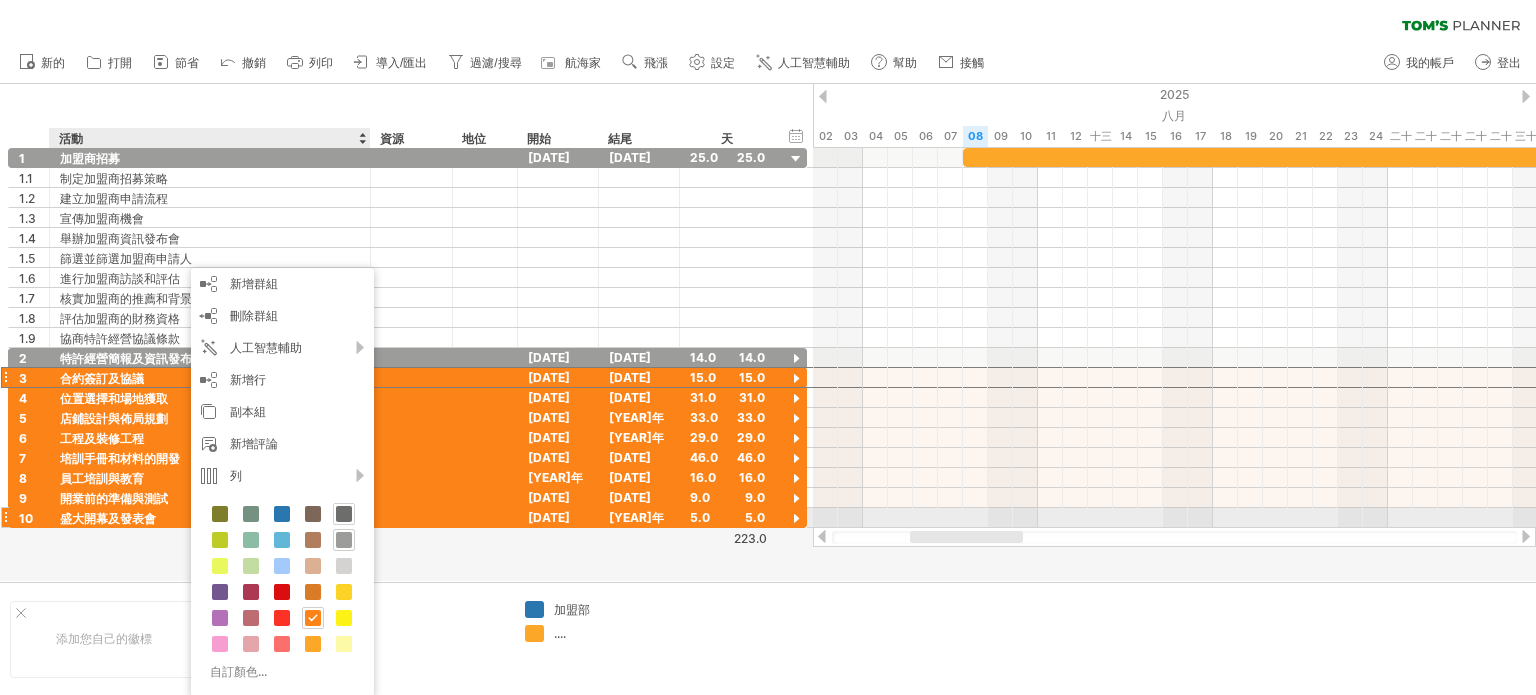 click at bounding box center [344, 514] 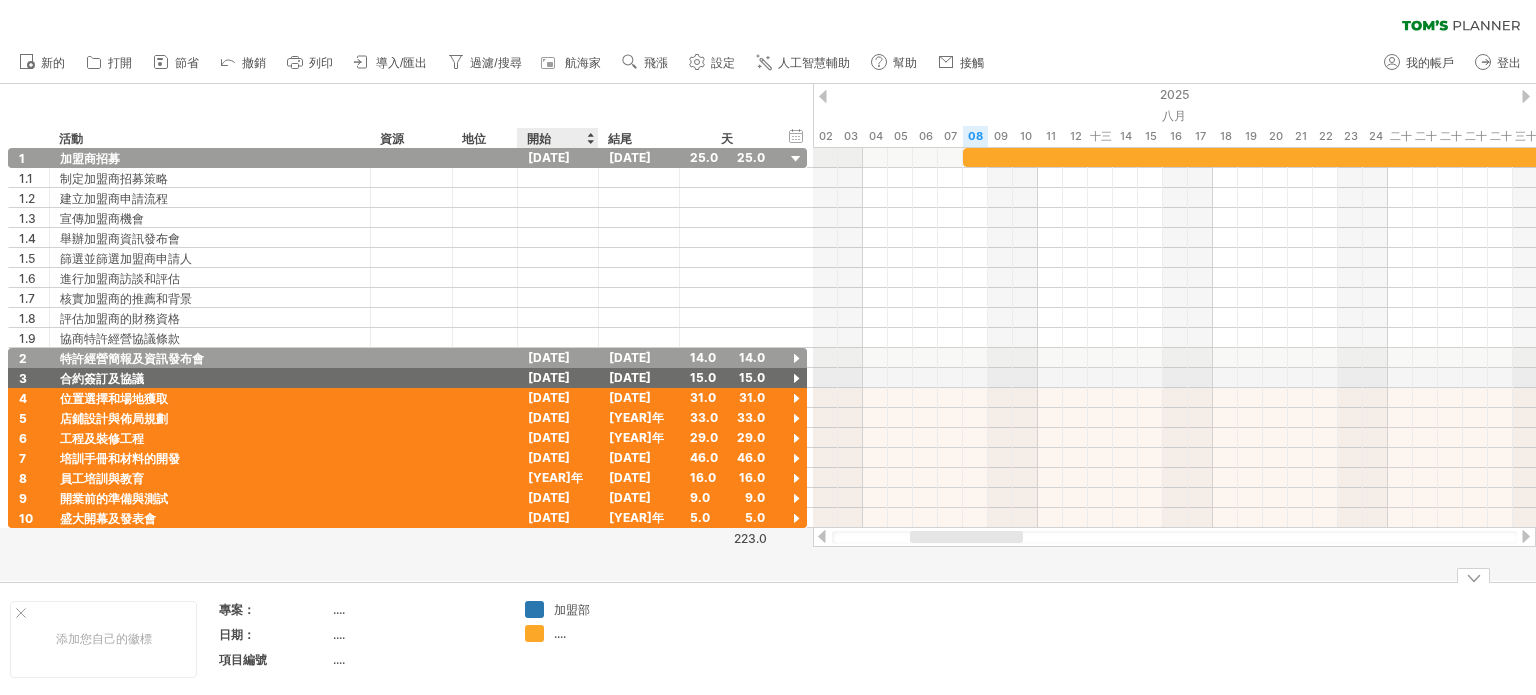 click on "加盟部" at bounding box center (572, 609) 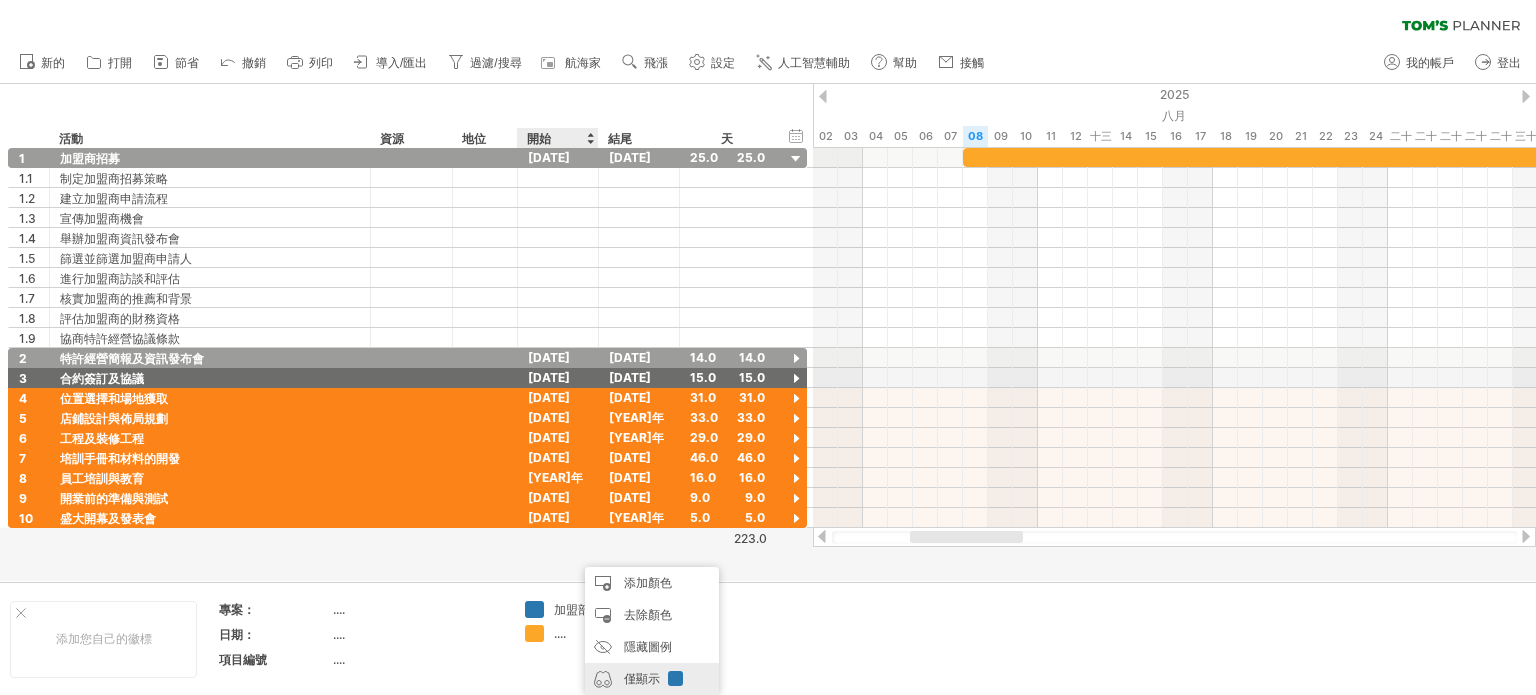 click at bounding box center (675, 678) 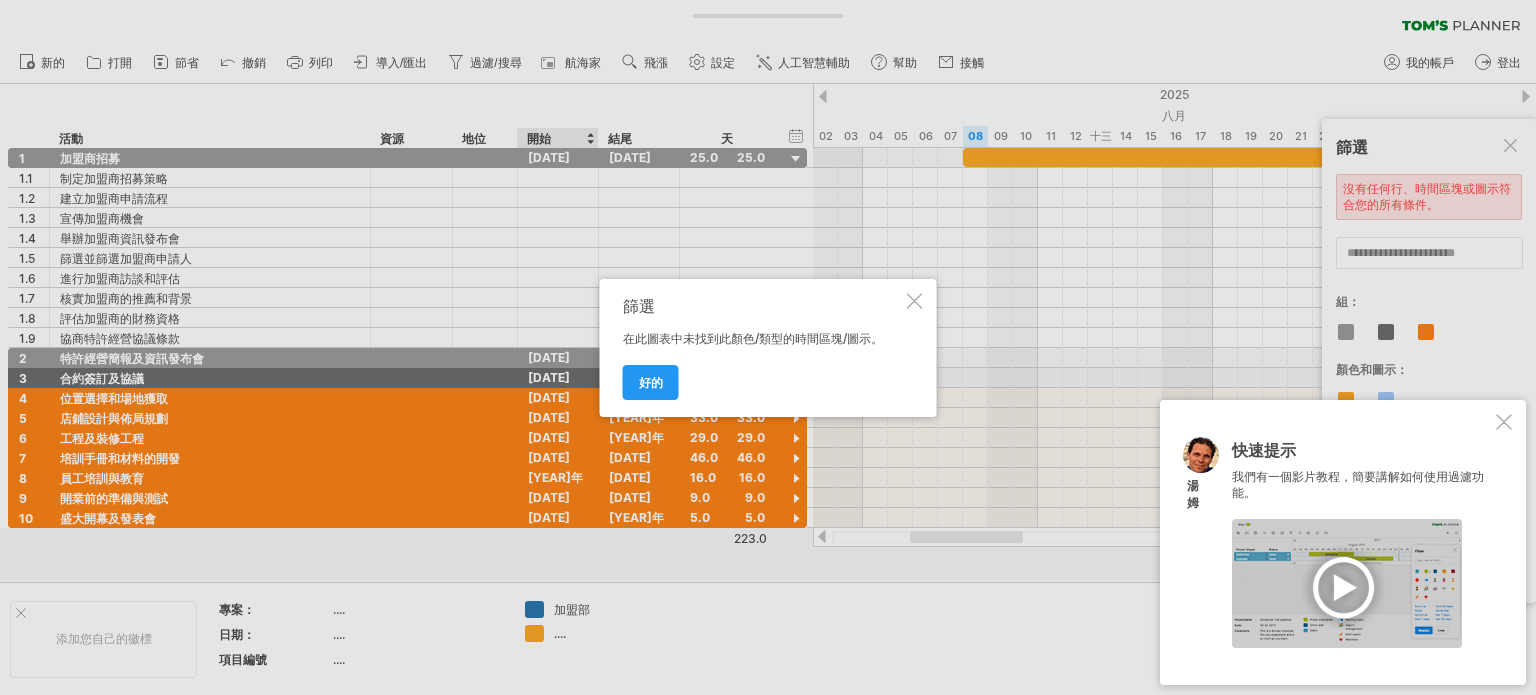 click on "快速提示 我們有一個影片教程，簡要講解如何使用過濾功能。   湯姆" at bounding box center (1343, 542) 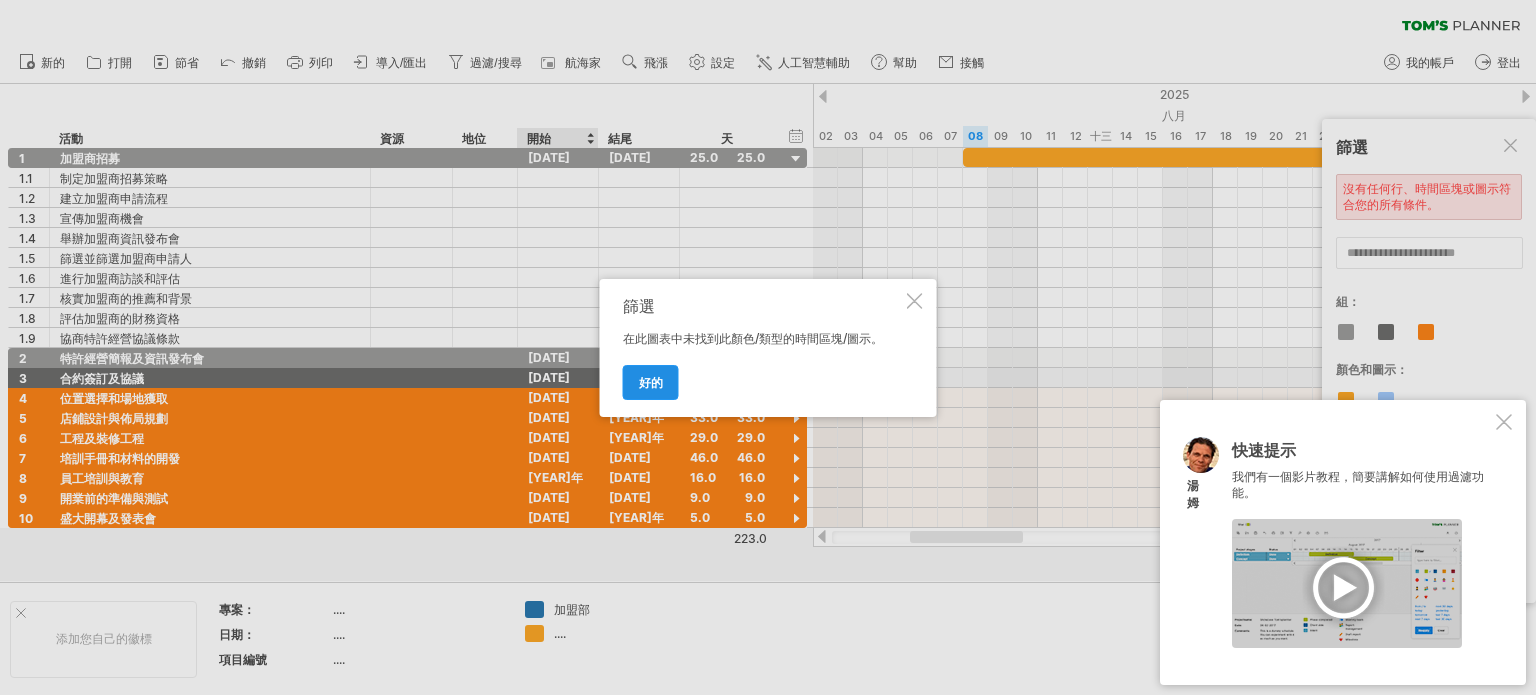 click on "好的" at bounding box center [651, 382] 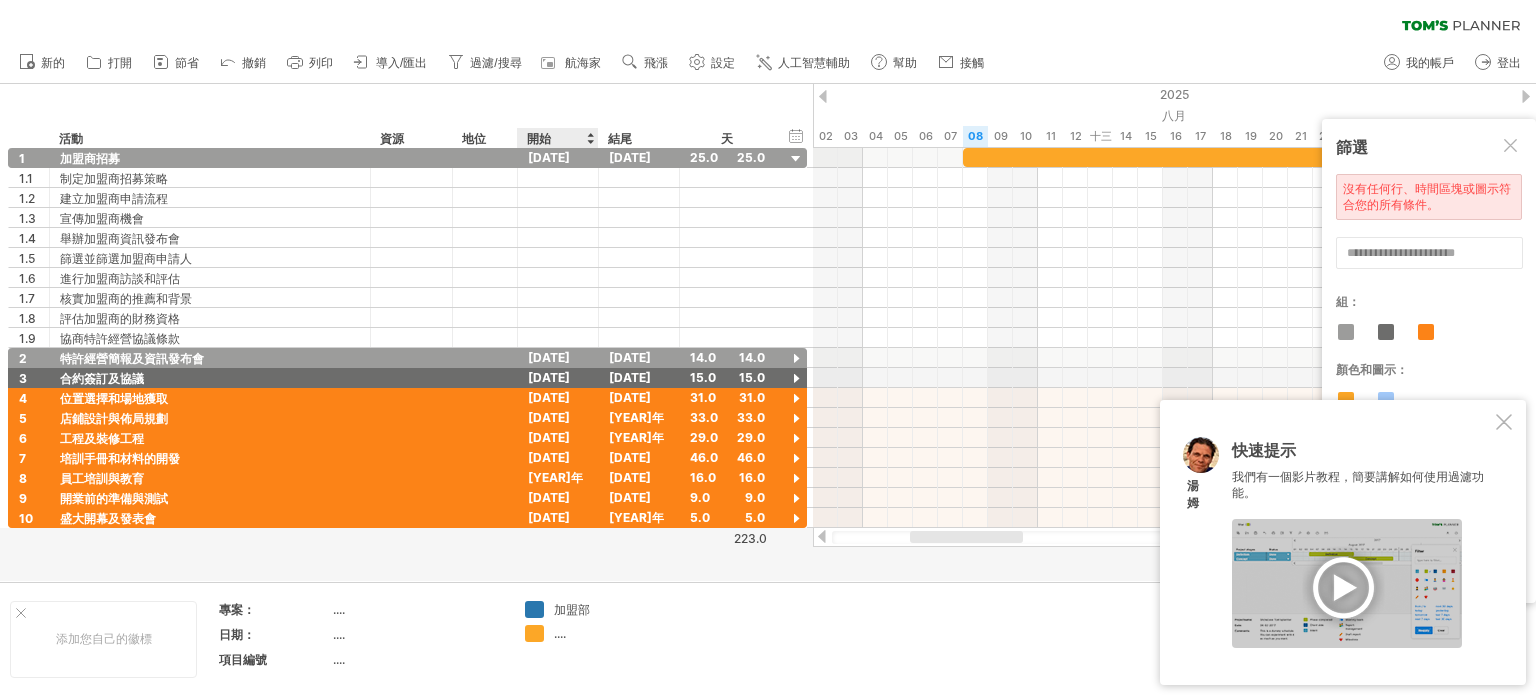 click on "加盟部" at bounding box center [572, 609] 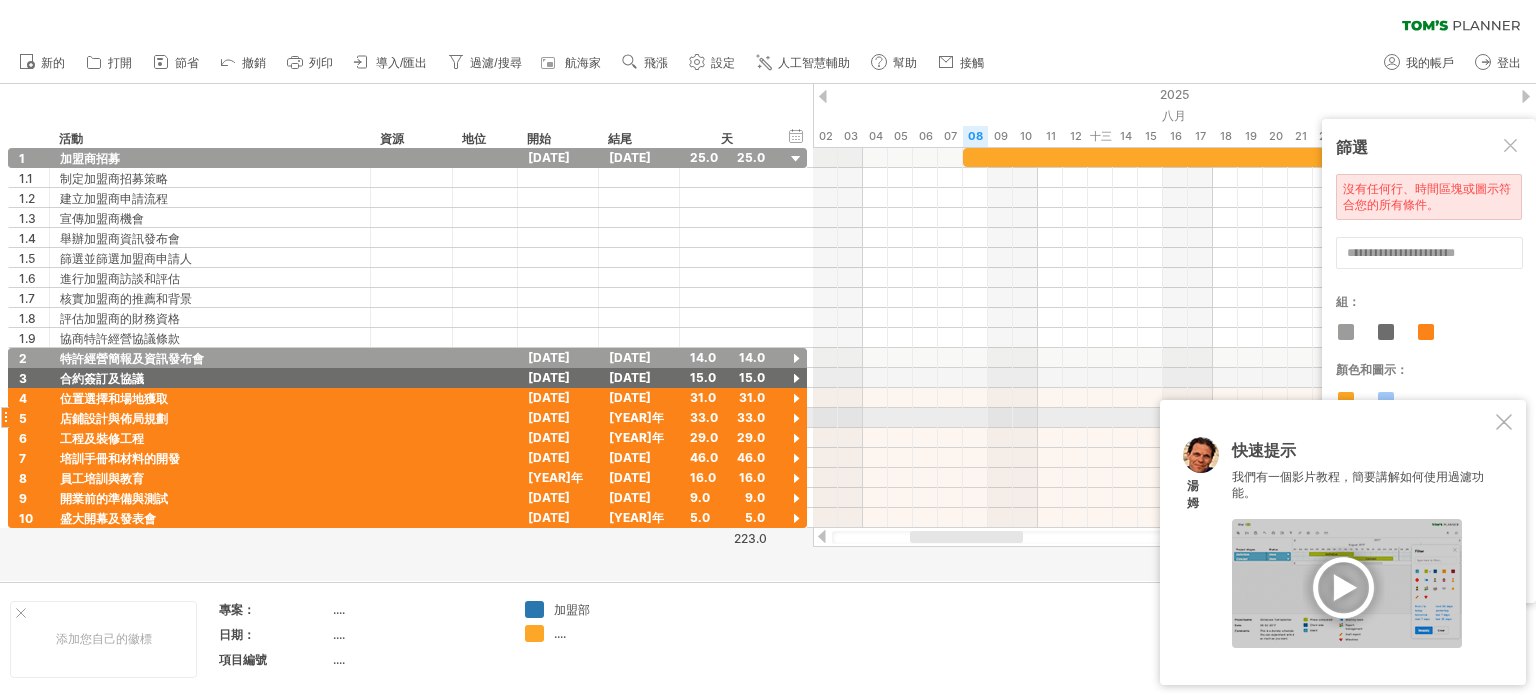 click at bounding box center (1504, 422) 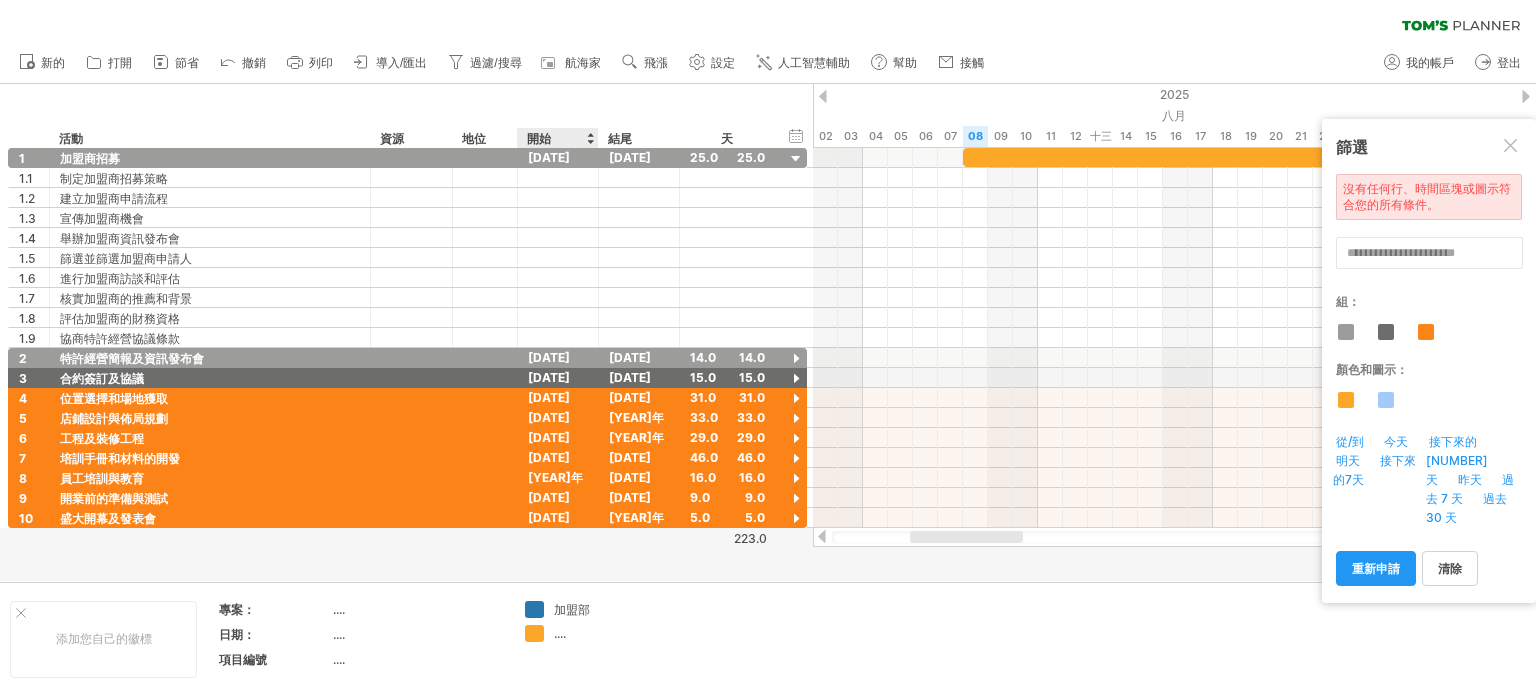 click on "加盟部" at bounding box center [572, 609] 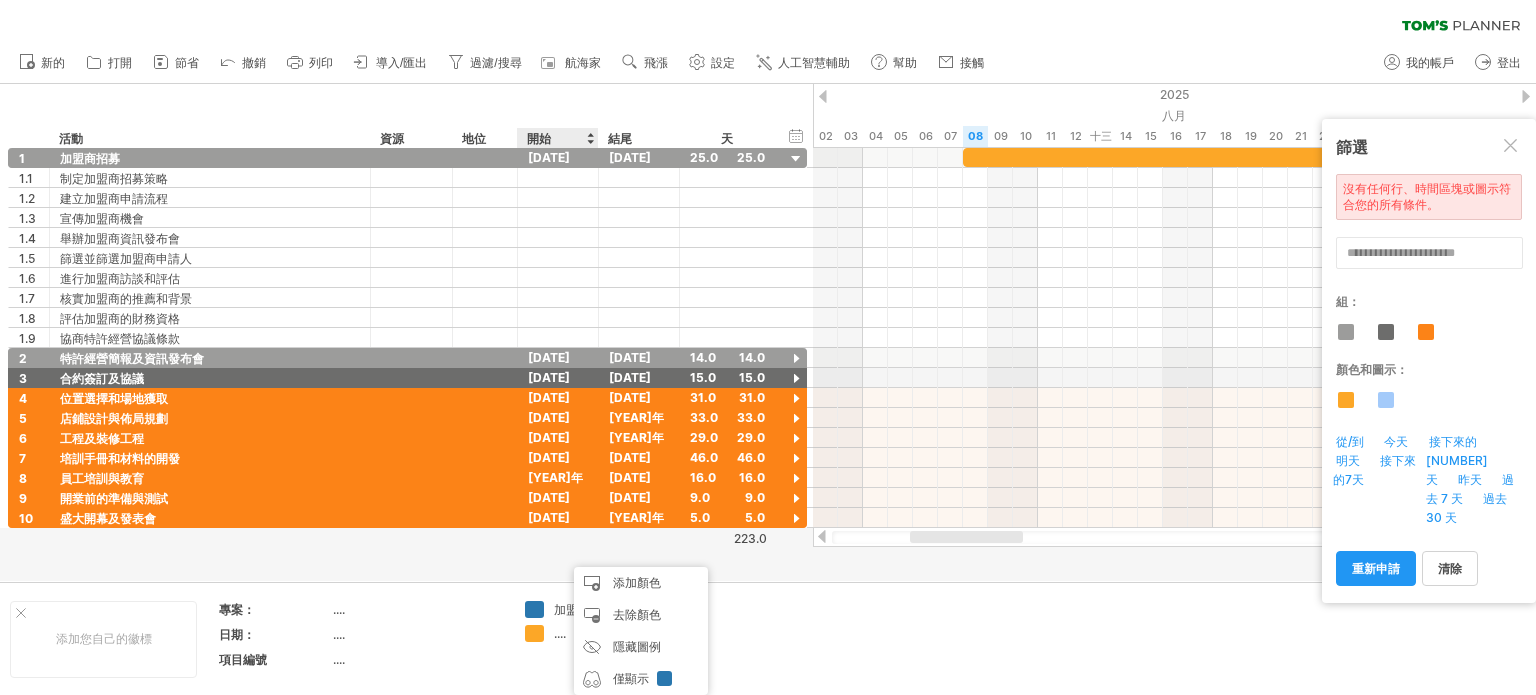 click on "加盟部" at bounding box center [594, 609] 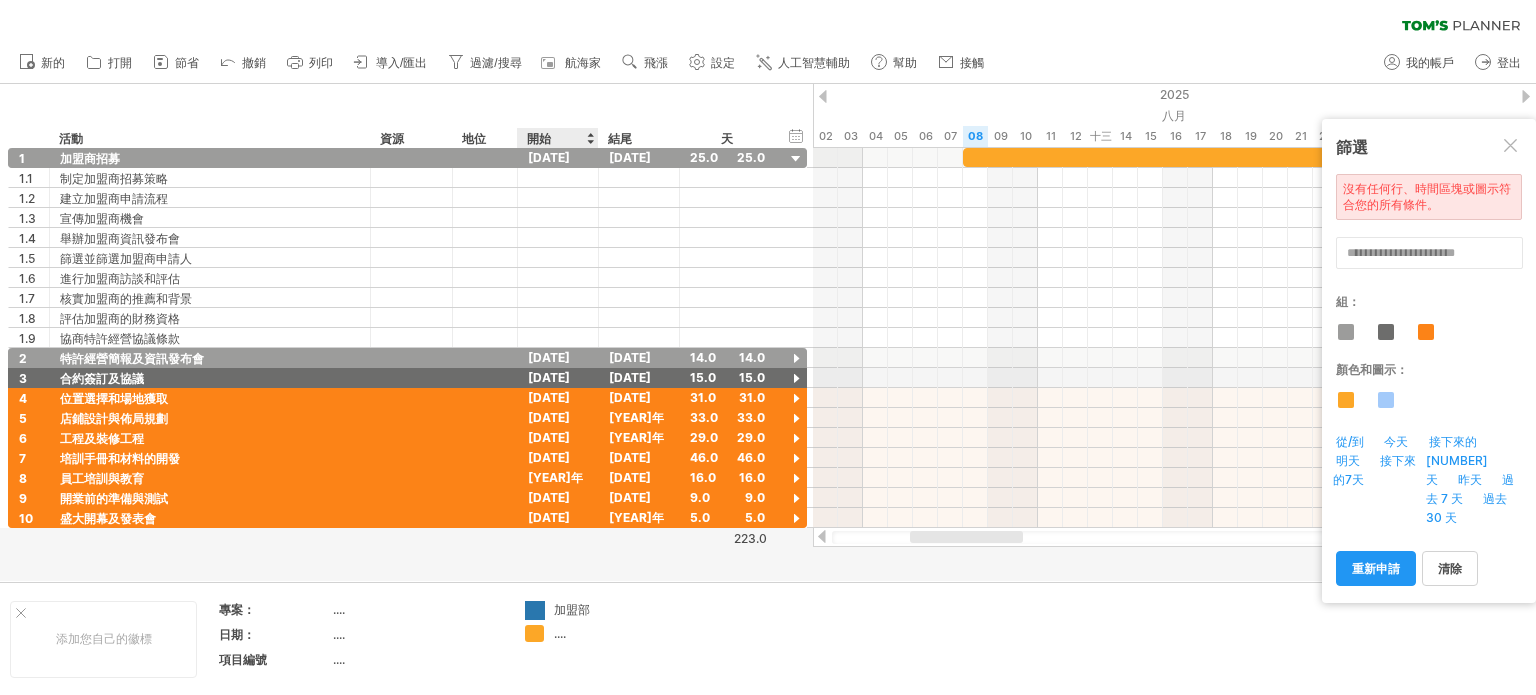 click on "嘗試造訪 plan.tomsplanner.com
再次連接...
0%
清除過濾器
新的" at bounding box center (768, 347) 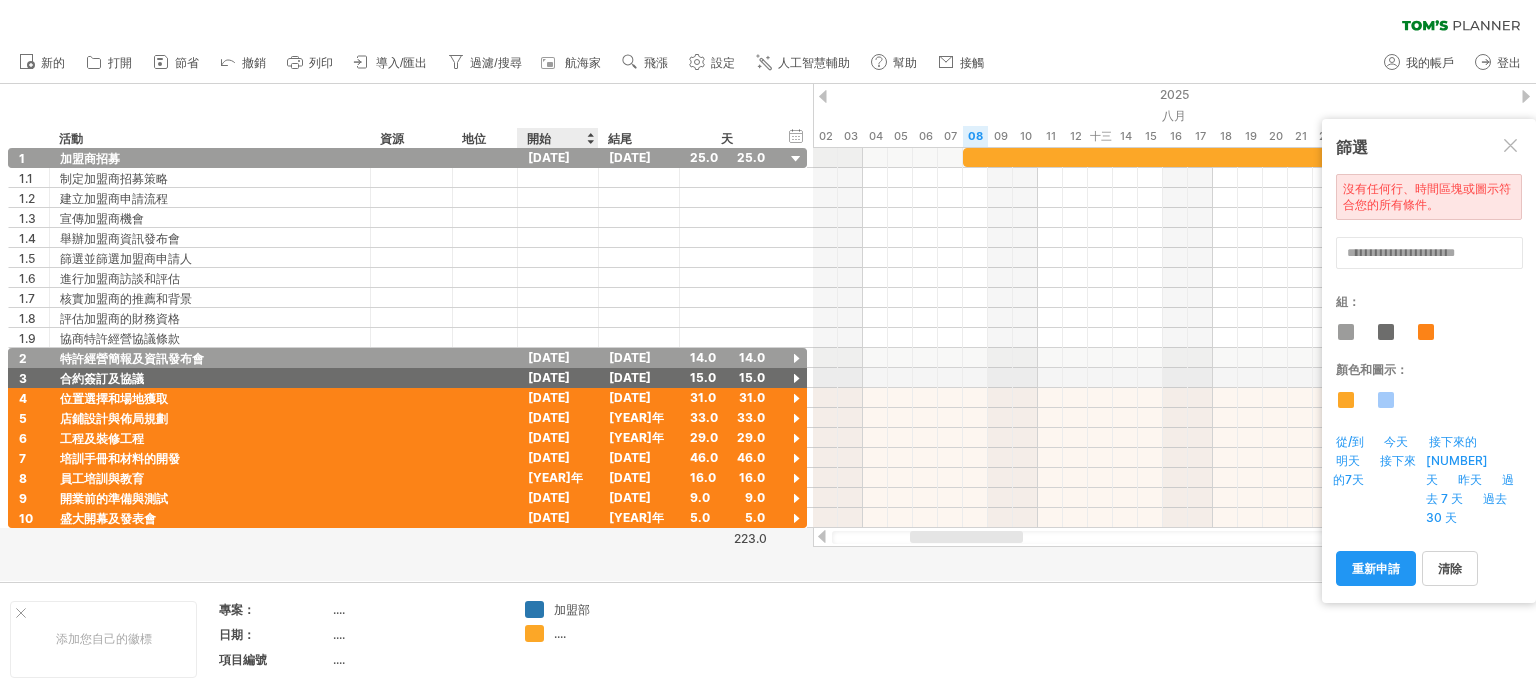 click on "加盟部" at bounding box center (572, 609) 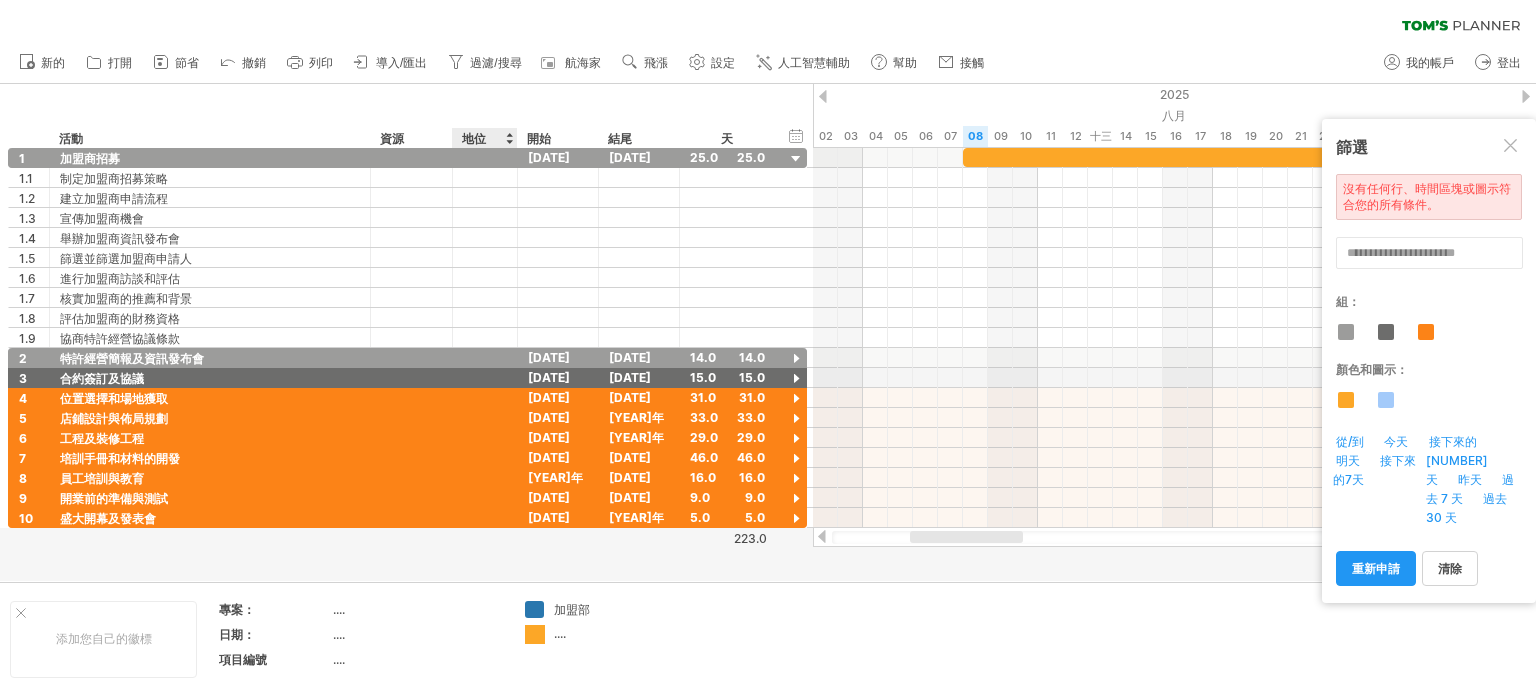 click on "嘗試造訪 plan.tomsplanner.com
再次連接...
0%
清除過濾器
新的" at bounding box center (768, 347) 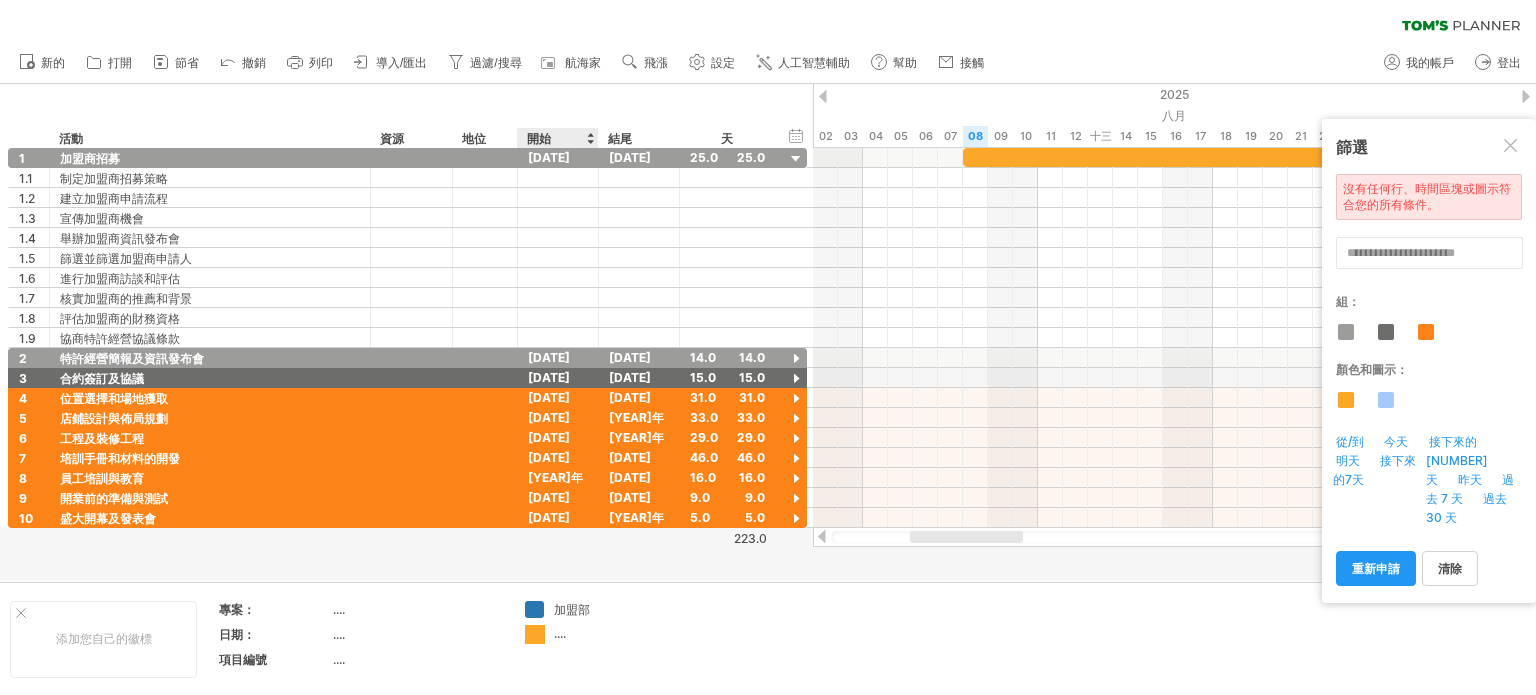 click on "嘗試造訪 plan.tomsplanner.com
再次連接...
0%
清除過濾器
新的" at bounding box center (768, 347) 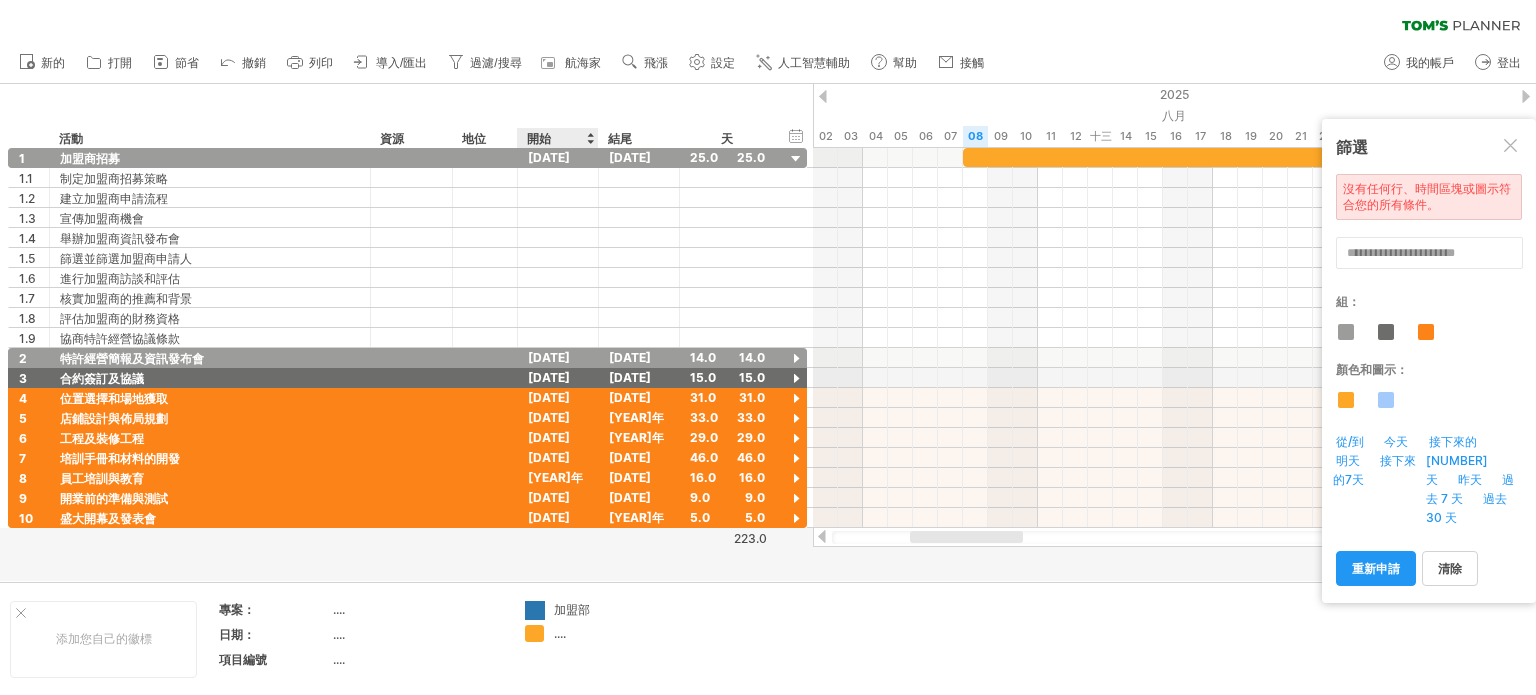 click on "嘗試造訪 plan.tomsplanner.com
再次連接...
0%
清除過濾器
新的" at bounding box center [768, 347] 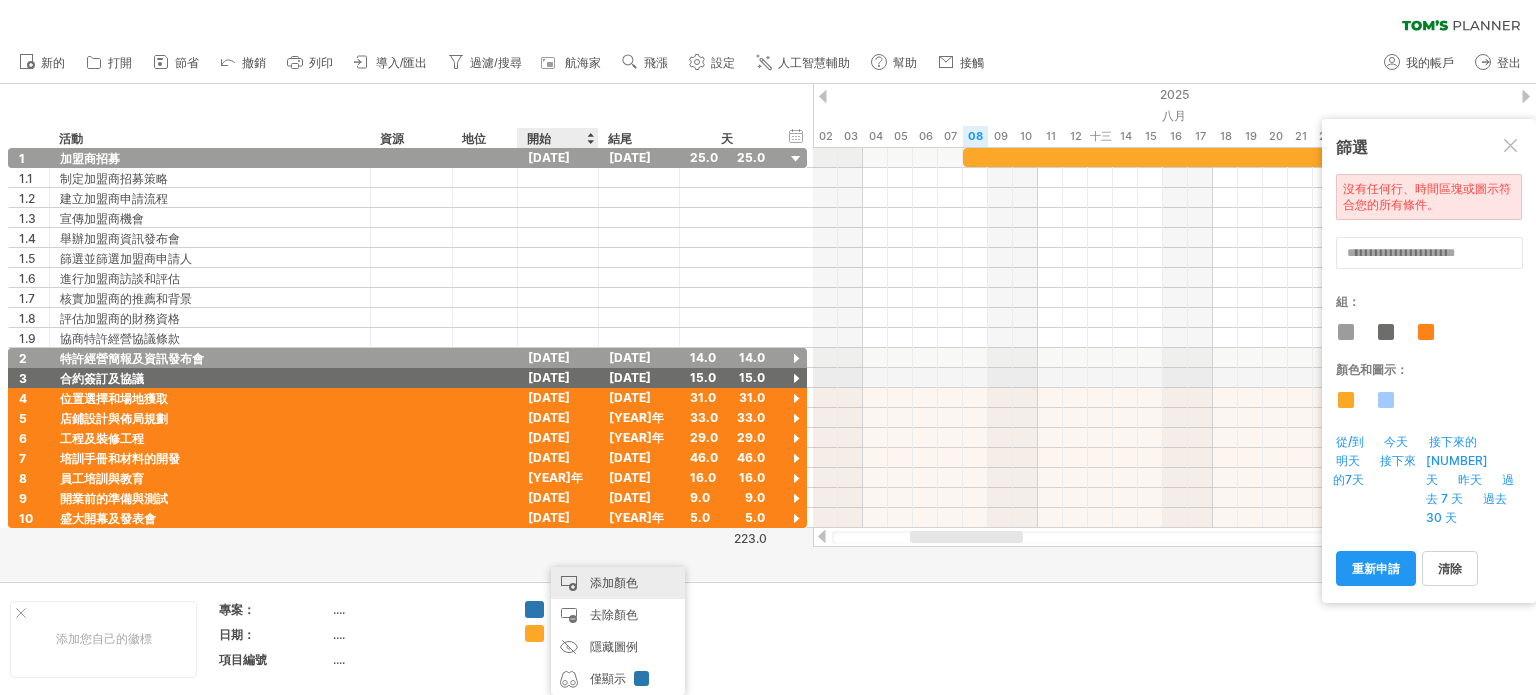 click on "添加顏色" at bounding box center [614, 582] 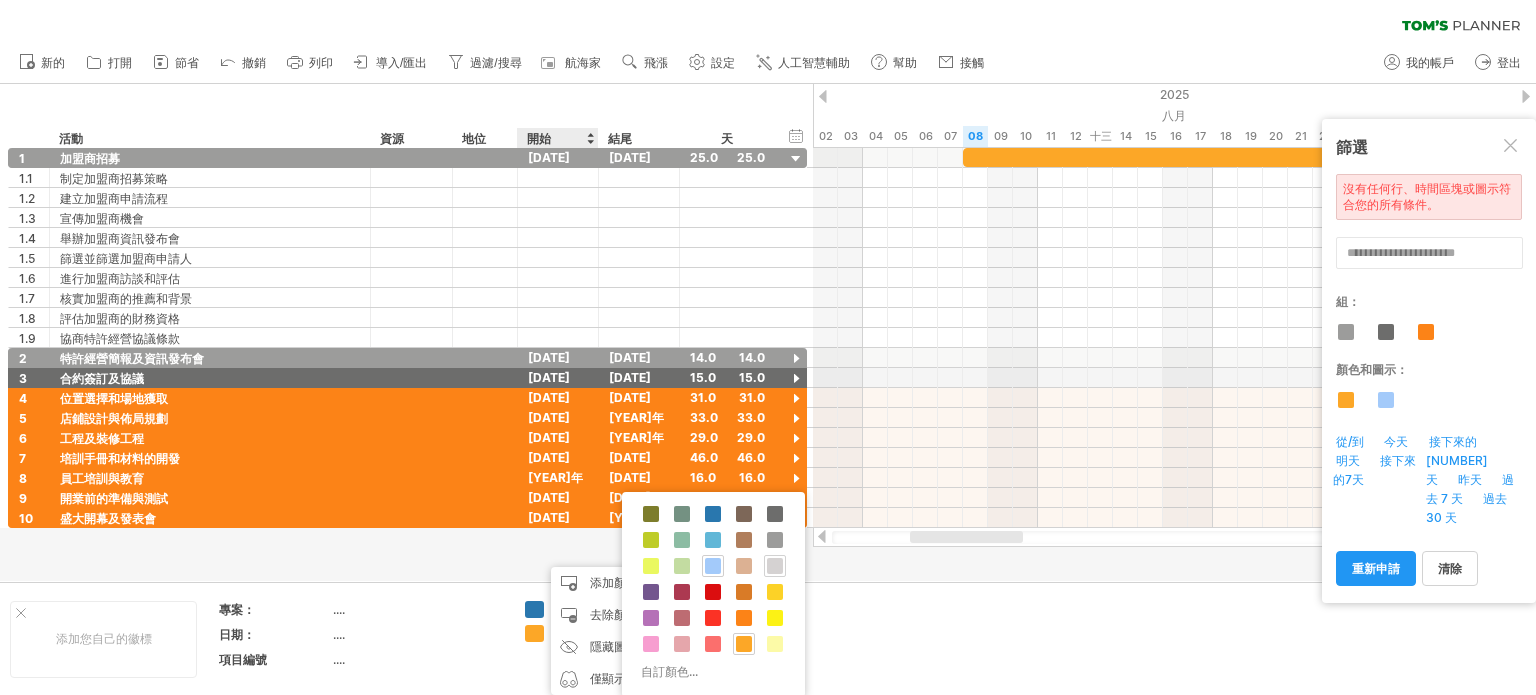 click at bounding box center [775, 566] 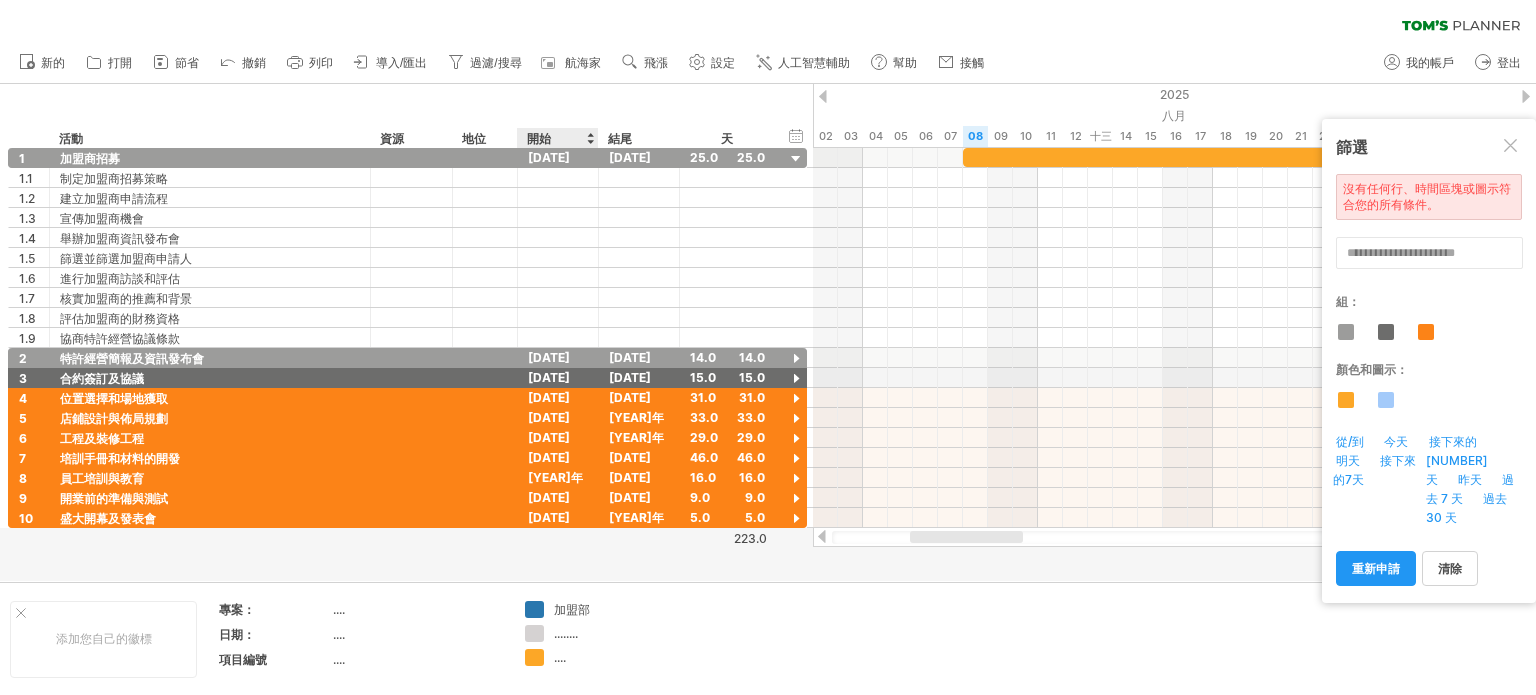 click on "........" at bounding box center (566, 633) 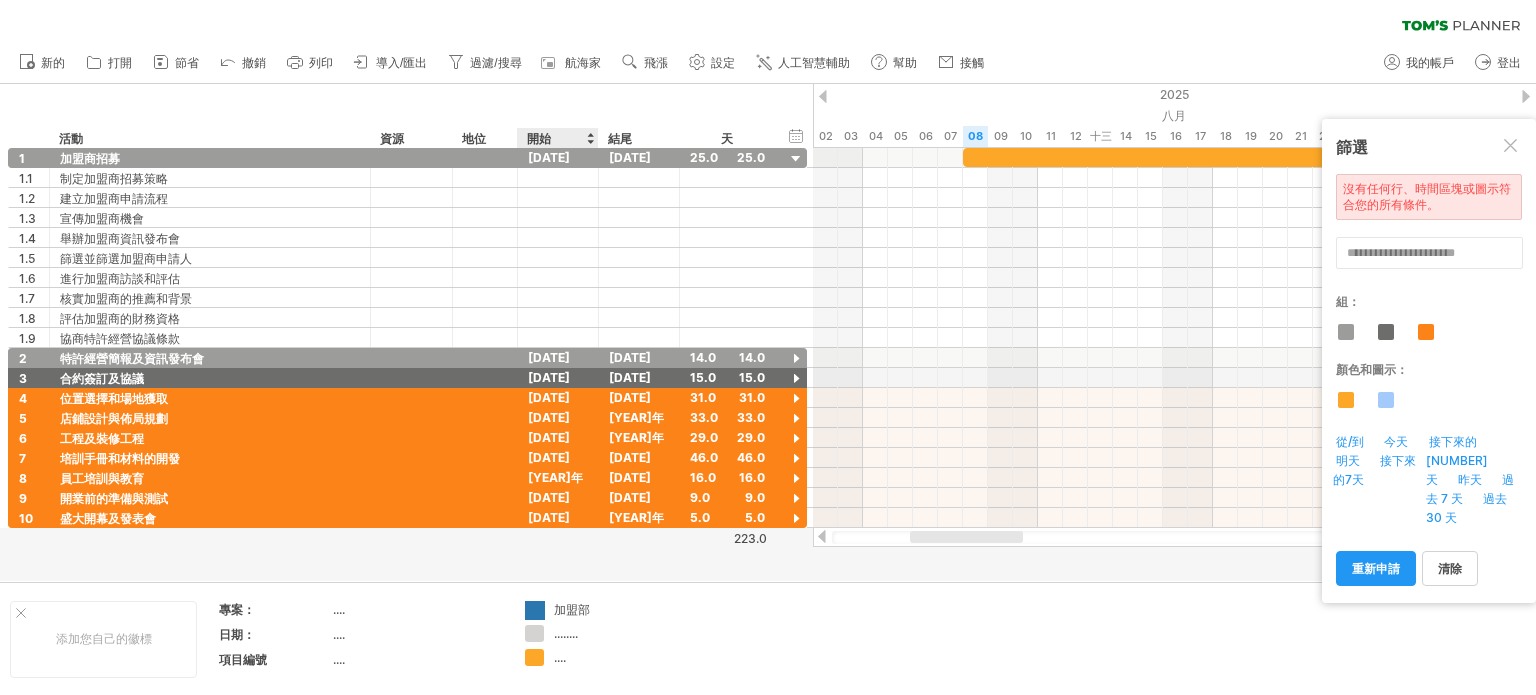 click on "嘗試造訪 plan.tomsplanner.com
再次連接...
0%
清除過濾器
新的" at bounding box center [768, 347] 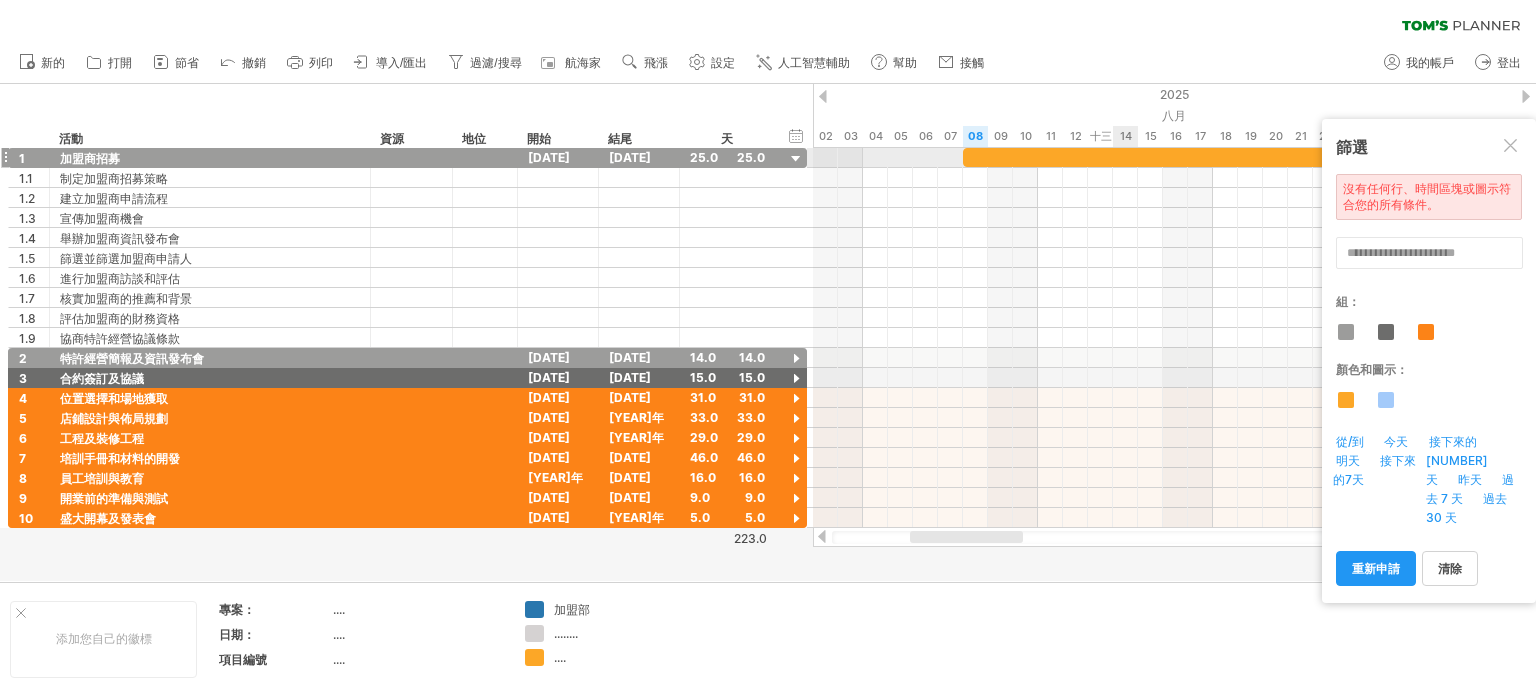 click at bounding box center [1512, 147] 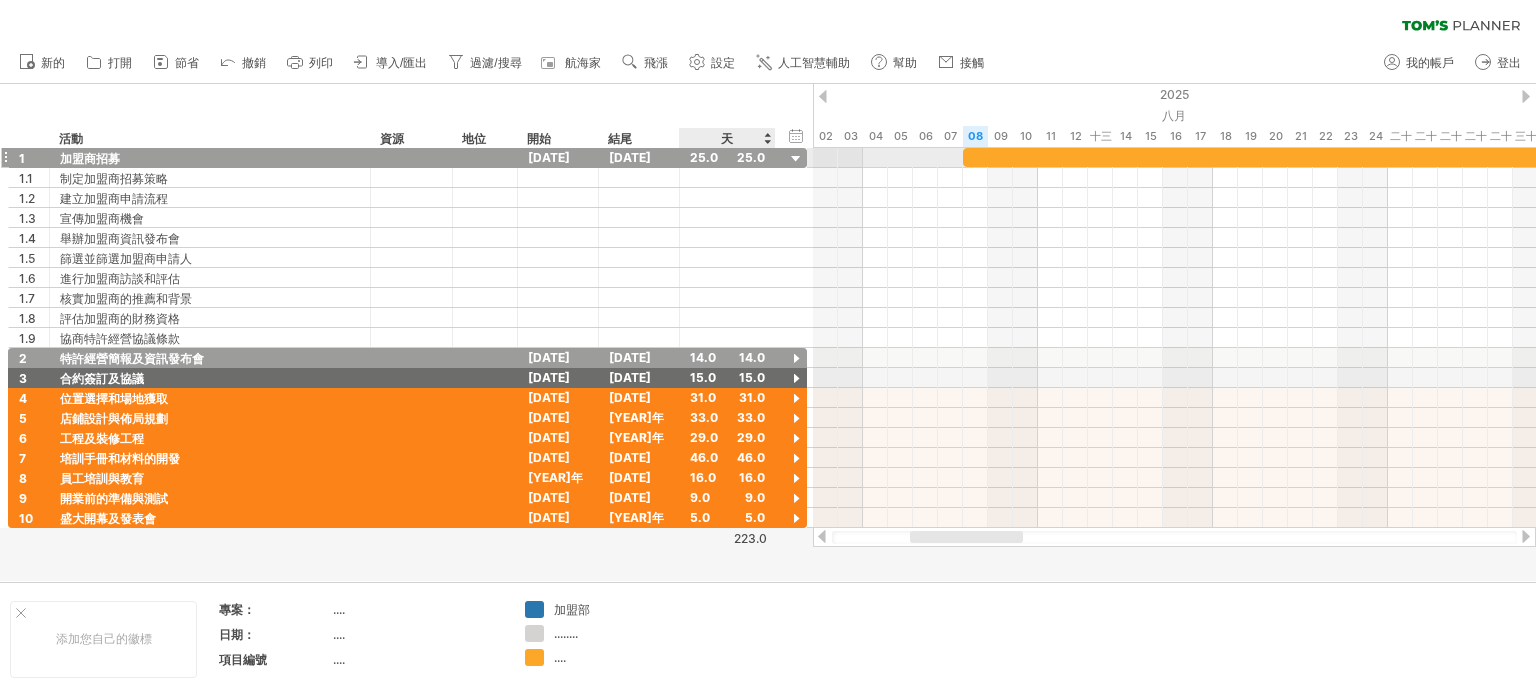 click at bounding box center (796, 159) 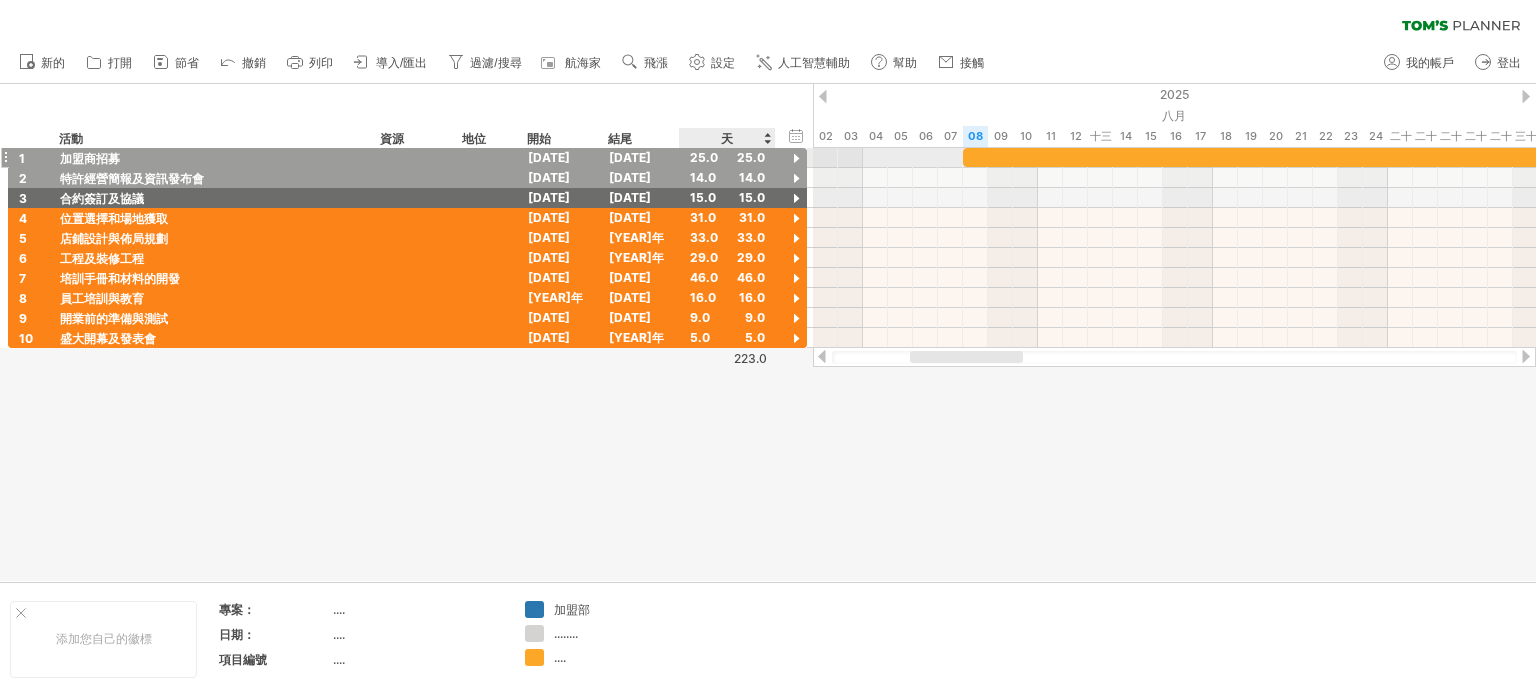 click at bounding box center [796, 159] 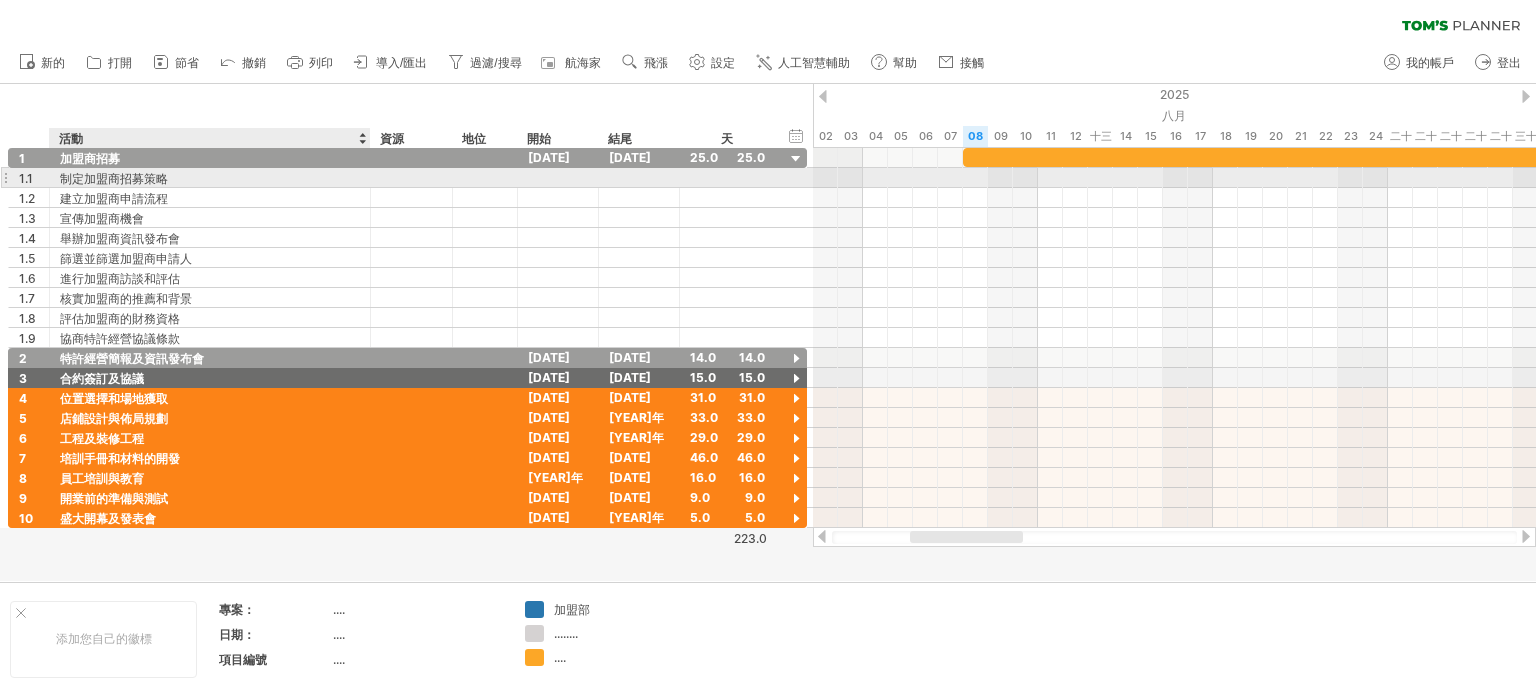 click on "制定加盟商招募策略" at bounding box center [210, 177] 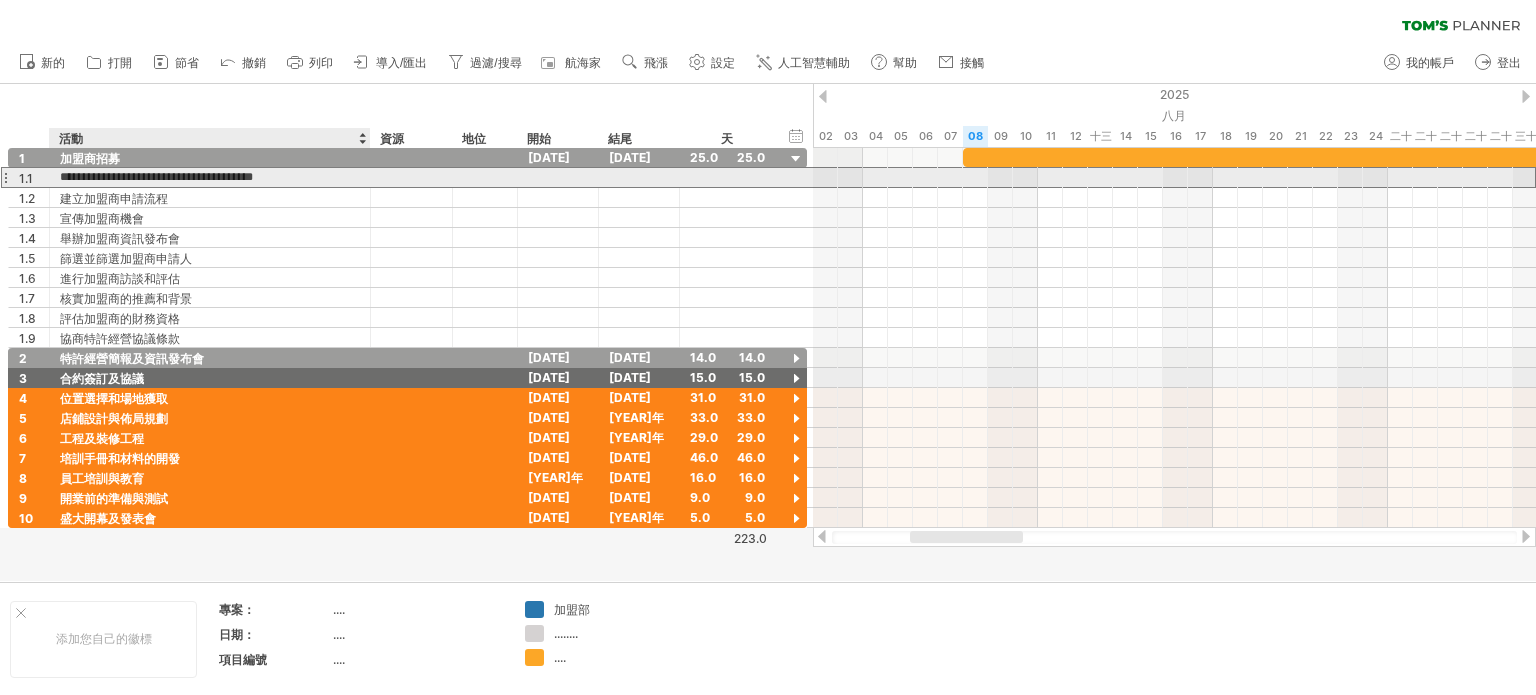 click on "**********" at bounding box center (210, 177) 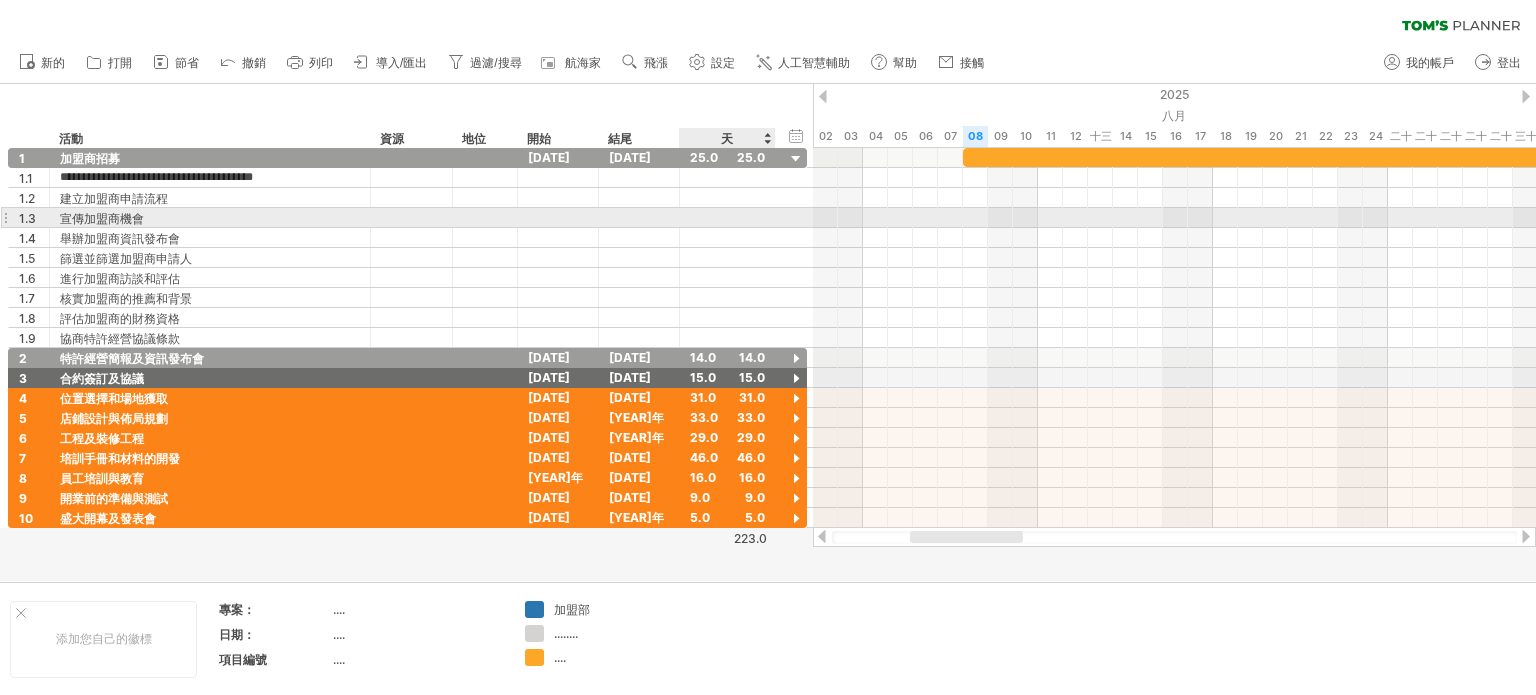 click on "**********" at bounding box center (407, 218) 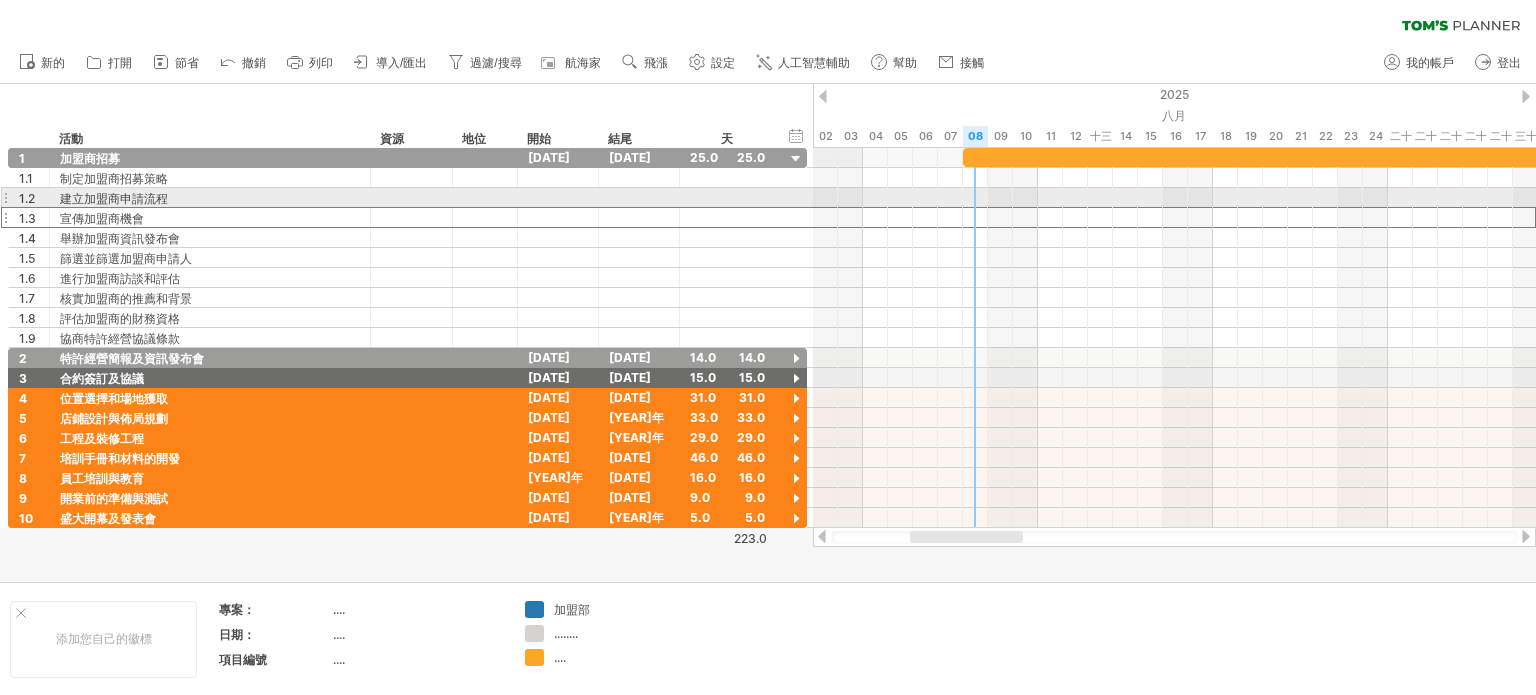 click at bounding box center [1174, 198] 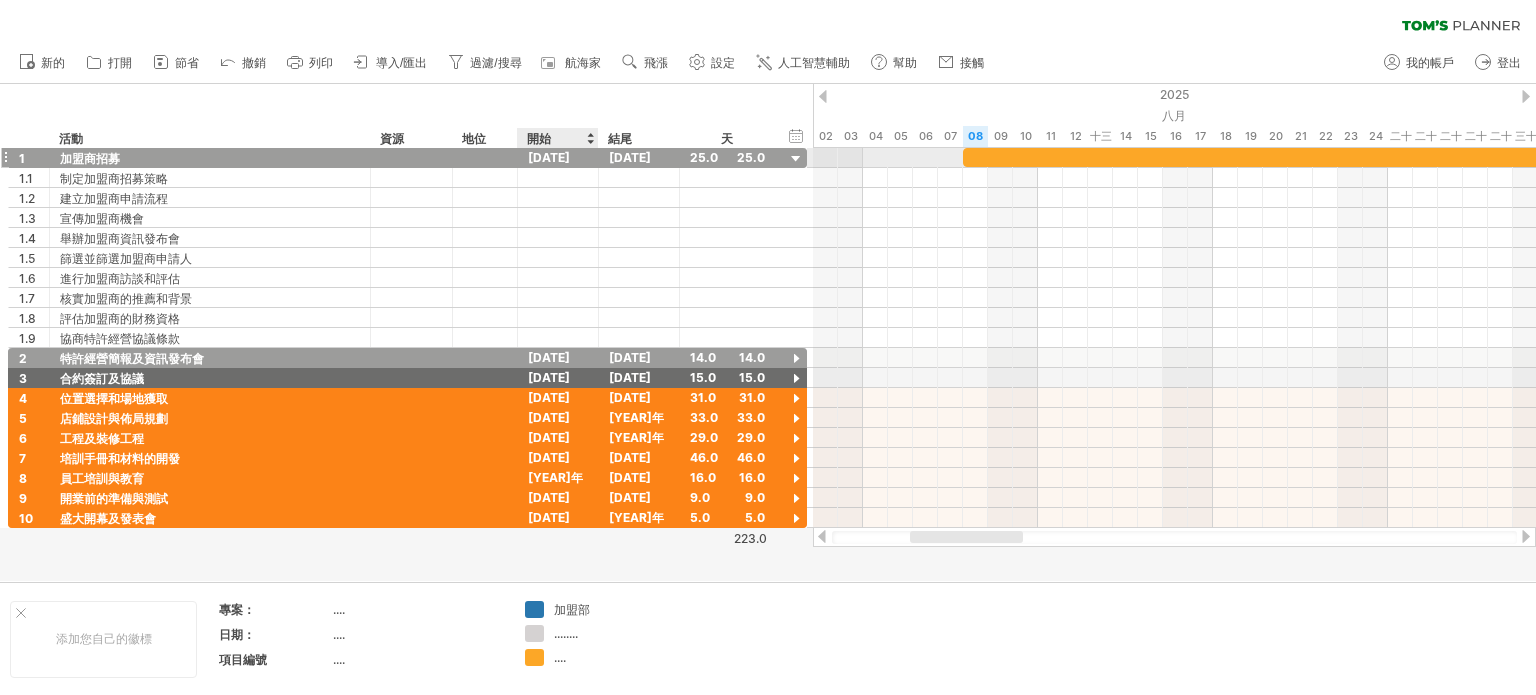 click on "[DATE]" at bounding box center [549, 157] 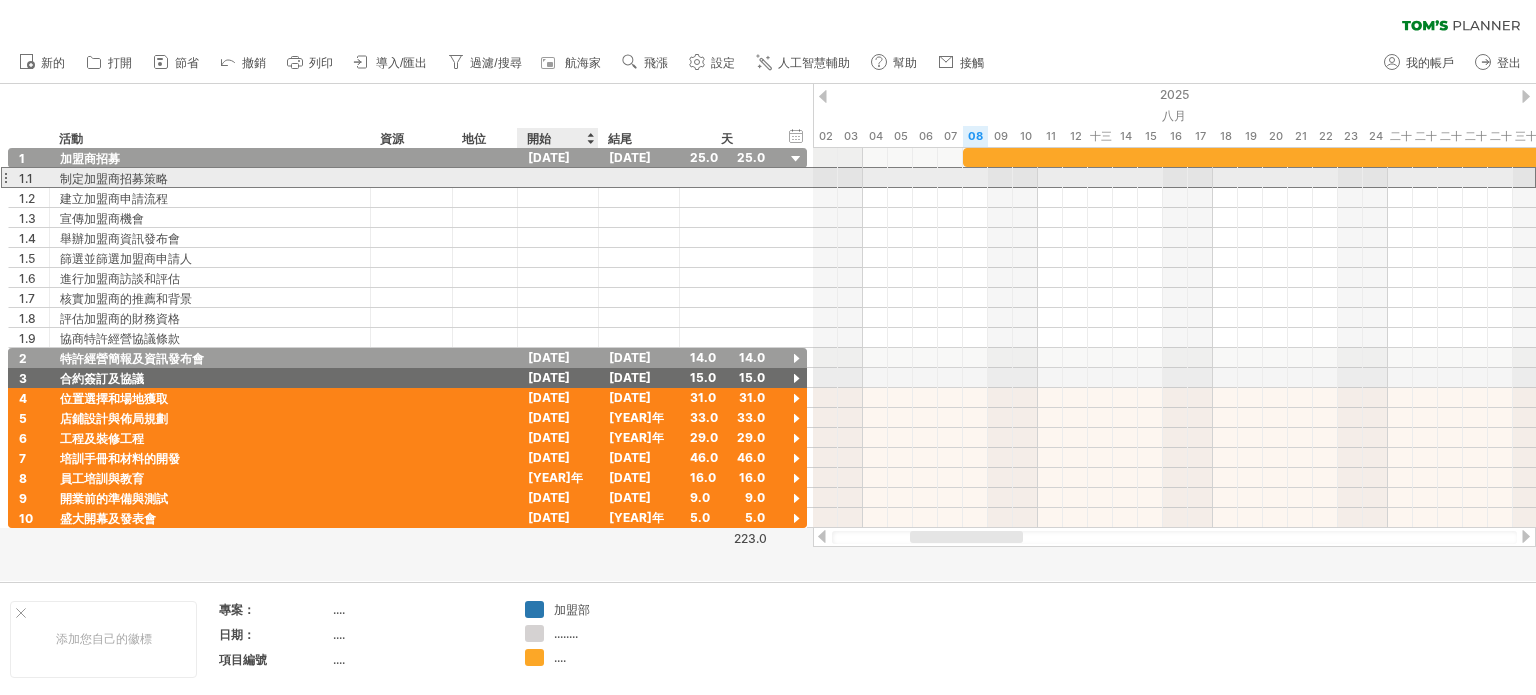 click at bounding box center (558, 177) 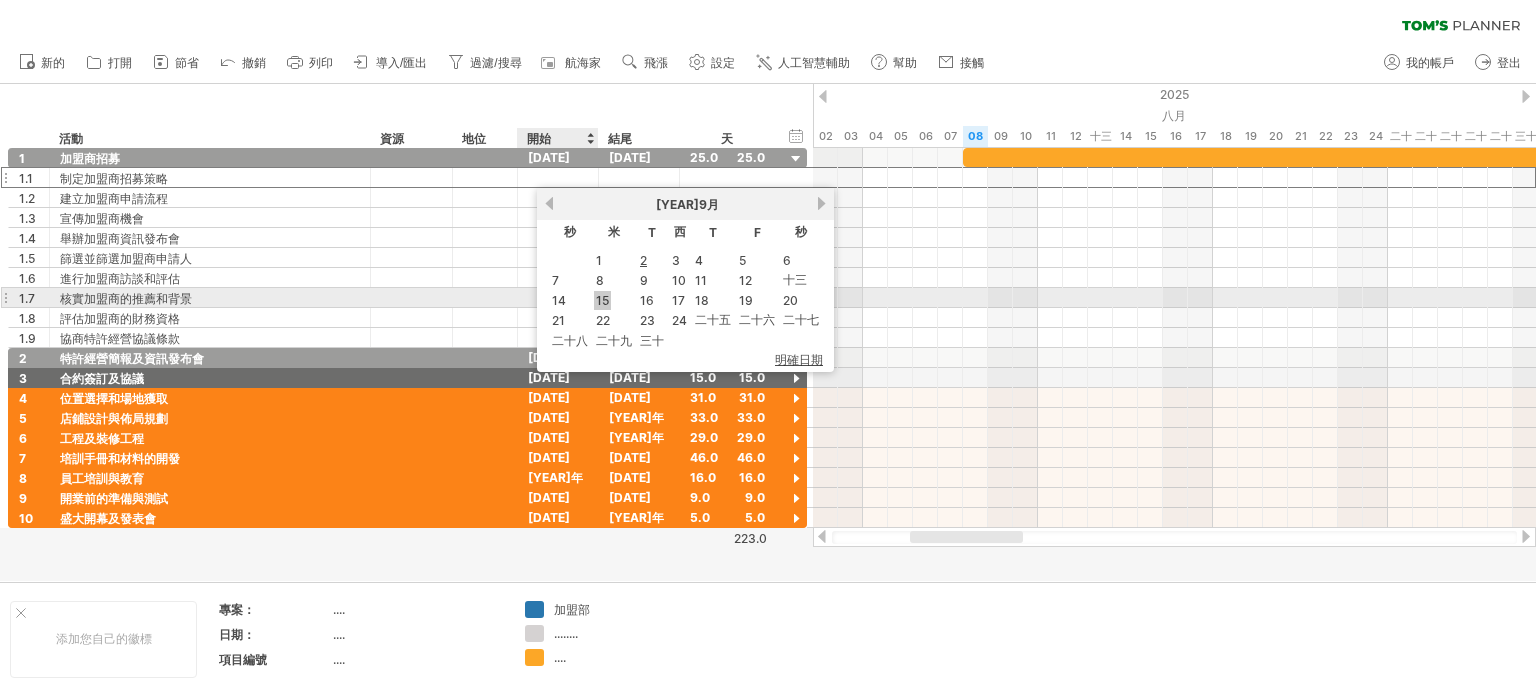 click on "15" at bounding box center (602, 300) 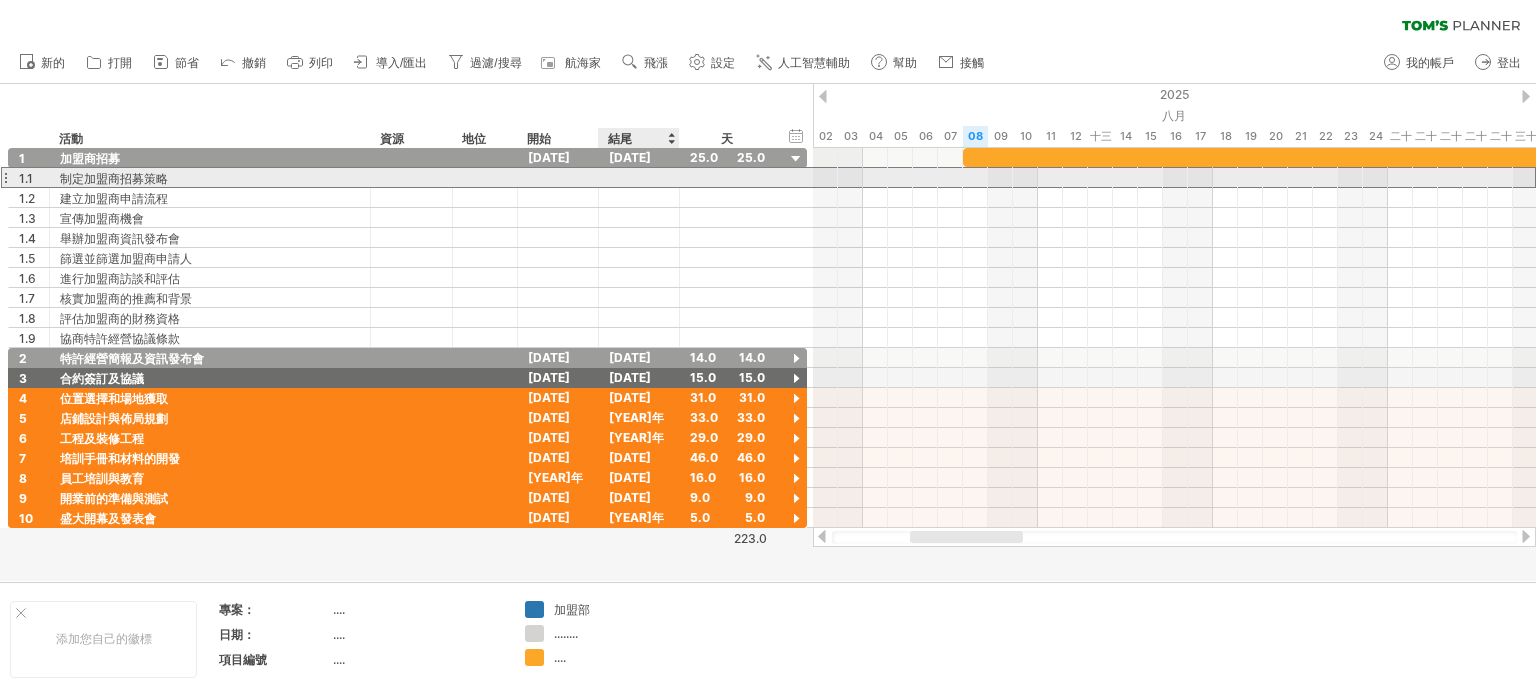 click at bounding box center (639, 177) 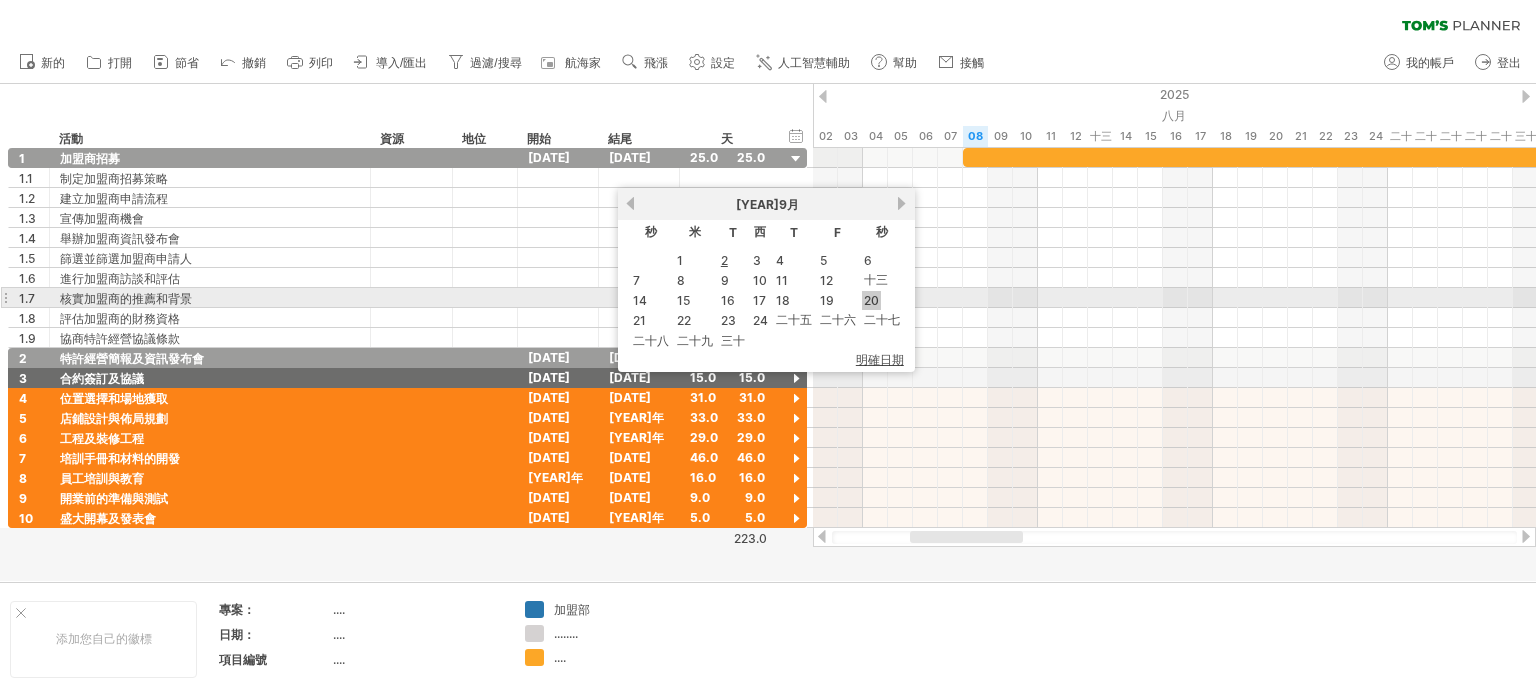click on "20" at bounding box center (871, 300) 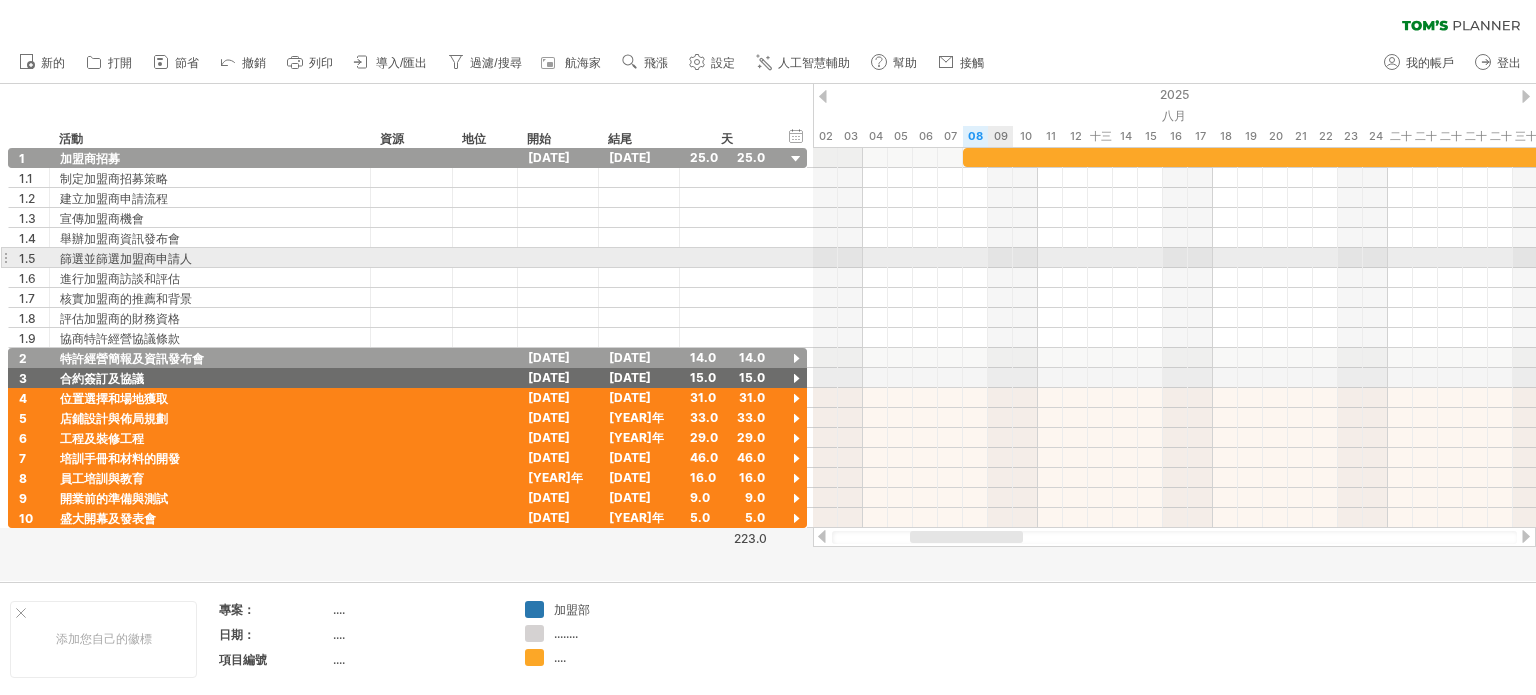 click at bounding box center [1174, 258] 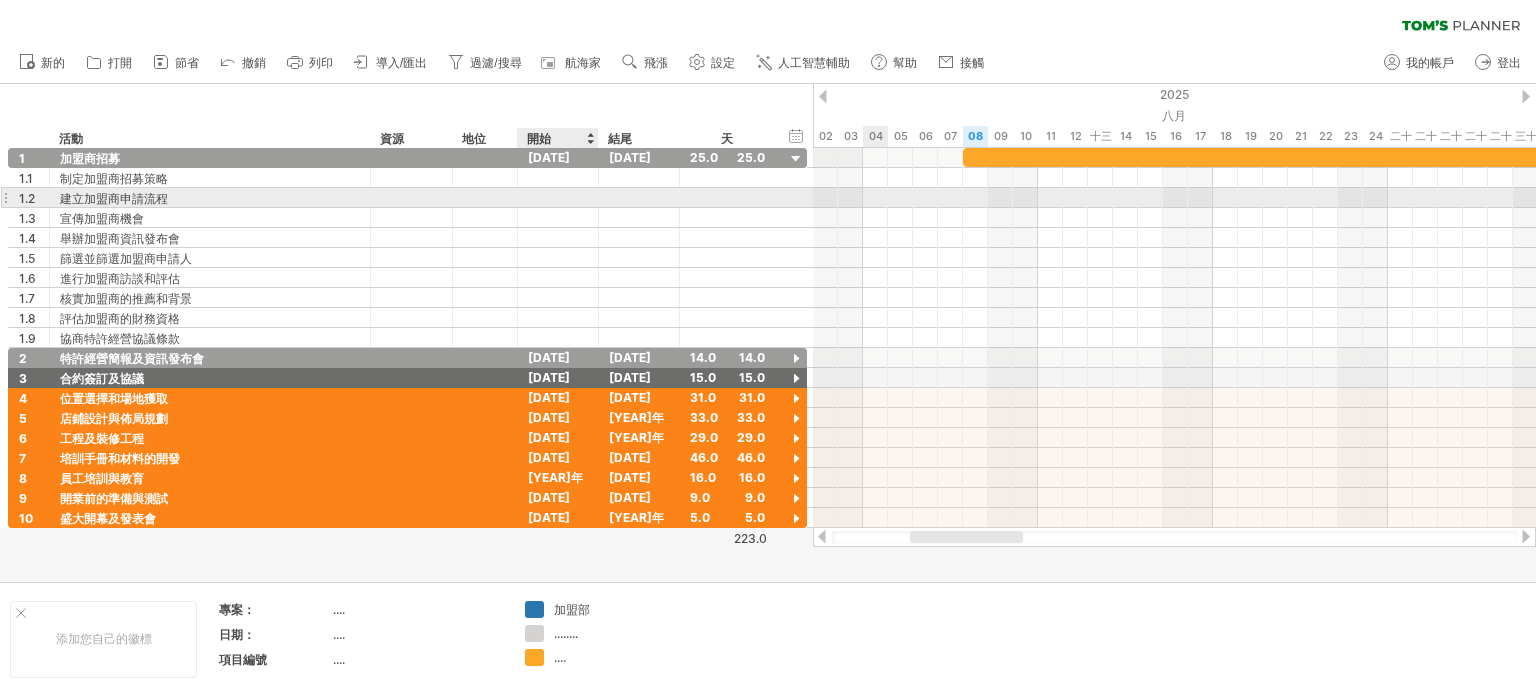 click at bounding box center [639, 197] 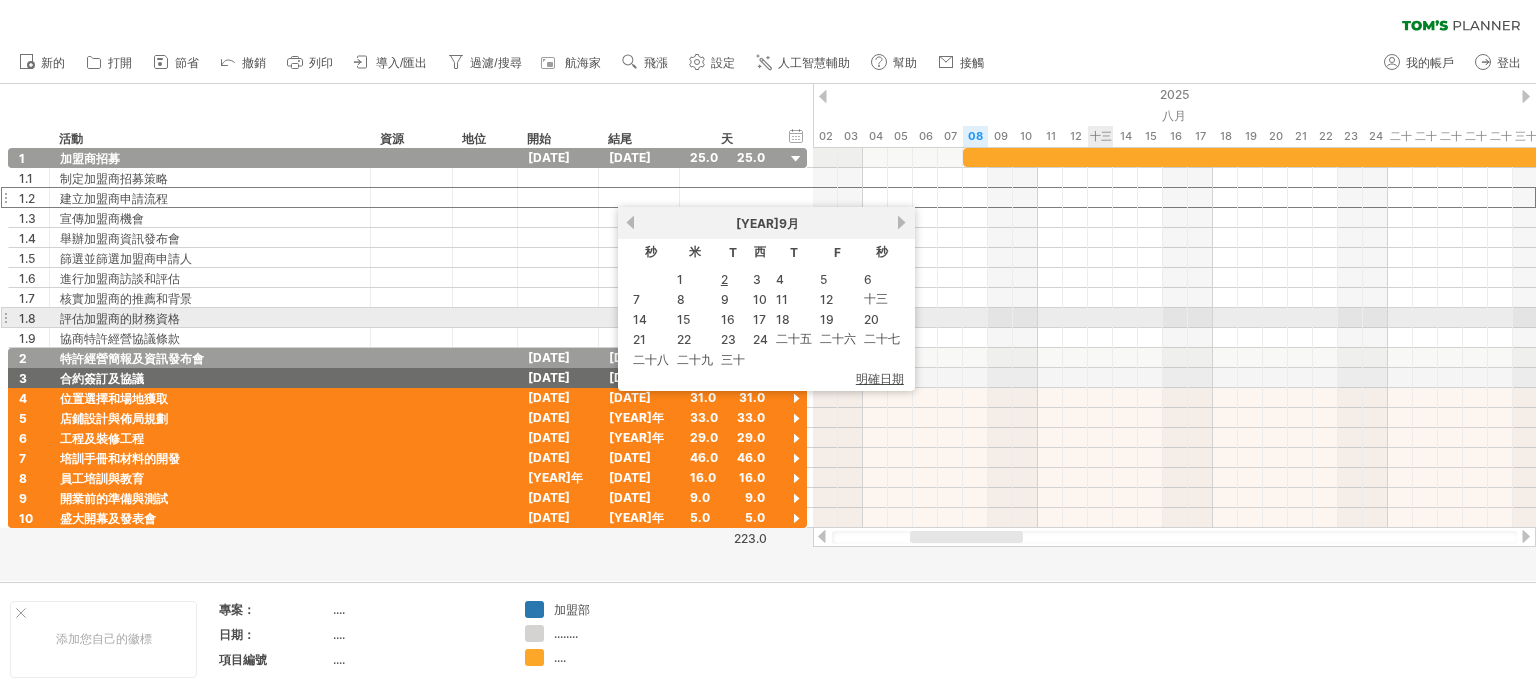 click at bounding box center [1174, 318] 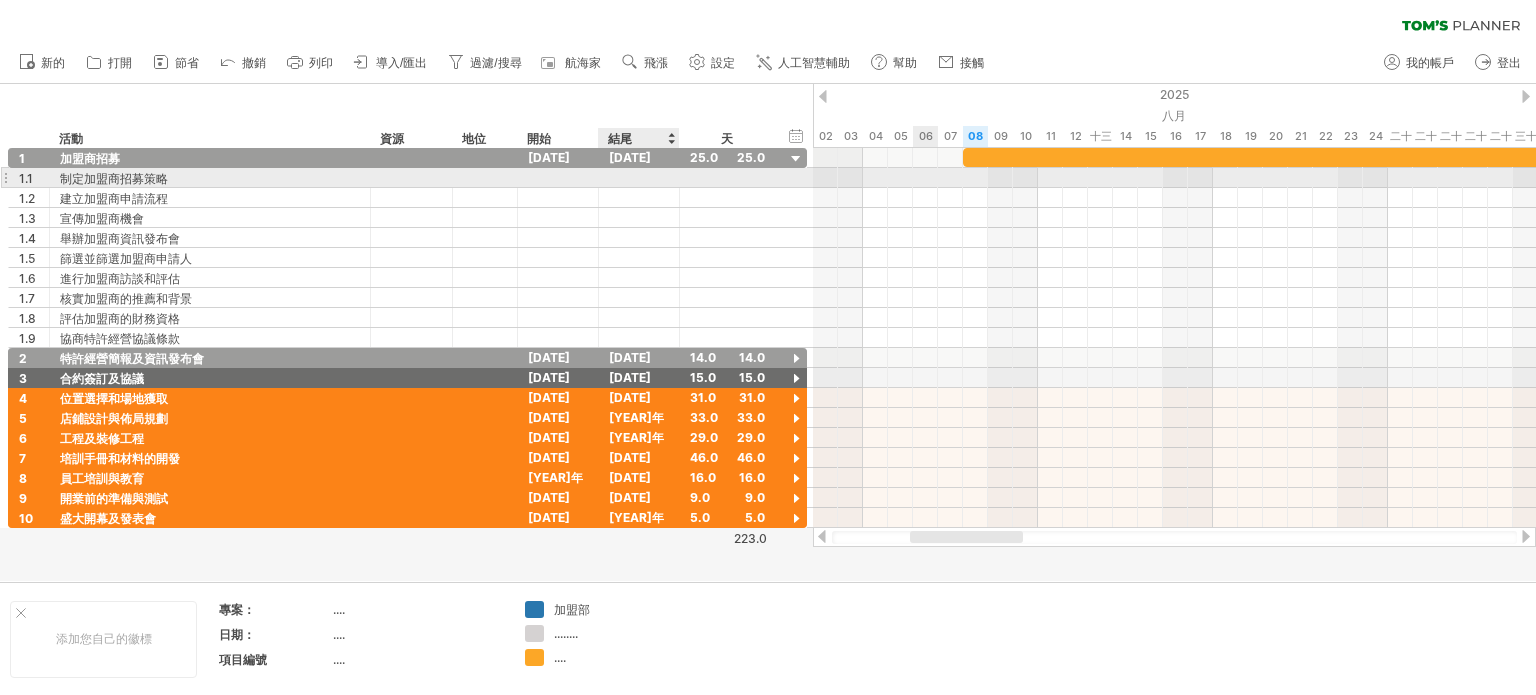 click at bounding box center (639, 177) 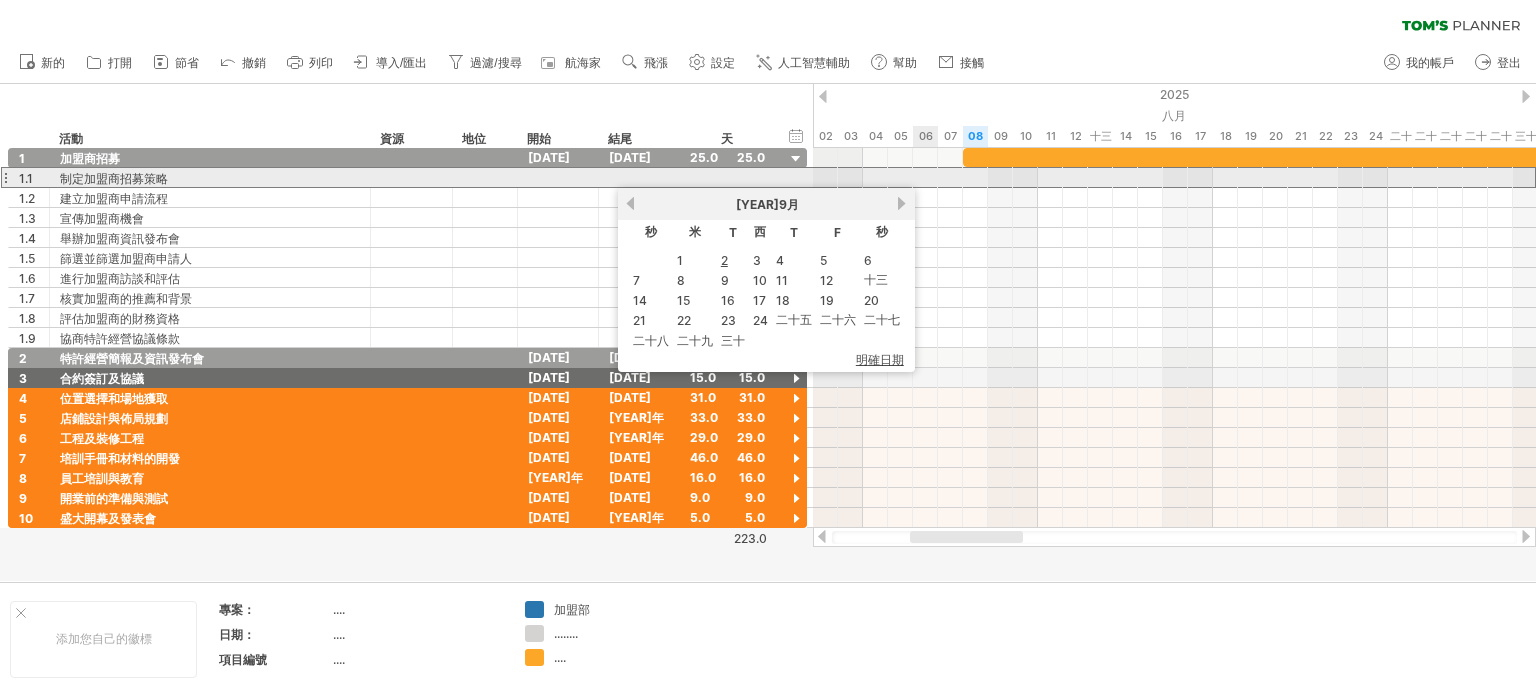 click at bounding box center [1174, 198] 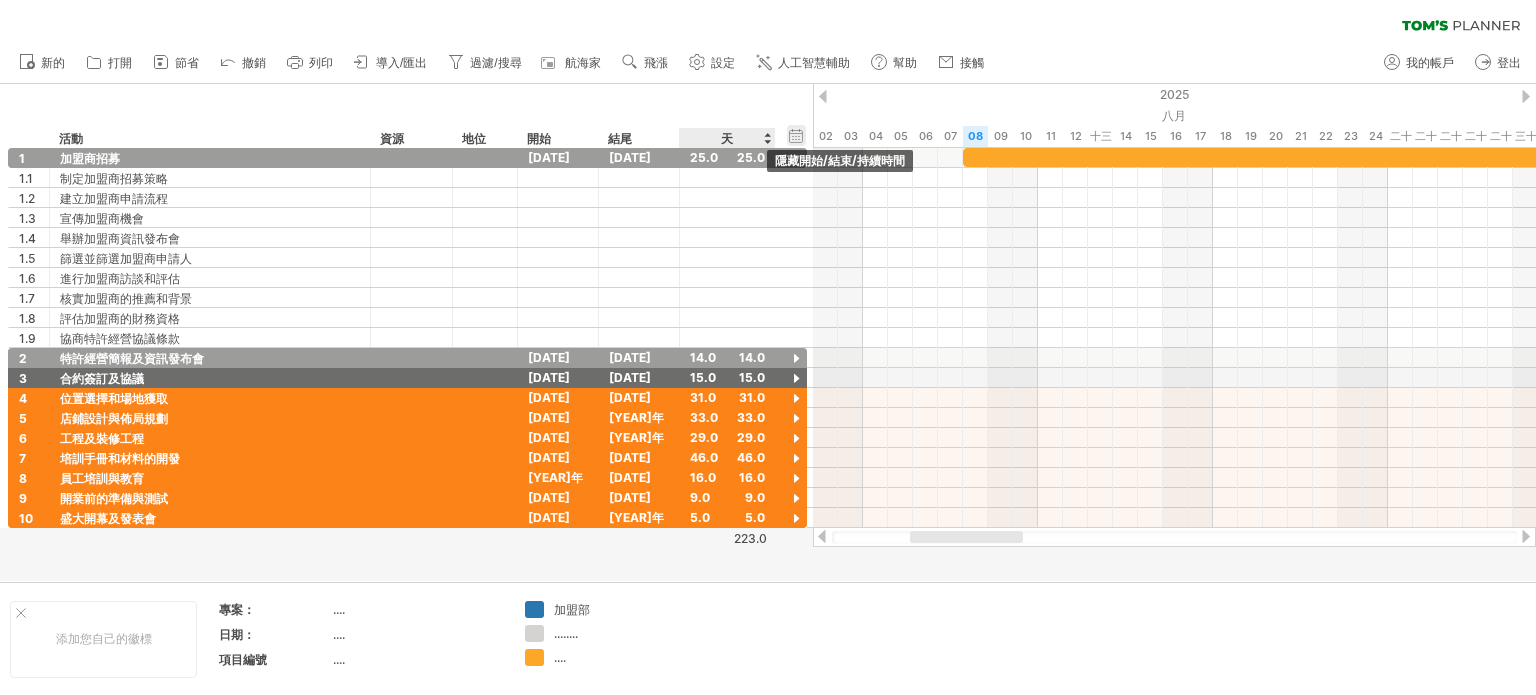click on "隱藏開始/結束/持續時間 顯示開始/結束/持續時間" at bounding box center (796, 135) 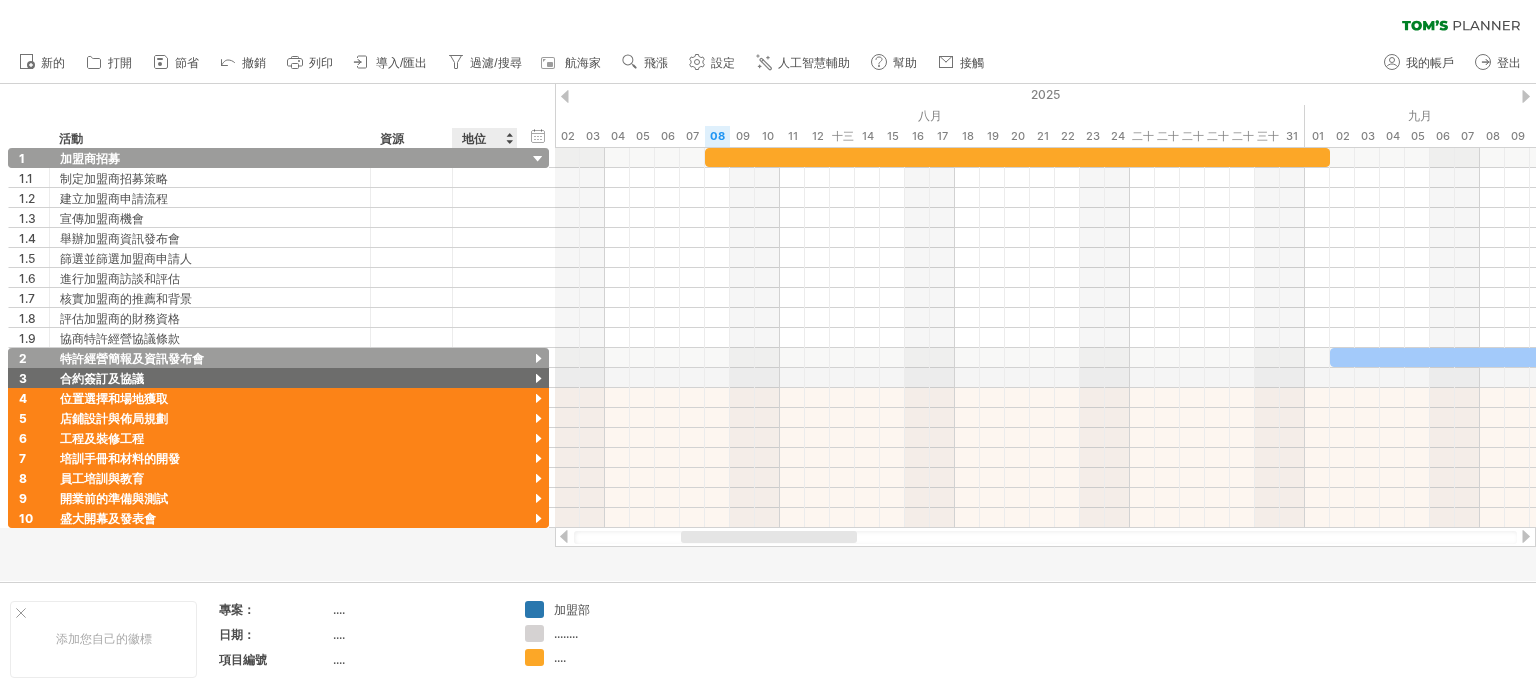 click on "隱藏開始/結束/持續時間 顯示開始/結束/持續時間
******** 活動 ******** 資源 ****** 地位" at bounding box center [277, 116] 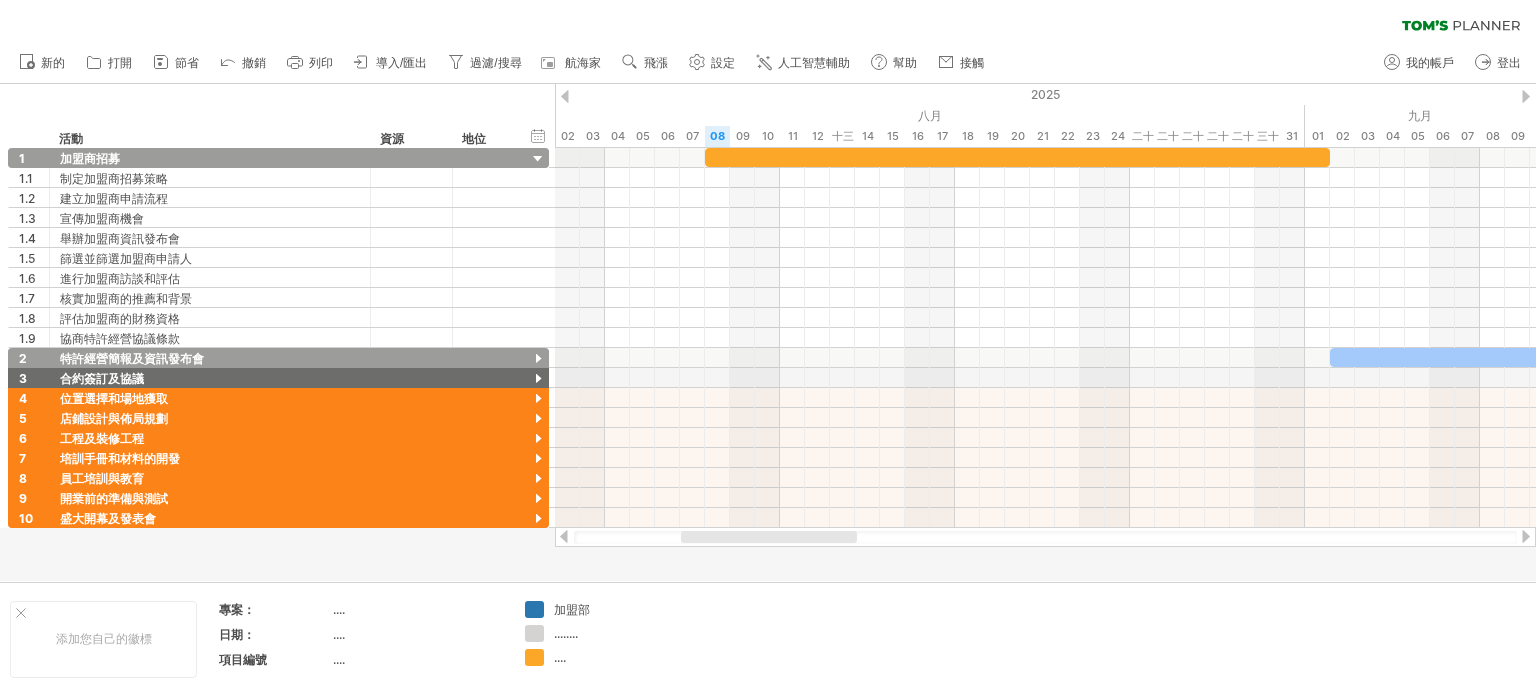 click at bounding box center (565, 96) 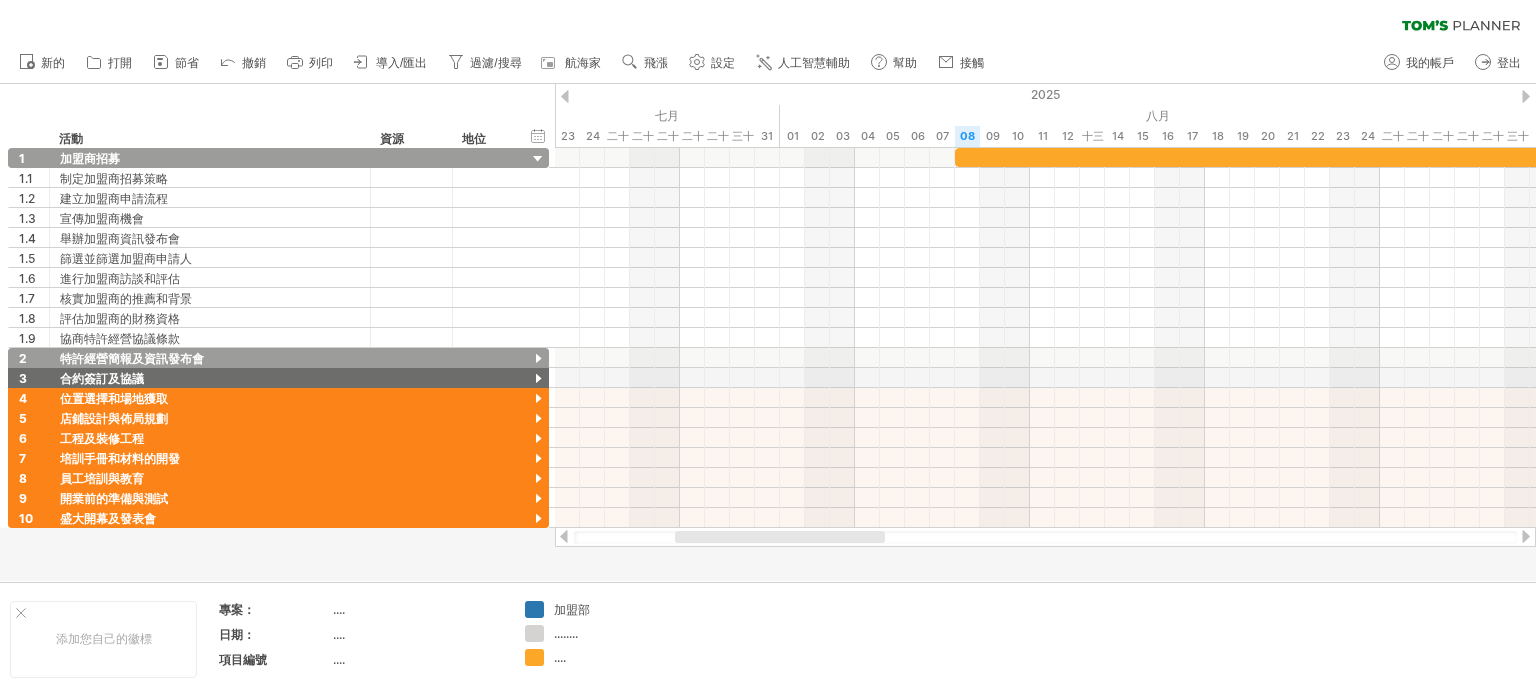 click at bounding box center [565, 96] 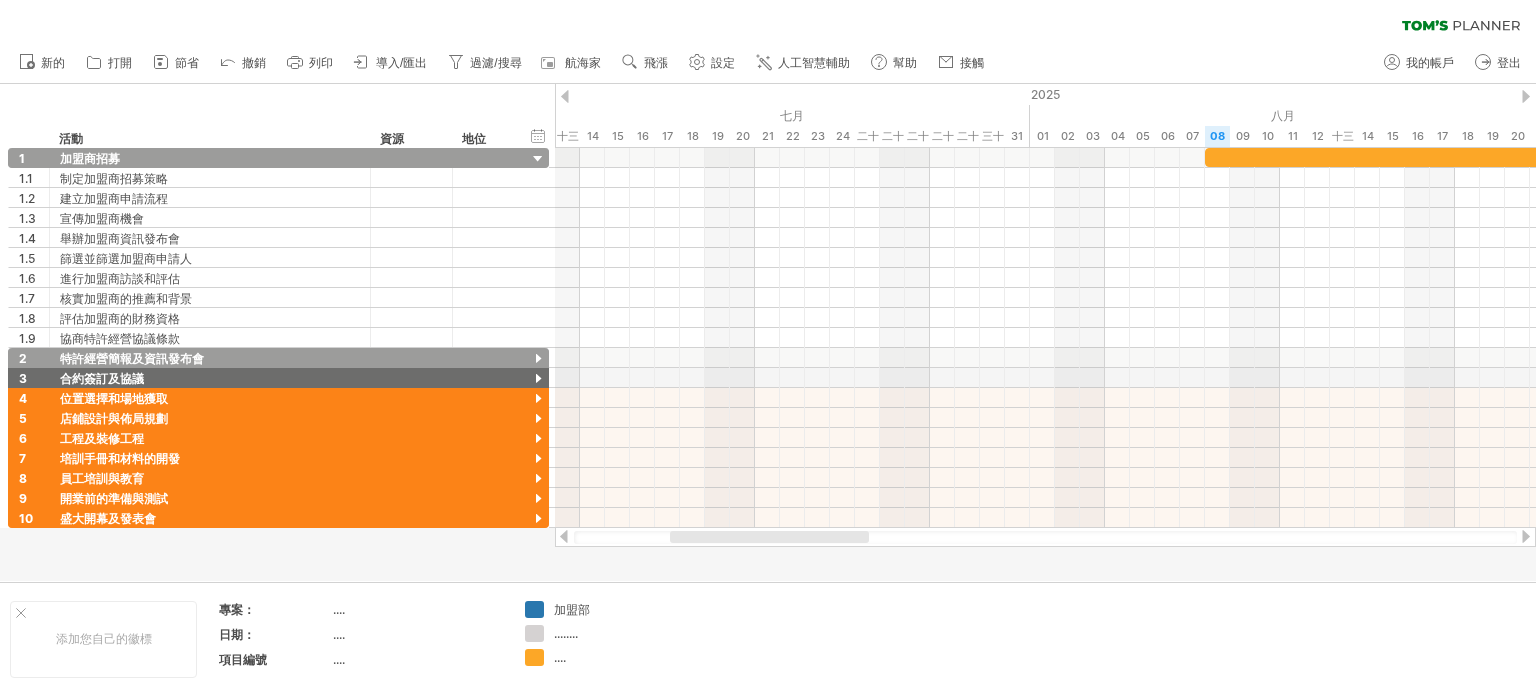 click at bounding box center (565, 96) 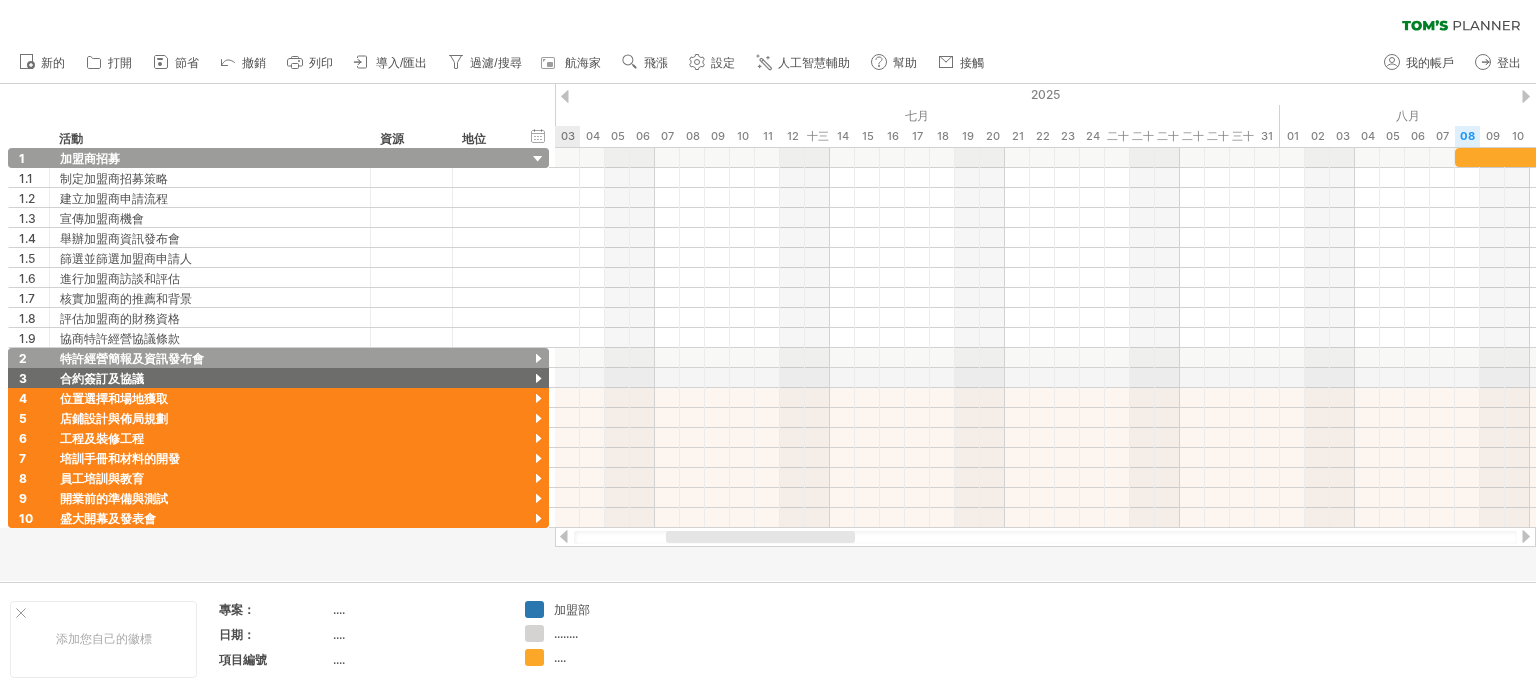 click at bounding box center (565, 96) 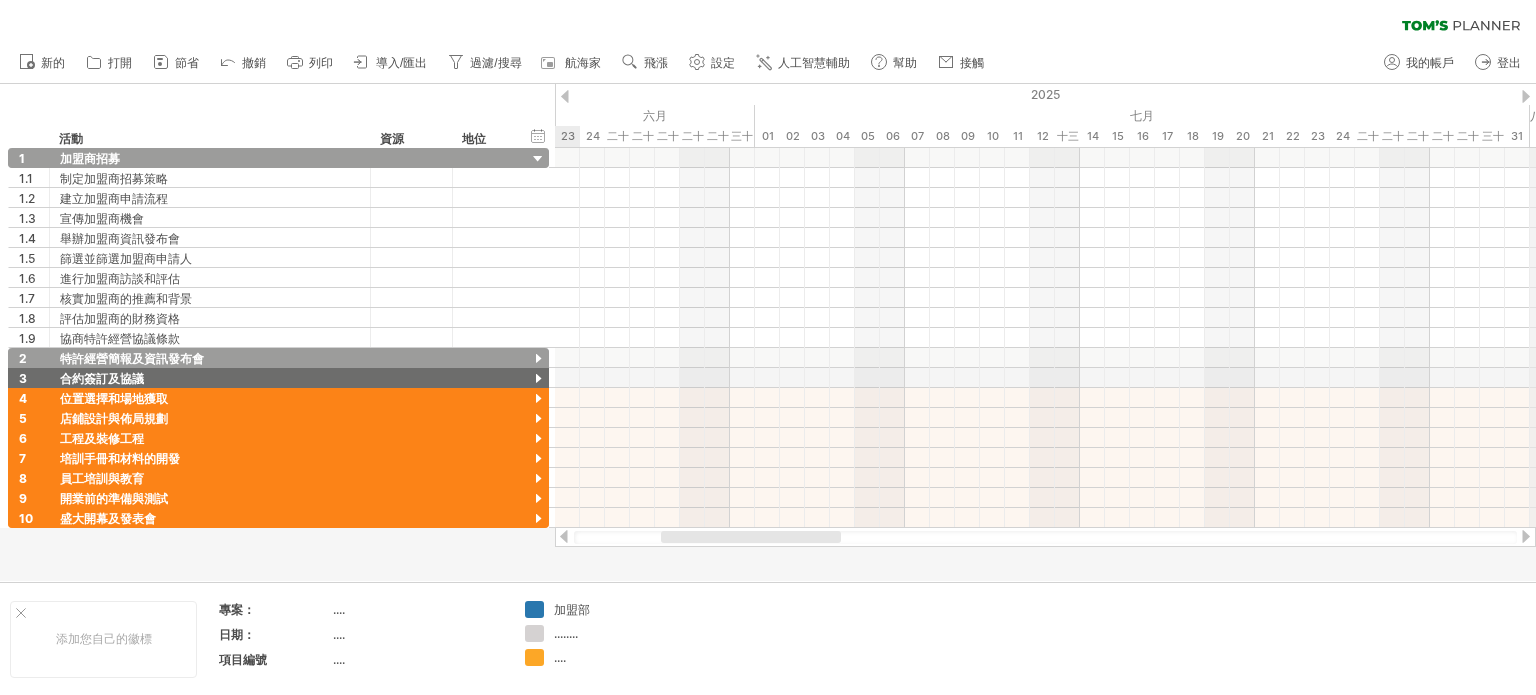 click on "2025" at bounding box center (1592, 94) 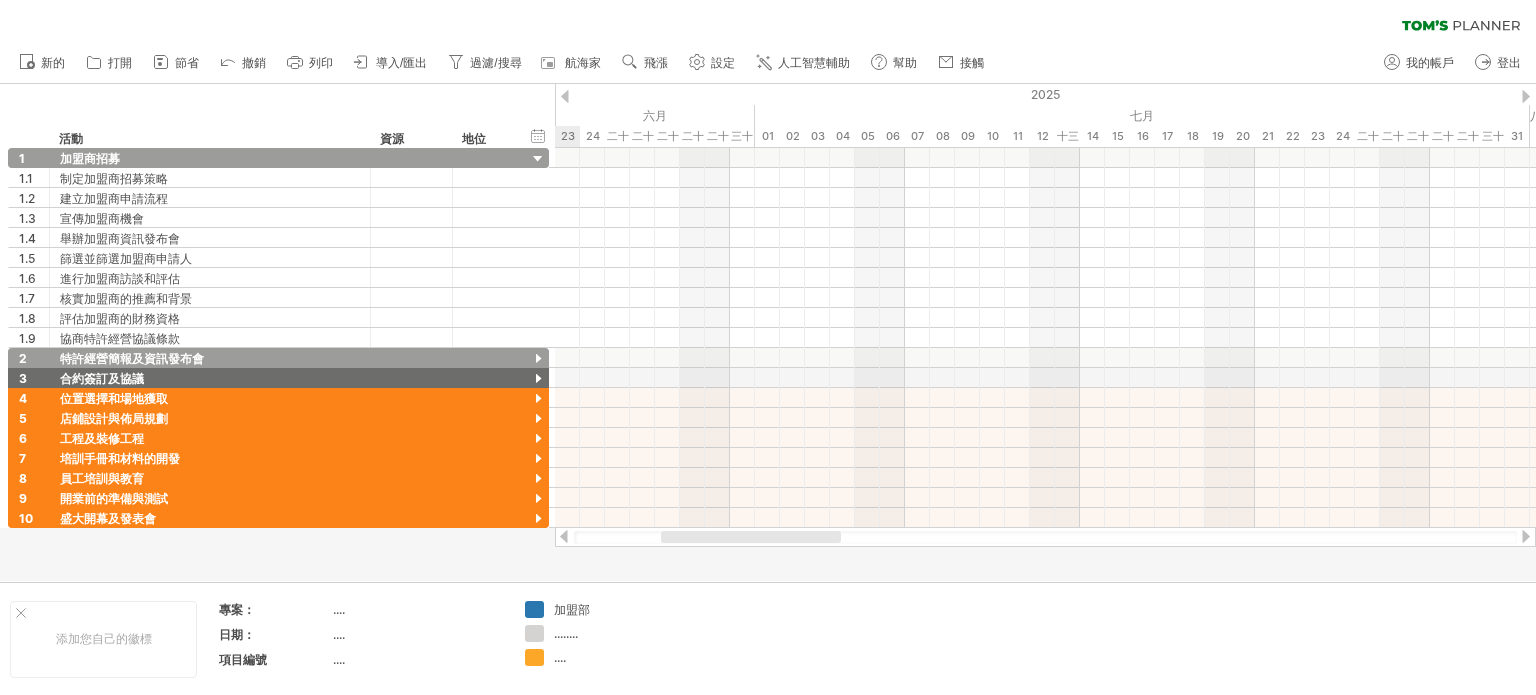 click at bounding box center (1526, 96) 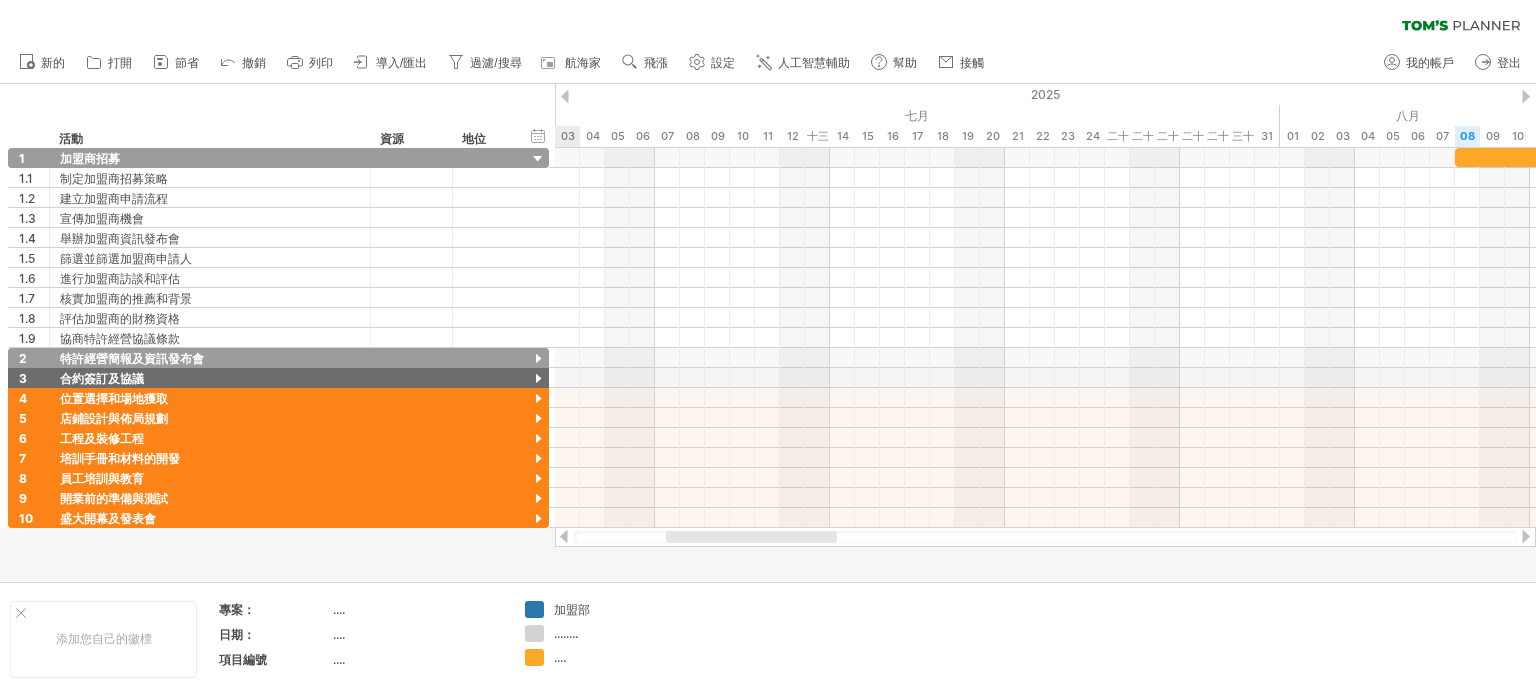 click at bounding box center [1526, 96] 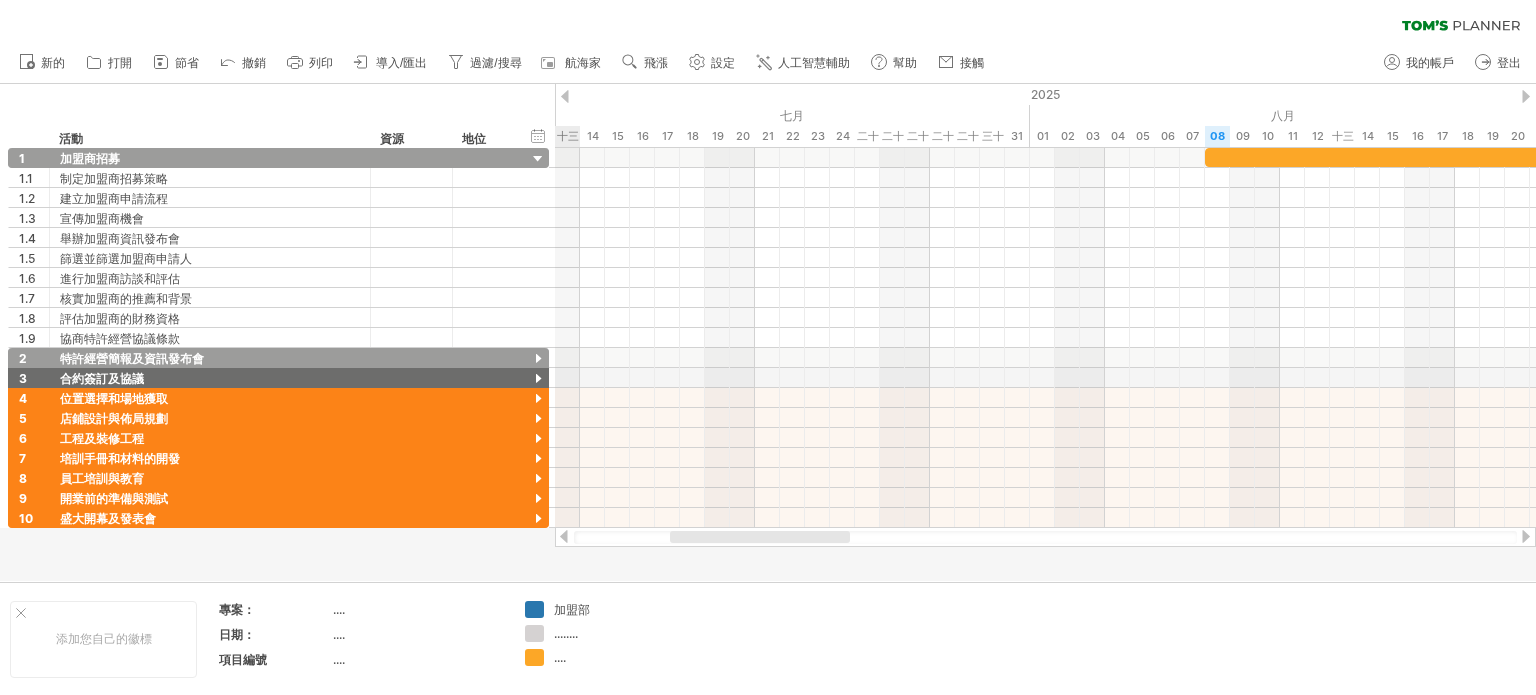click at bounding box center (1526, 96) 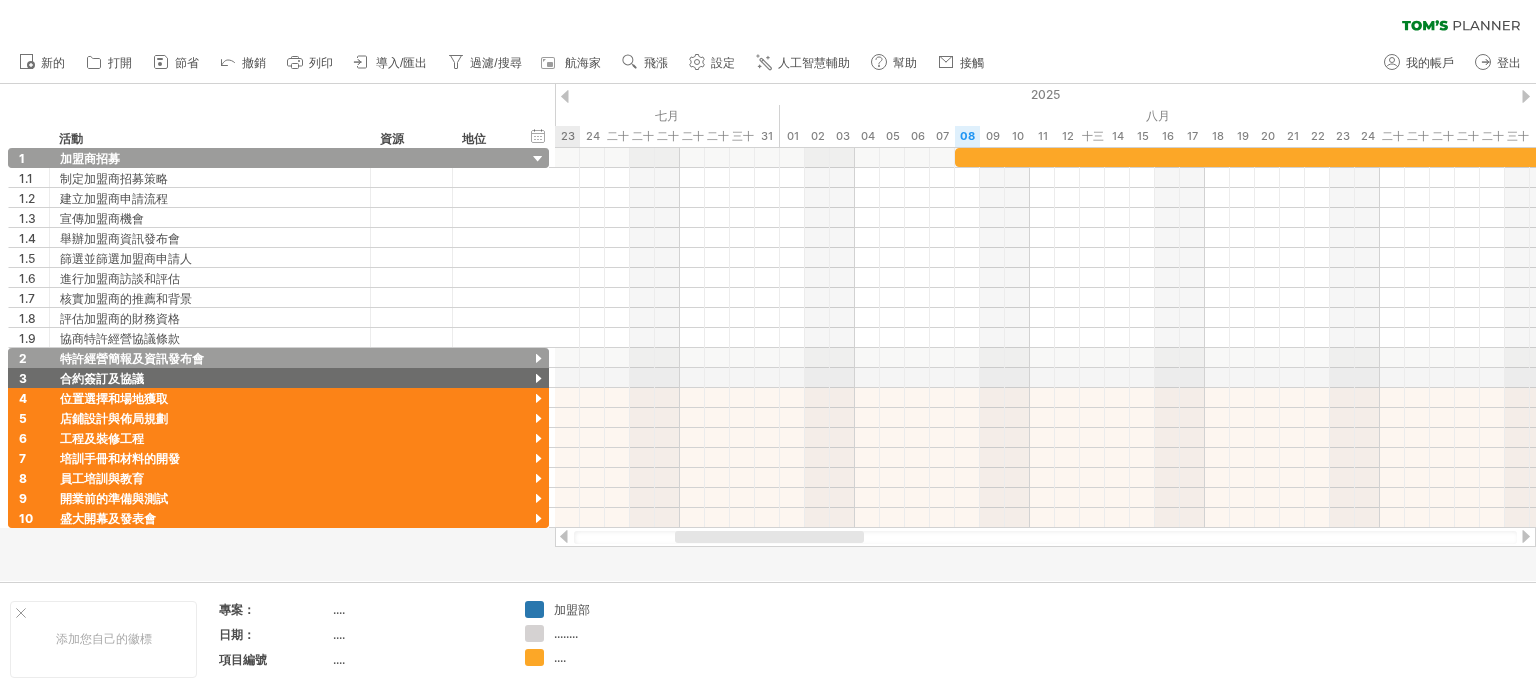 click at bounding box center (1526, 96) 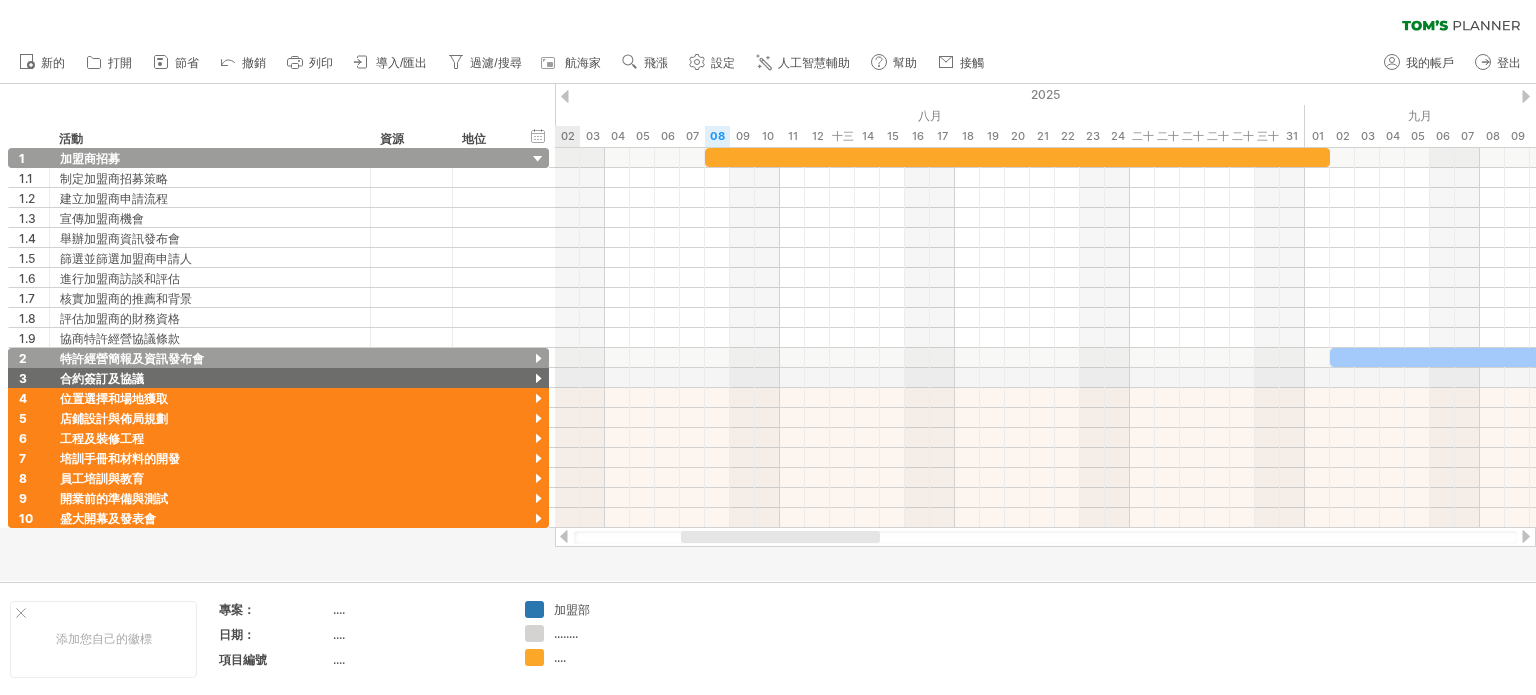 click at bounding box center [1526, 96] 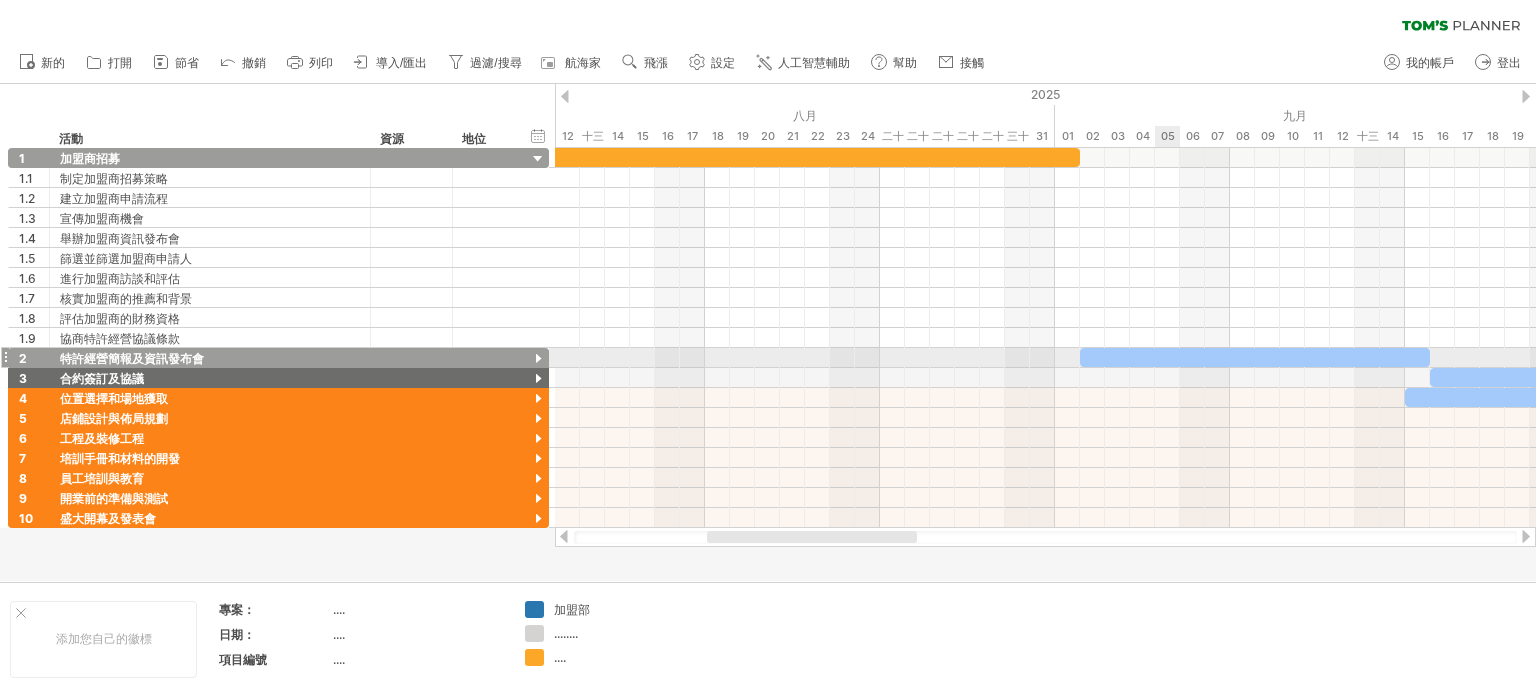 click at bounding box center (1255, 357) 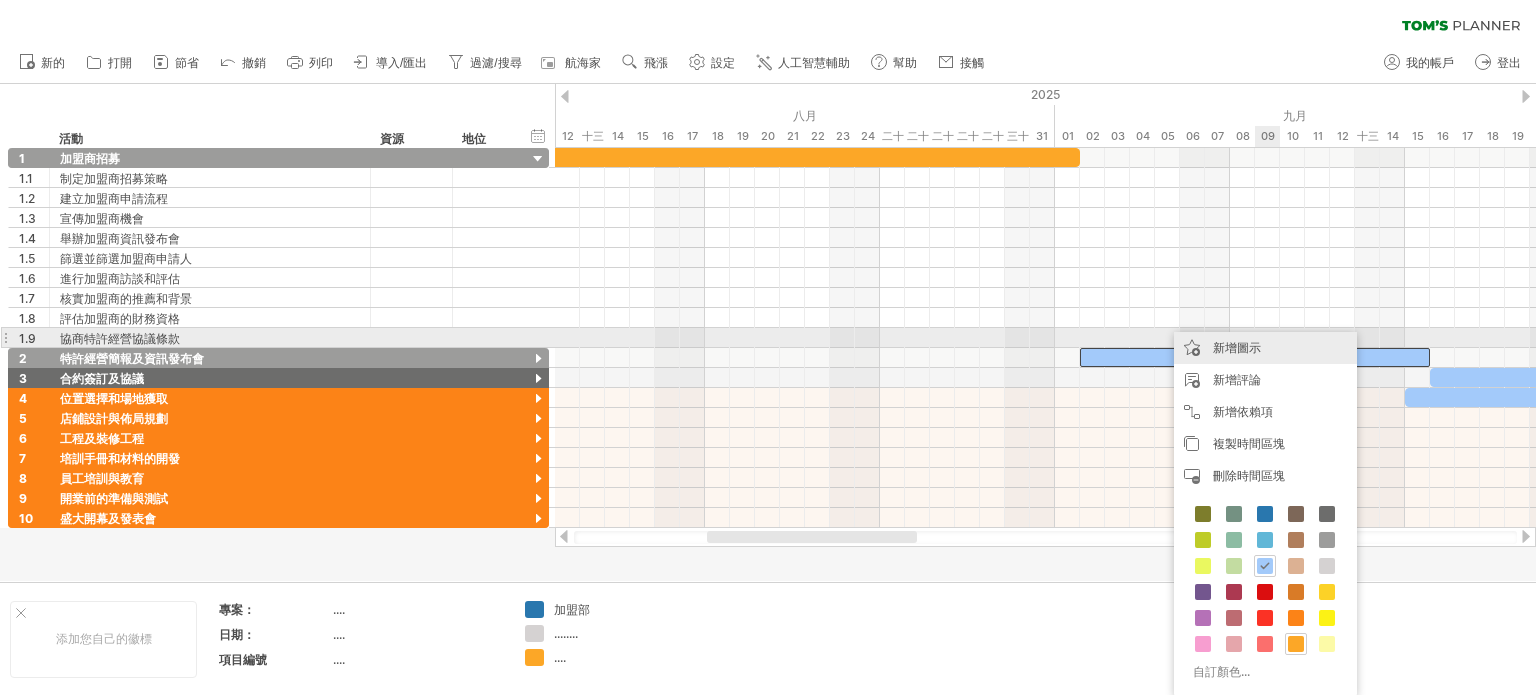click on "新增圖示" at bounding box center (1237, 347) 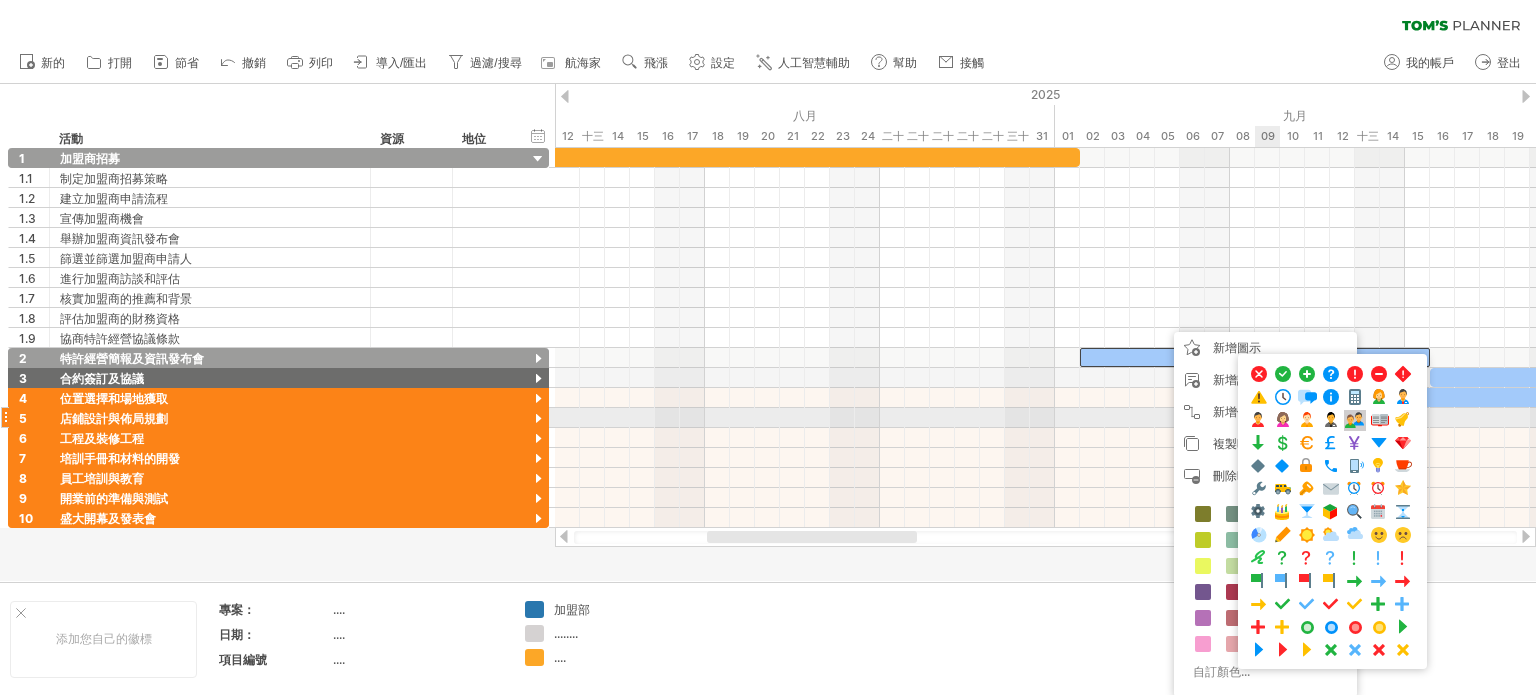 click at bounding box center (1355, 420) 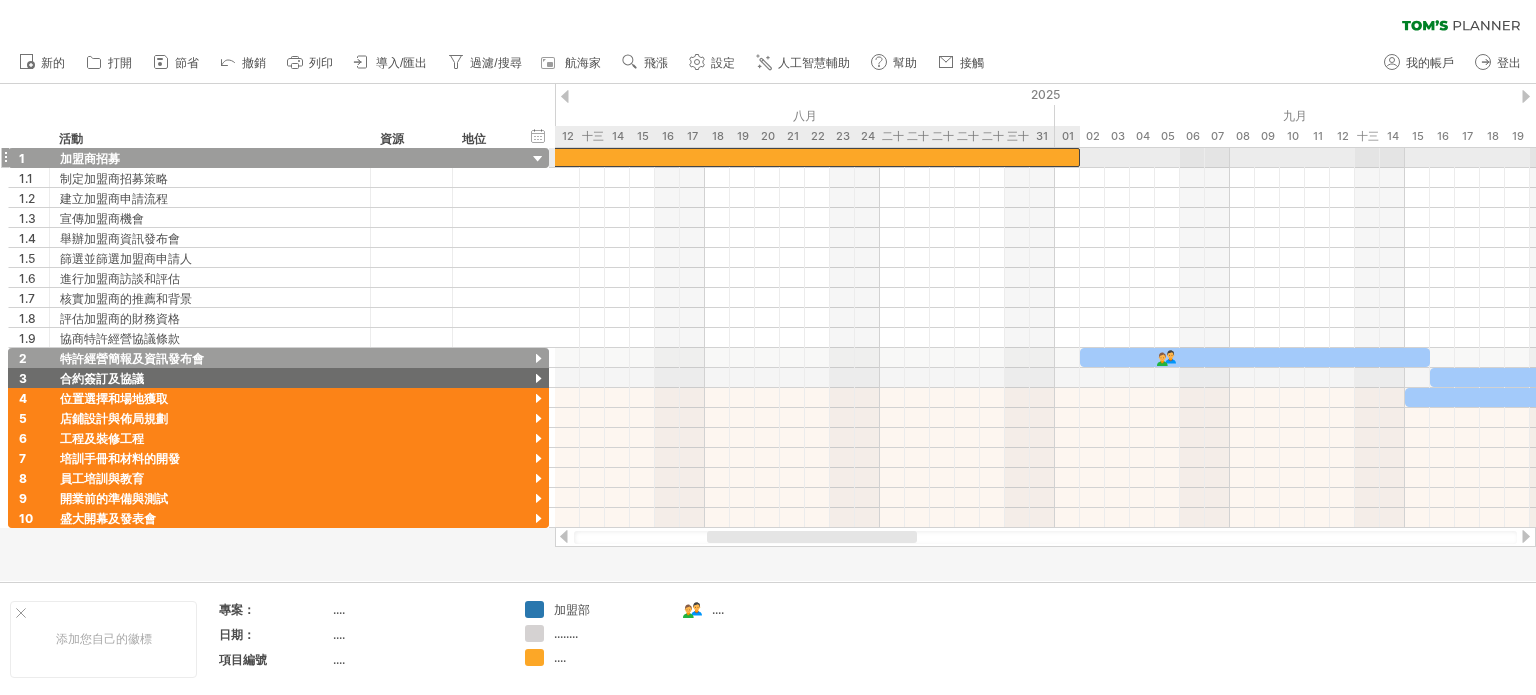 click at bounding box center (767, 157) 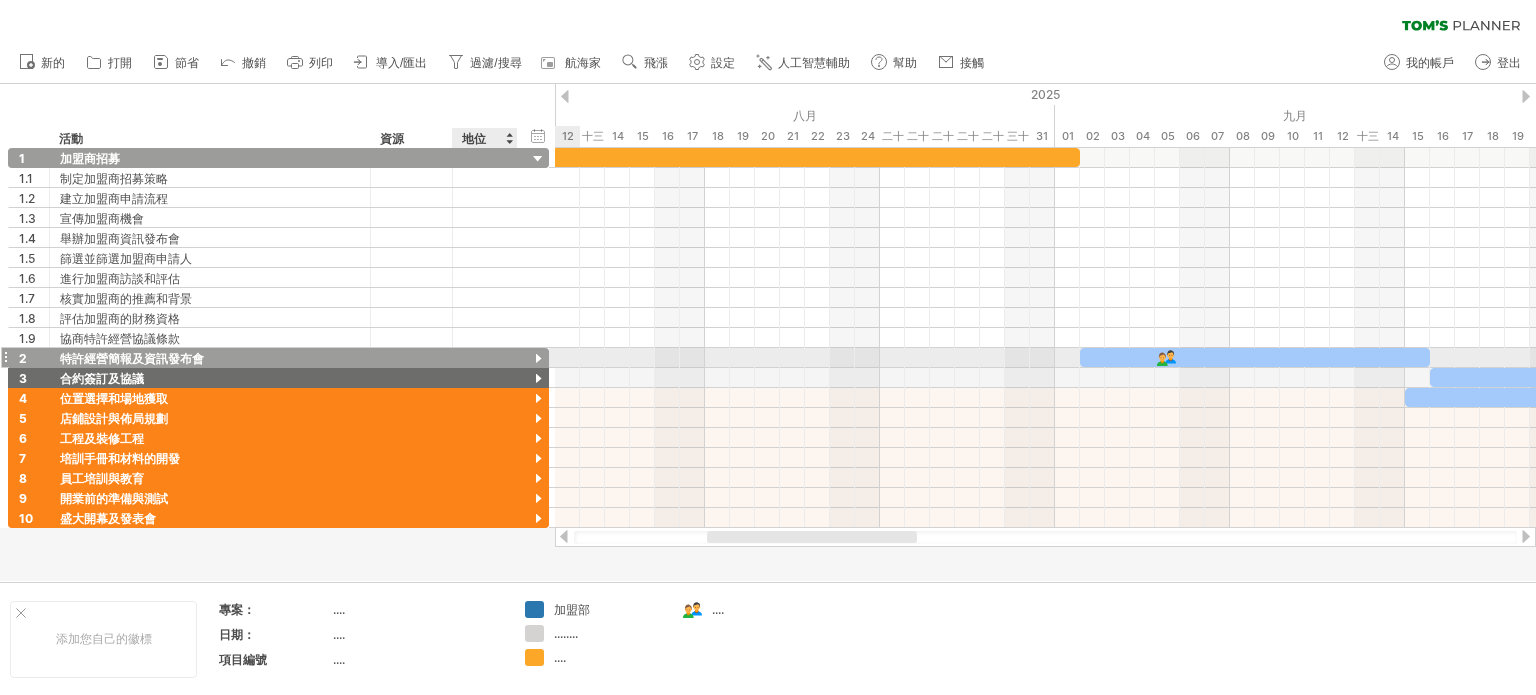 click at bounding box center (538, 359) 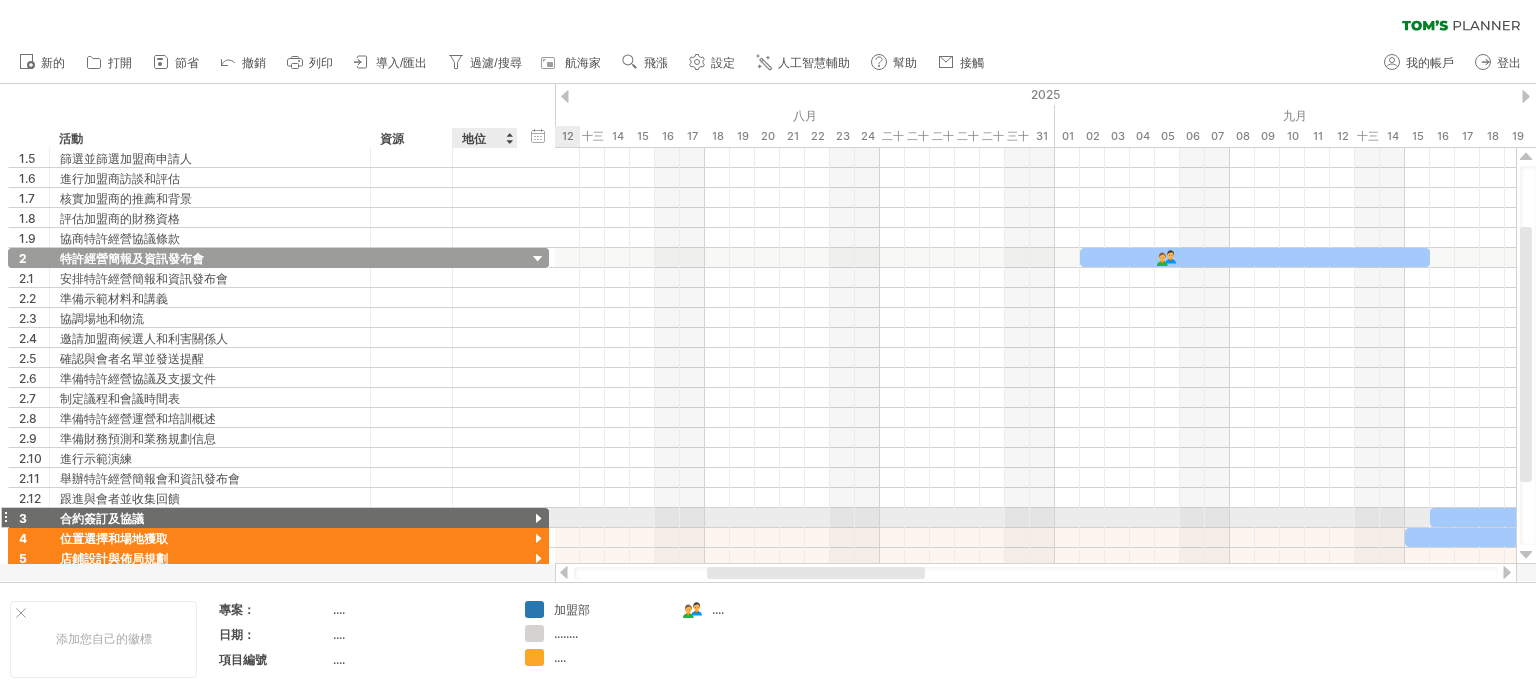 click on "**********" at bounding box center [278, 518] 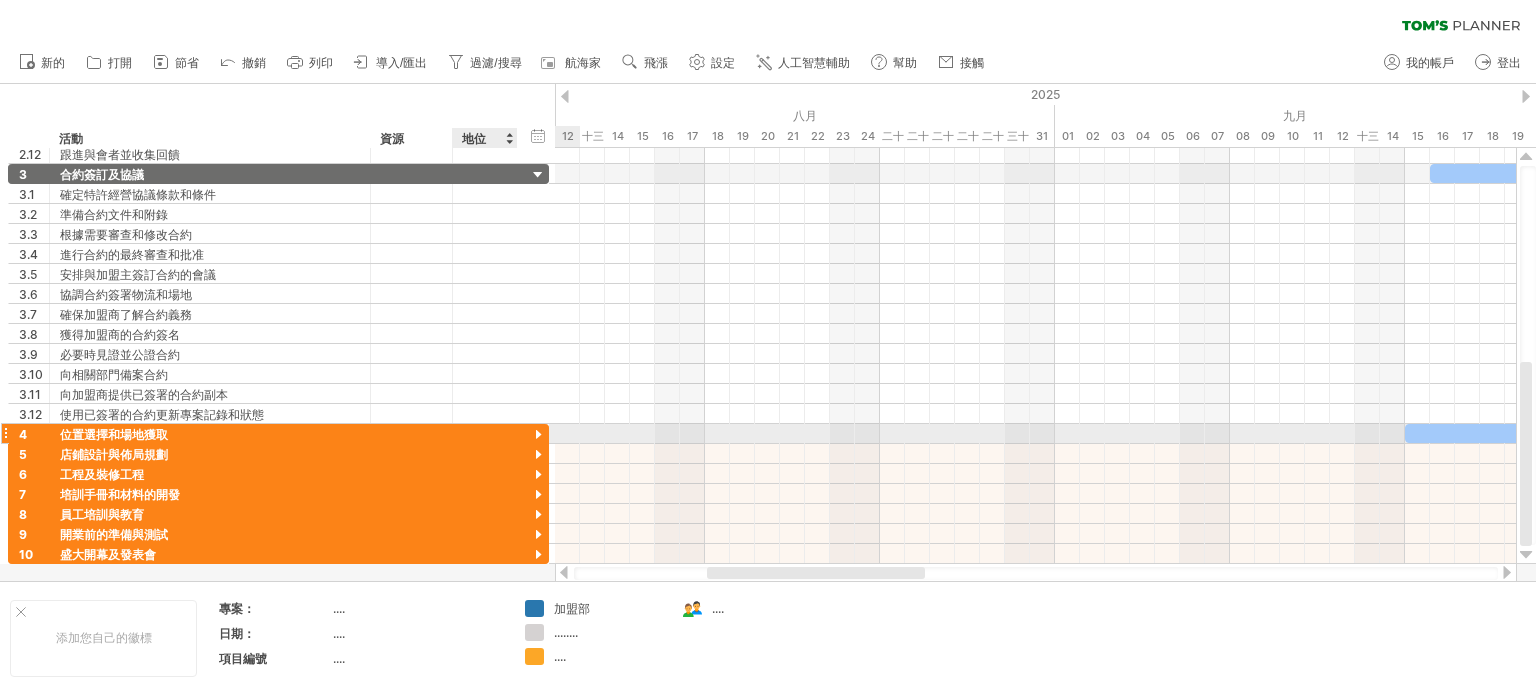click at bounding box center (538, 435) 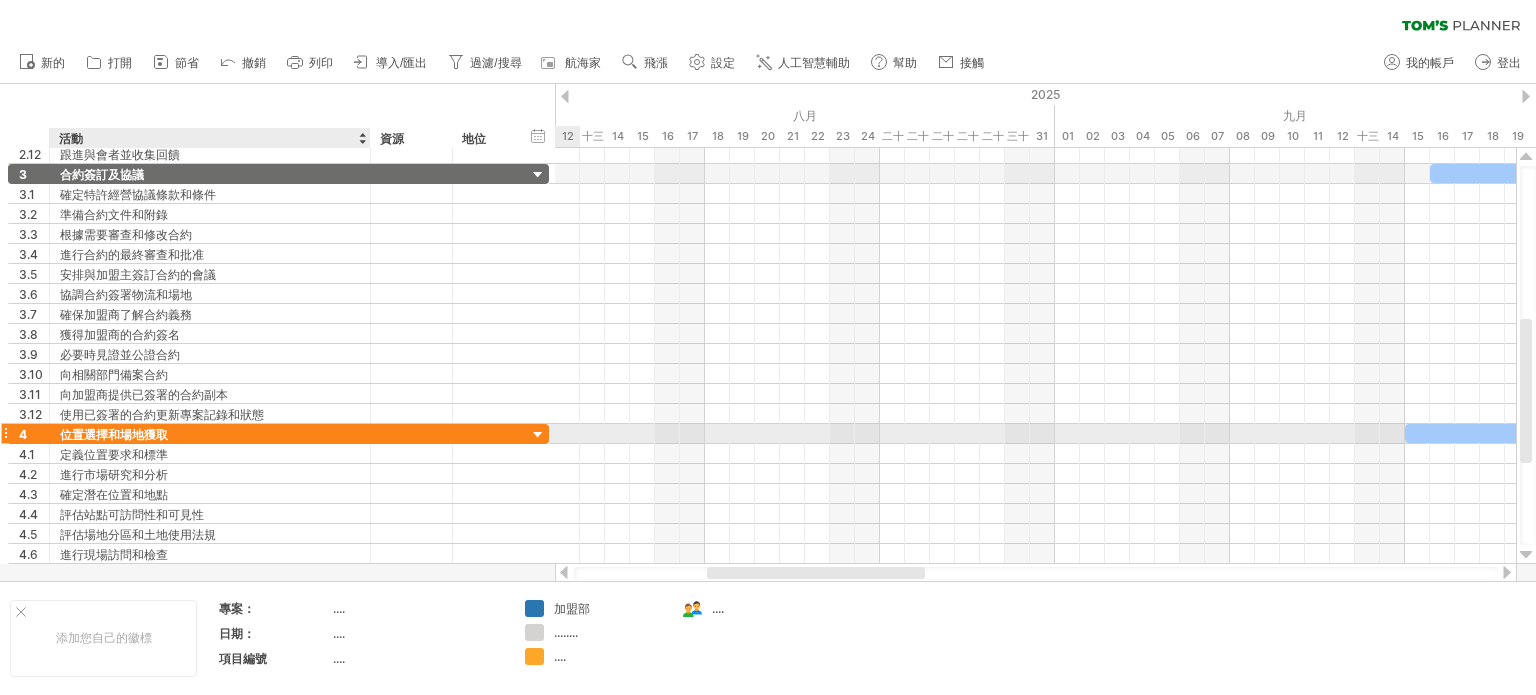 click on "位置選擇和場地獲取" at bounding box center [114, 434] 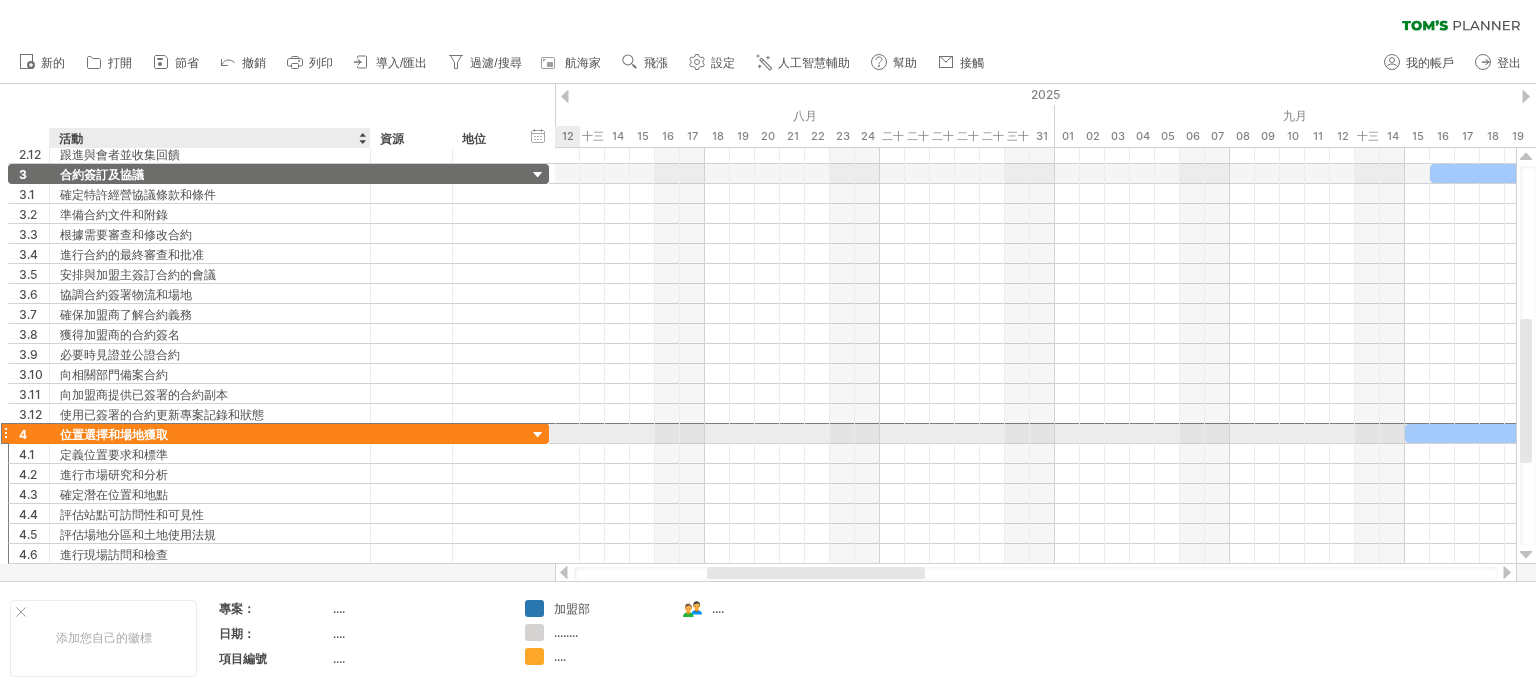 click on "位置選擇和場地獲取" at bounding box center (114, 434) 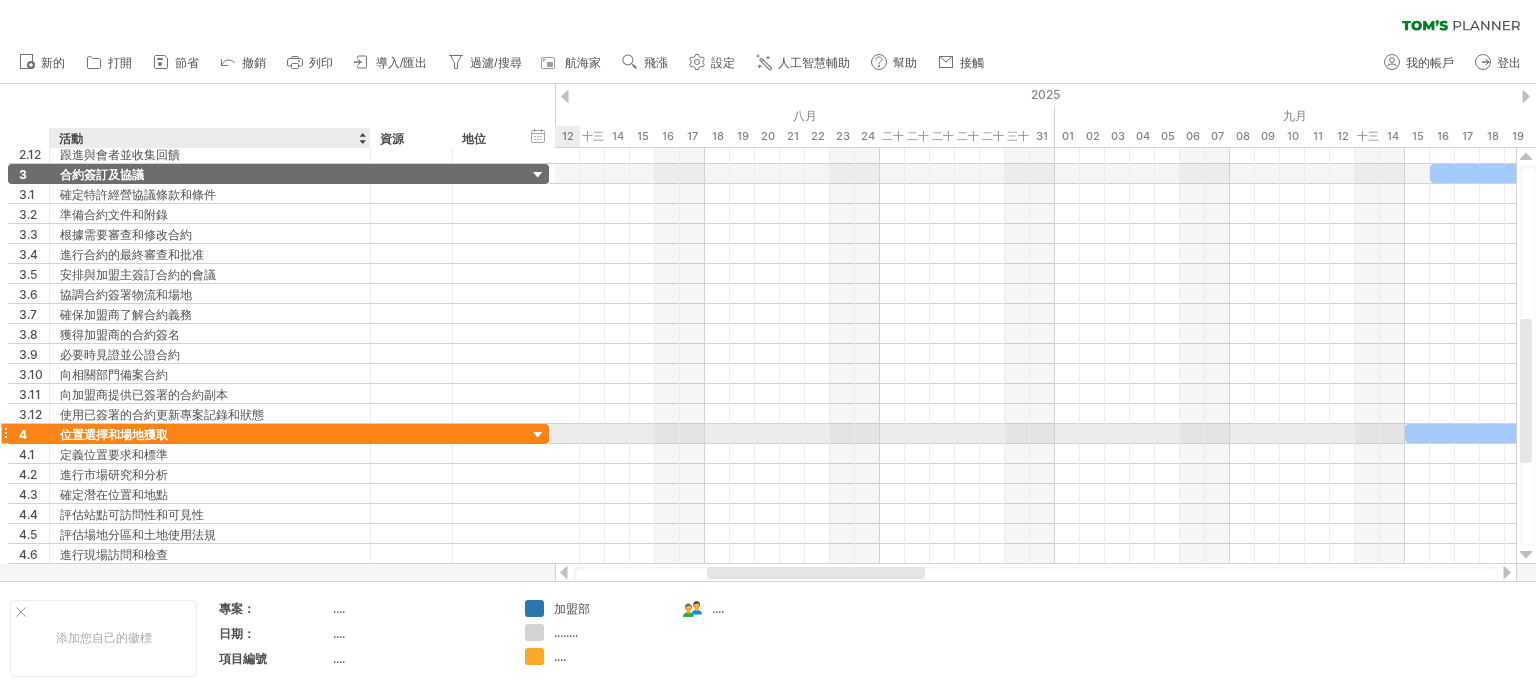 click on "位置選擇和場地獲取" at bounding box center [114, 434] 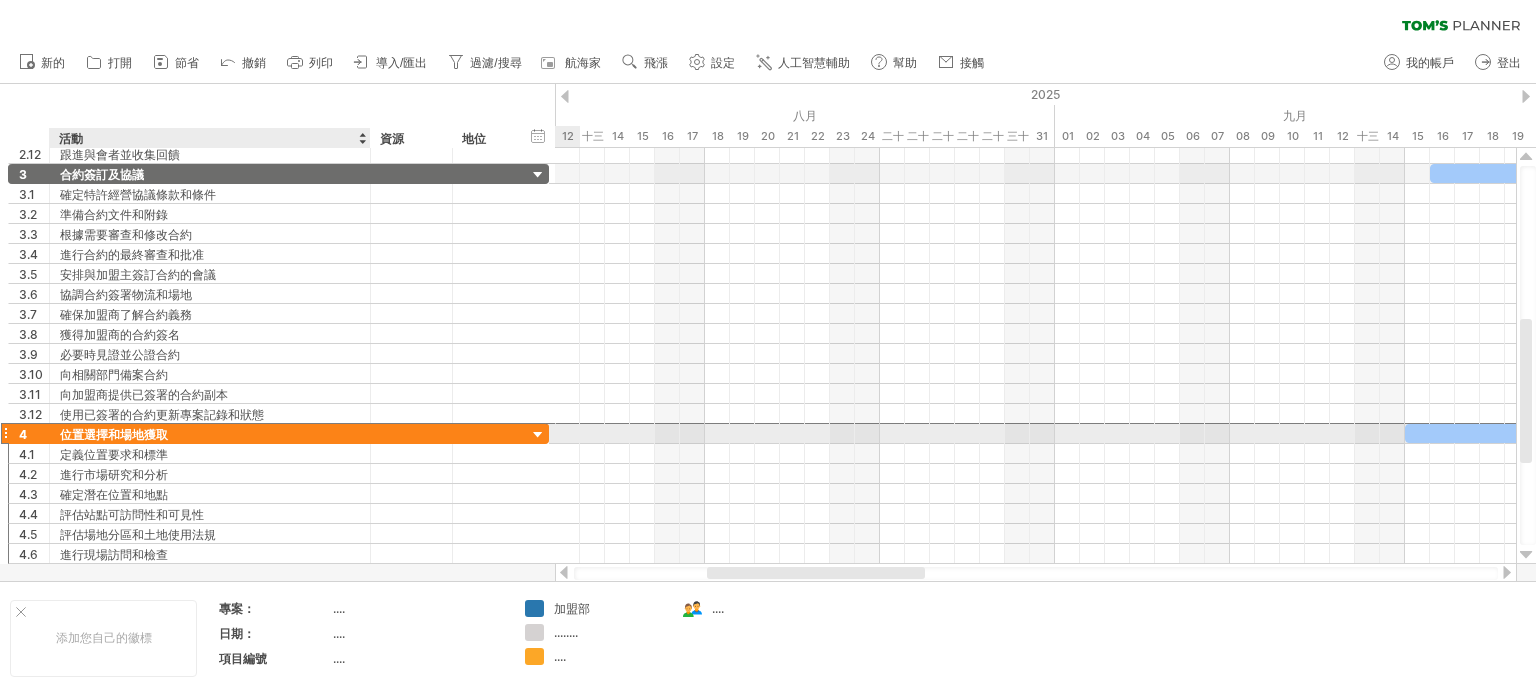click on "位置選擇和場地獲取" at bounding box center (114, 434) 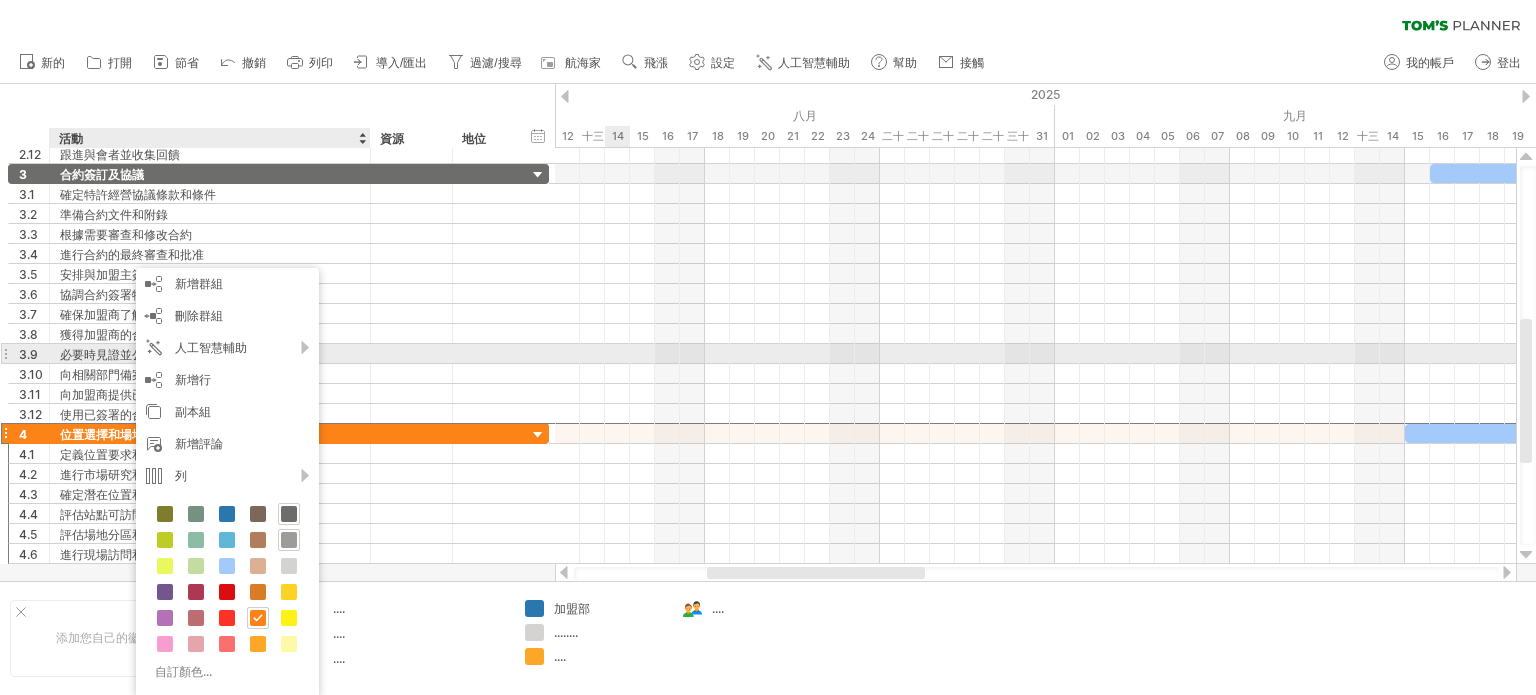 click at bounding box center [1035, 374] 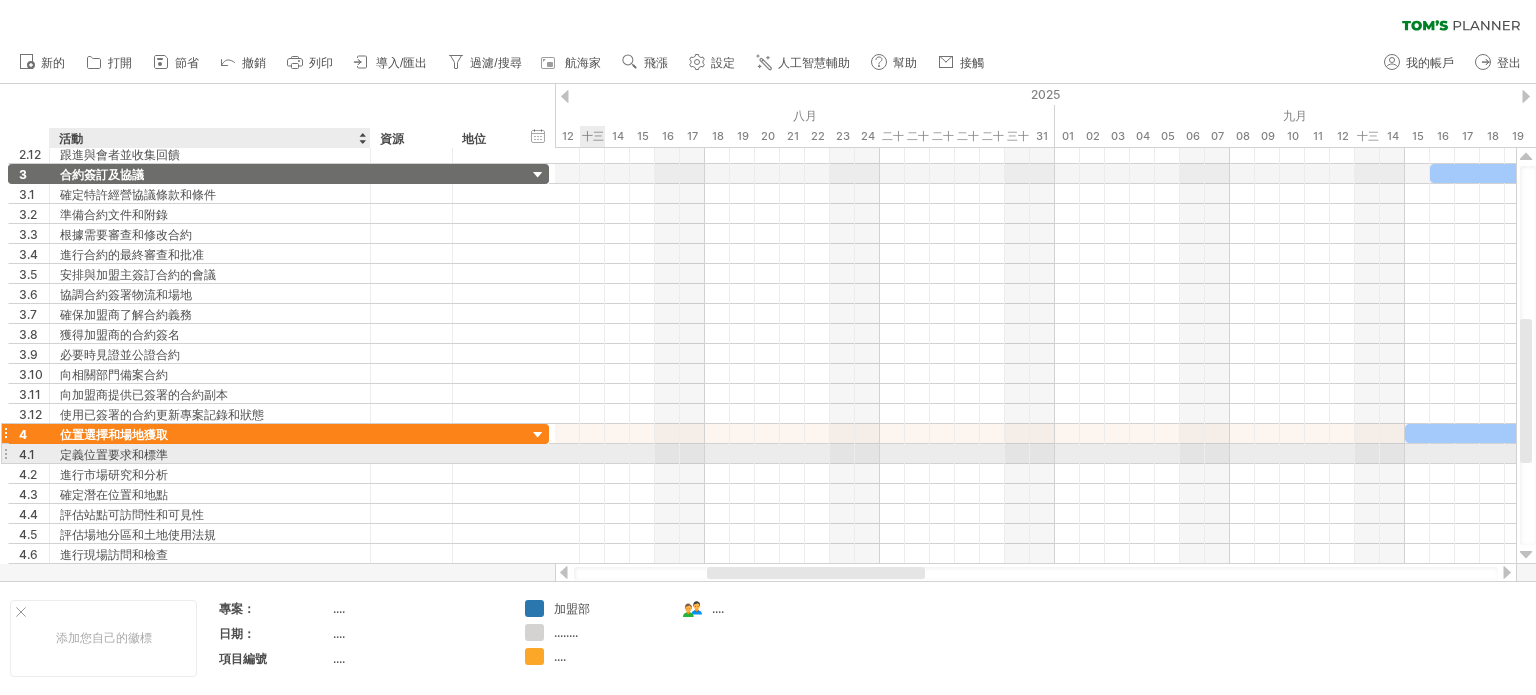 click on "位置選擇和場地獲取" at bounding box center [210, 433] 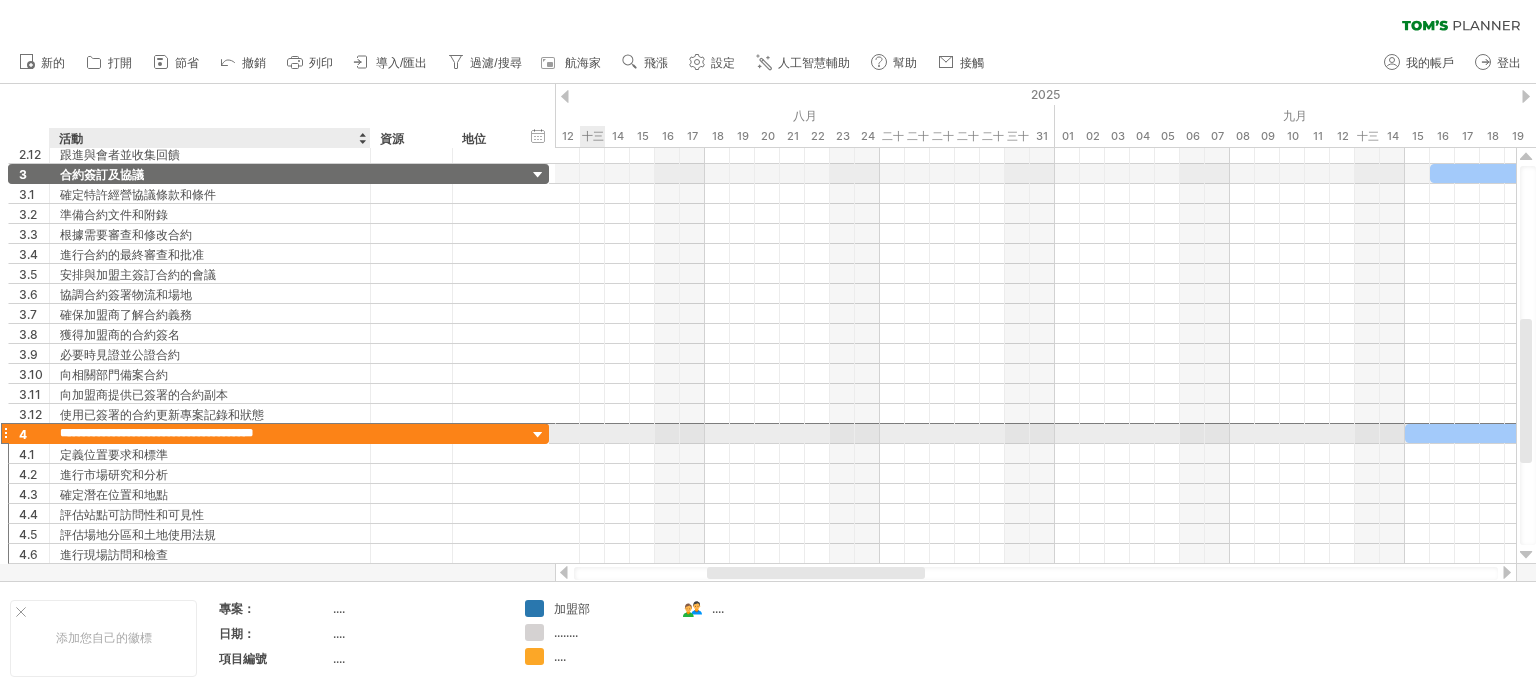 click on "**********" at bounding box center [210, 433] 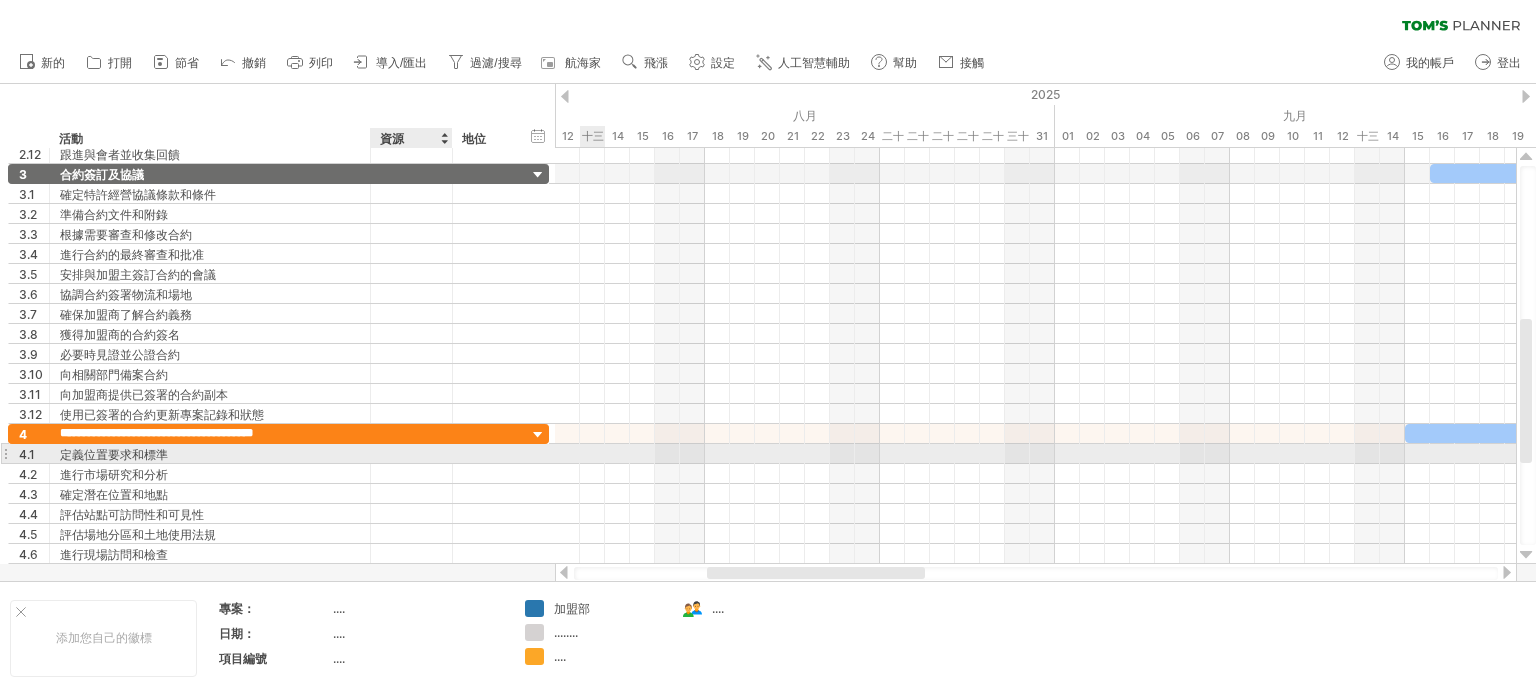 click at bounding box center [450, 454] 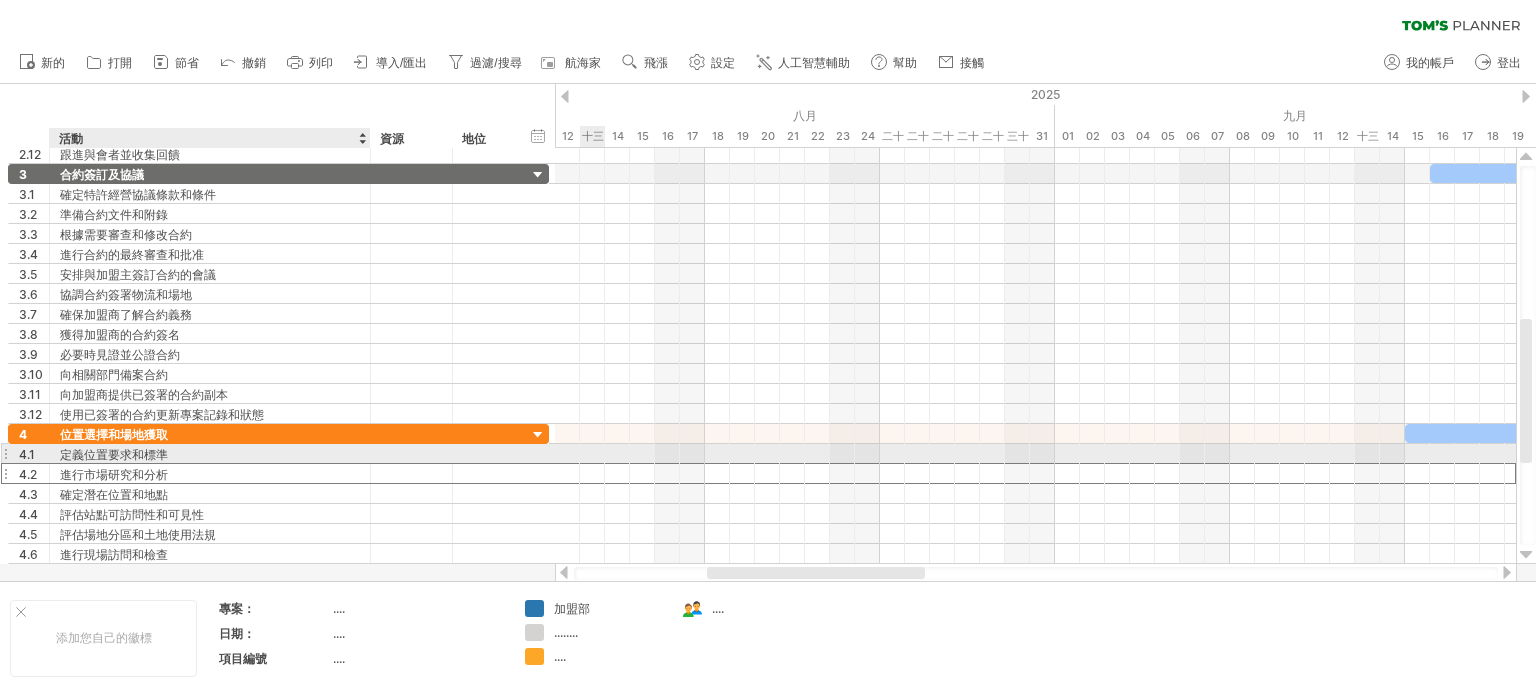 click on "進行市場研究和分析" at bounding box center [210, 473] 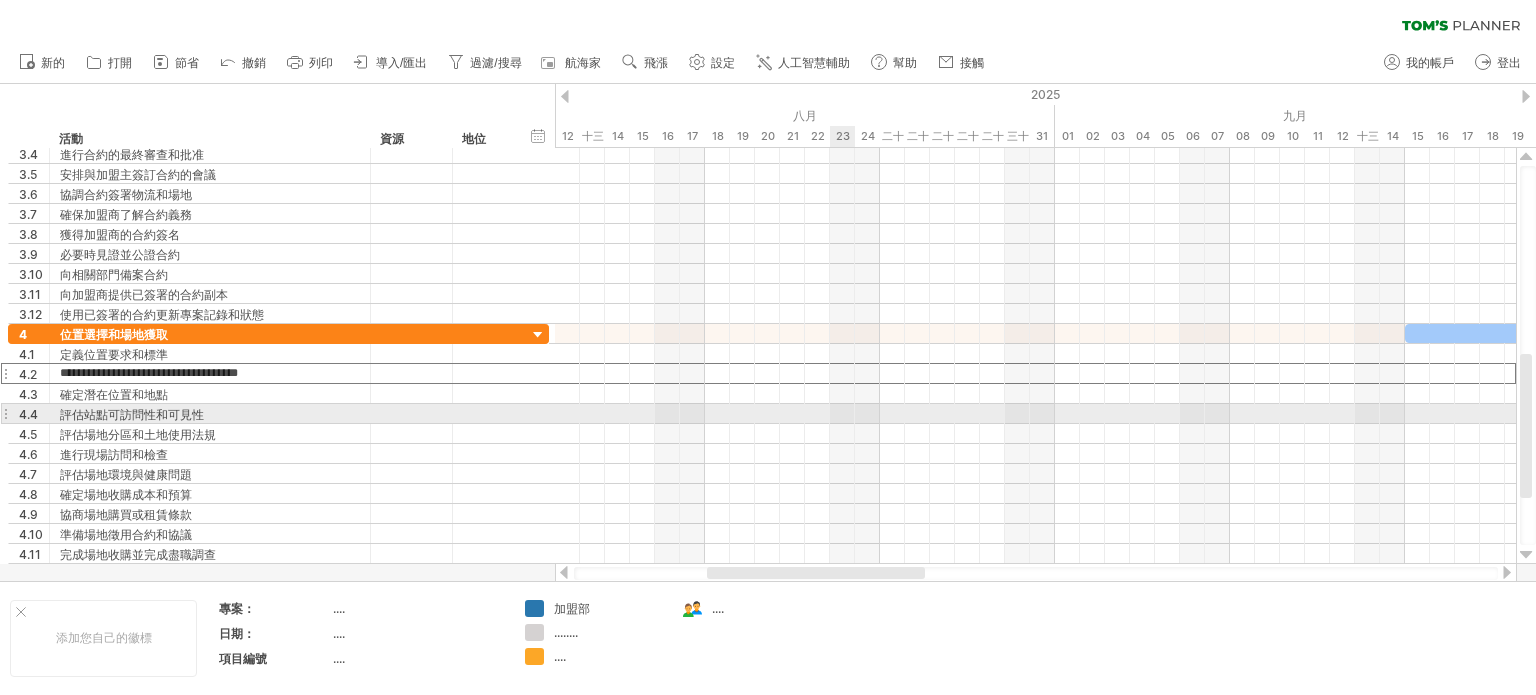 click at bounding box center [1035, 414] 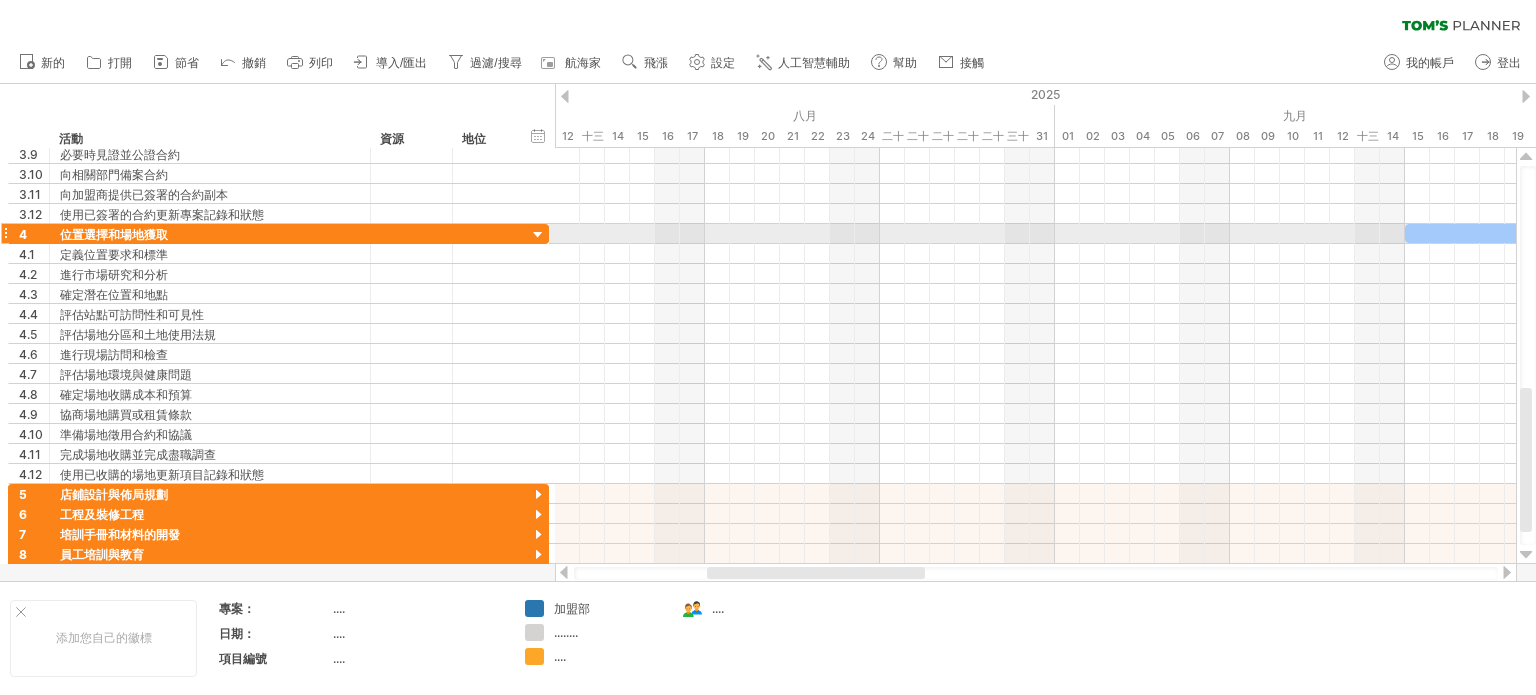click on "4" at bounding box center (29, 233) 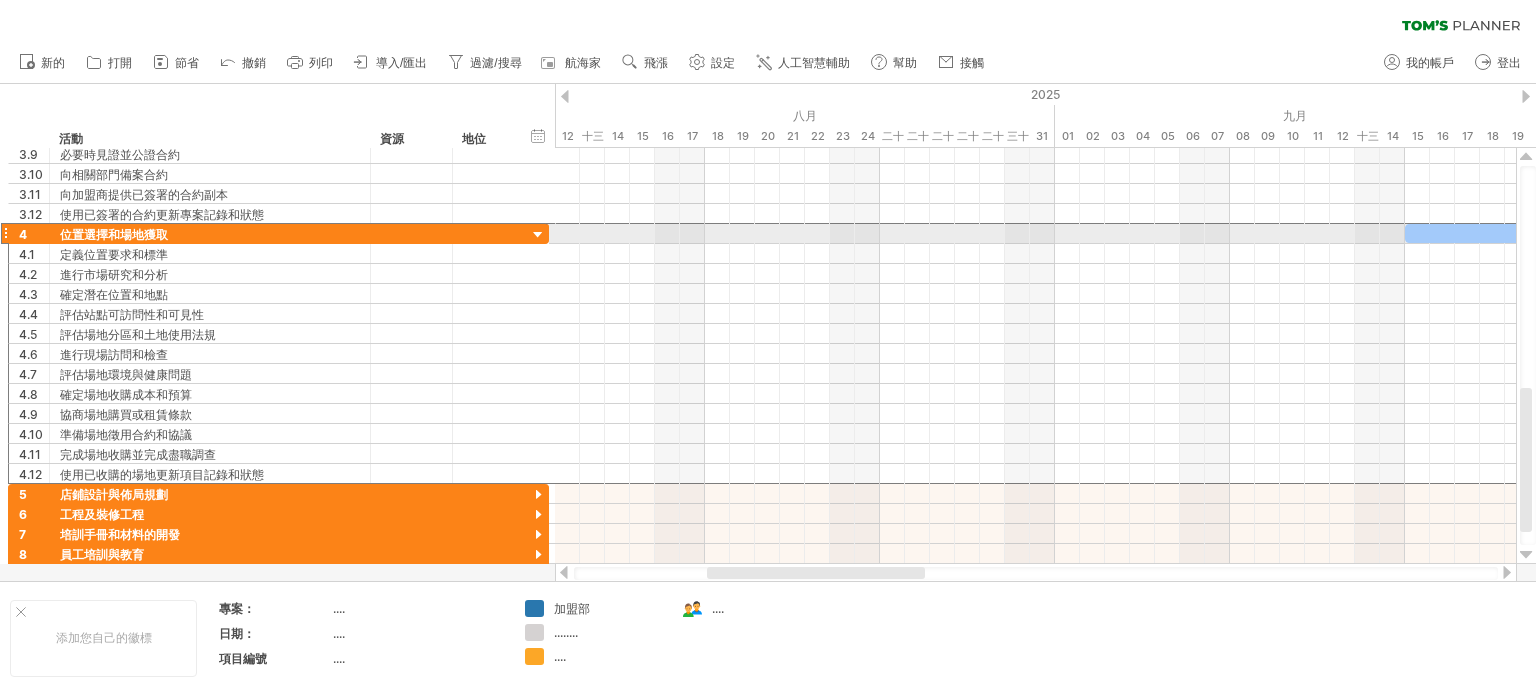 click on "4" at bounding box center (29, 233) 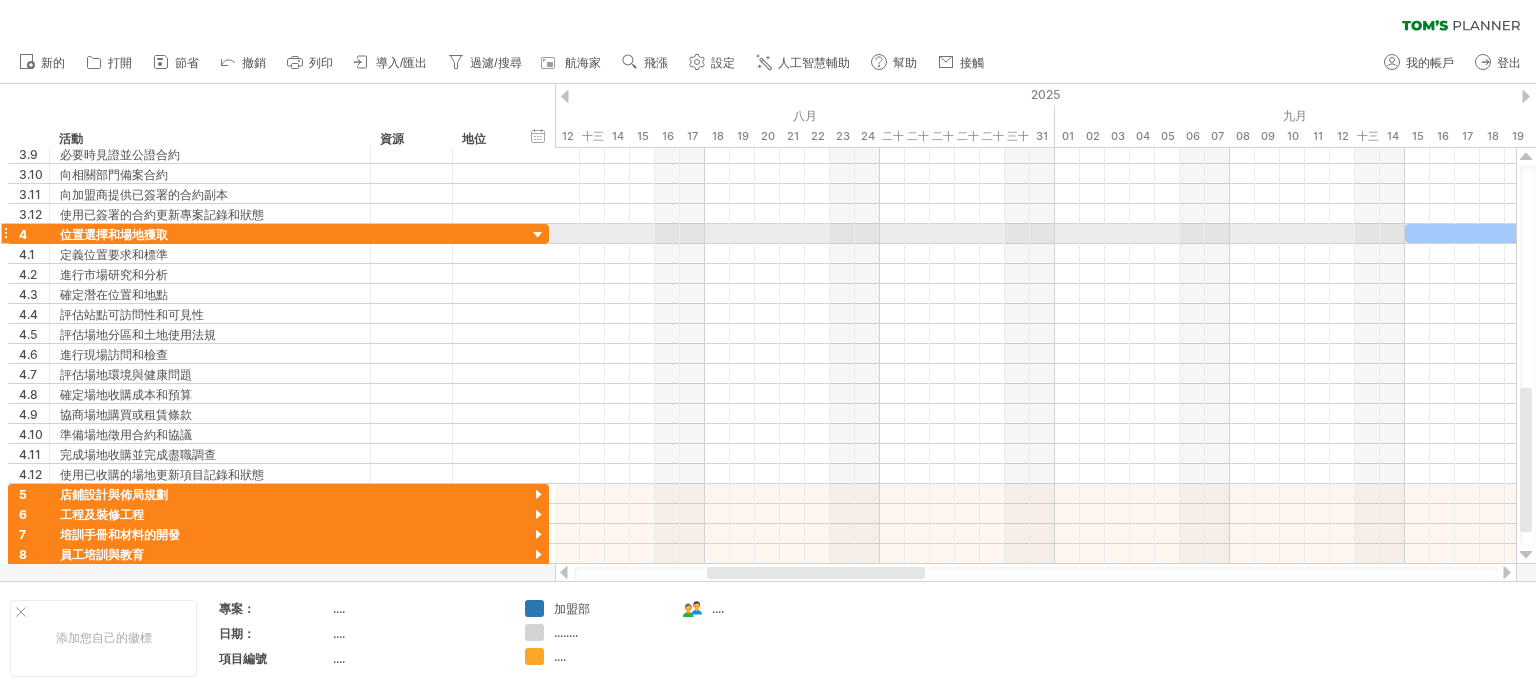 click on "**********" at bounding box center [275, 44] 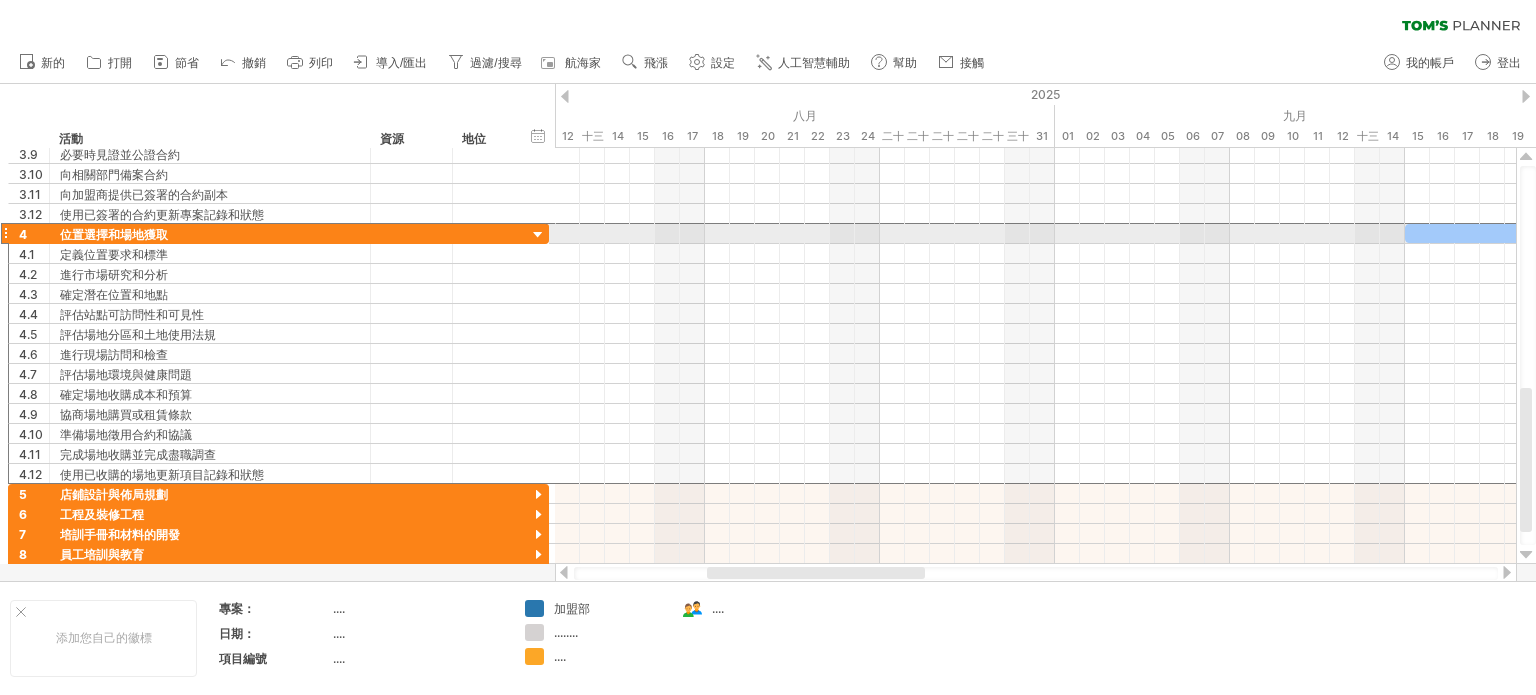click at bounding box center [5, 233] 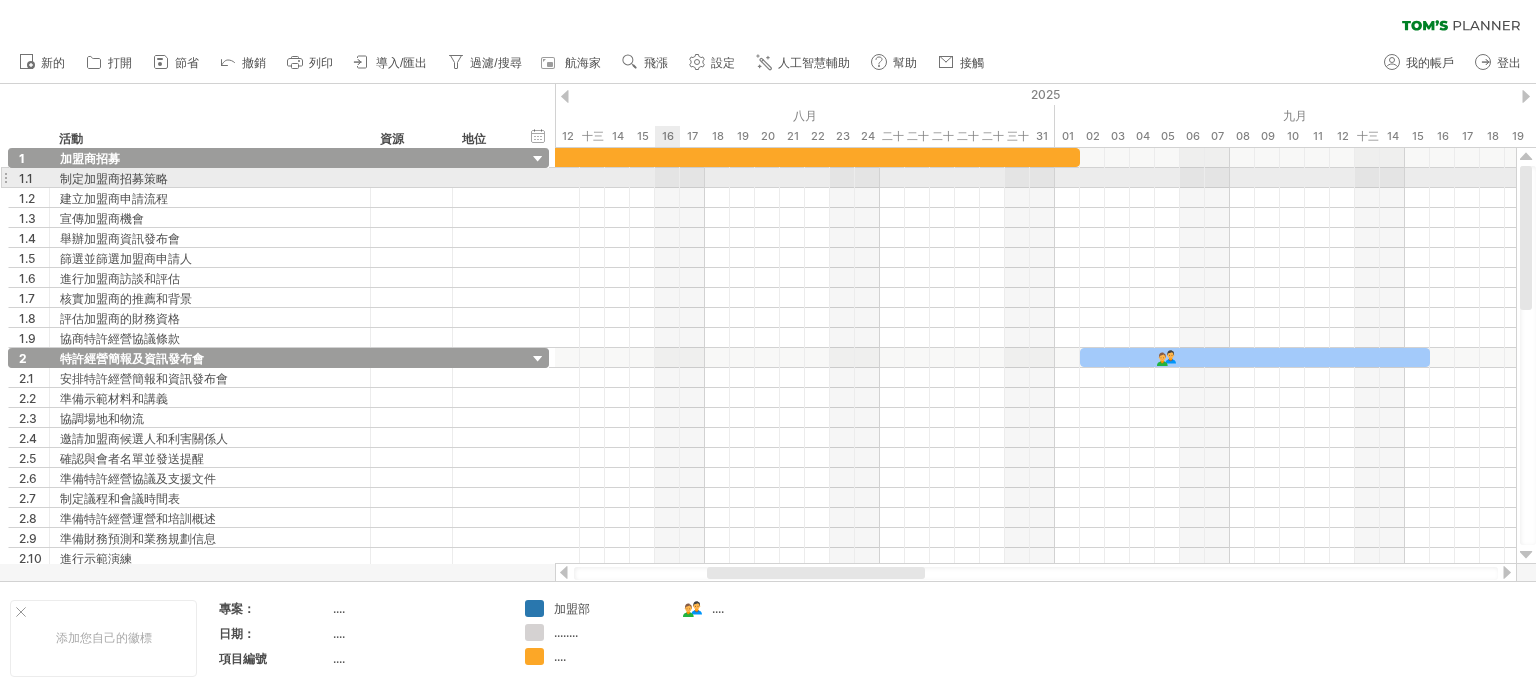 click at bounding box center [1035, 178] 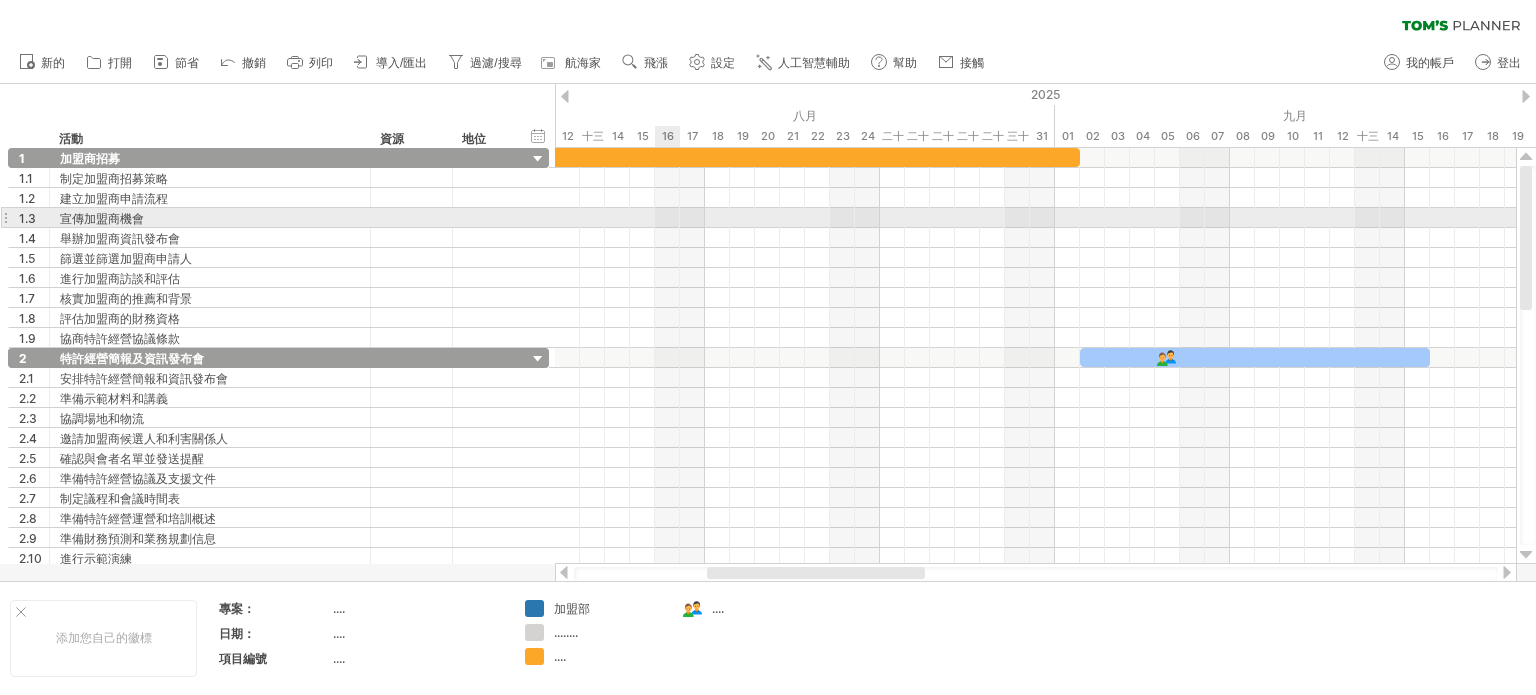 click at bounding box center (1035, 218) 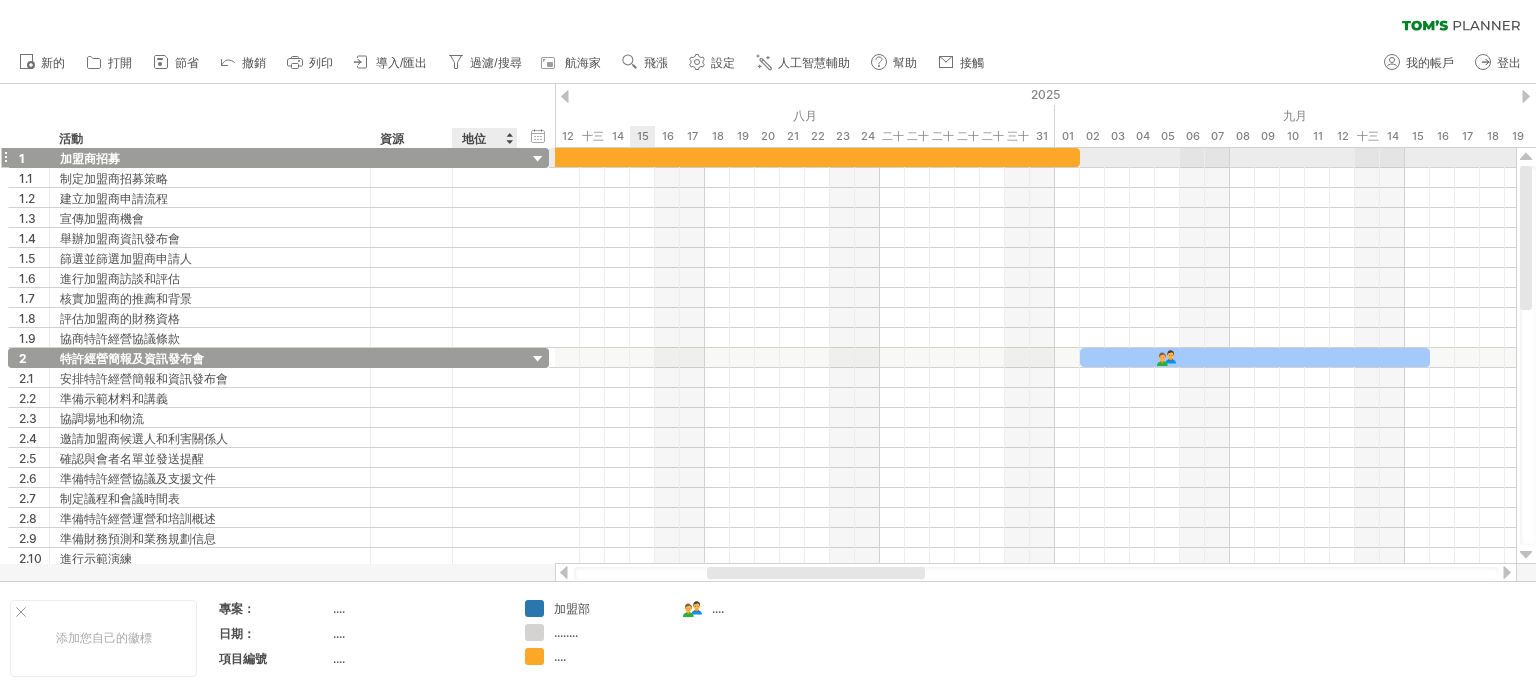 click at bounding box center [538, 159] 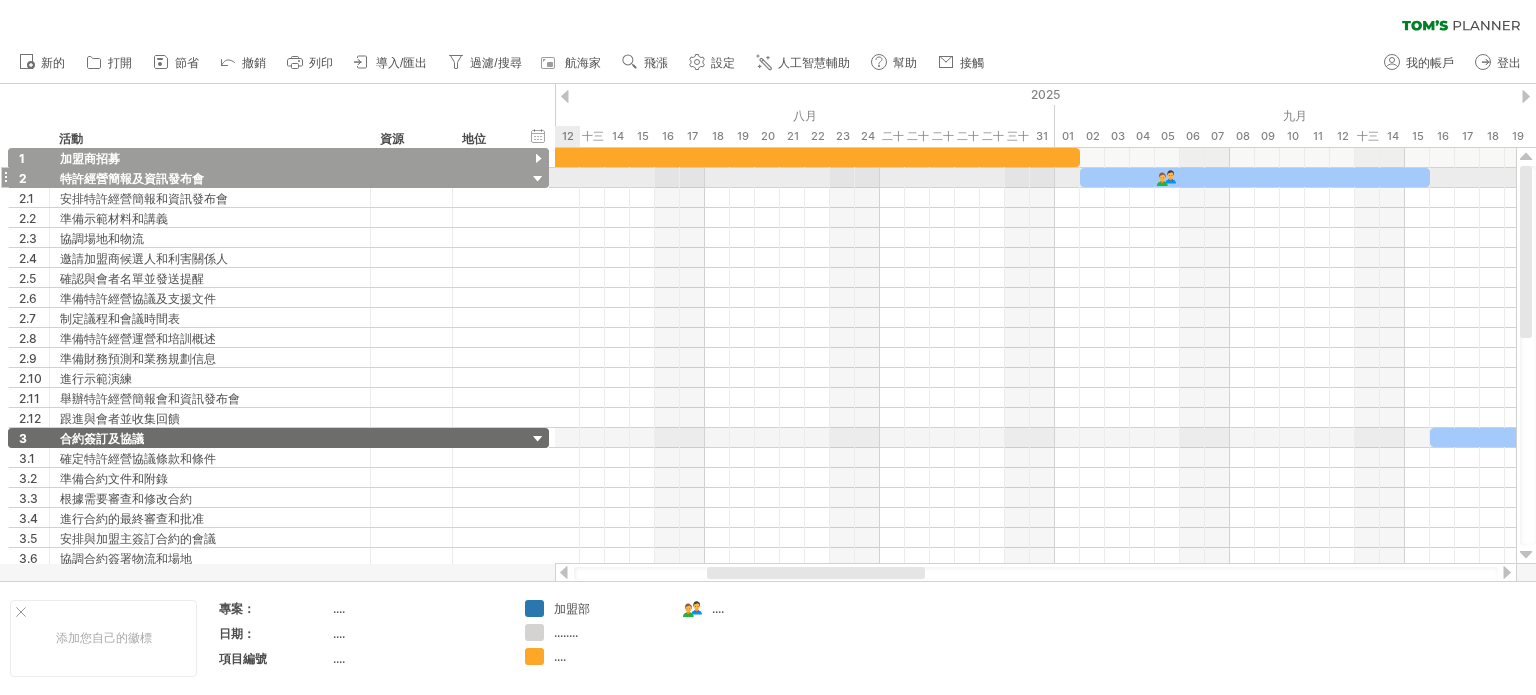 click at bounding box center [538, 179] 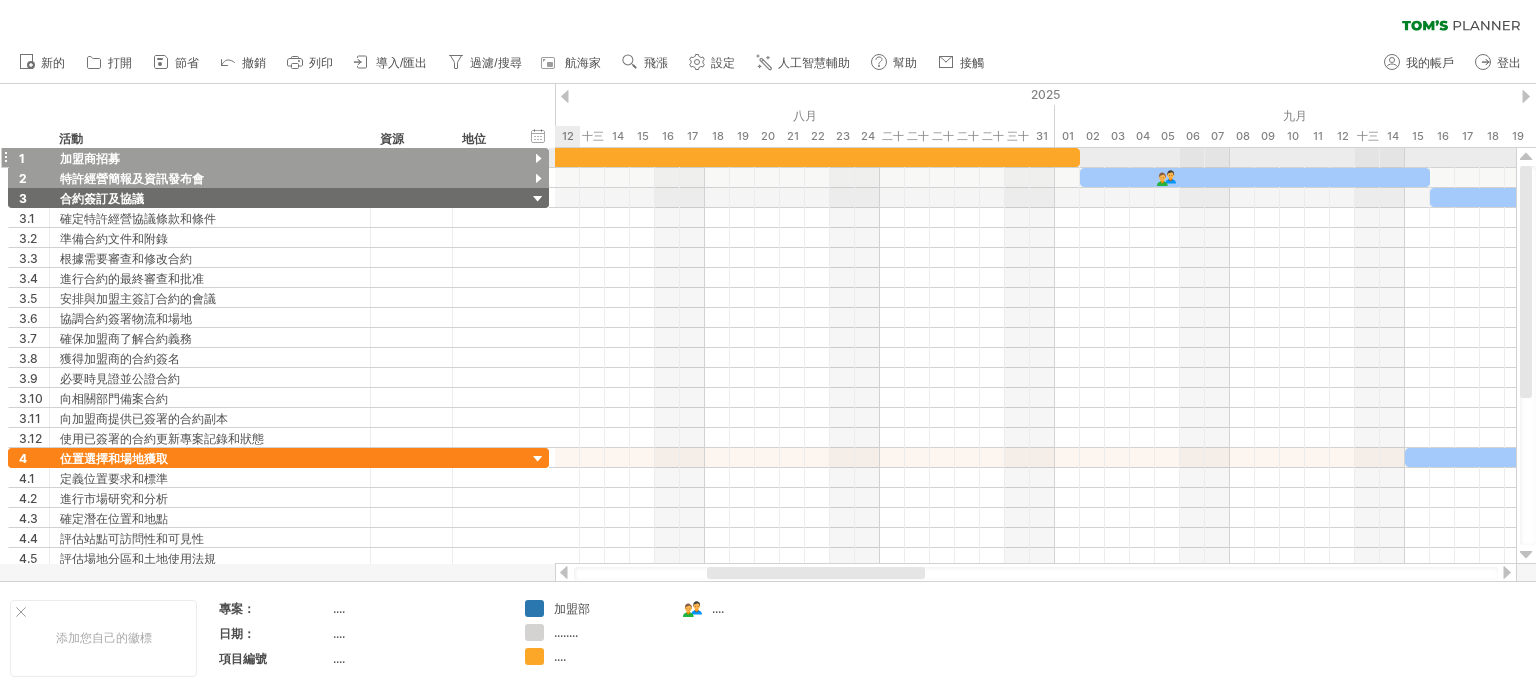 click at bounding box center (538, 159) 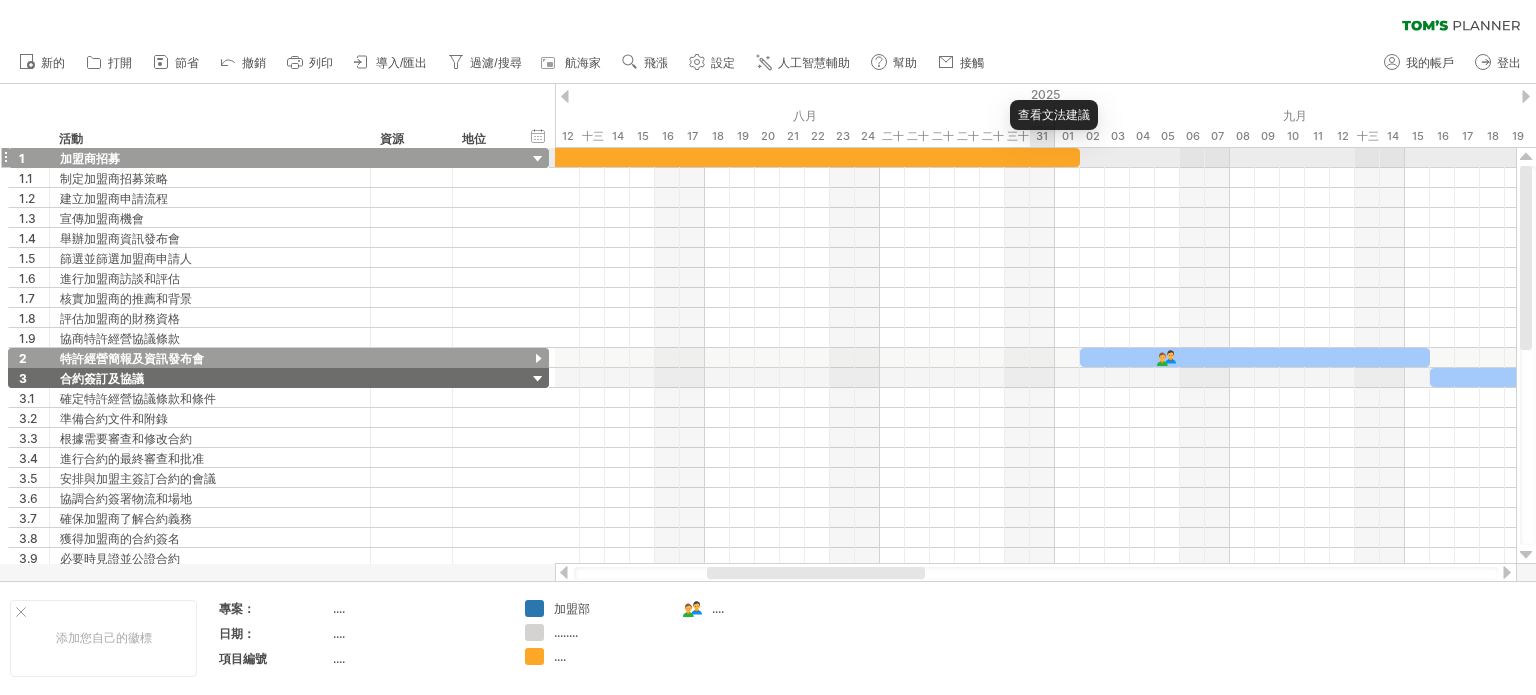 click at bounding box center [455, 148] 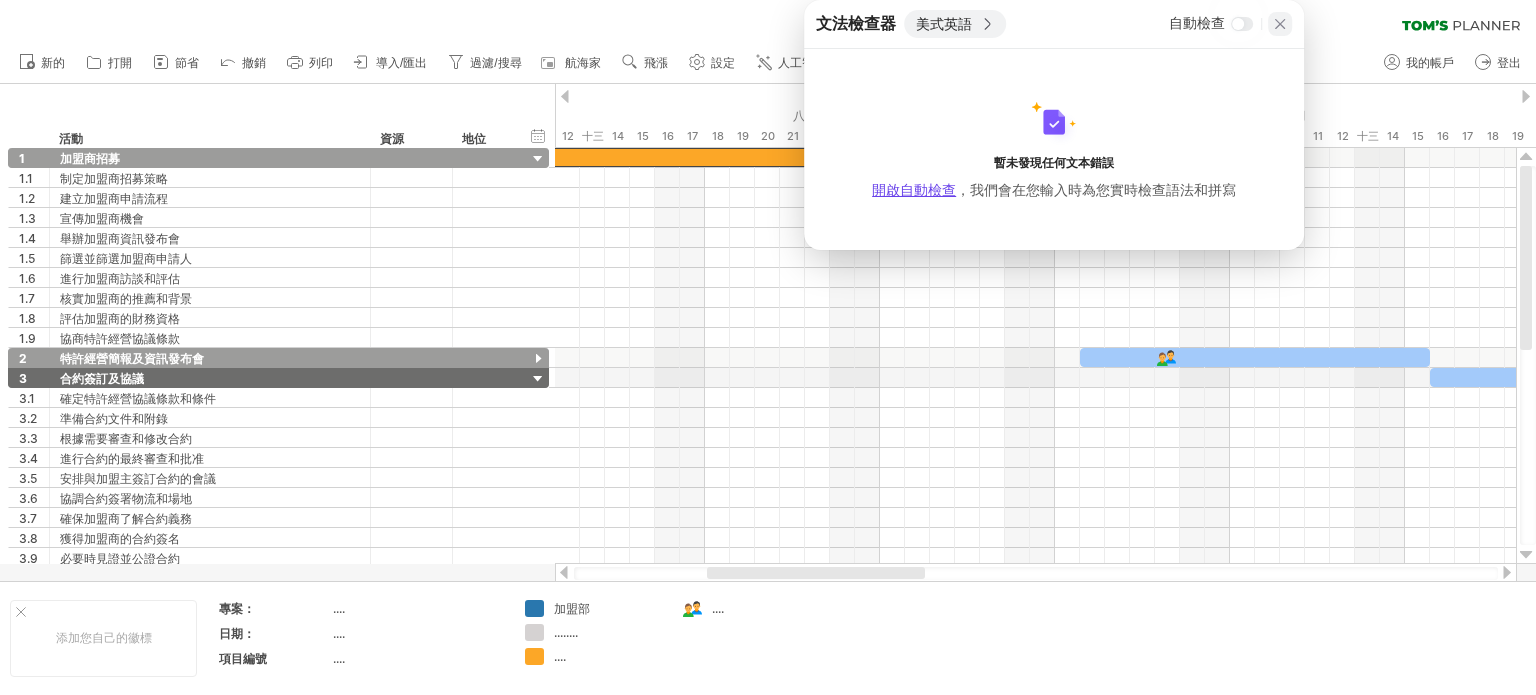 click 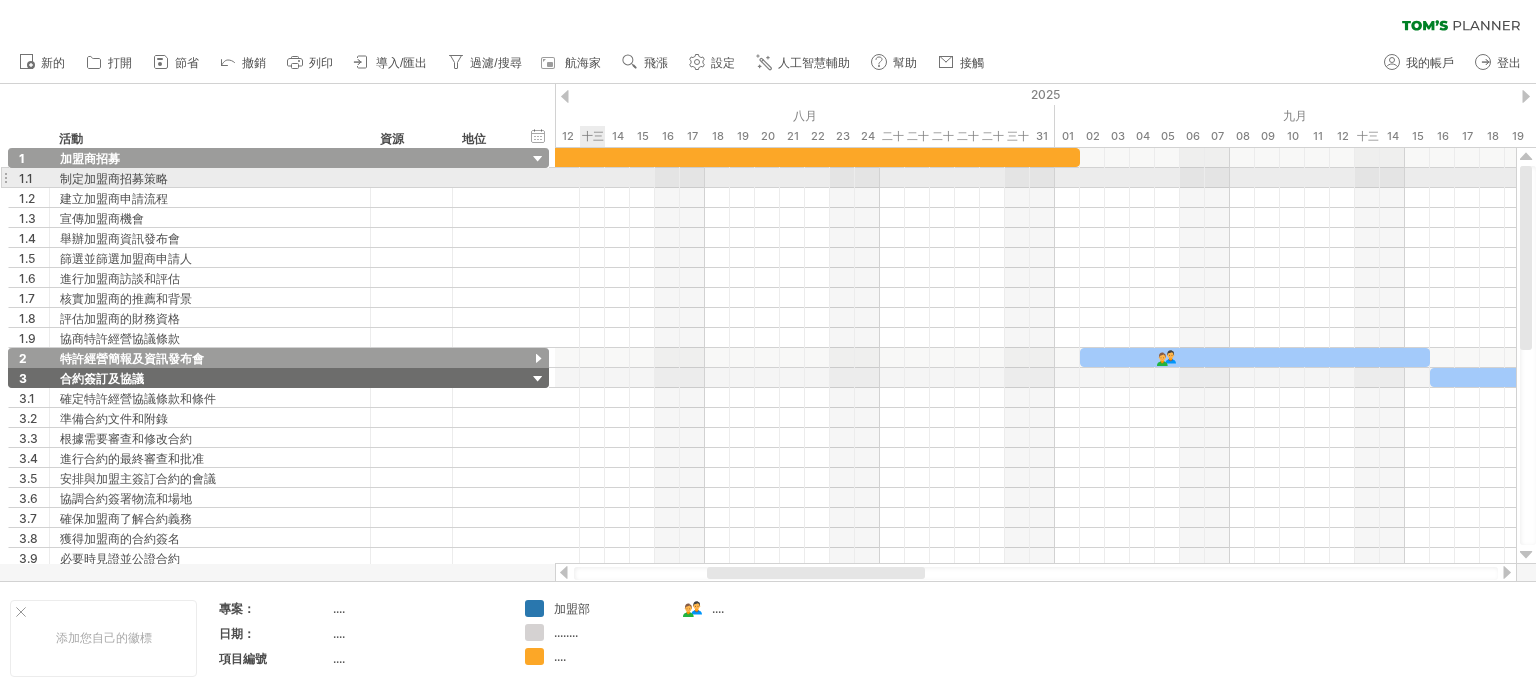 click at bounding box center [1035, 178] 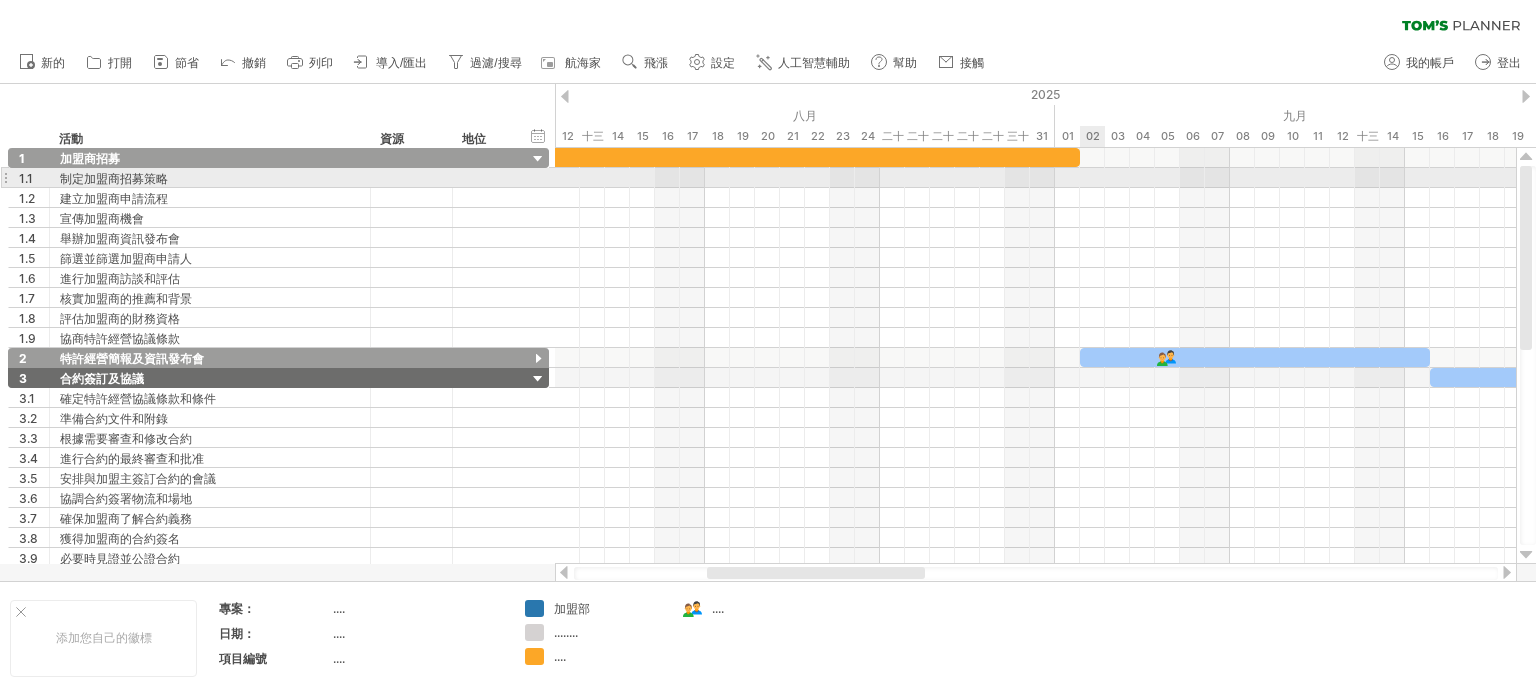 click at bounding box center (1035, 178) 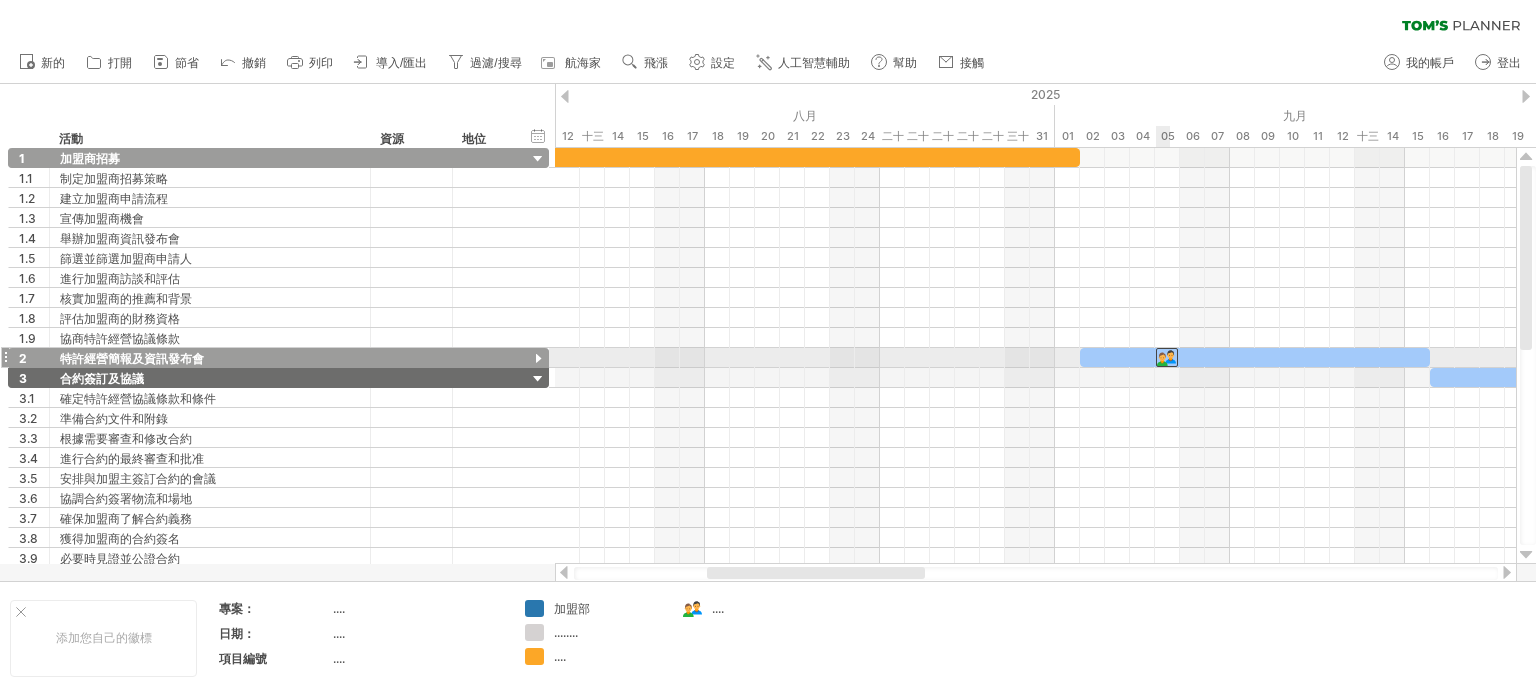 click at bounding box center [1167, 357] 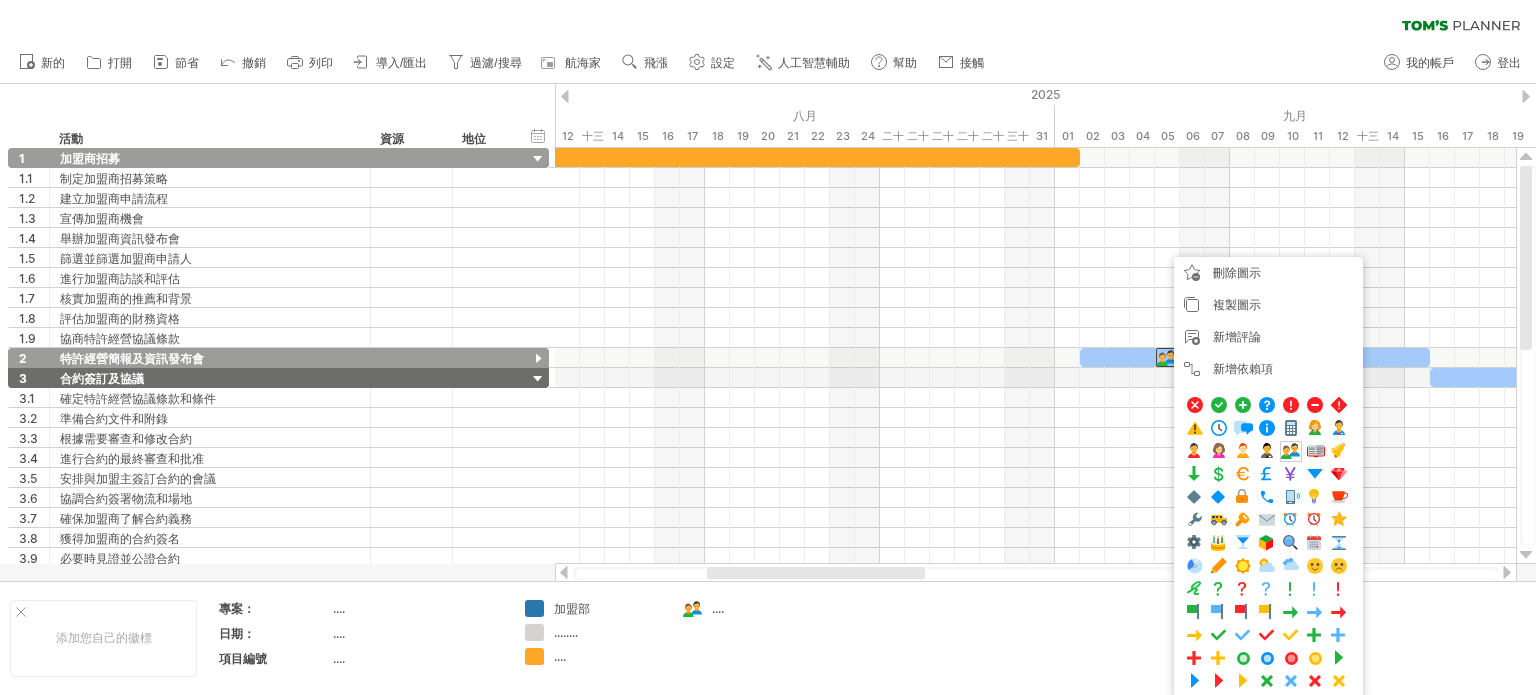 click on "刪除圖示 刪除選定的項目 複製圖示 複製時間區塊/圖標 新增評論 新增依賴項 當你需要以特定順序完成任務時，可以使用依賴關係。例如，如果你正在建造房屋，則需要先完成「建造牆壁」任務，然後才能開始「建造屋頂」任務： ...." at bounding box center (1268, 478) 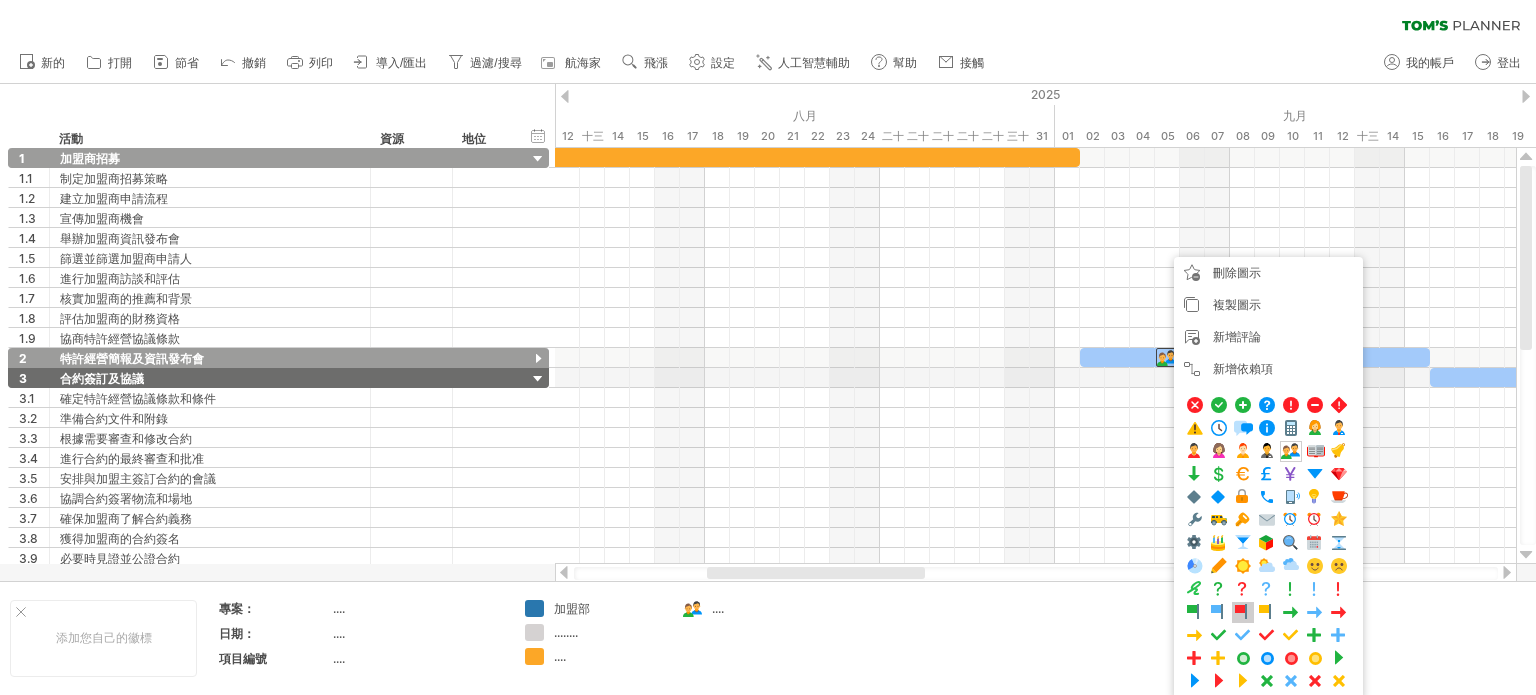 click at bounding box center [1243, 612] 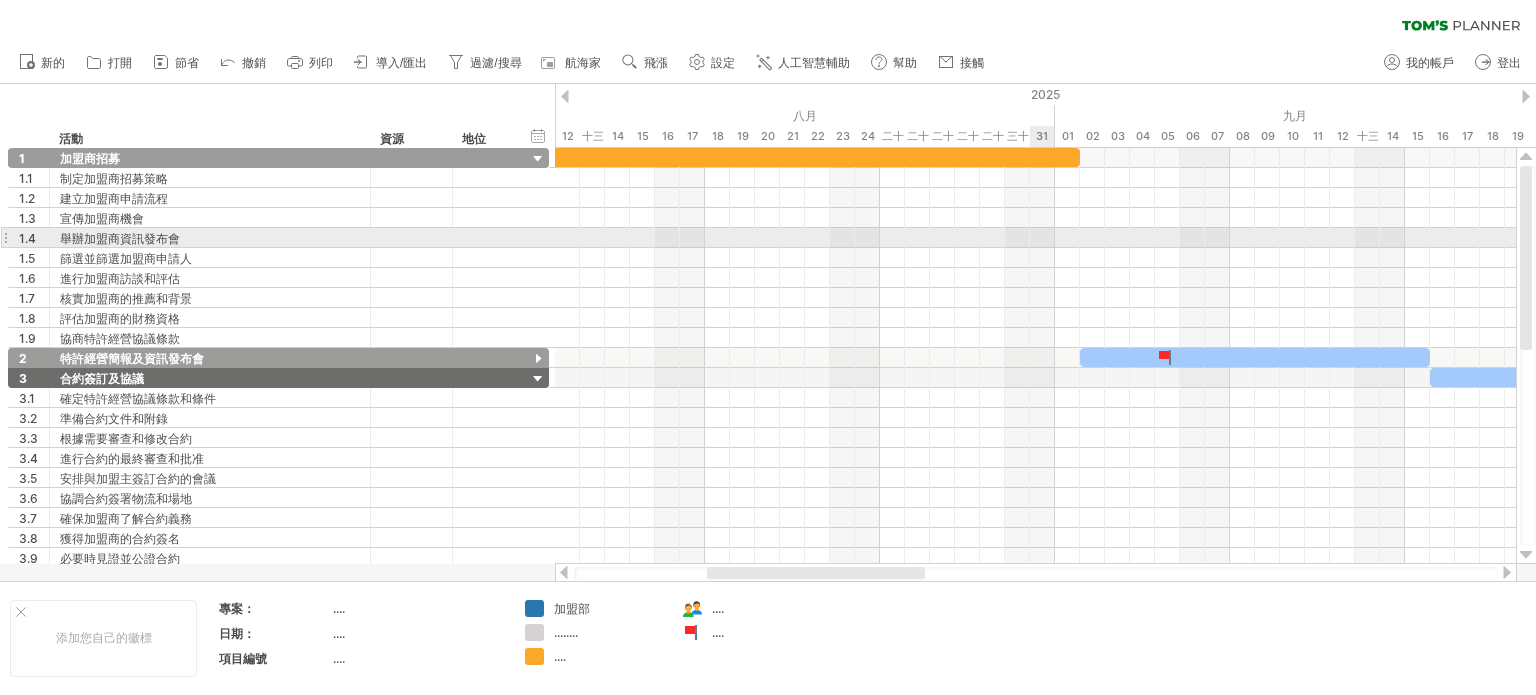 click at bounding box center (1035, 258) 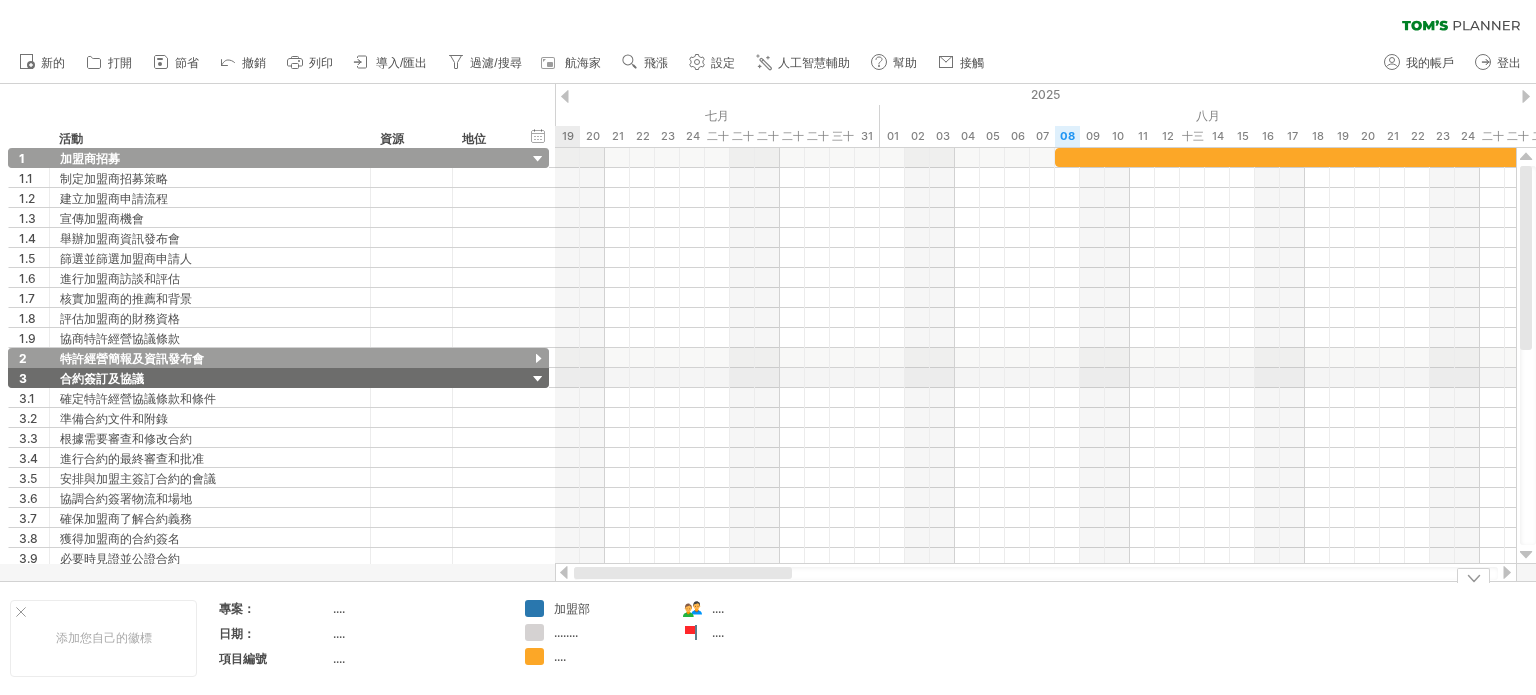 drag, startPoint x: 898, startPoint y: 575, endPoint x: 532, endPoint y: 617, distance: 368.40195 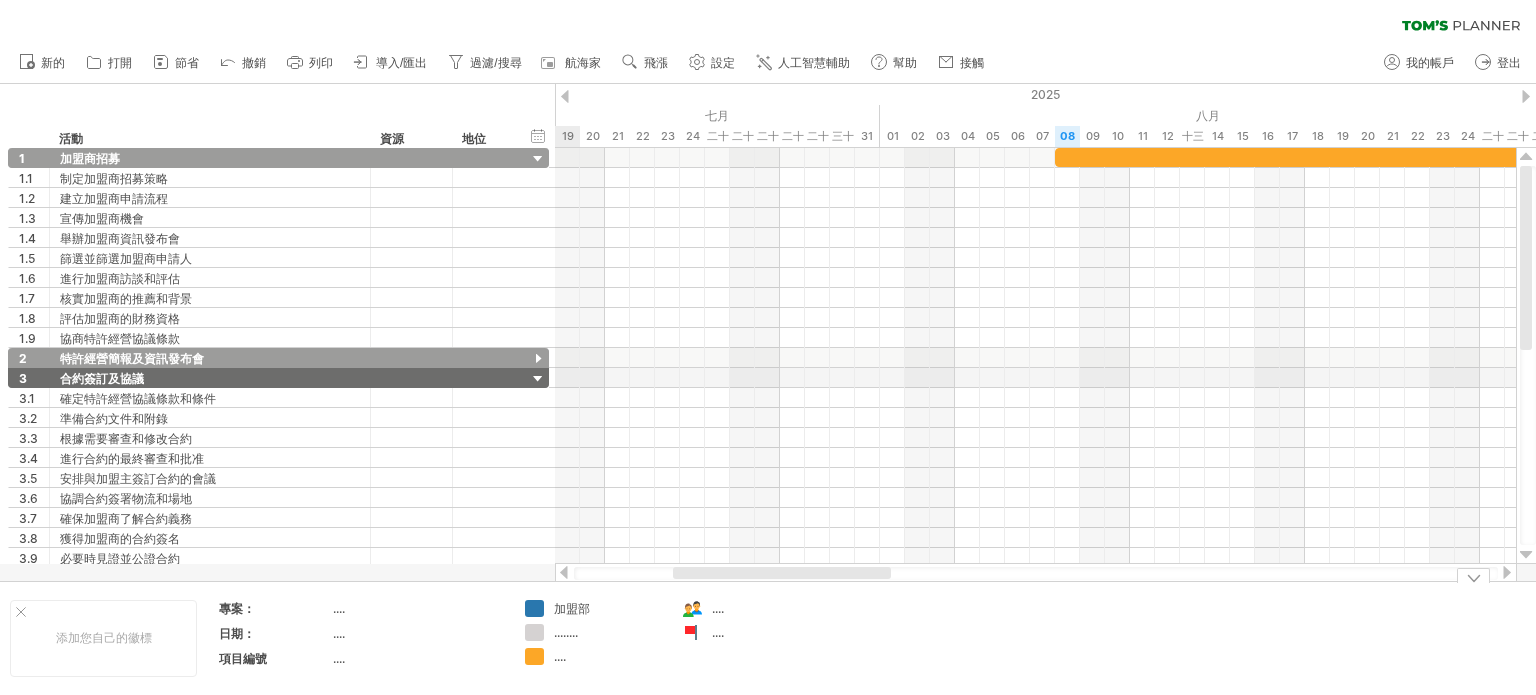 click on "加盟部" at bounding box center [572, 608] 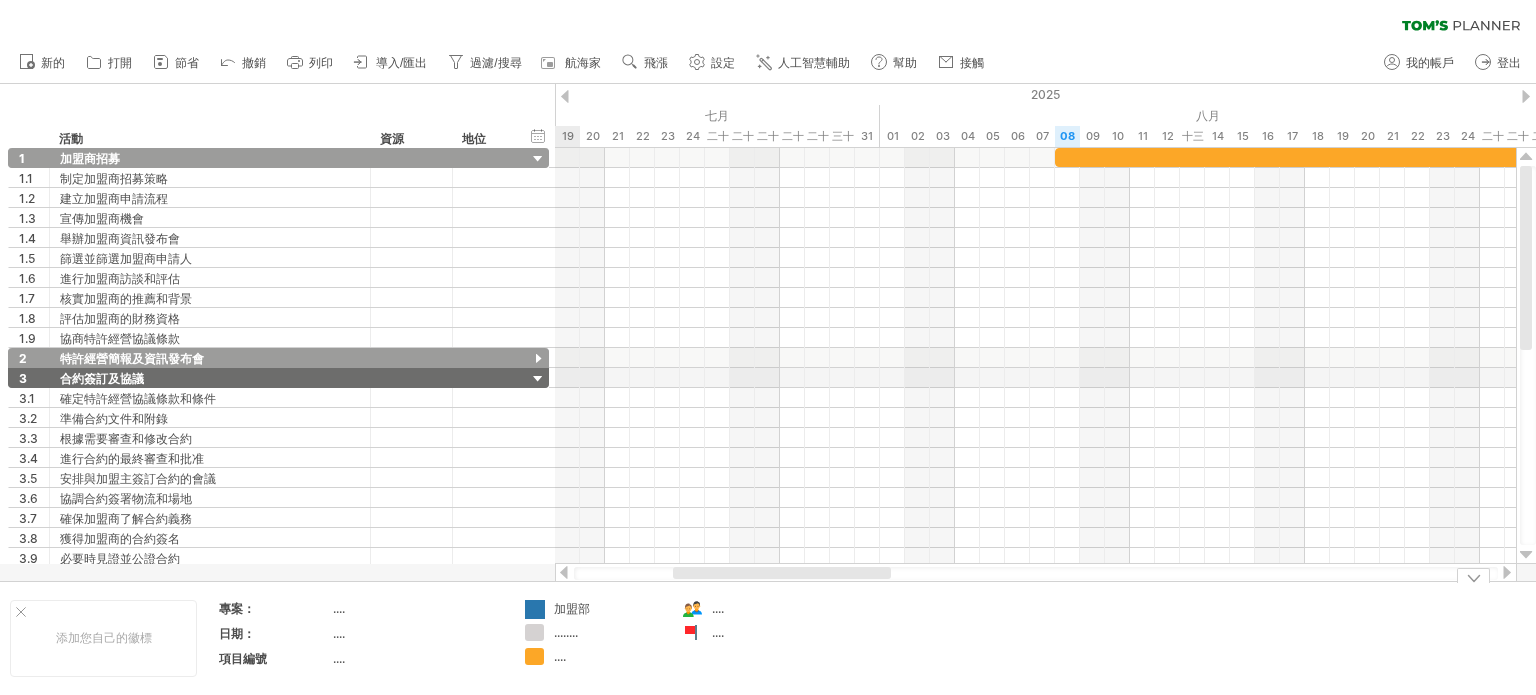 click on "嘗試造訪 plan.tomsplanner.com
再次連接...
0%
清除過濾器
新的" at bounding box center (768, 347) 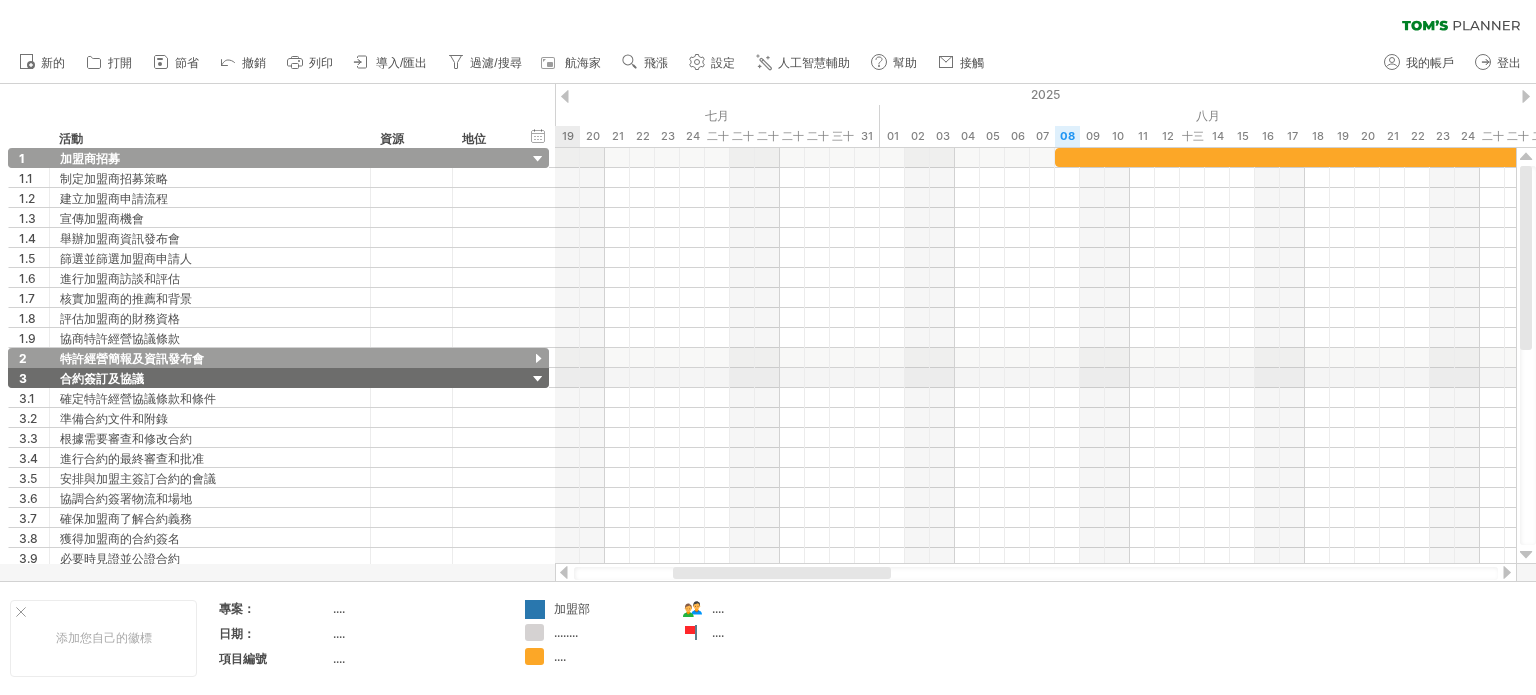 click on "嘗試造訪 plan.tomsplanner.com
再次連接...
0%
清除過濾器
新的" at bounding box center [768, 347] 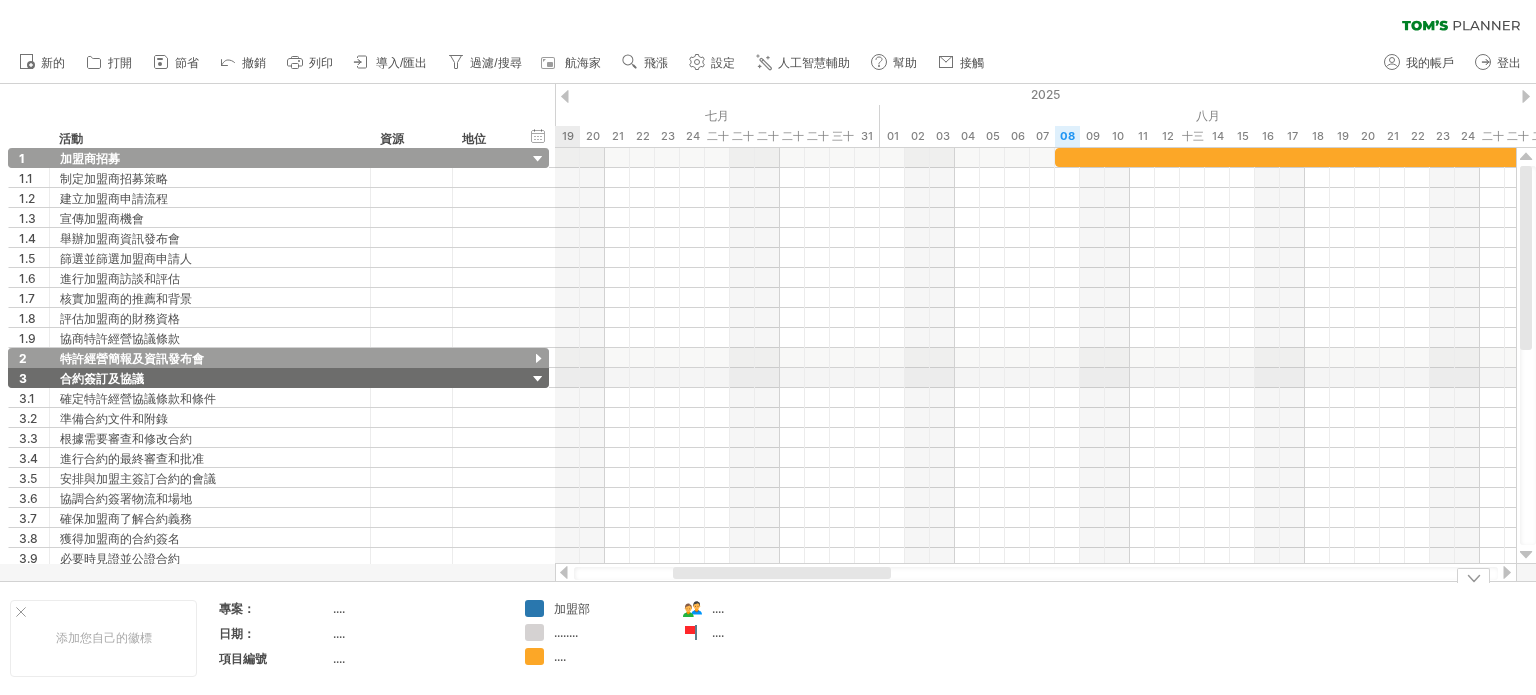 click on "嘗試造訪 plan.tomsplanner.com
再次連接...
0%
清除過濾器
新的" at bounding box center (768, 347) 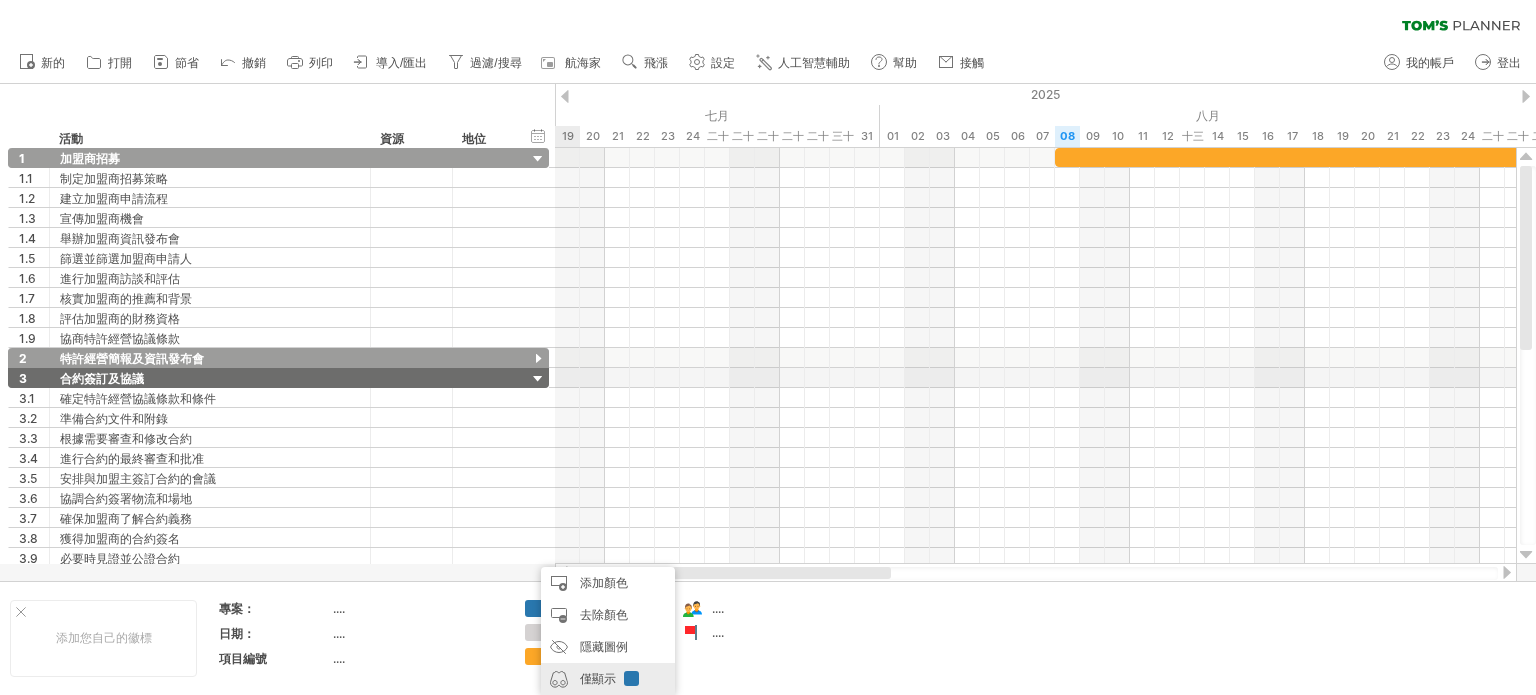 click on "僅顯示" at bounding box center (598, 678) 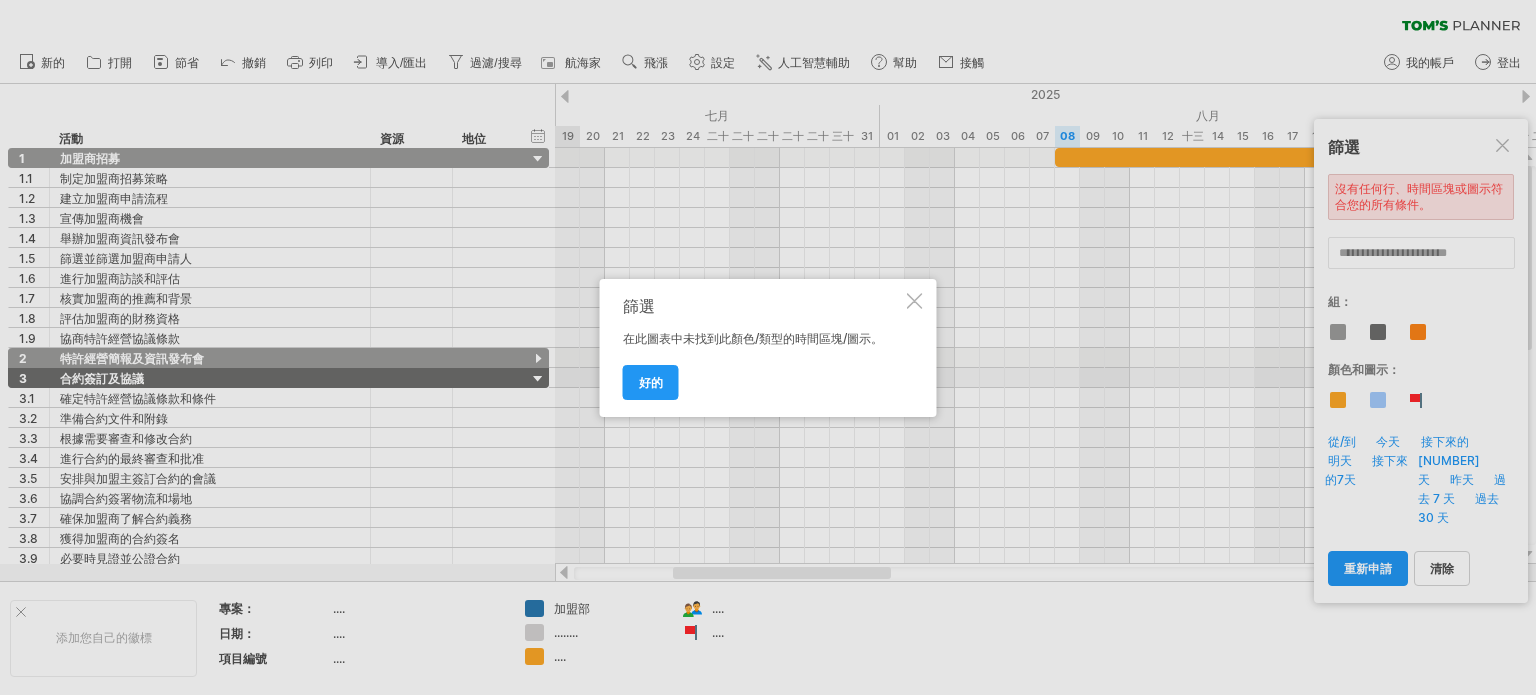 click on "篩選 在此圖表中未找到此顏色/類型的時間區塊/圖示。 好的" at bounding box center (768, 348) 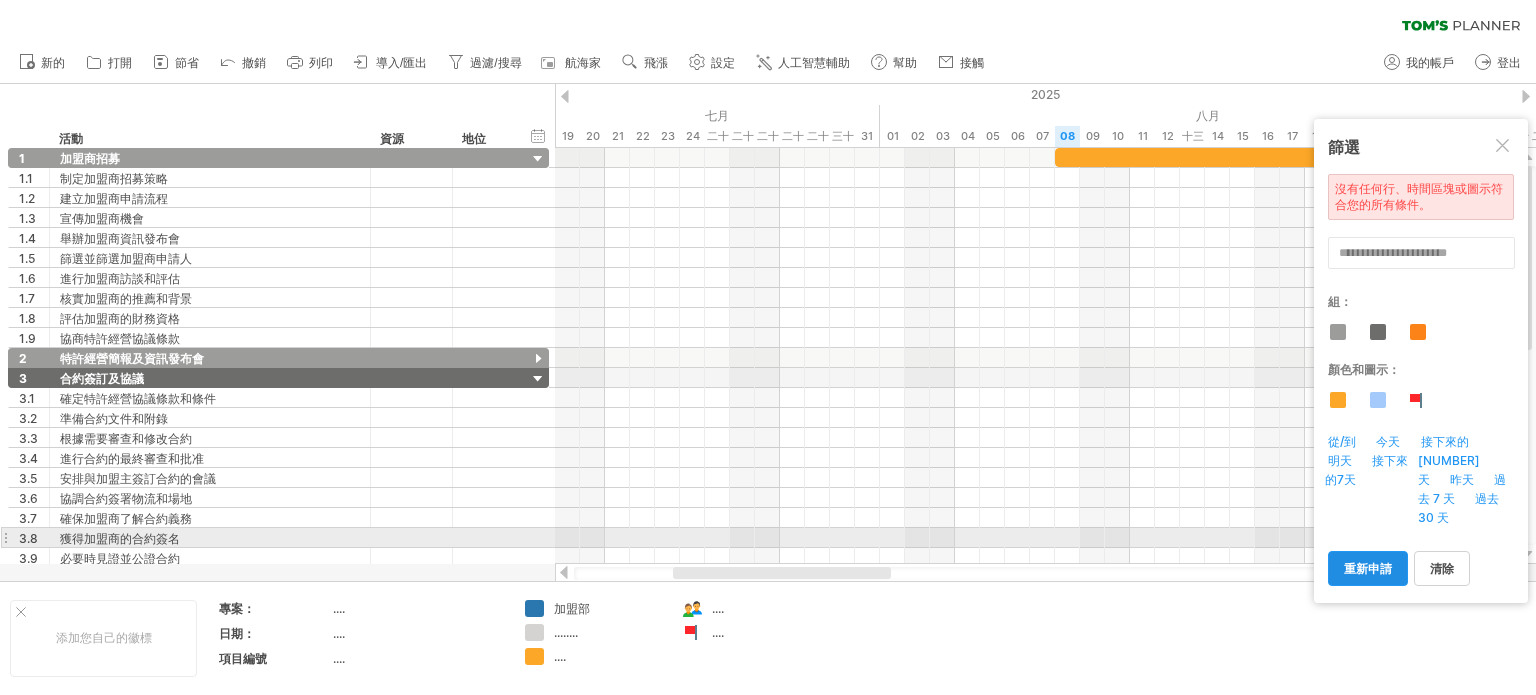 click on "重新申請" at bounding box center (1368, 568) 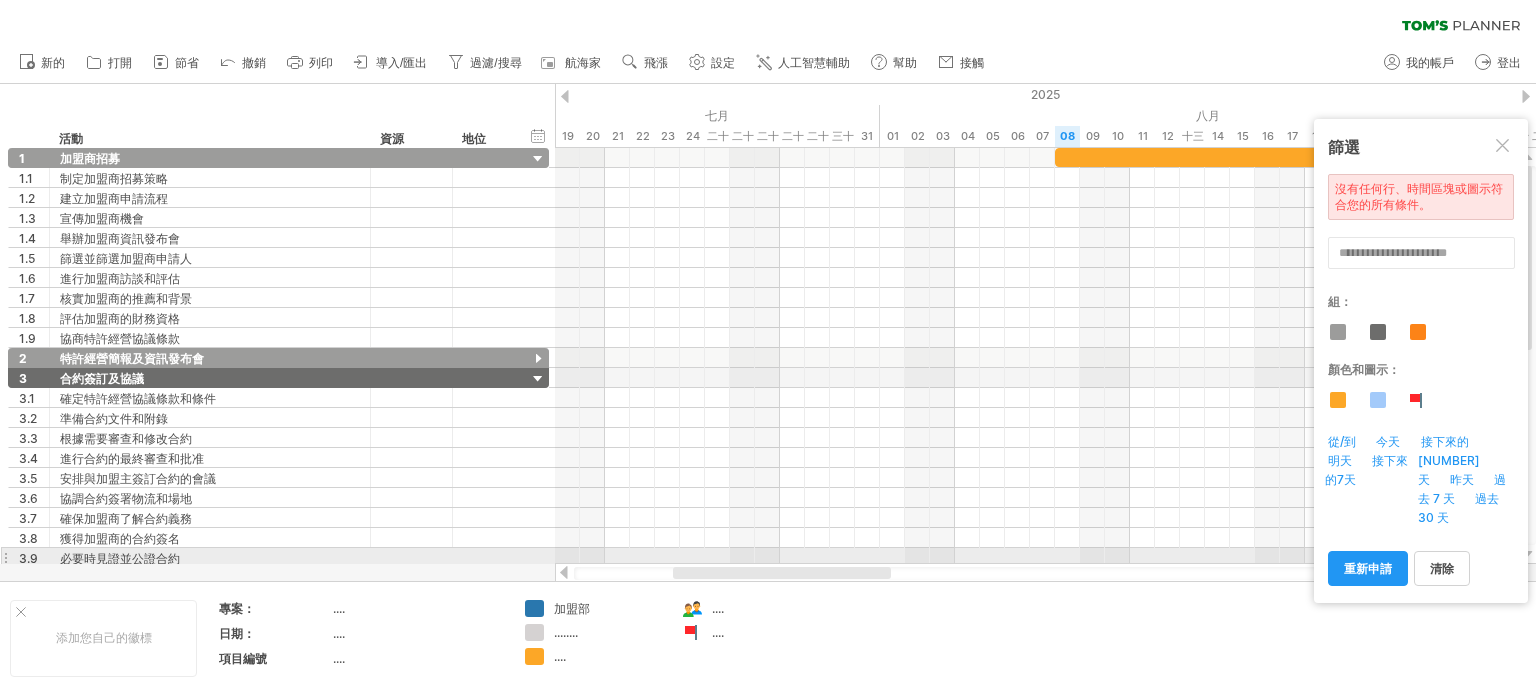 click on "清除" at bounding box center (1442, 568) 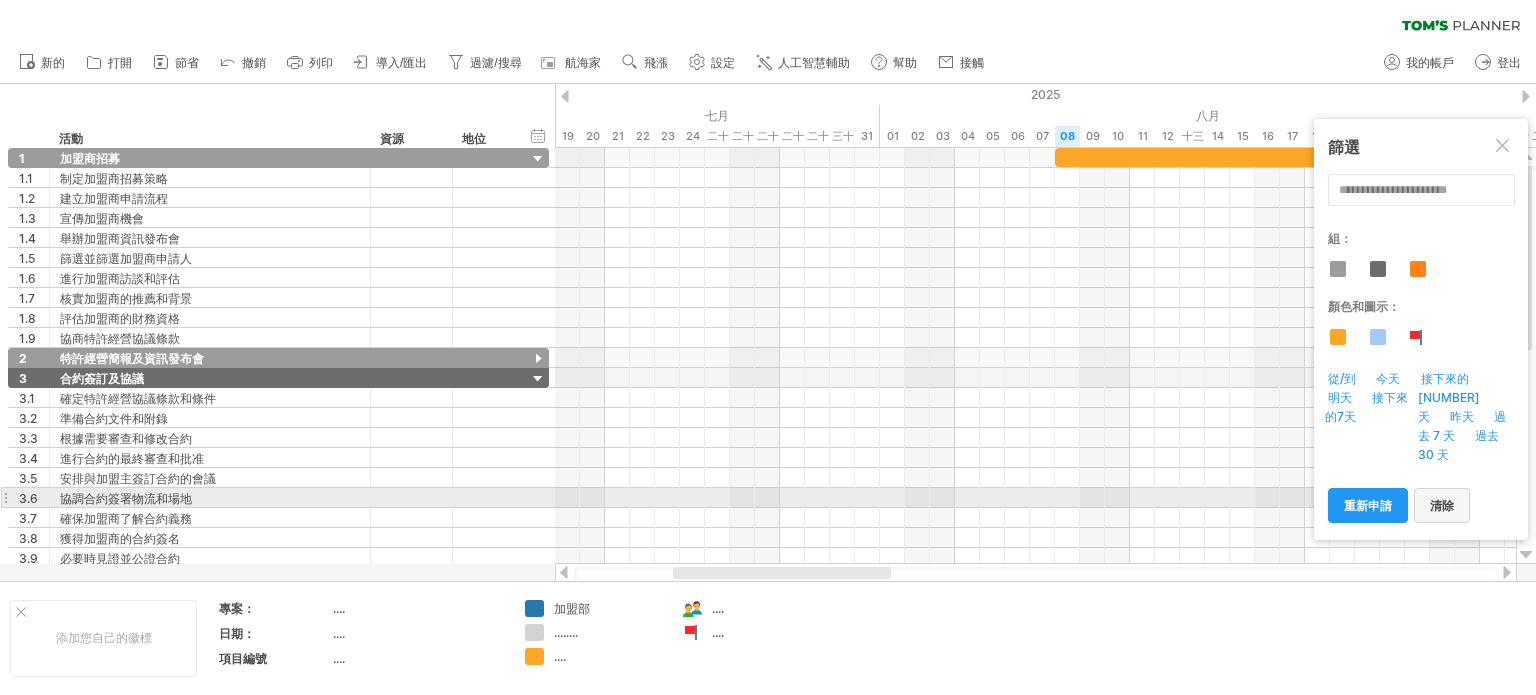 click on "清除" at bounding box center (1442, 505) 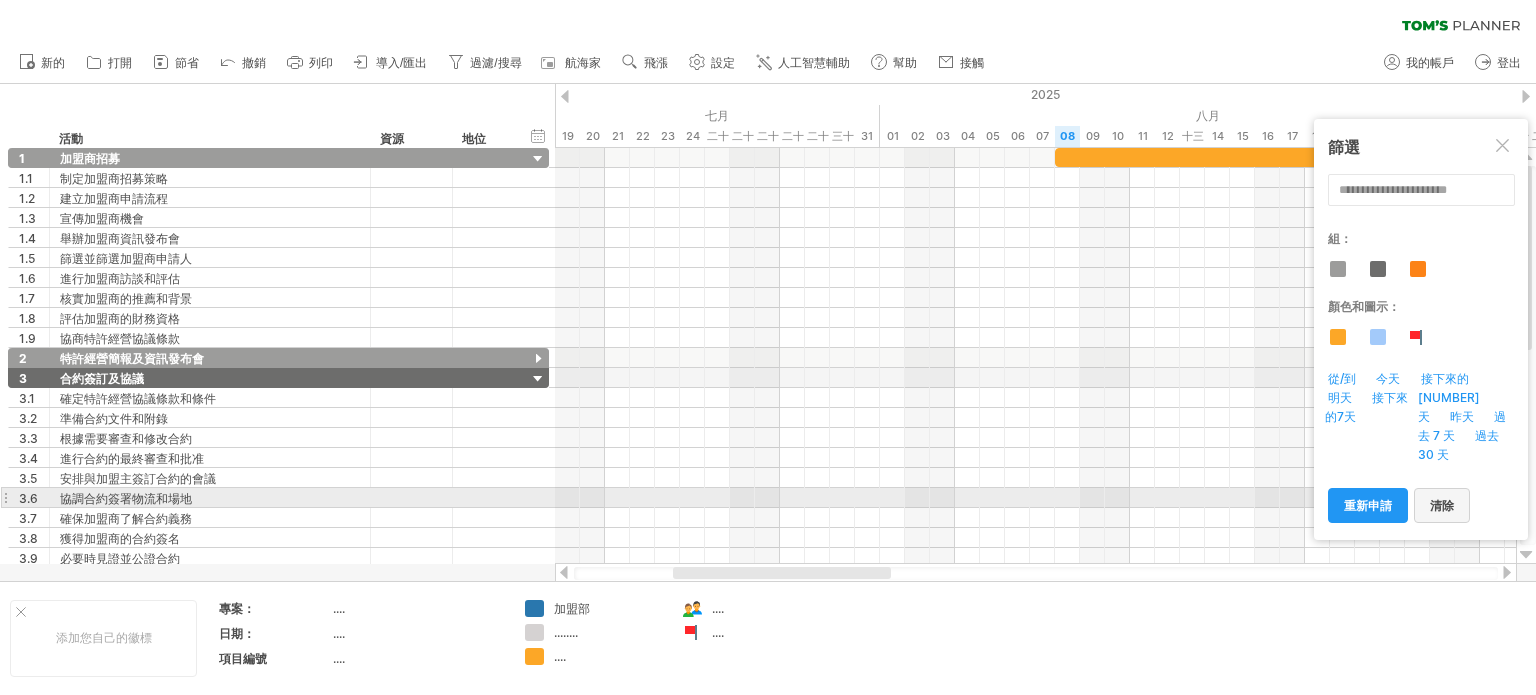 click on "清除" at bounding box center [1442, 505] 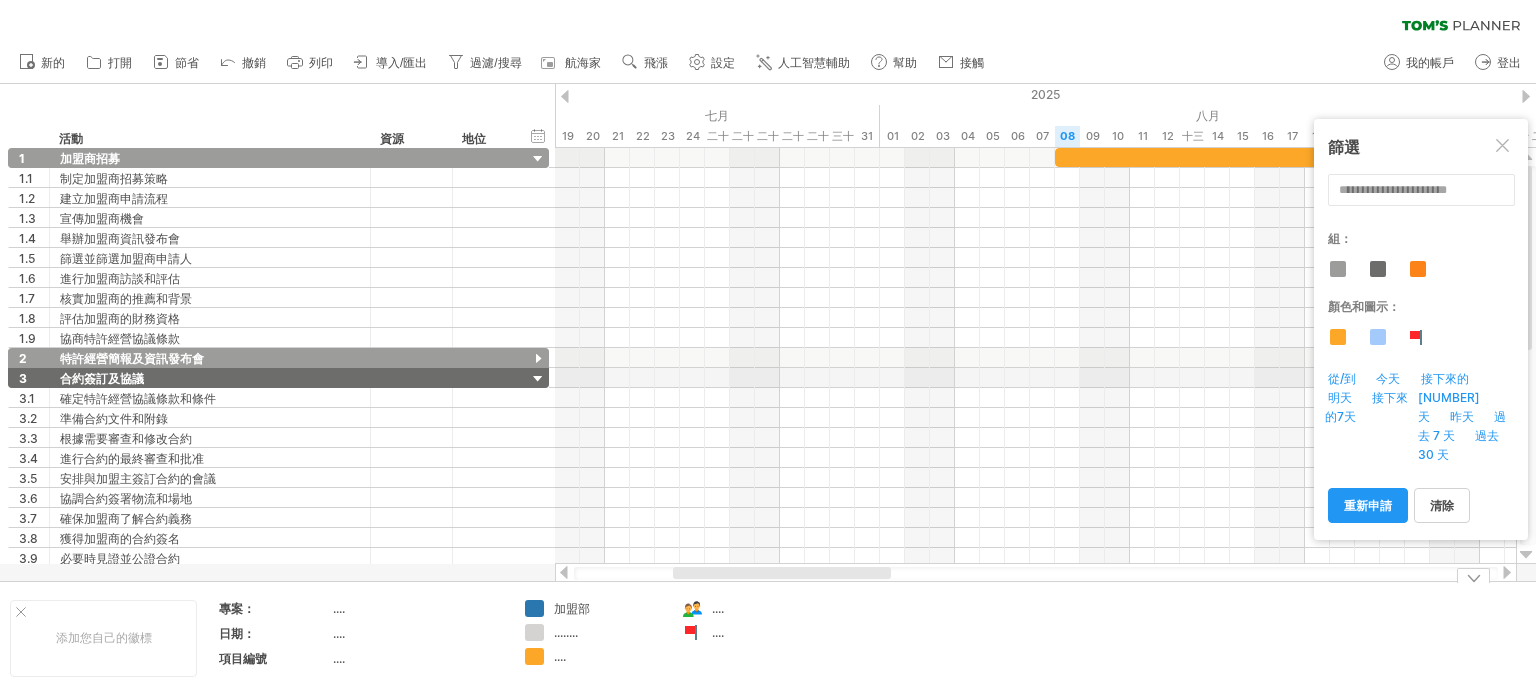 click on "添加您自己的徽標 專案： .... 日期： .... 項目編號 .... 加盟部 ........ .... .... ...." at bounding box center [50000, 638] 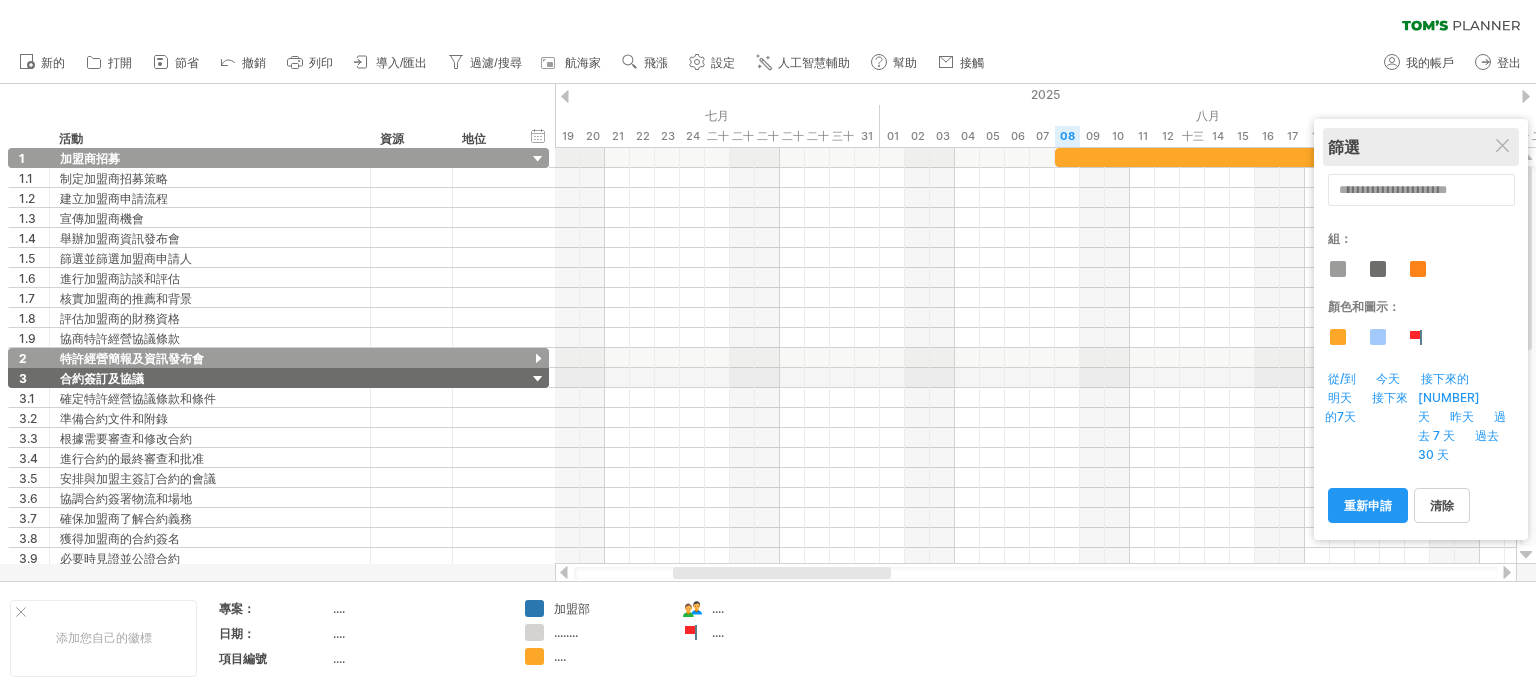 click on "篩選" at bounding box center (1421, 148) 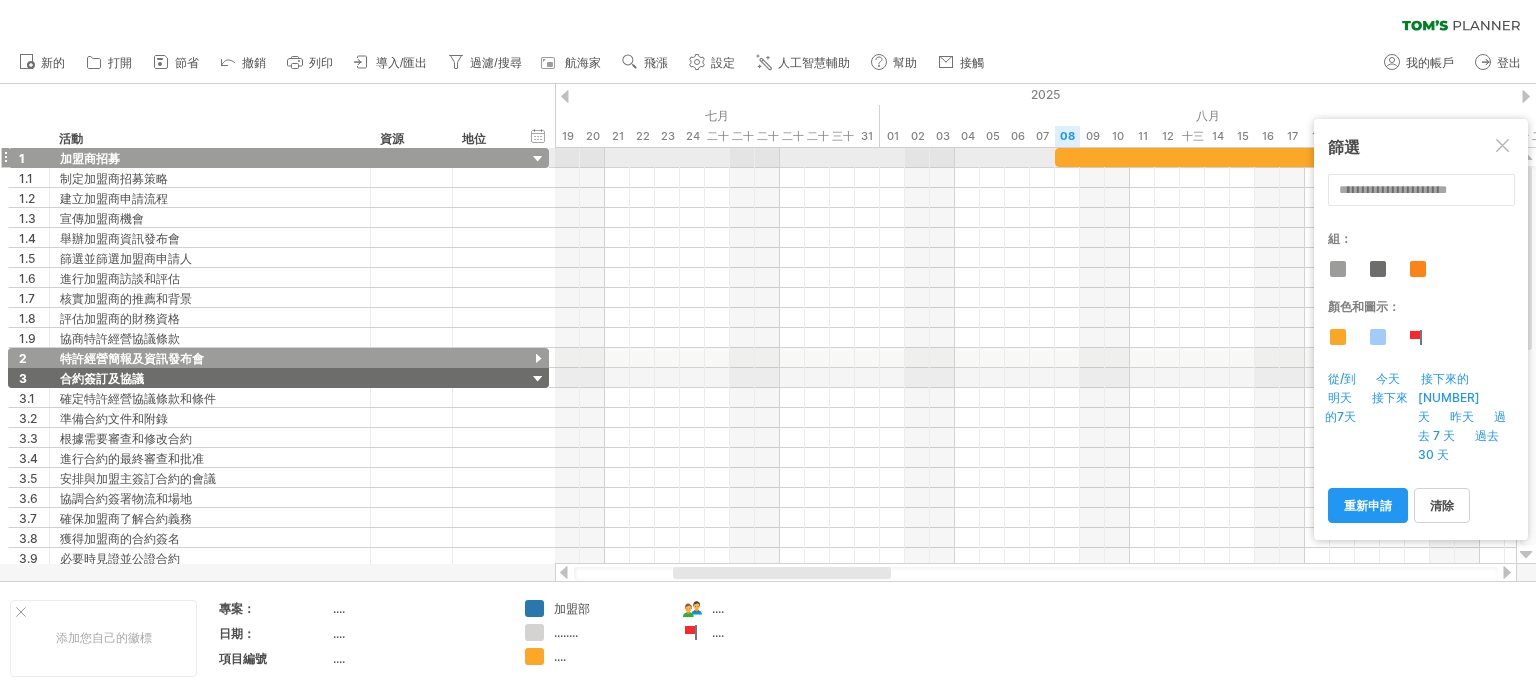 click at bounding box center (1504, 147) 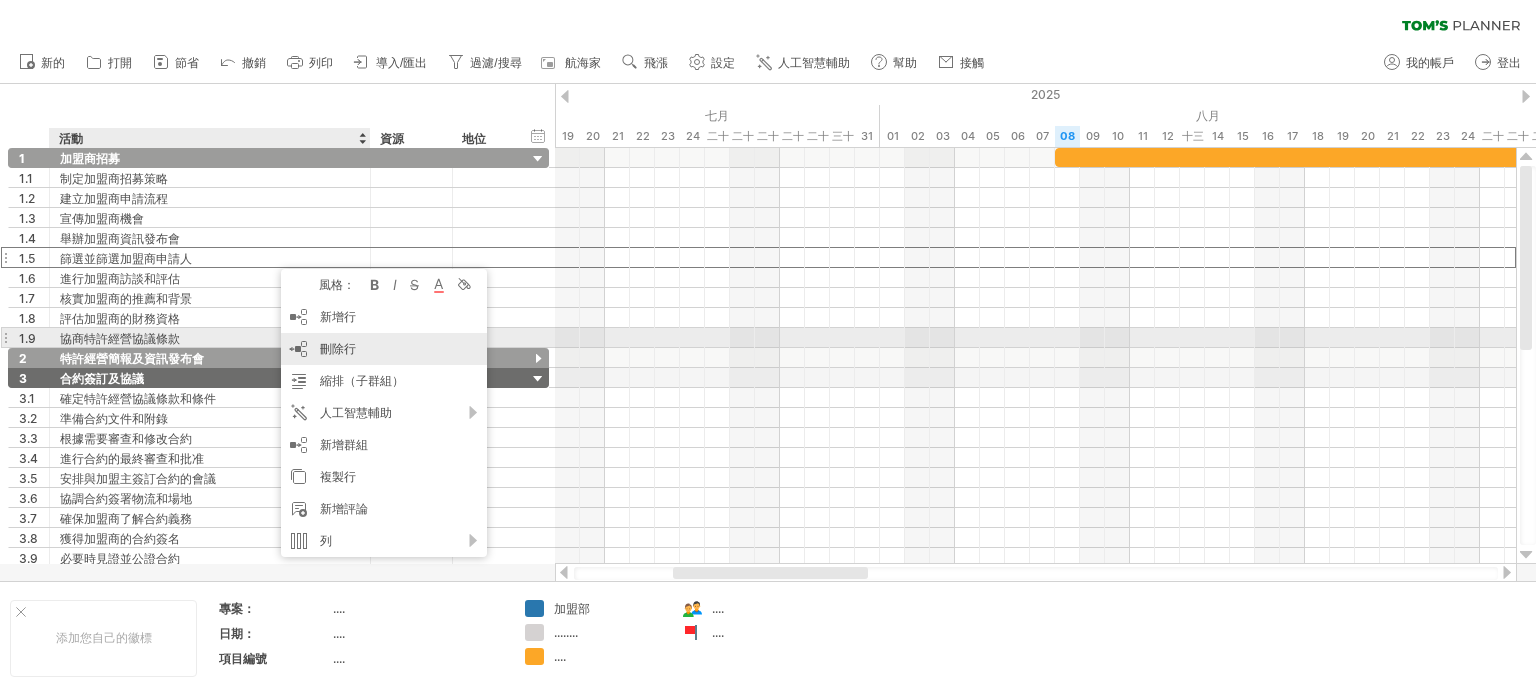 click on "刪除行 刪除選取的行" at bounding box center (384, 349) 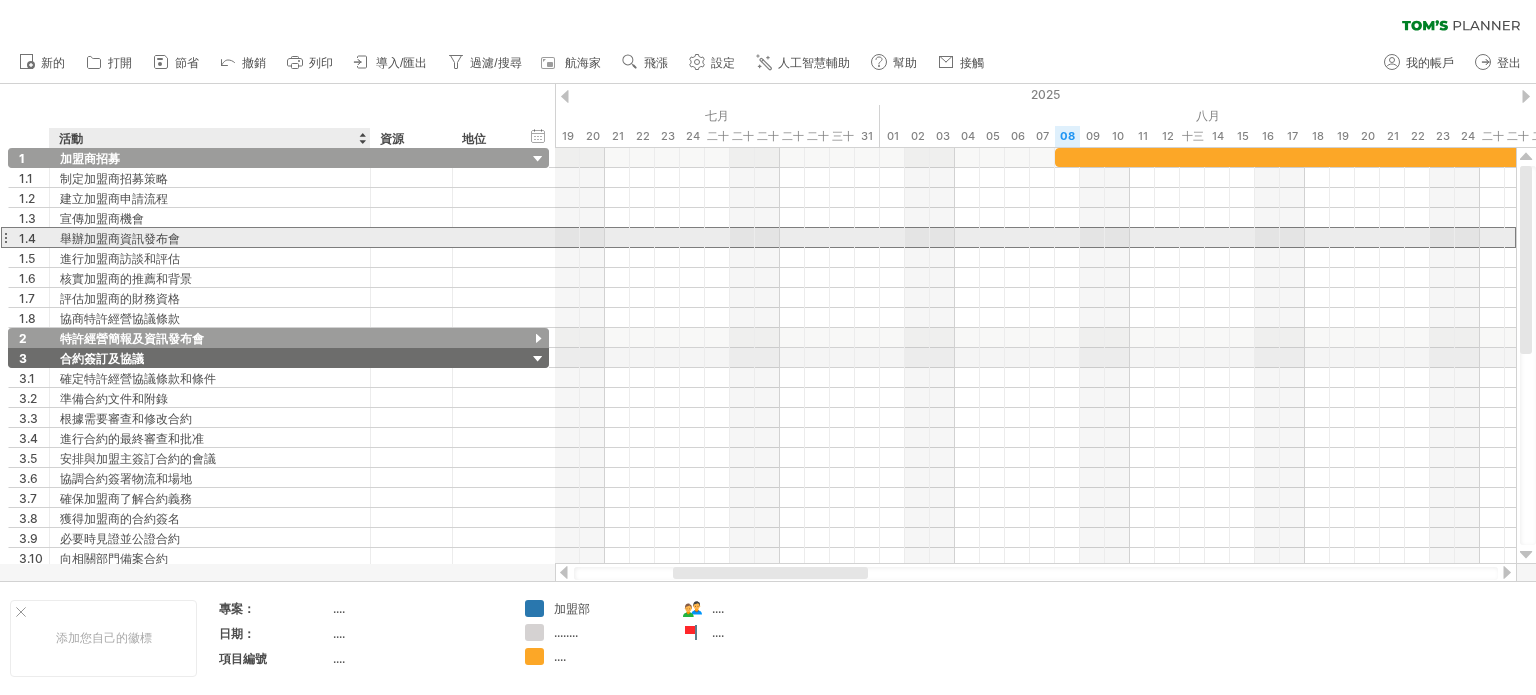 click on "舉辦加盟商資訊發布會" at bounding box center (120, 238) 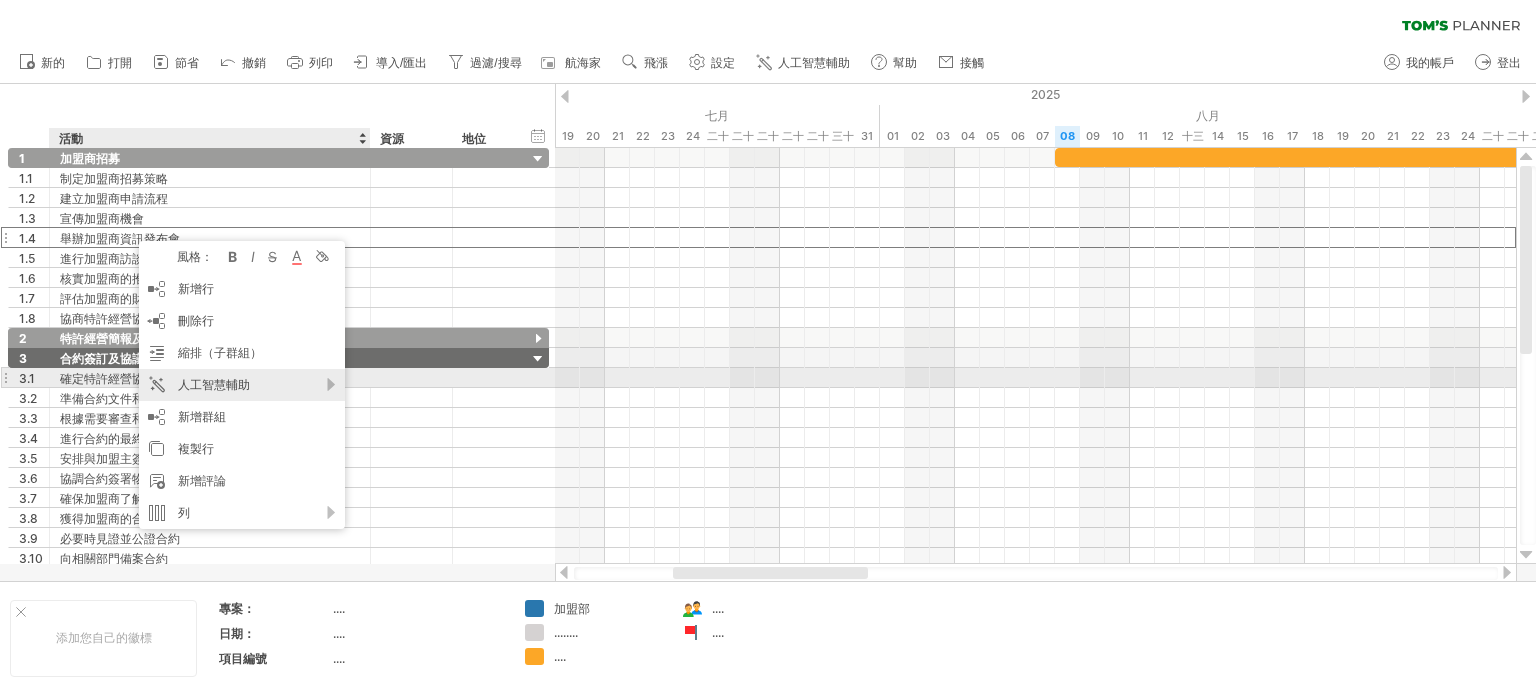 click on "人工智慧輔助" at bounding box center (214, 384) 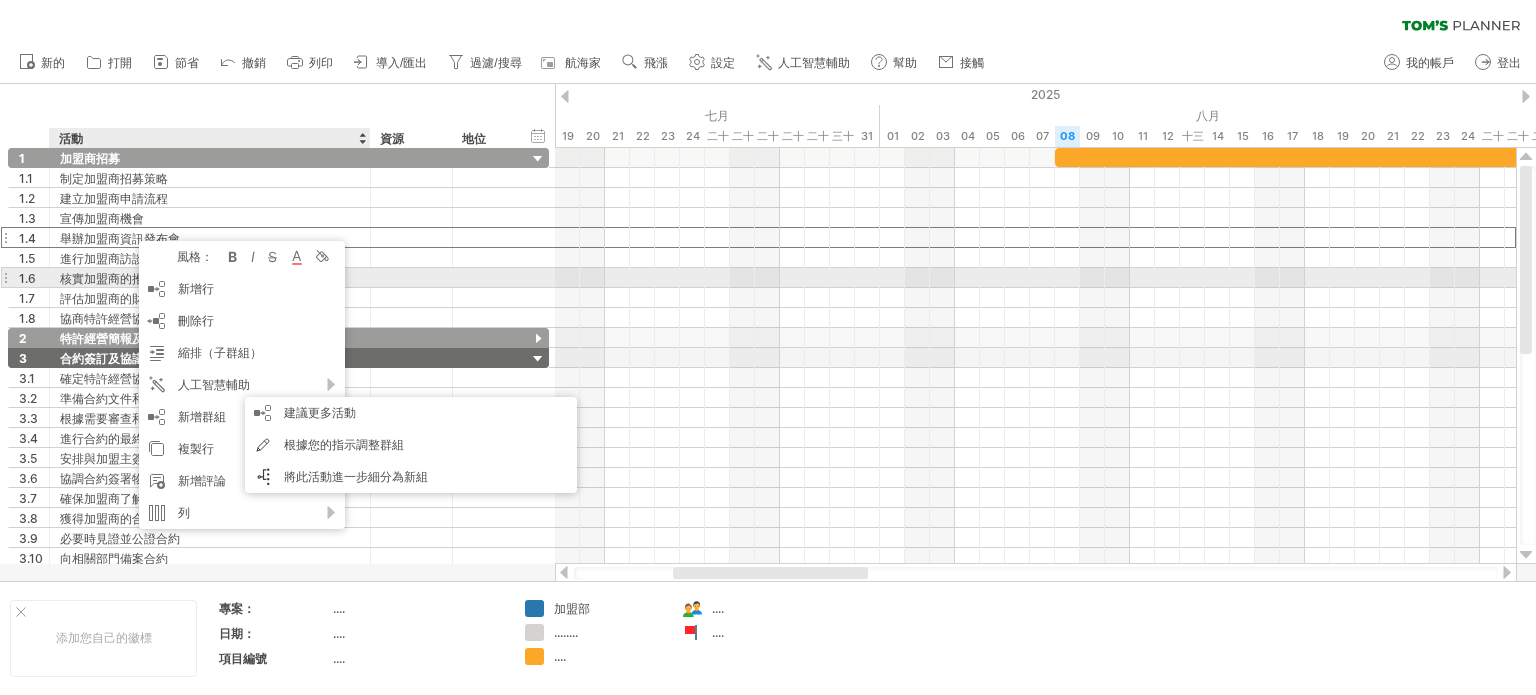 click at bounding box center (411, 277) 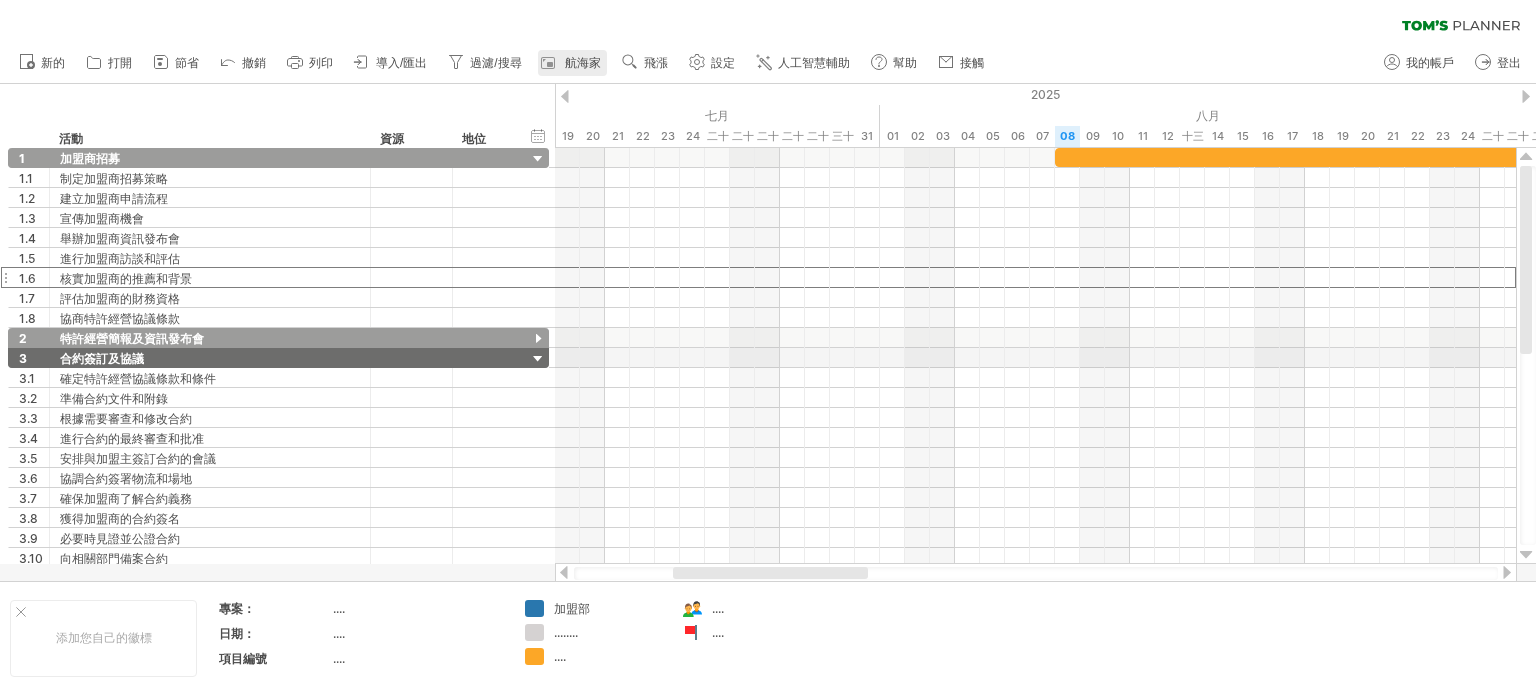 click on "航海家" at bounding box center (583, 63) 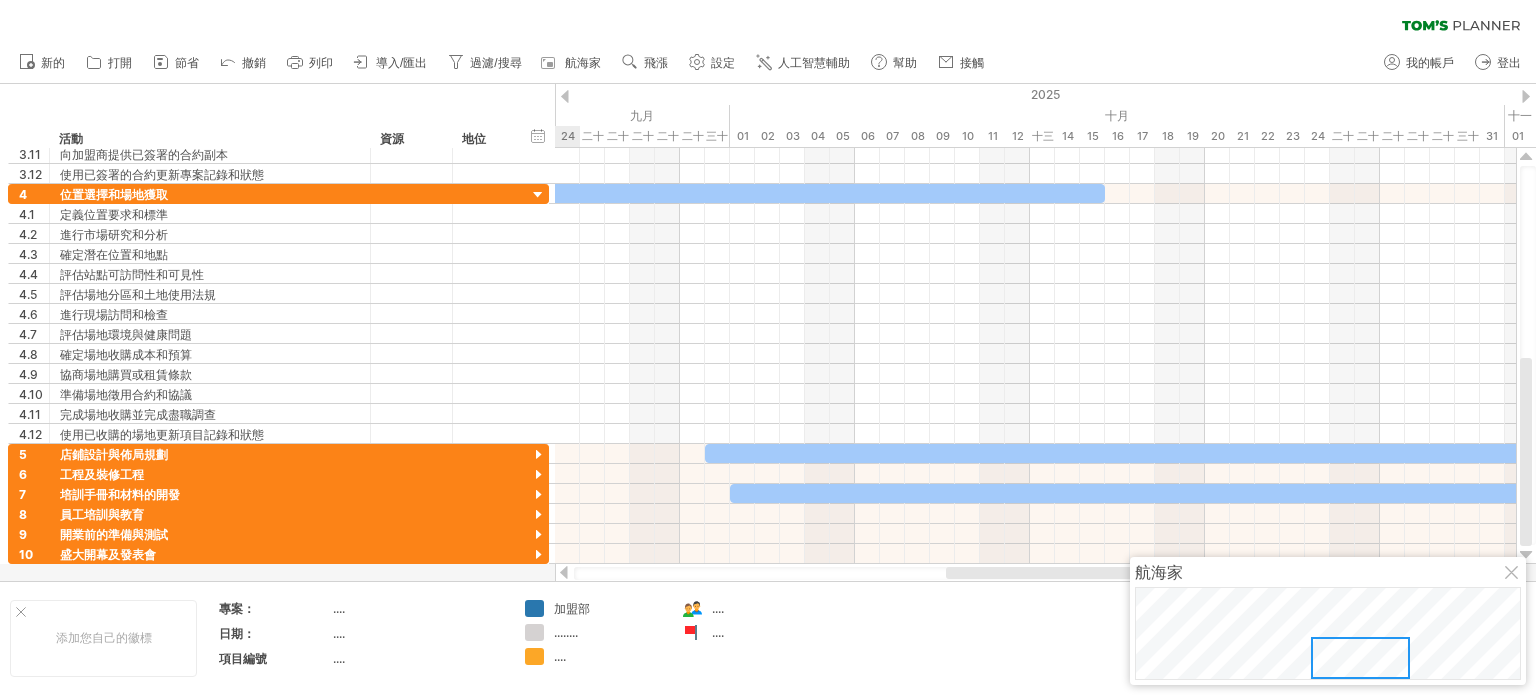 click at bounding box center (1360, 658) 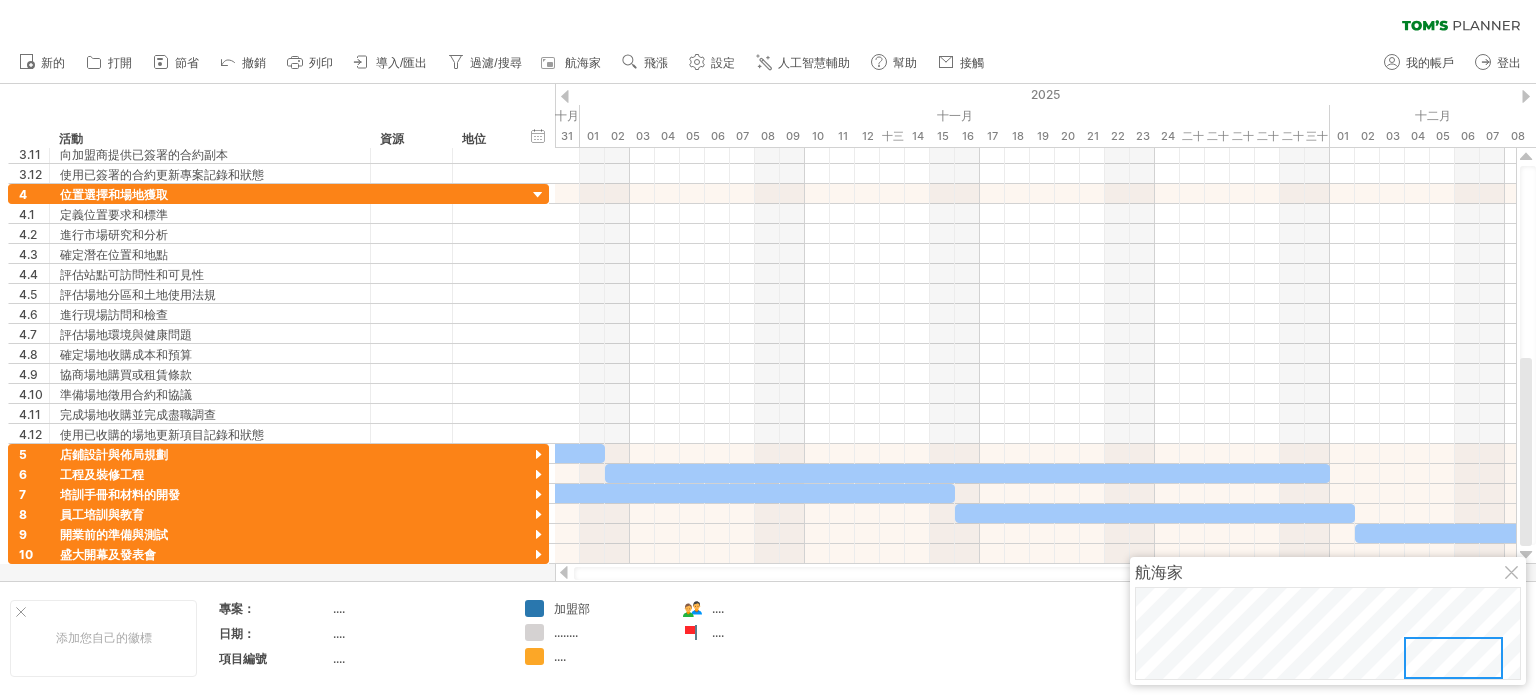 click at bounding box center [1513, 574] 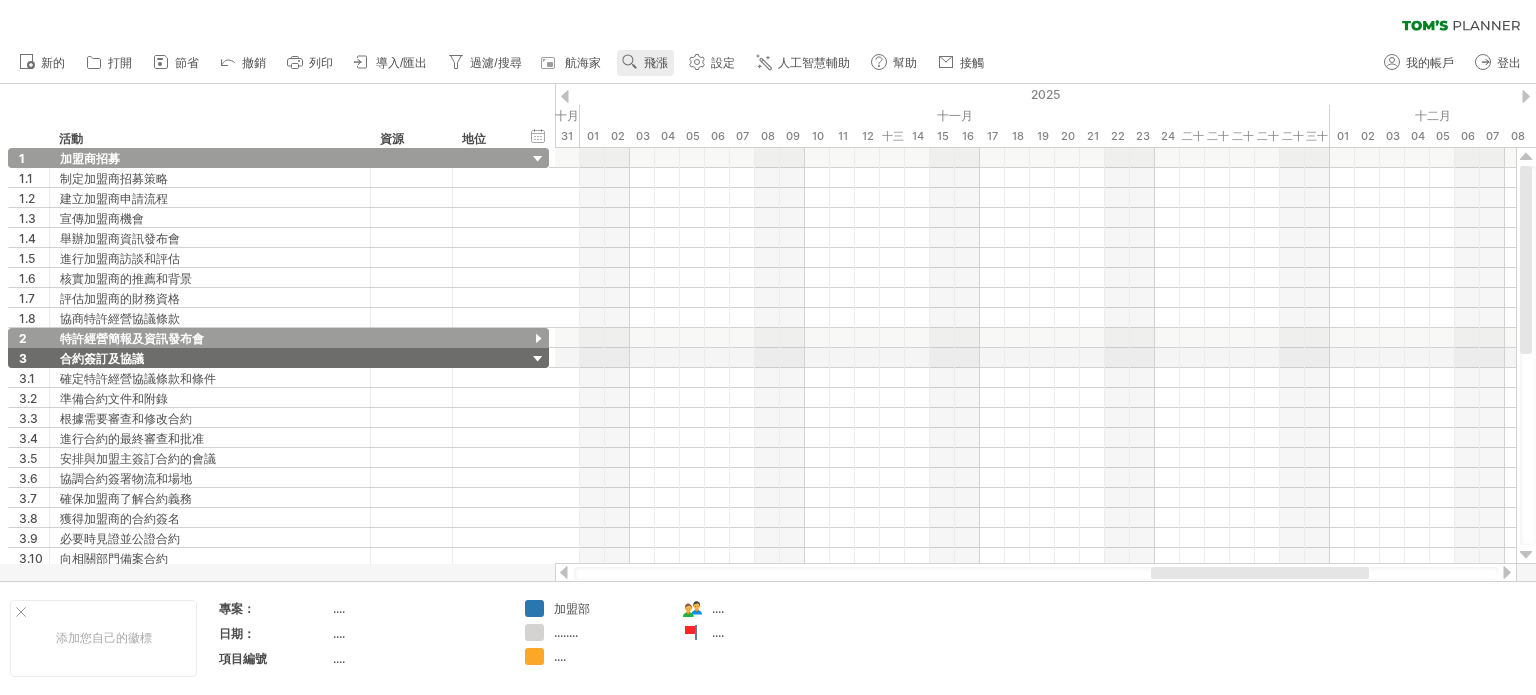 click on "飛漲" at bounding box center [656, 63] 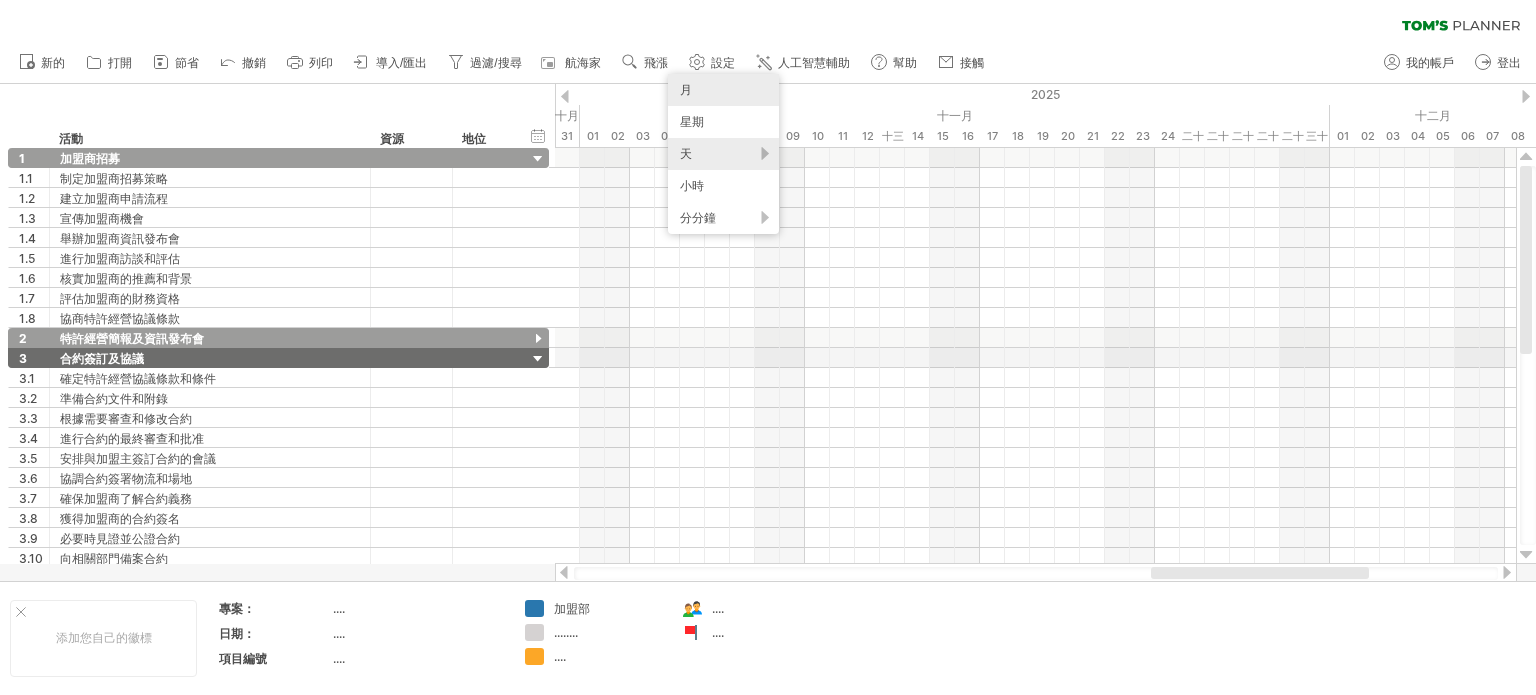 click on "月" at bounding box center (686, 89) 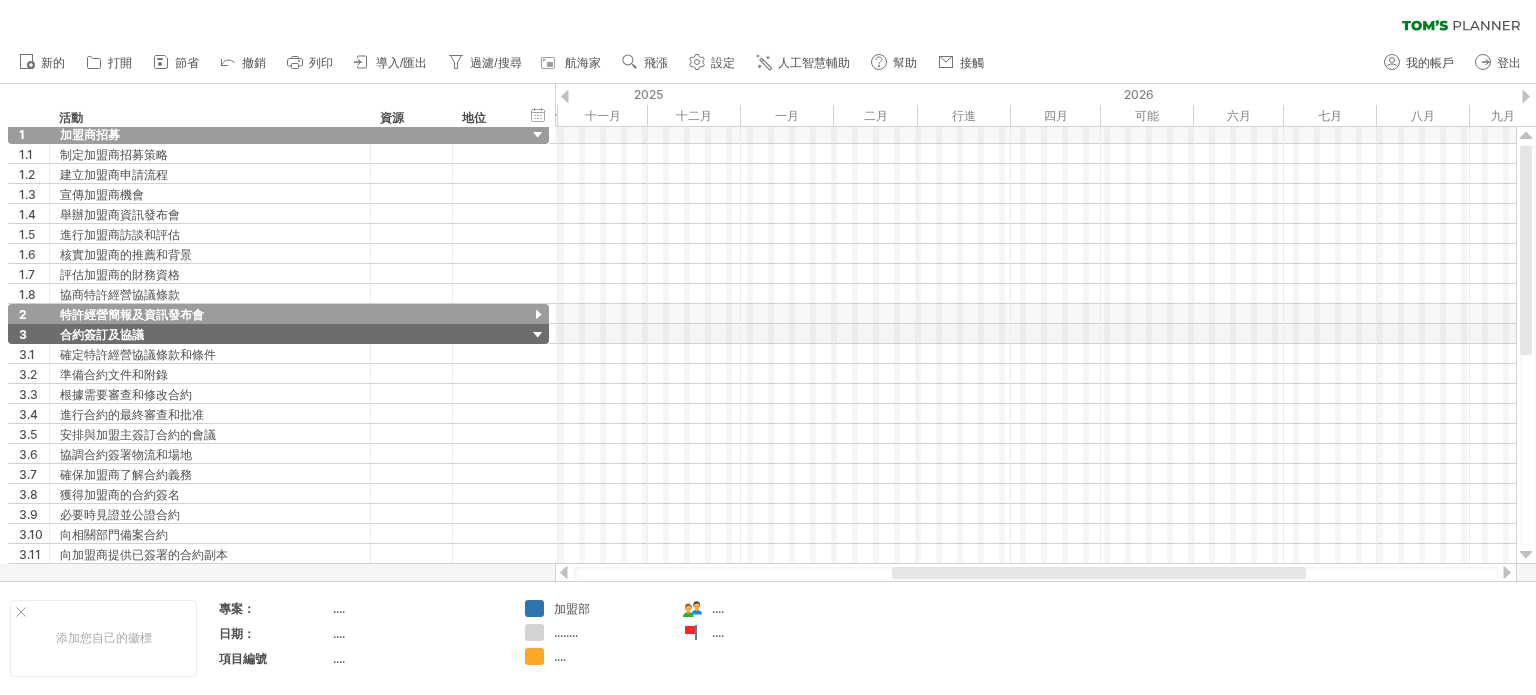 click at bounding box center [565, 96] 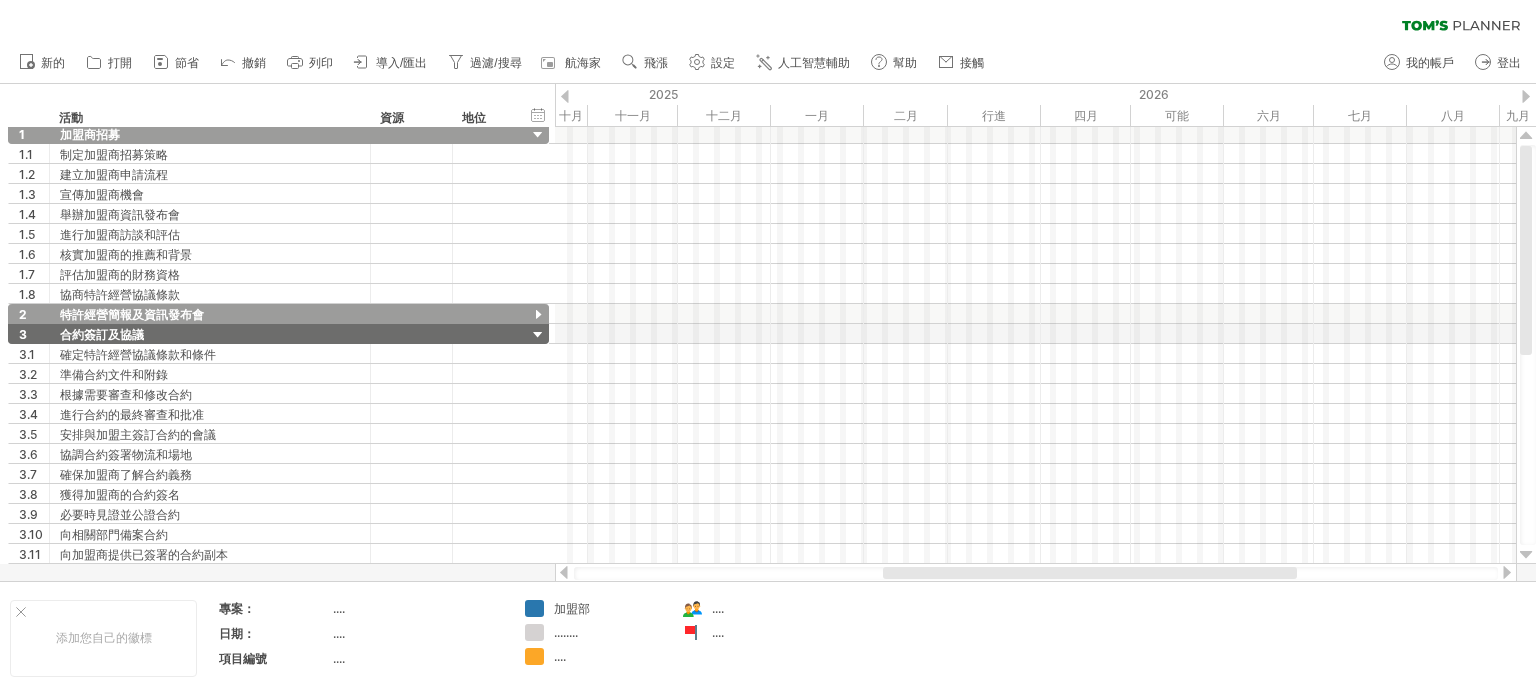 click at bounding box center [565, 96] 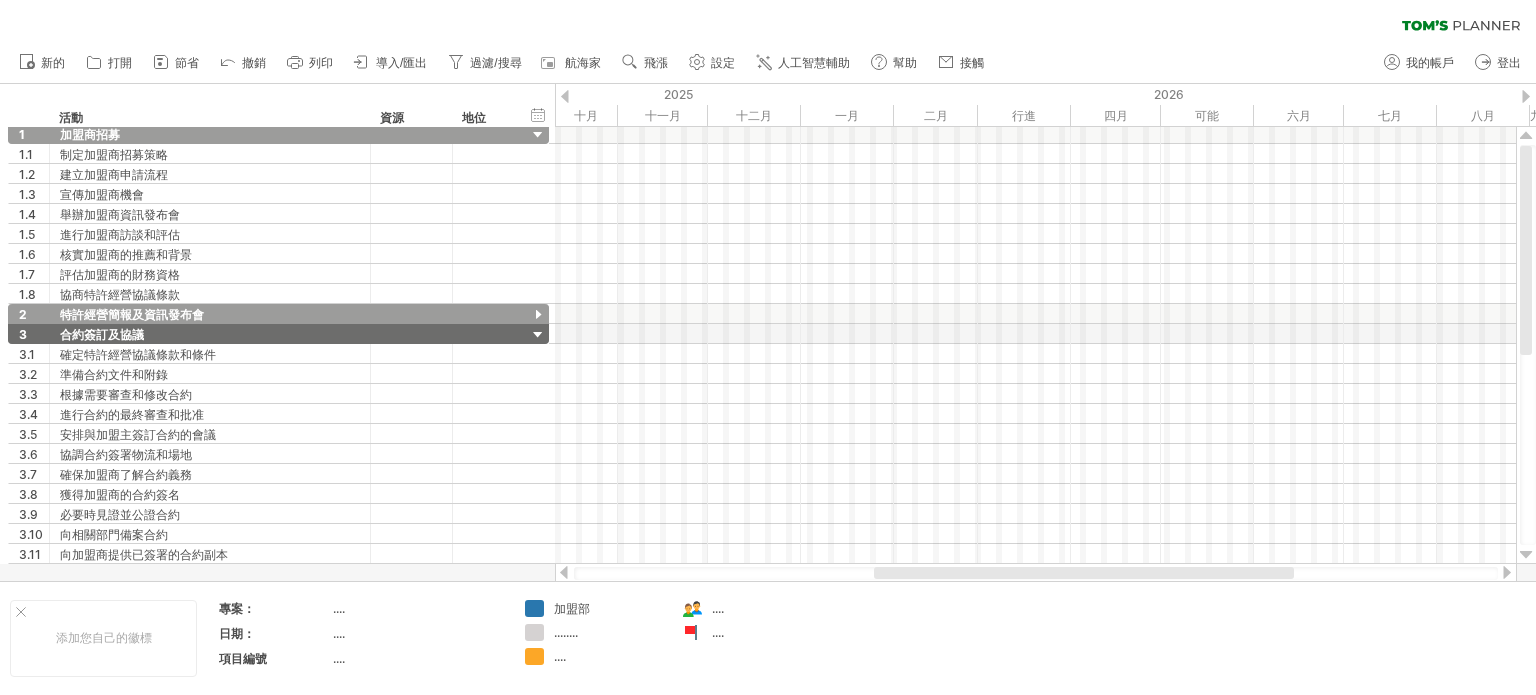 click at bounding box center [565, 96] 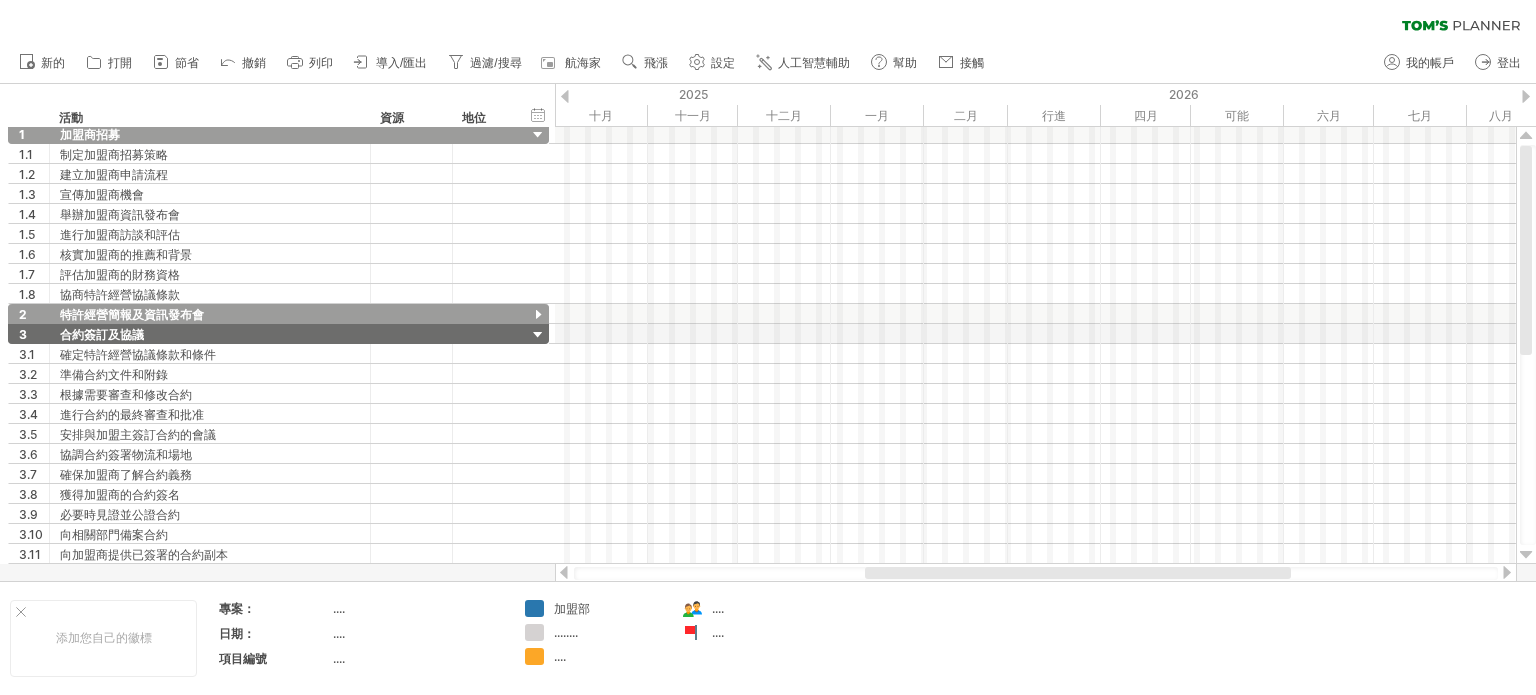 click at bounding box center (565, 96) 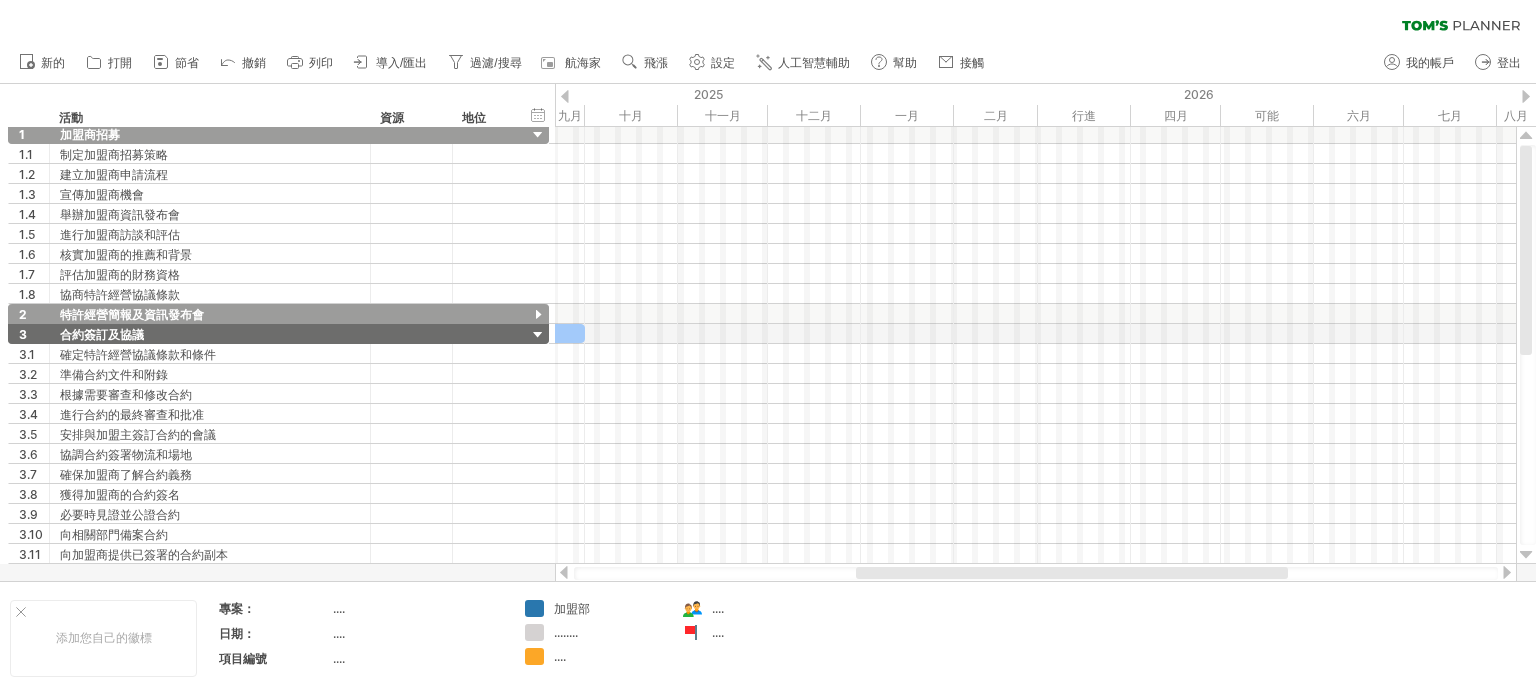 click at bounding box center (565, 96) 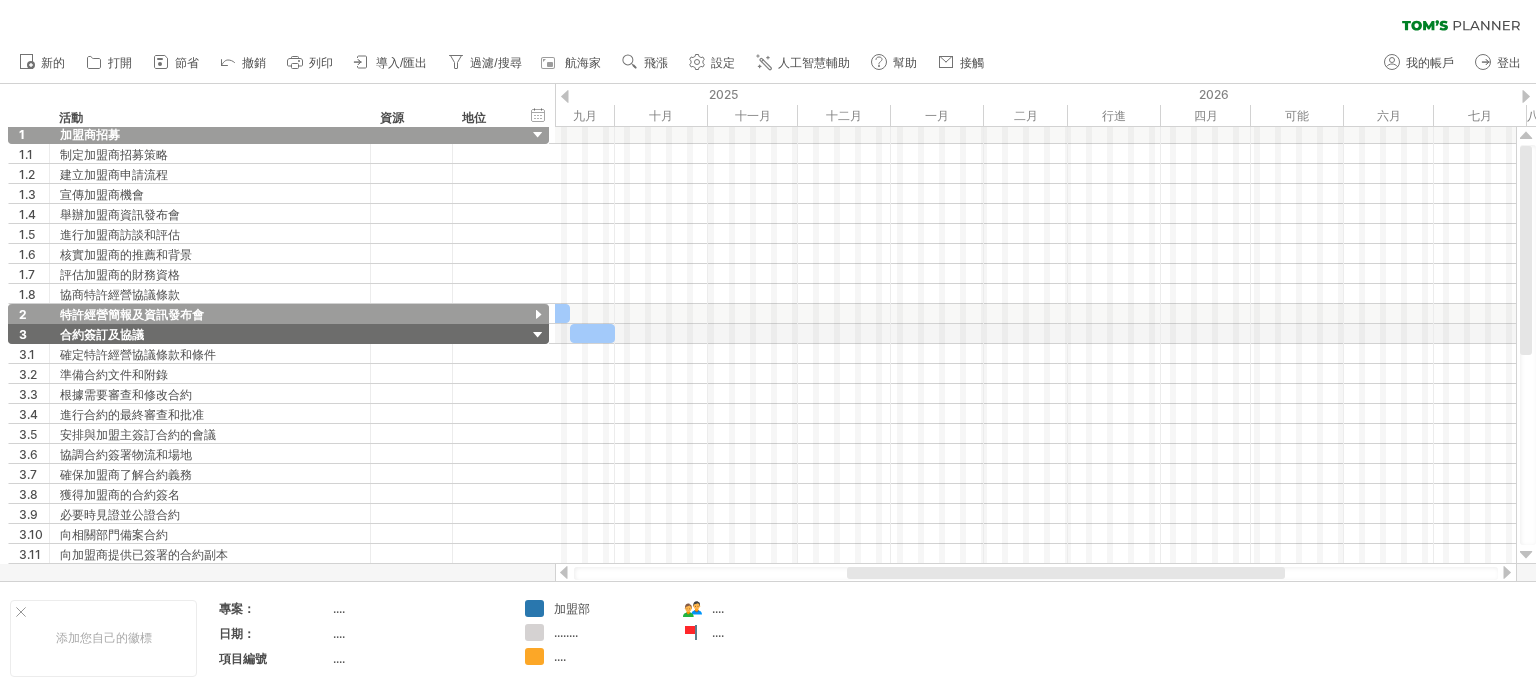 click at bounding box center (565, 96) 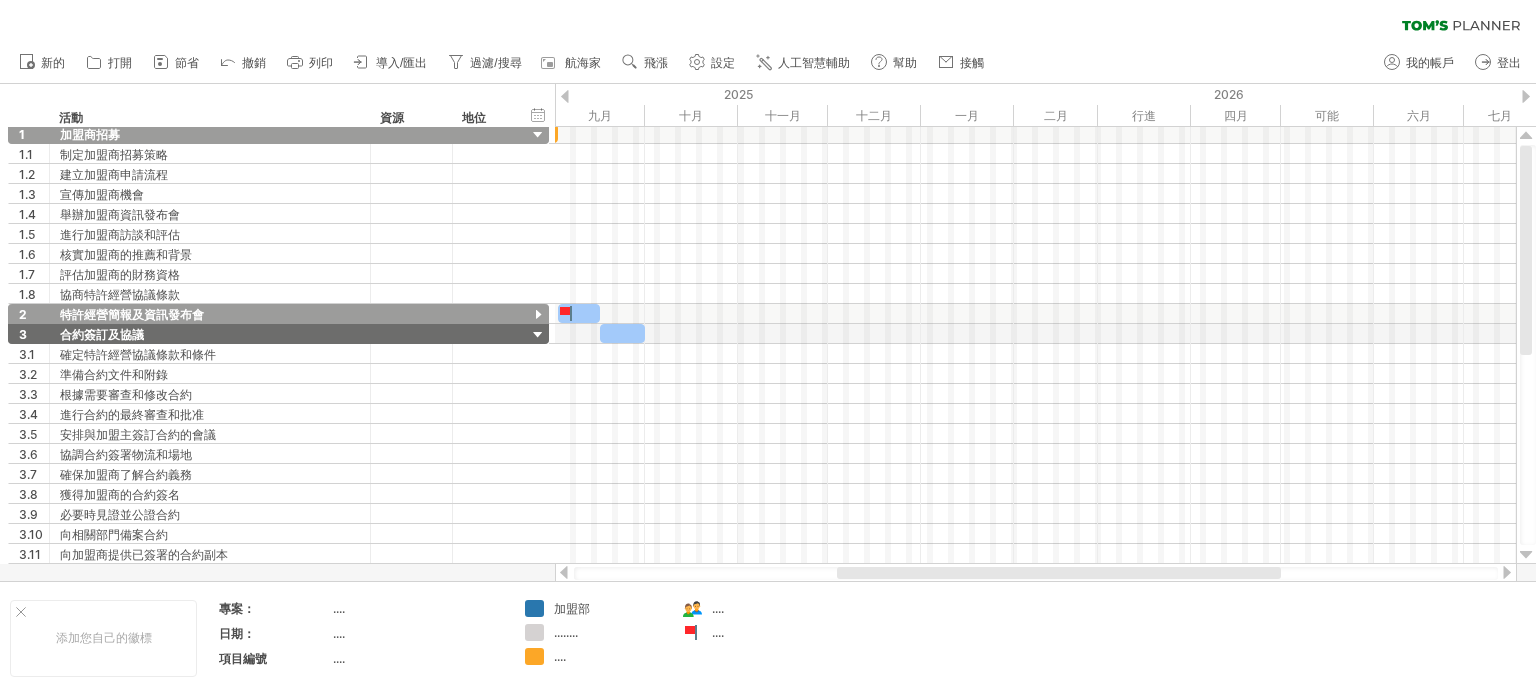click at bounding box center [565, 96] 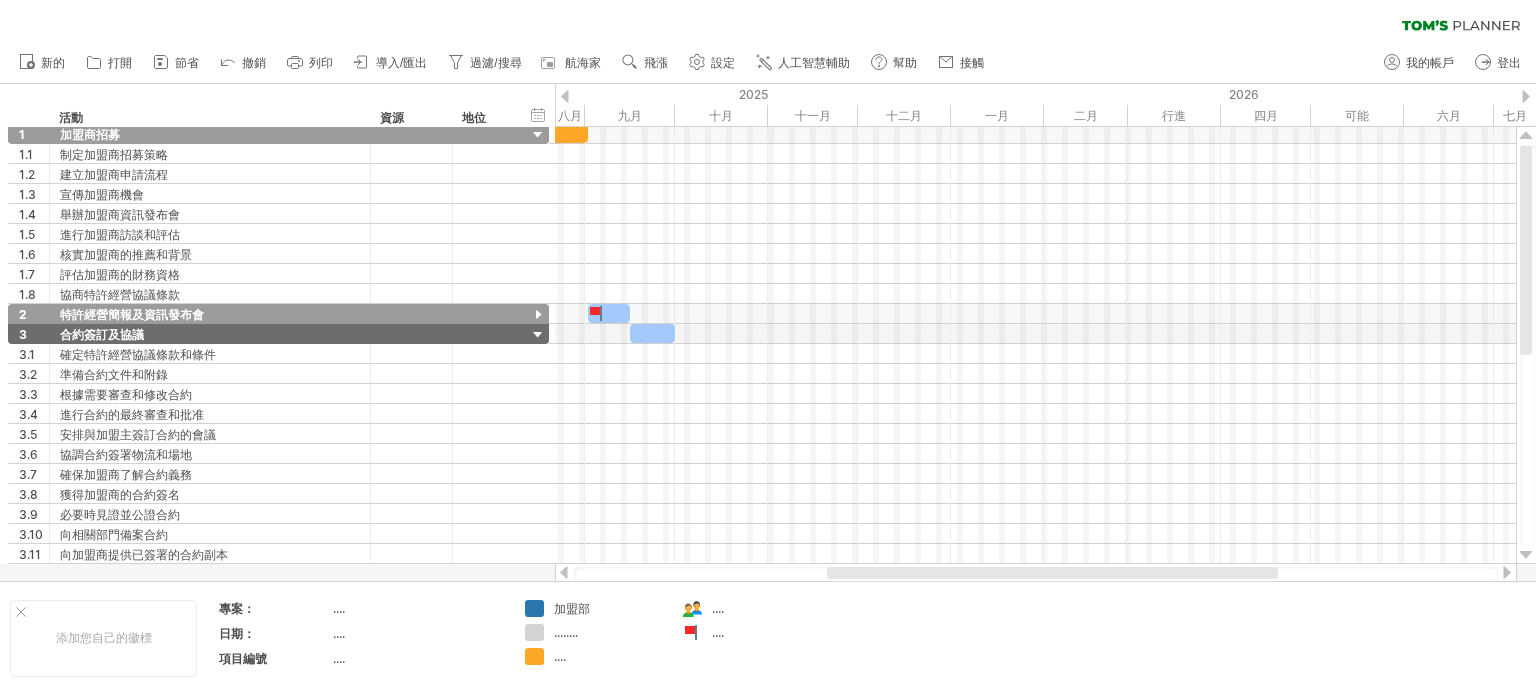 click at bounding box center [565, 96] 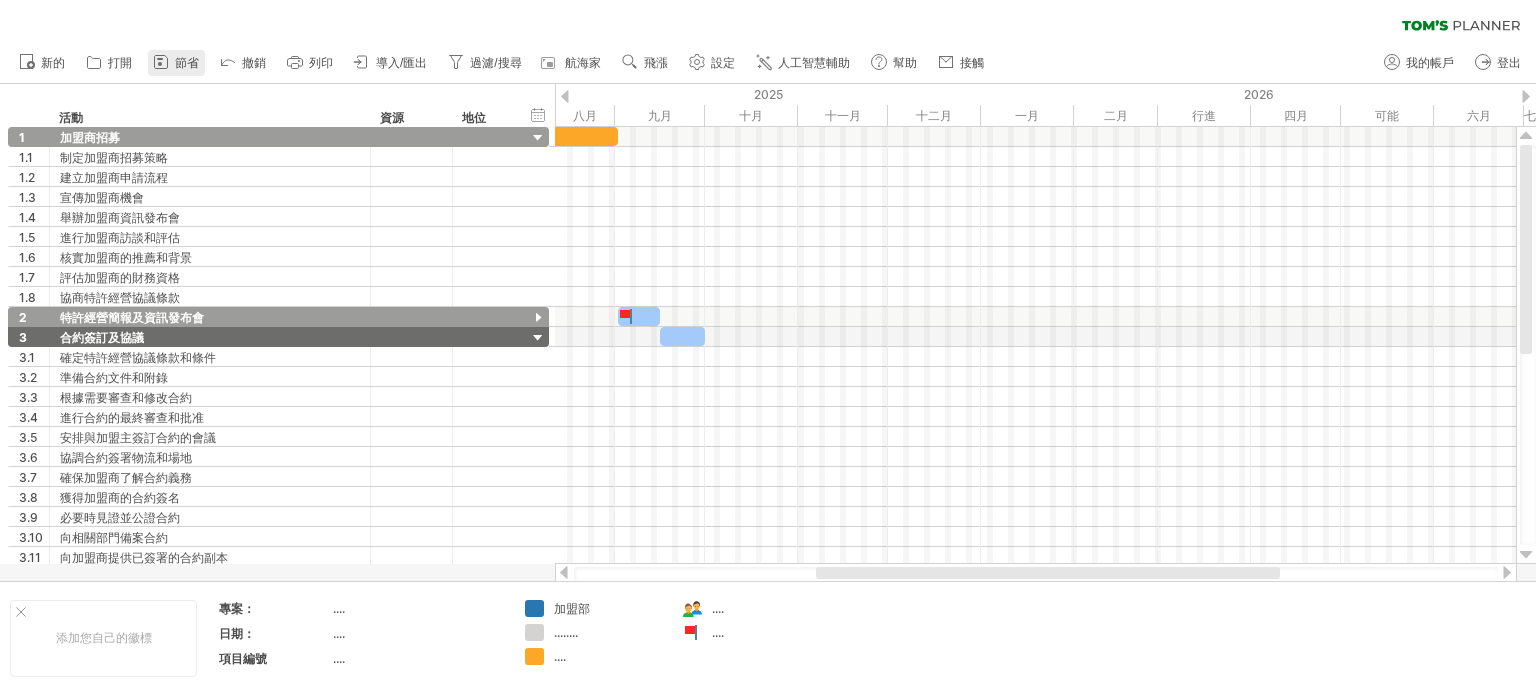 click on "節省" at bounding box center [187, 63] 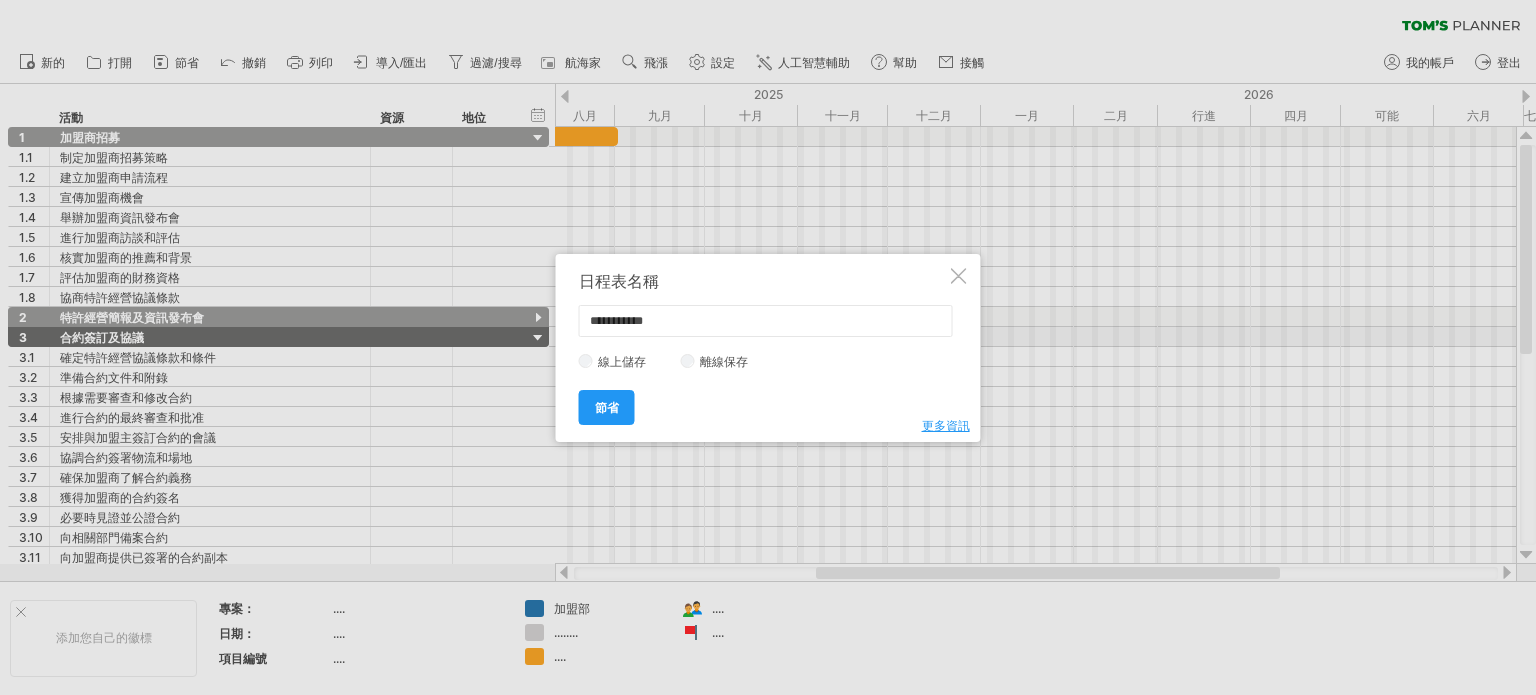 click on "**********" at bounding box center [768, 348] 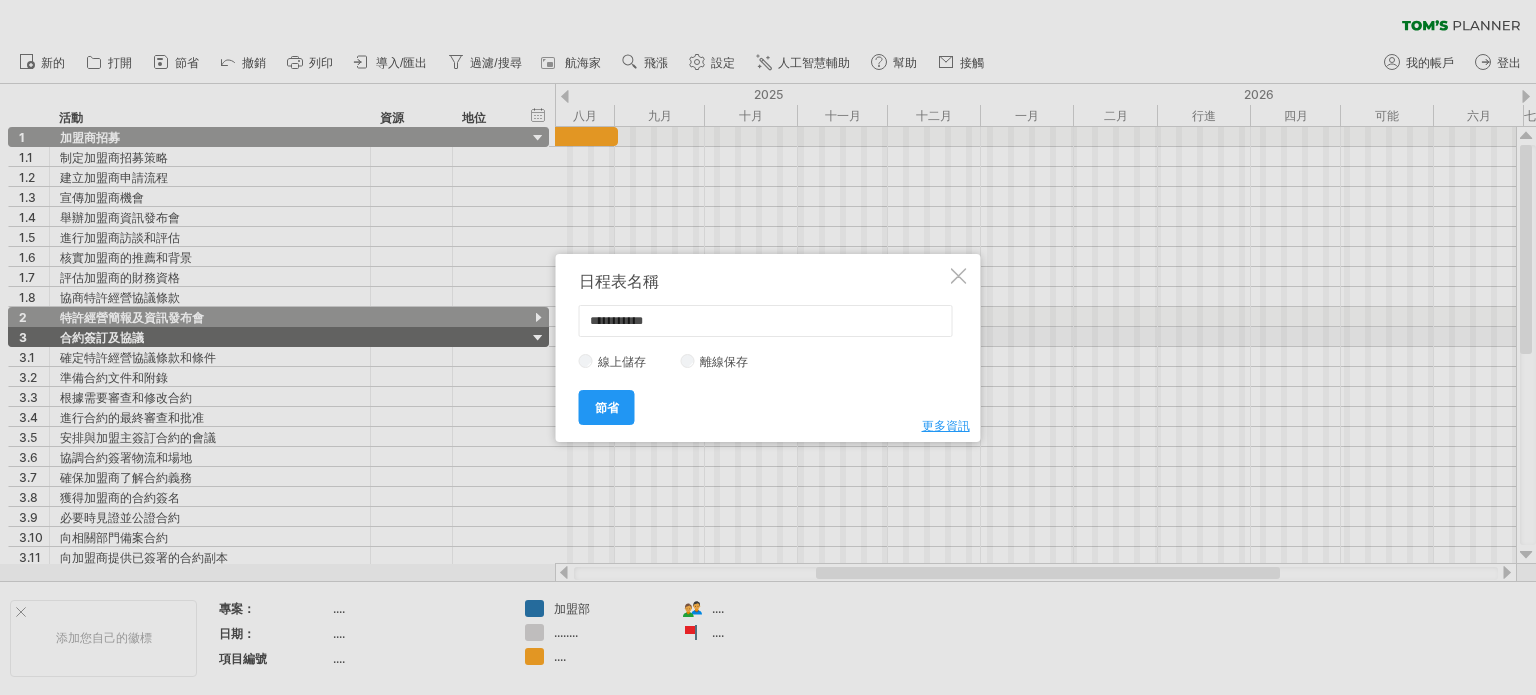 click at bounding box center (959, 276) 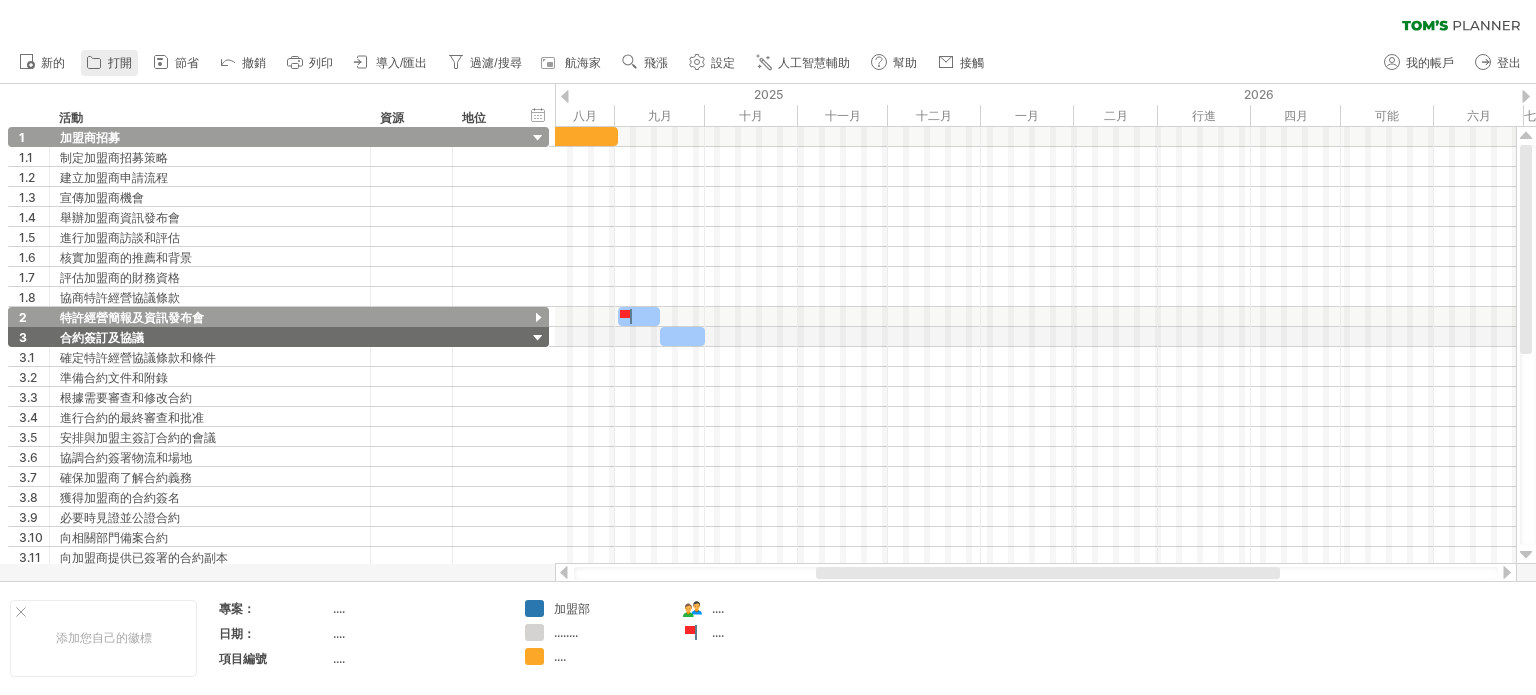 click on "打開" at bounding box center (120, 63) 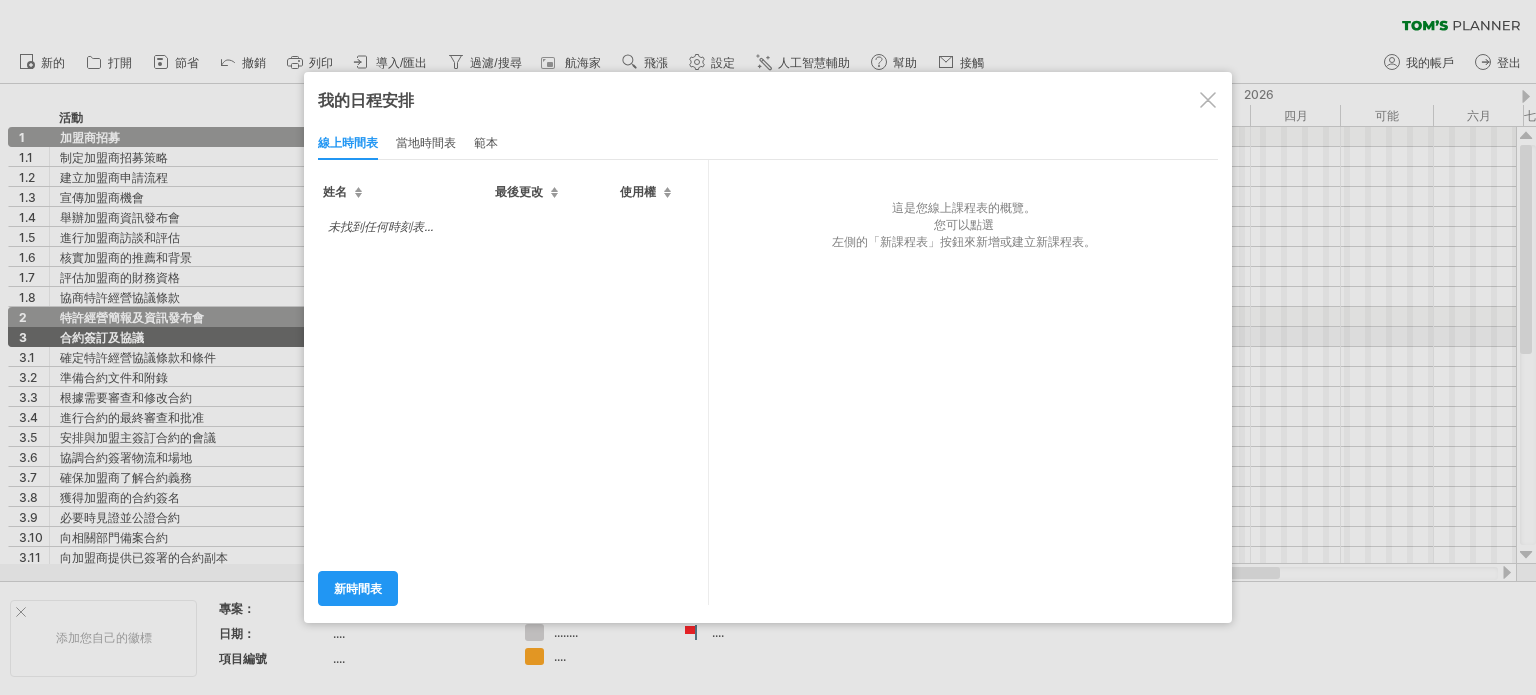 click at bounding box center [1208, 100] 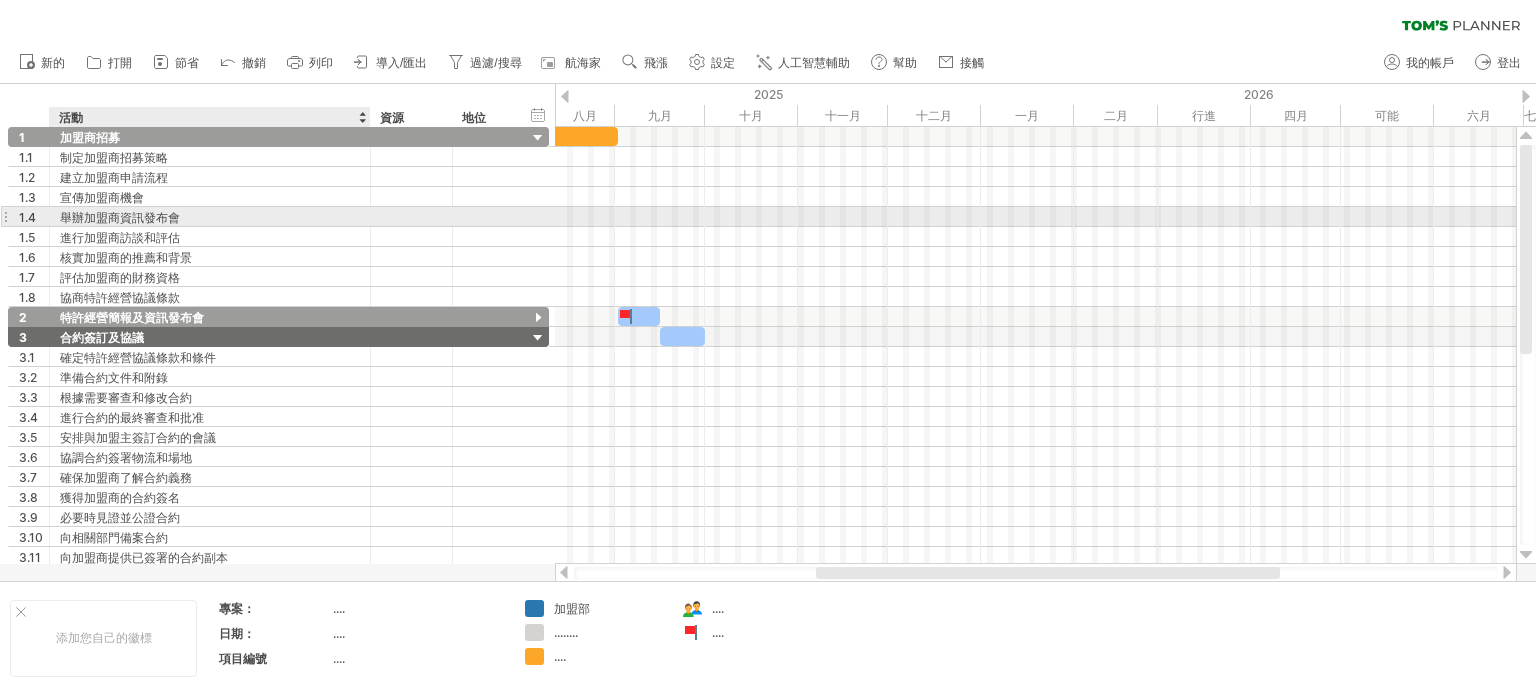 click on "舉辦加盟商資訊發布會" at bounding box center [210, 216] 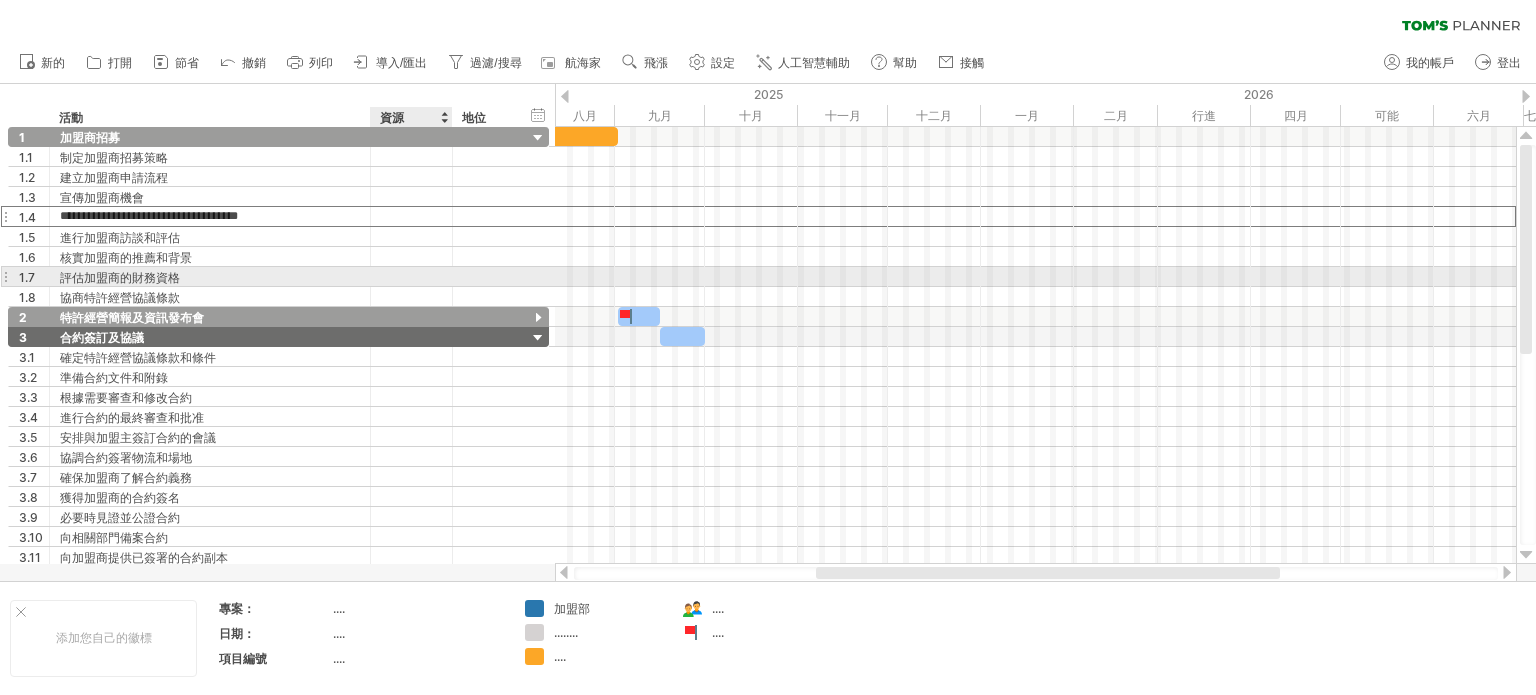 click at bounding box center [485, 276] 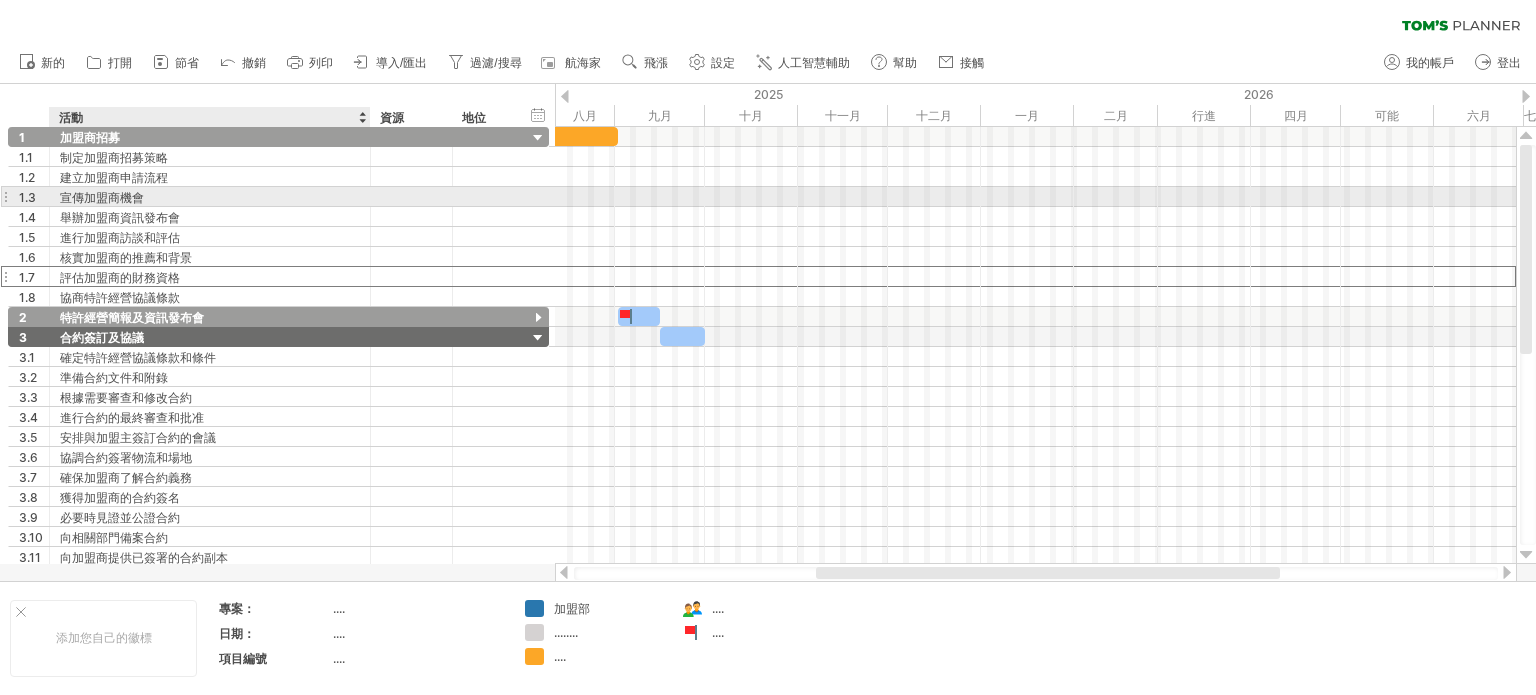 click on "宣傳加盟商機會" at bounding box center [210, 196] 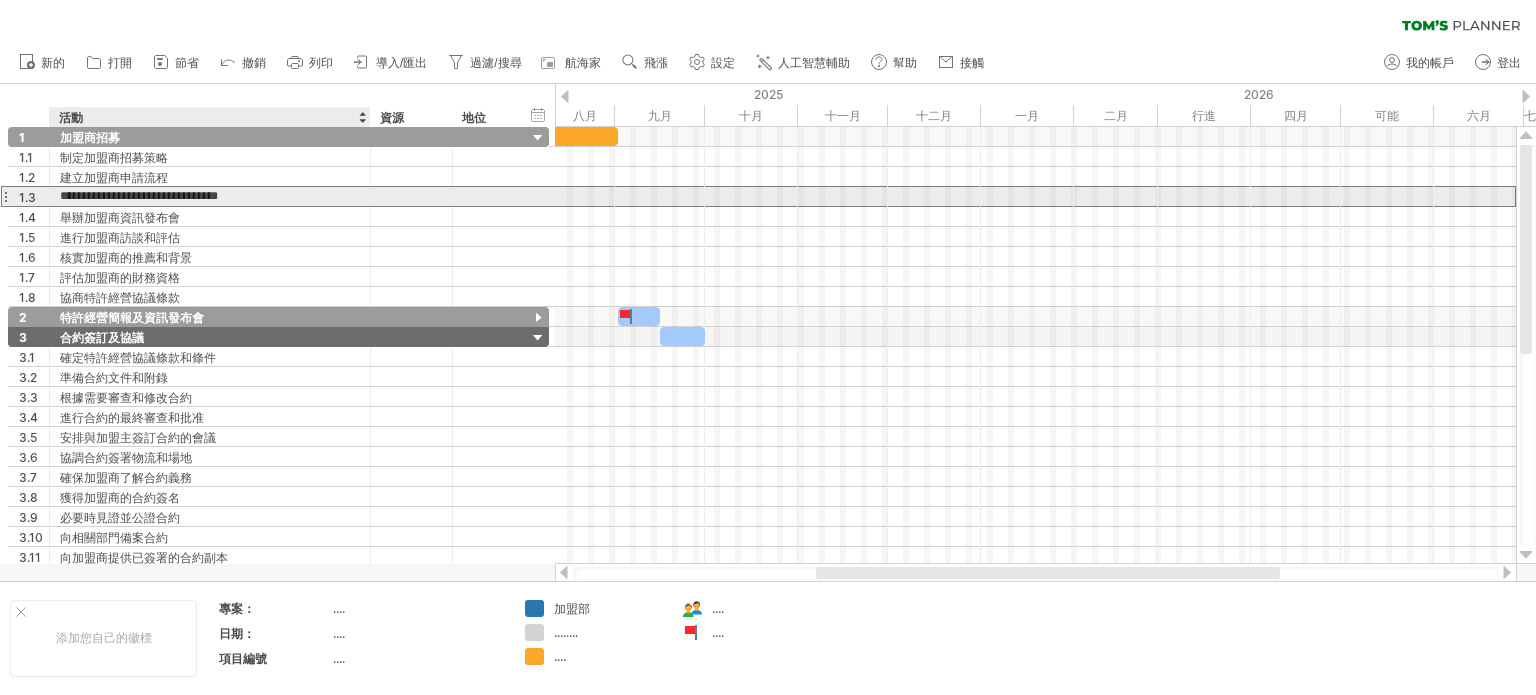 click on "**********" at bounding box center [210, 196] 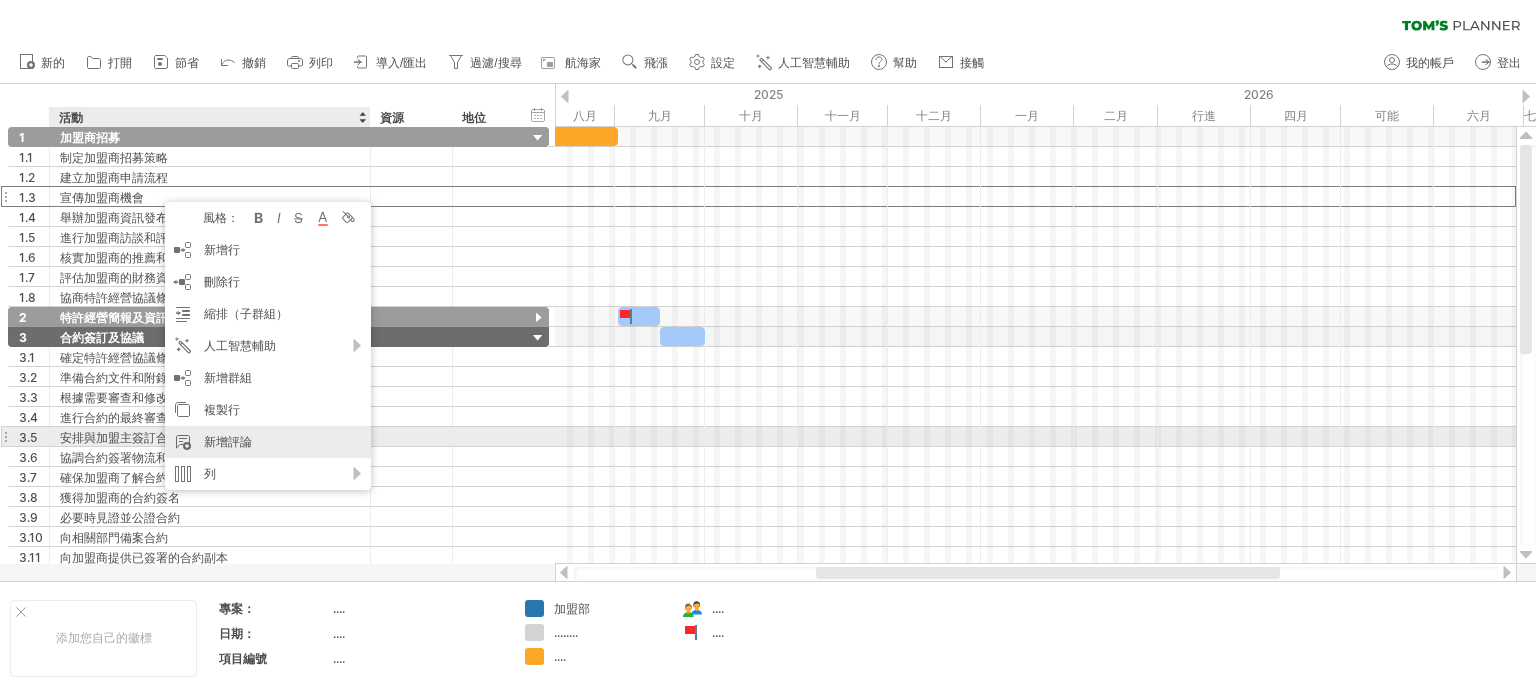 click on "新增評論" at bounding box center (268, 442) 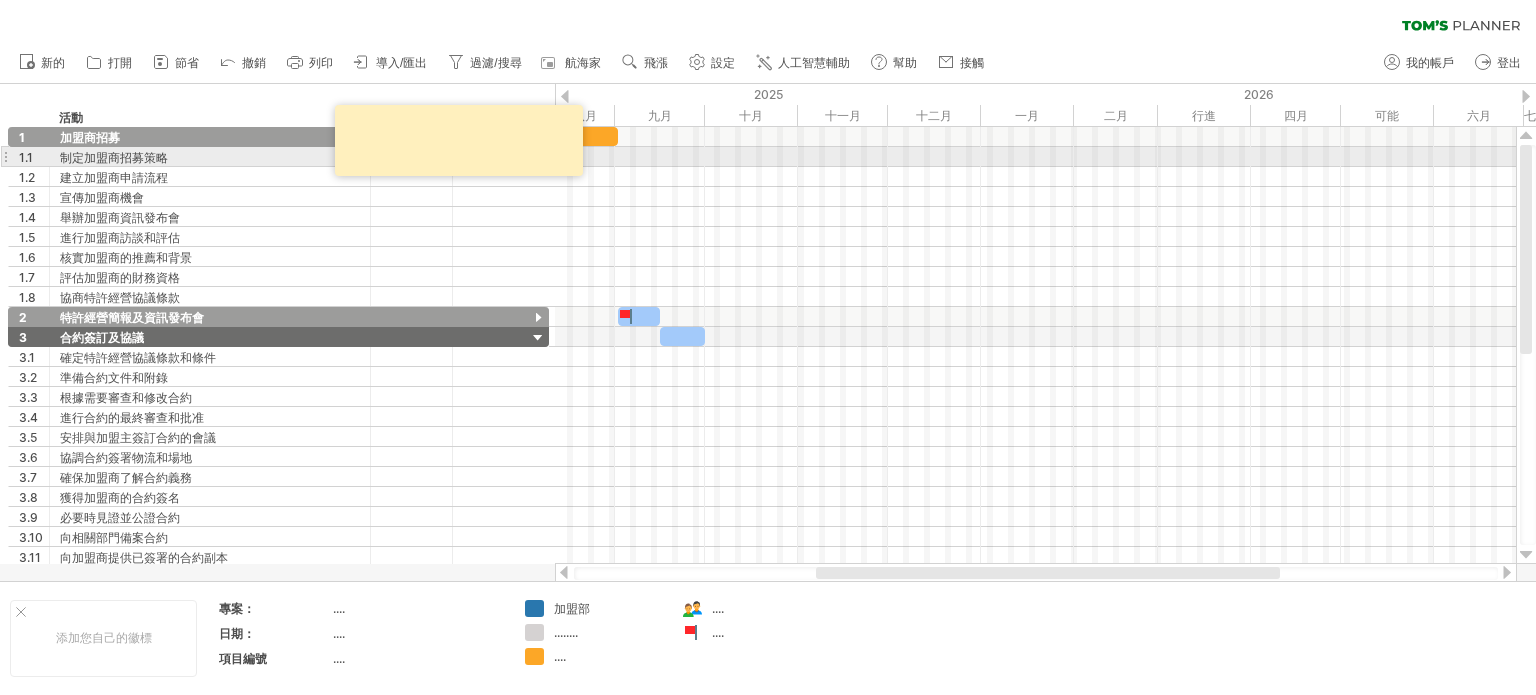 drag, startPoint x: 821, startPoint y: 157, endPoint x: 795, endPoint y: 169, distance: 28.635643 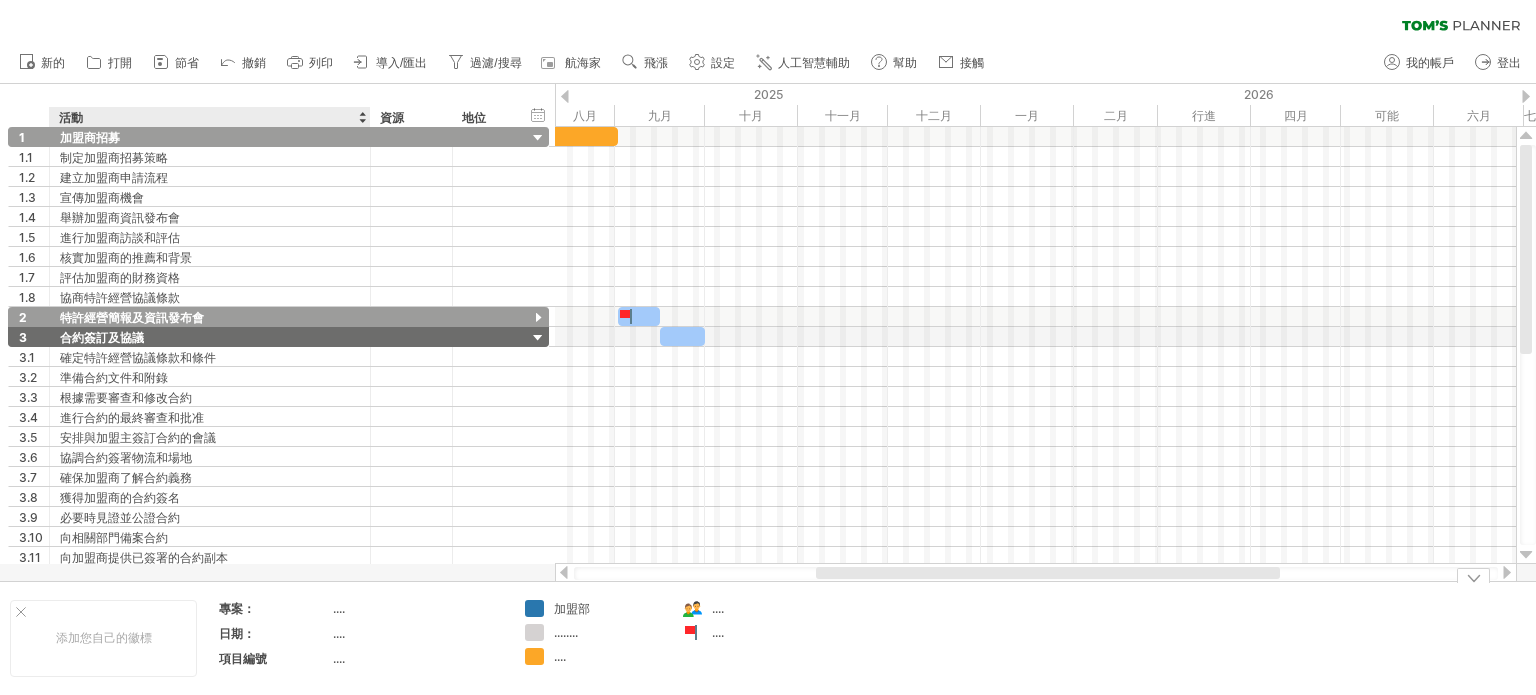 click on "...." at bounding box center [339, 608] 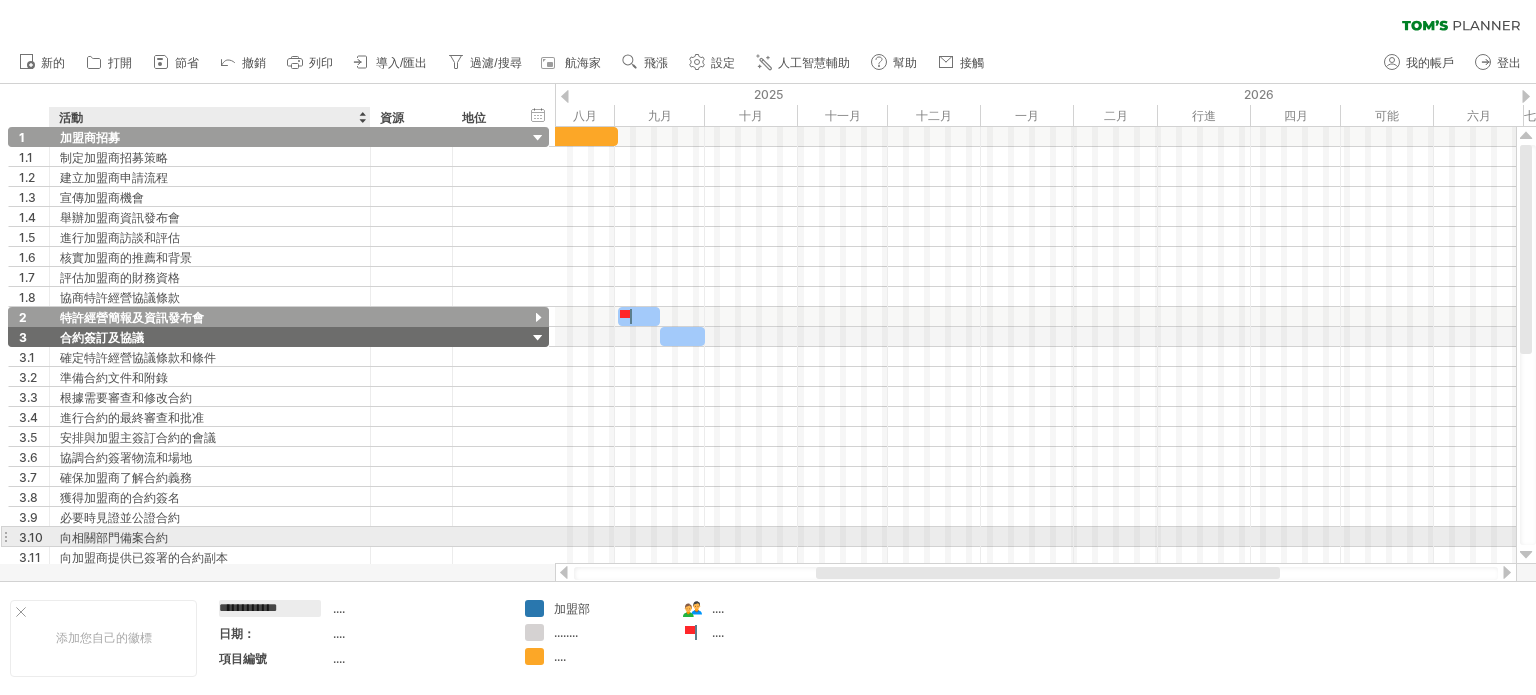 scroll, scrollTop: 0, scrollLeft: 5, axis: horizontal 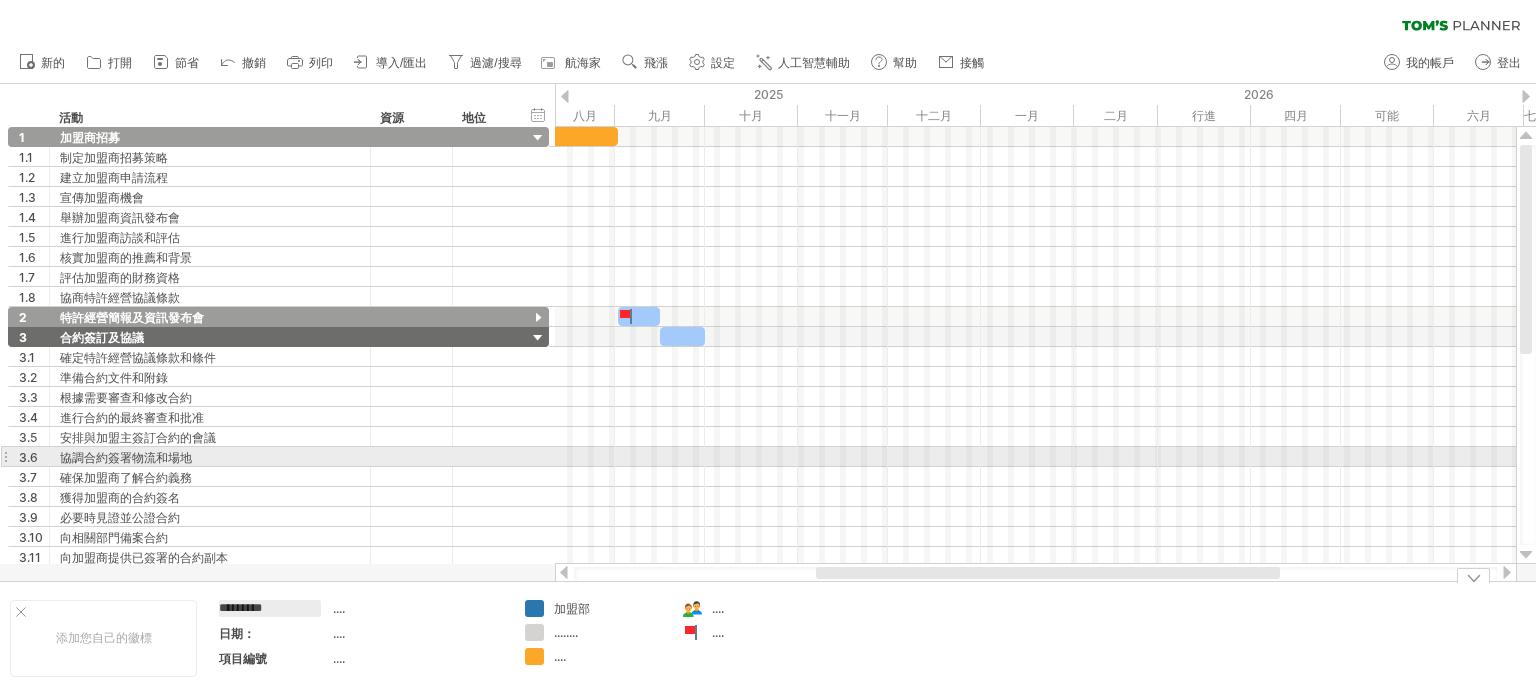 click at bounding box center [1035, 497] 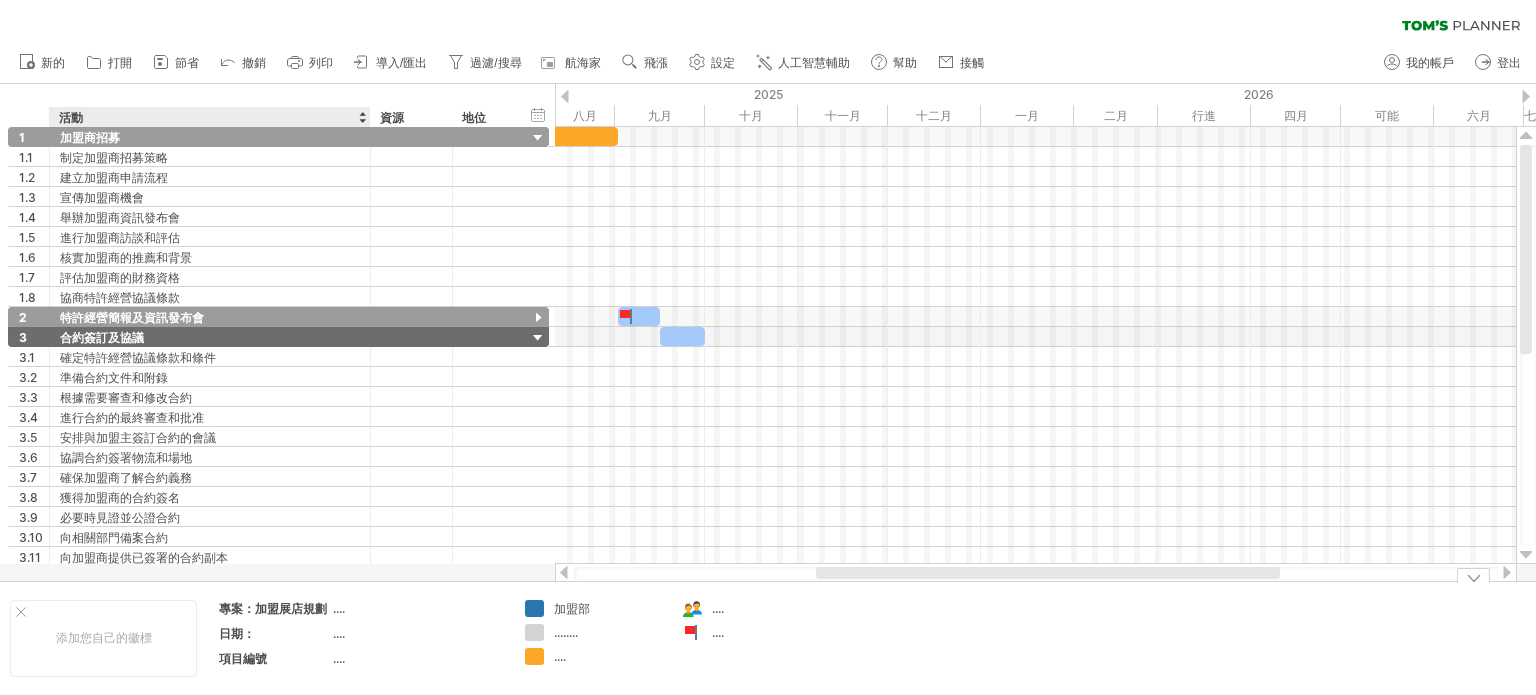 click on "日期：" at bounding box center [274, 633] 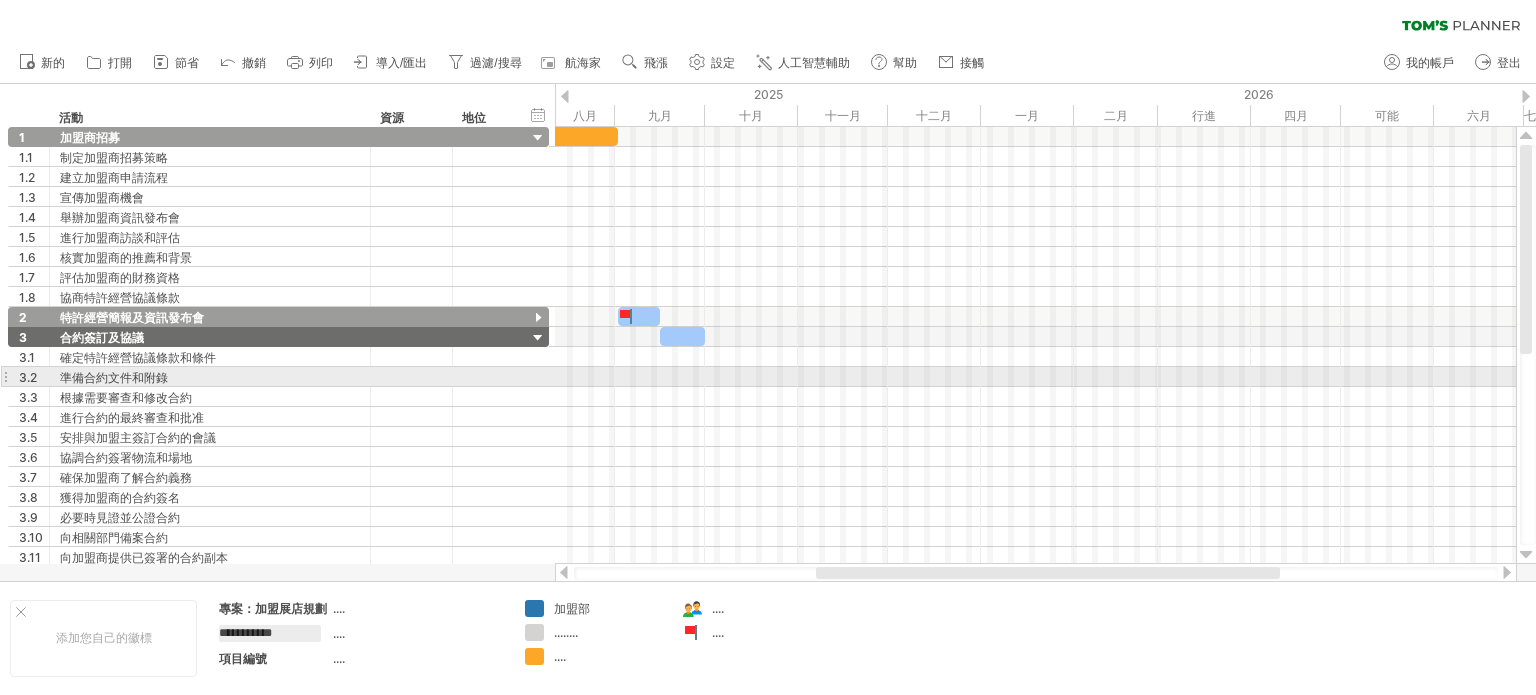 type on "**********" 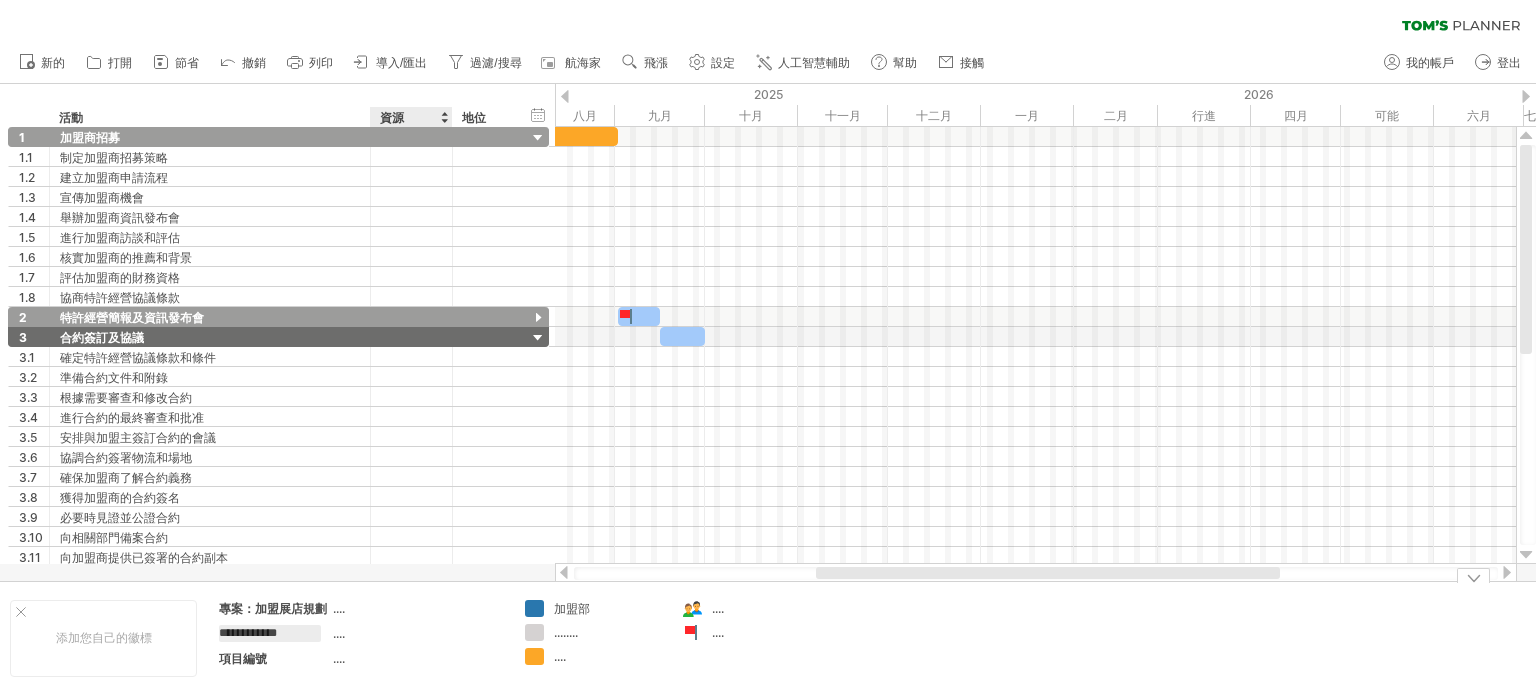 click on "**********" at bounding box center (361, 637) 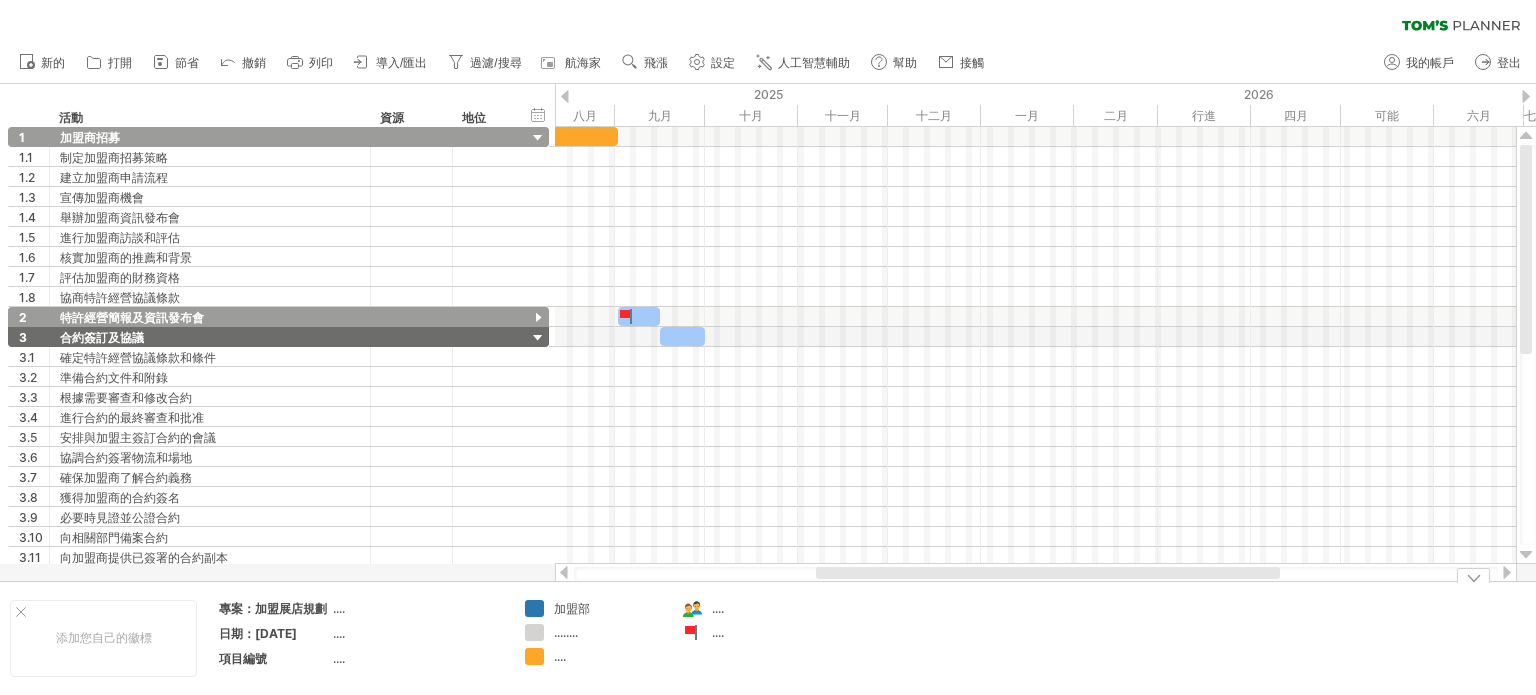click on "加盟部" at bounding box center (572, 608) 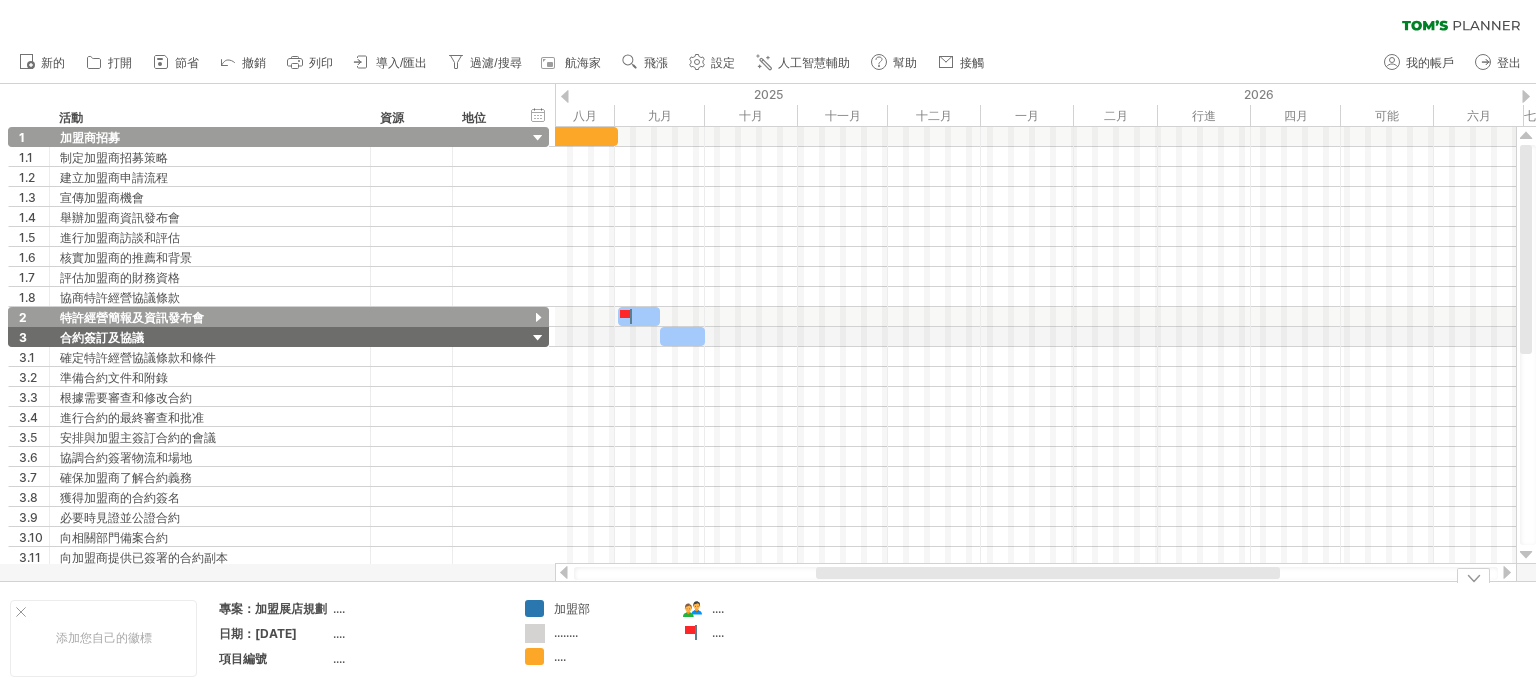 click on "嘗試造訪 plan.tomsplanner.com
再次連接...
0%
清除過濾器
新的" at bounding box center [768, 347] 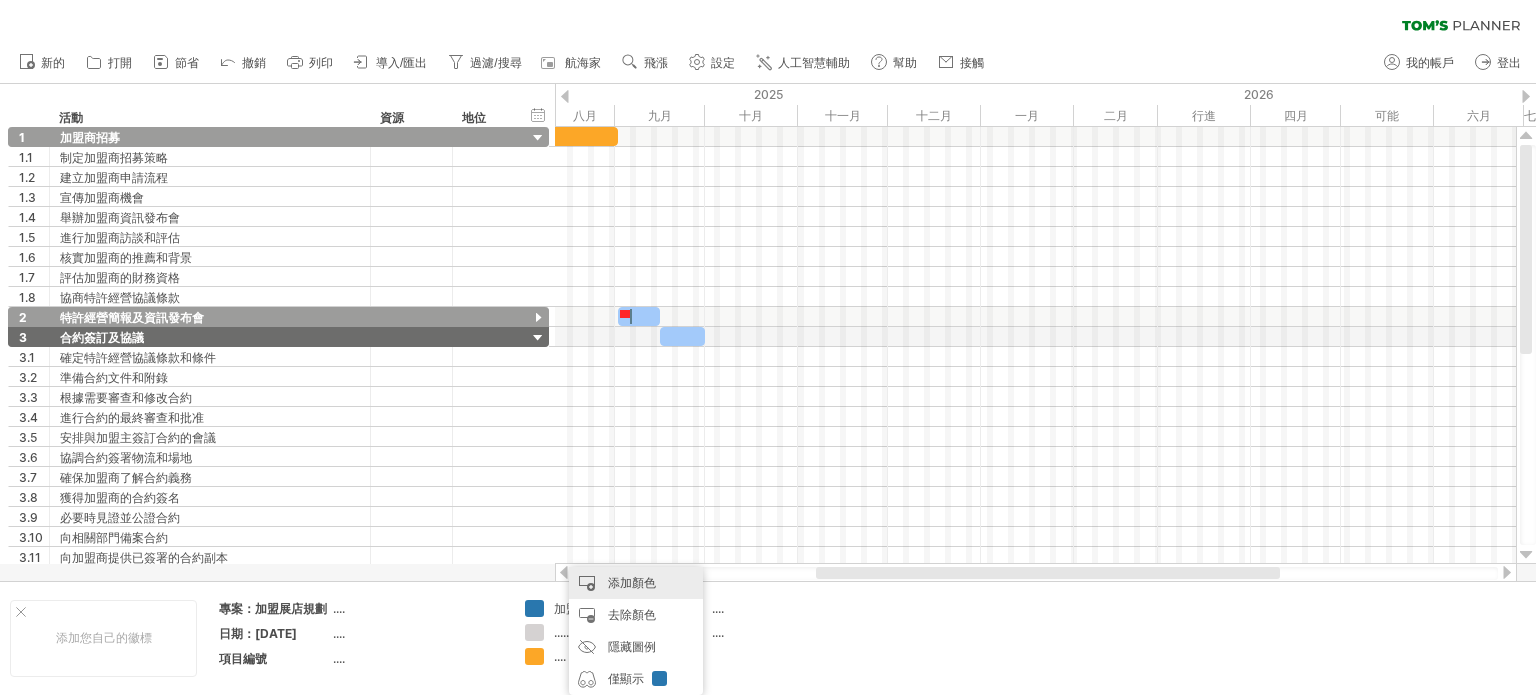 click on "添加顏色" at bounding box center (632, 582) 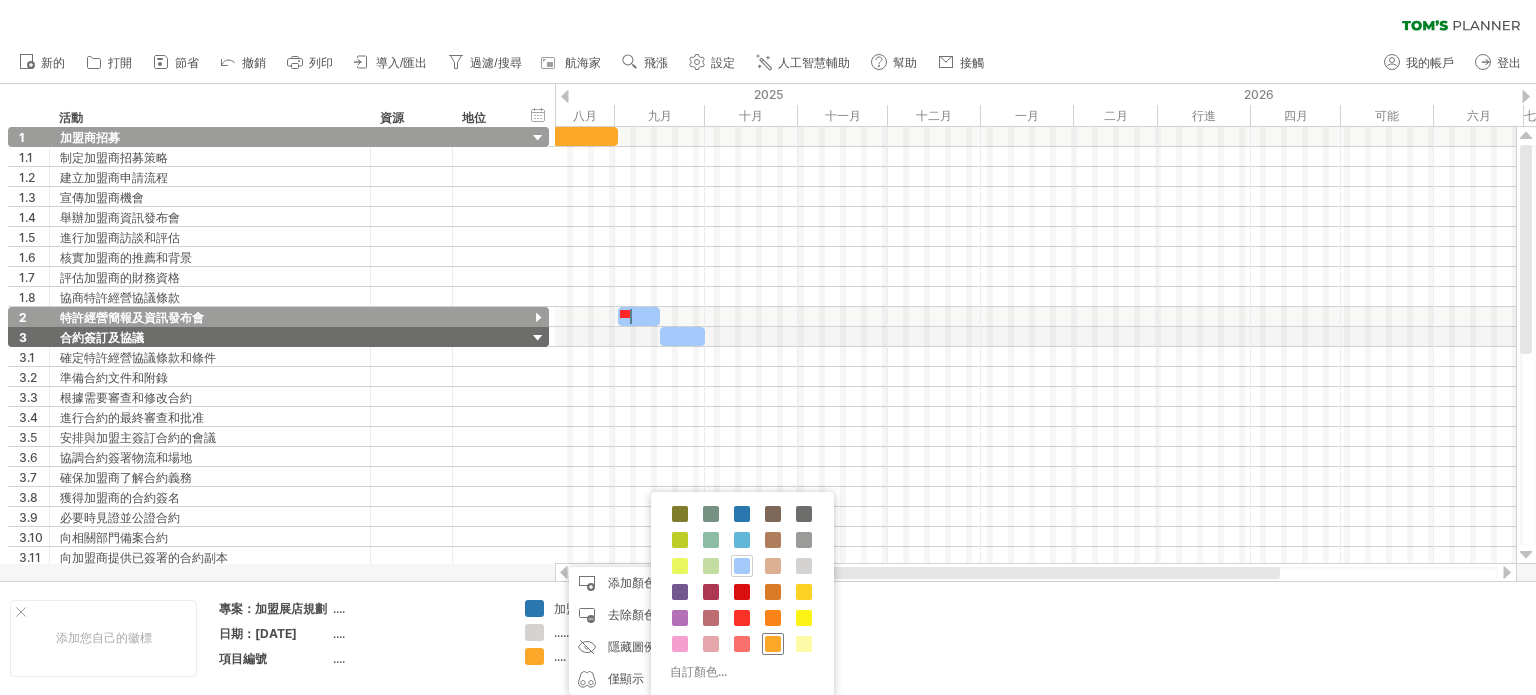 click at bounding box center (773, 644) 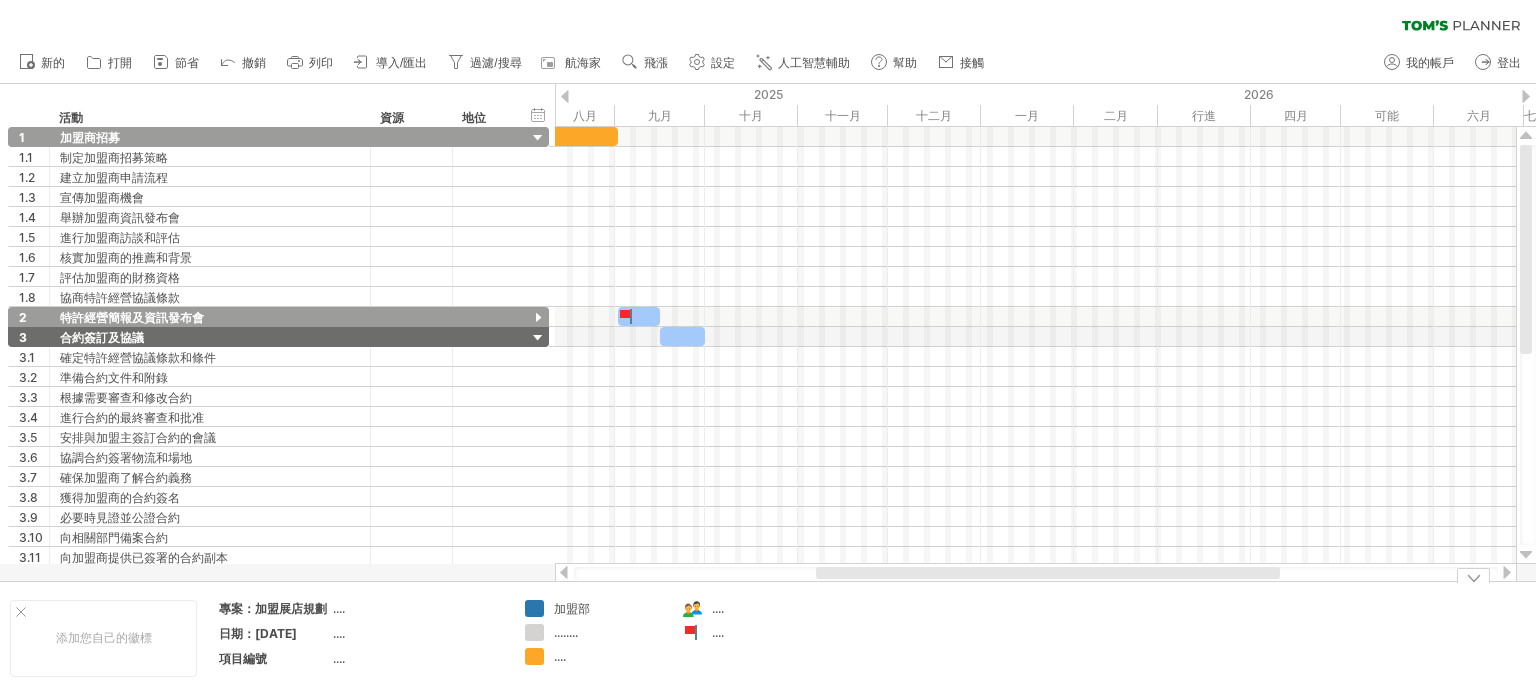 click on "加盟部" at bounding box center [608, 608] 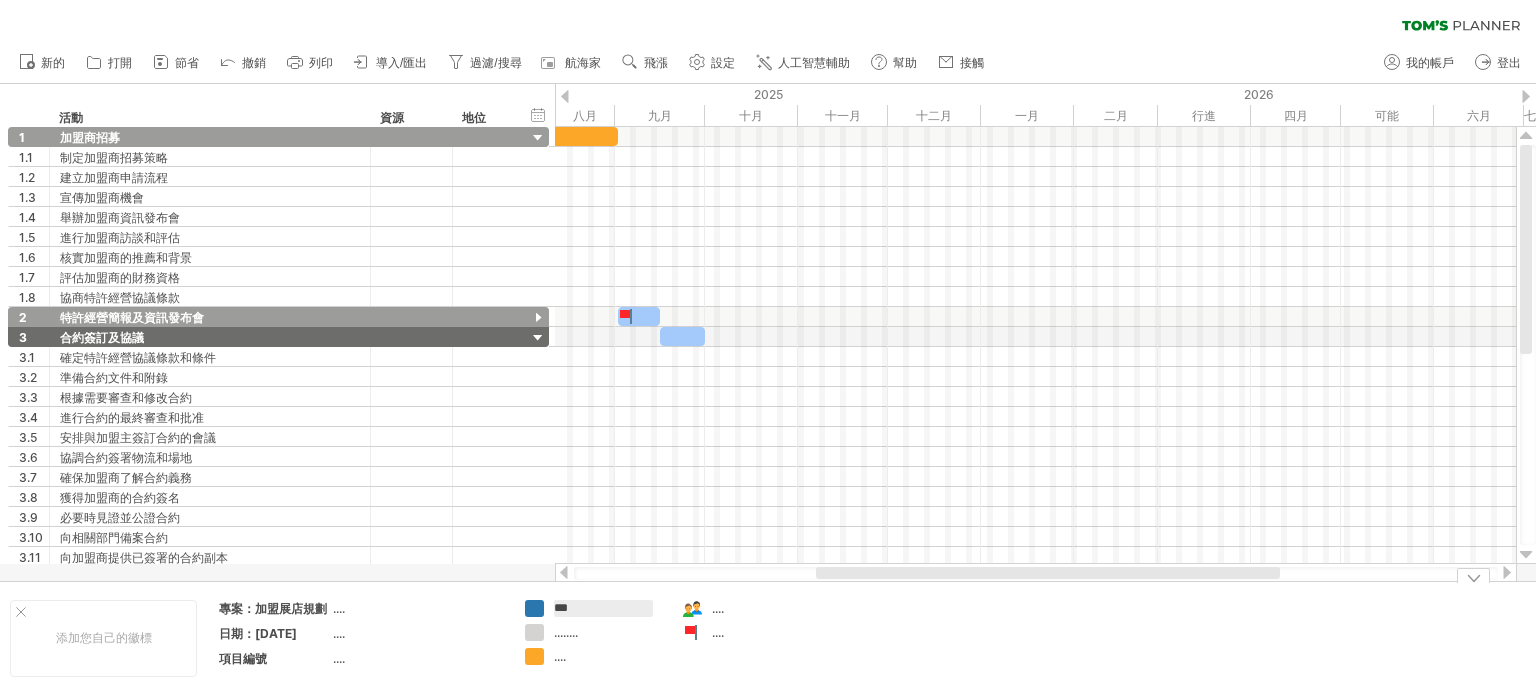 click on "***" at bounding box center [603, 608] 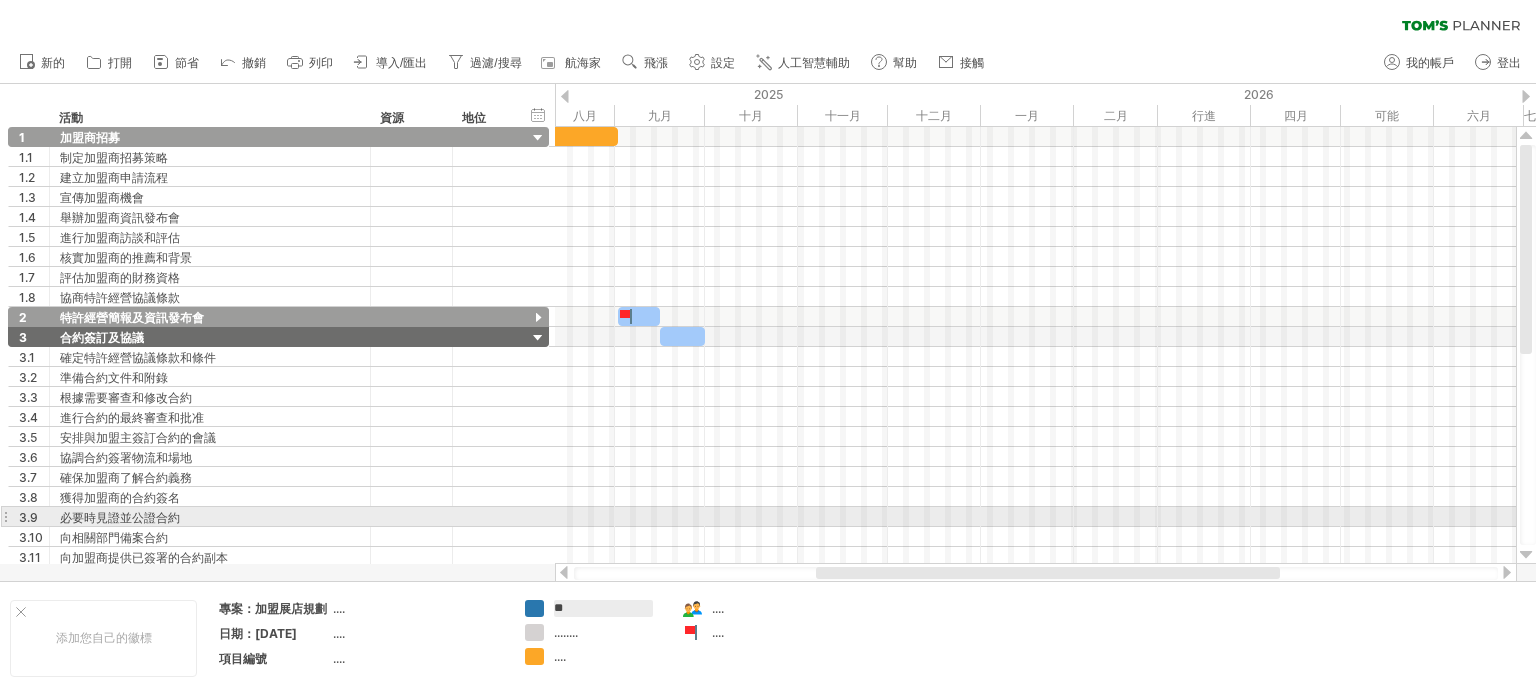 type on "*" 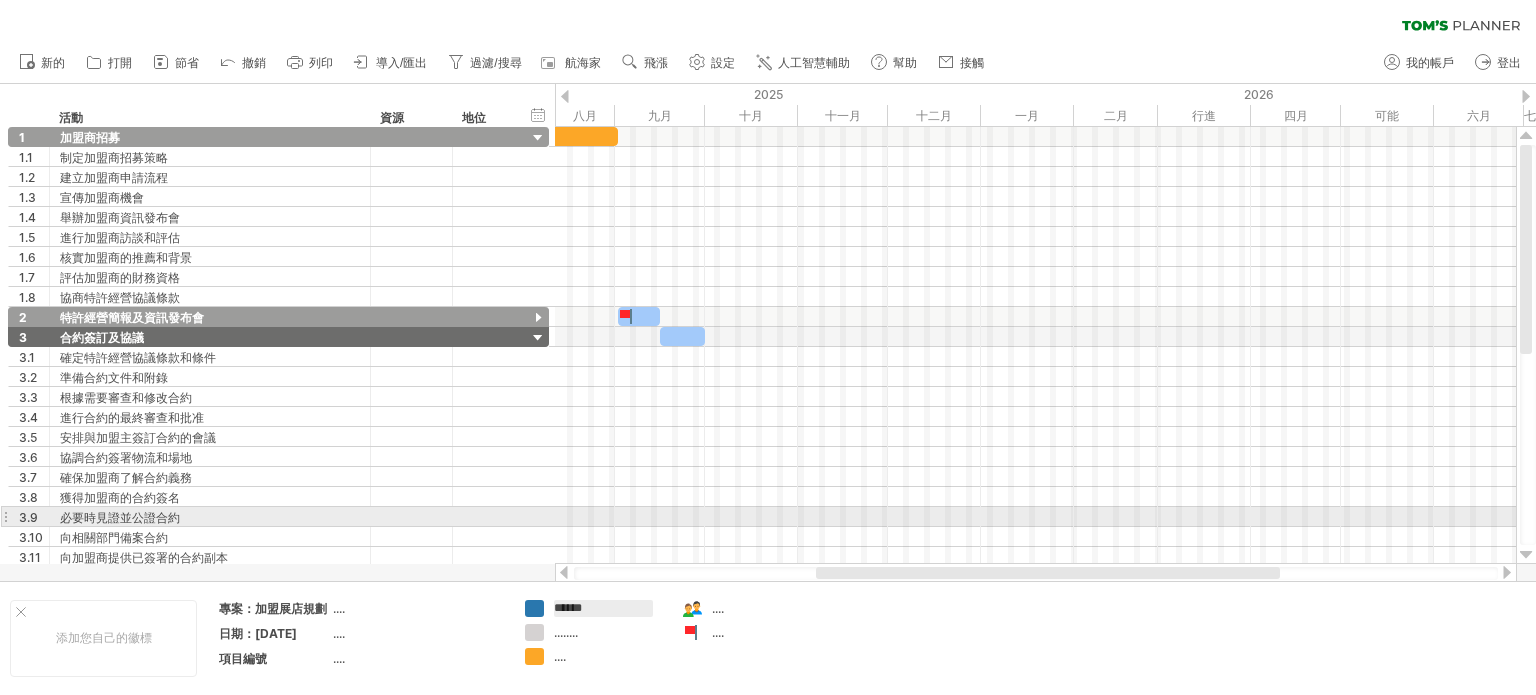 type on "***" 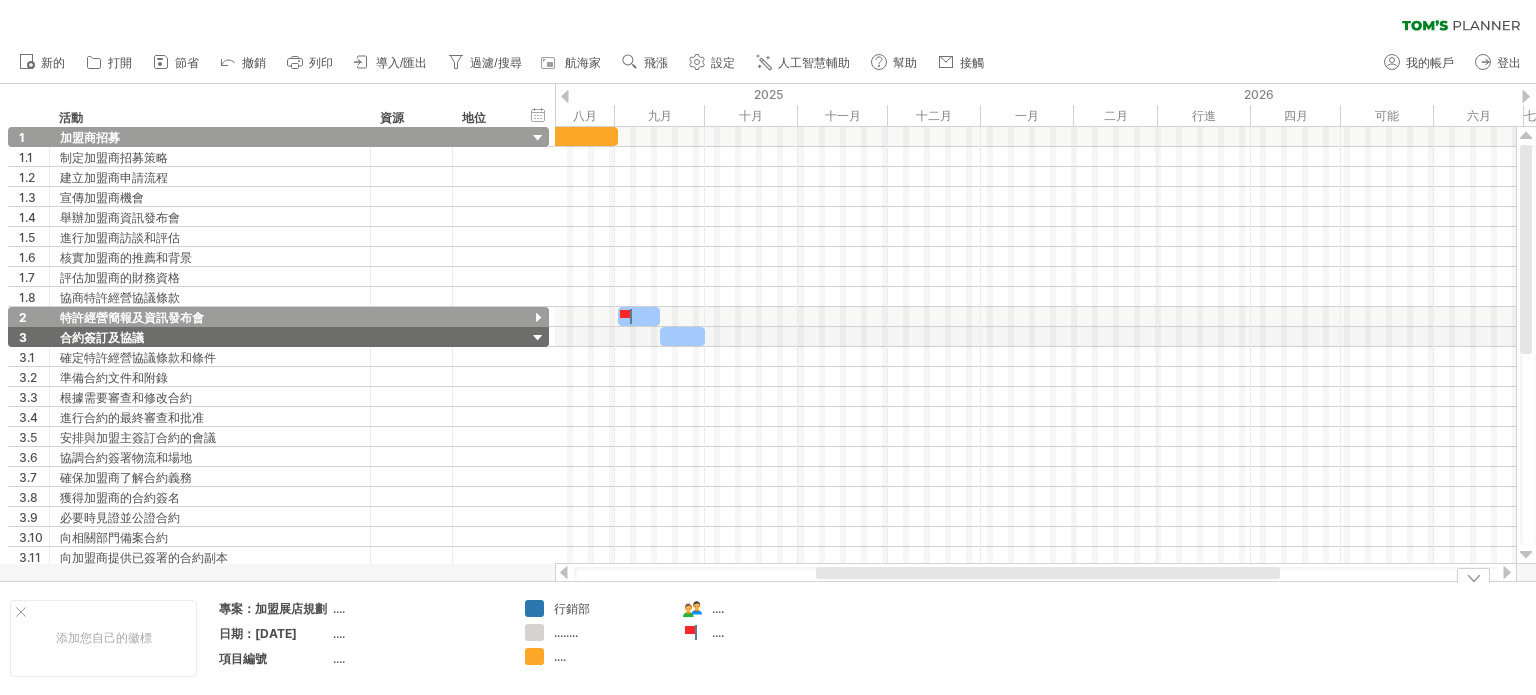 click on "........" at bounding box center (566, 632) 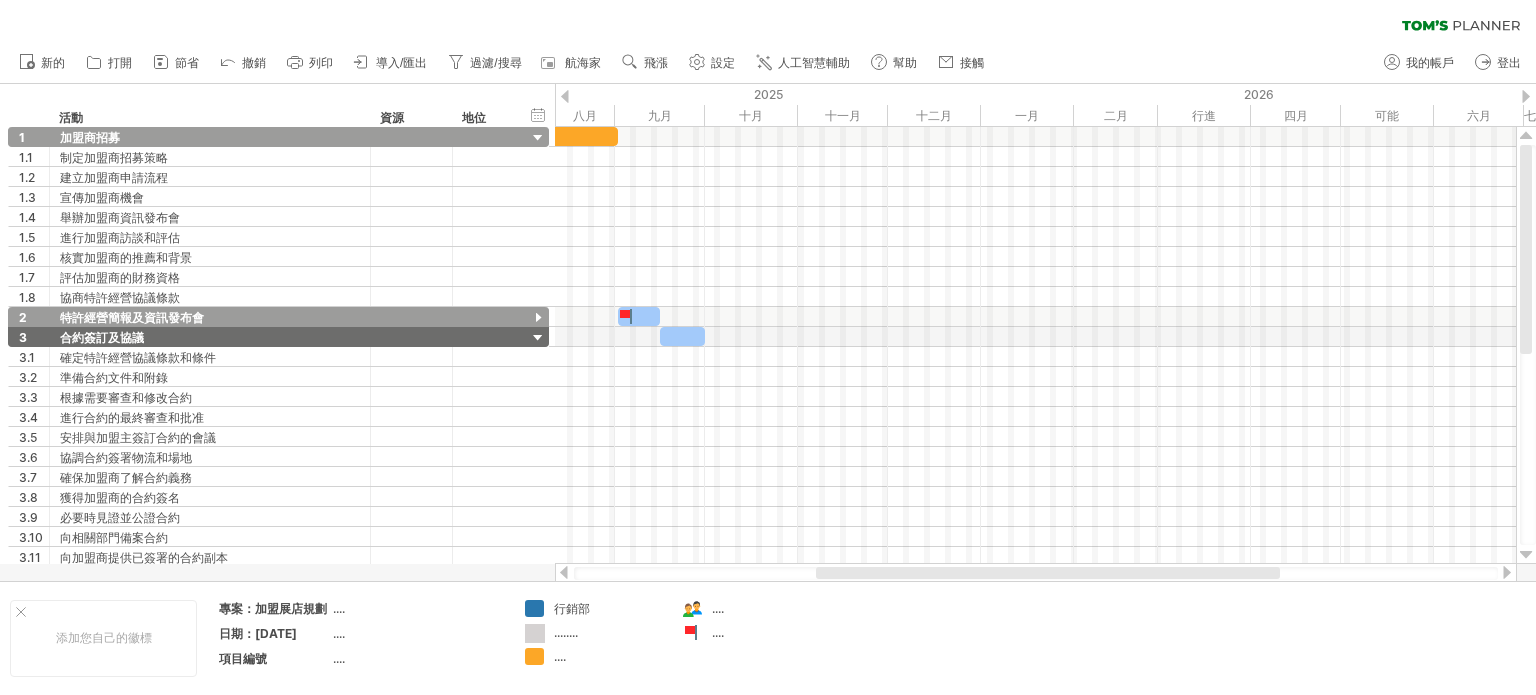 click at bounding box center [535, 633] 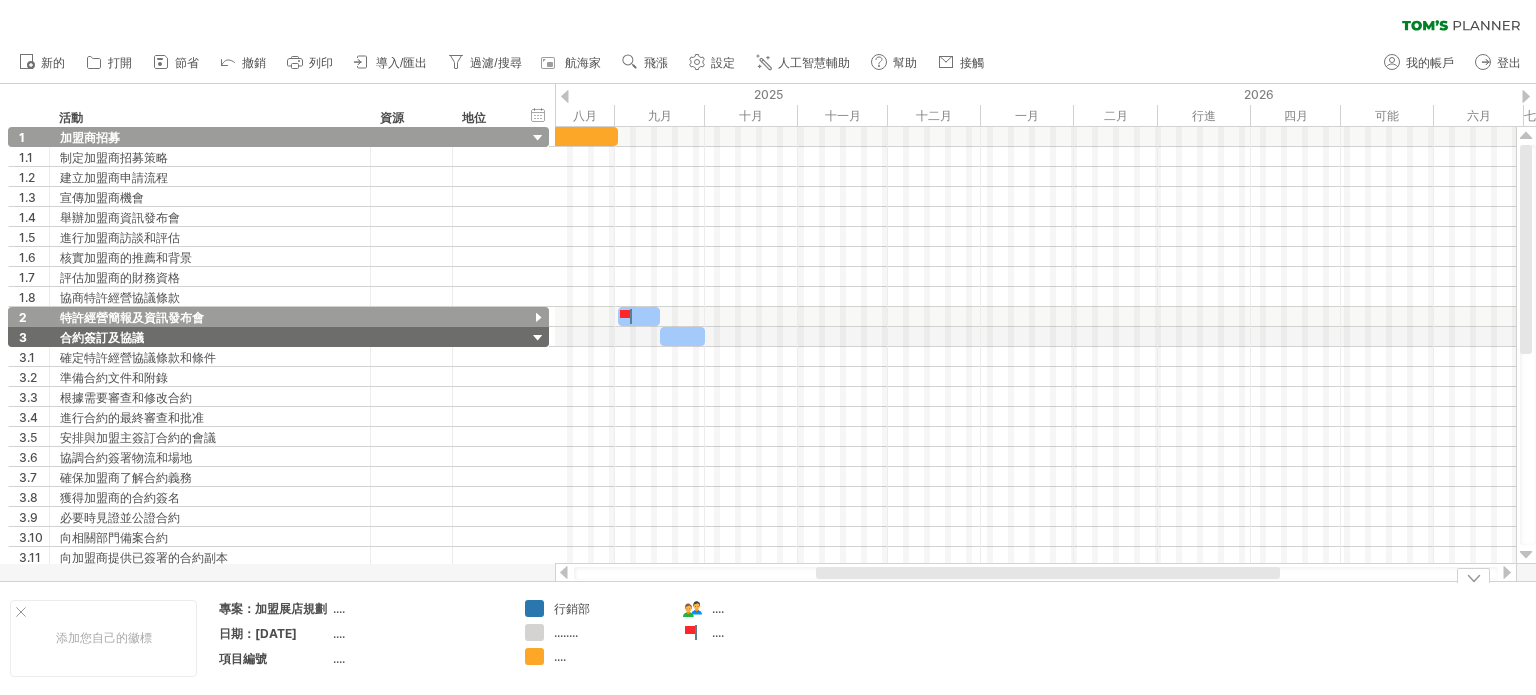 click on "嘗試造訪 plan.tomsplanner.com
再次連接...
0%
清除過濾器
新的" at bounding box center [768, 347] 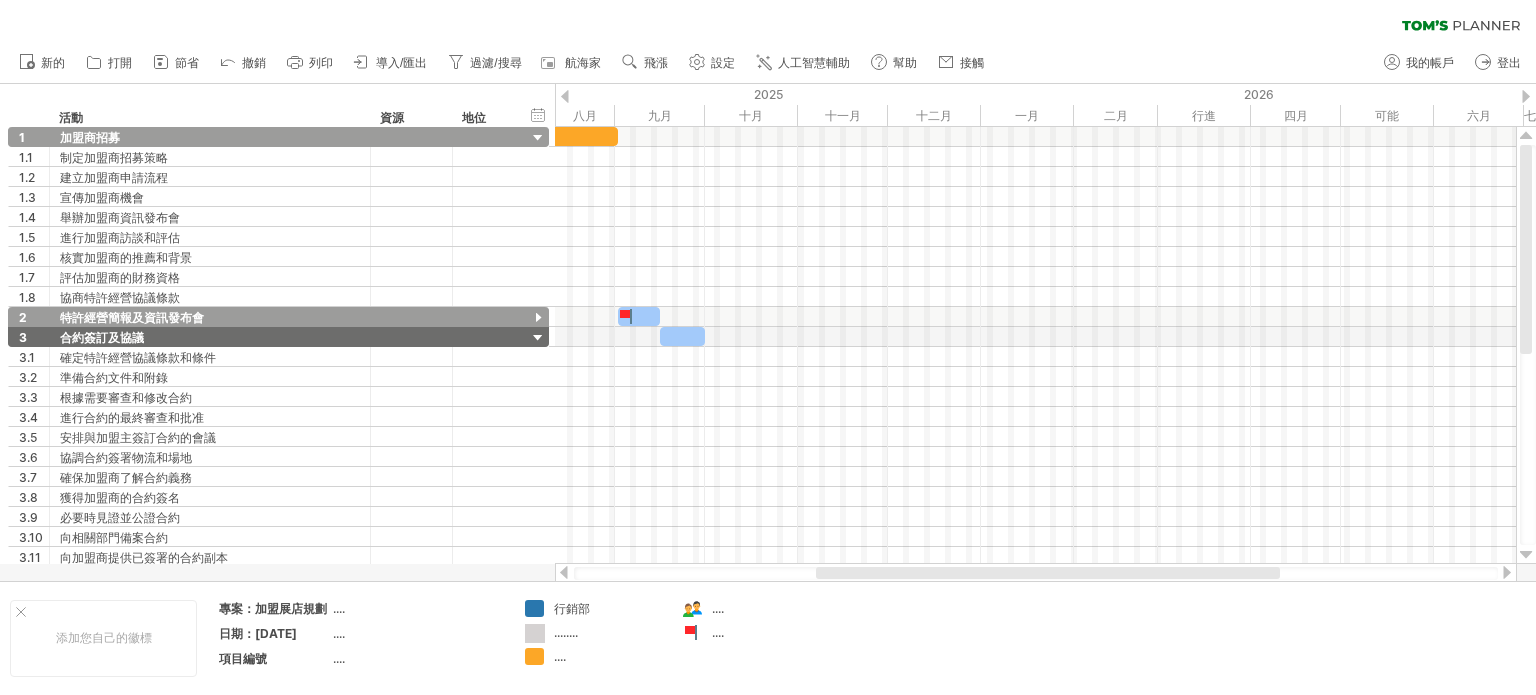 click at bounding box center (535, 633) 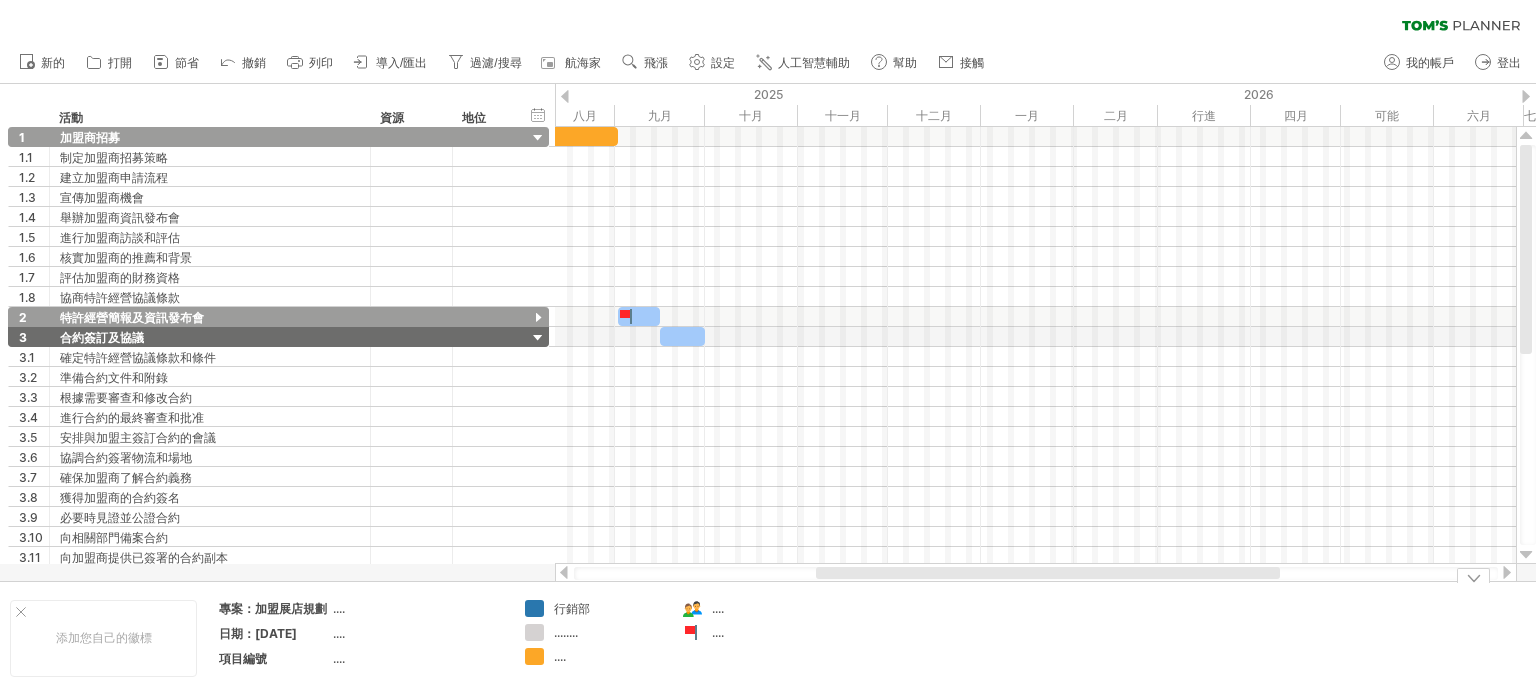 click on "........" at bounding box center [566, 632] 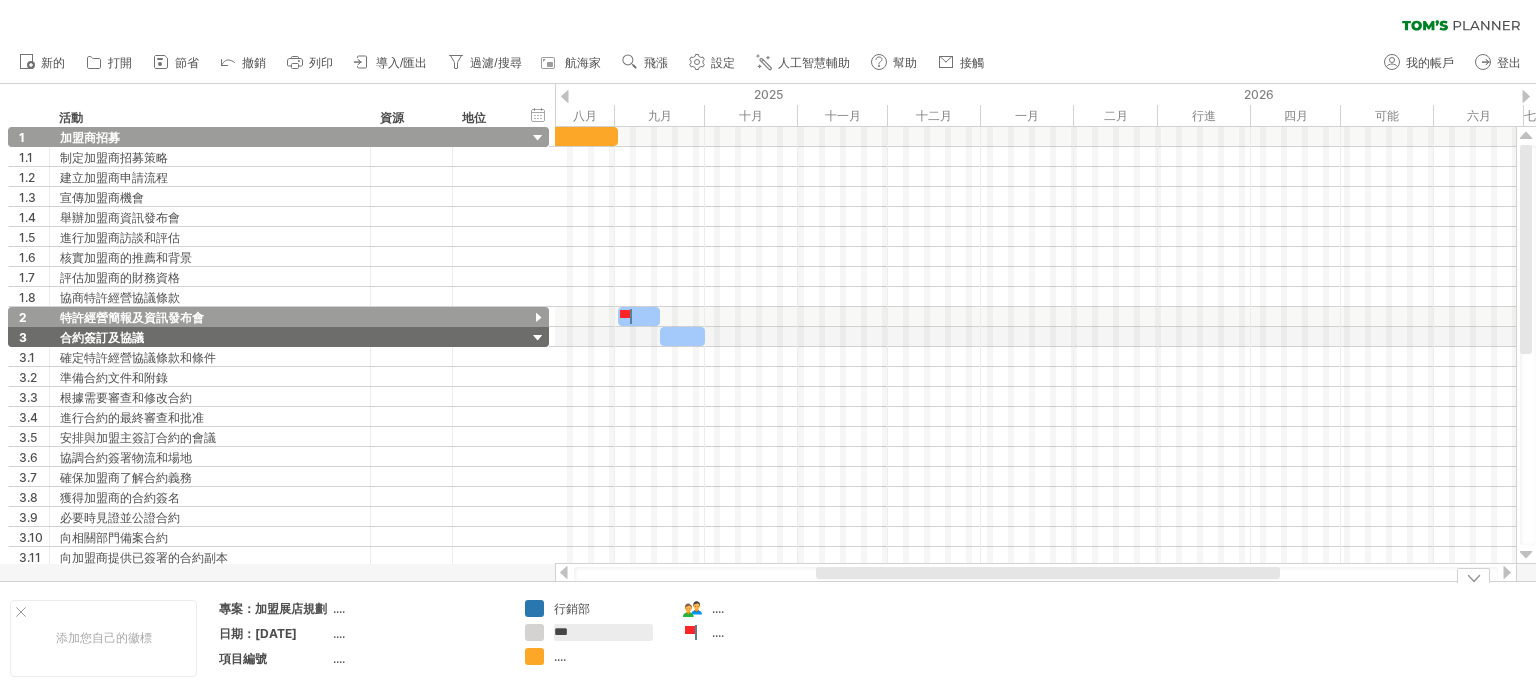 type on "*" 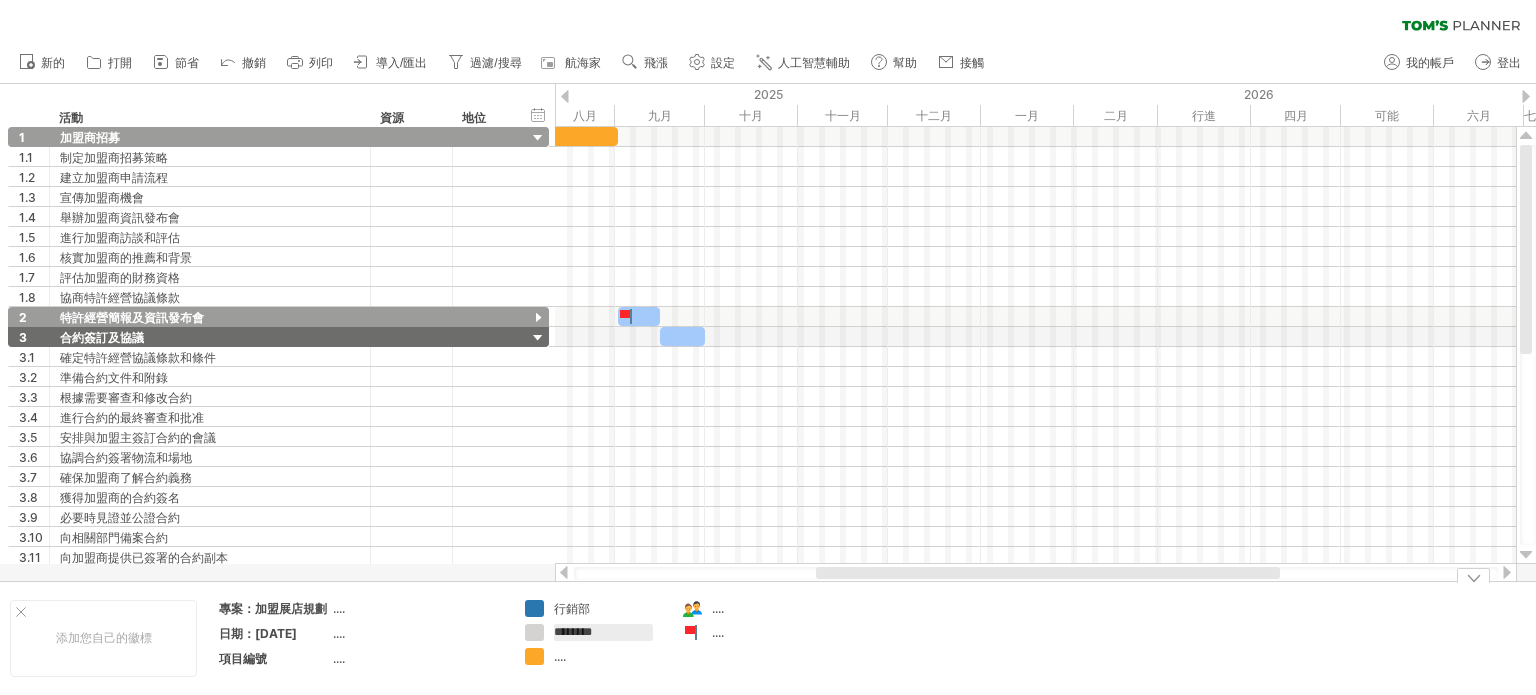 type on "*****" 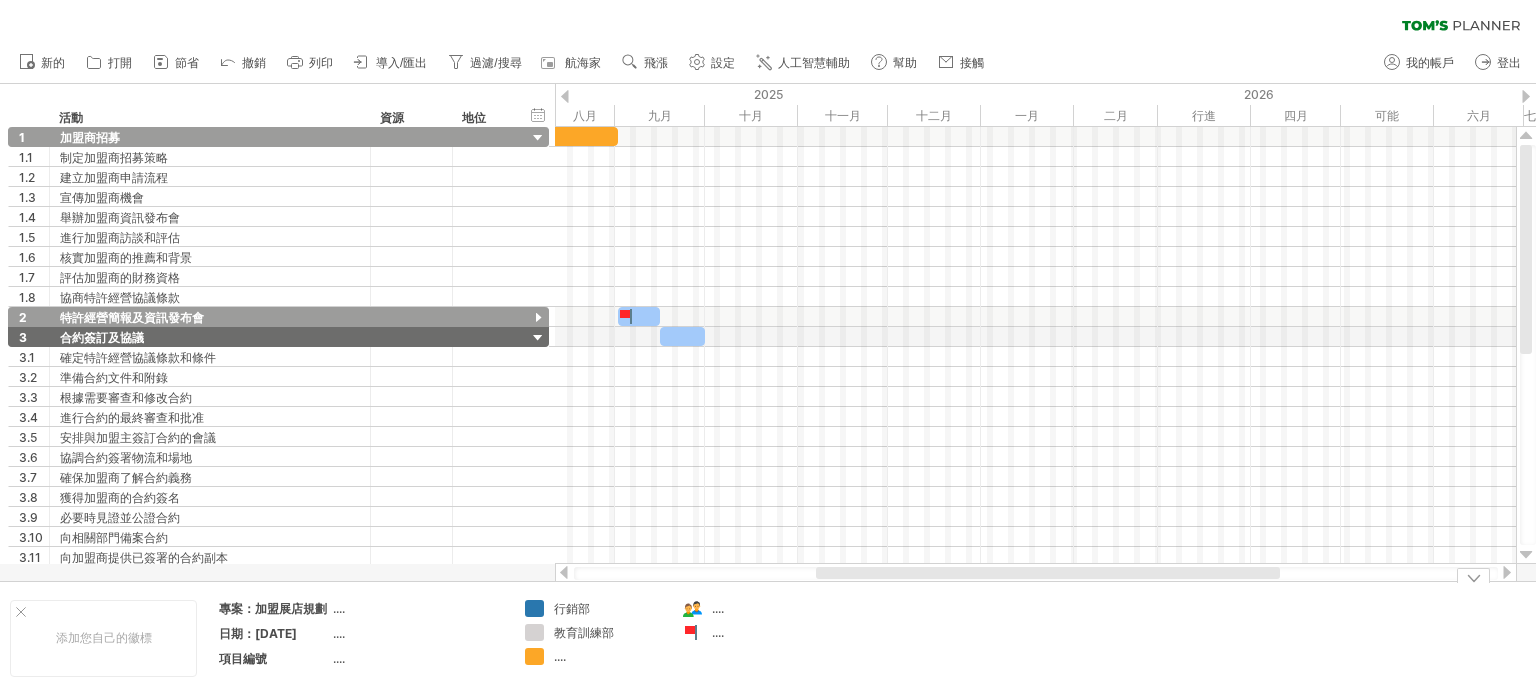 click on "...." at bounding box center (560, 656) 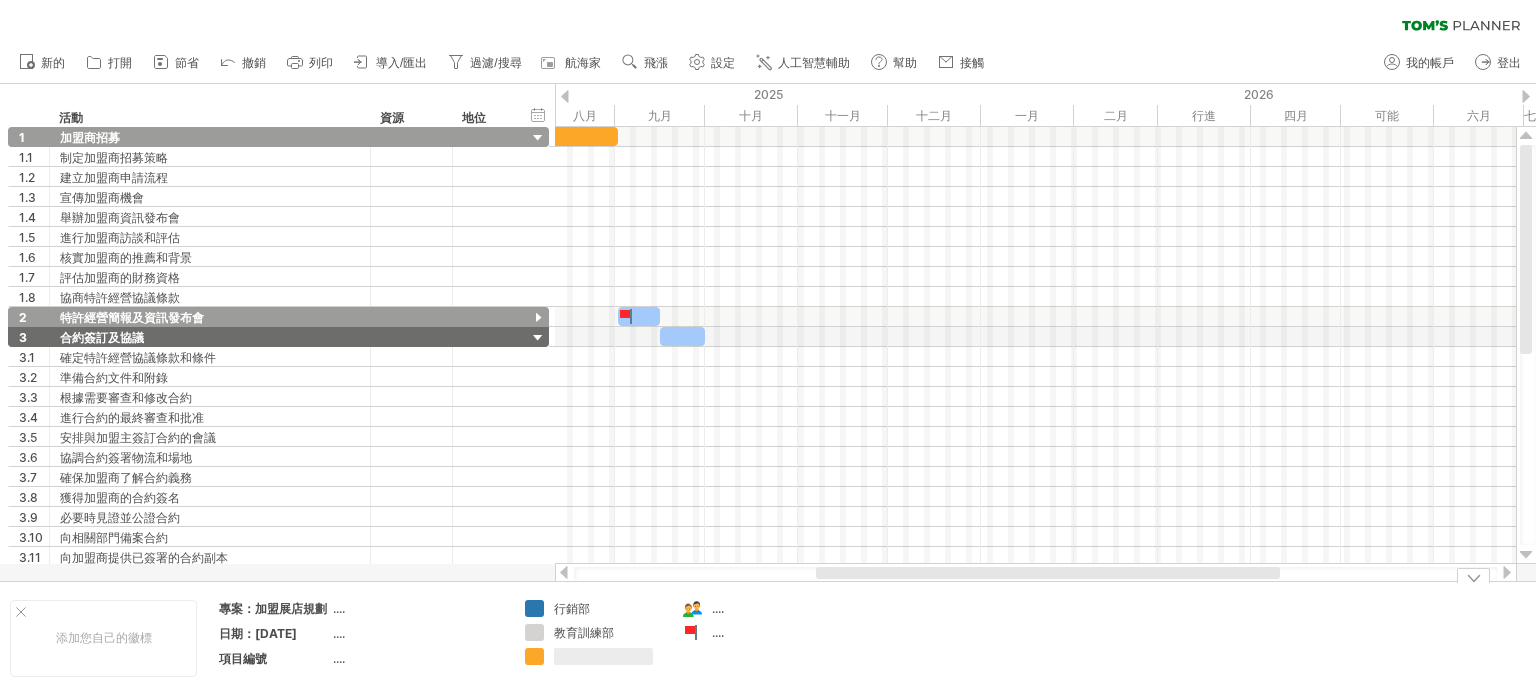 click at bounding box center (603, 656) 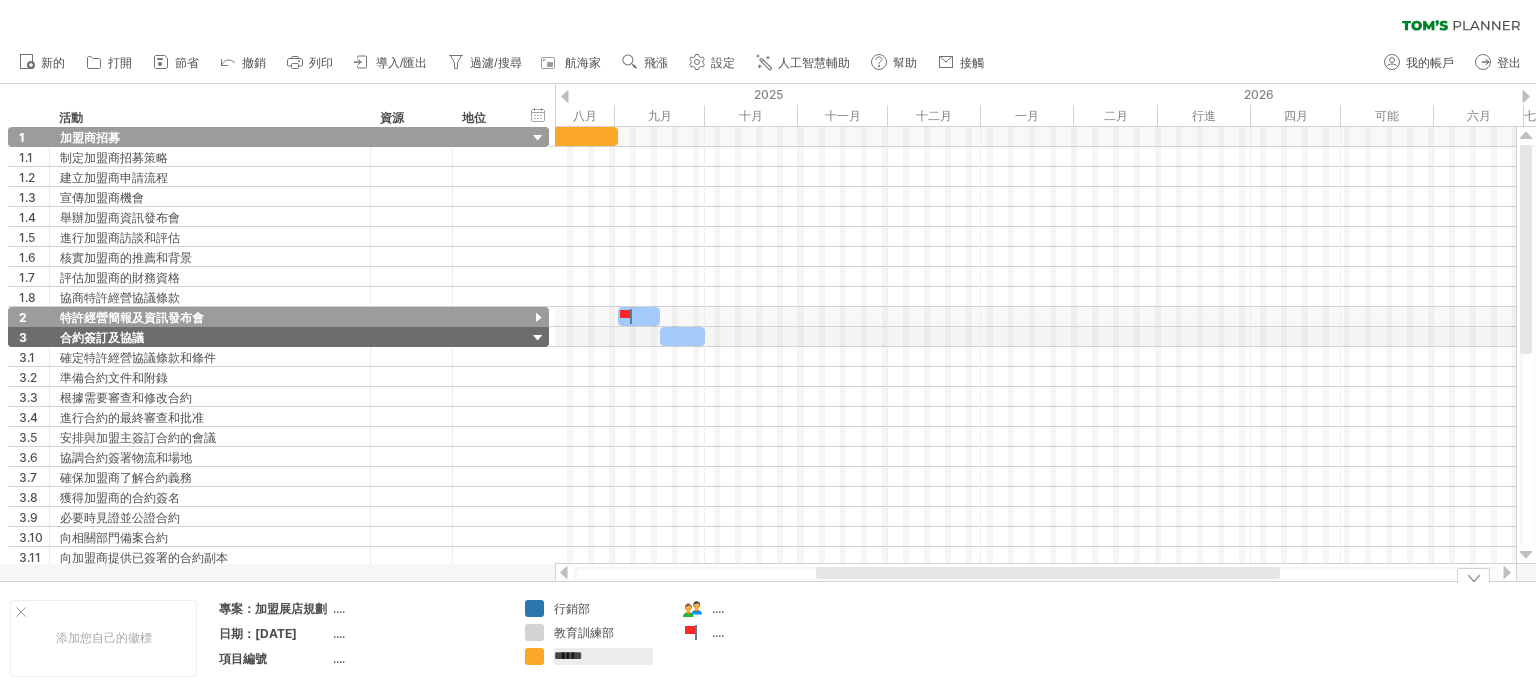 type on "***" 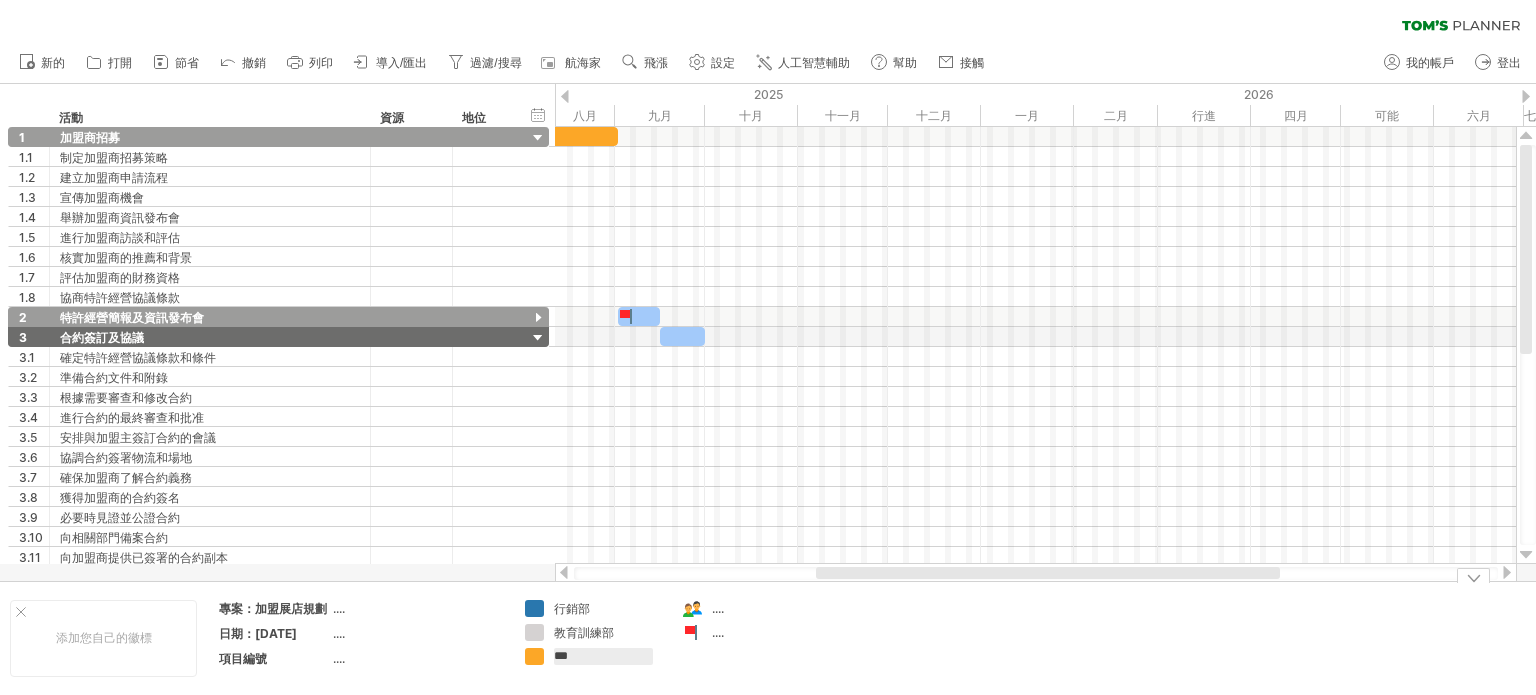 click on "Add your own logo Project: Franchise Store Opening Plan .... Date: [DATE] .... Project Number .... Marketing Department Training Department *** .... ...." at bounding box center (50000, 638) 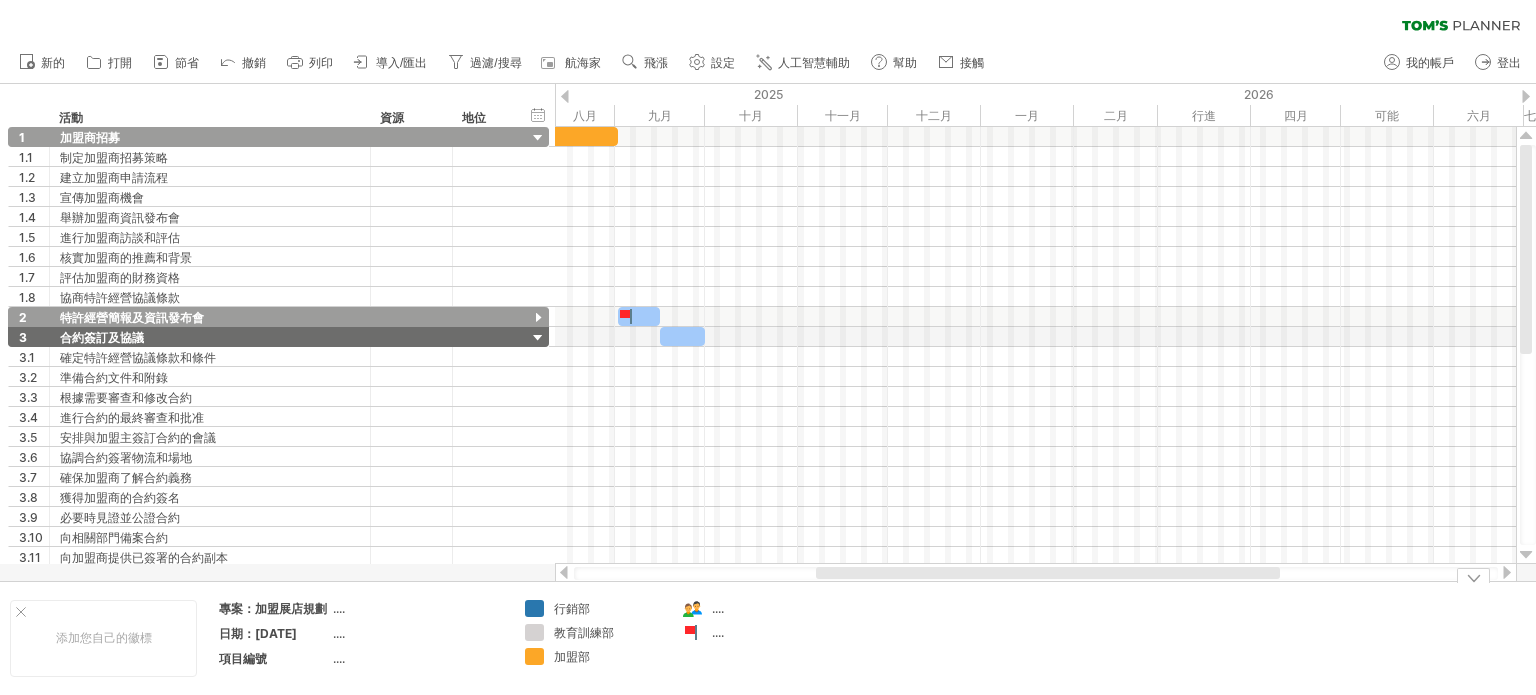 click on "...." at bounding box center (718, 608) 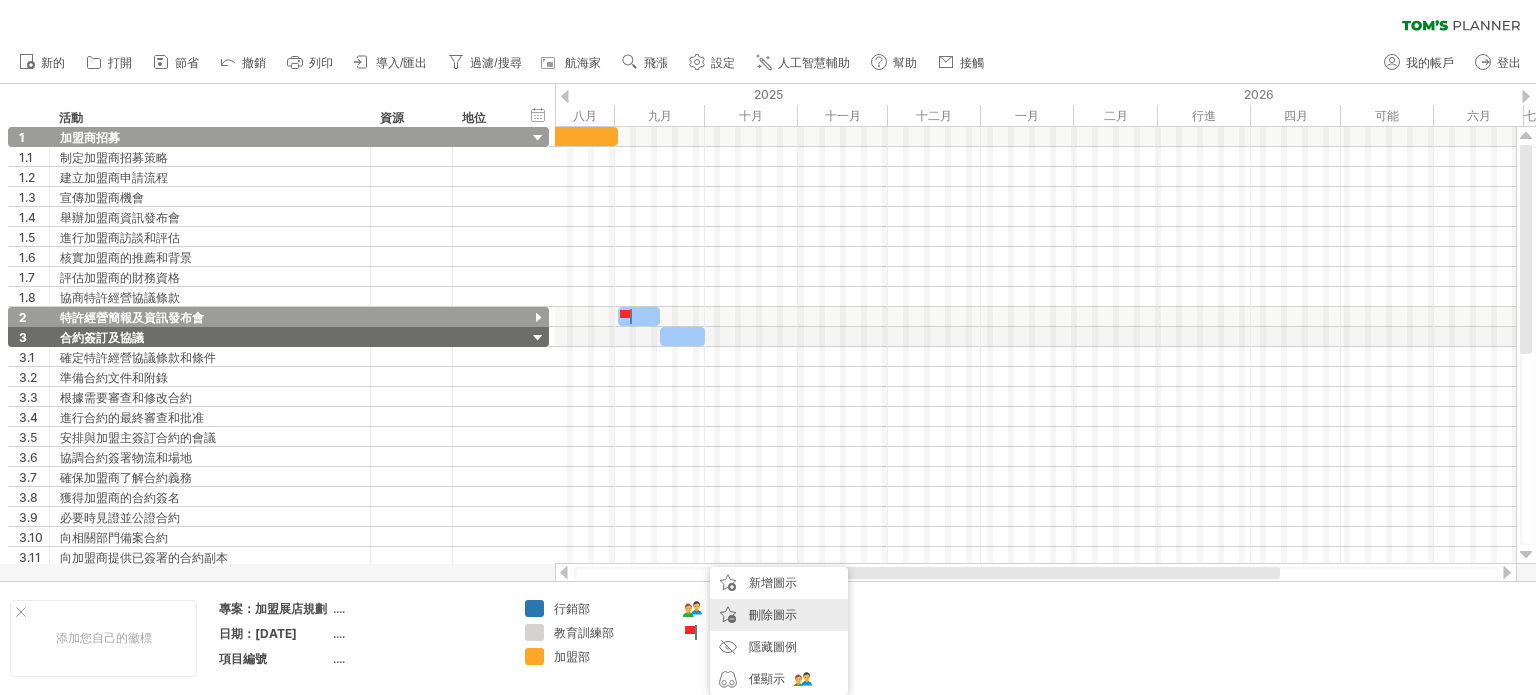 click on "刪除圖示" at bounding box center [773, 614] 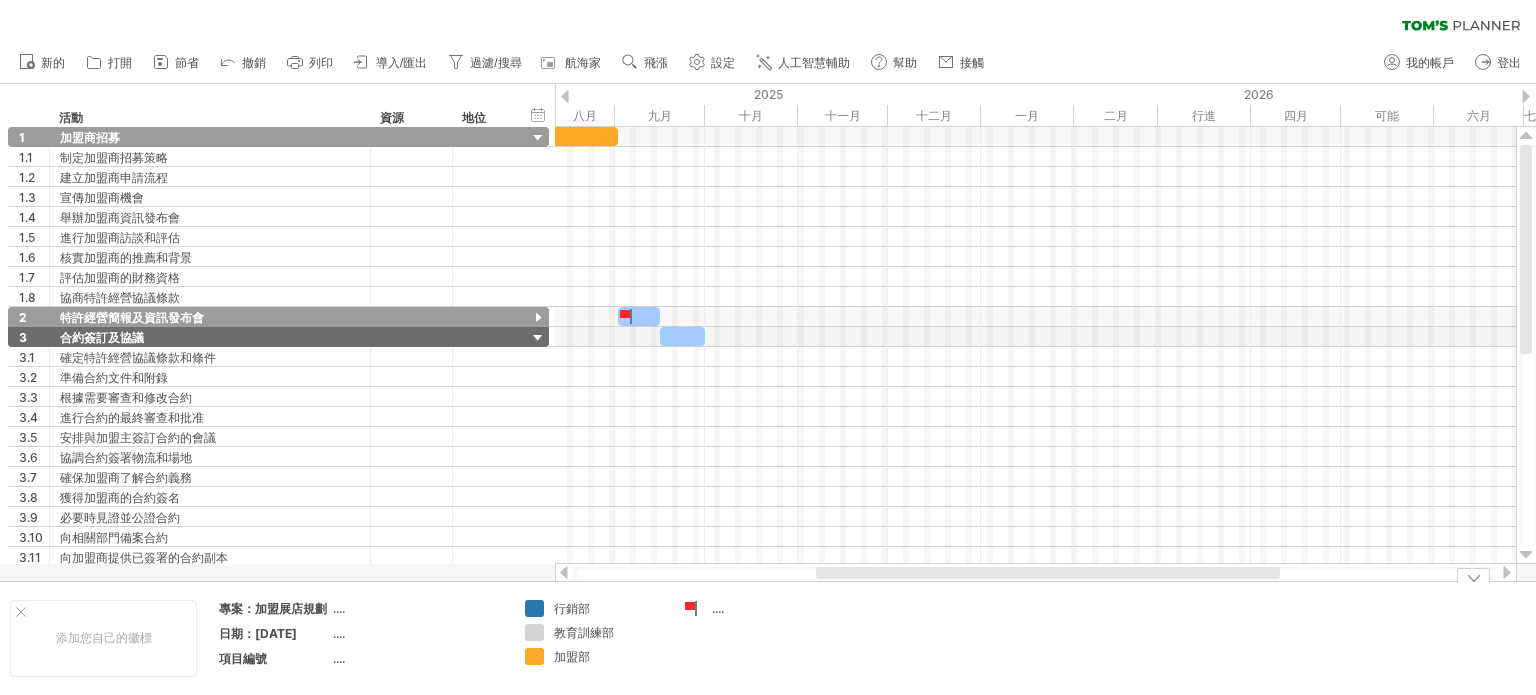 click on "...." at bounding box center [718, 608] 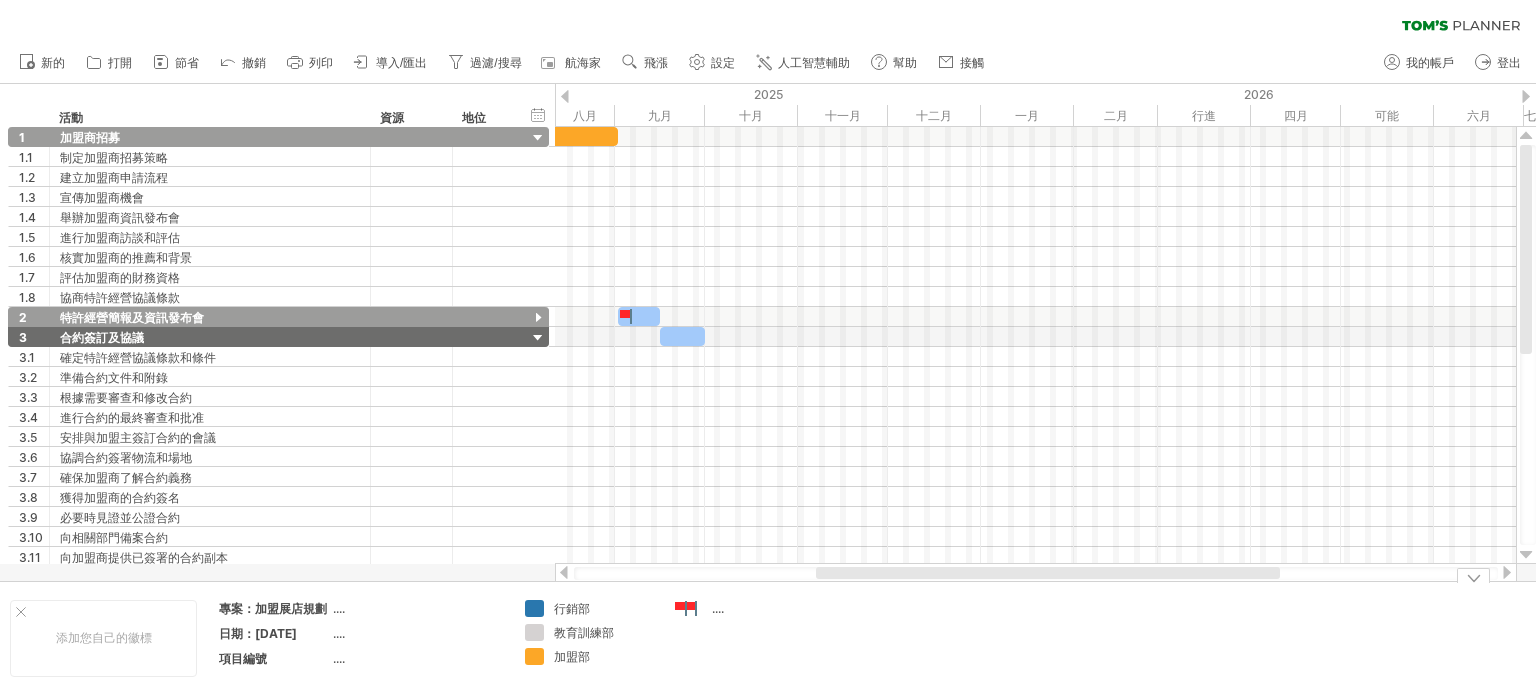 click on "嘗試造訪 plan.tomsplanner.com
再次連接...
0%
清除過濾器
新的" at bounding box center [768, 347] 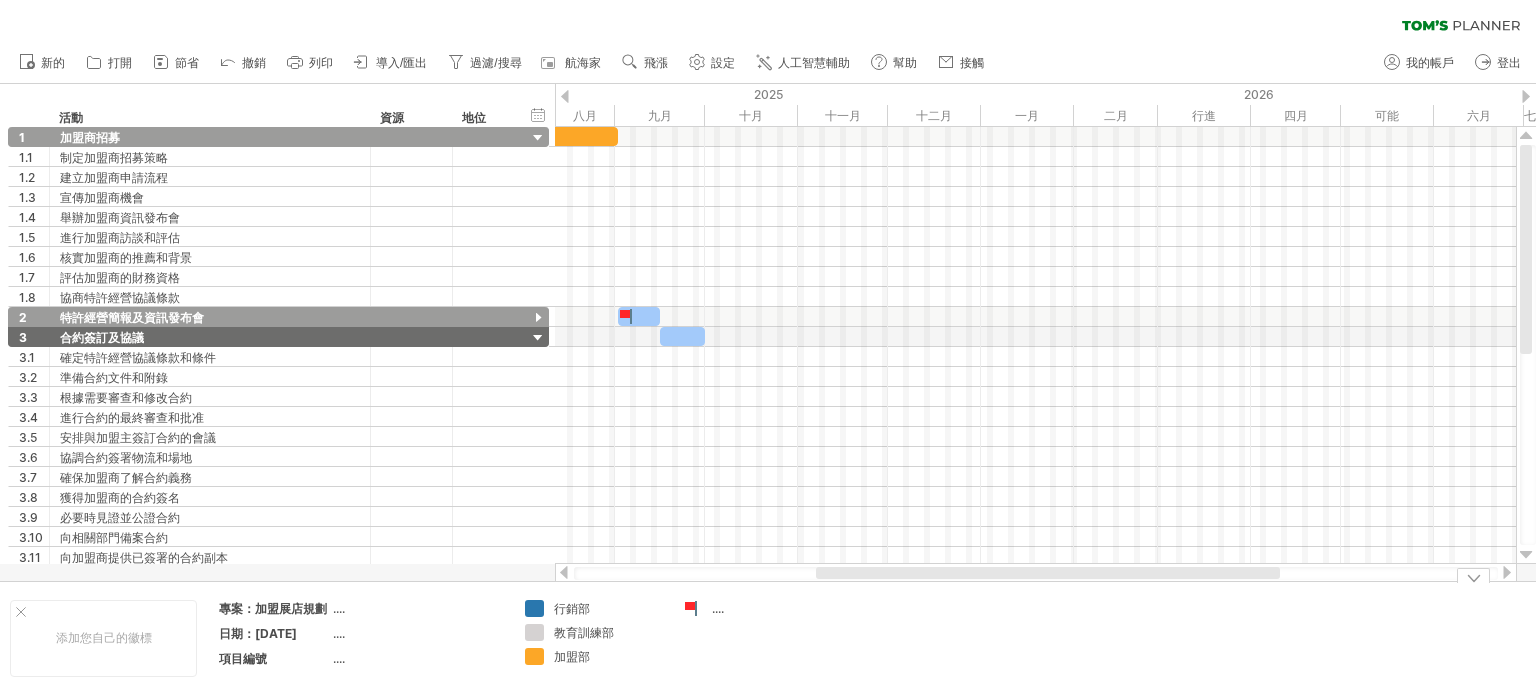 click on "添加您自己的徽標 專案：加盟展店規劃 .... 日期：[DATE] .... 項目編號 .... 行銷部 教育訓練部 加盟部 ...." at bounding box center (50000, 638) 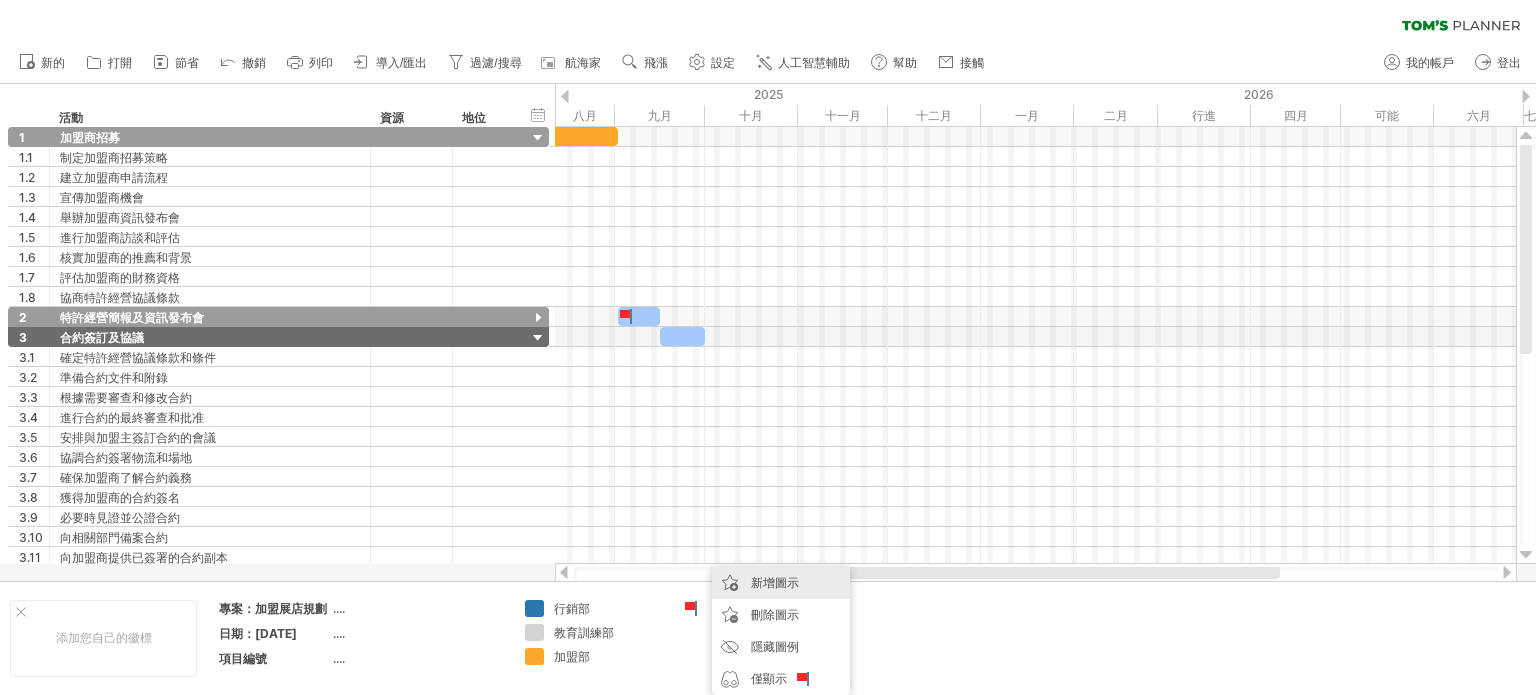 click on "新增圖示" at bounding box center (775, 582) 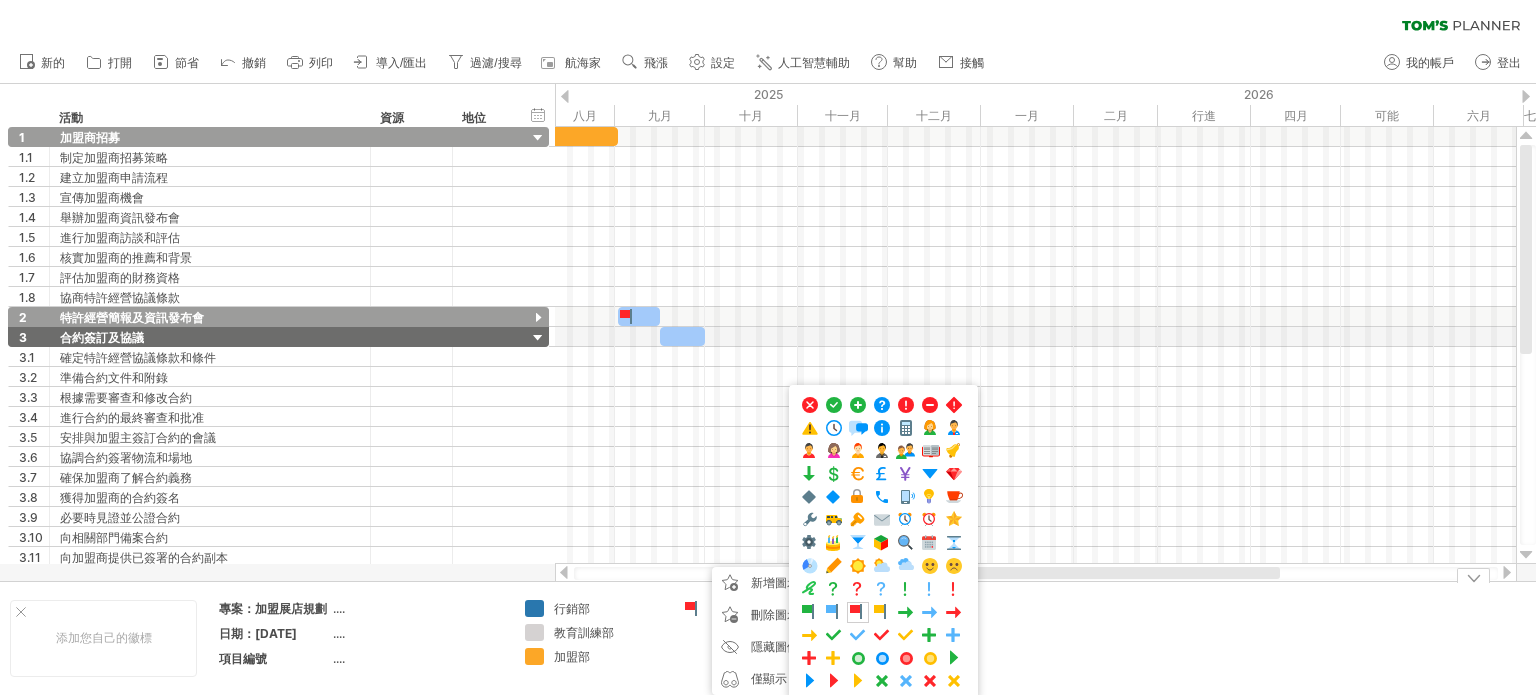 click at bounding box center [693, 609] 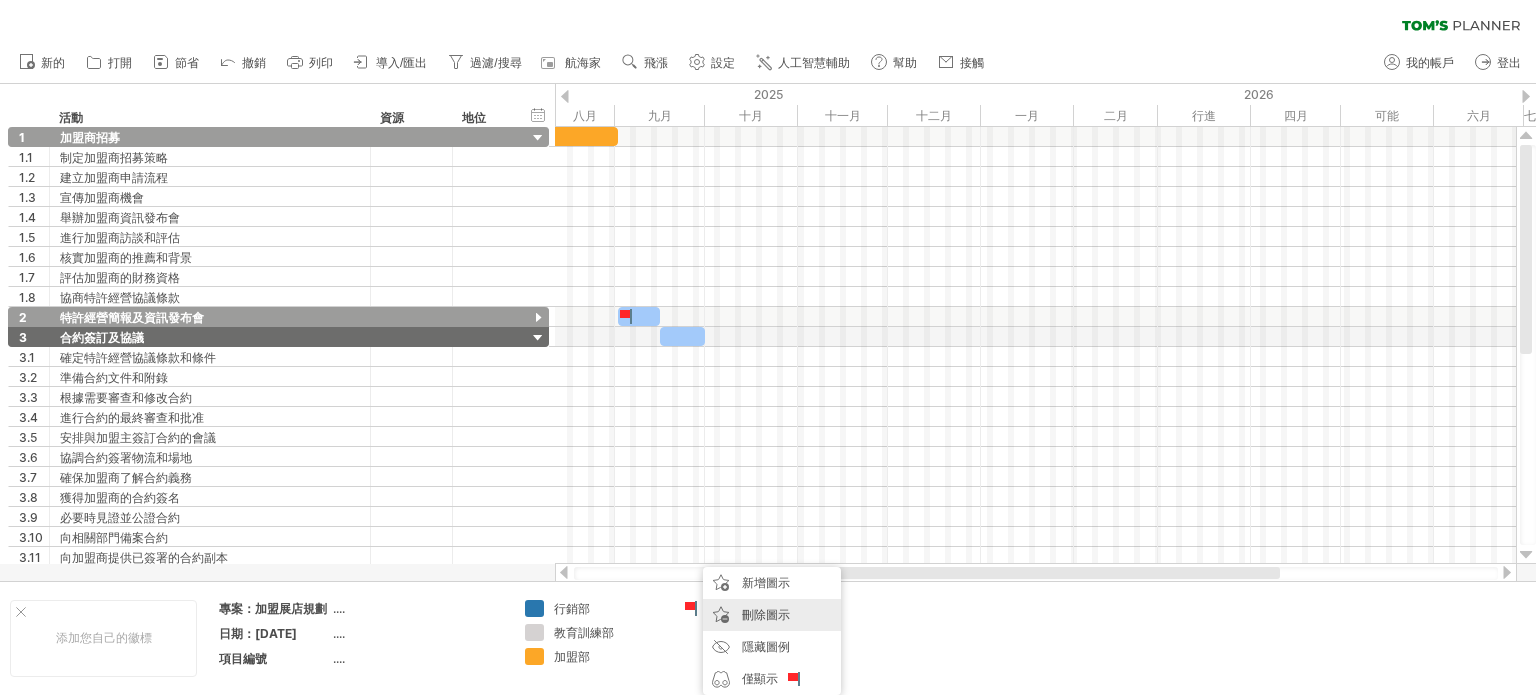 click on "刪除圖示" at bounding box center [766, 614] 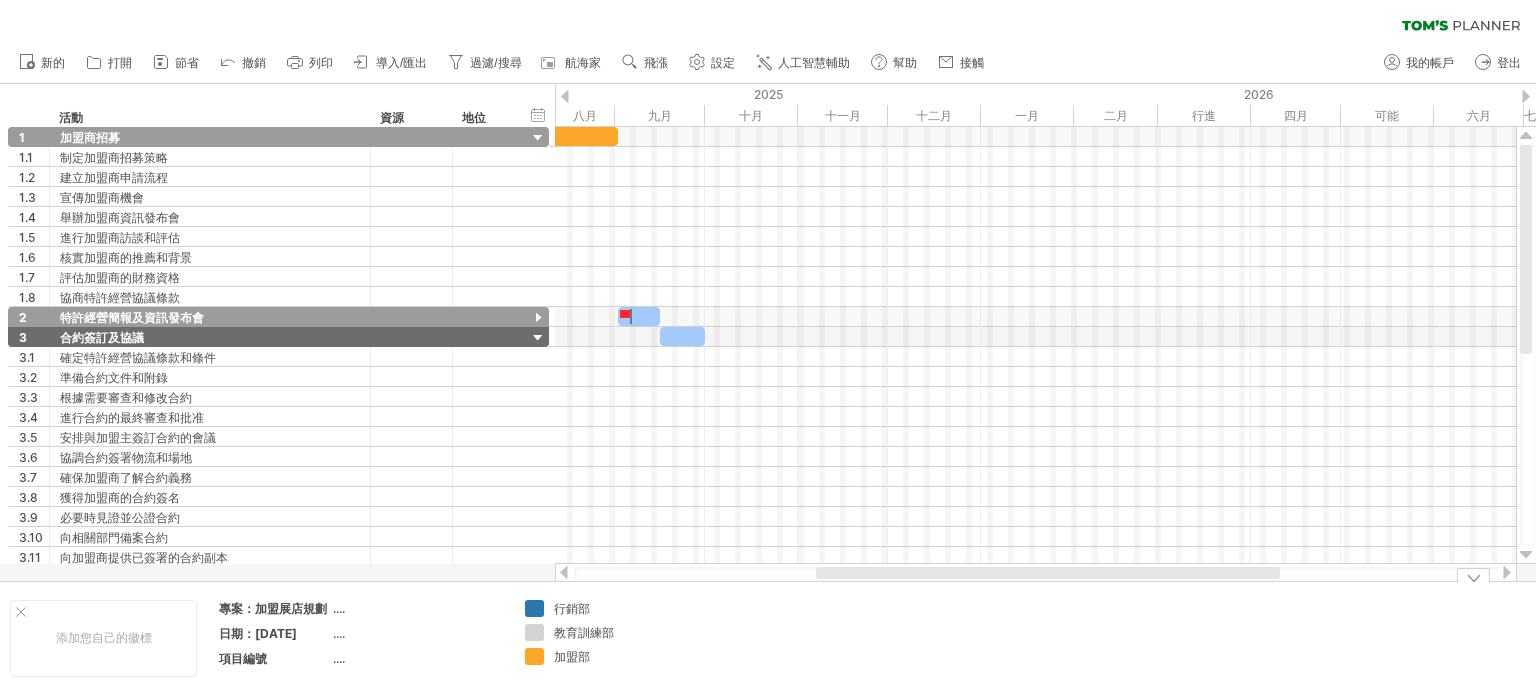 click on "添加您自己的徽標 專案：加盟展店規劃 .... 日期：[DATE] .... 項目編號 .... 行銷部 教育訓練部 加盟部" at bounding box center (50000, 638) 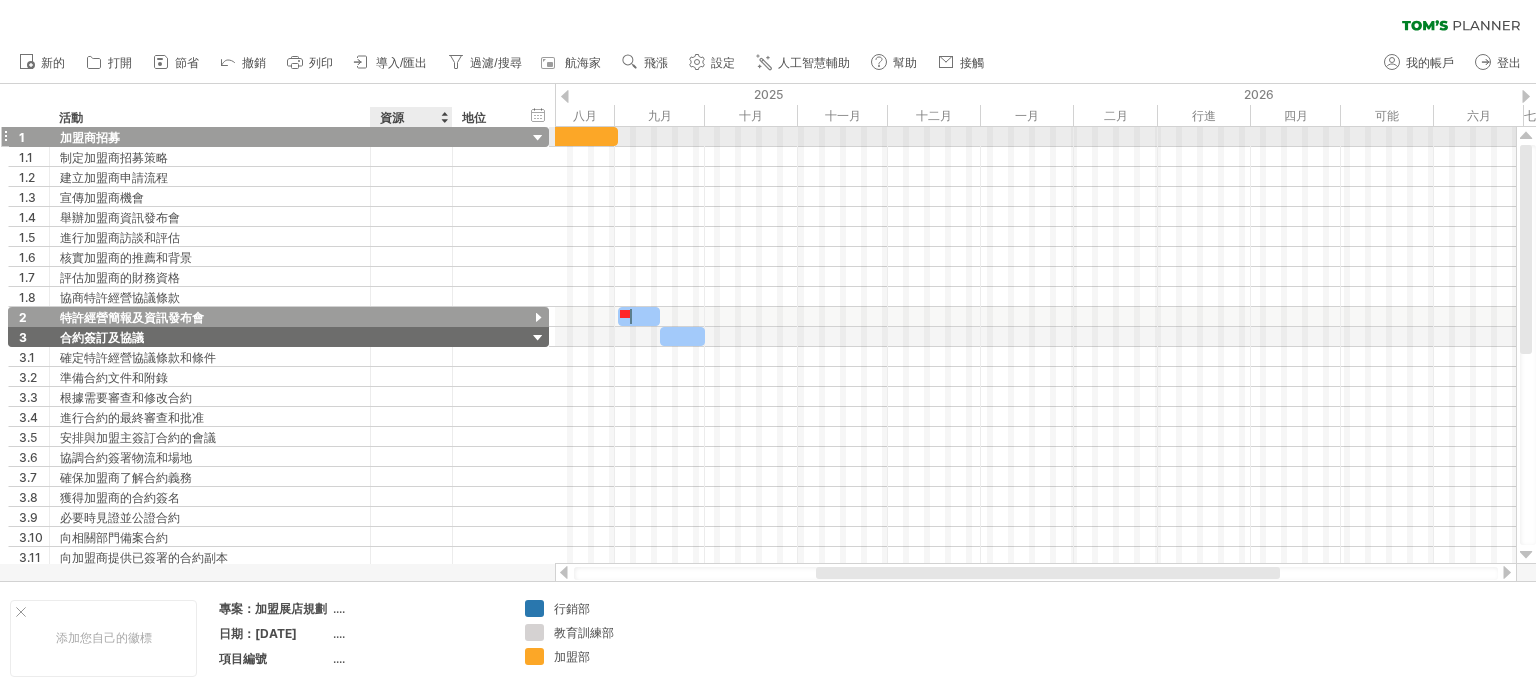click at bounding box center (411, 136) 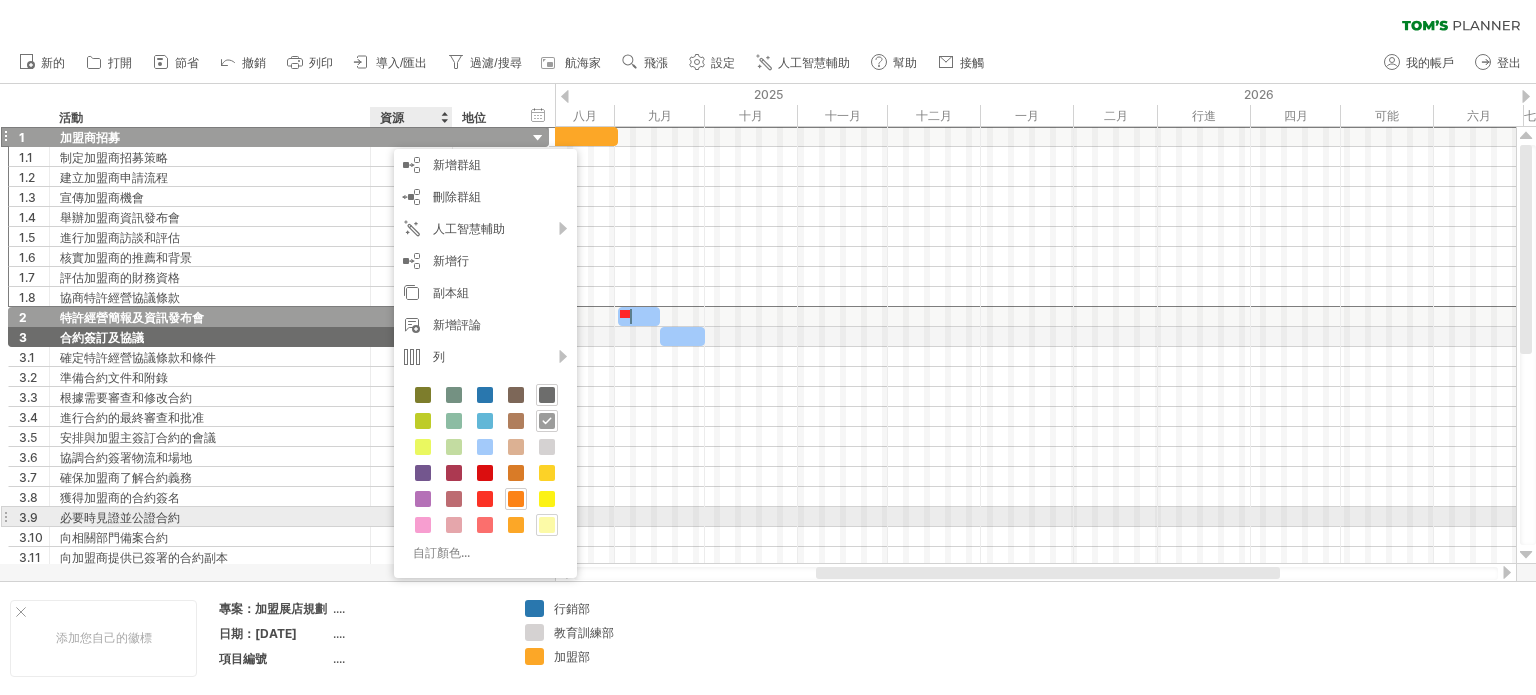 click at bounding box center [547, 525] 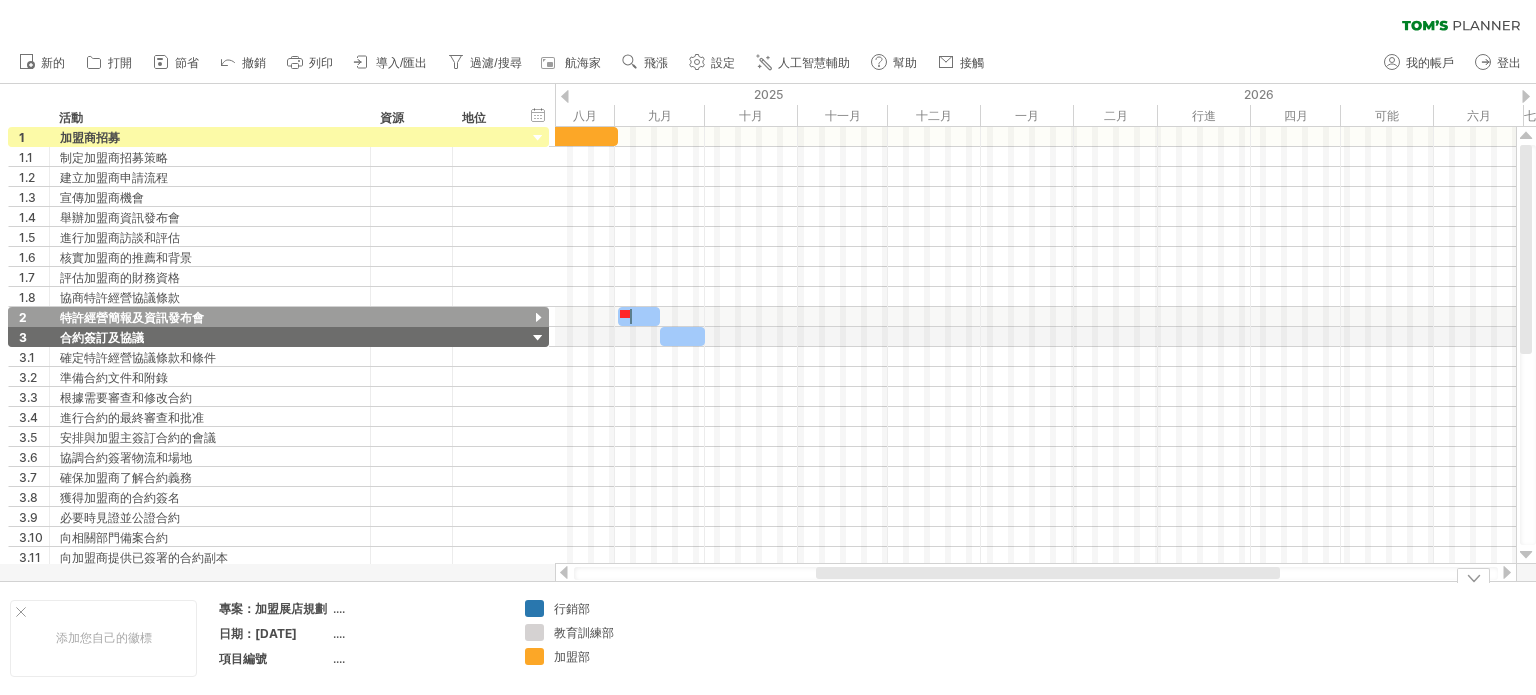 click on "嘗試造訪 plan.tomsplanner.com
再次連接...
0%
清除過濾器
新的" at bounding box center (768, 347) 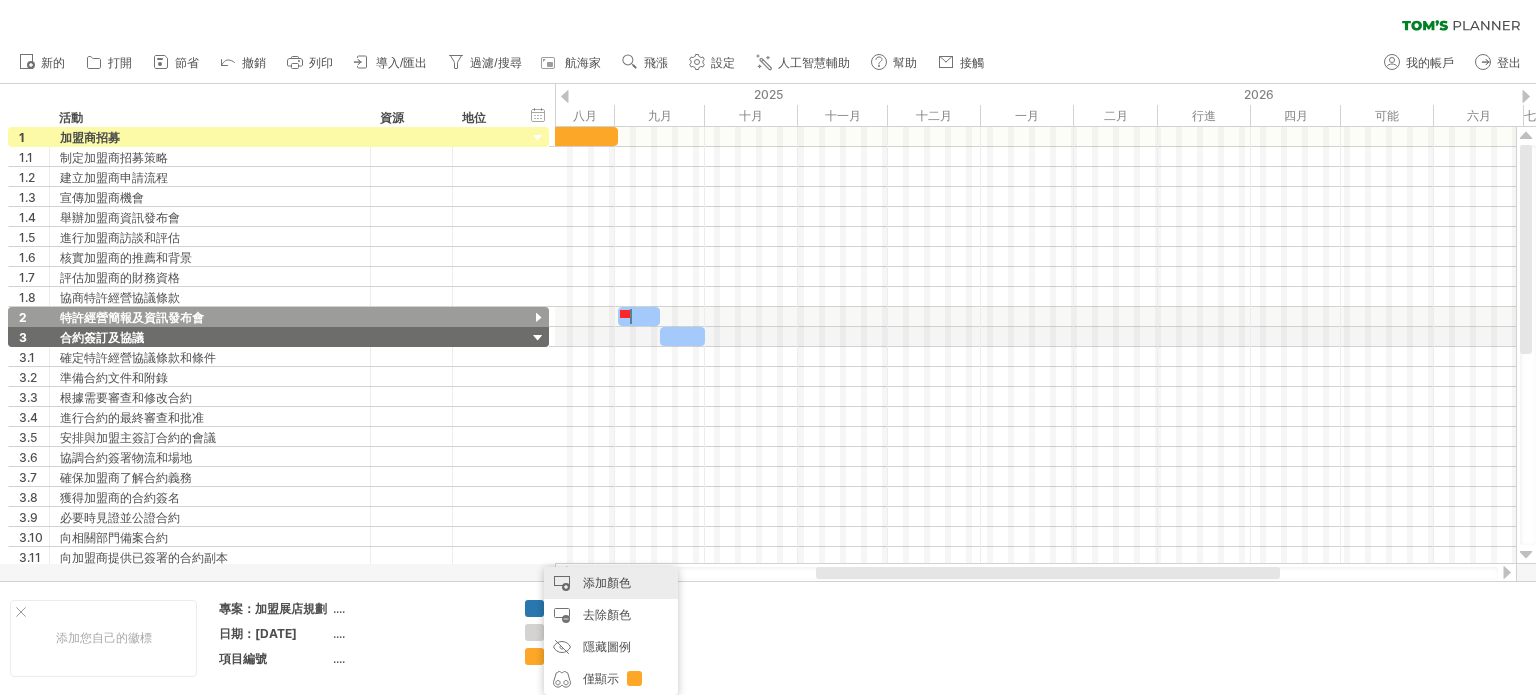 click on "添加顏色" at bounding box center [607, 582] 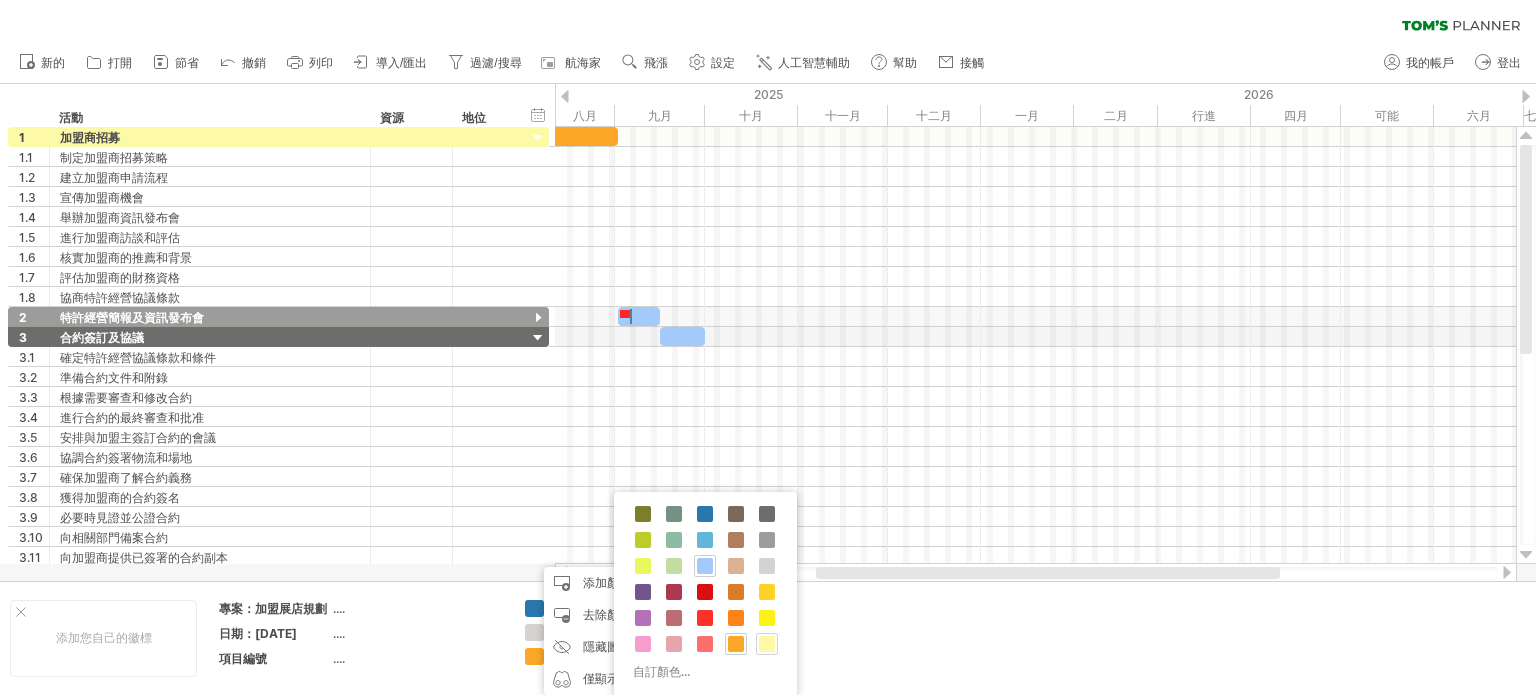 click at bounding box center [767, 644] 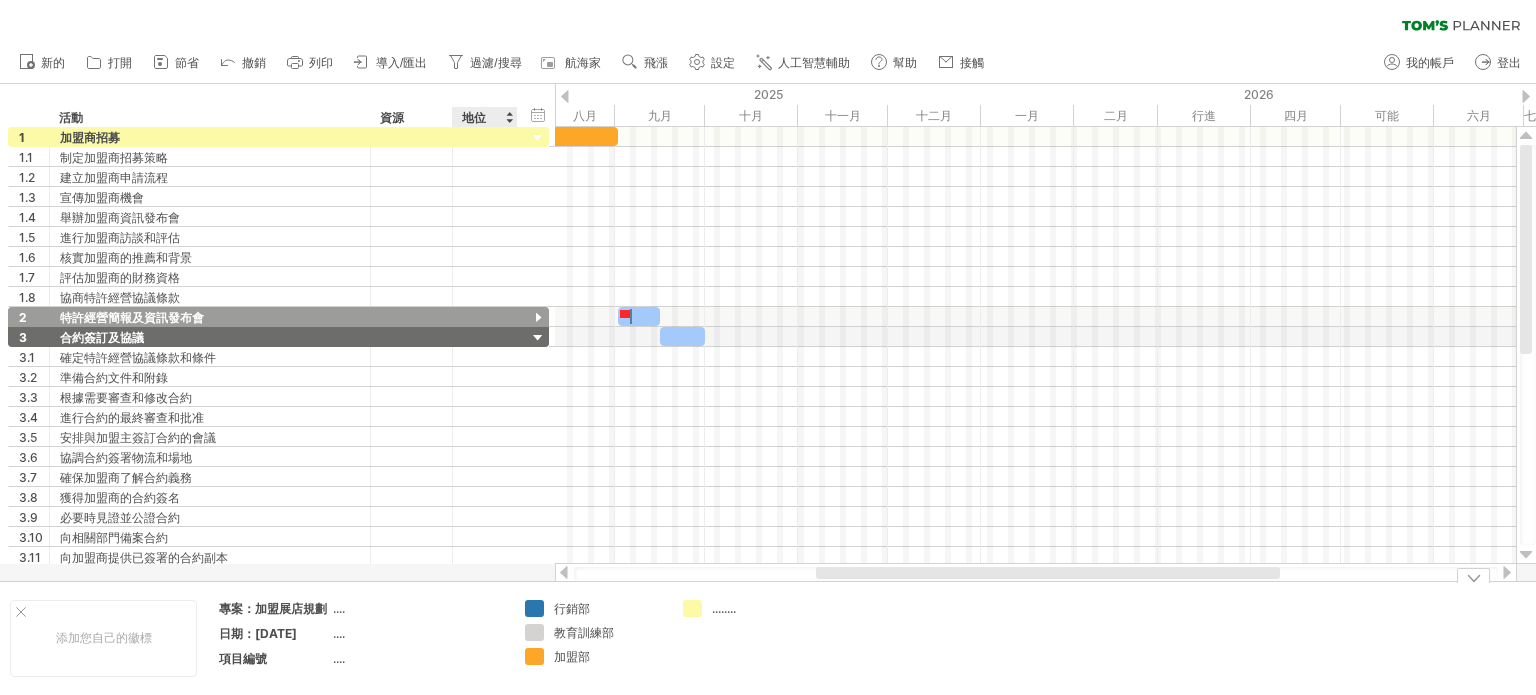click on "嘗試造訪 plan.tomsplanner.com
再次連接...
0%
清除過濾器
新的" at bounding box center [768, 347] 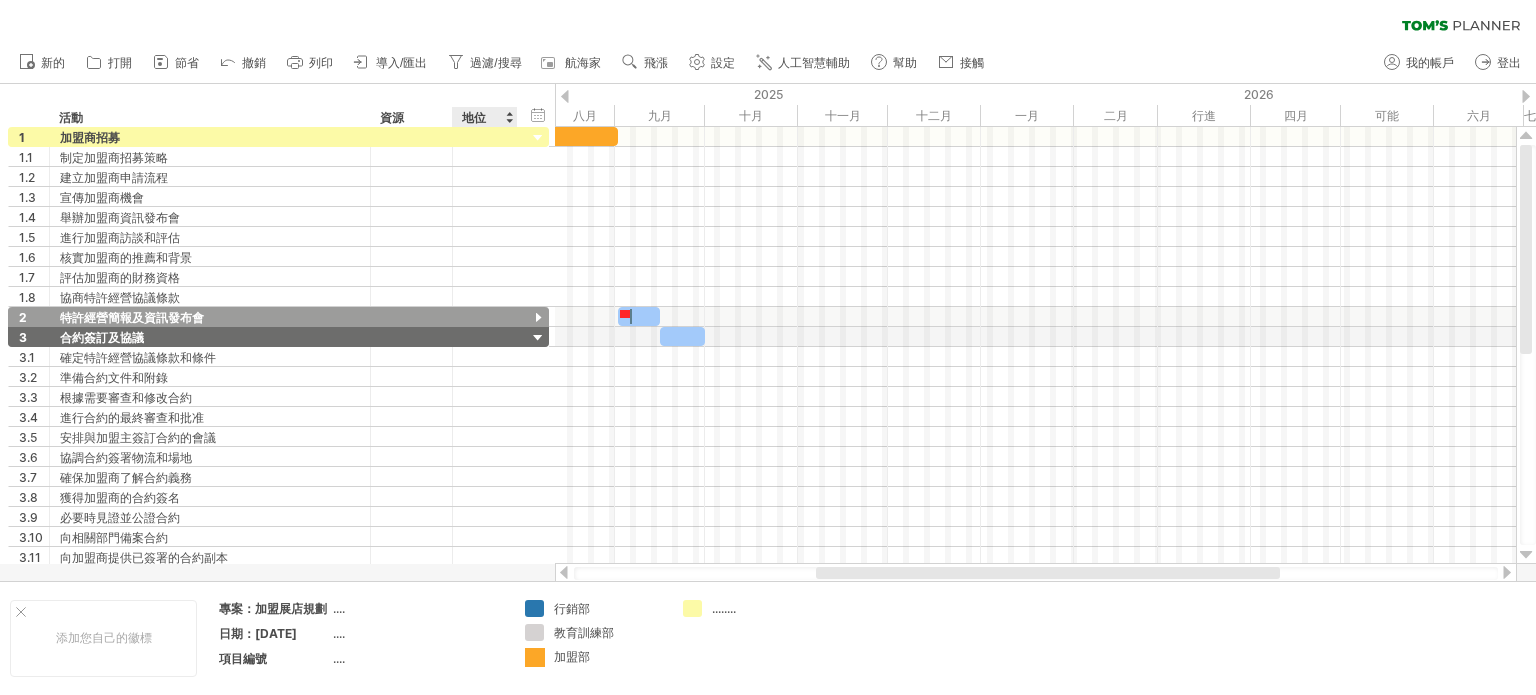 click at bounding box center (535, 657) 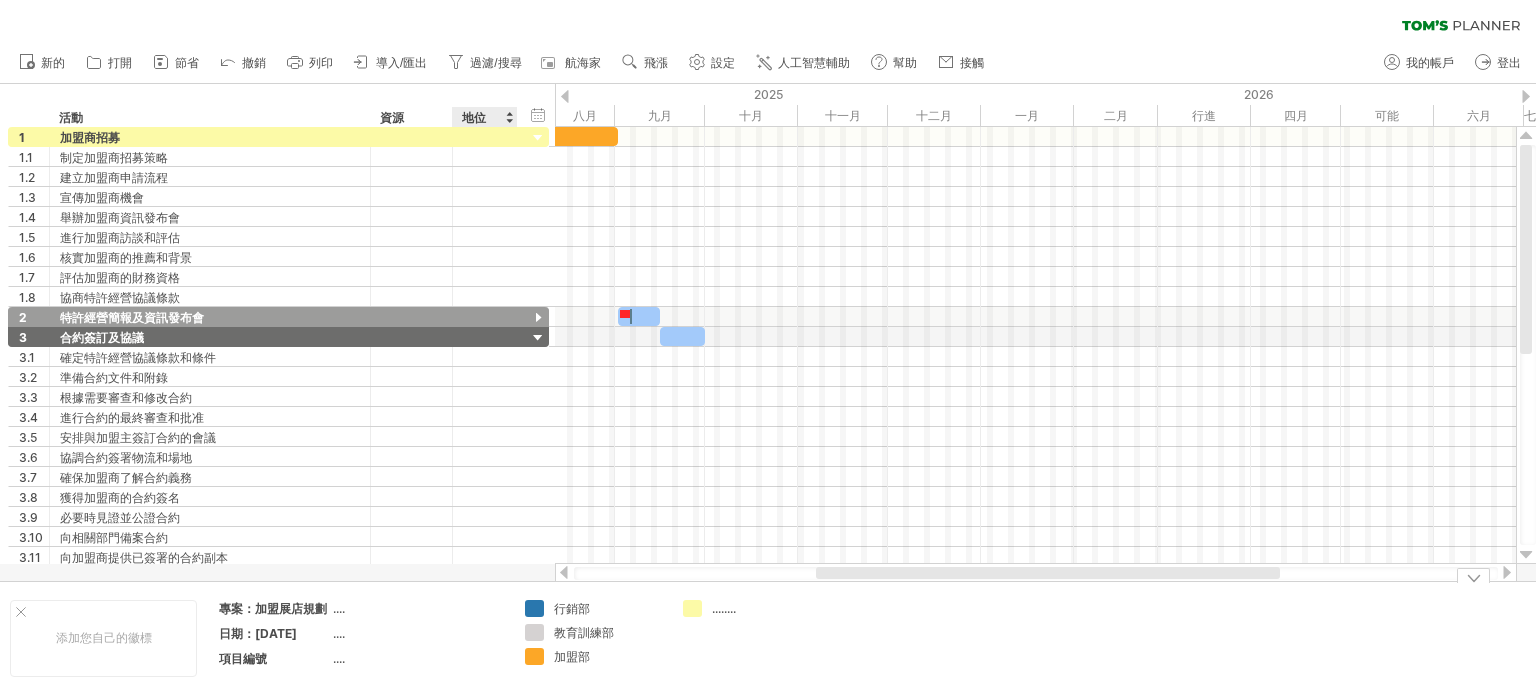 click on "嘗試造訪 plan.tomsplanner.com
再次連接...
0%
清除過濾器
新的" at bounding box center (768, 347) 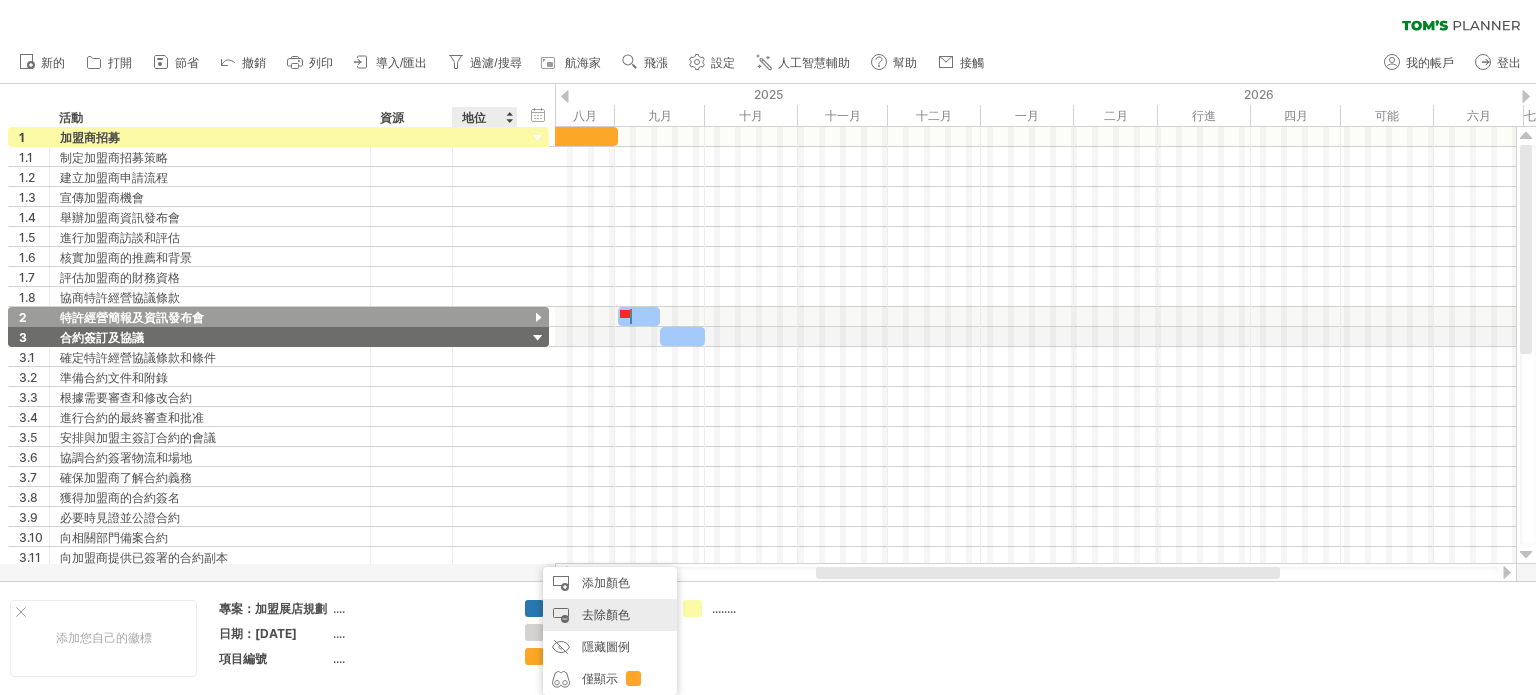 click on "去除顏色" at bounding box center [610, 615] 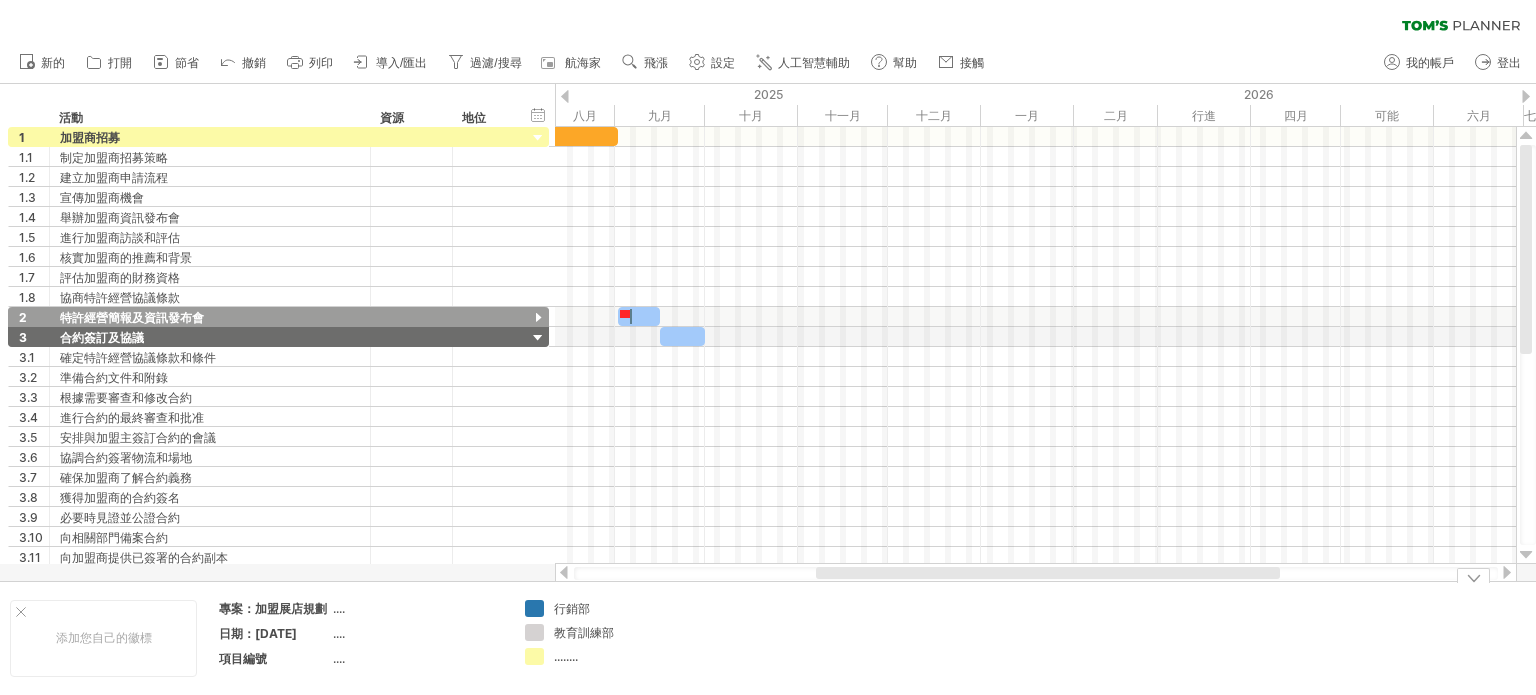 click on "........" at bounding box center (566, 656) 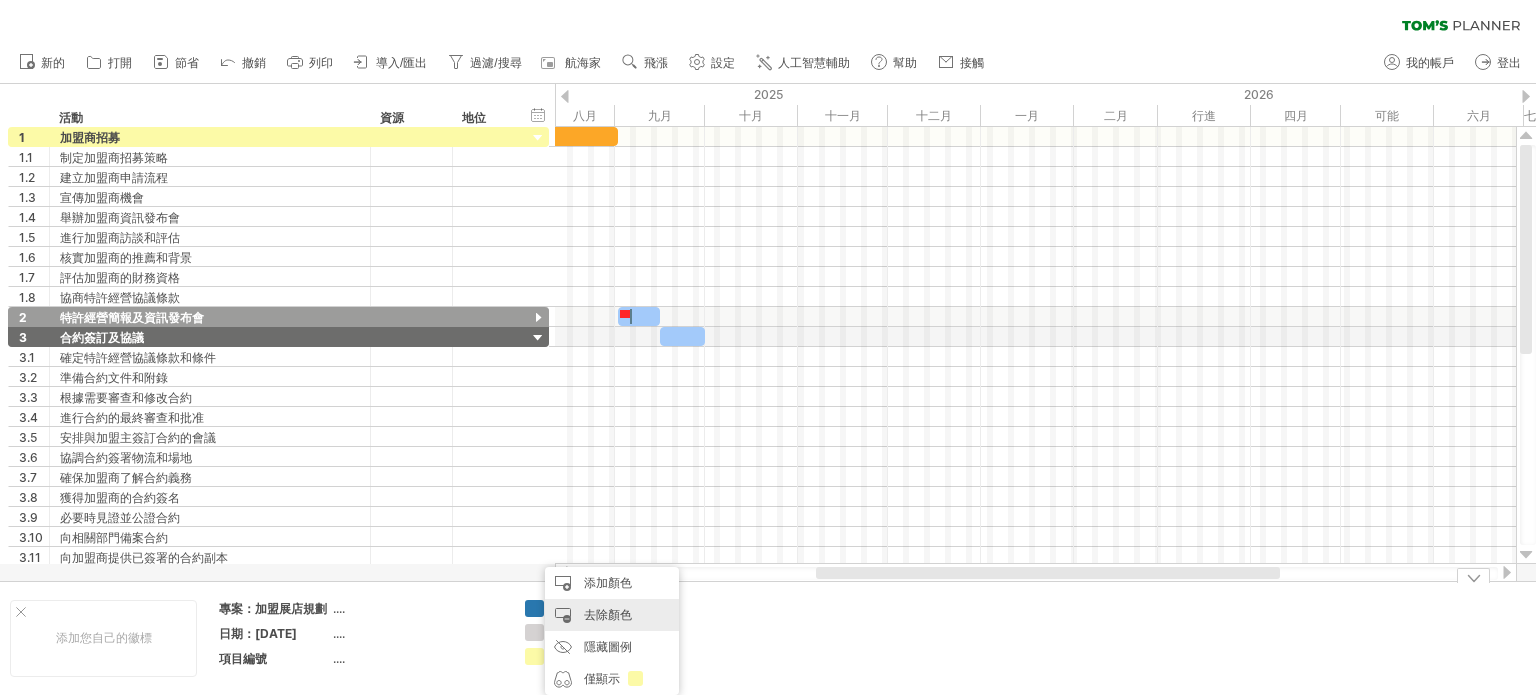 click on "去除顏色" at bounding box center (608, 614) 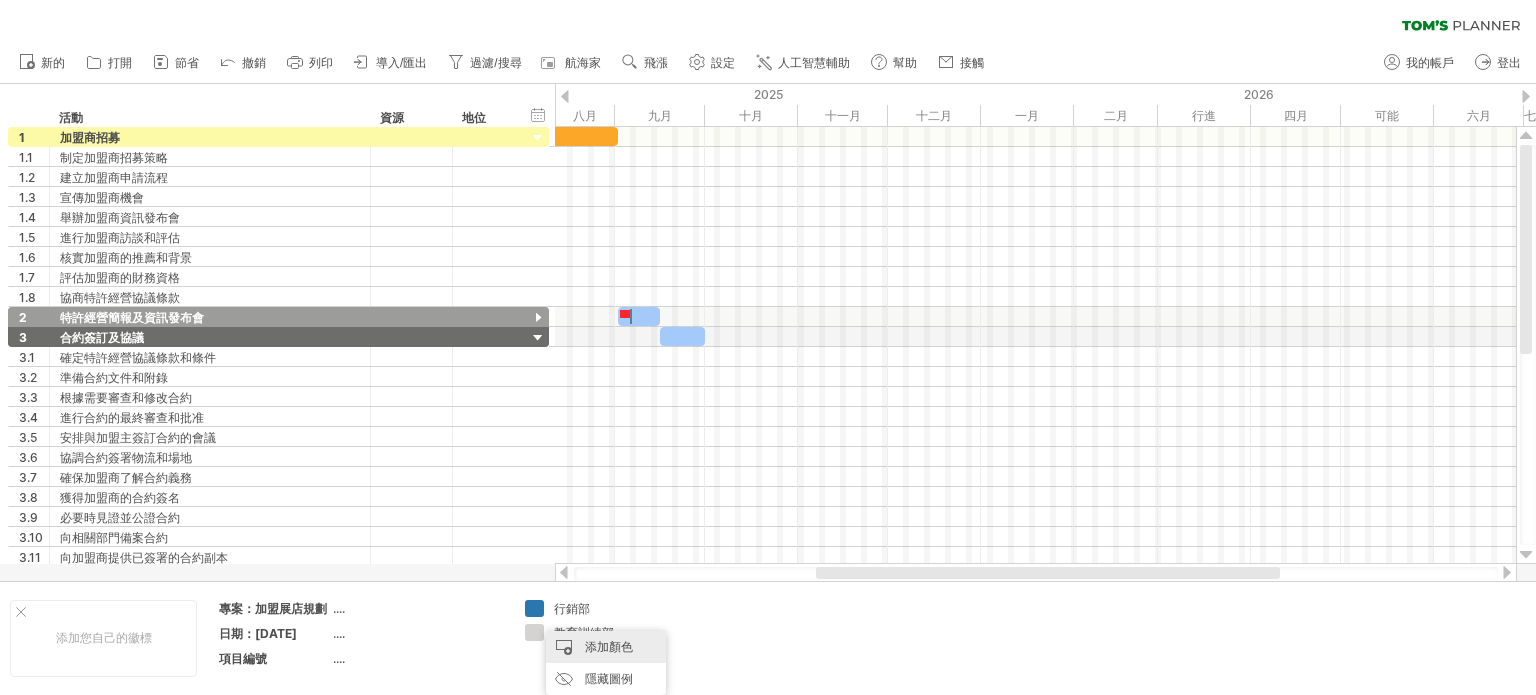 click on "添加顏色" at bounding box center (609, 646) 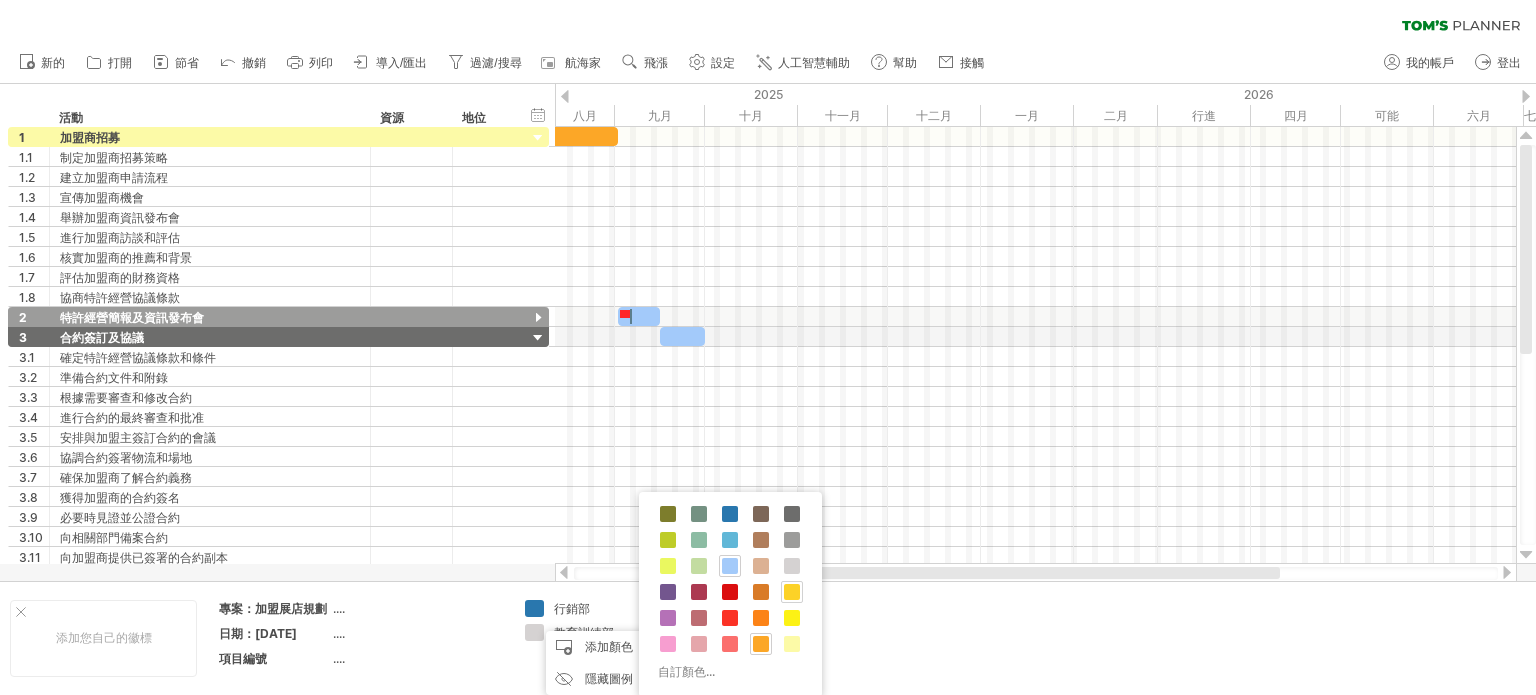 click at bounding box center (792, 592) 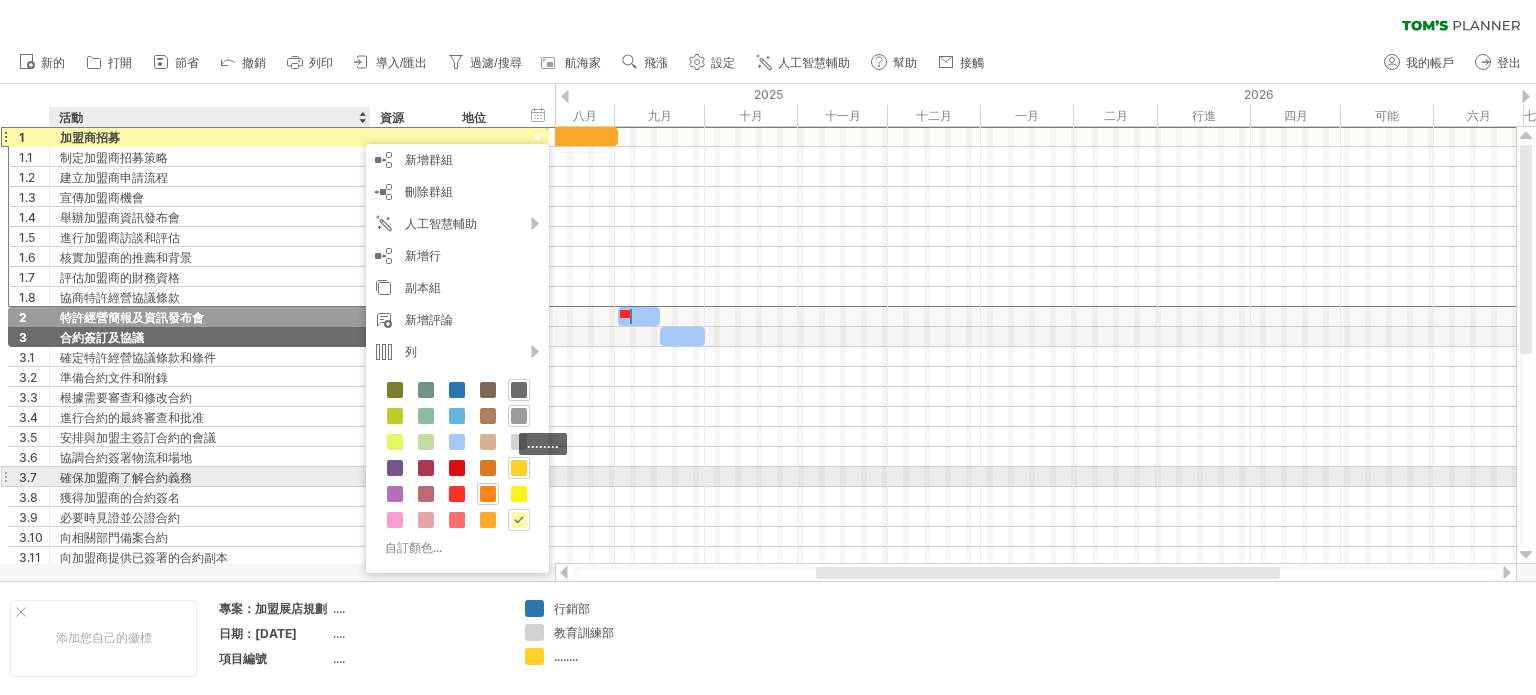 click at bounding box center [519, 468] 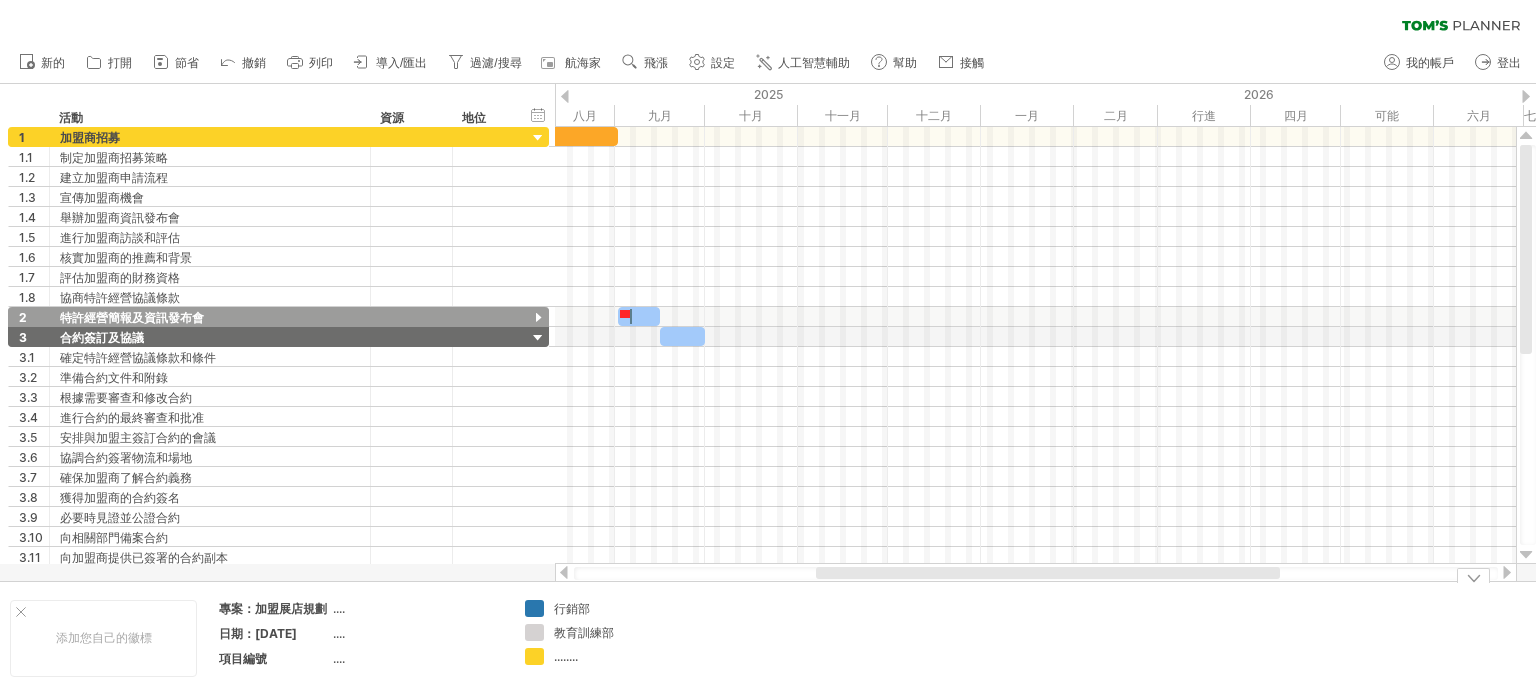 click on "........" at bounding box center (566, 656) 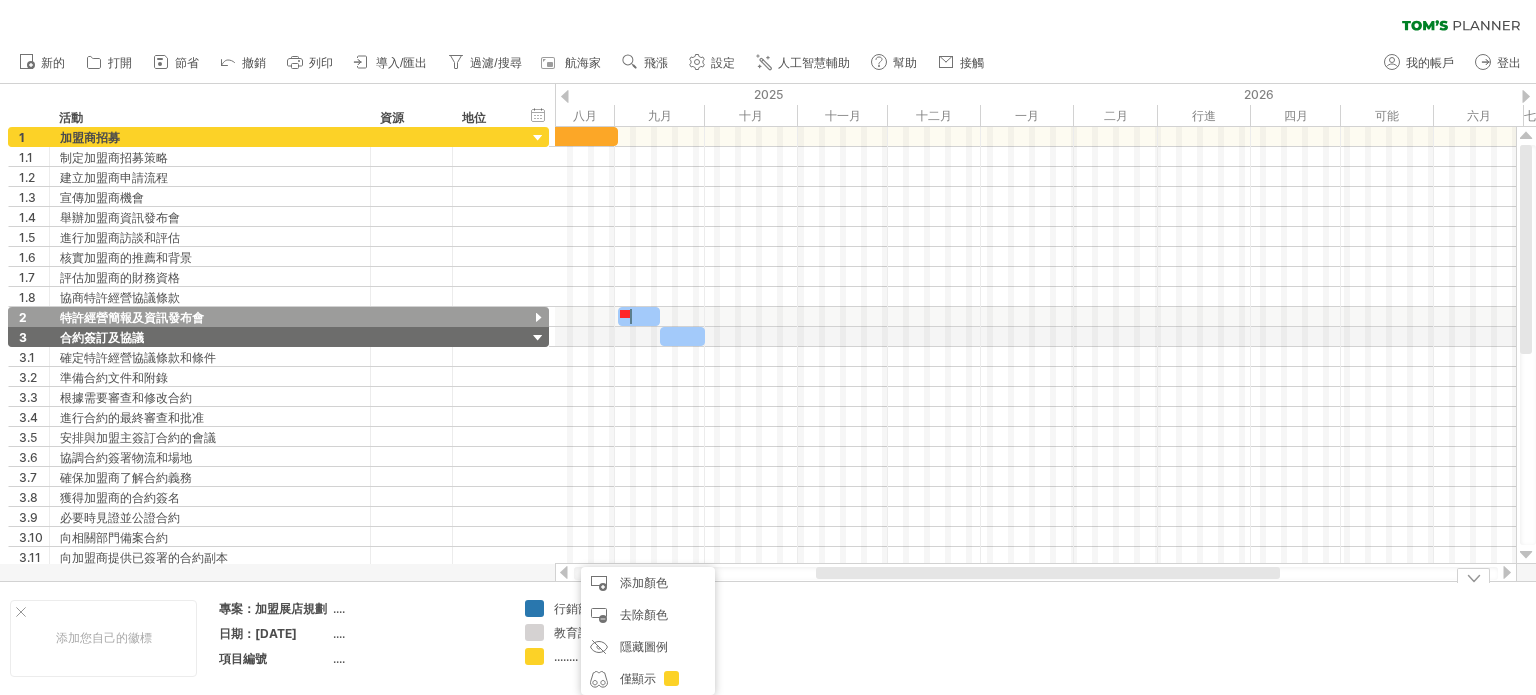 click on "........" at bounding box center [566, 656] 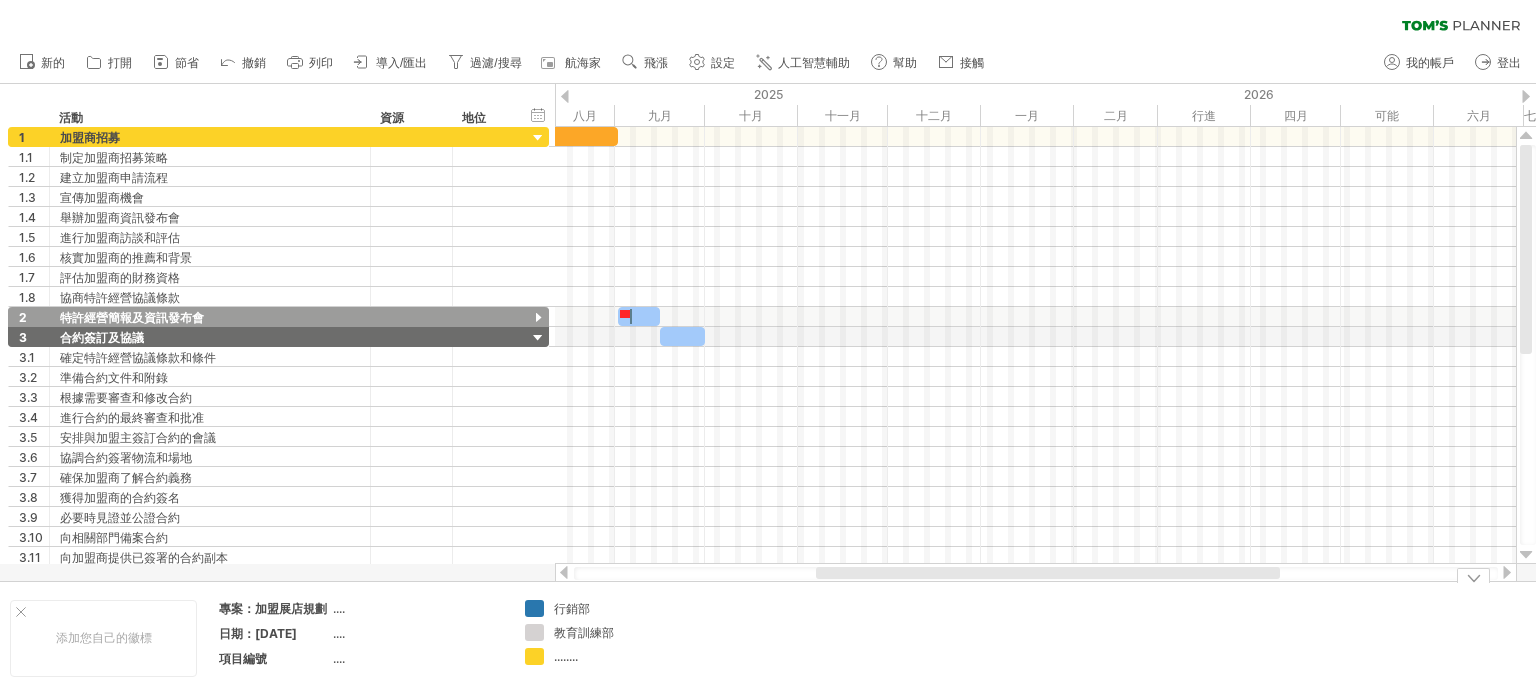 click on "........" at bounding box center [566, 656] 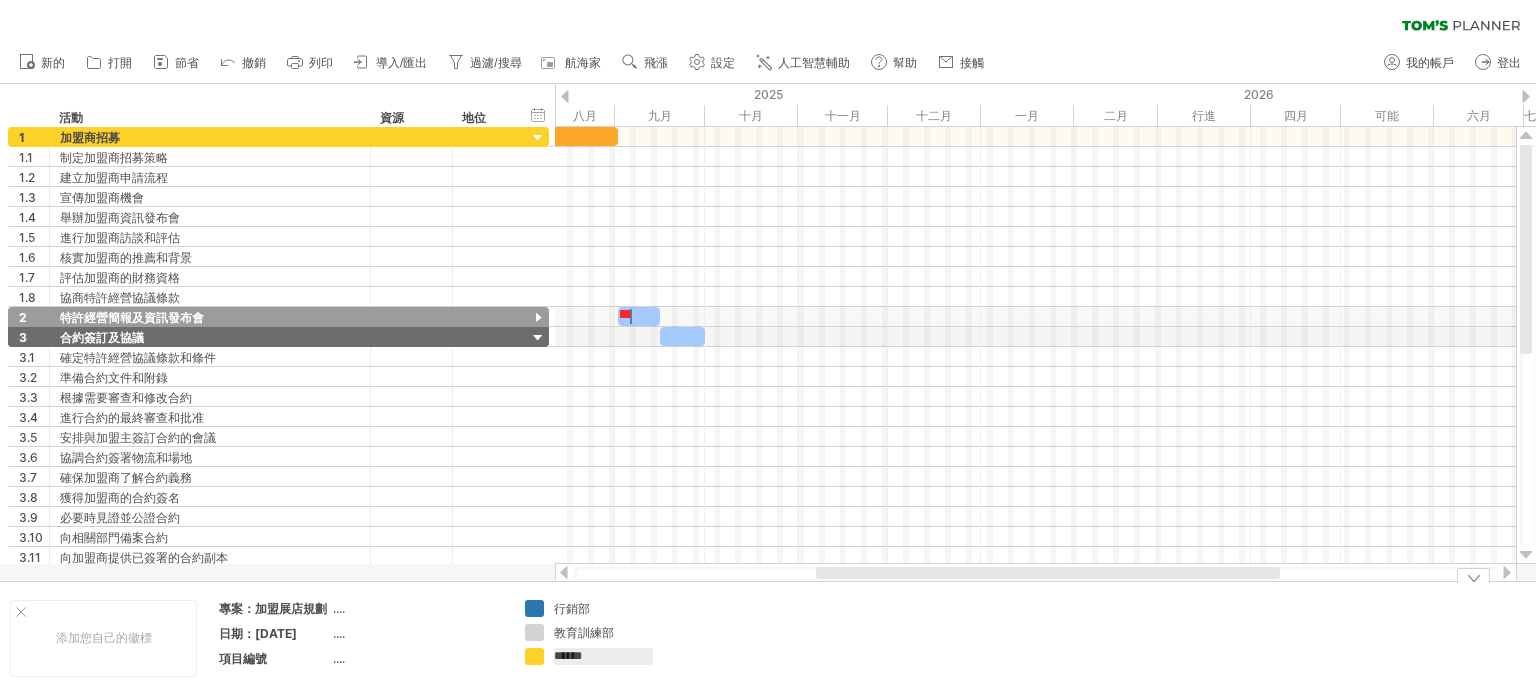 type on "***" 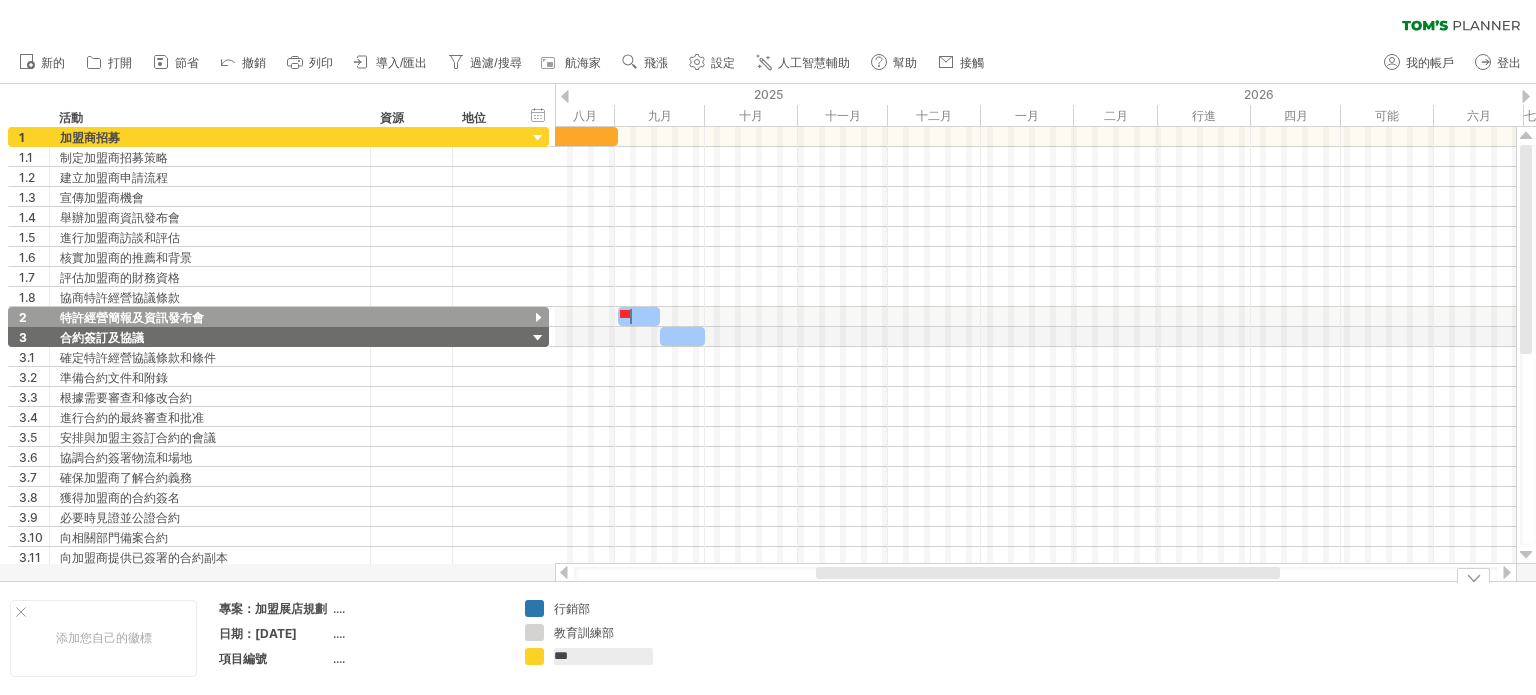 click on "Add your own logo Project: Franchise Store Opening Plan .... Date: [DATE] .... Project Number .... Marketing Department Training Department ***" at bounding box center (50000, 638) 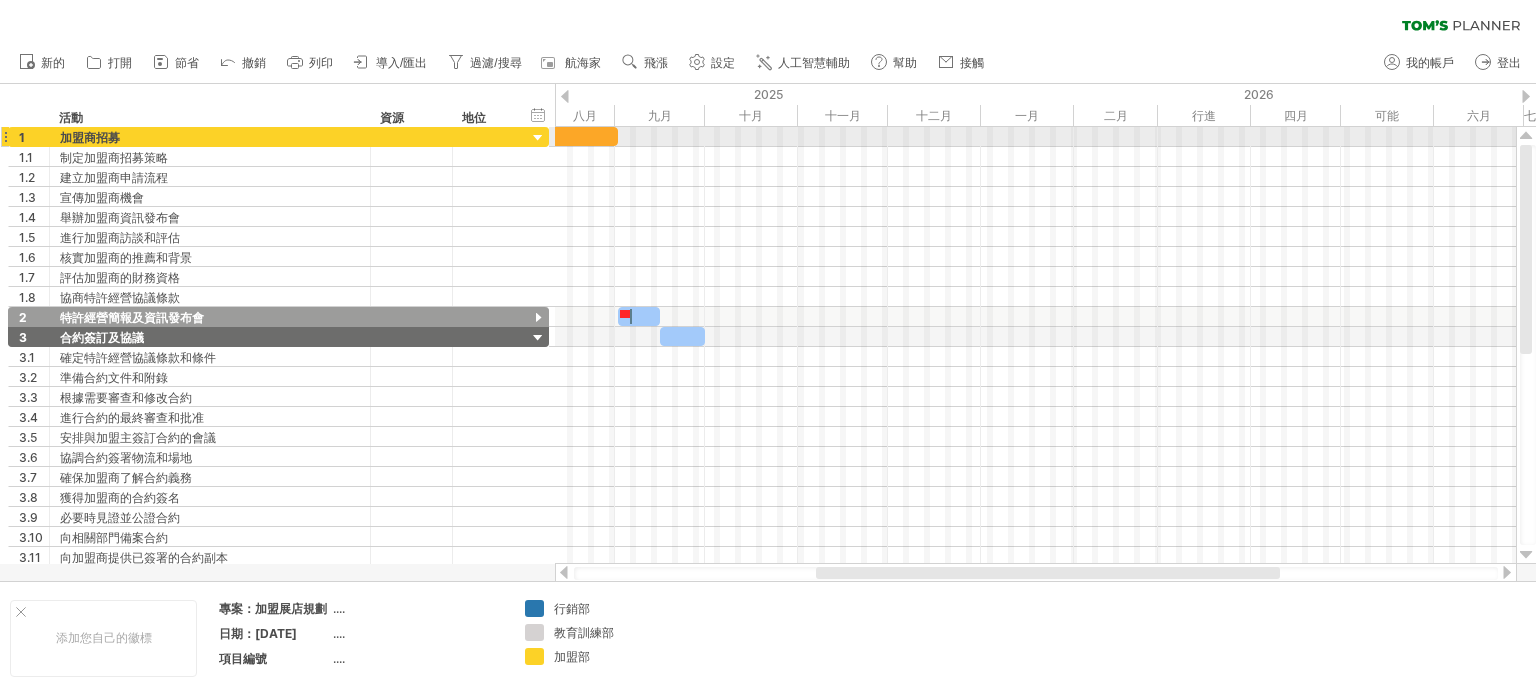 click at bounding box center [580, 136] 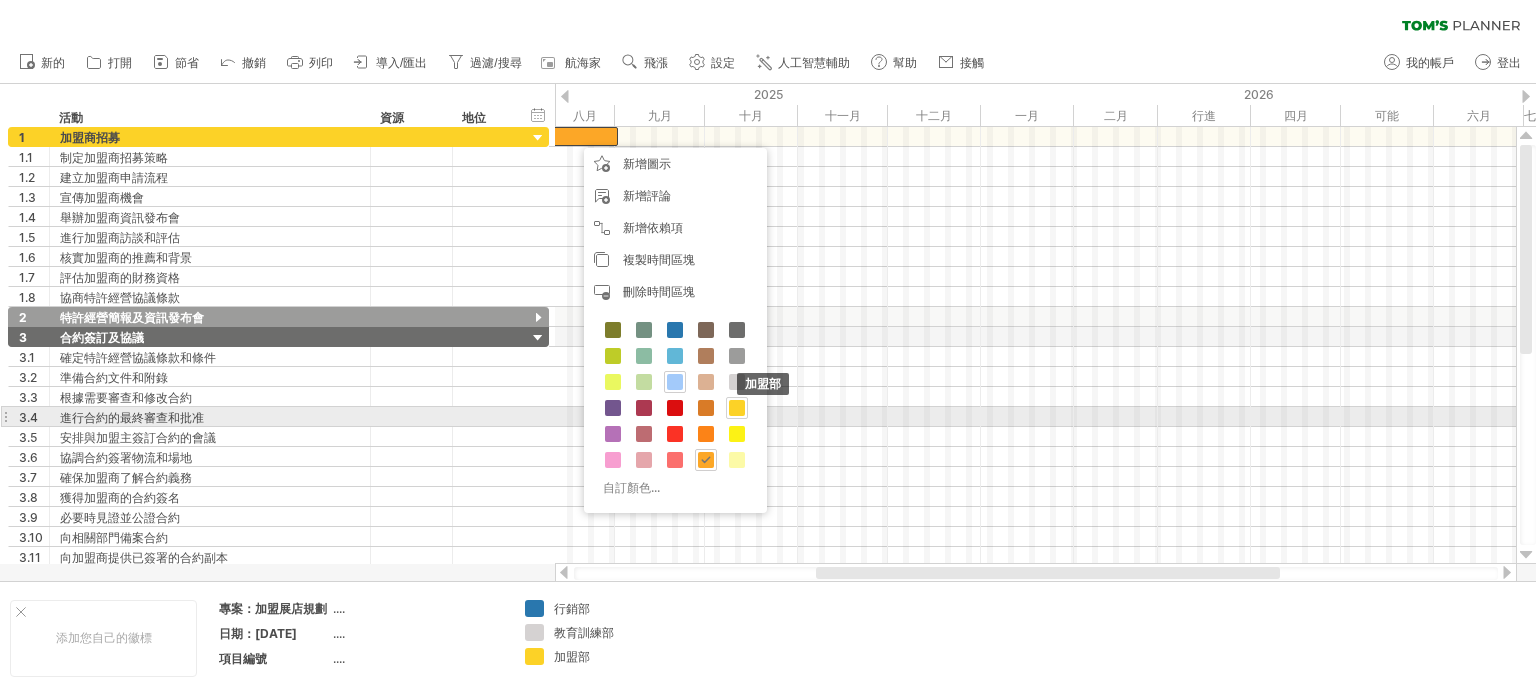 click at bounding box center [737, 408] 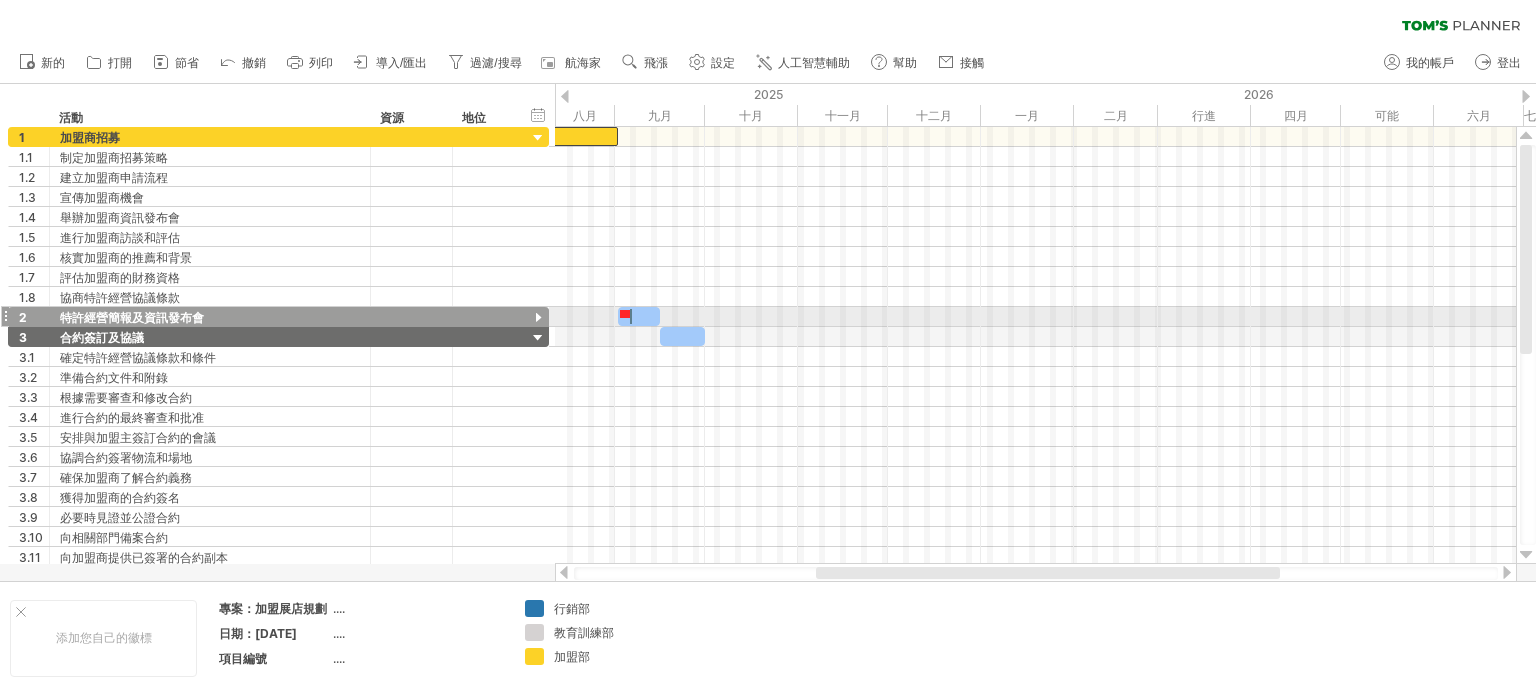 click at bounding box center (1035, 317) 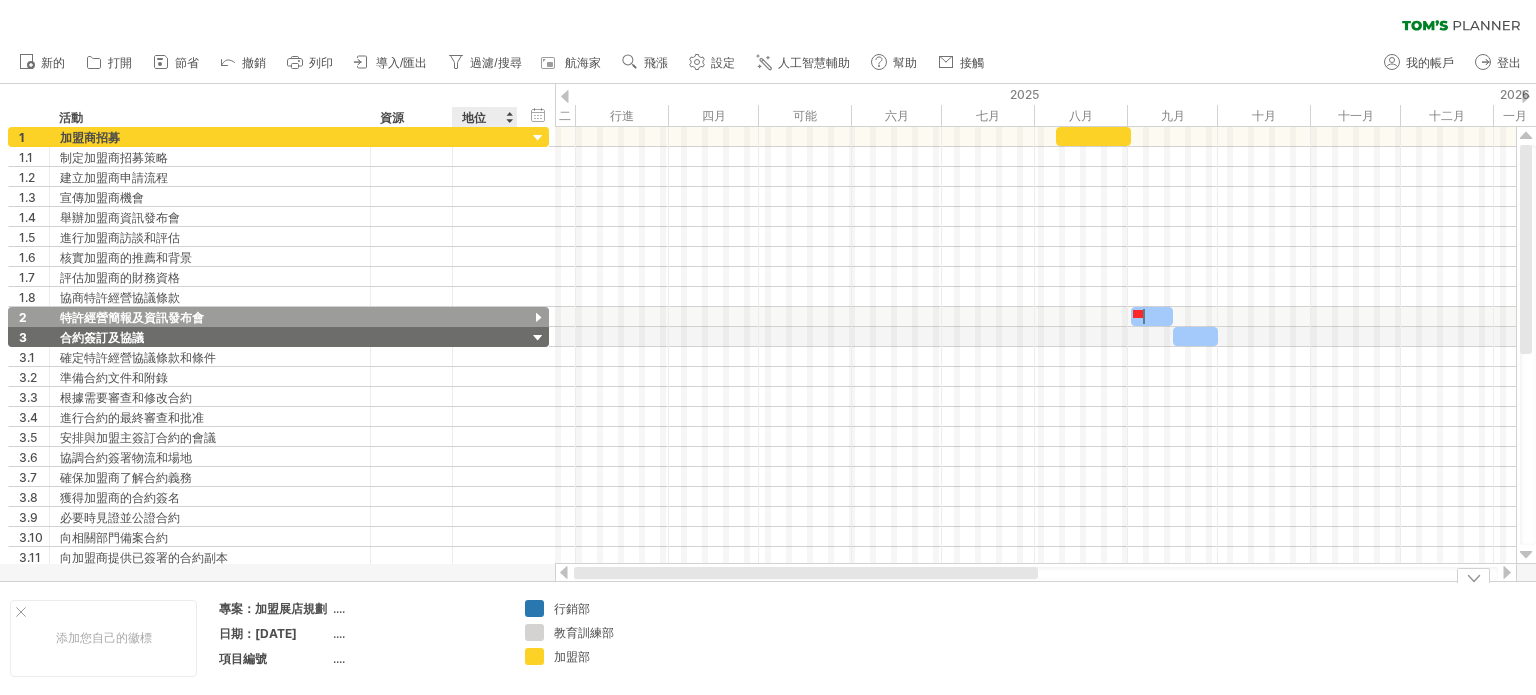 drag, startPoint x: 870, startPoint y: 568, endPoint x: 486, endPoint y: 587, distance: 384.46976 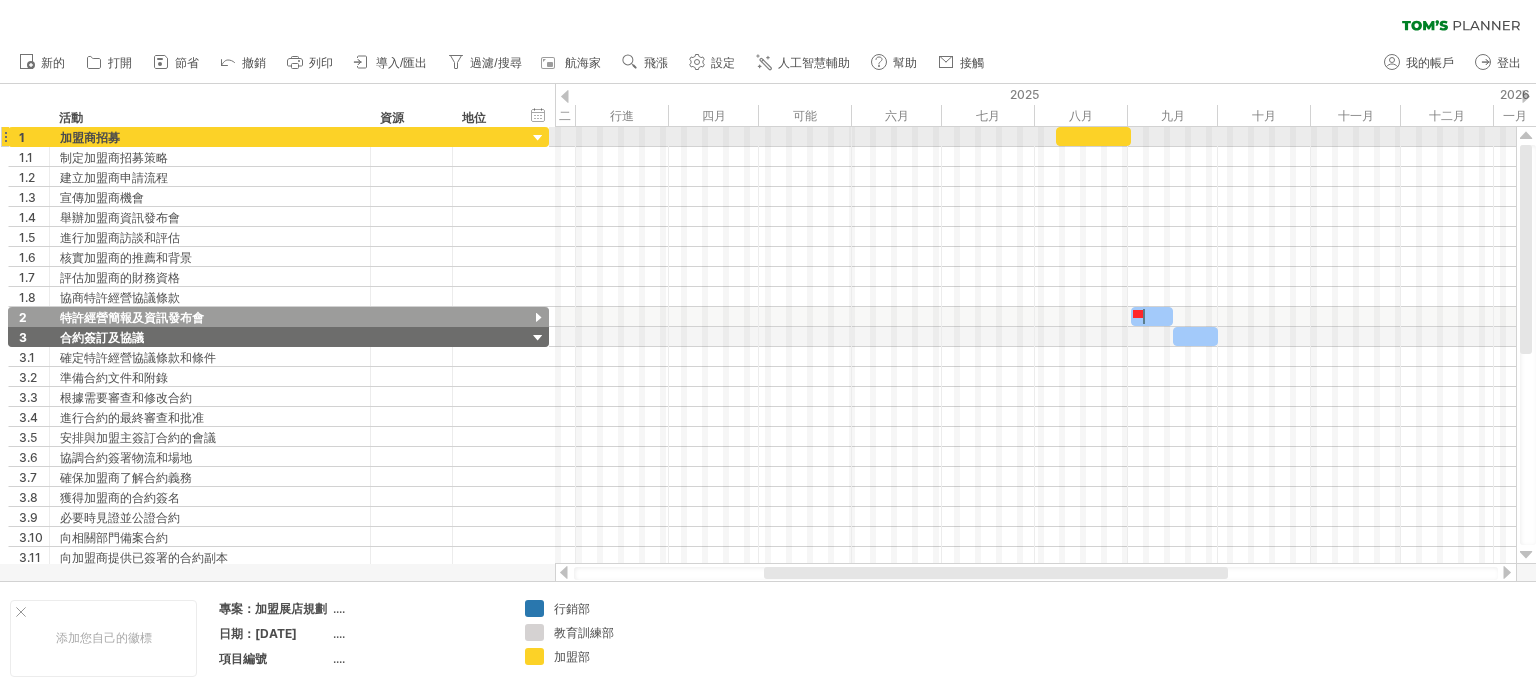 click at bounding box center (1035, 157) 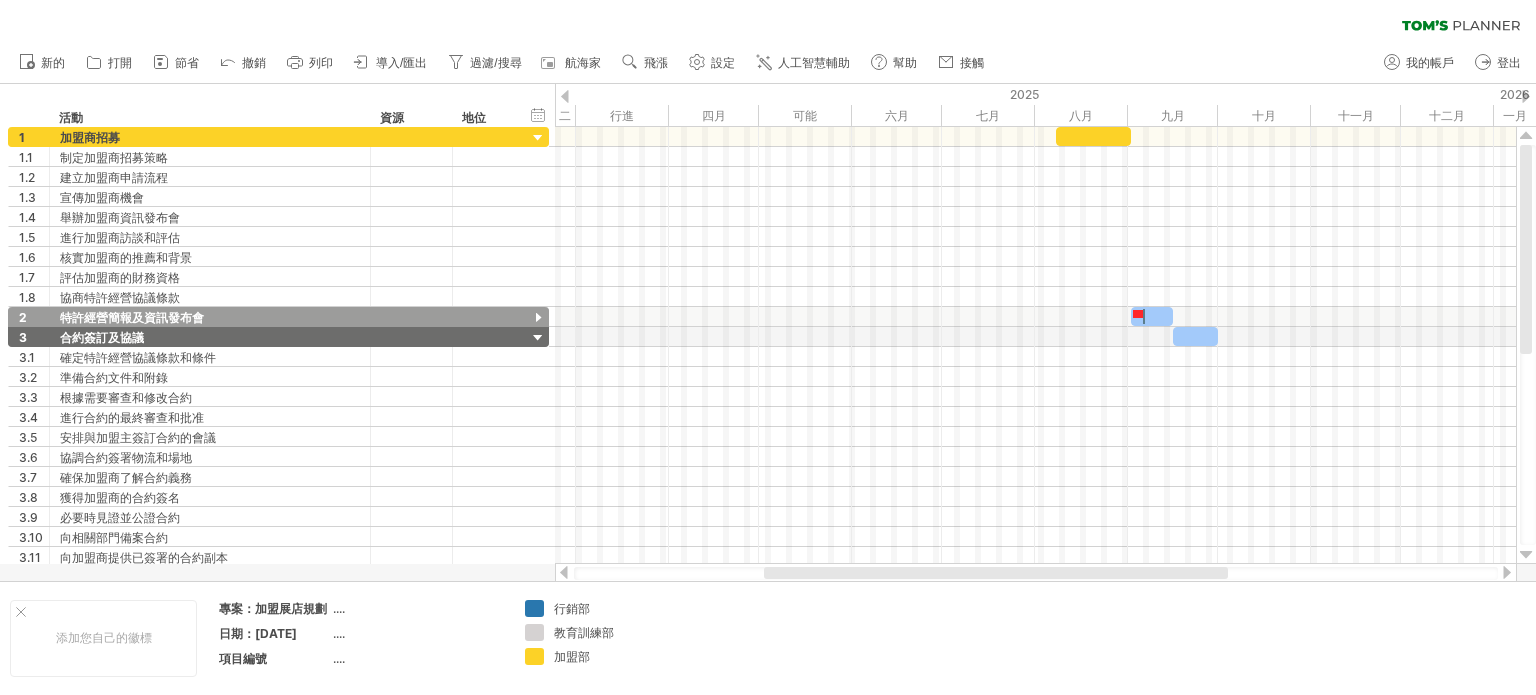 click at bounding box center (565, 96) 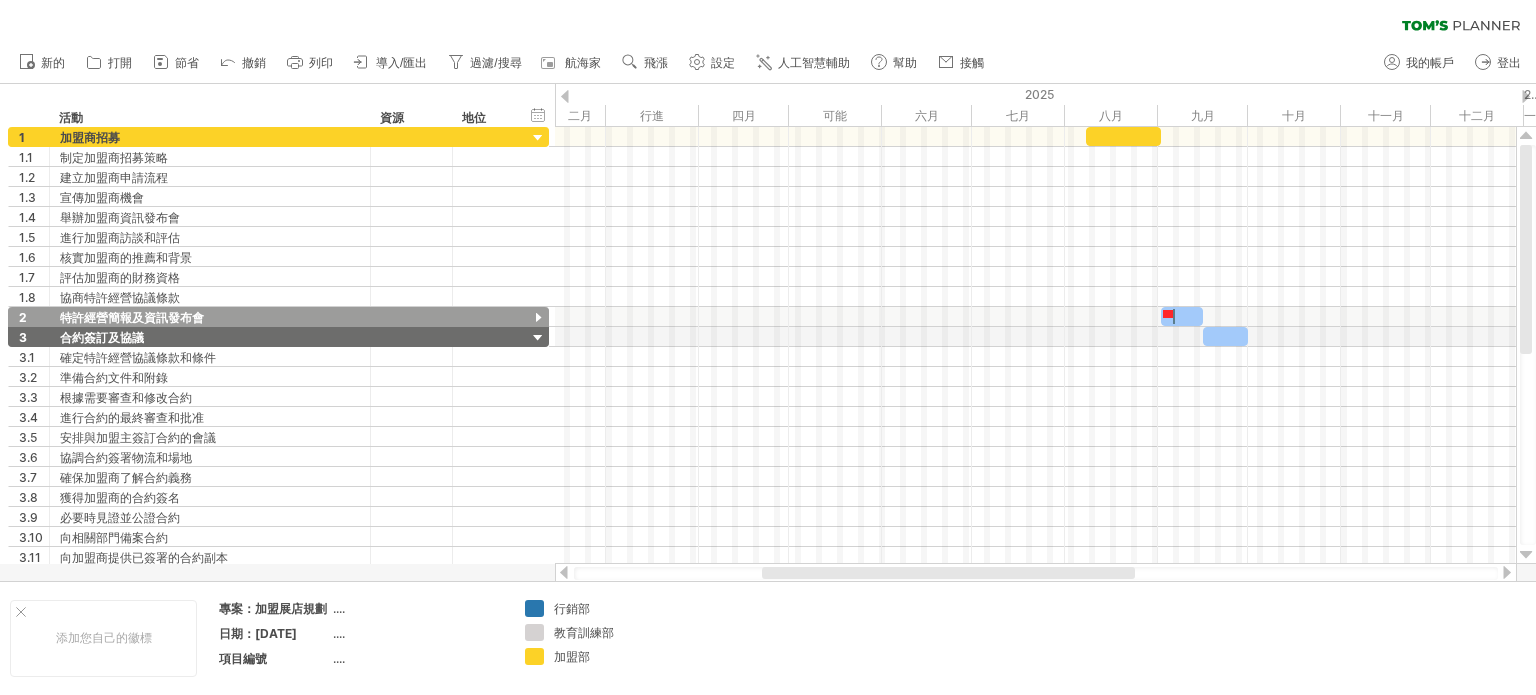 click at bounding box center [565, 96] 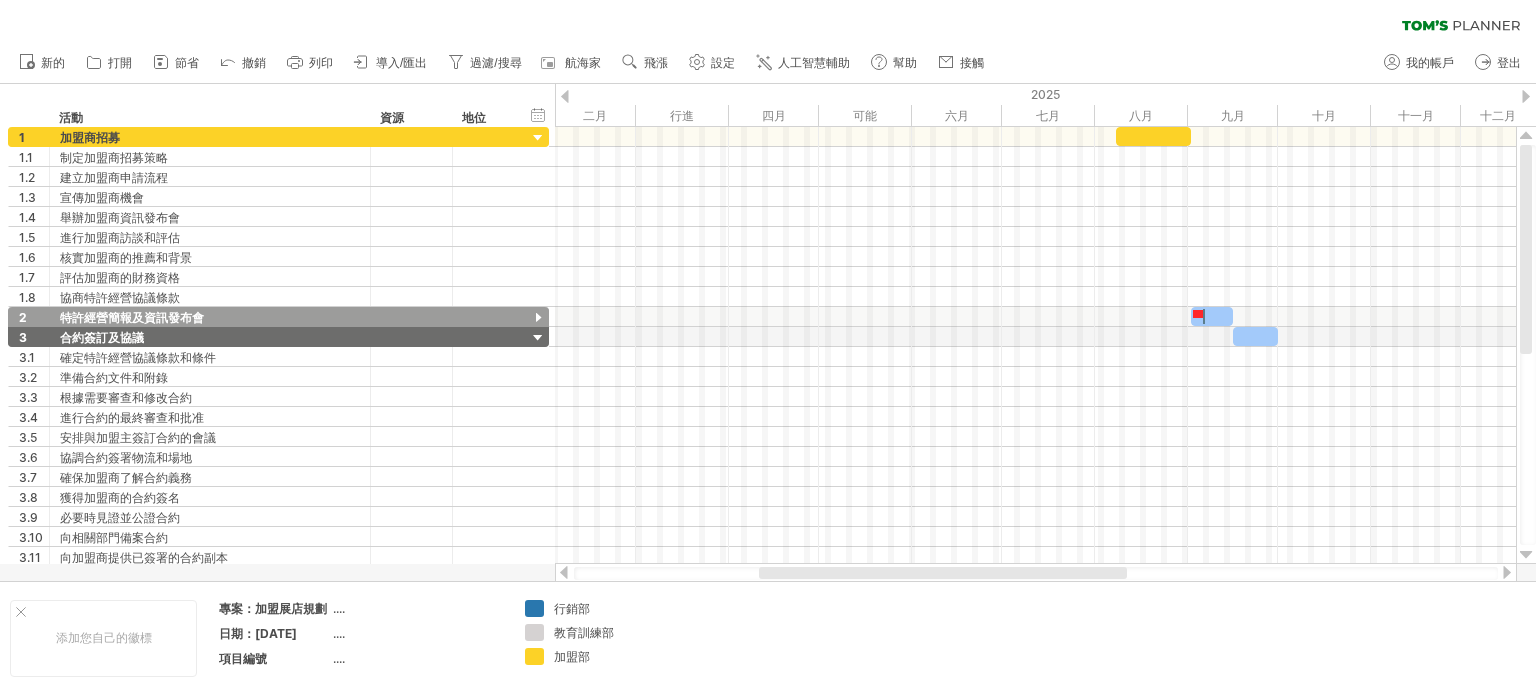 click at bounding box center [565, 96] 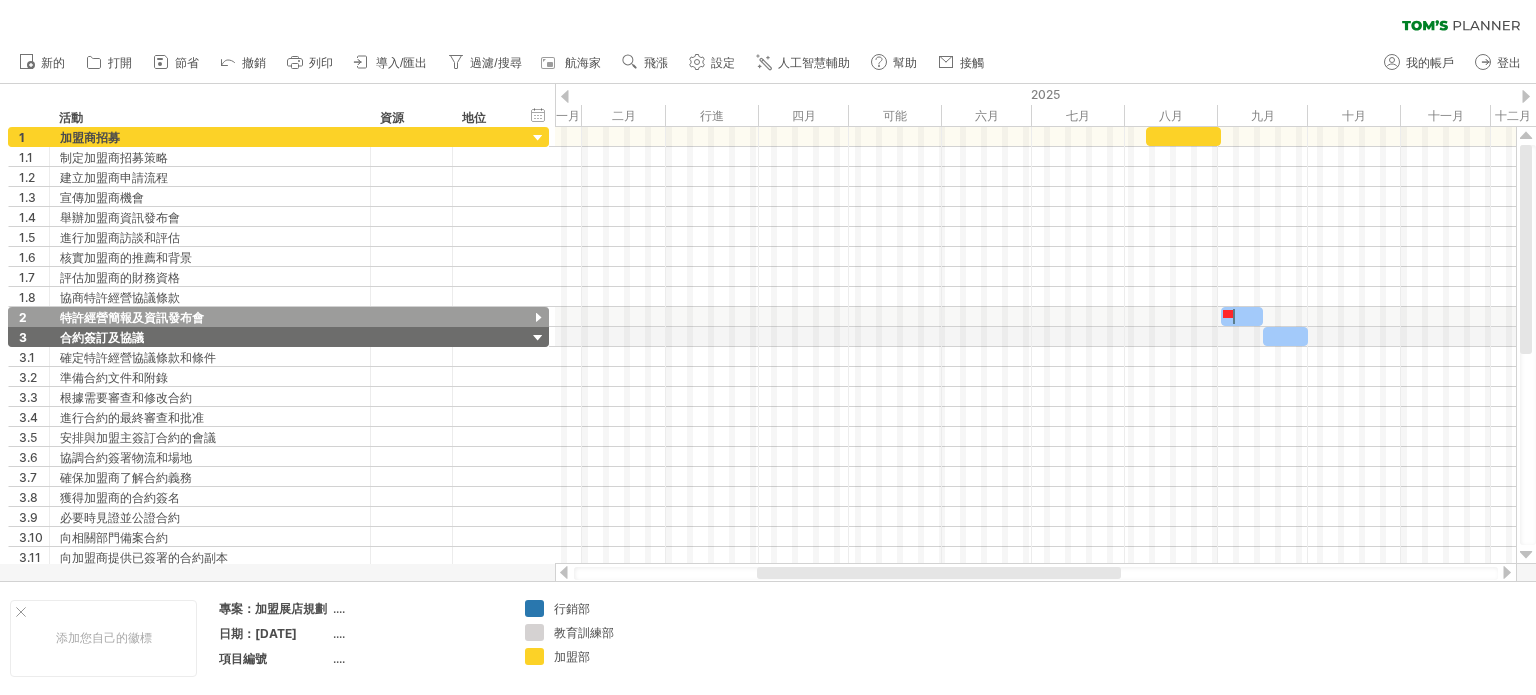 click at bounding box center (565, 96) 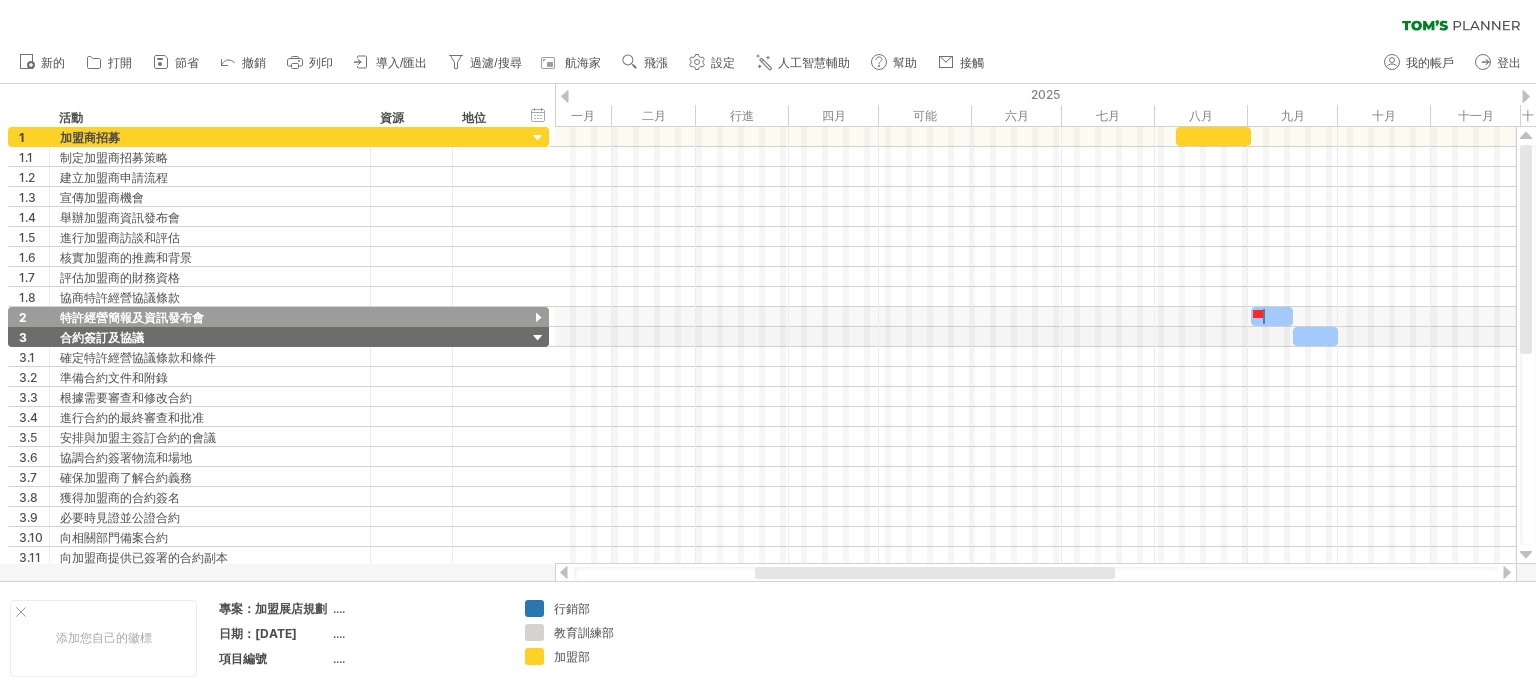 click on "2025" at bounding box center (1066, 94) 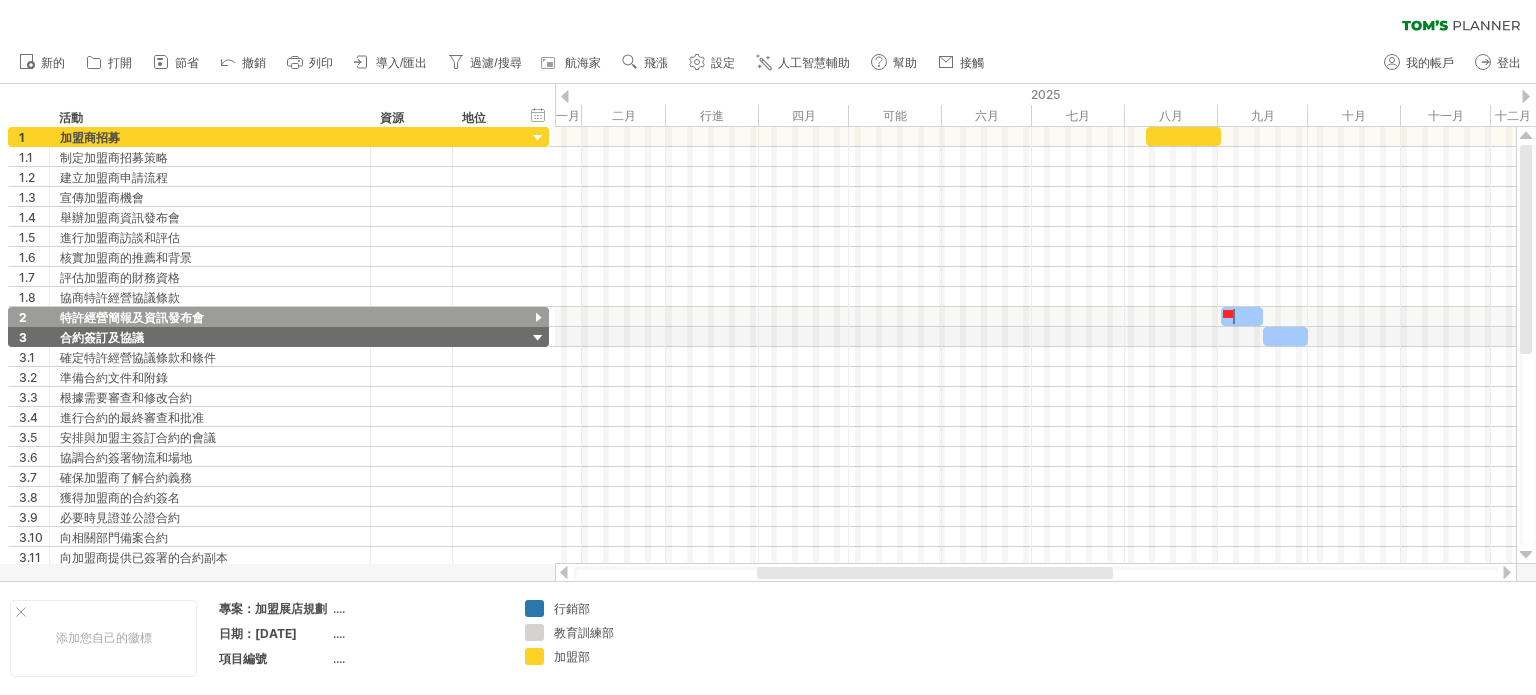 click at bounding box center (1526, 96) 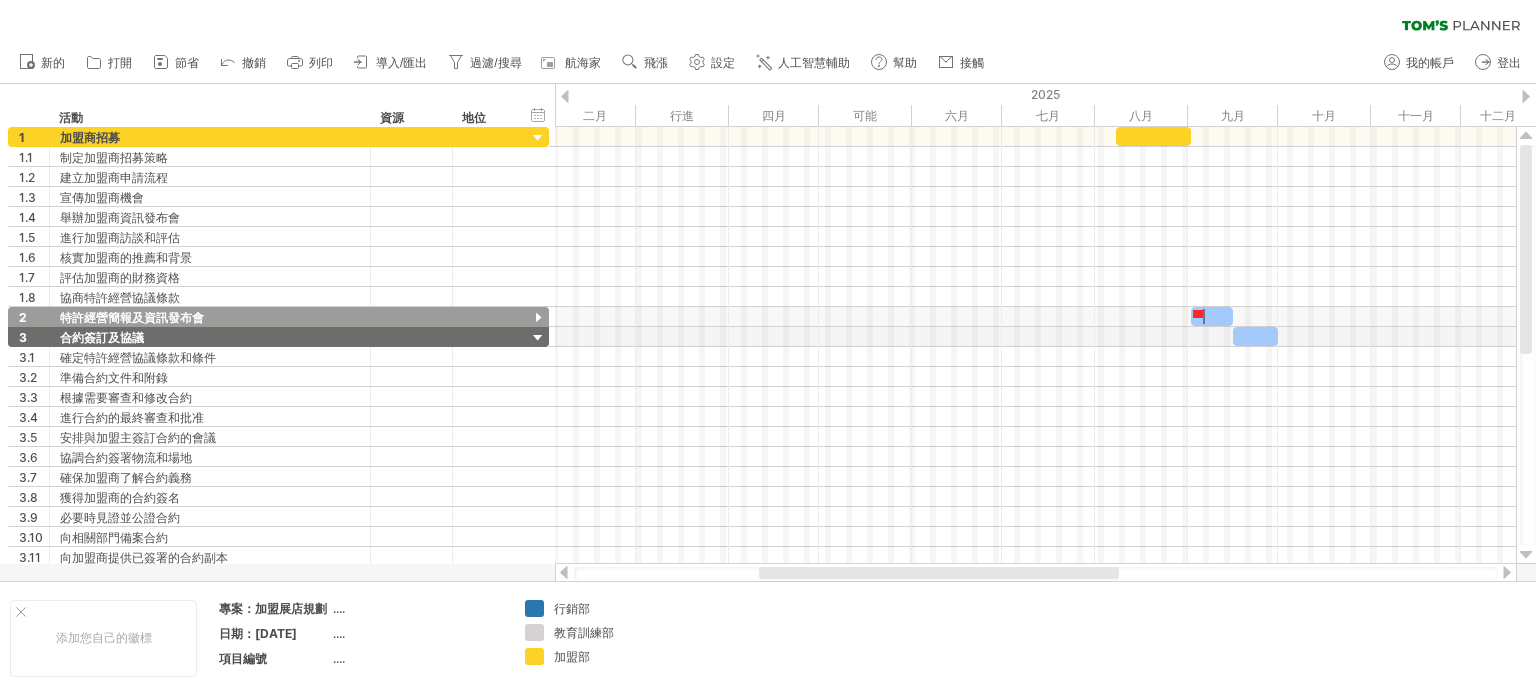 click at bounding box center (1526, 96) 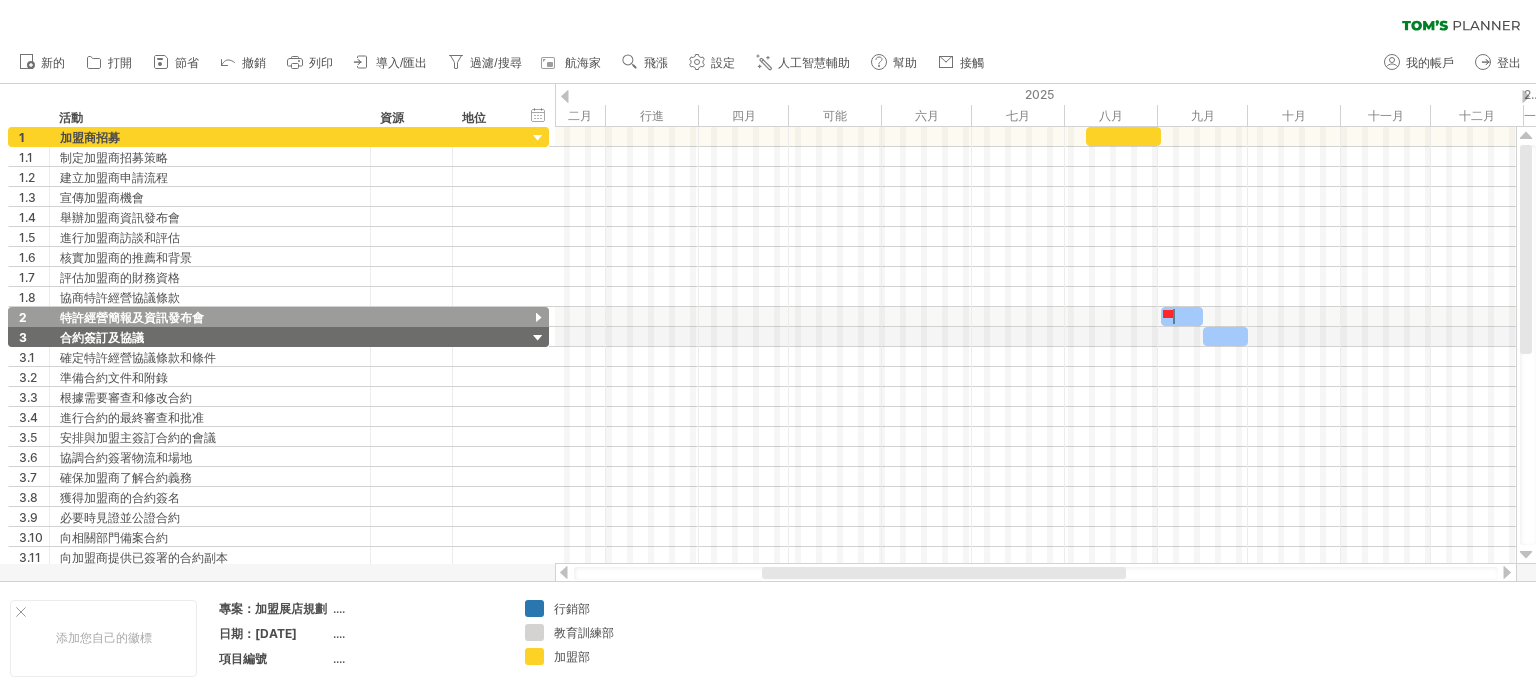 click at bounding box center [1526, 96] 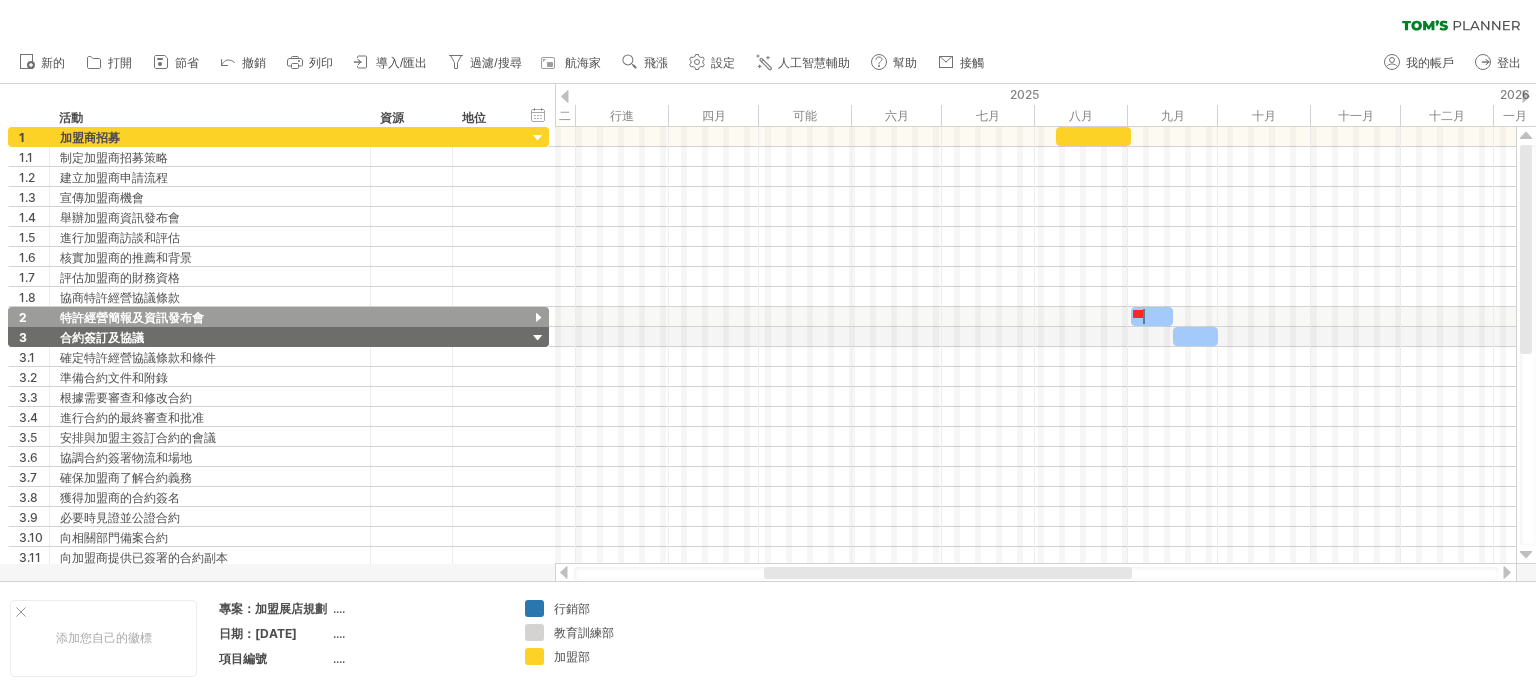 click at bounding box center [1526, 96] 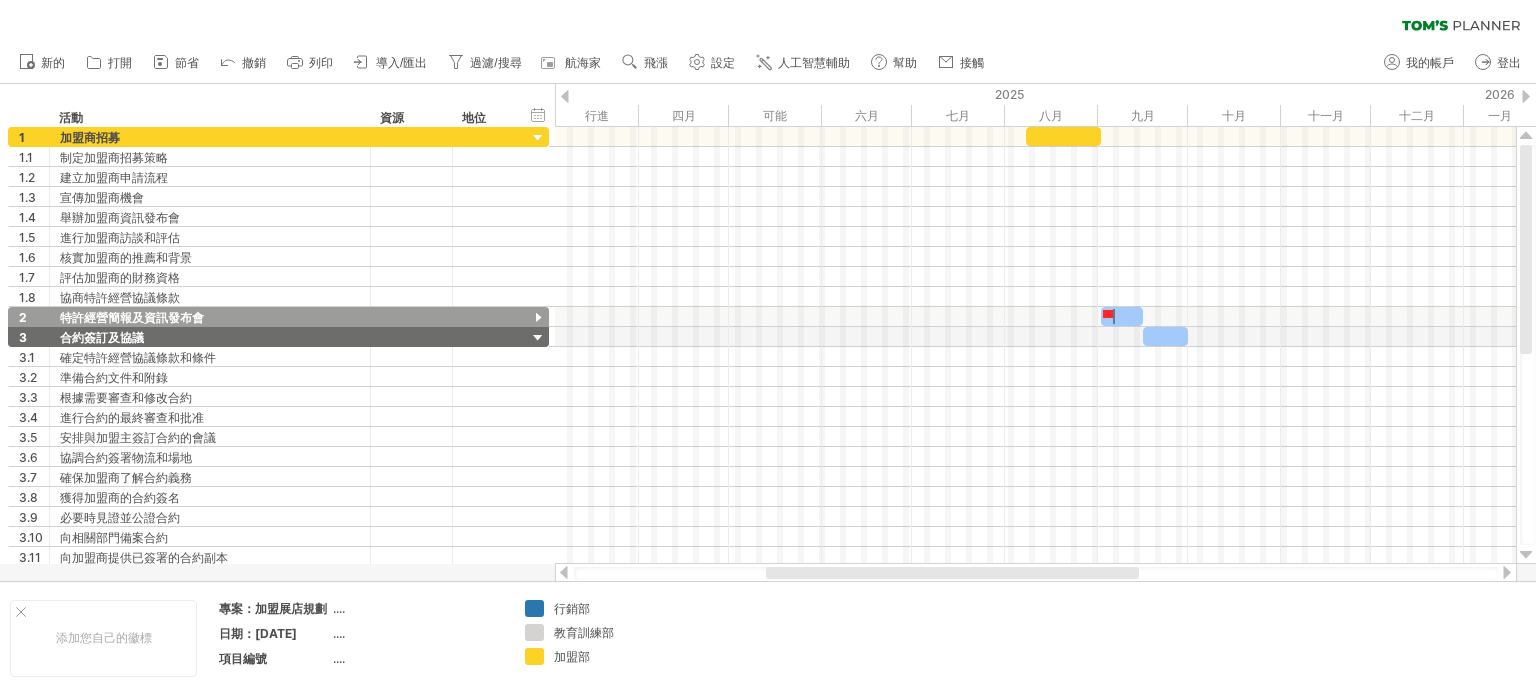 click at bounding box center [1526, 96] 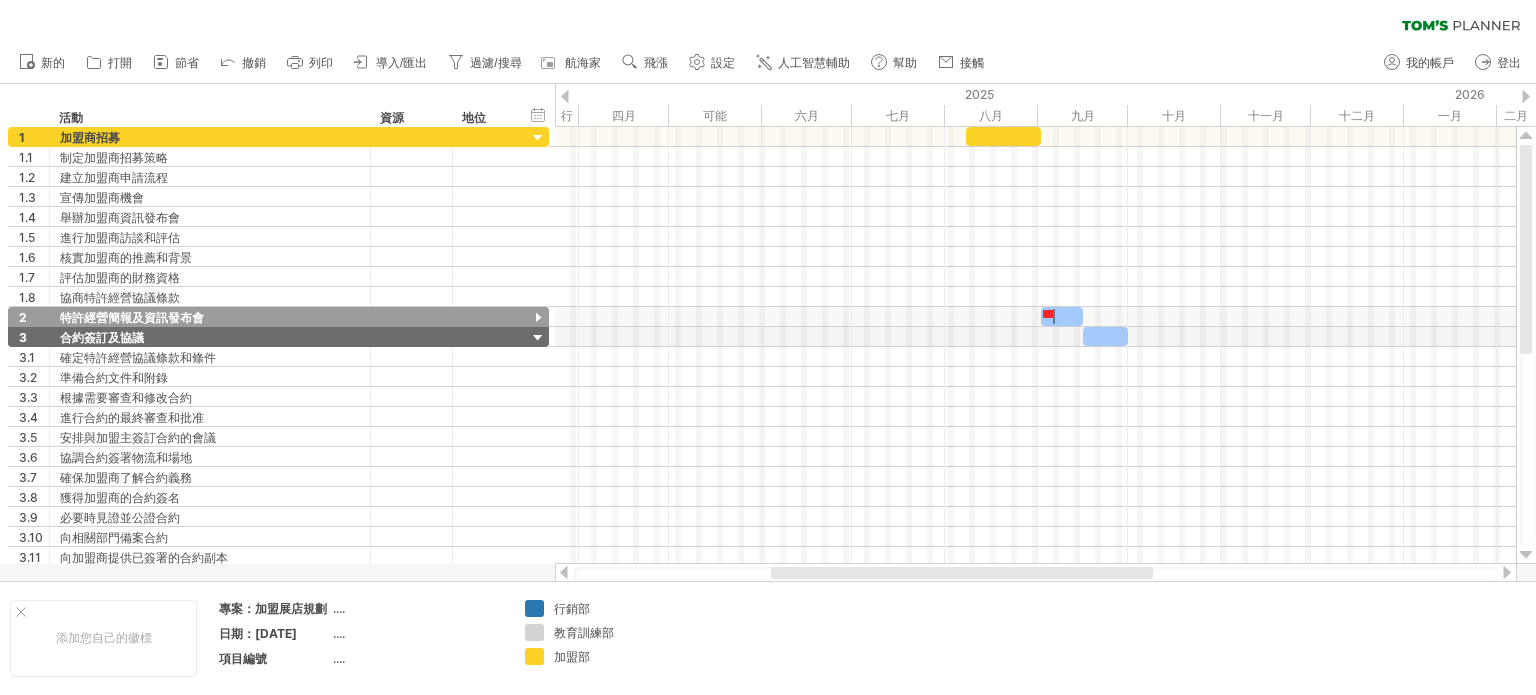 click at bounding box center [1526, 96] 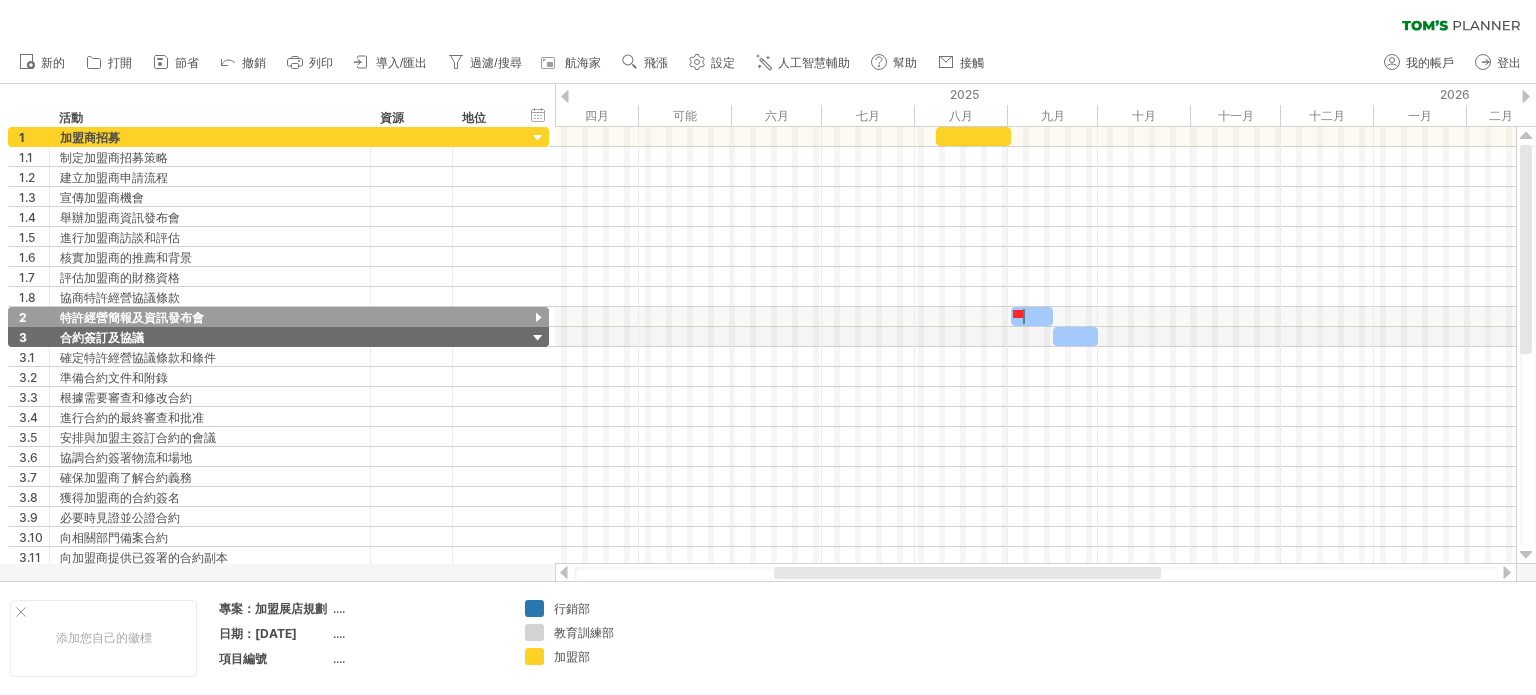 click at bounding box center [1526, 96] 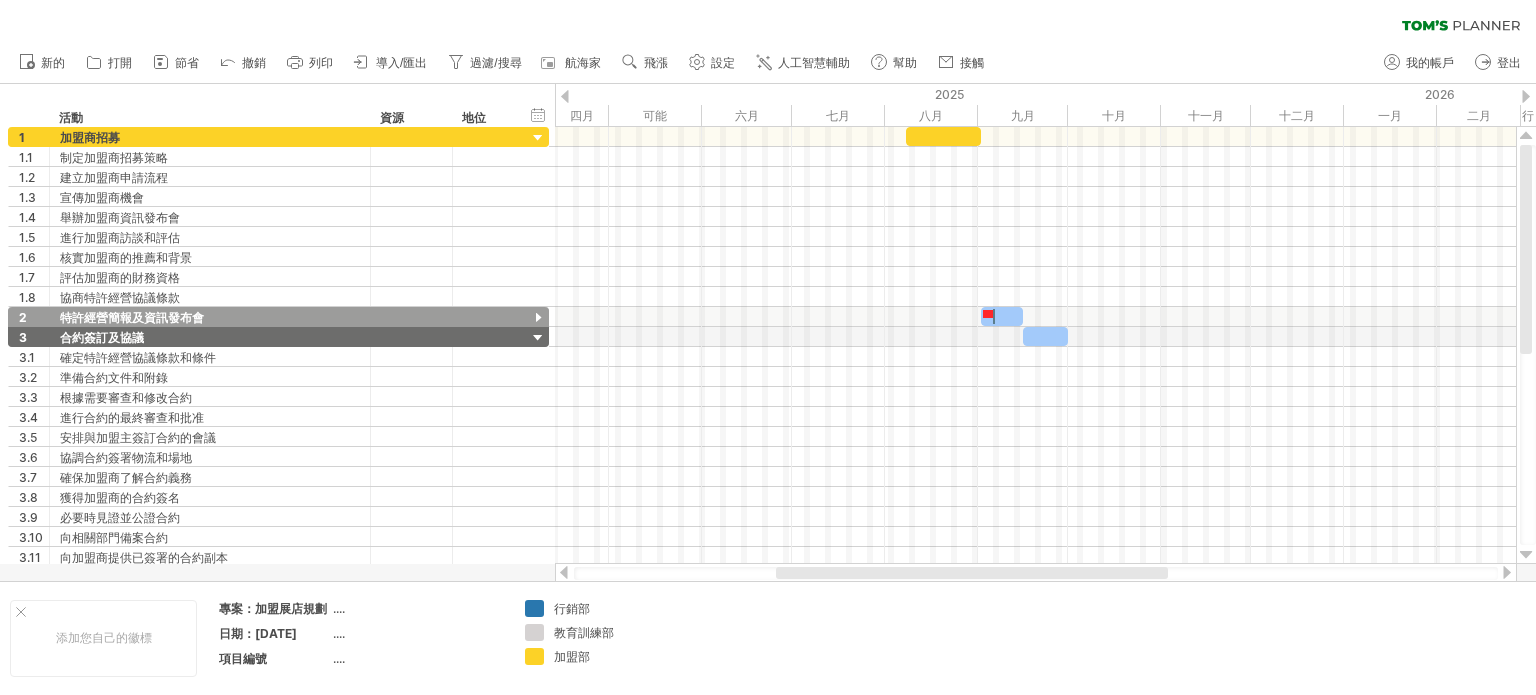 click at bounding box center [1526, 96] 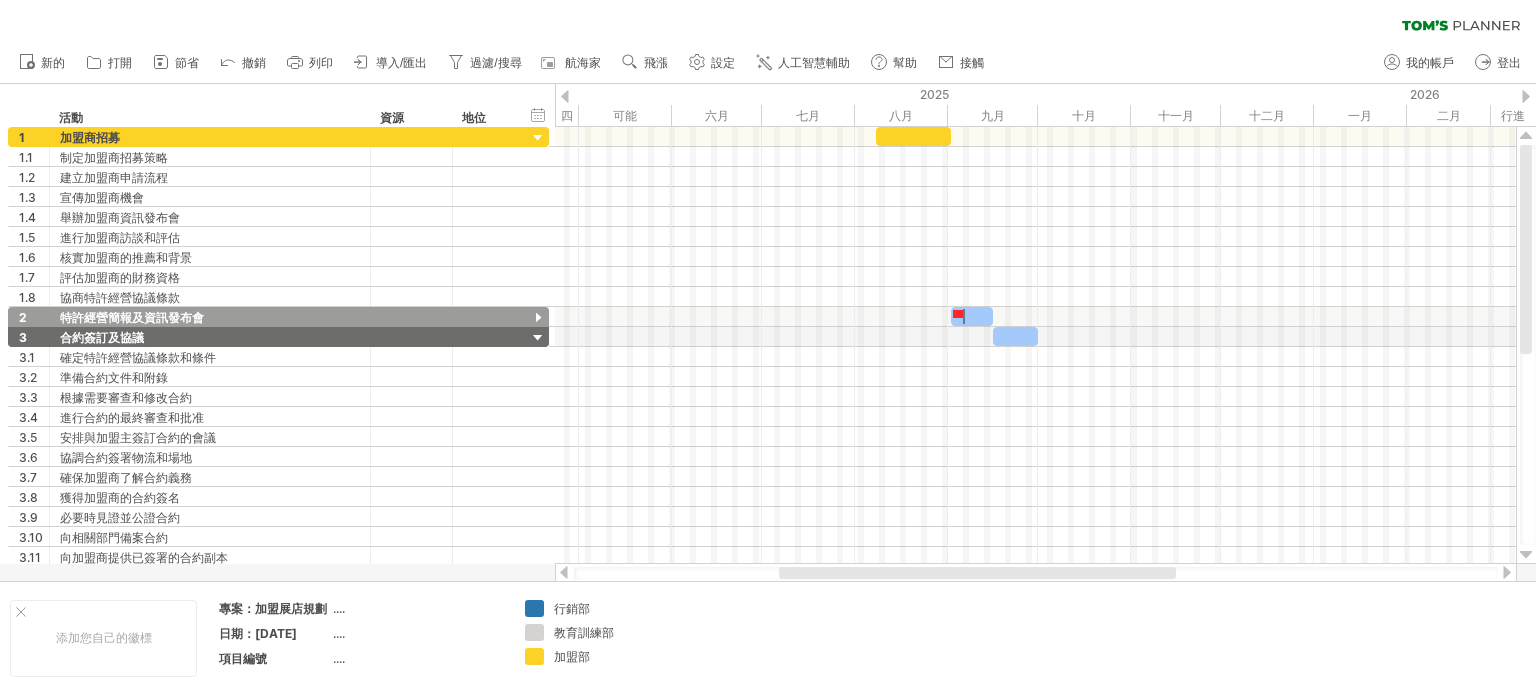 click at bounding box center (1526, 96) 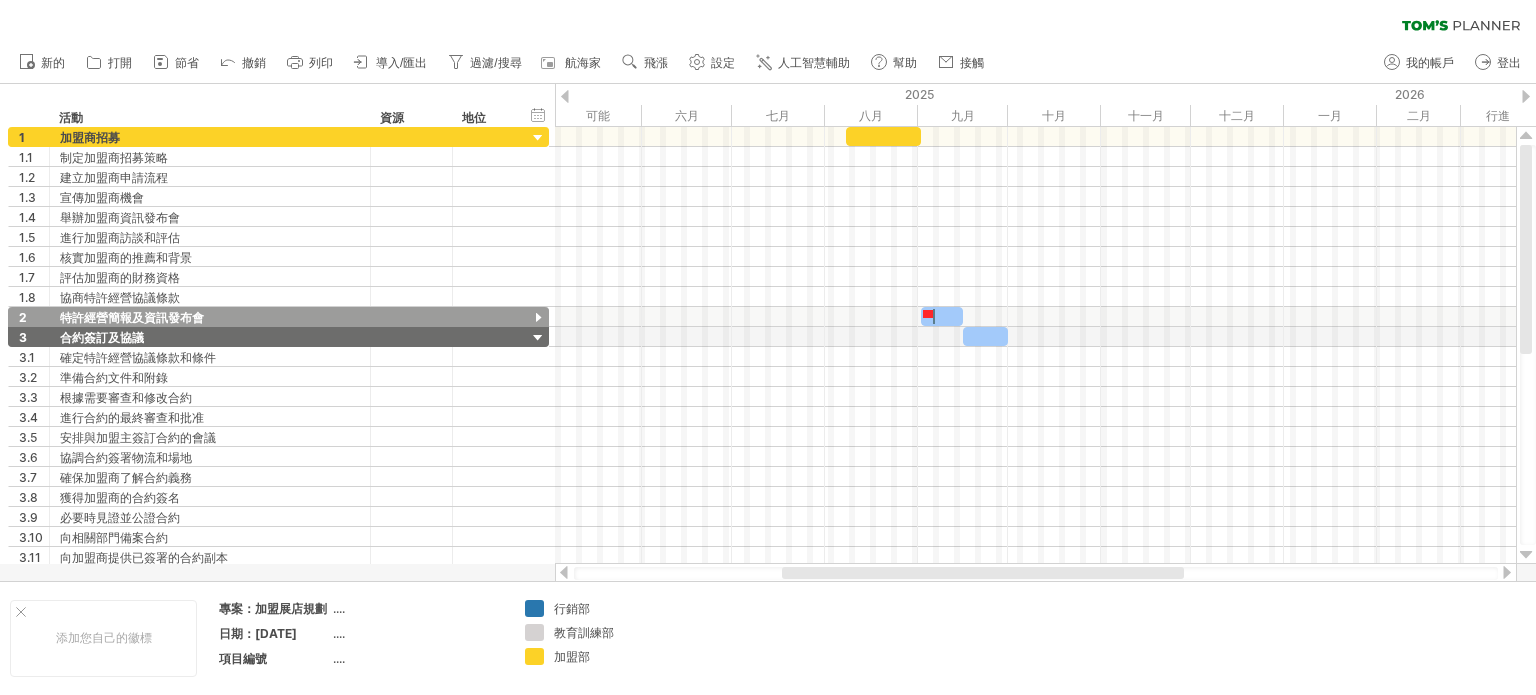 click at bounding box center (1526, 96) 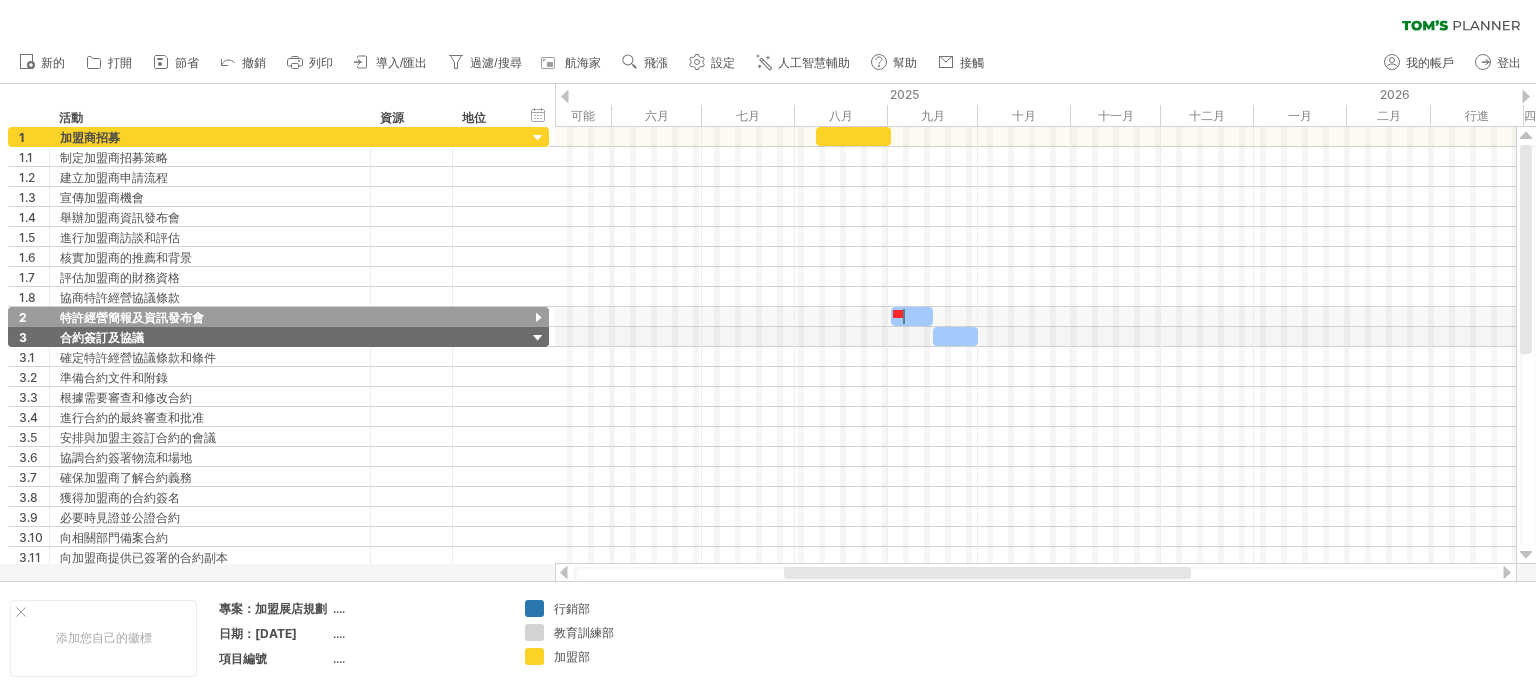 click at bounding box center [1526, 96] 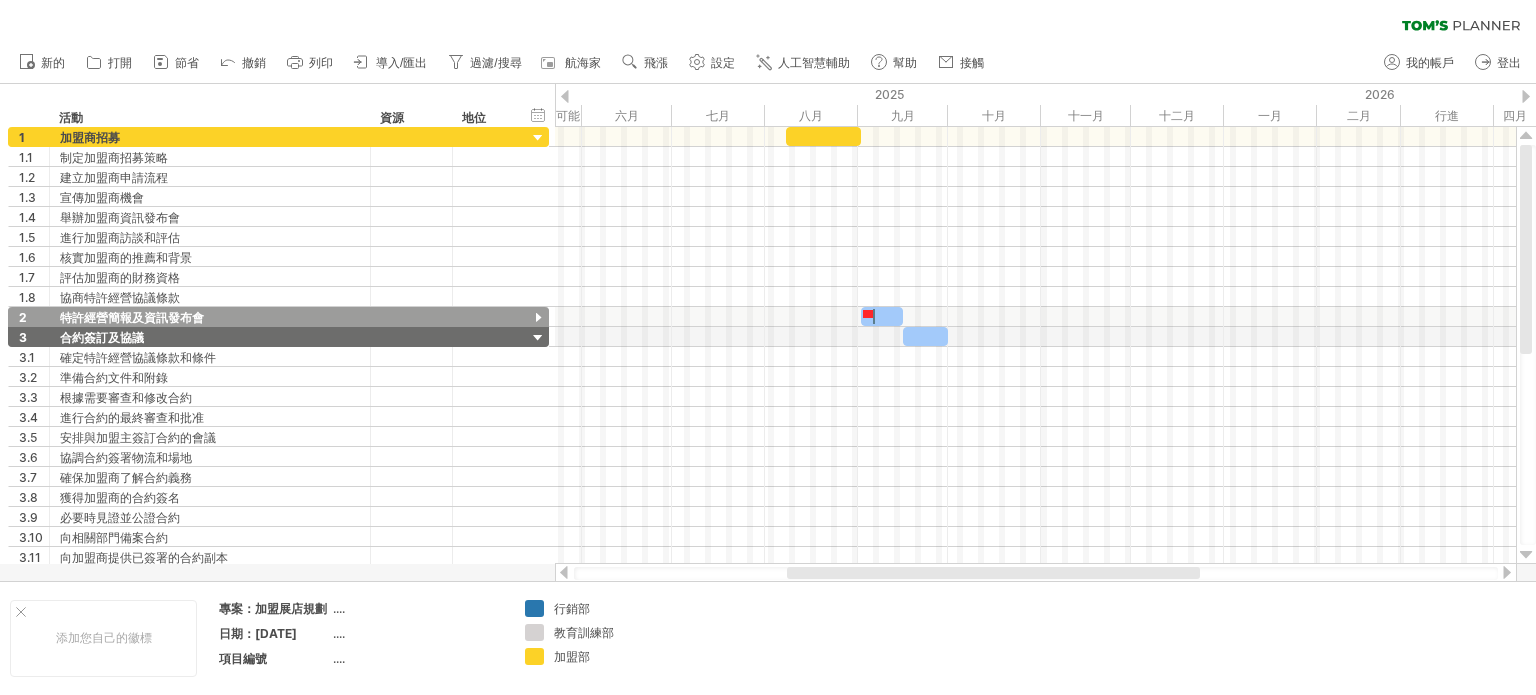 click at bounding box center [1526, 96] 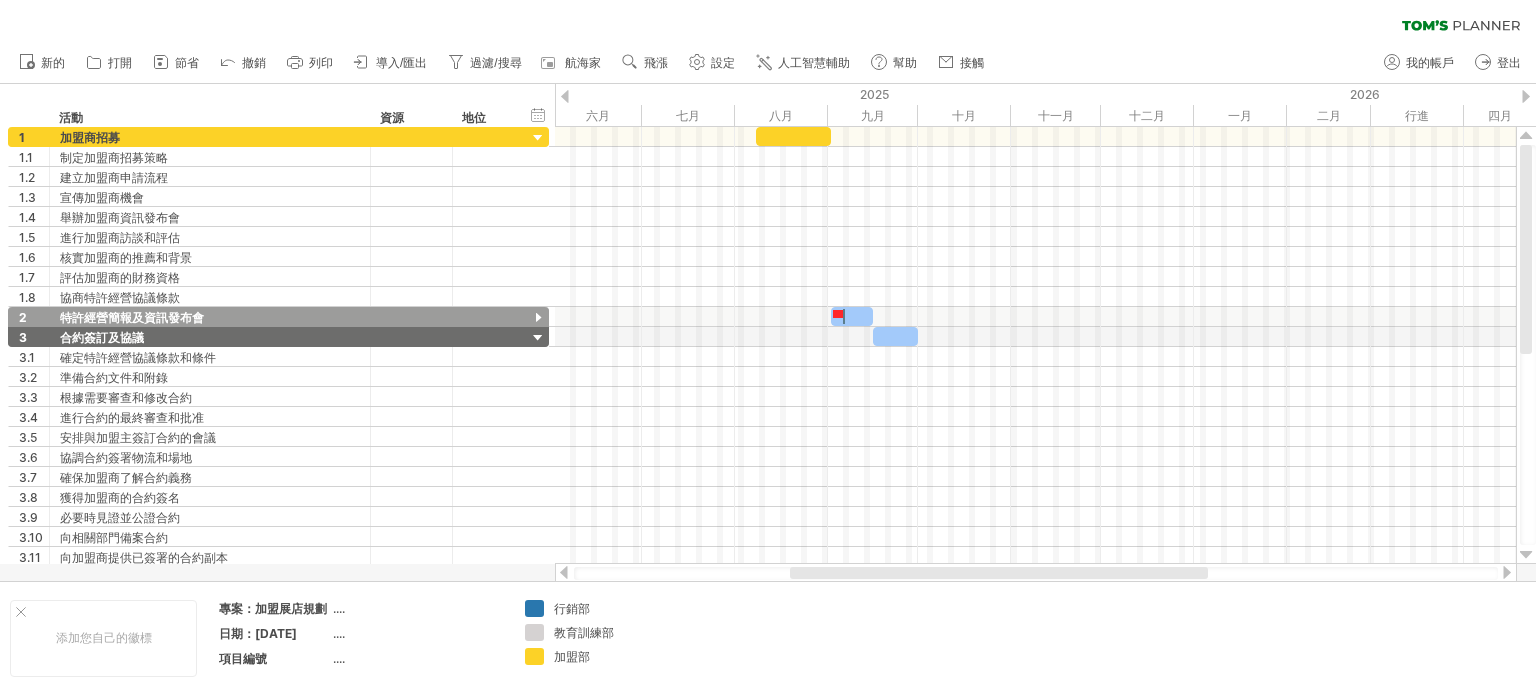 click at bounding box center (1526, 96) 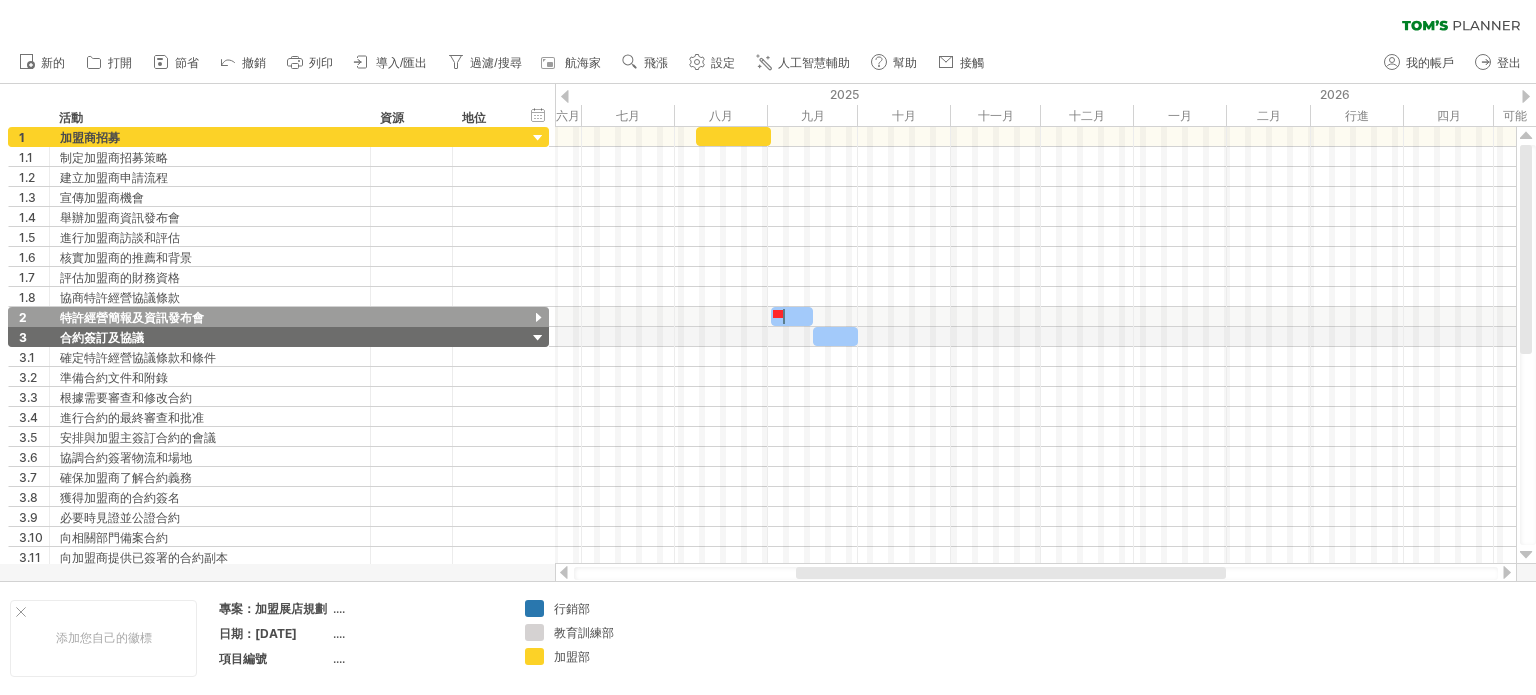 click at bounding box center (1526, 96) 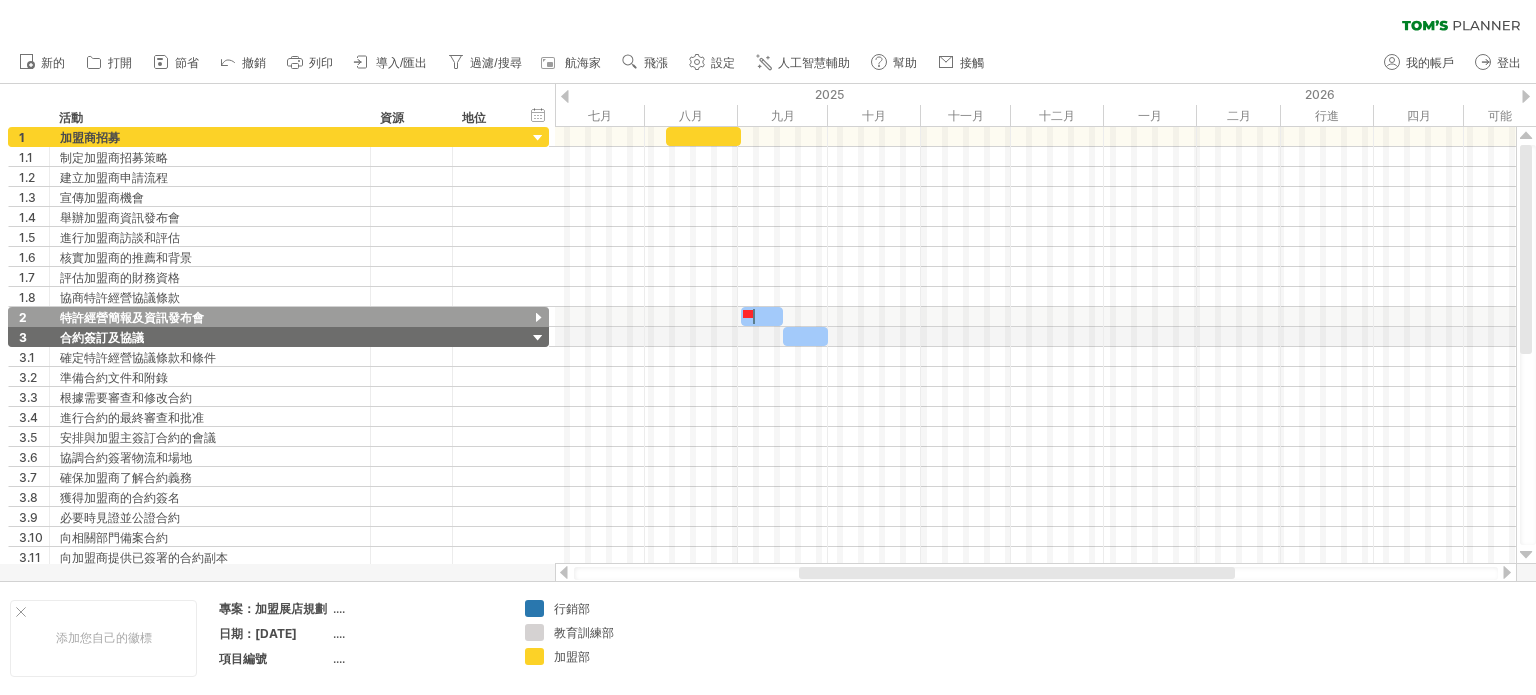 click at bounding box center [1526, 96] 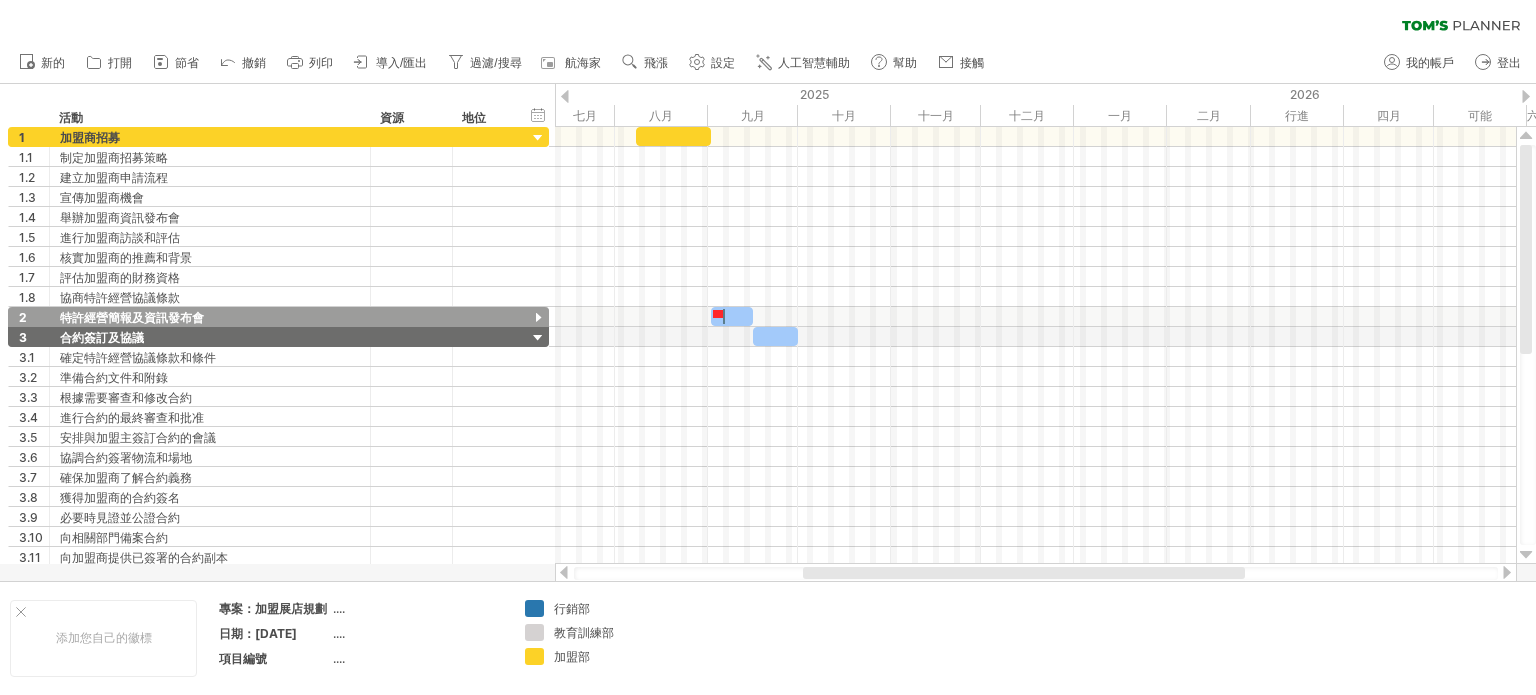 click at bounding box center [1526, 96] 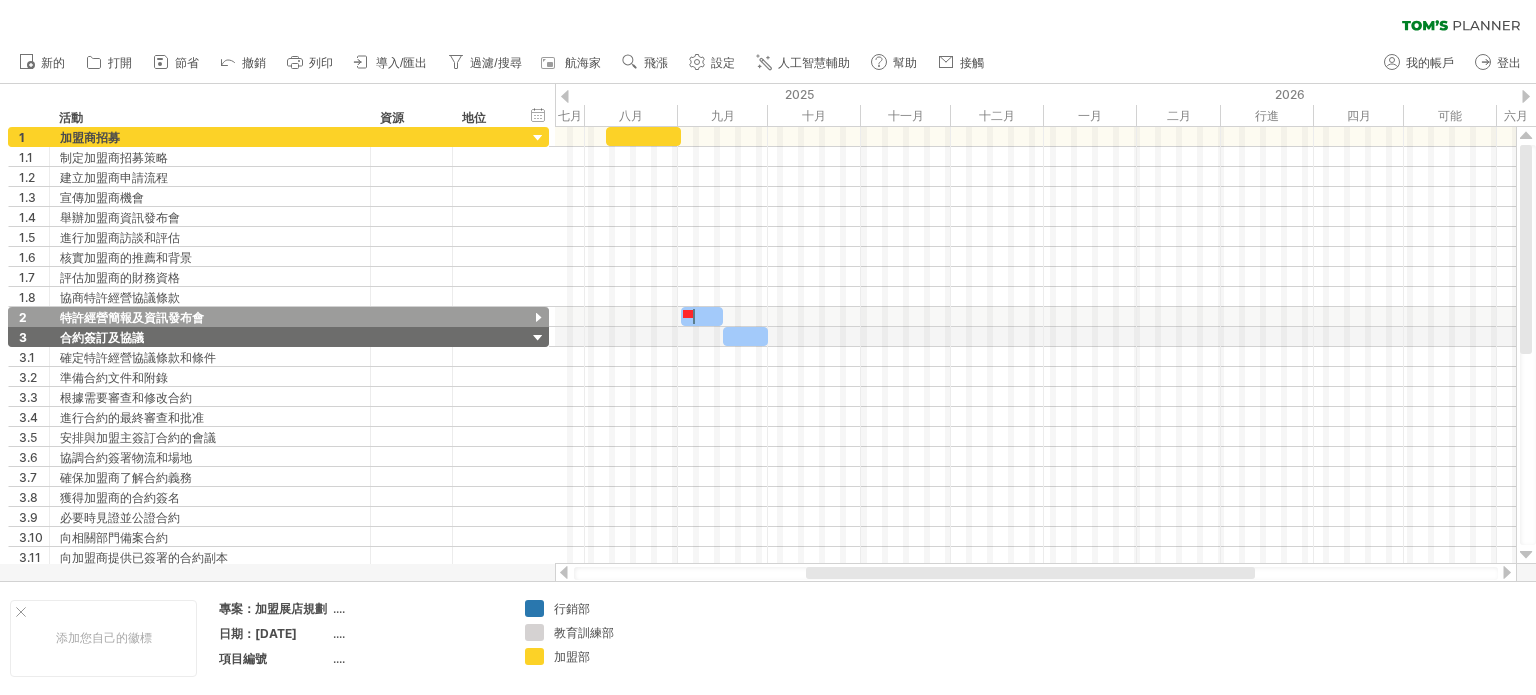 click at bounding box center (1526, 96) 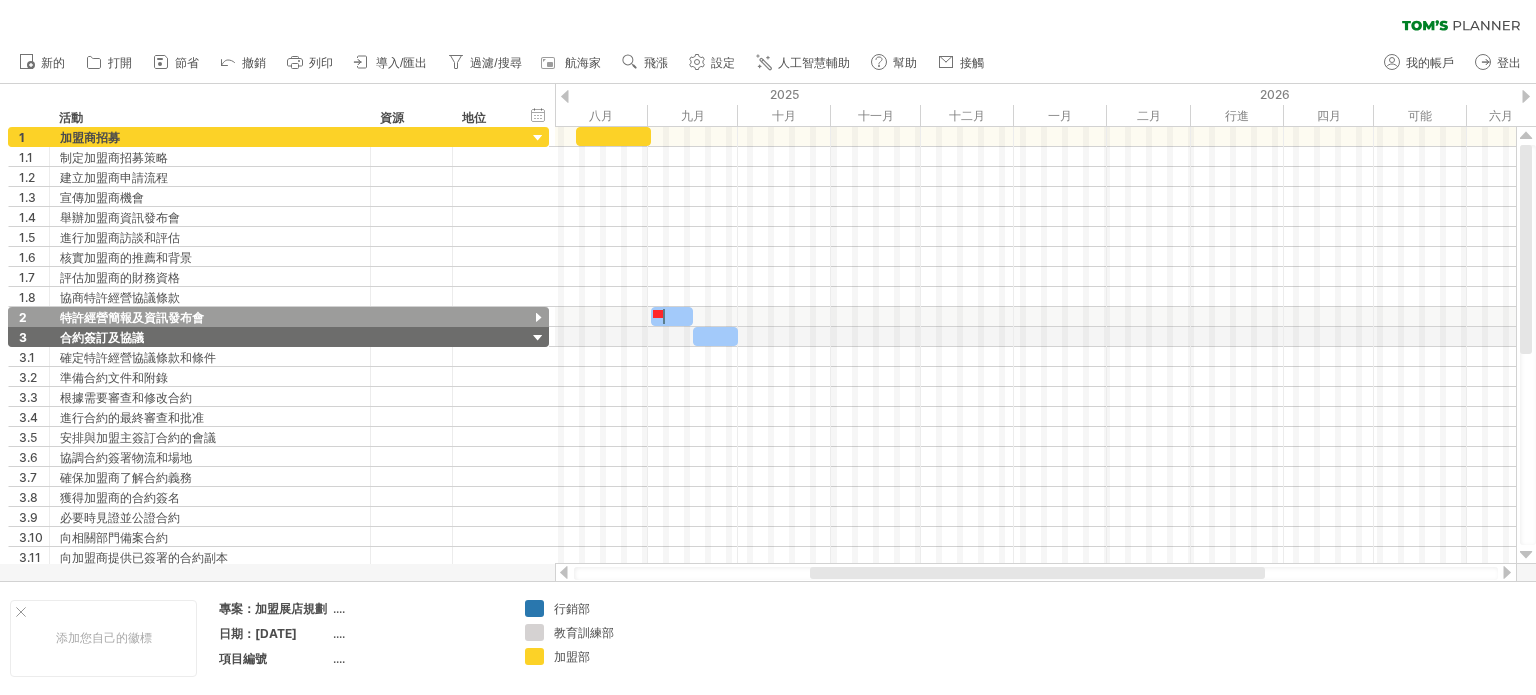 click at bounding box center (1526, 96) 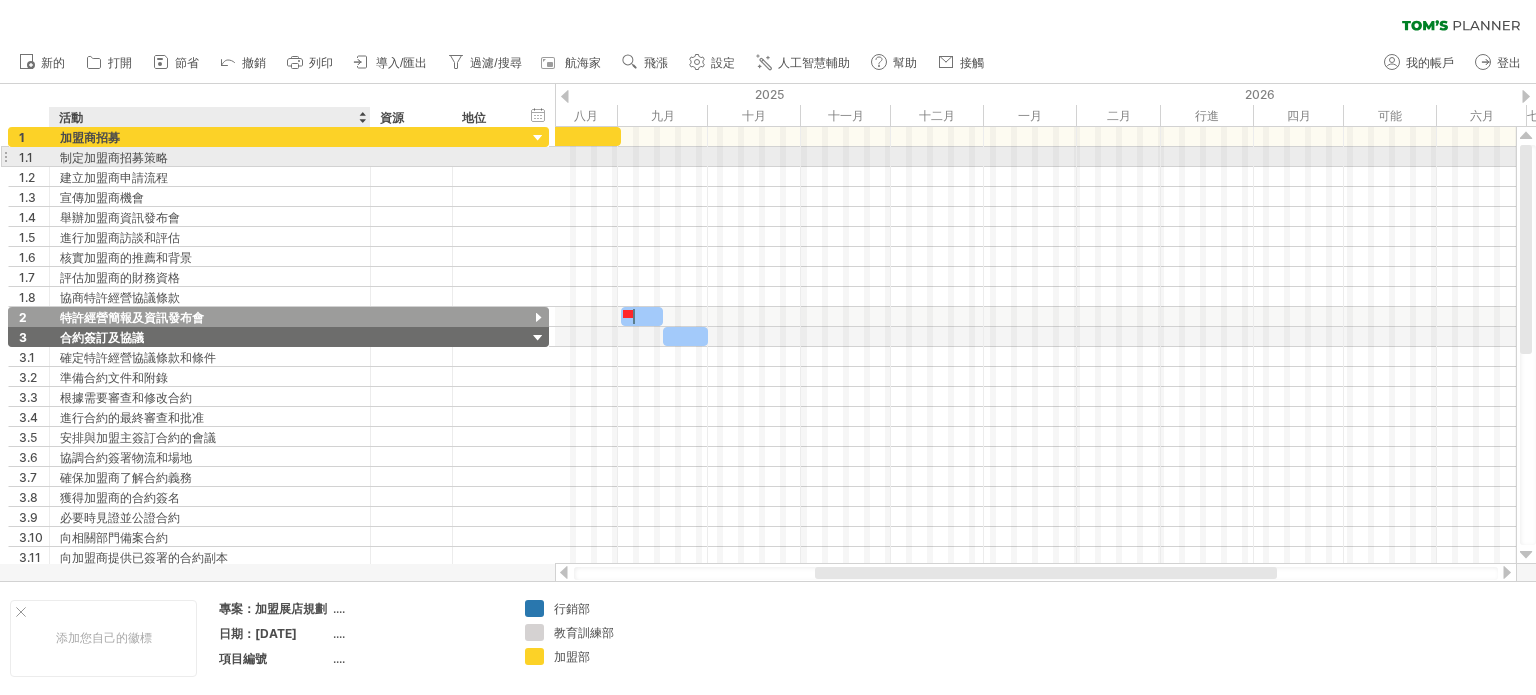click on "制定加盟商招募策略" at bounding box center (210, 156) 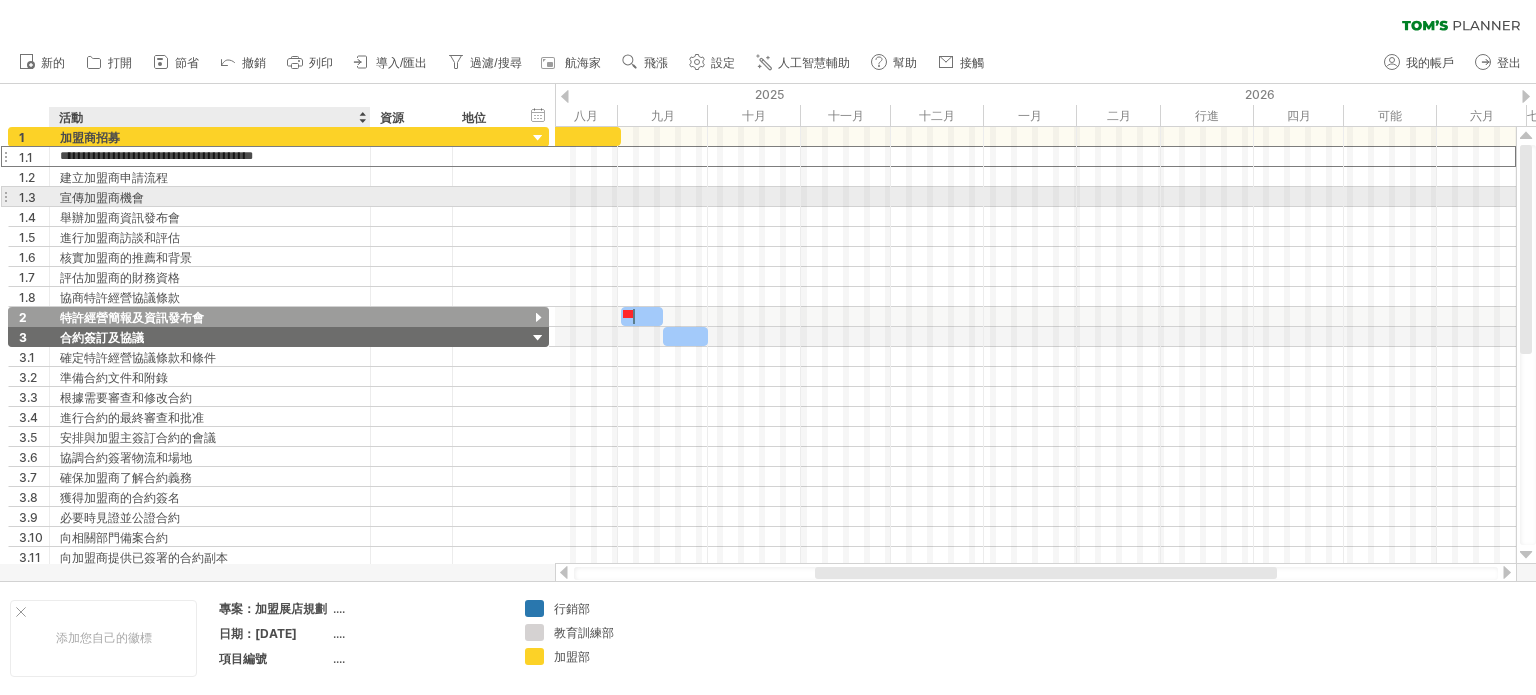 click on "宣傳加盟商機會" at bounding box center (210, 196) 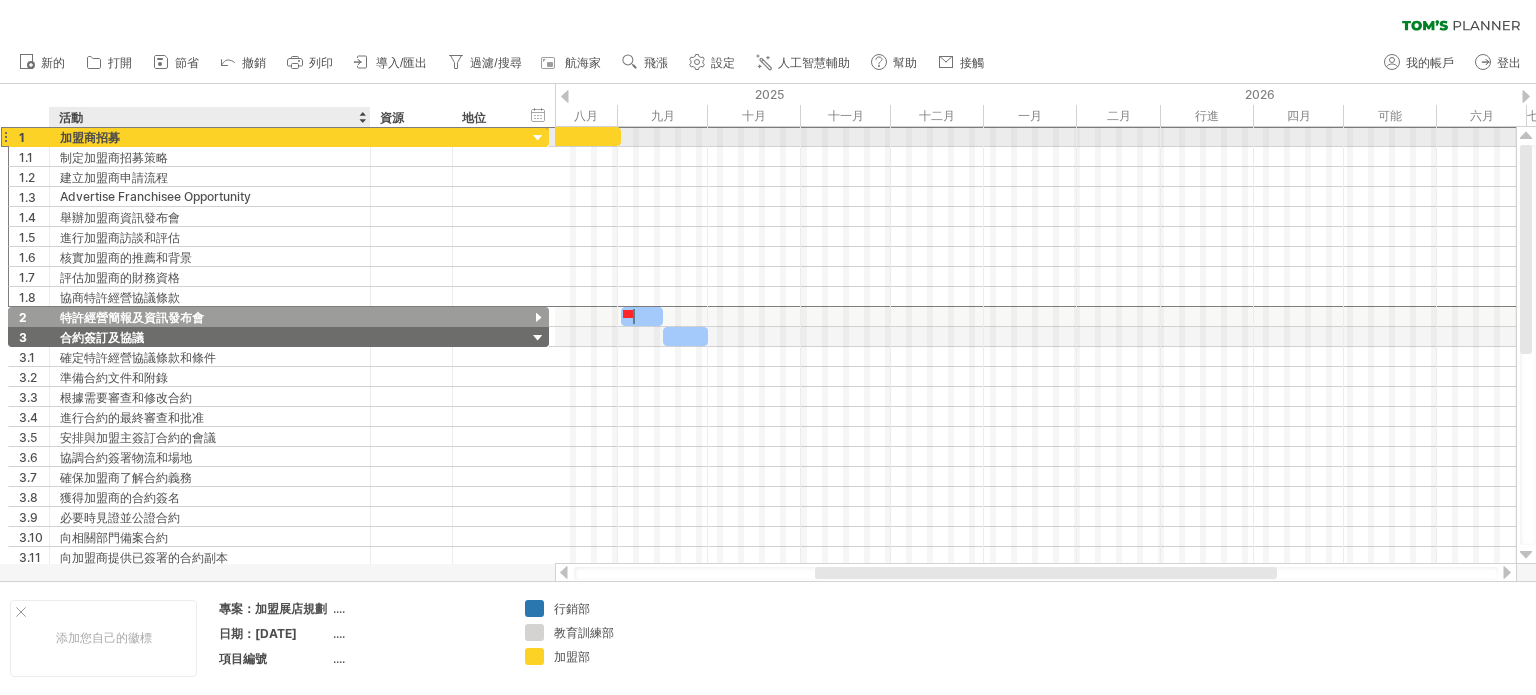 click on "加盟商招募" at bounding box center (210, 136) 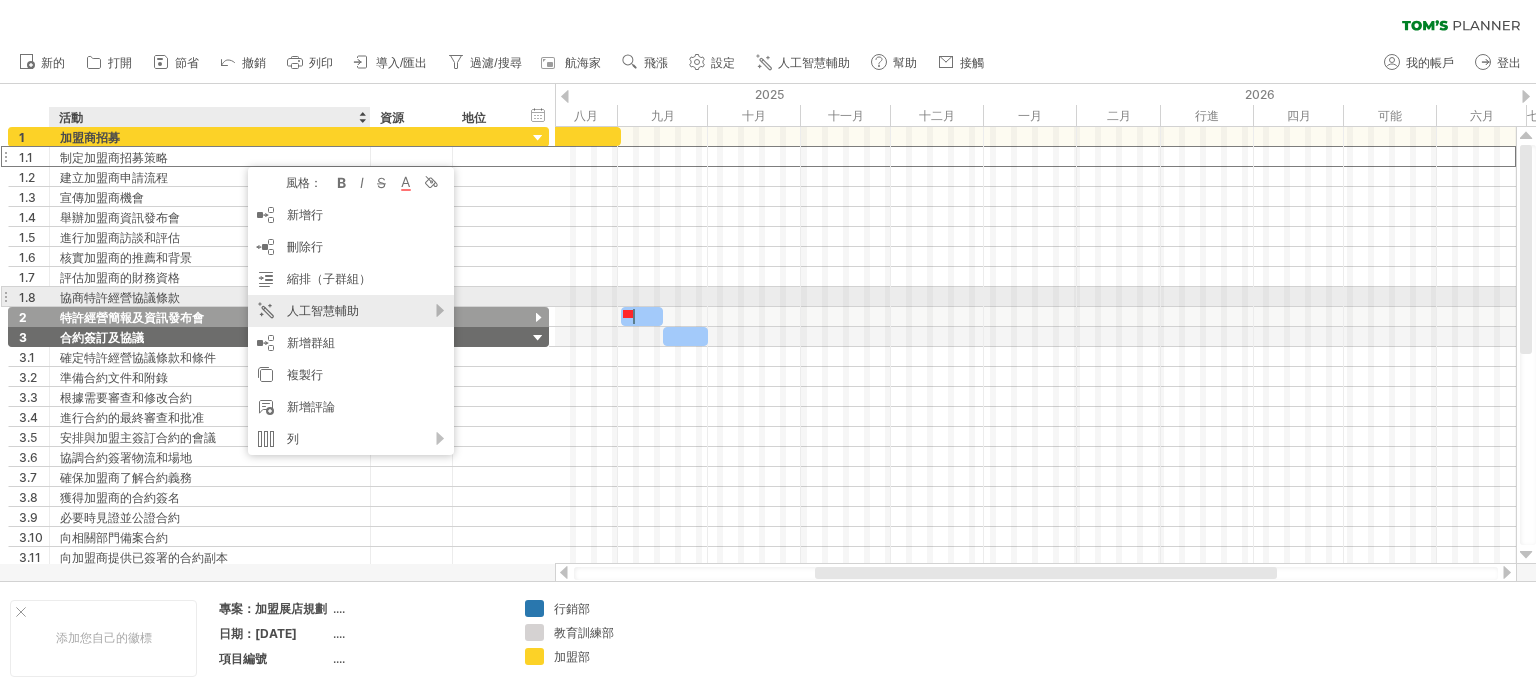 click on "人工智慧輔助" at bounding box center (323, 310) 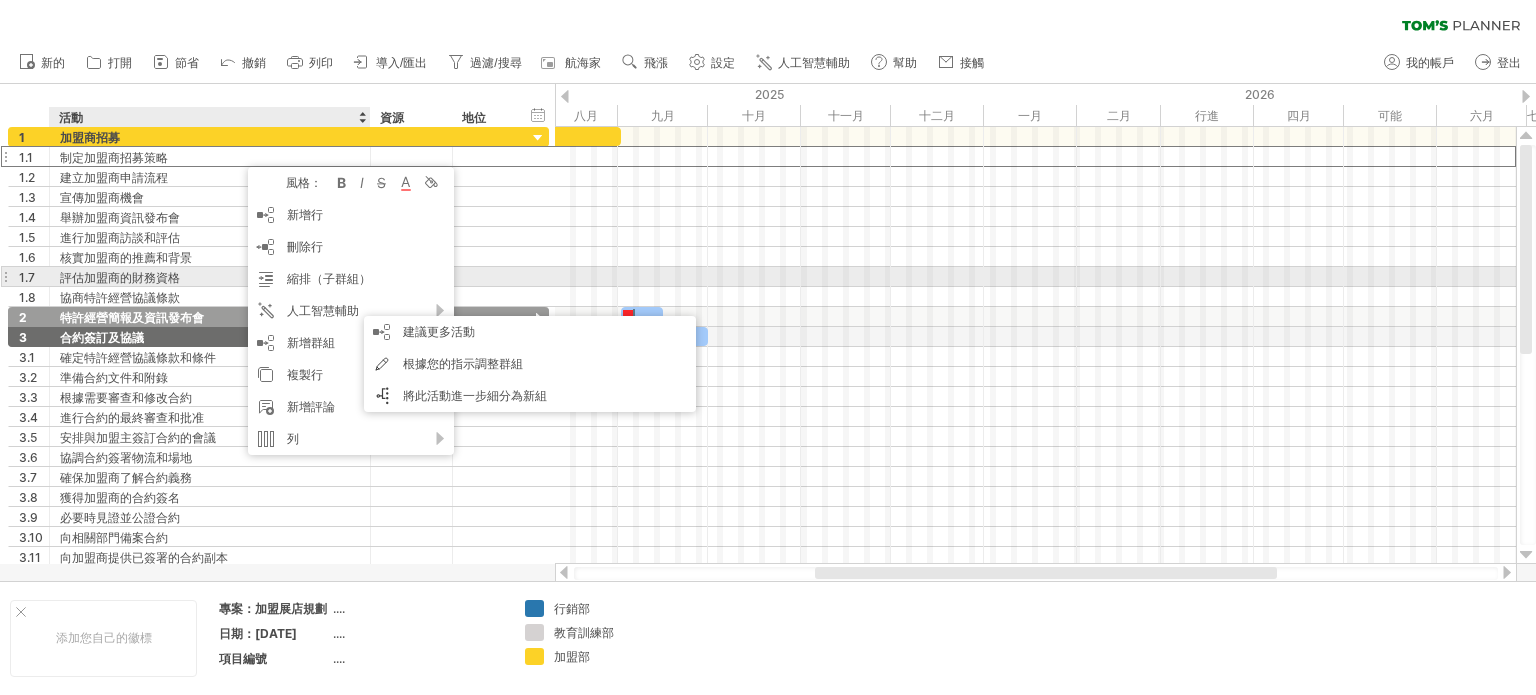 click at bounding box center (1035, 277) 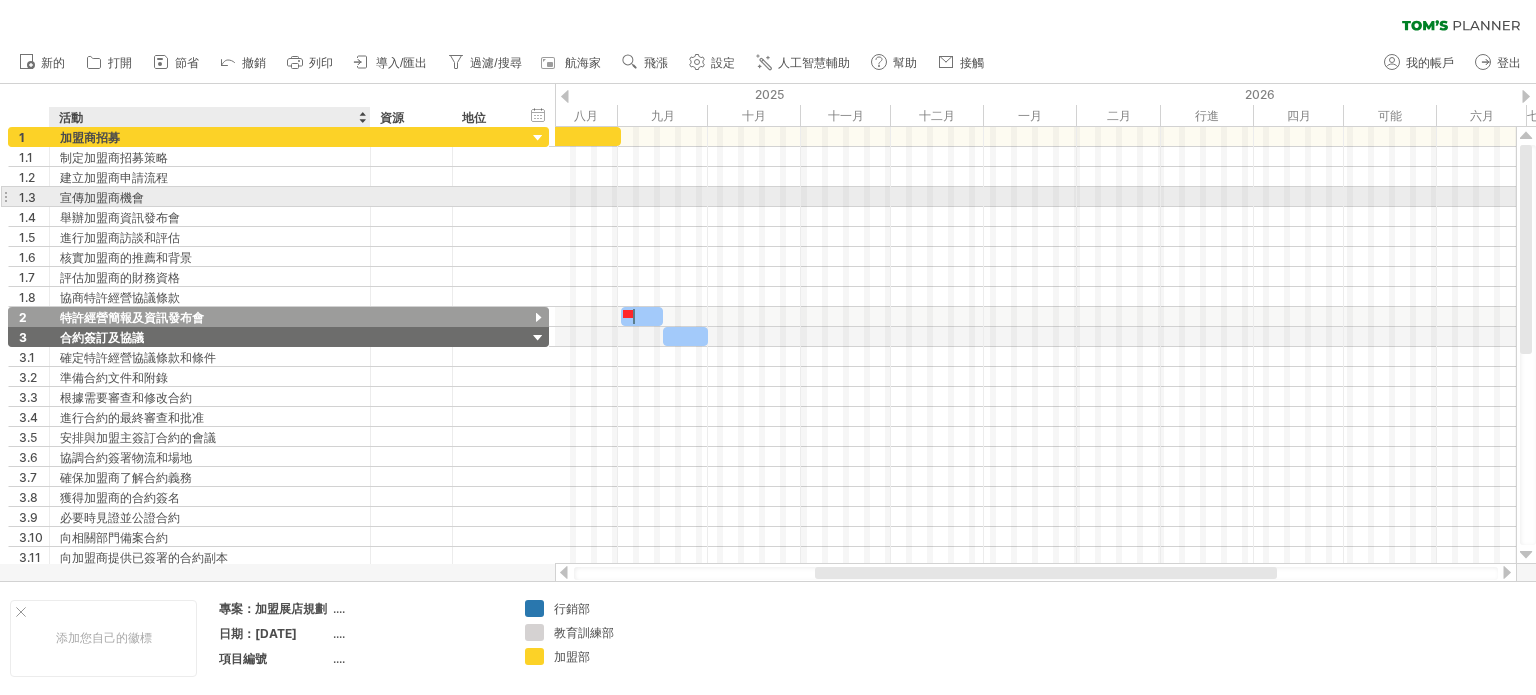 click on "宣傳加盟商機會" at bounding box center (210, 196) 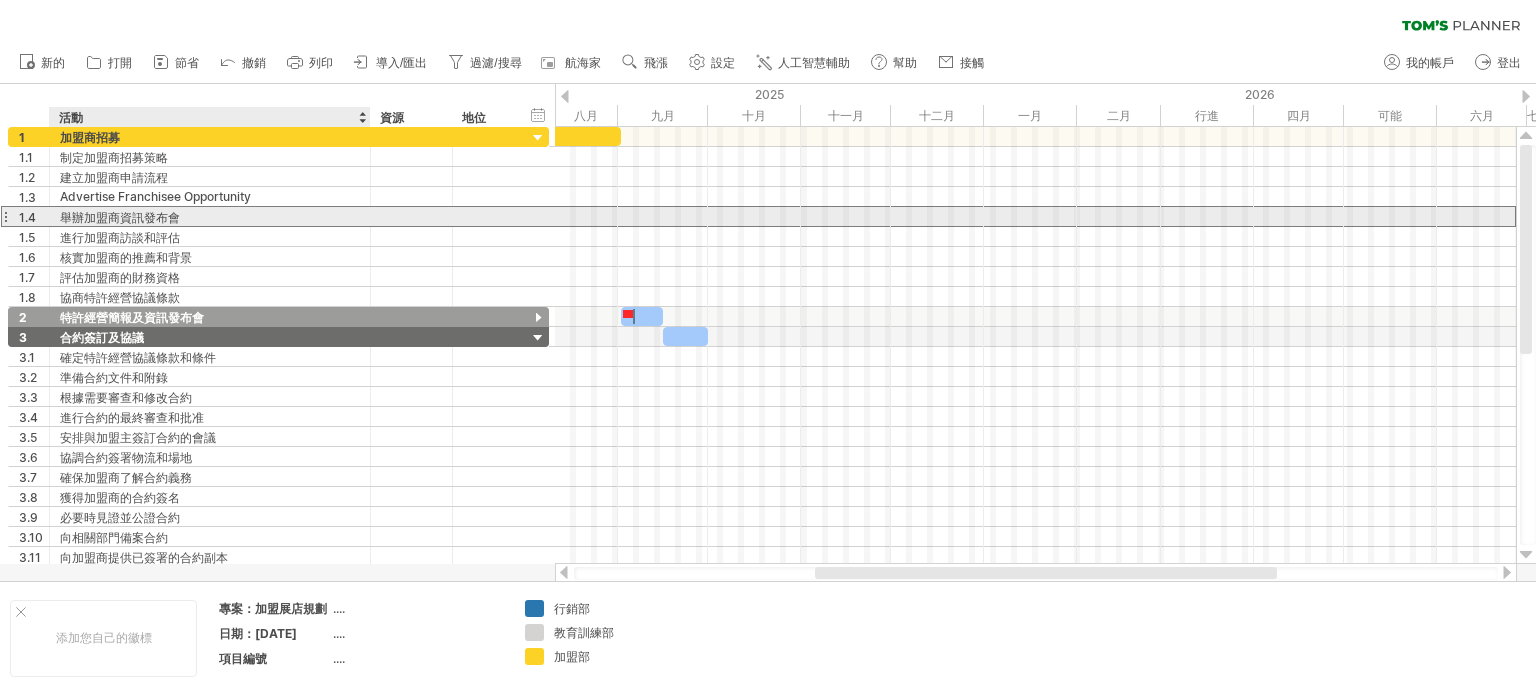 click on "舉辦加盟商資訊發布會" at bounding box center (210, 216) 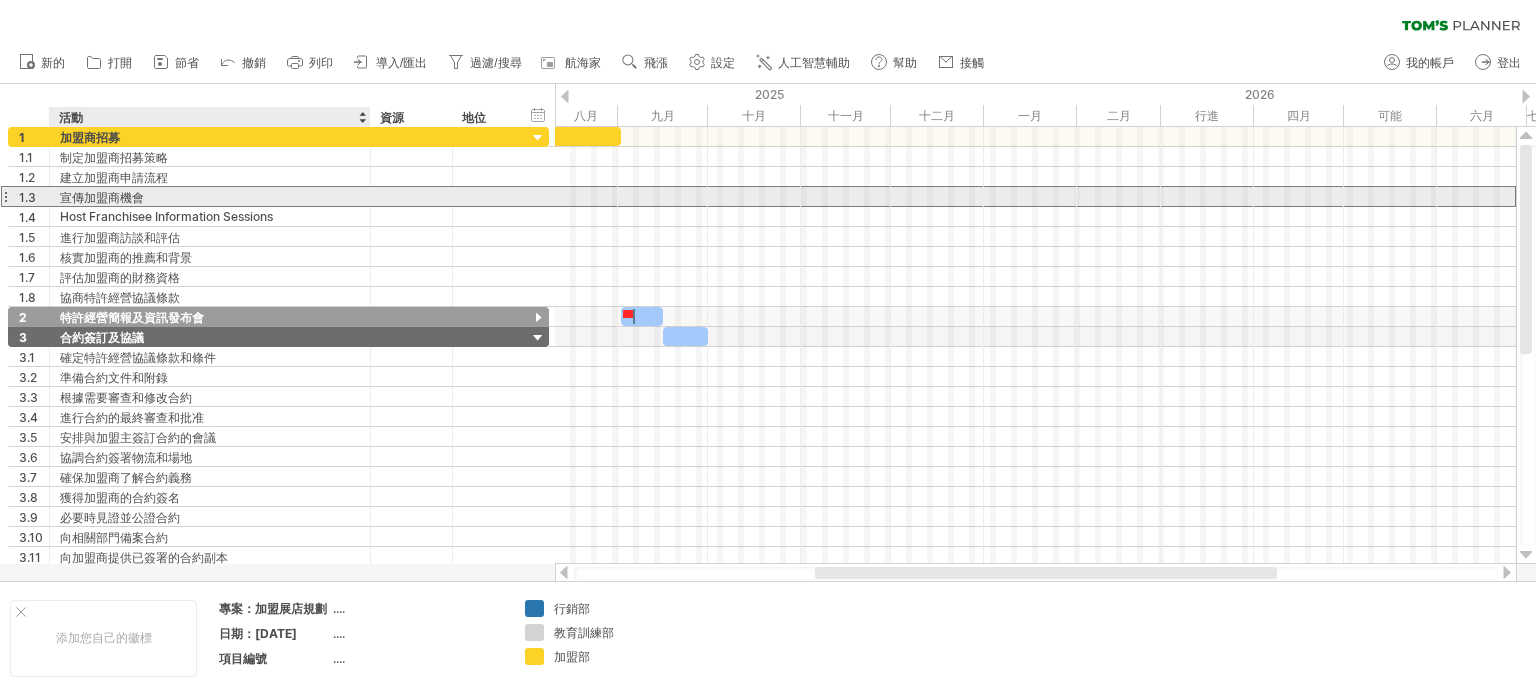 click at bounding box center [412, 196] 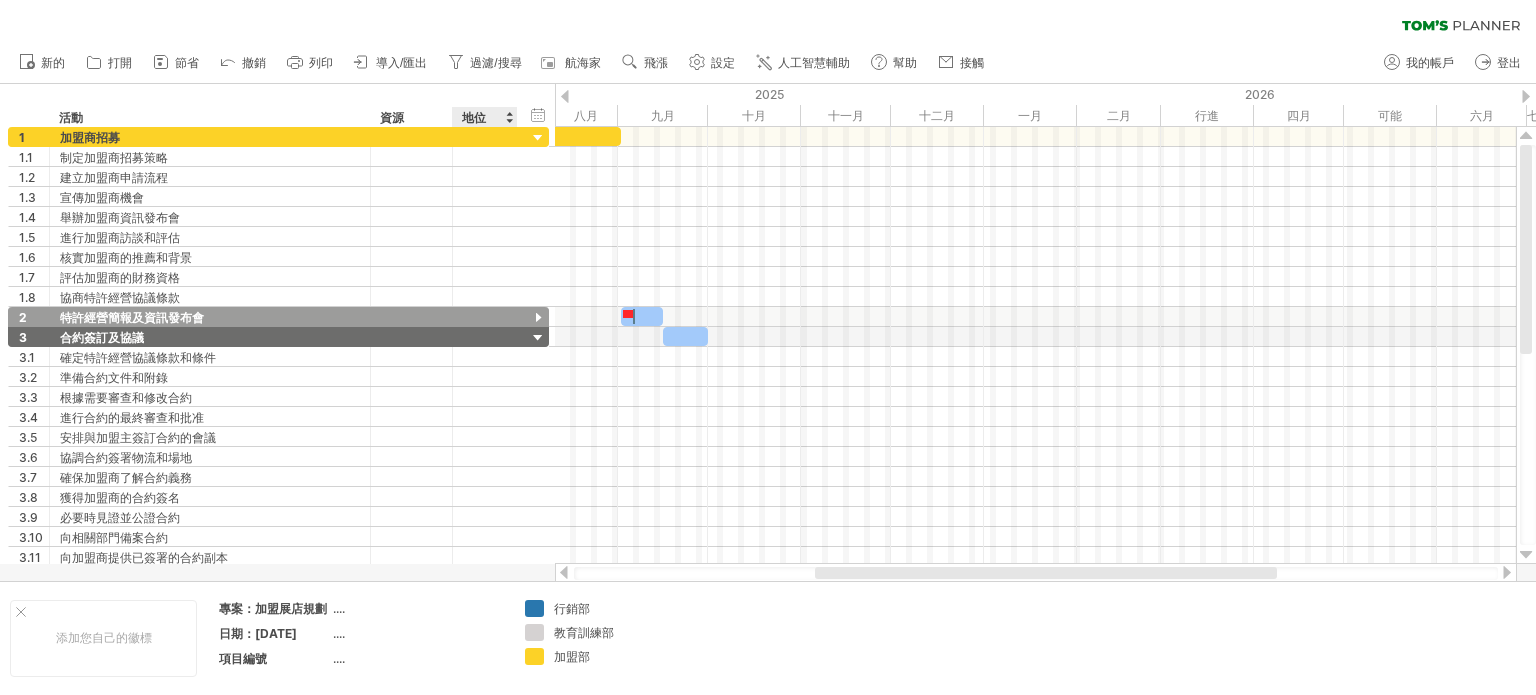 click at bounding box center [509, 117] 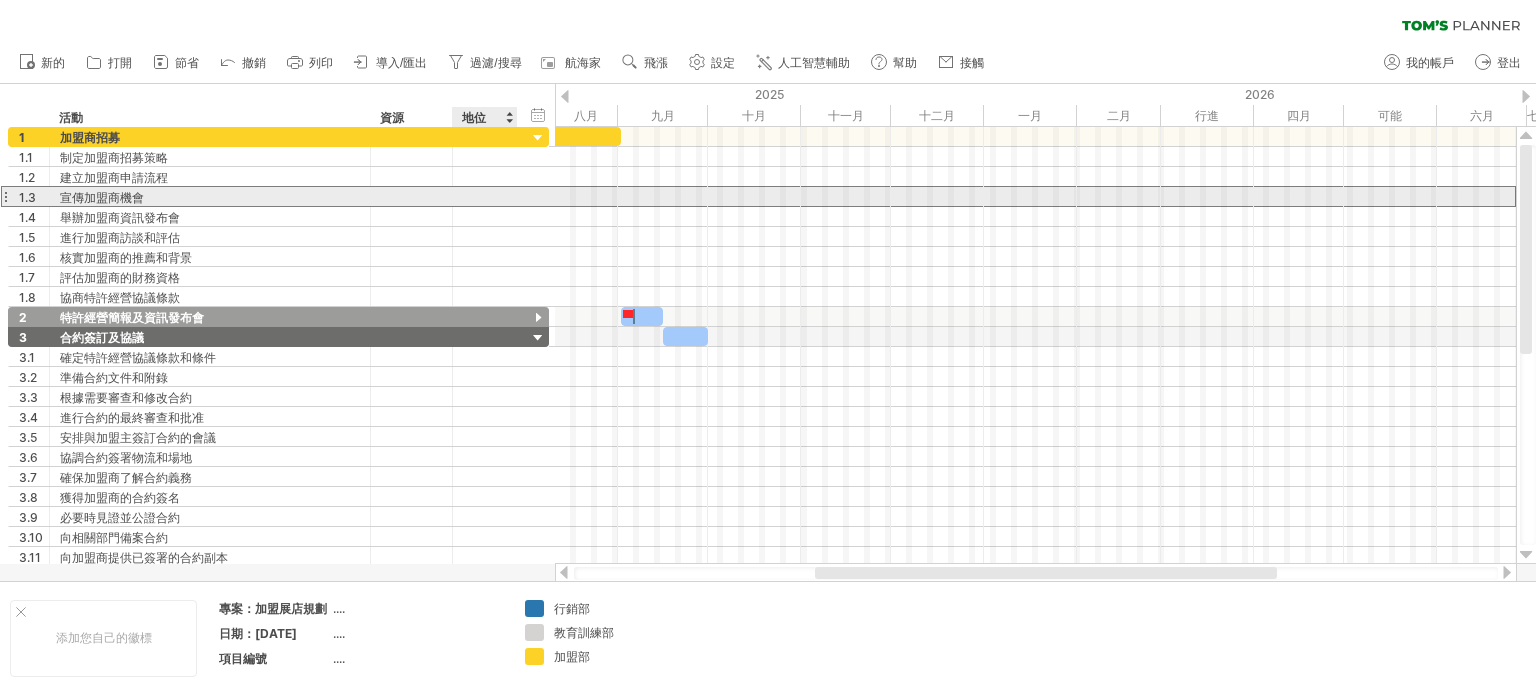 click at bounding box center (485, 196) 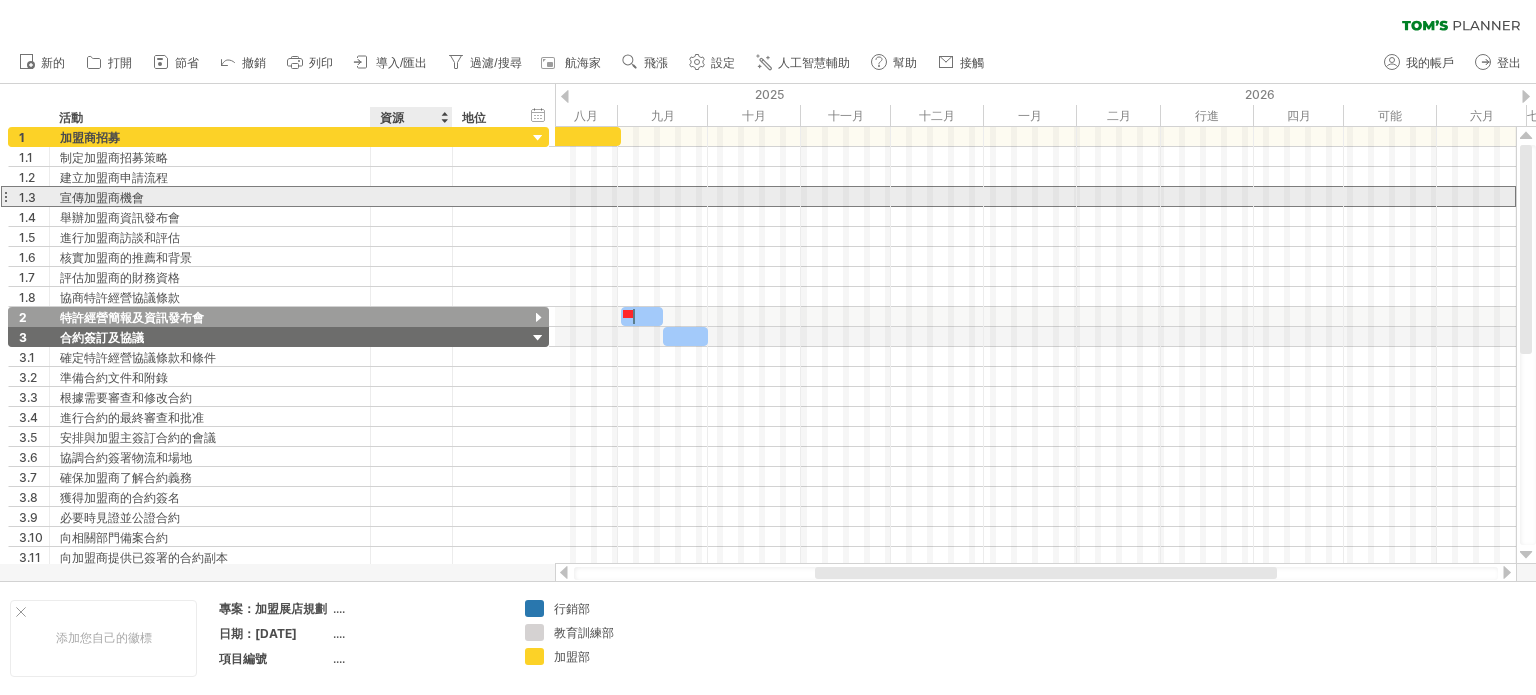 click at bounding box center (411, 196) 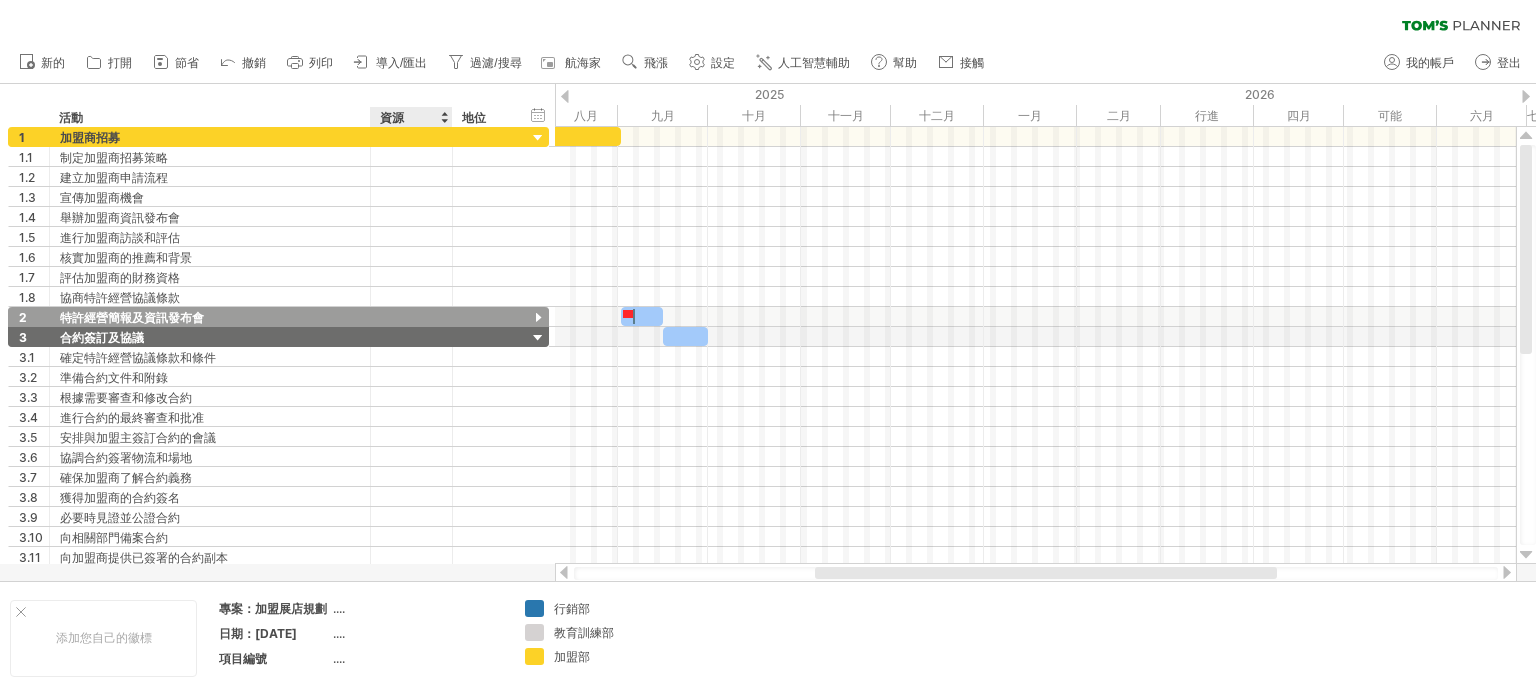 click at bounding box center (444, 117) 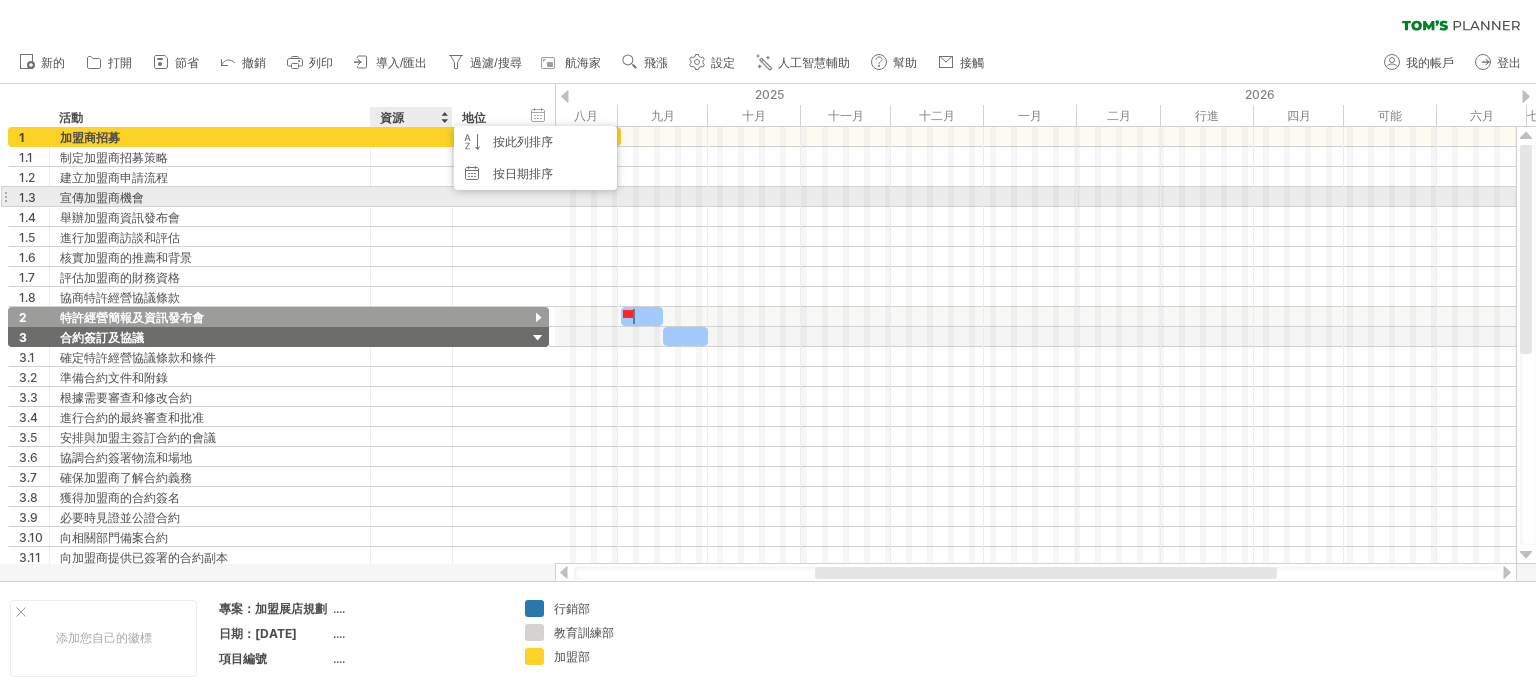 click at bounding box center (411, 196) 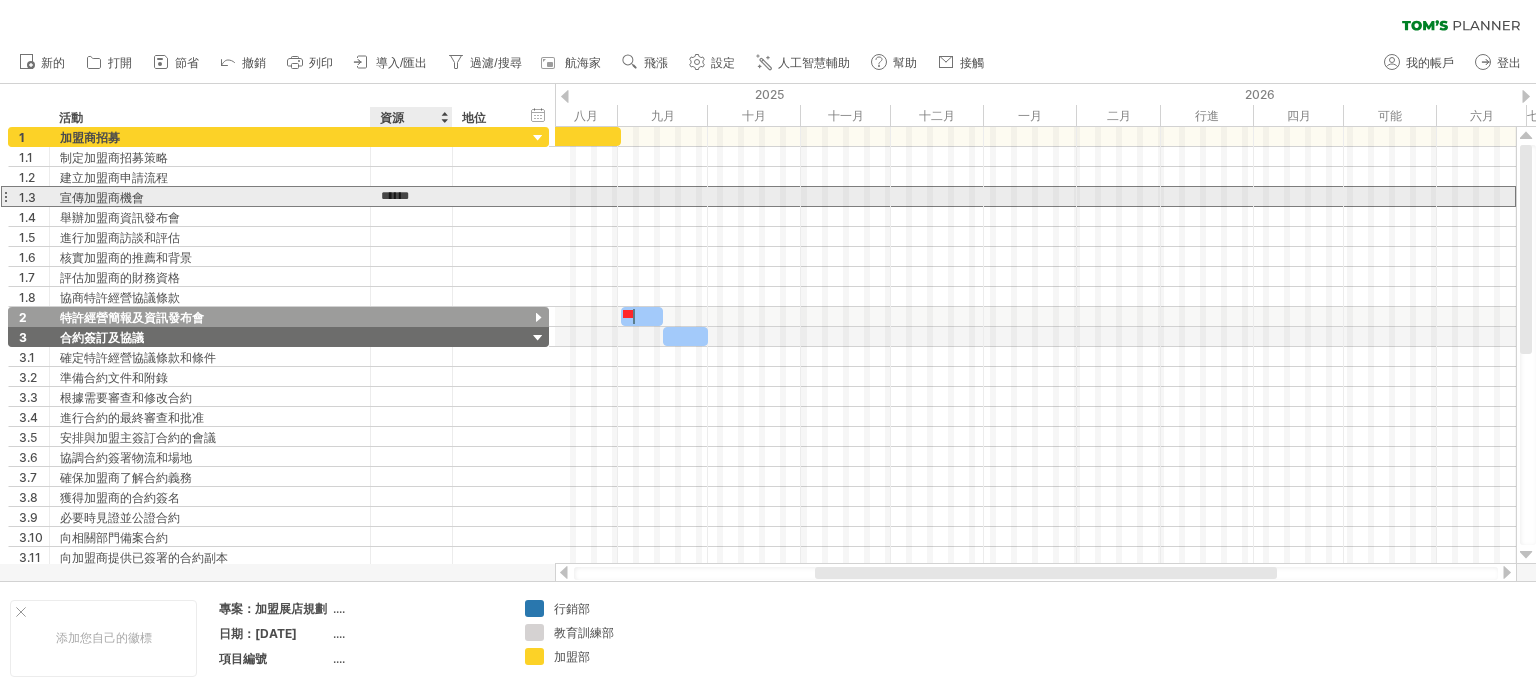 type on "***" 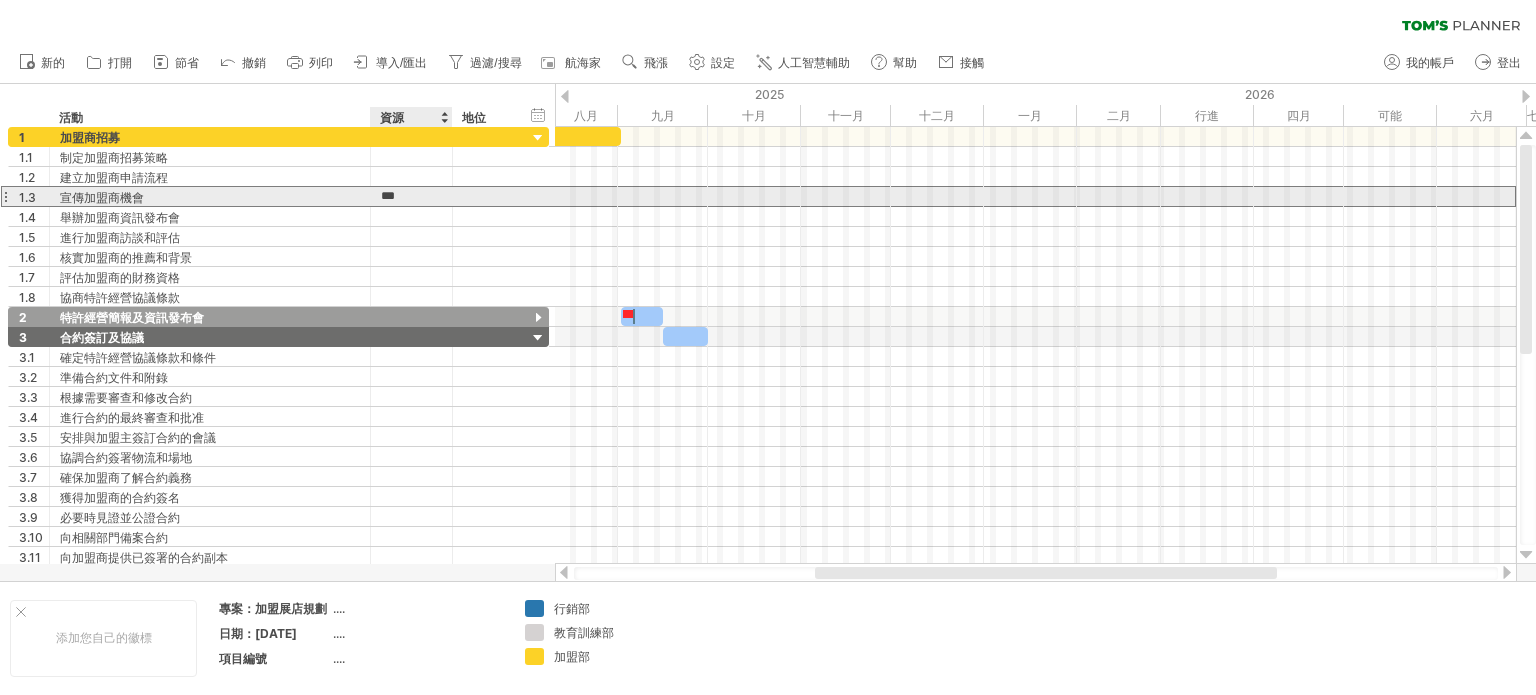 scroll, scrollTop: 0, scrollLeft: 0, axis: both 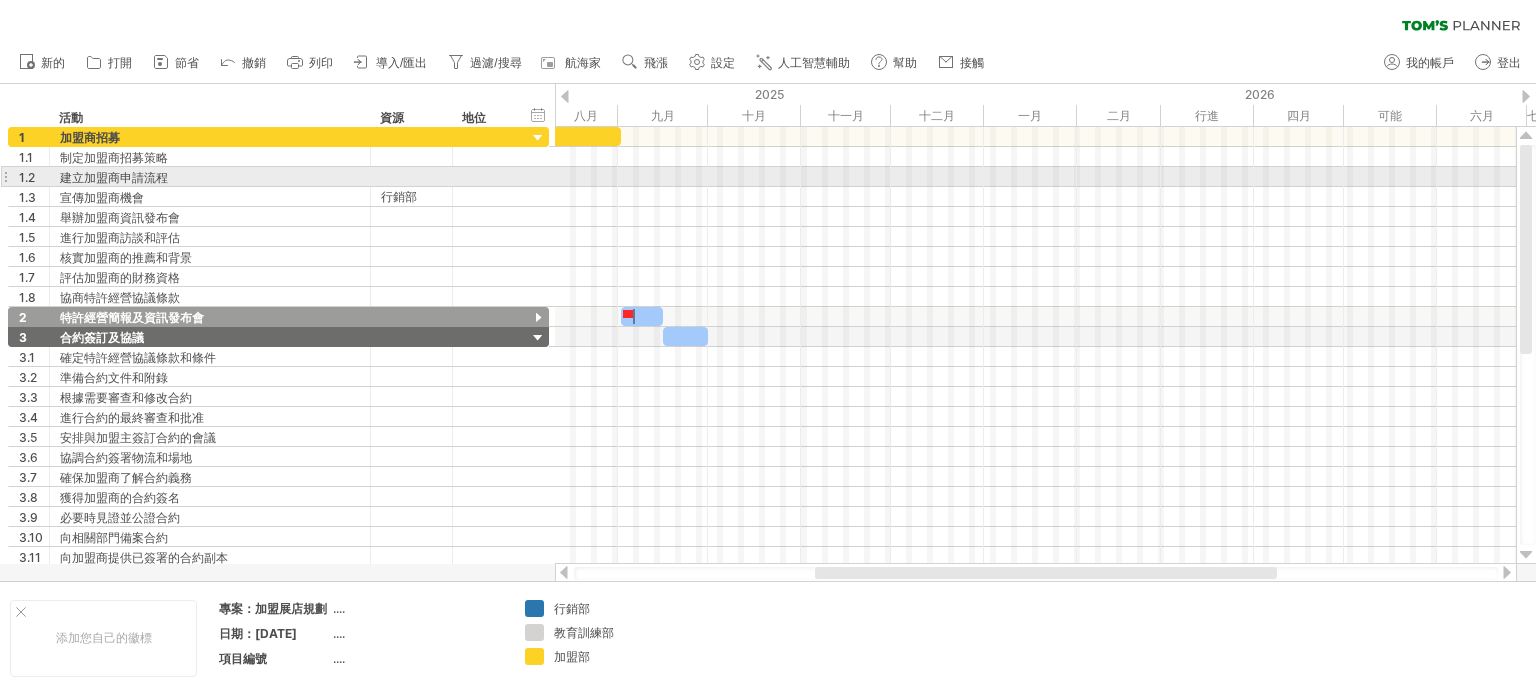 click at bounding box center [1035, 177] 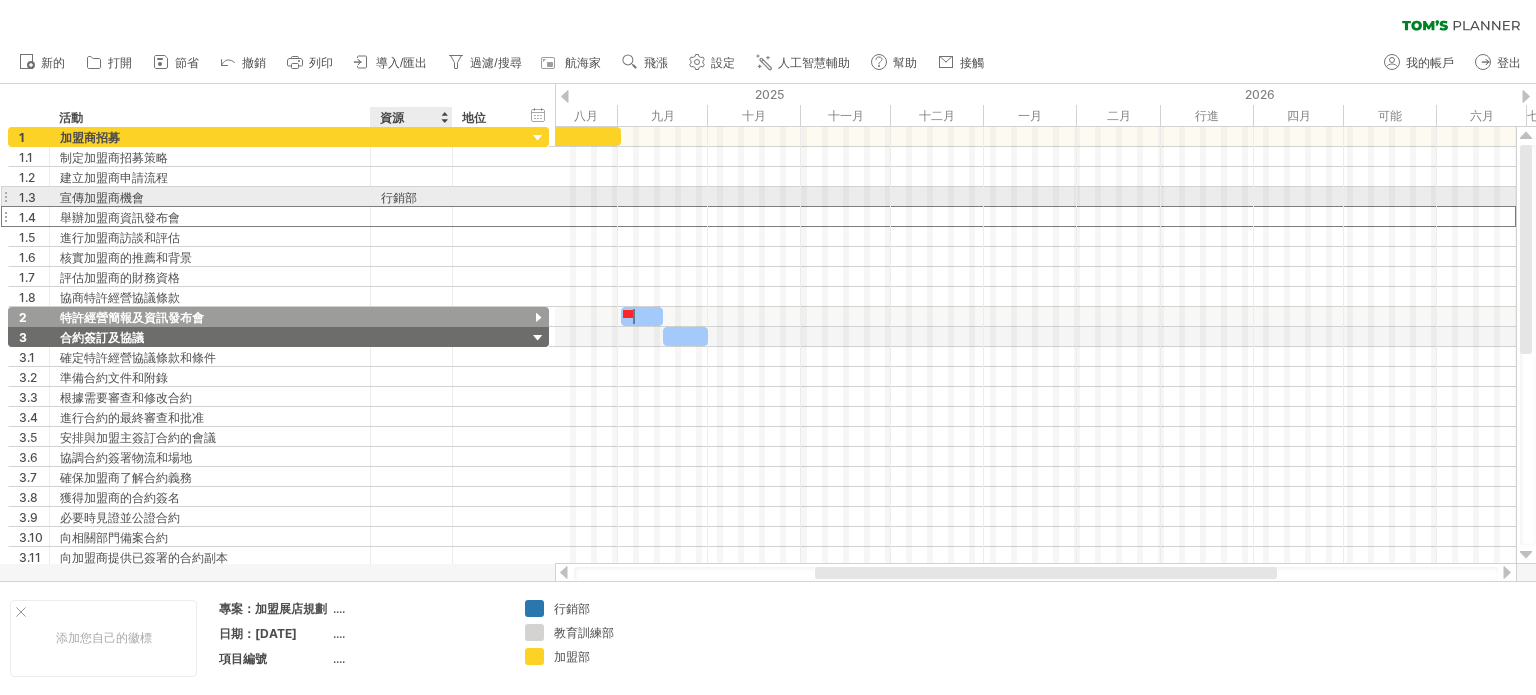 click at bounding box center (411, 216) 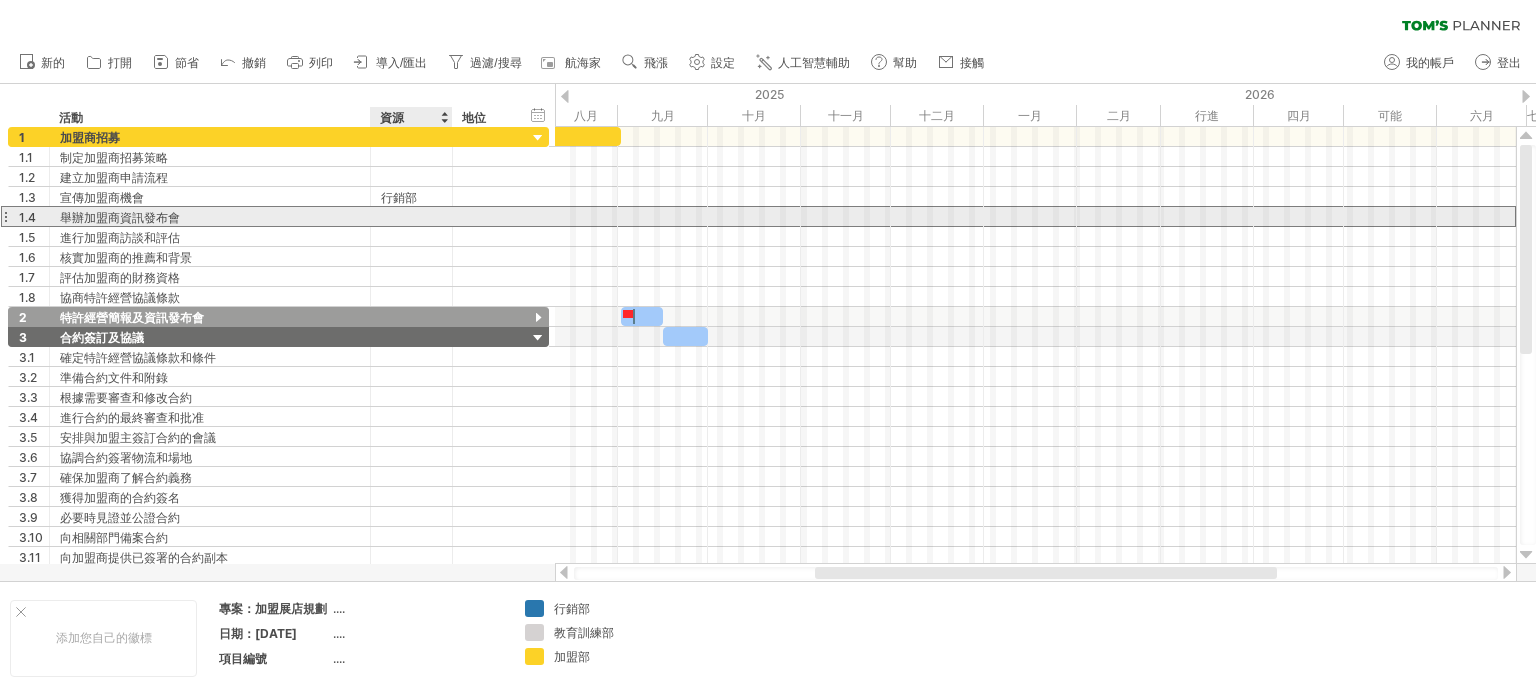 click at bounding box center [411, 216] 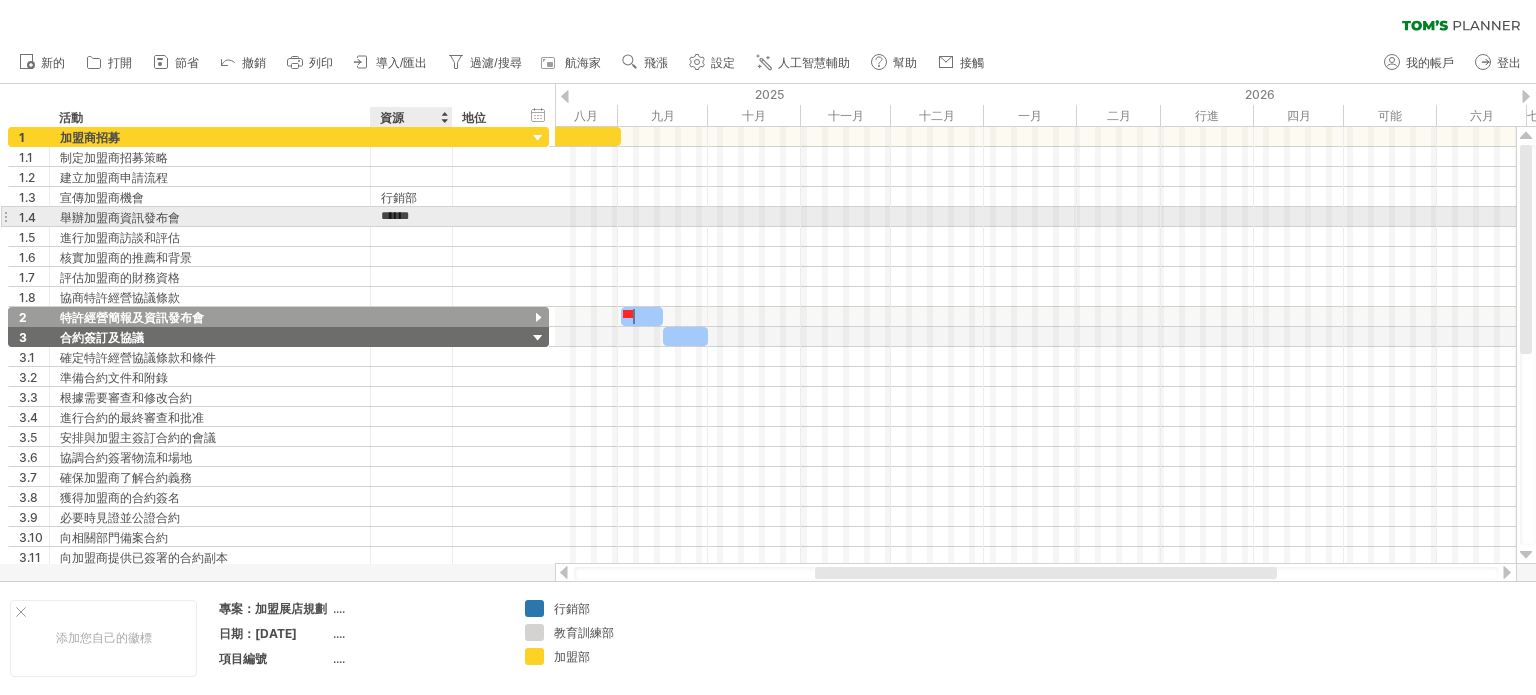 scroll, scrollTop: 0, scrollLeft: 0, axis: both 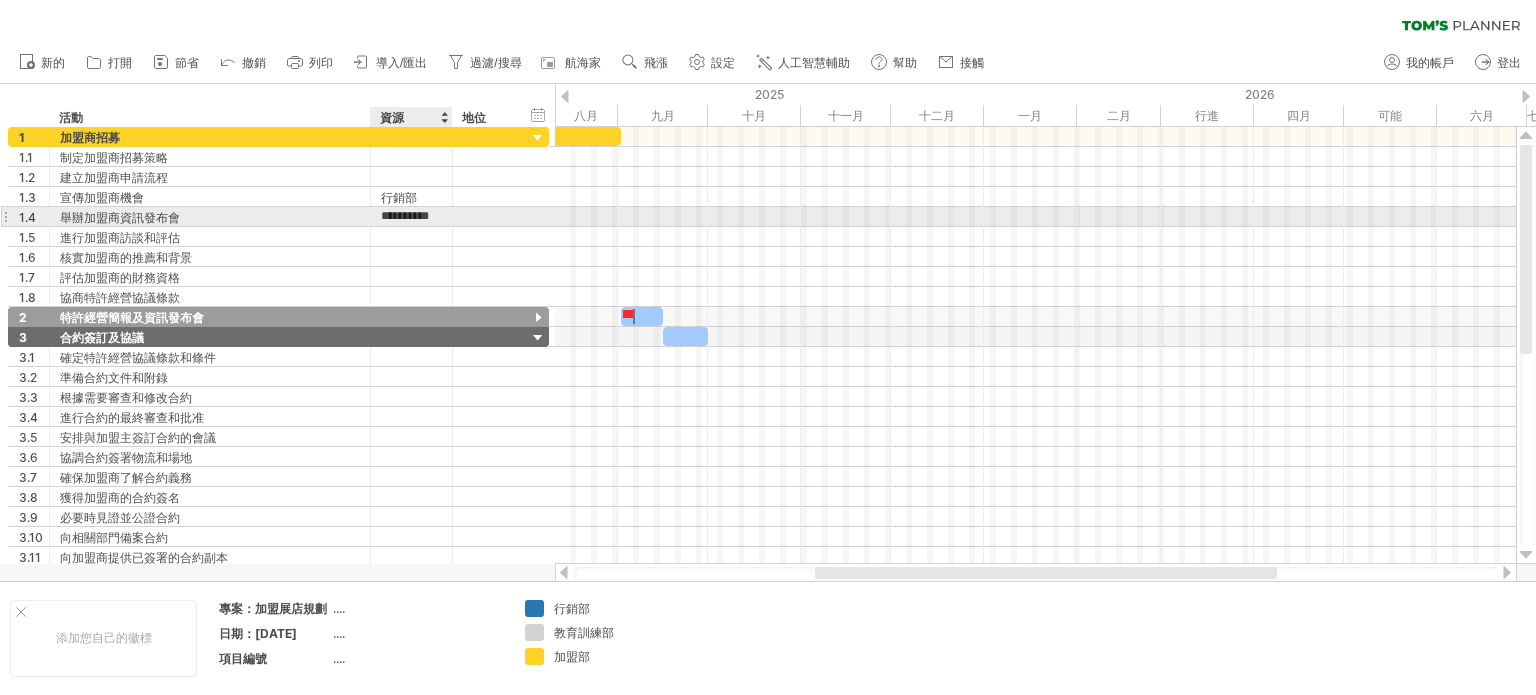 type on "*******" 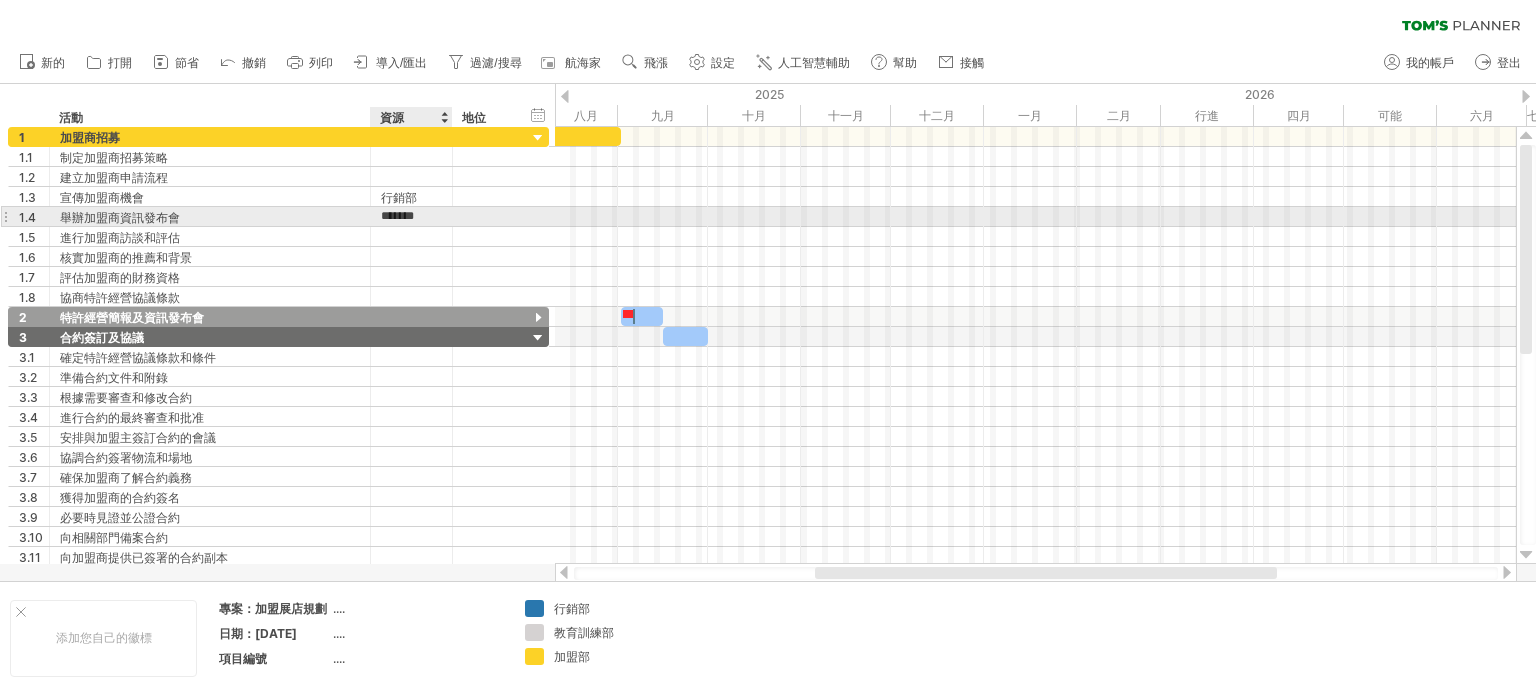 scroll, scrollTop: 0, scrollLeft: 19, axis: horizontal 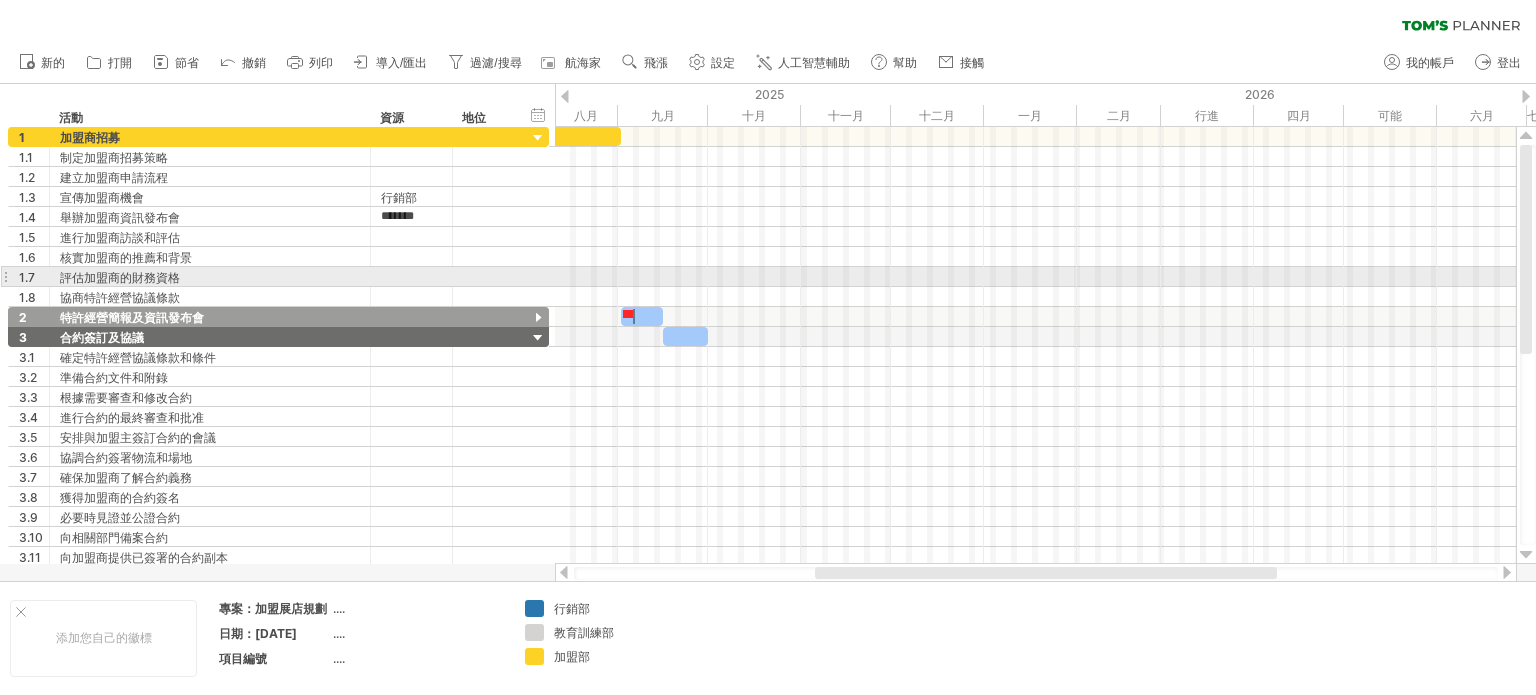 click at bounding box center [1035, 277] 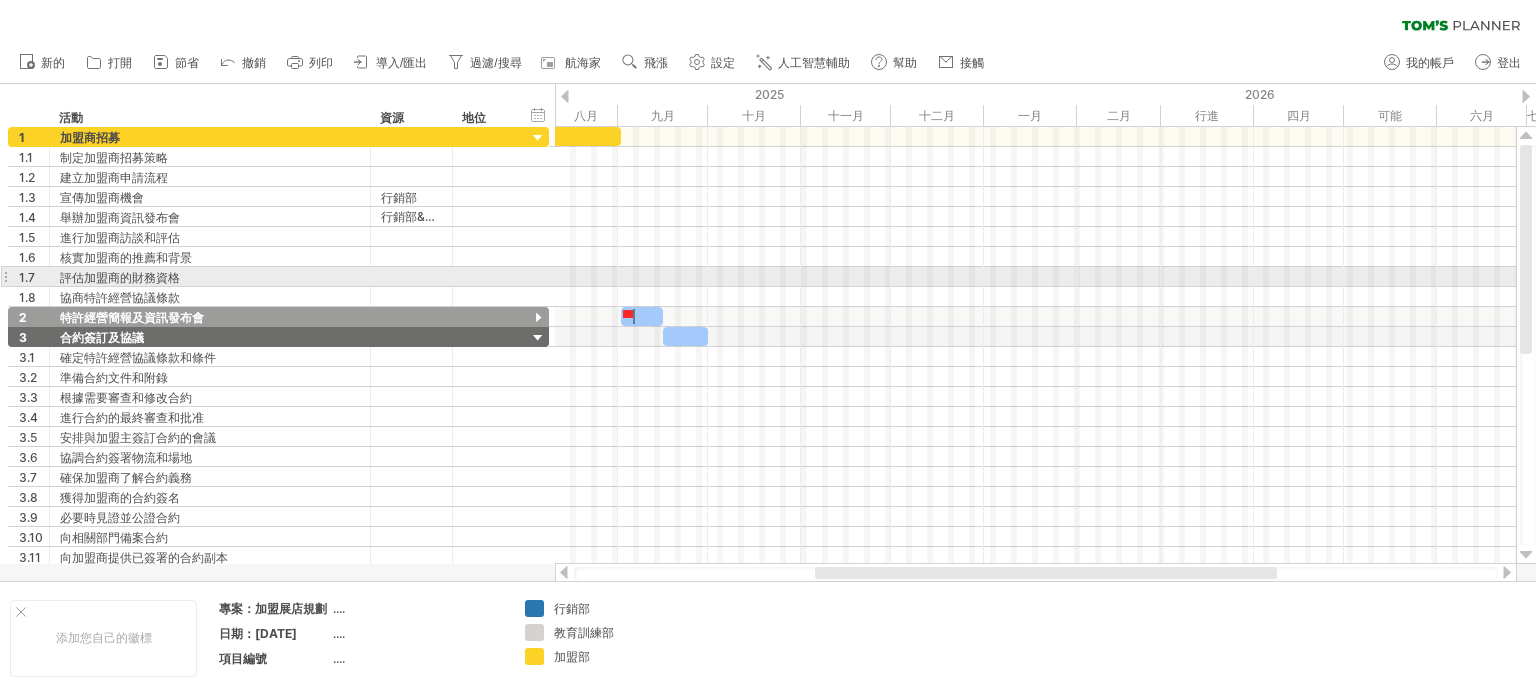 scroll, scrollTop: 0, scrollLeft: 0, axis: both 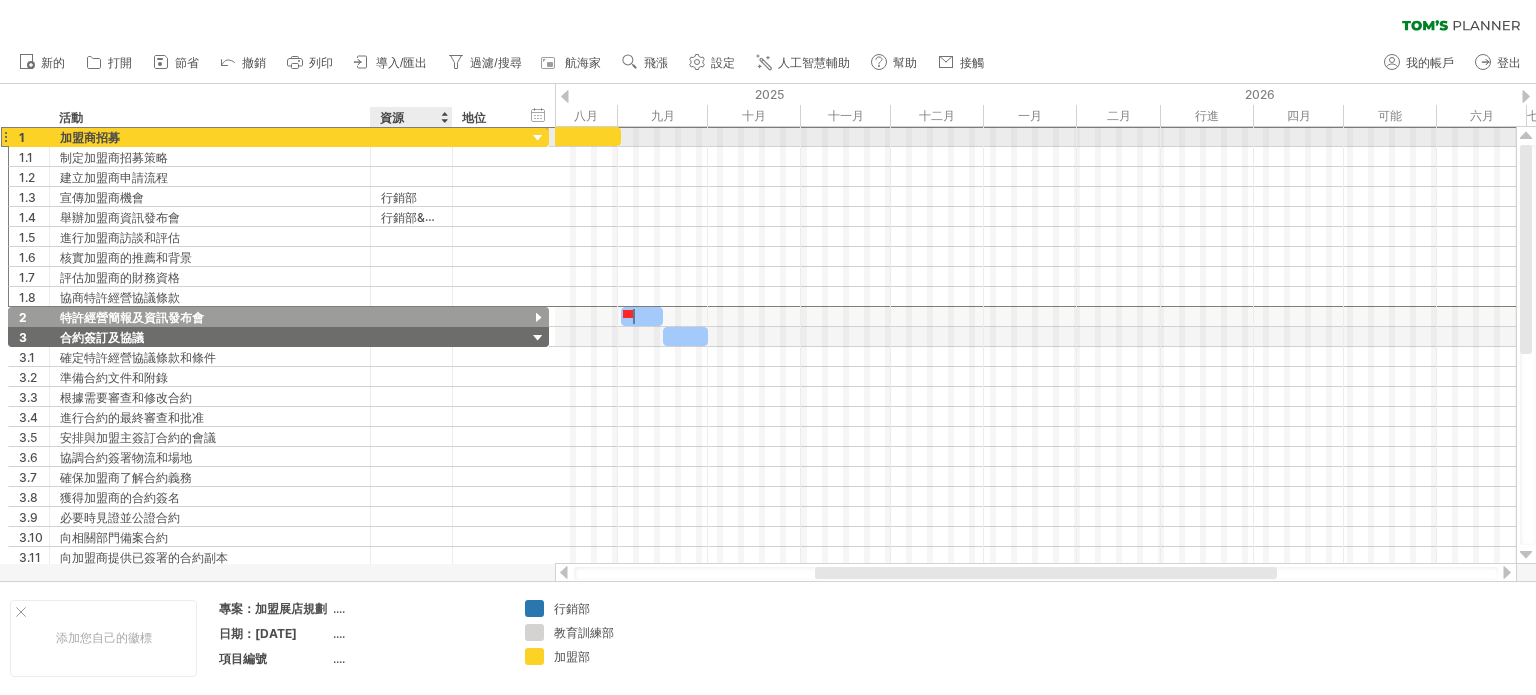 click at bounding box center (485, 136) 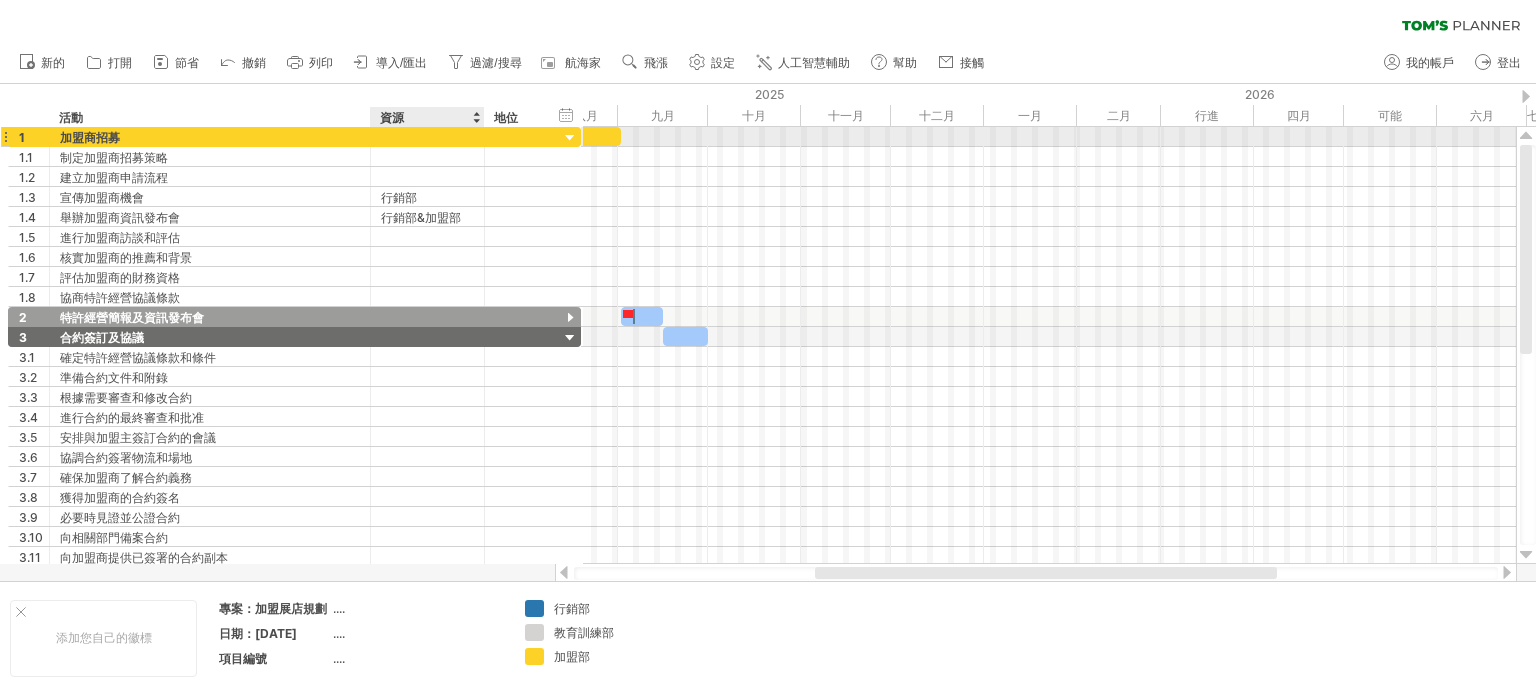 drag, startPoint x: 448, startPoint y: 140, endPoint x: 503, endPoint y: 143, distance: 55.081757 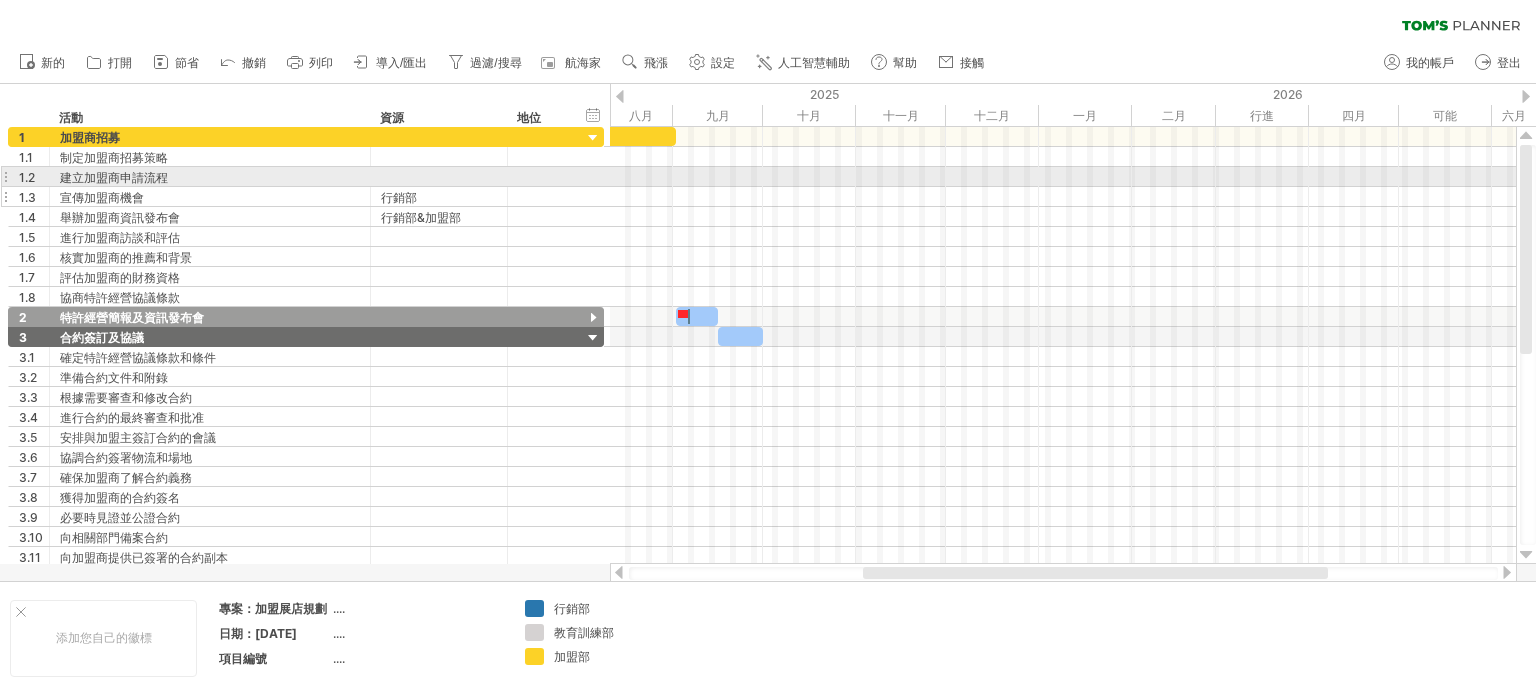 click on "行銷部" at bounding box center (439, 196) 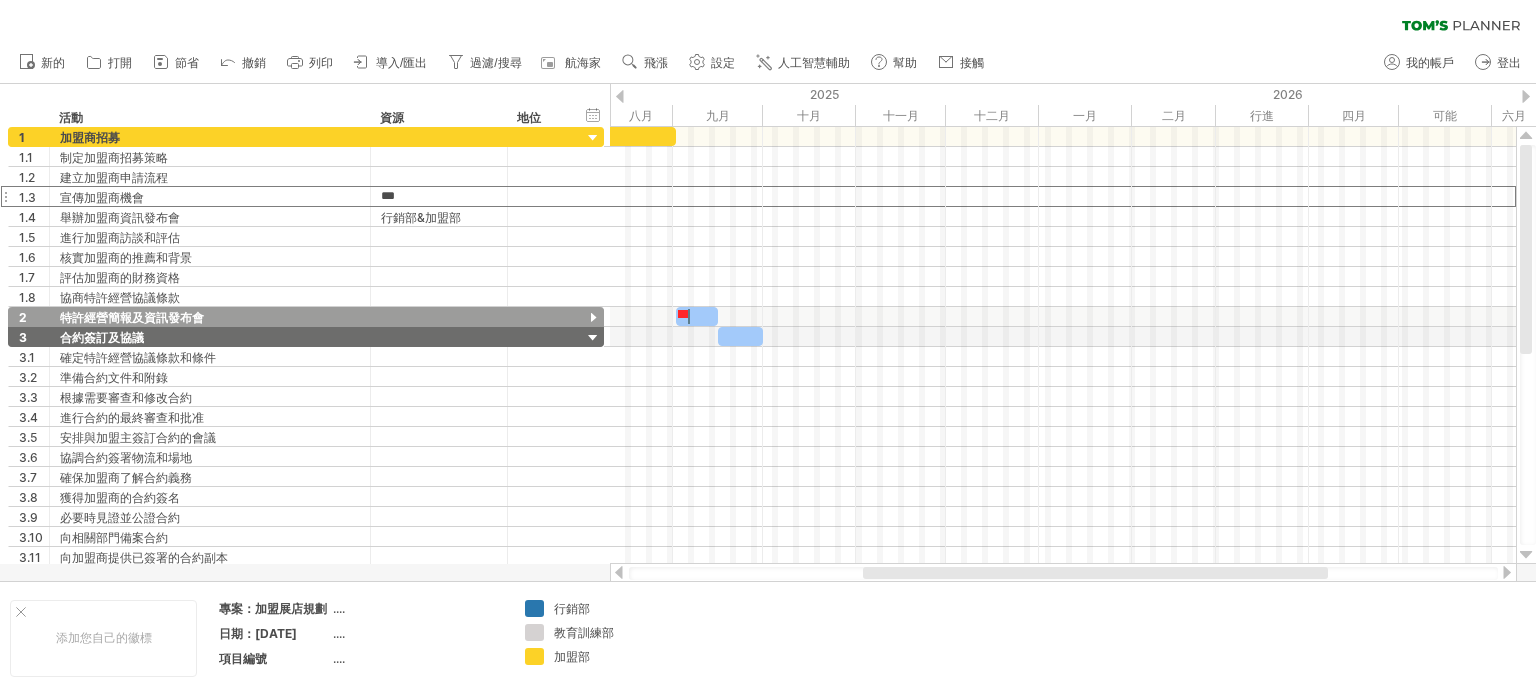 click on "資源" at bounding box center [438, 117] 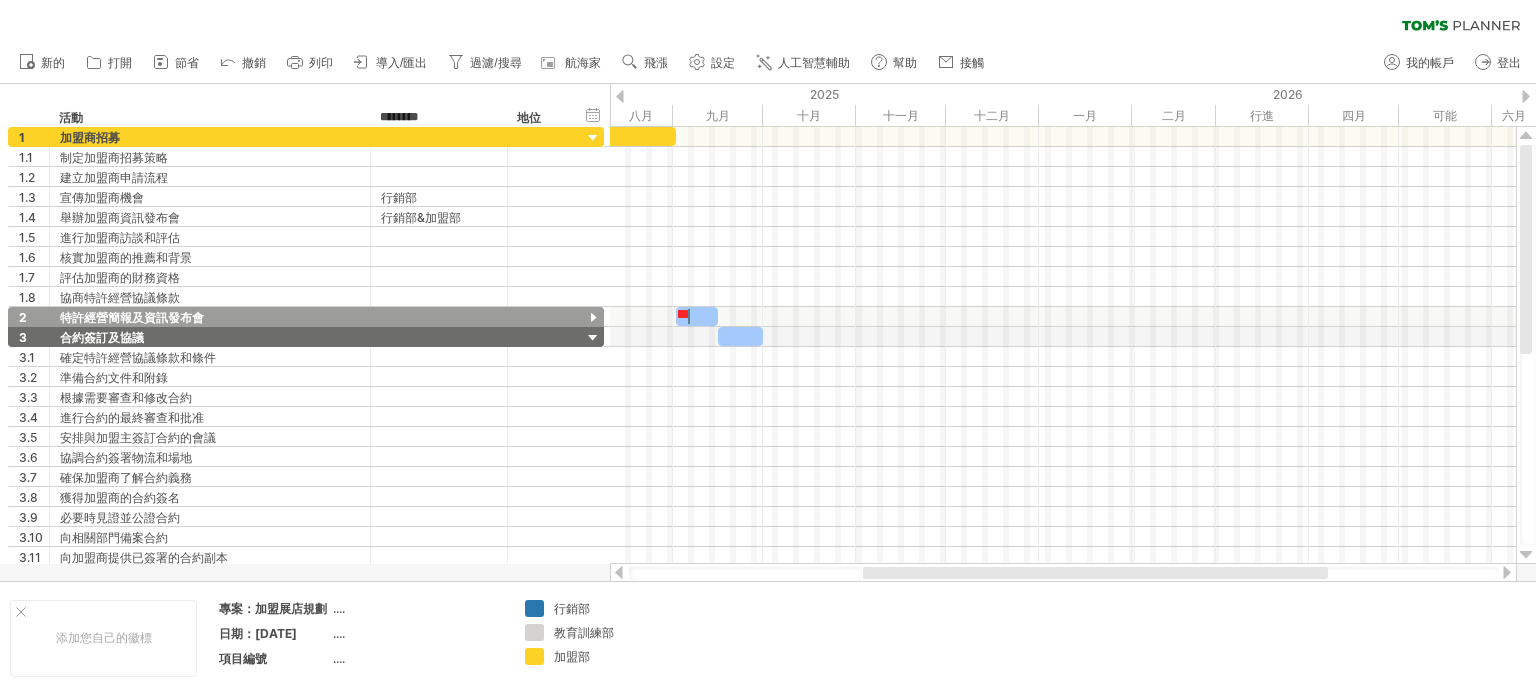 click on "********" at bounding box center (438, 117) 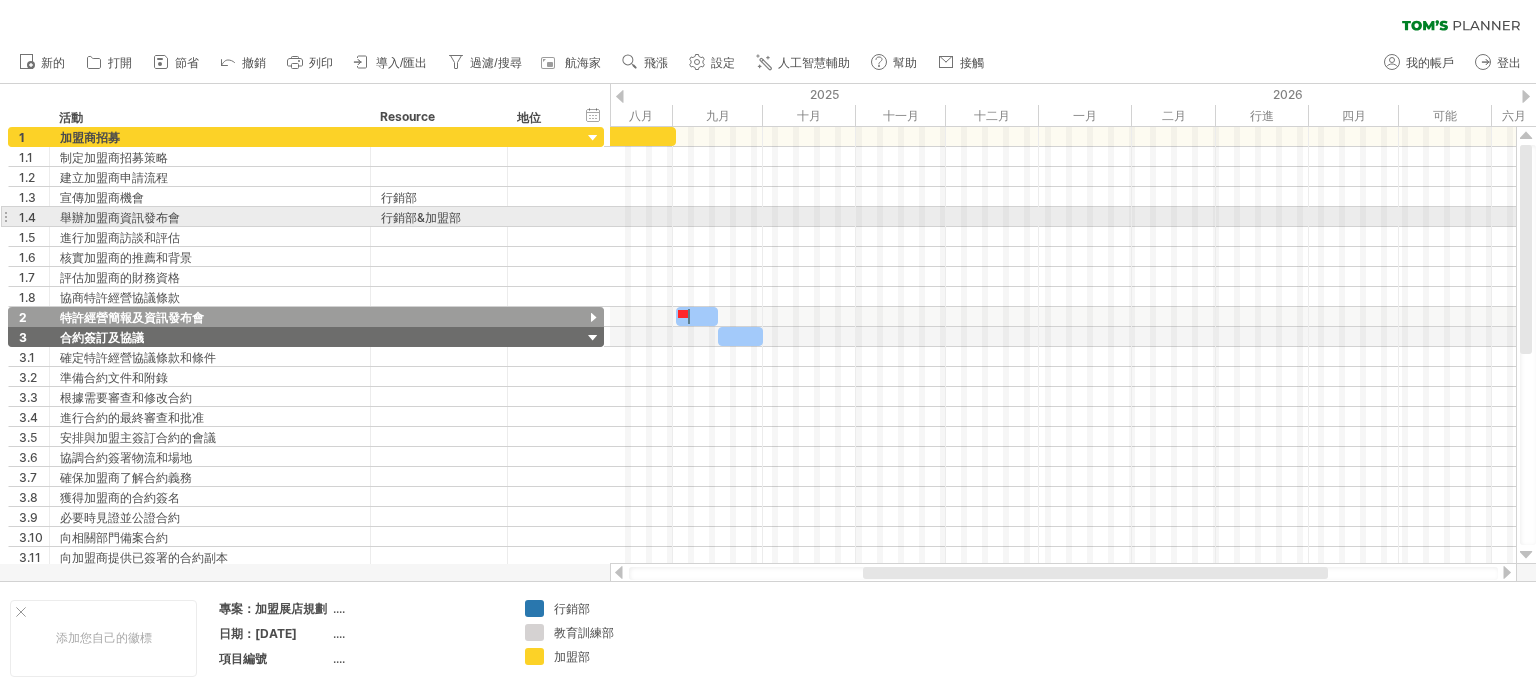 click at bounding box center (1063, 217) 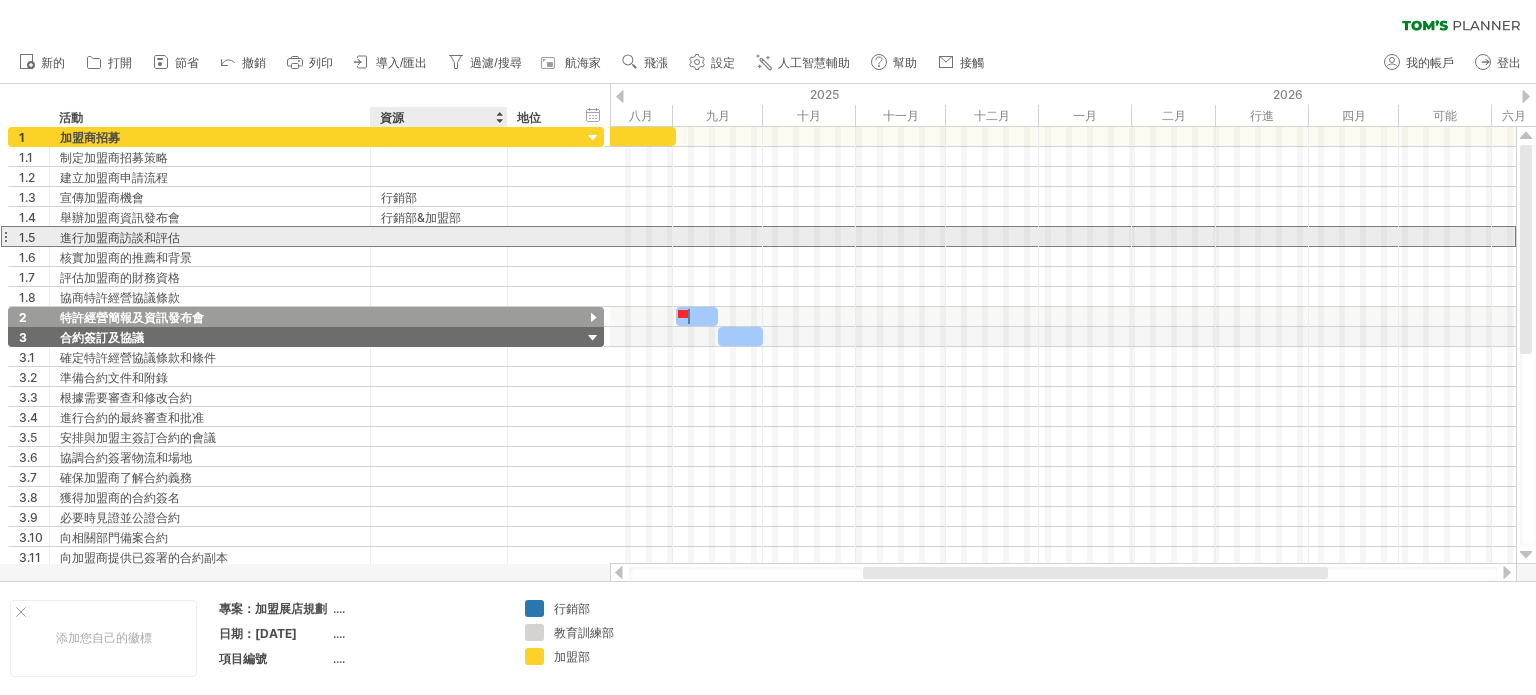 click at bounding box center [439, 236] 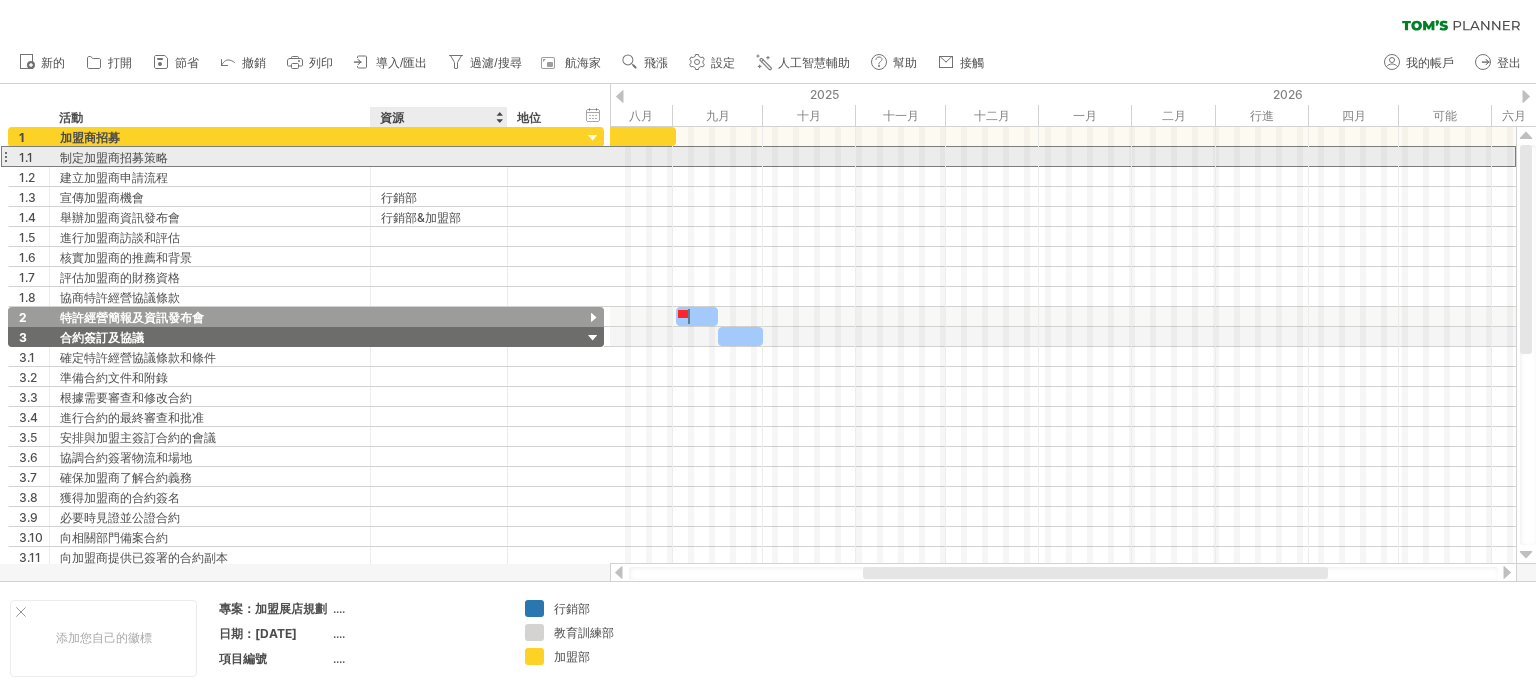 click at bounding box center (439, 156) 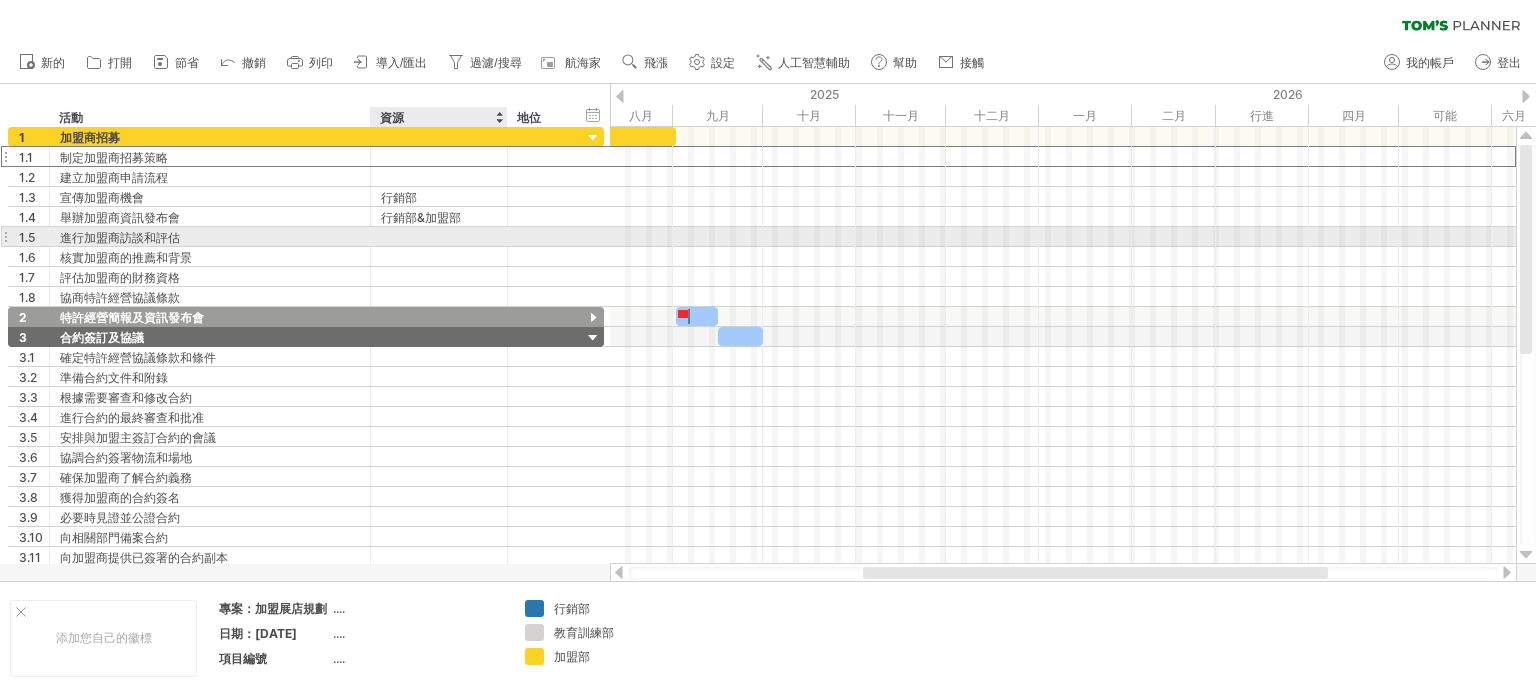 click at bounding box center [439, 236] 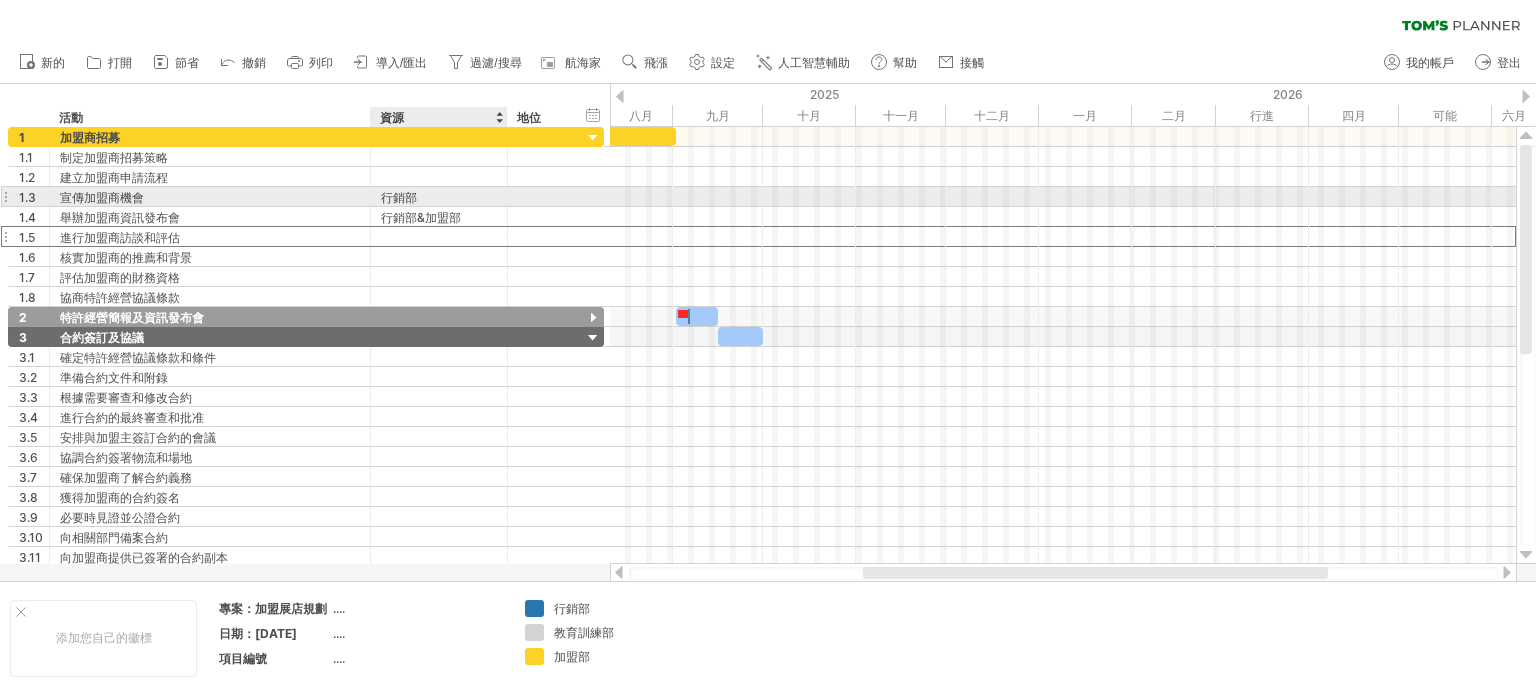 click on "行銷部" at bounding box center [439, 196] 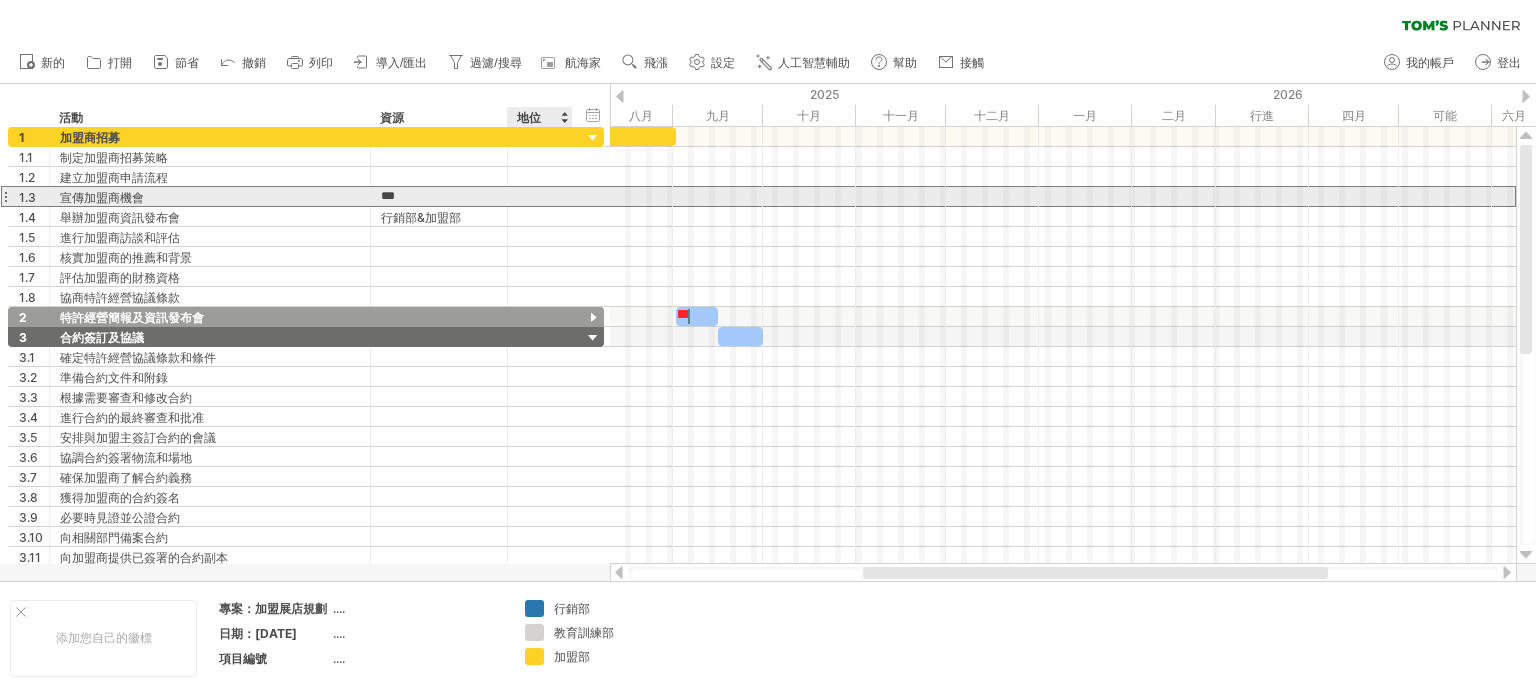 click at bounding box center [540, 196] 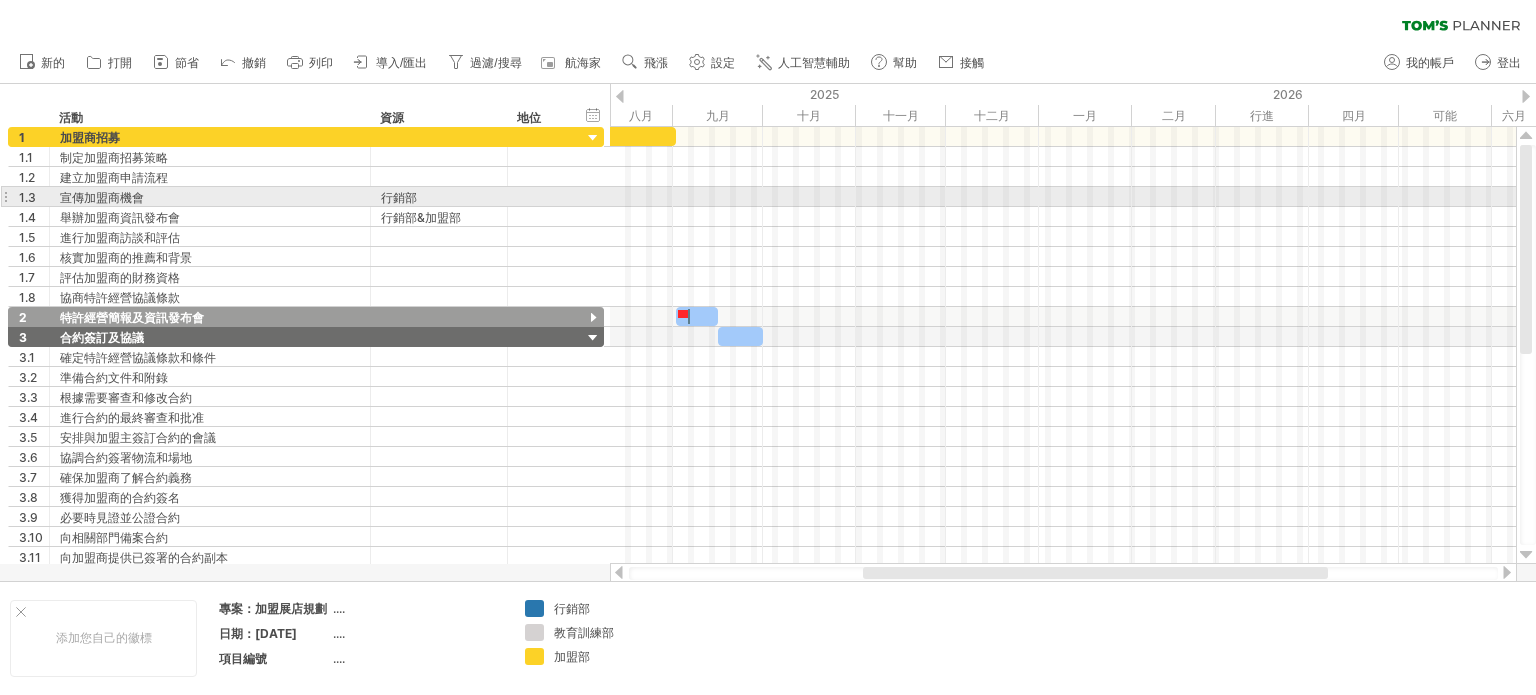 click at bounding box center (1063, 197) 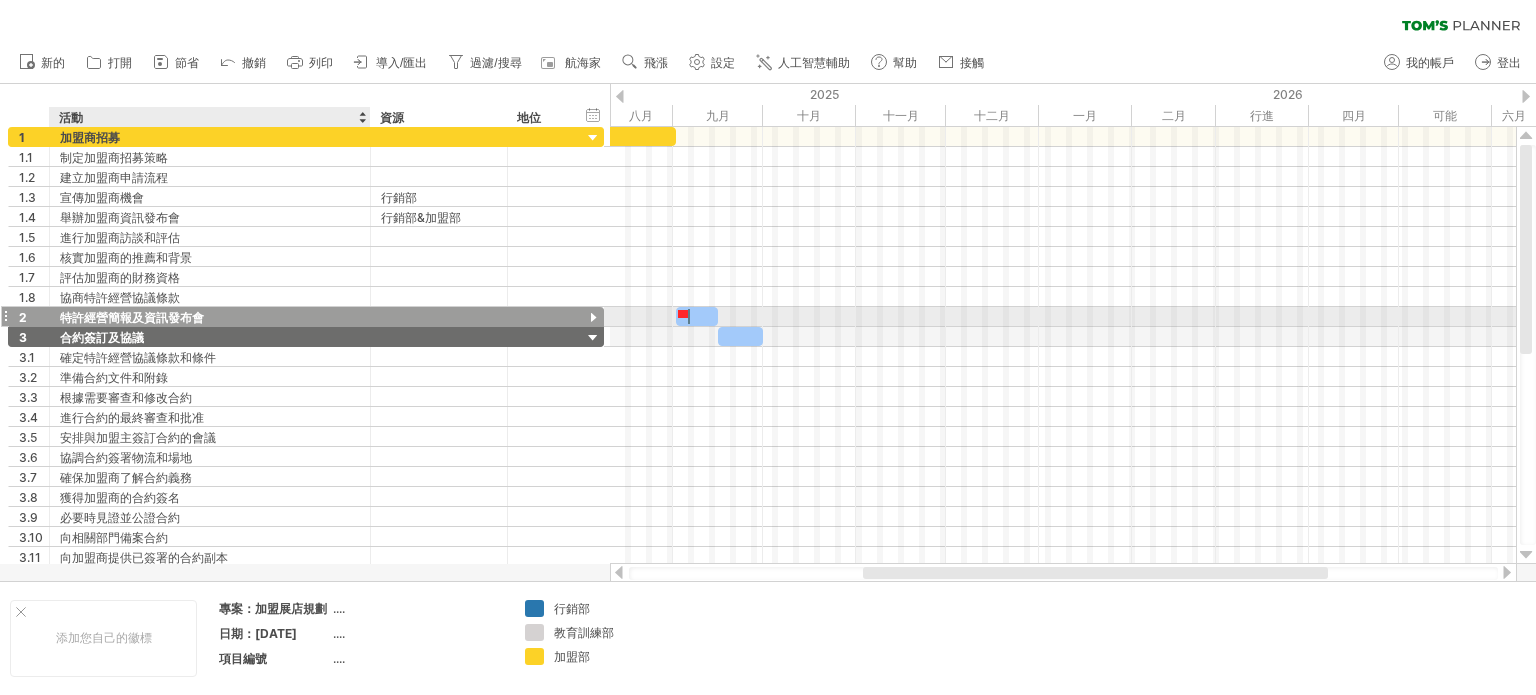 click on "特許經營簡報及資訊發布會" at bounding box center [210, 316] 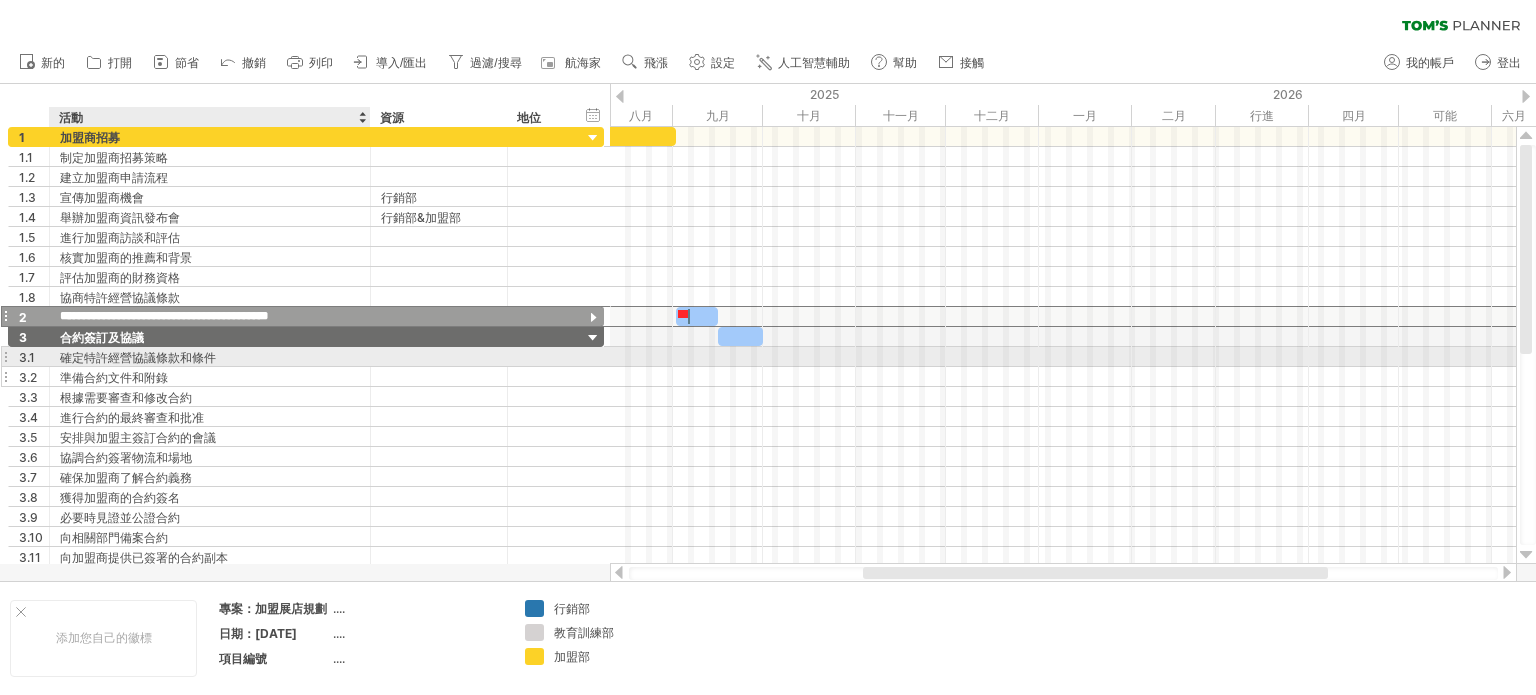 click at bounding box center [439, 376] 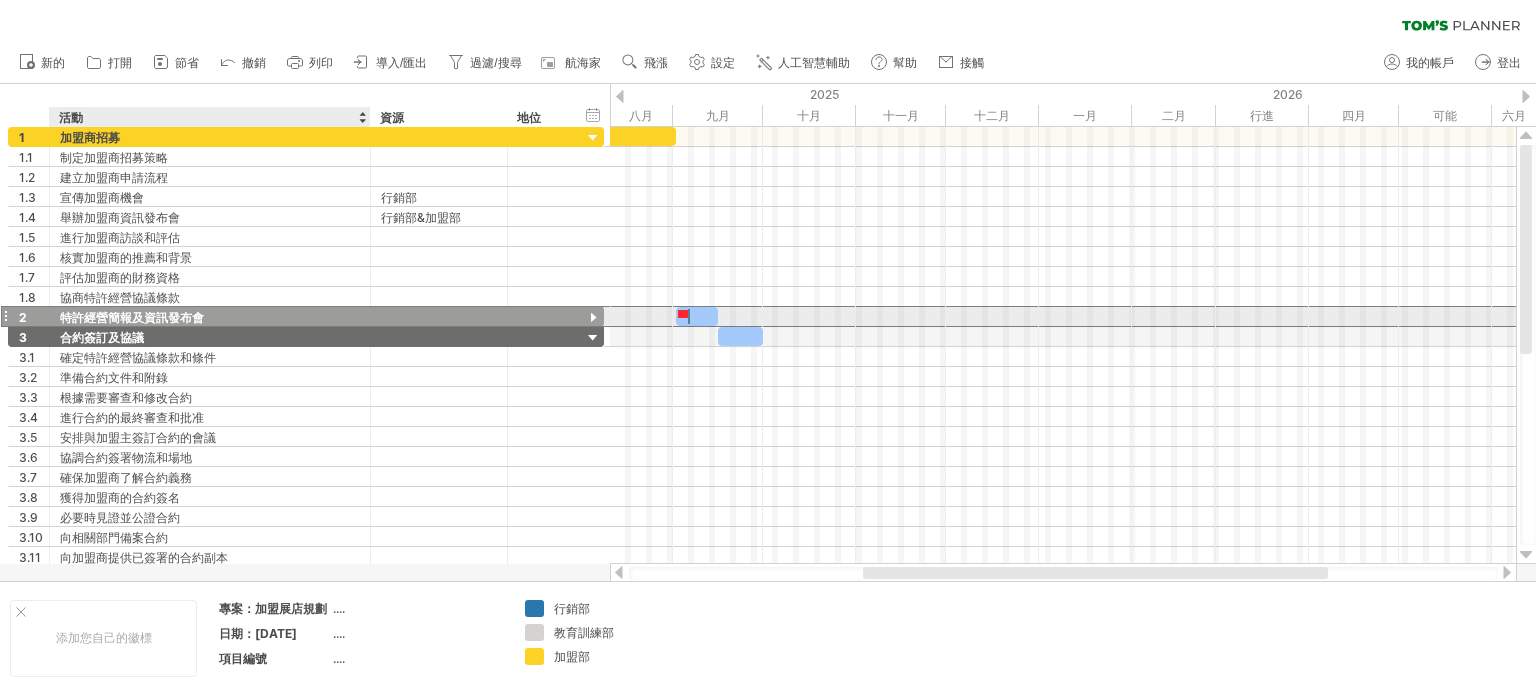 click at bounding box center (439, 316) 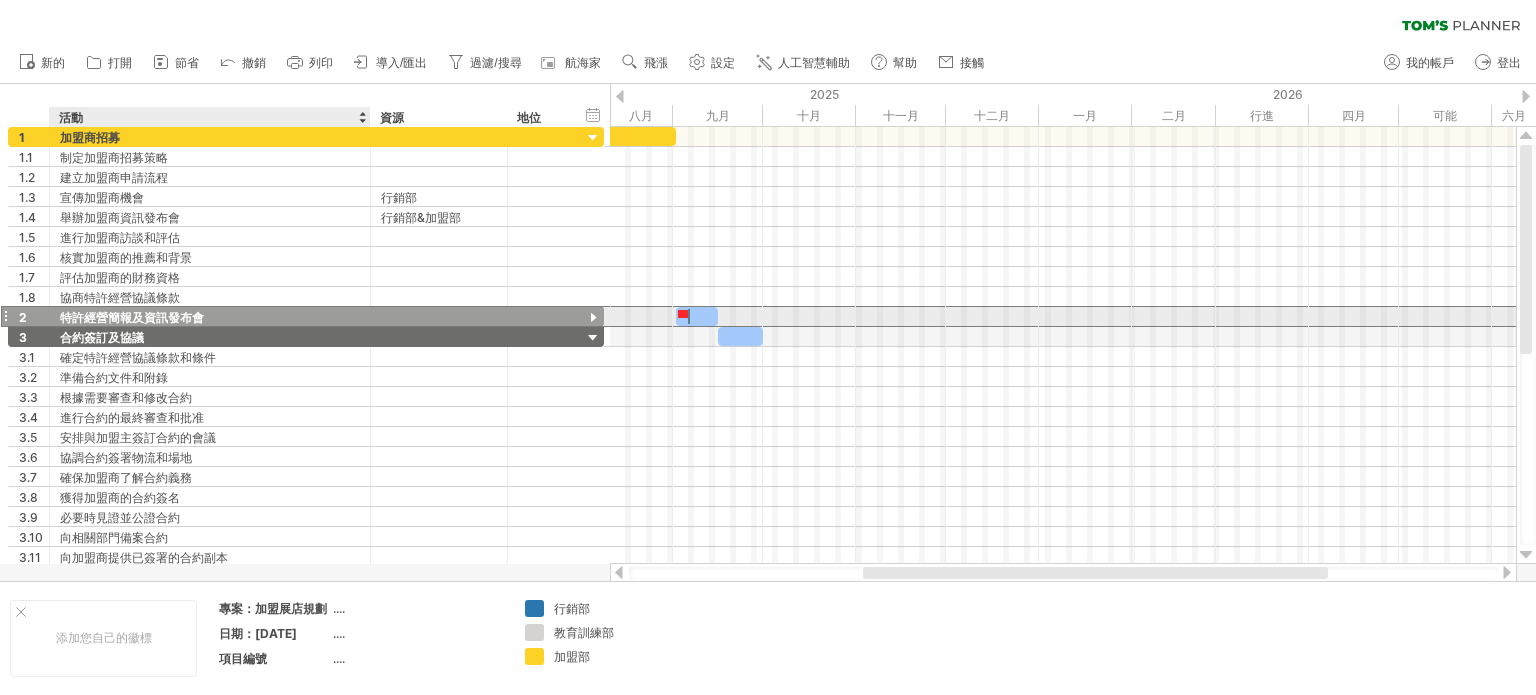 click on "特許經營簡報及資訊發布會" at bounding box center (210, 316) 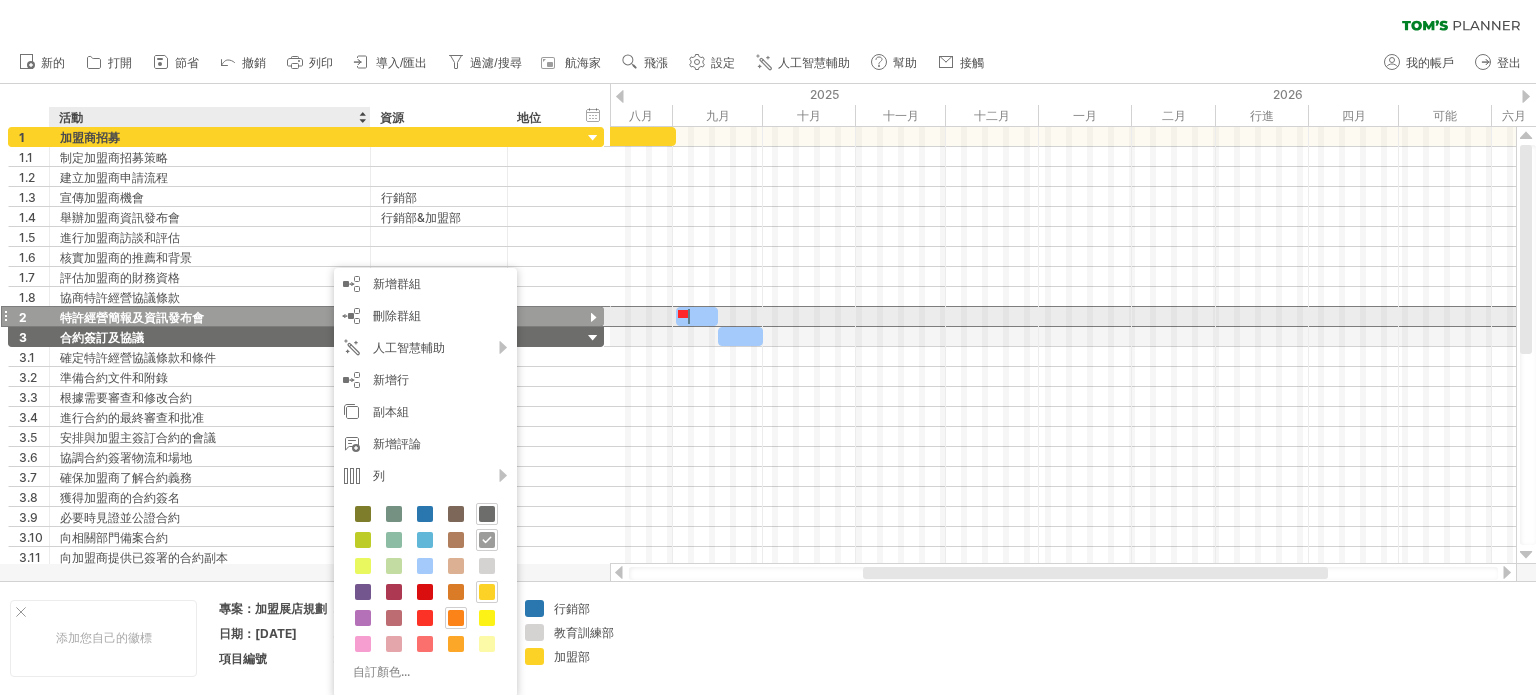 click on "特許經營簡報及資訊發布會" at bounding box center [210, 316] 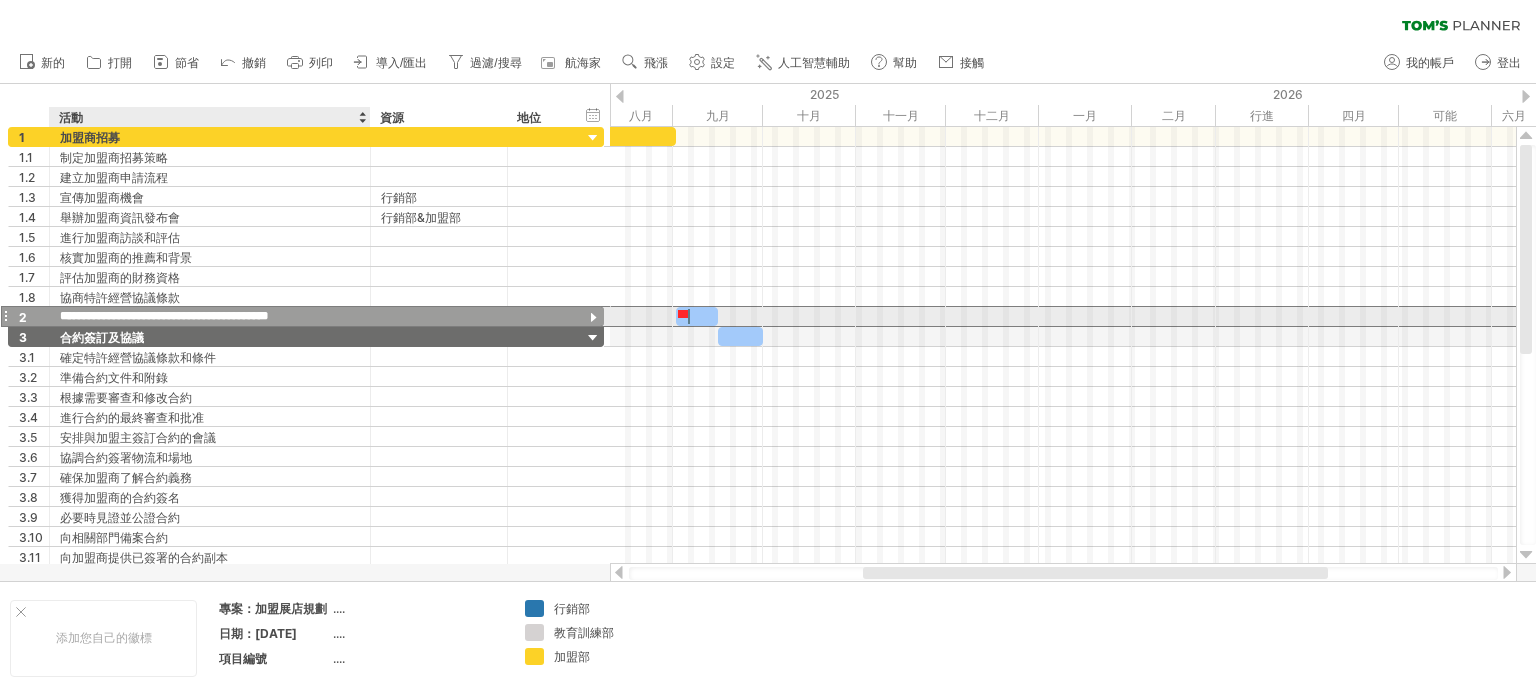 click on "**********" at bounding box center (210, 316) 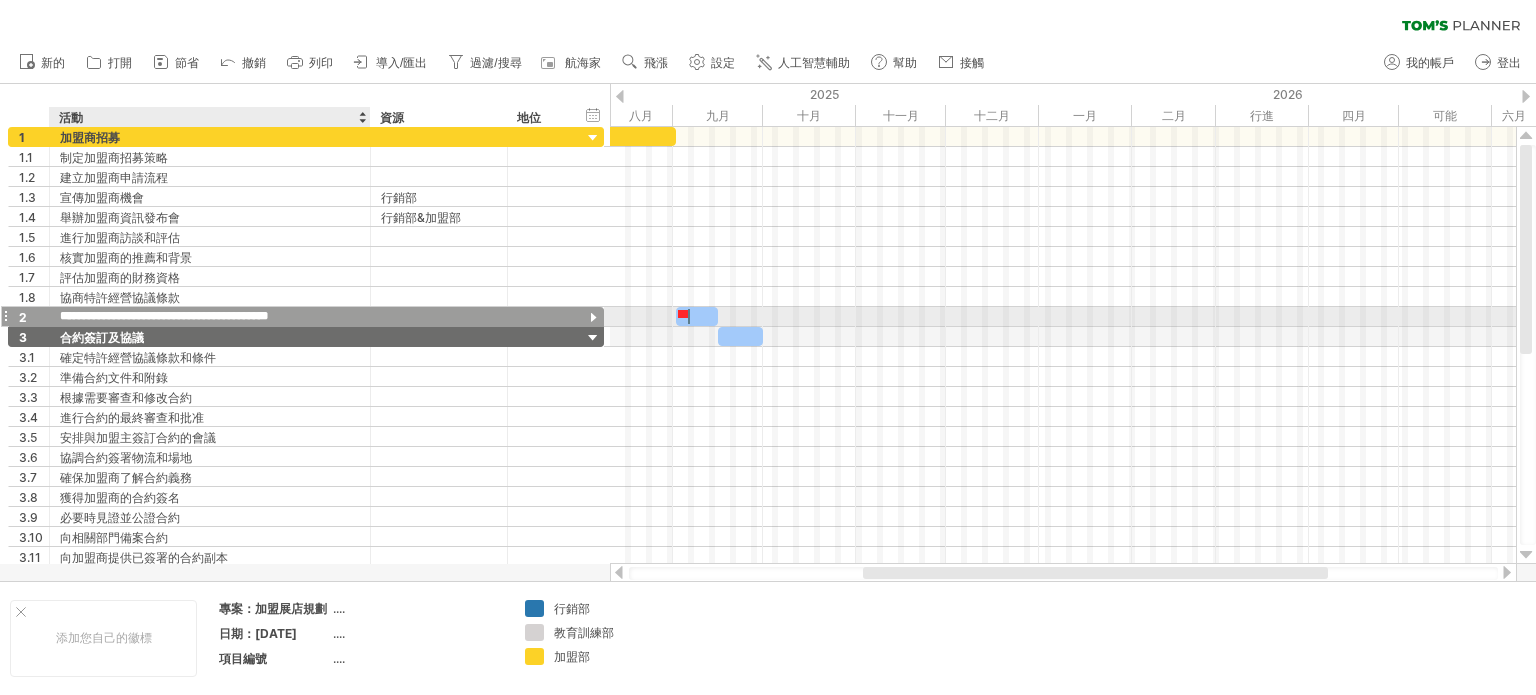 click on "**********" at bounding box center (210, 316) 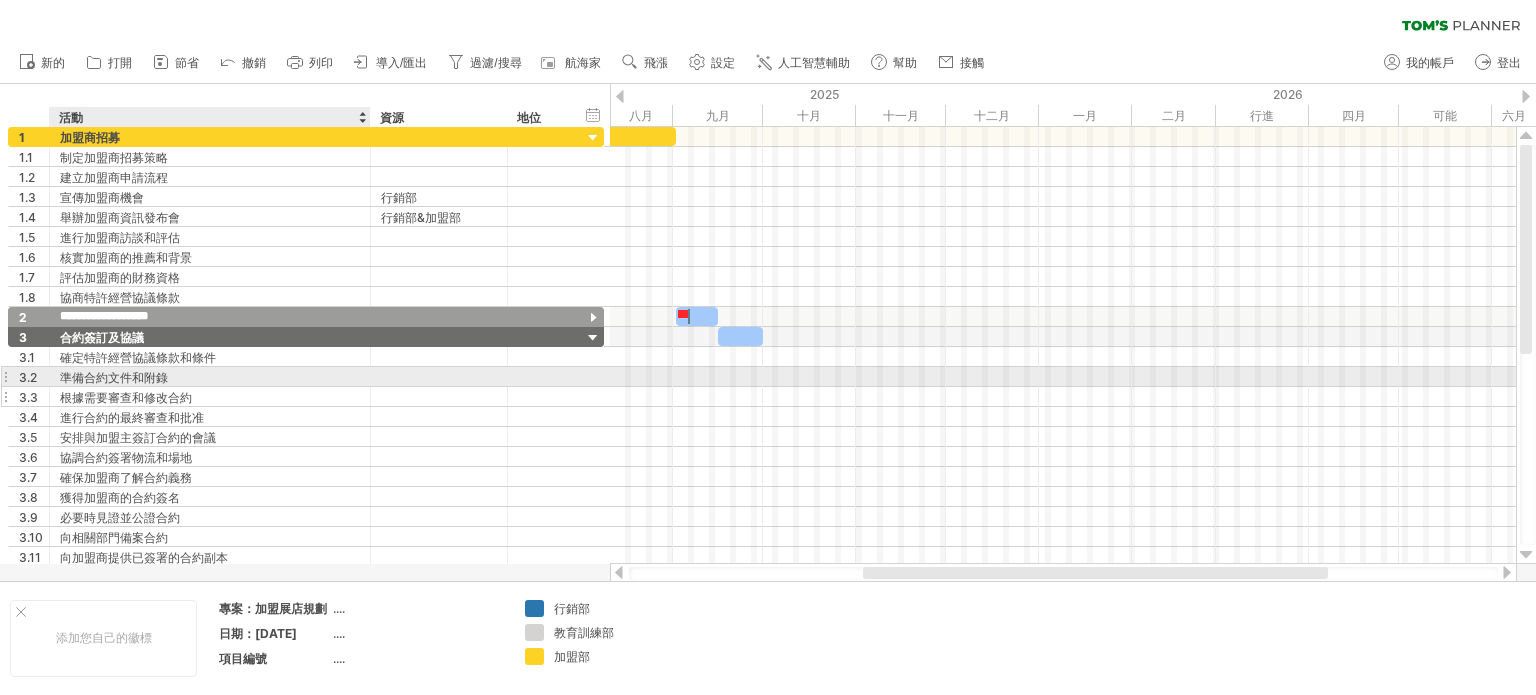 type on "**********" 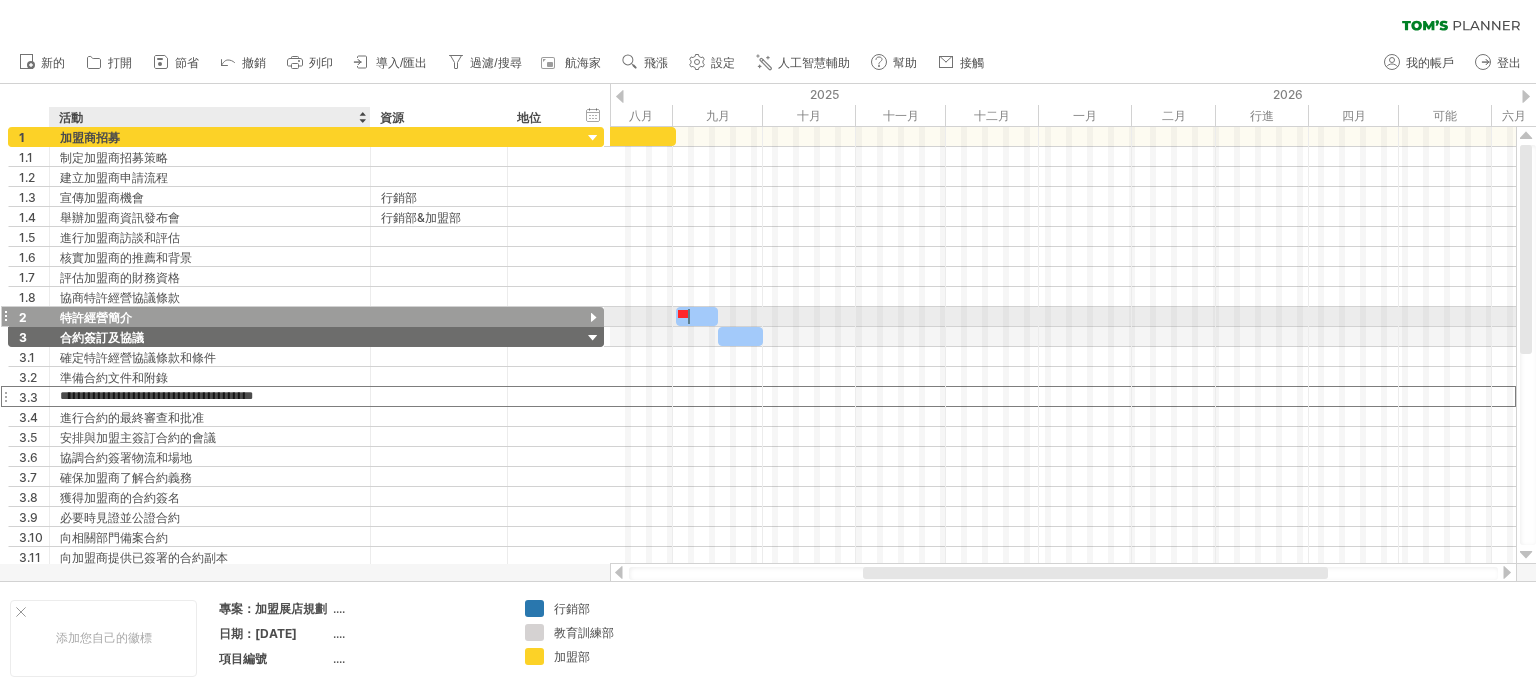 click on "特許經營簡介" at bounding box center (210, 316) 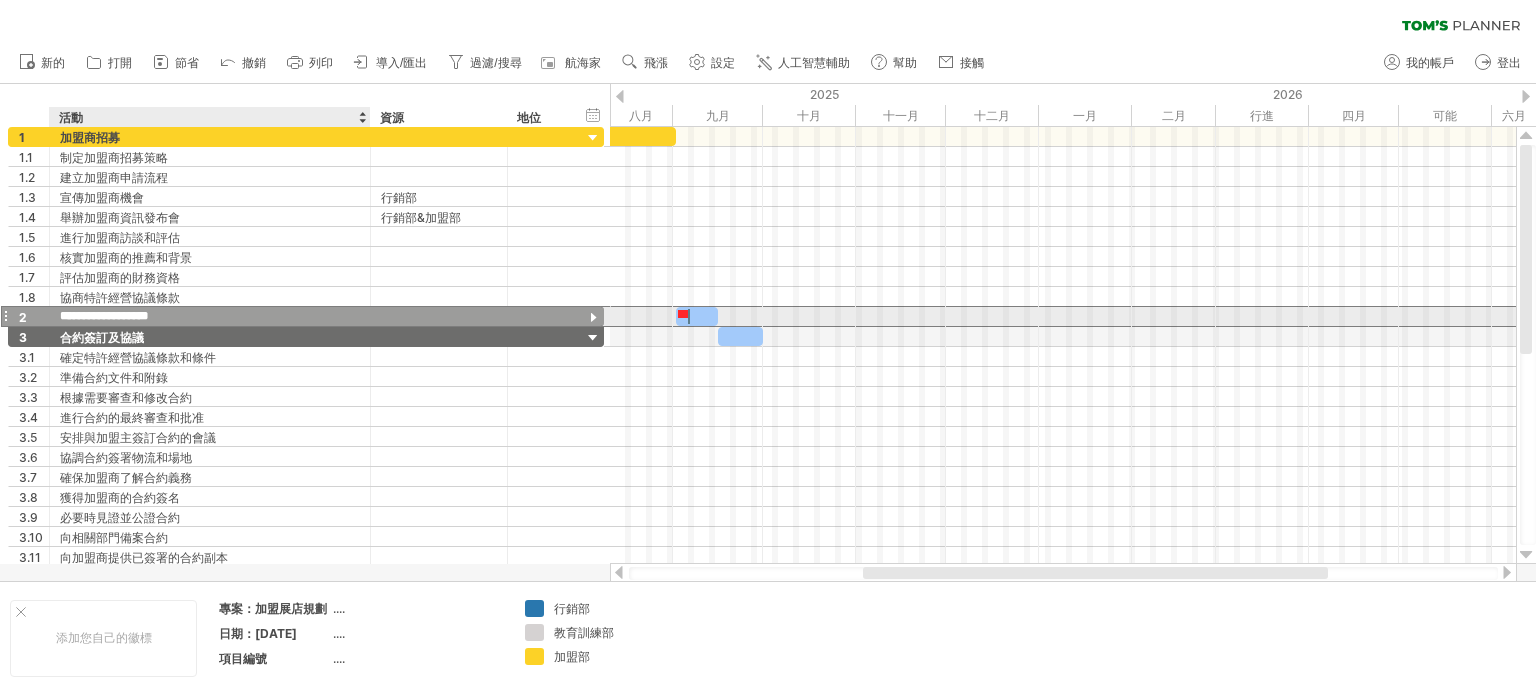 click on "**********" at bounding box center [210, 316] 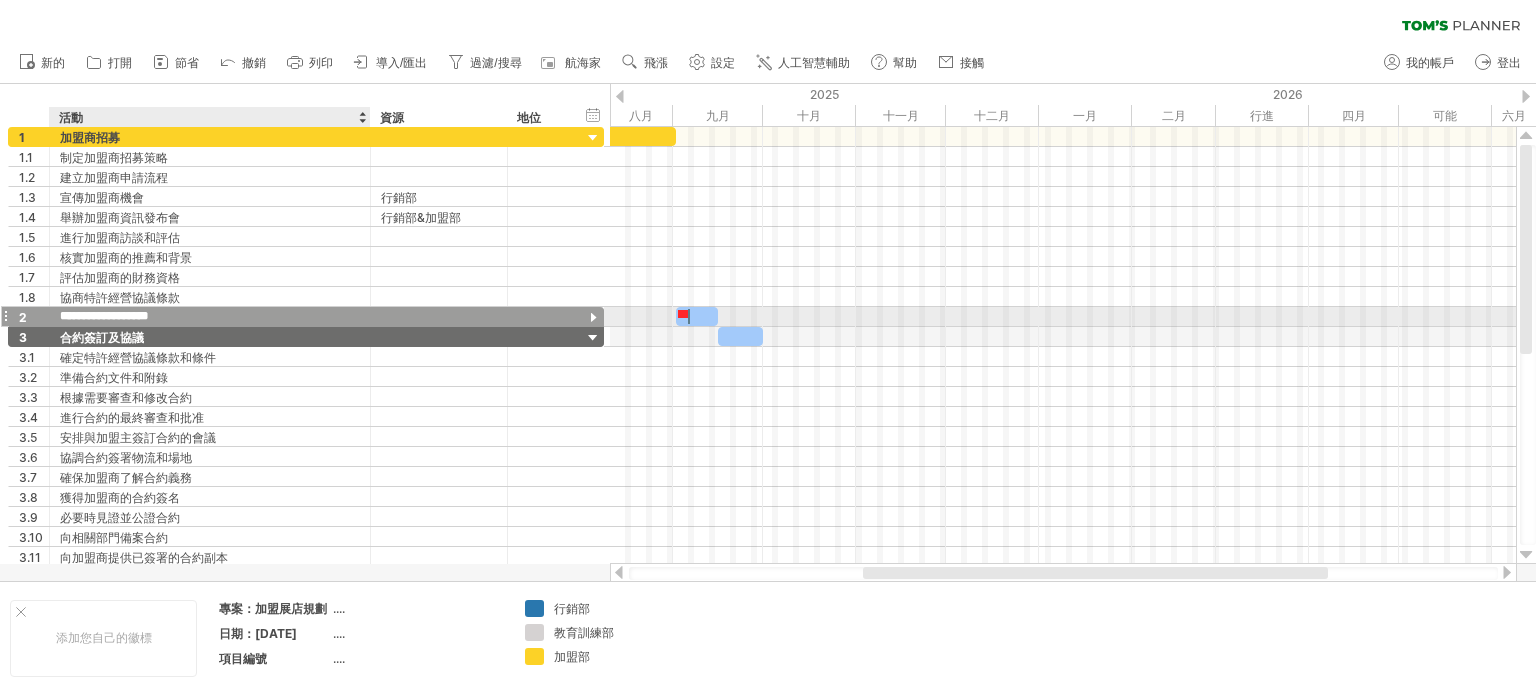 click on "**********" at bounding box center [210, 316] 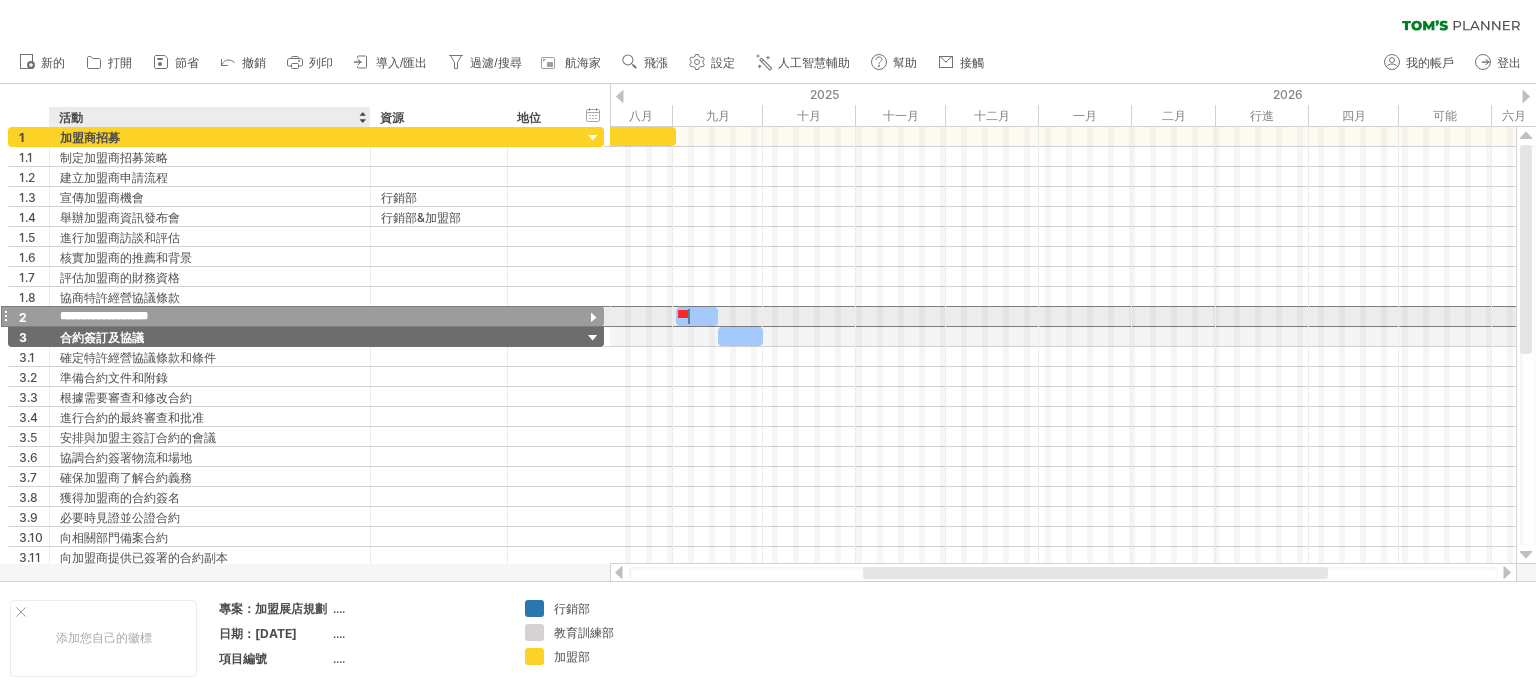 click on "**********" at bounding box center (210, 316) 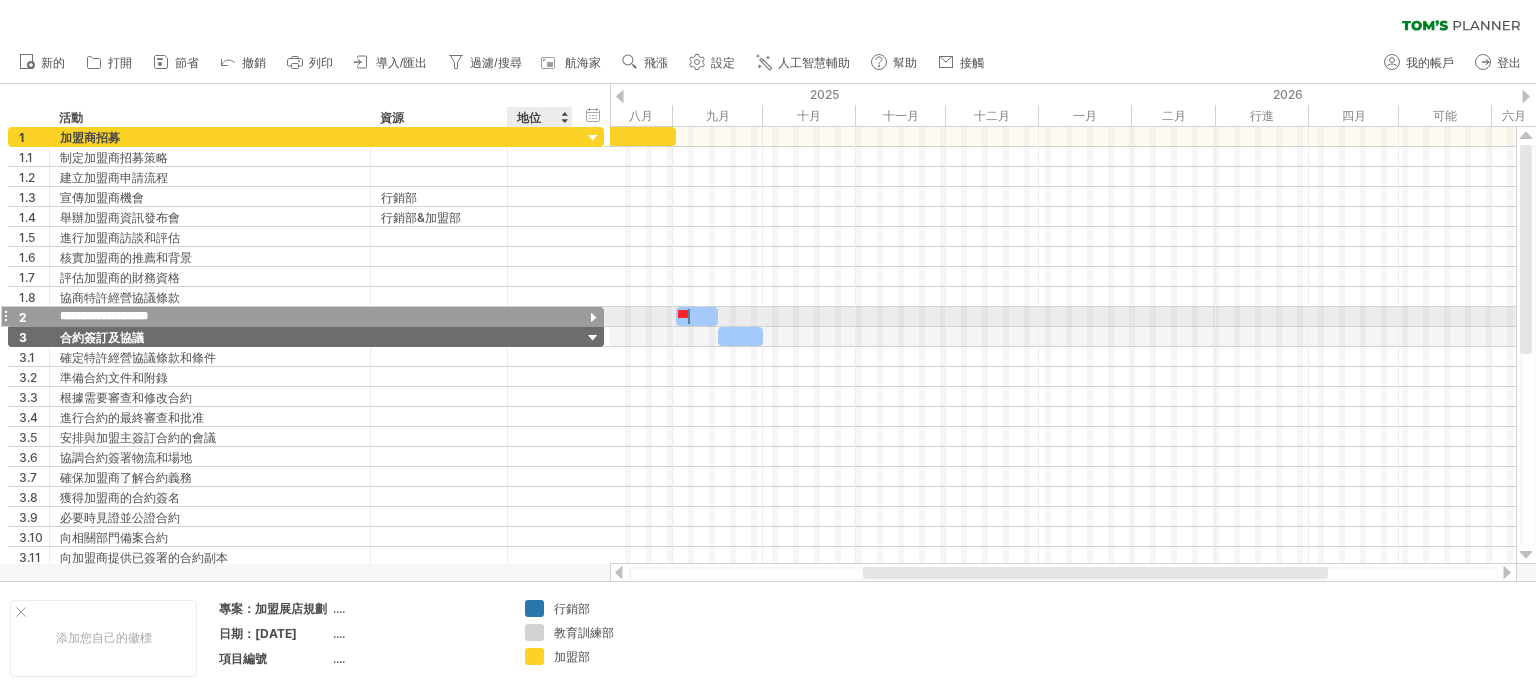 click at bounding box center (593, 318) 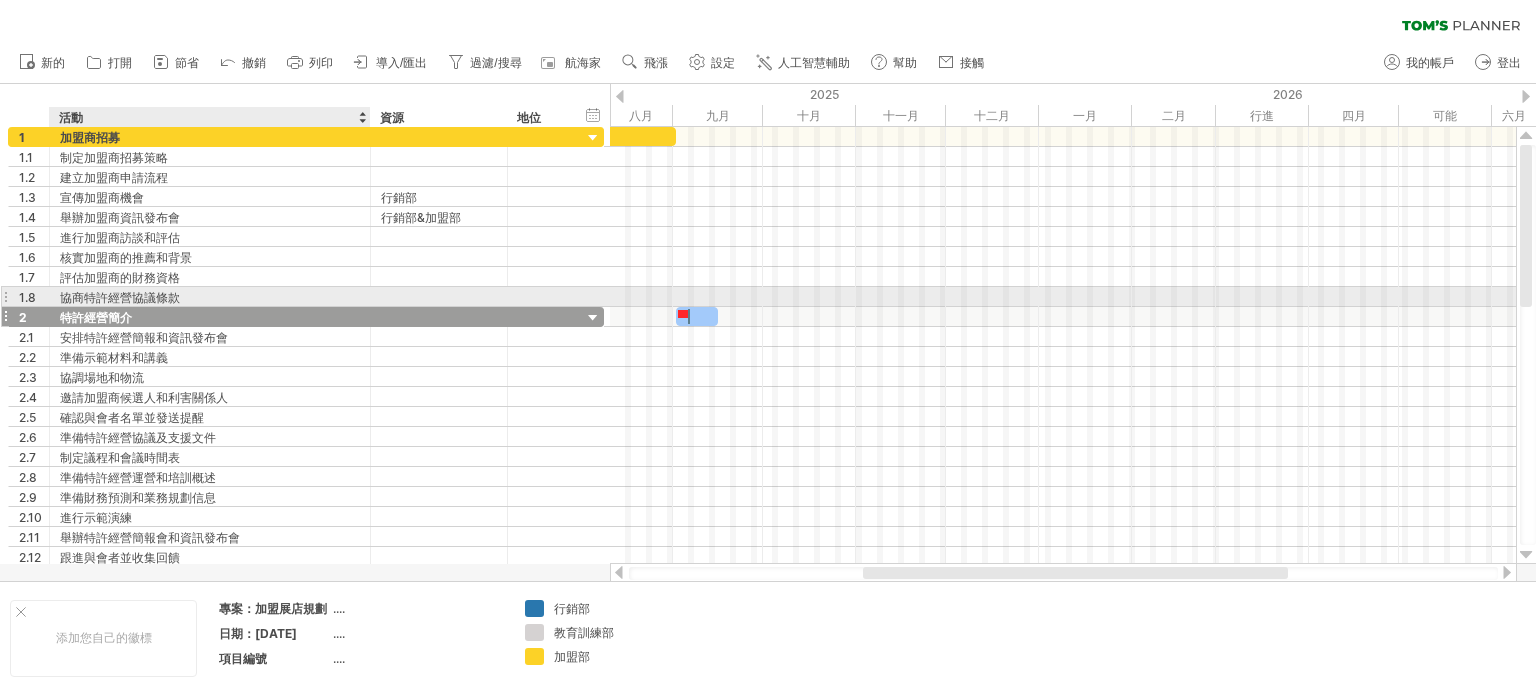 click on "特許經營簡介" at bounding box center (210, 316) 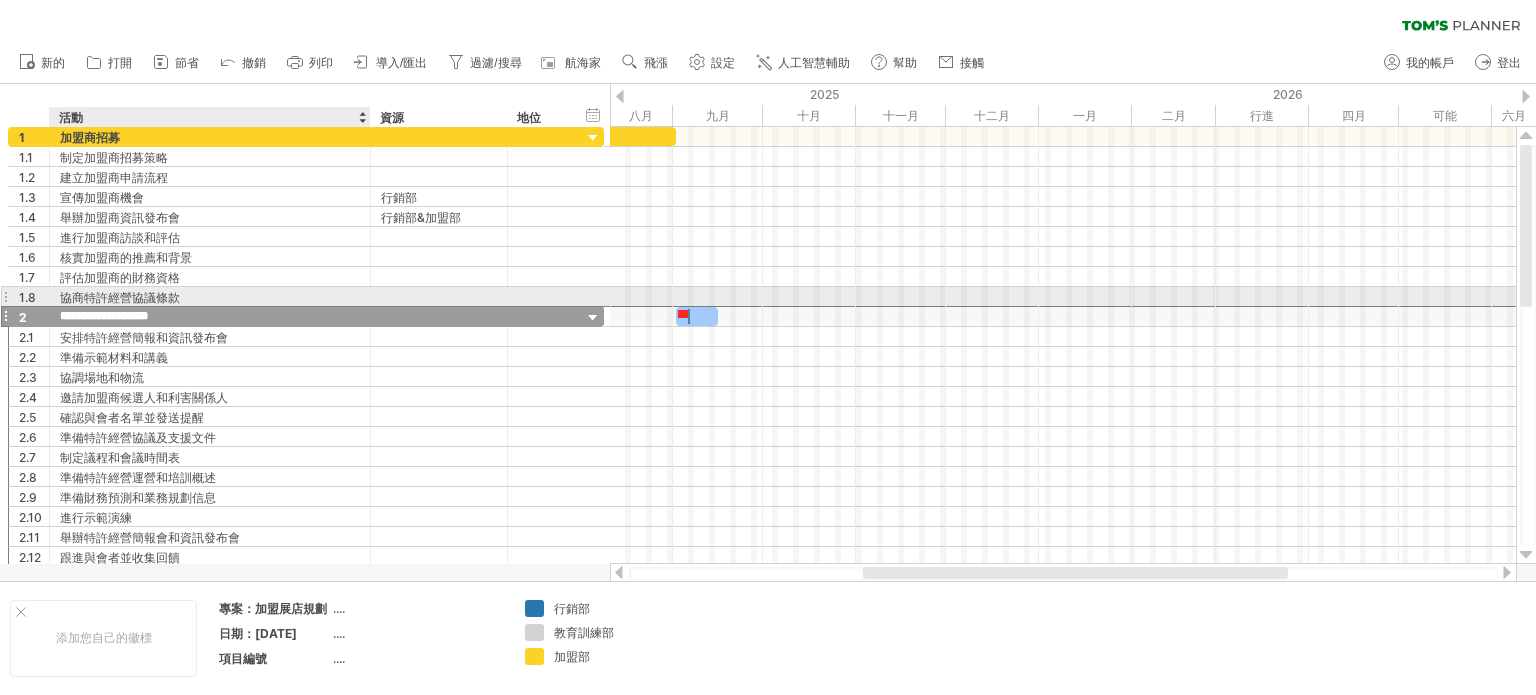 click on "**********" at bounding box center [210, 316] 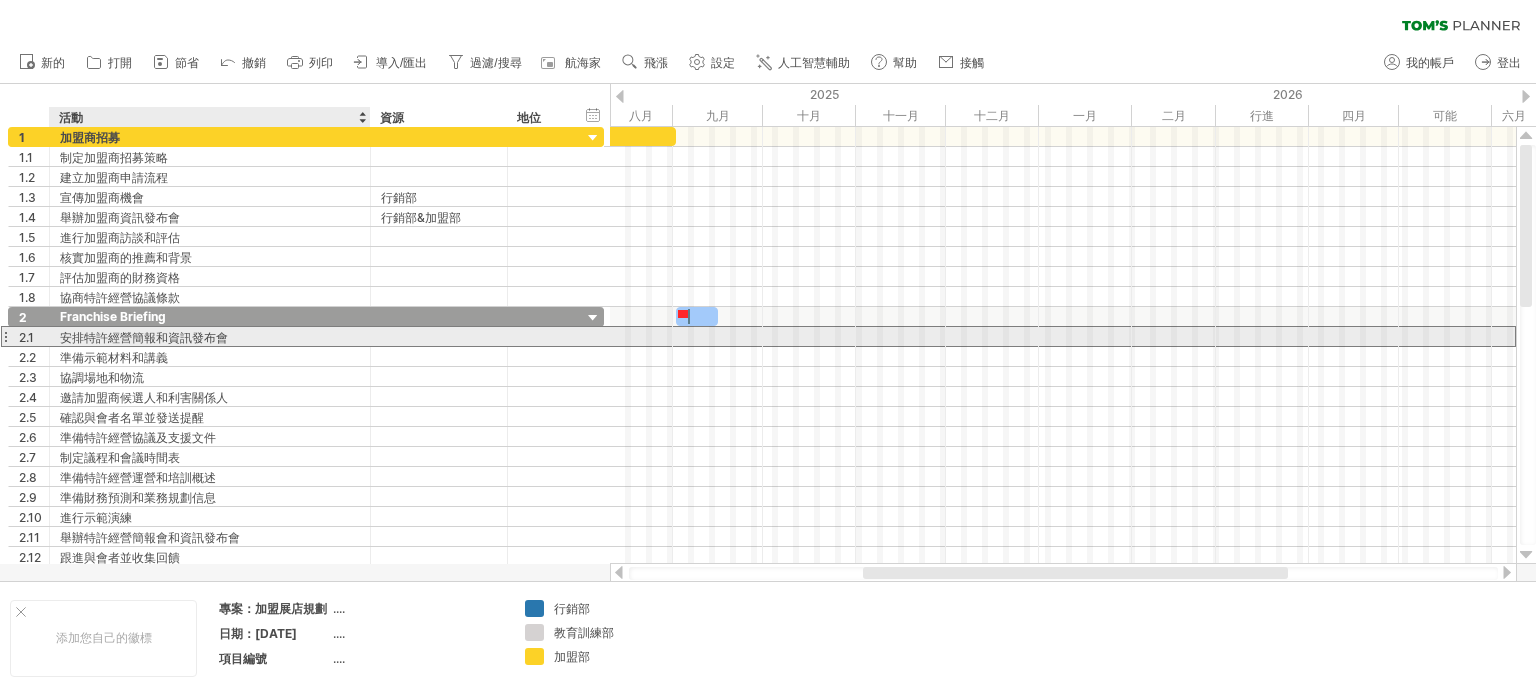 click on "安排特許經營簡報和資訊發布會" at bounding box center (144, 337) 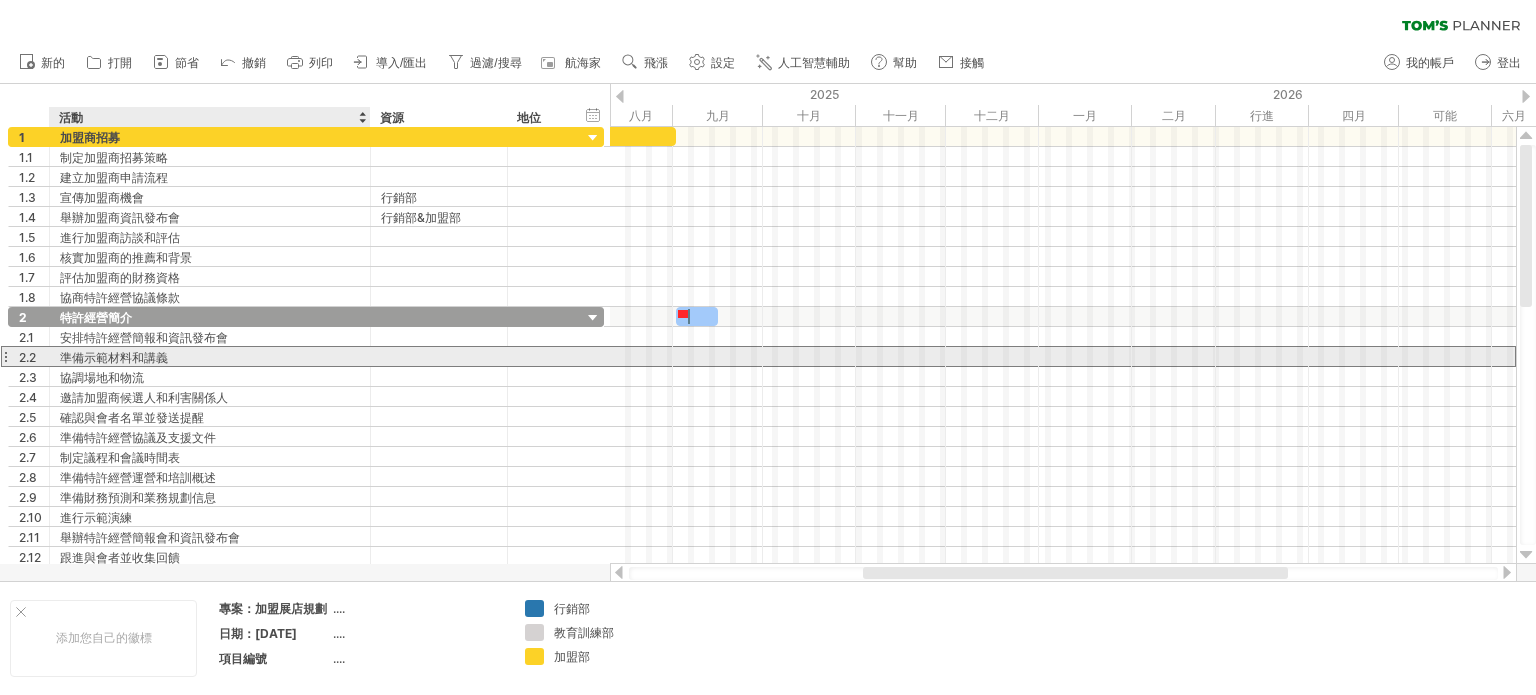 click on "準備示範材料和講義" at bounding box center (210, 356) 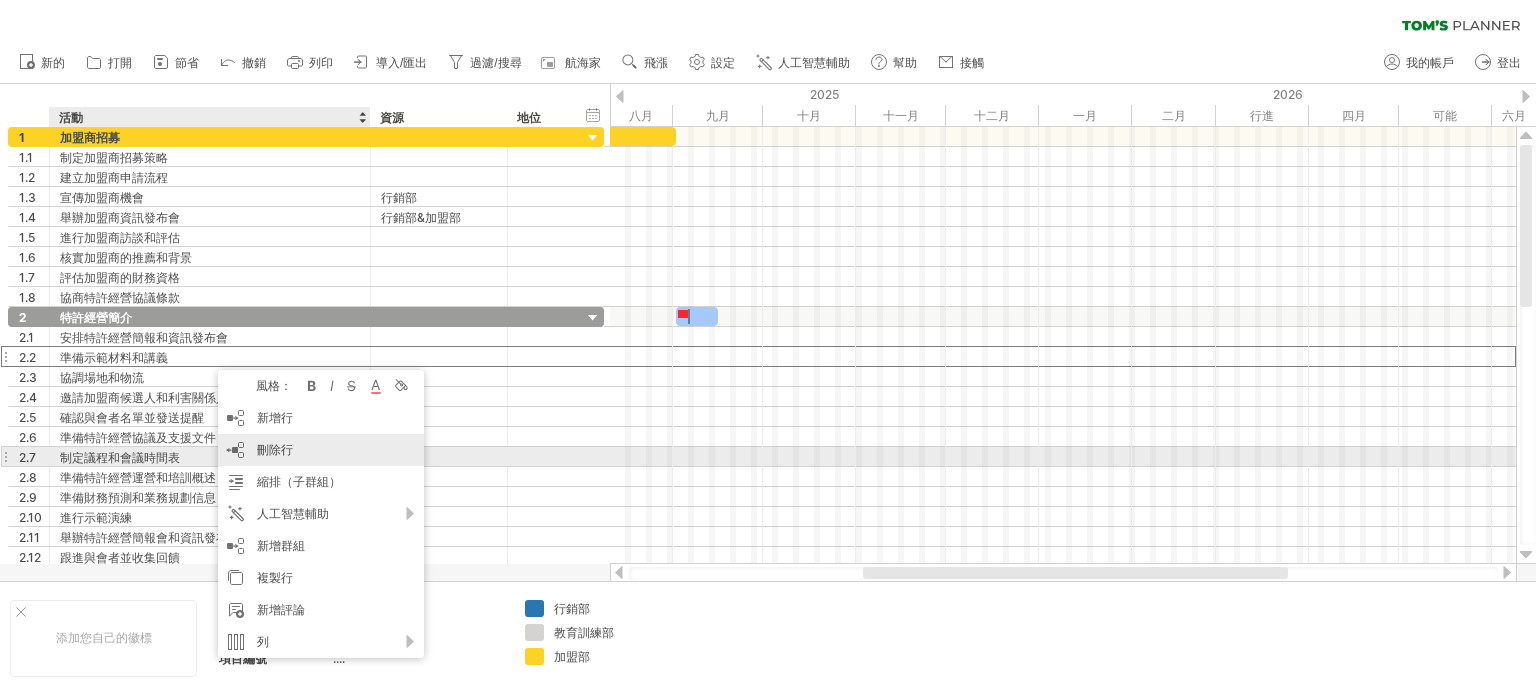 click on "刪除行 刪除選取的行" at bounding box center (321, 450) 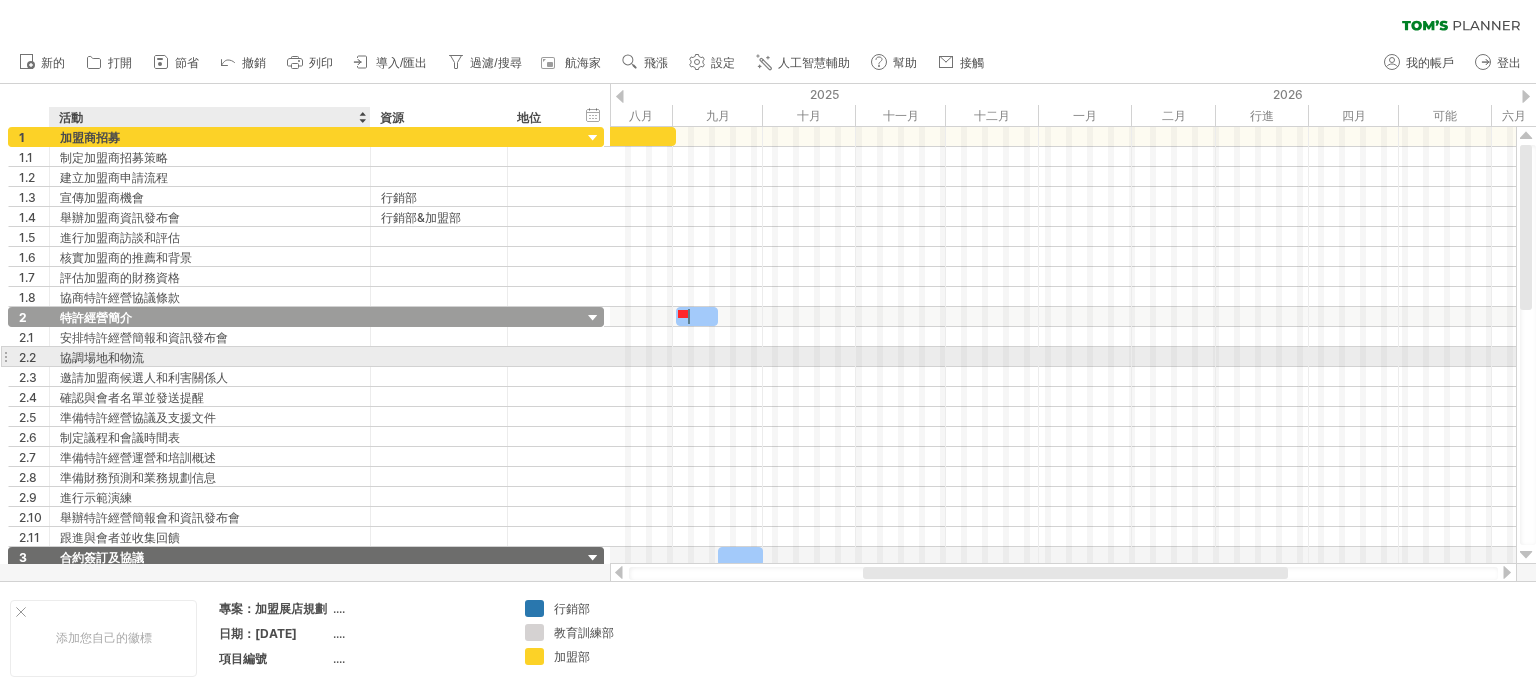 click on "協調場地和物流" at bounding box center (102, 357) 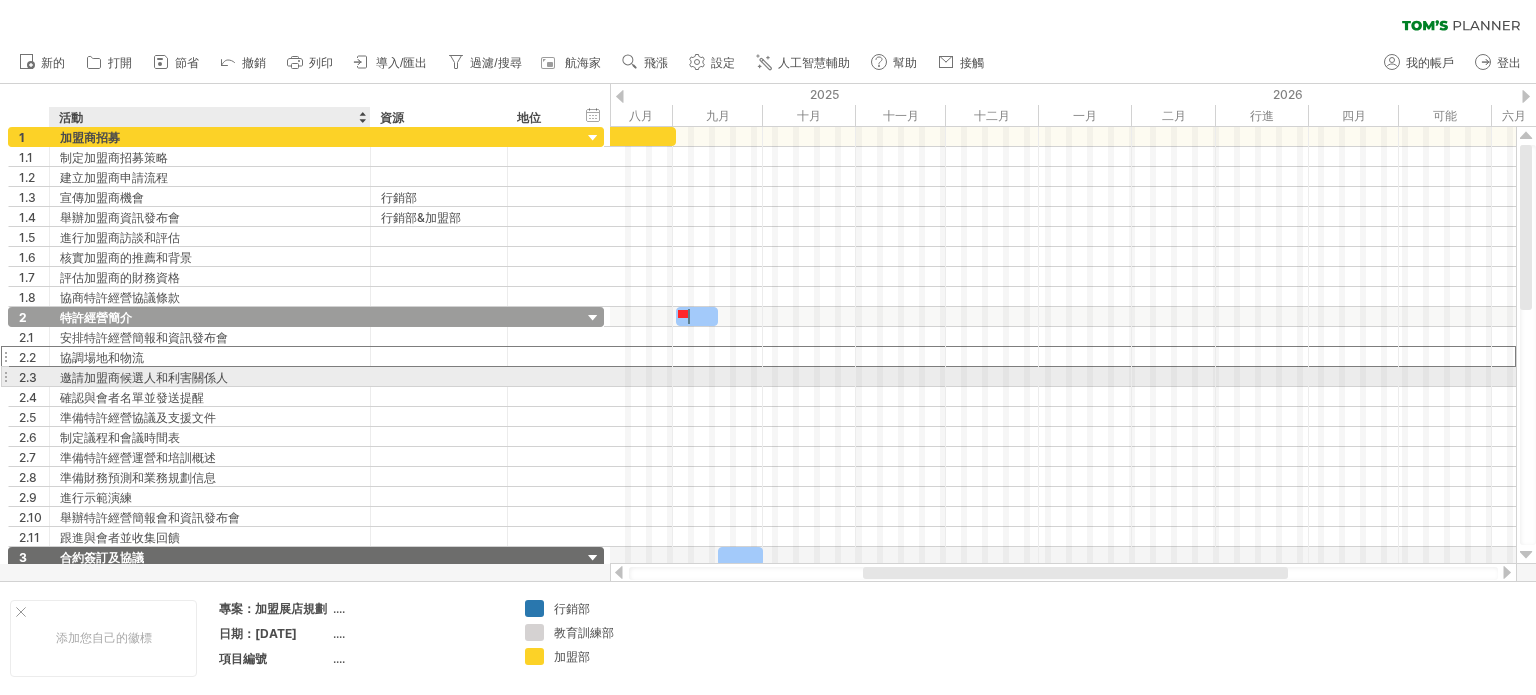 click on "邀請加盟商候選人和利害關係人" at bounding box center (144, 377) 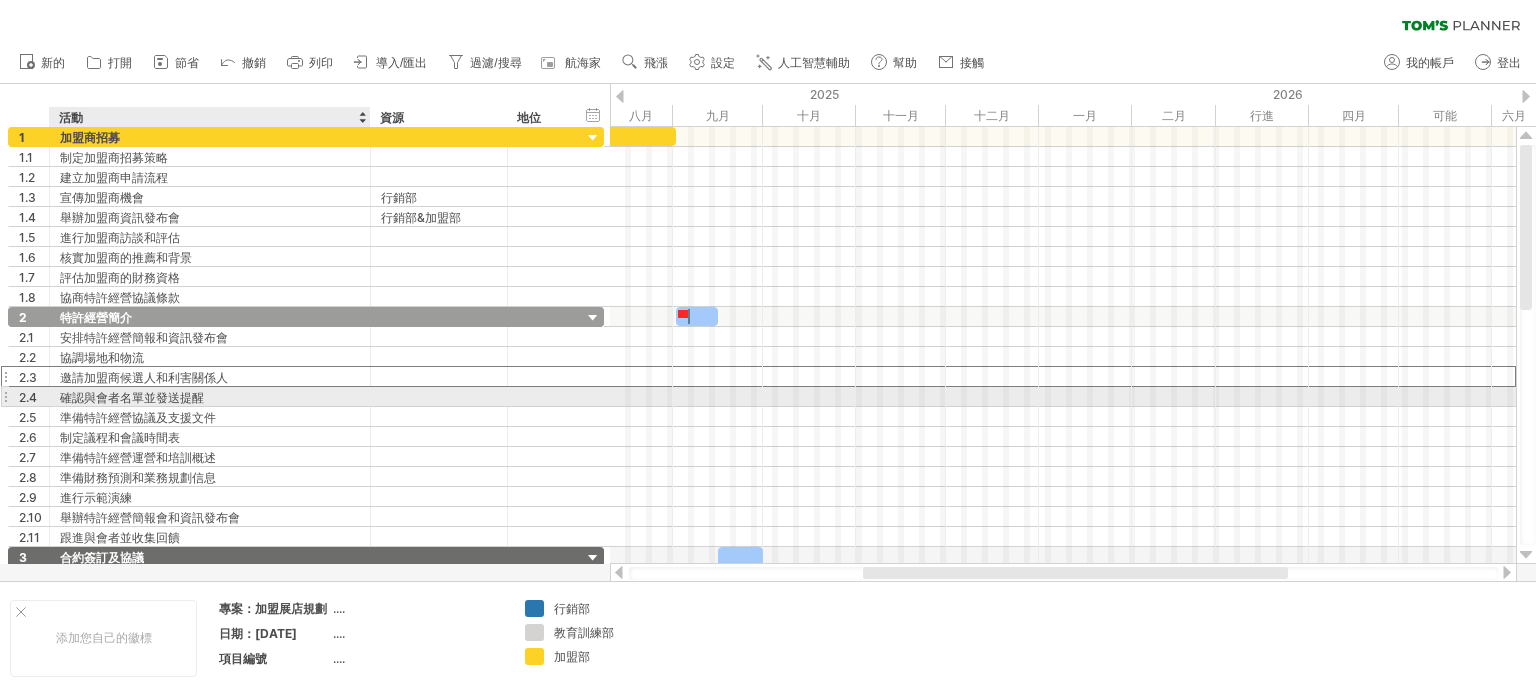 click on "確認與會者名單並發送提醒" at bounding box center [132, 397] 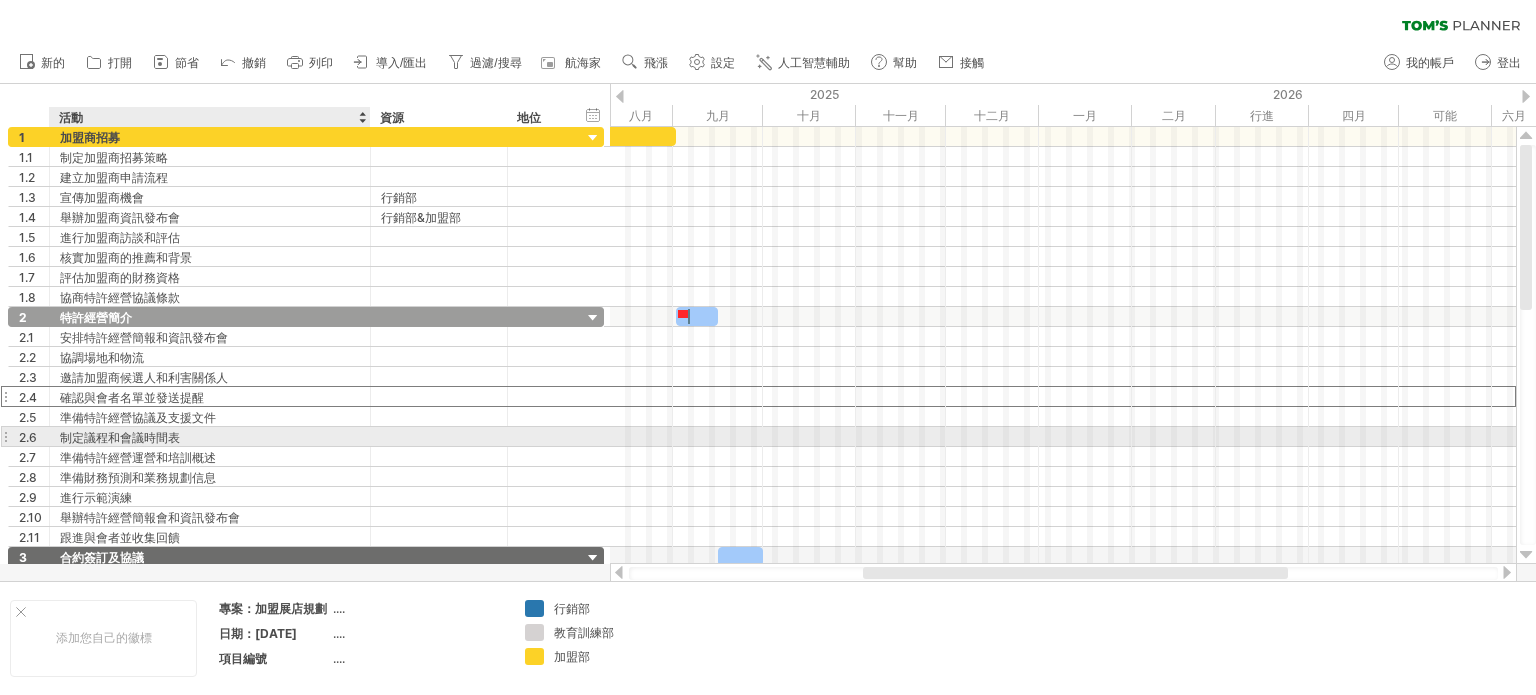 click on "制定議程和會議時間表" at bounding box center (120, 437) 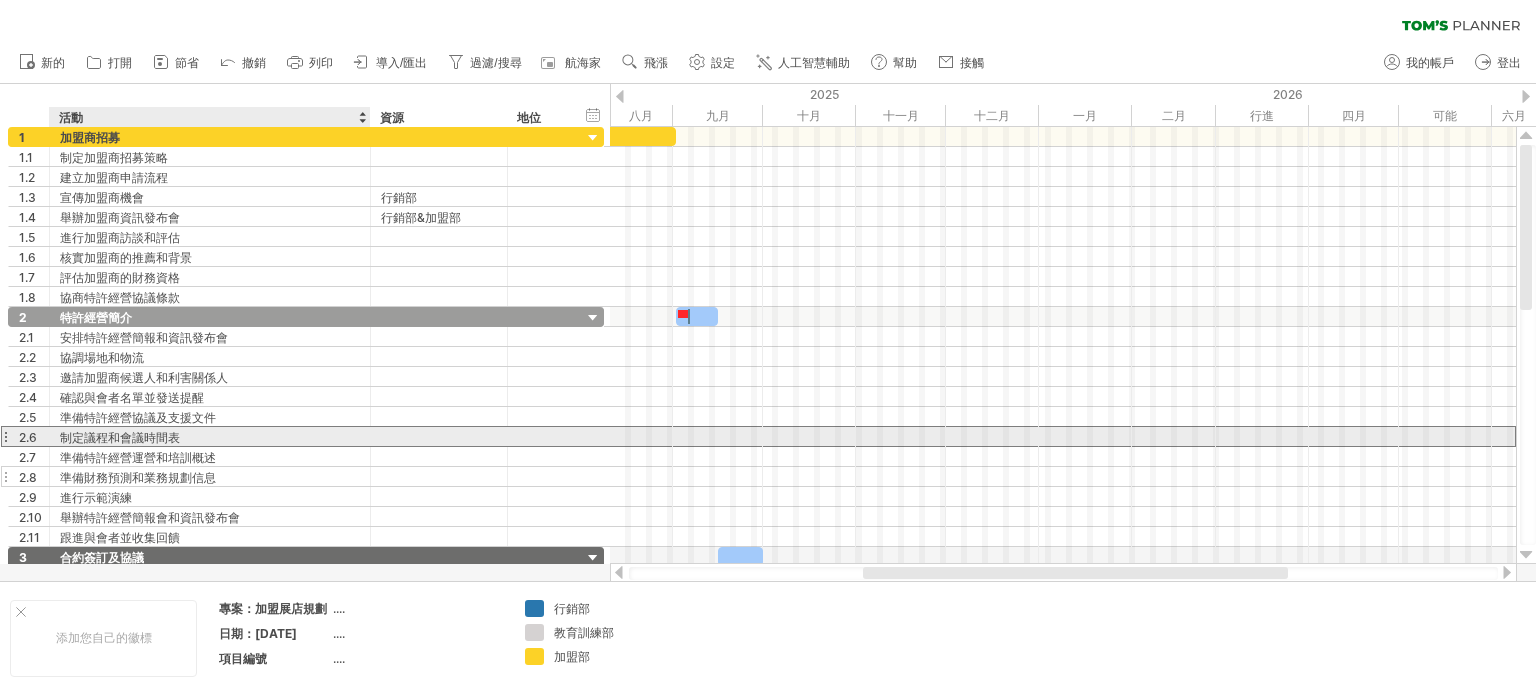 drag, startPoint x: 140, startPoint y: 440, endPoint x: 146, endPoint y: 481, distance: 41.4367 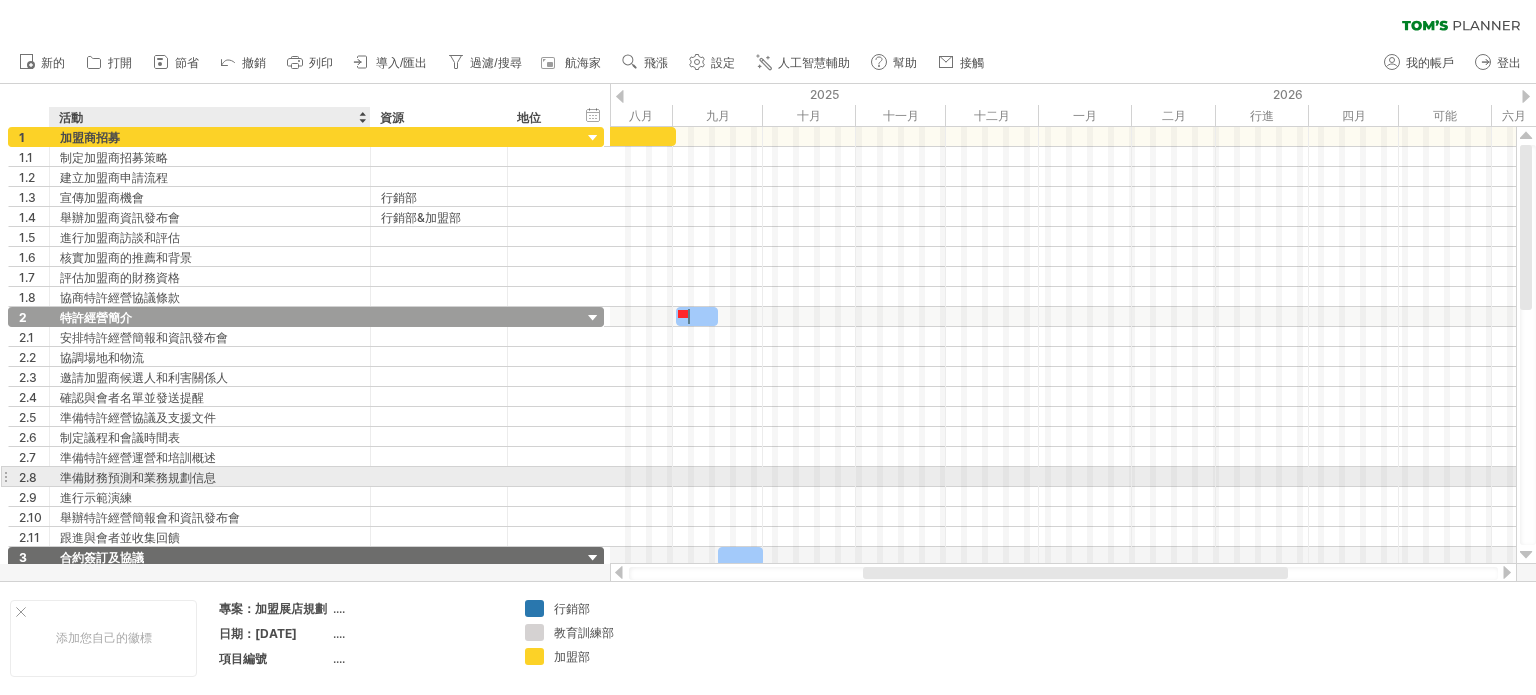 click on "準備財務預測和業務規劃信息" at bounding box center (138, 477) 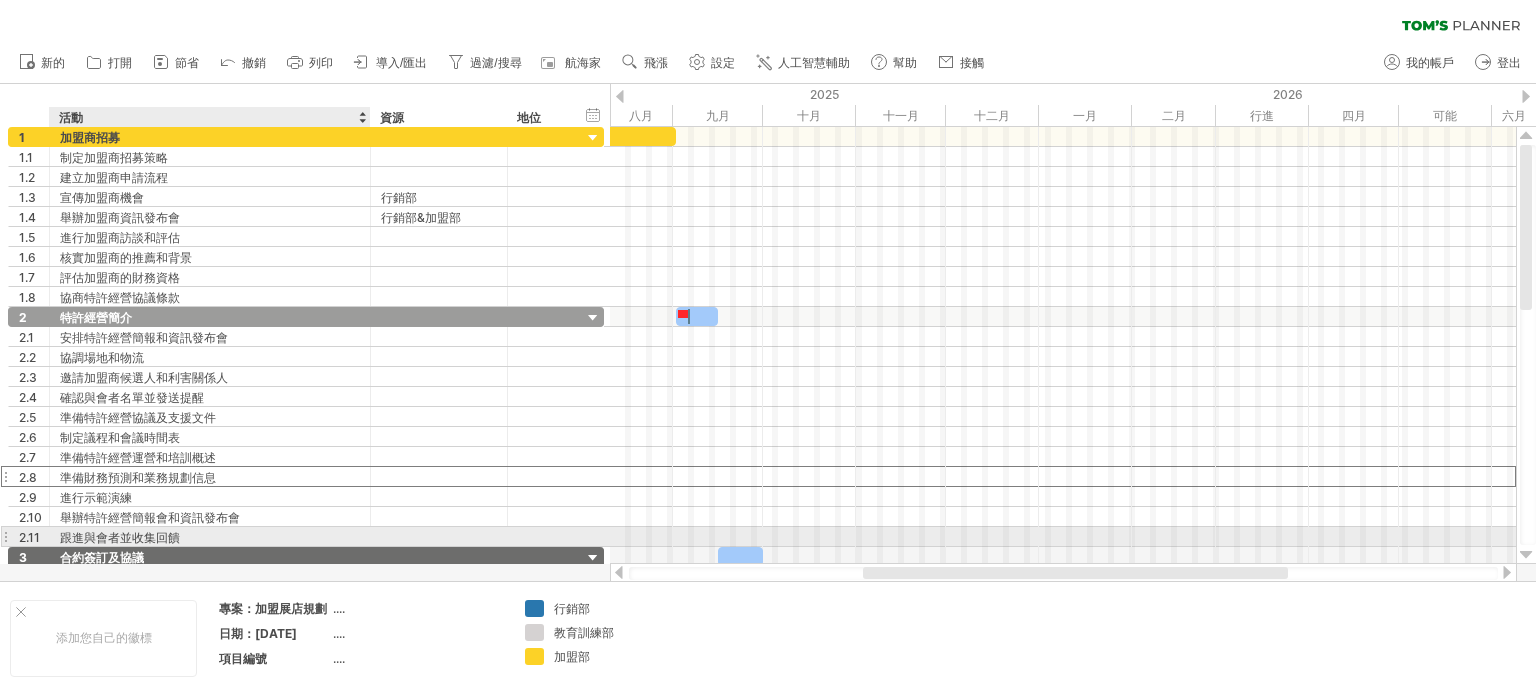 click on "跟進與會者並收集回饋" at bounding box center [120, 537] 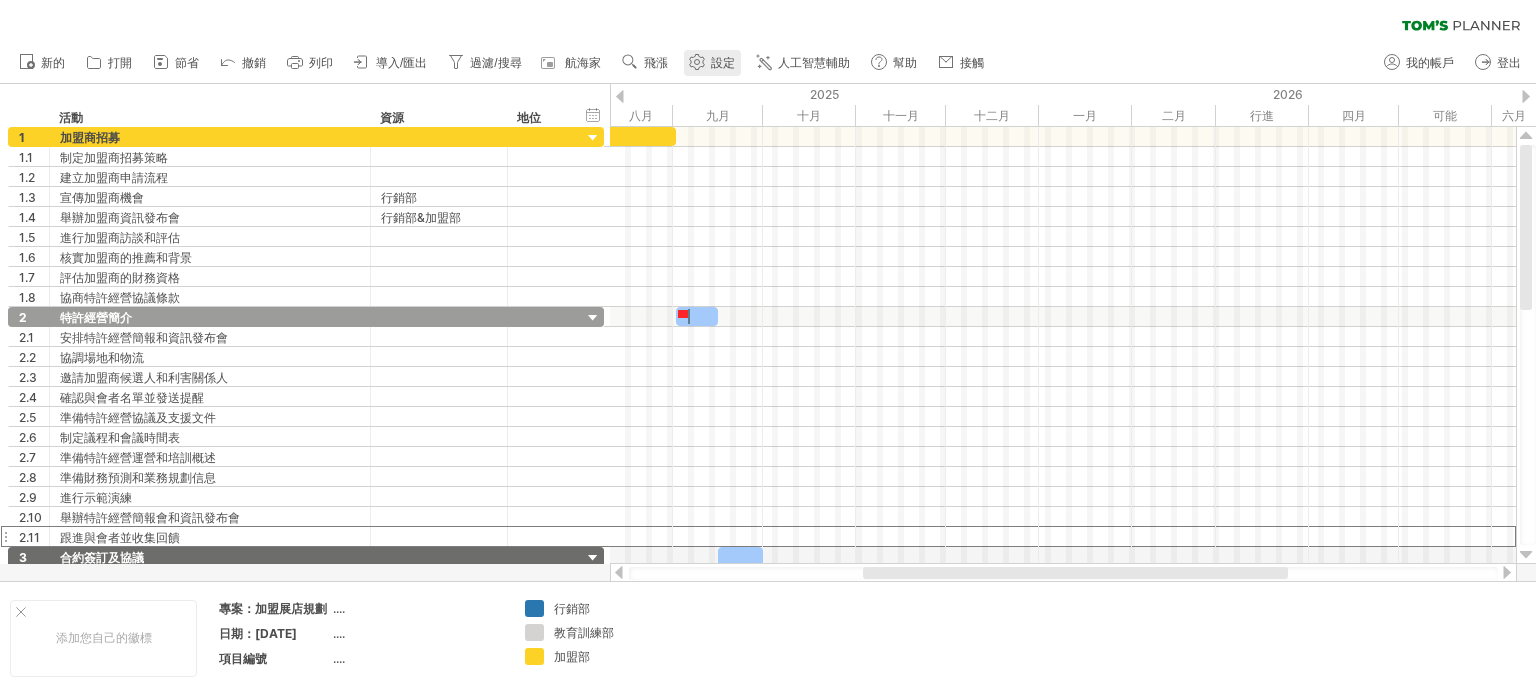 click on "設定" at bounding box center (712, 63) 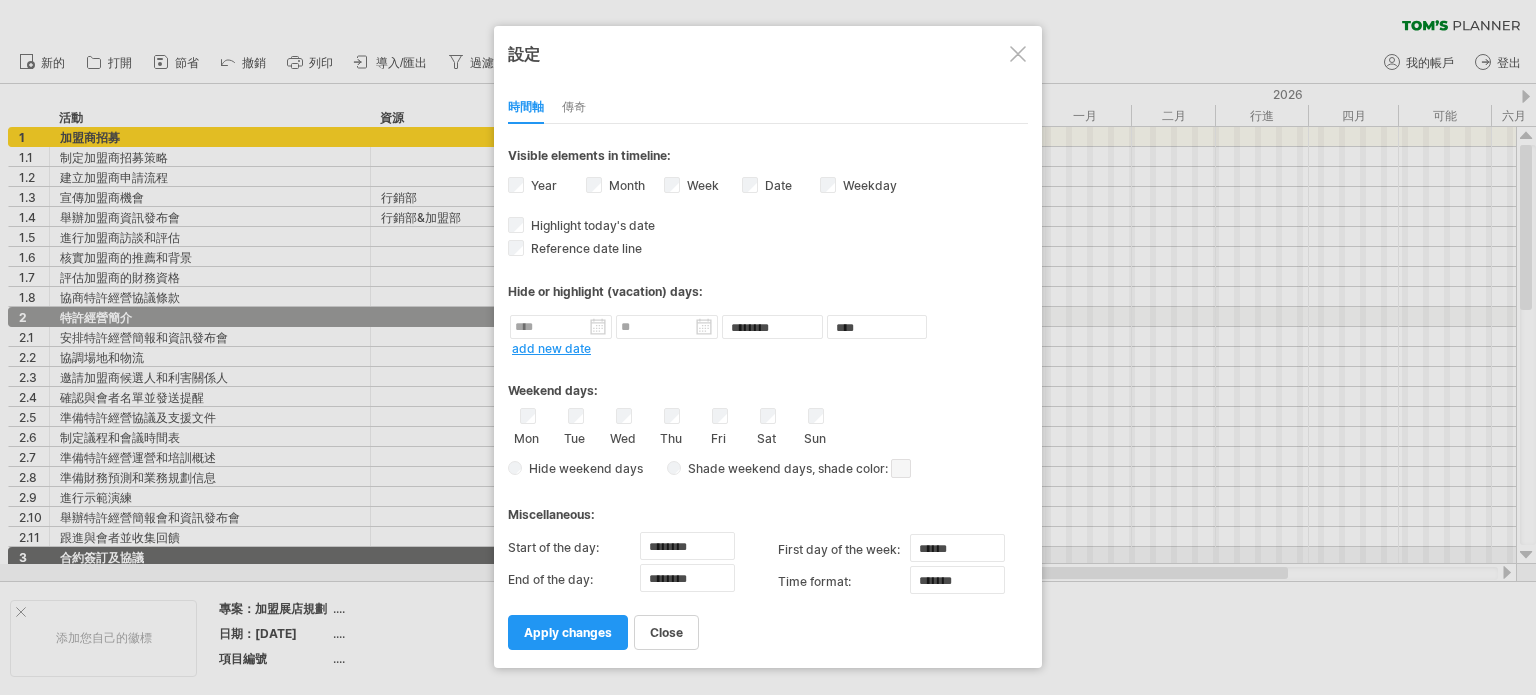 select on "*" 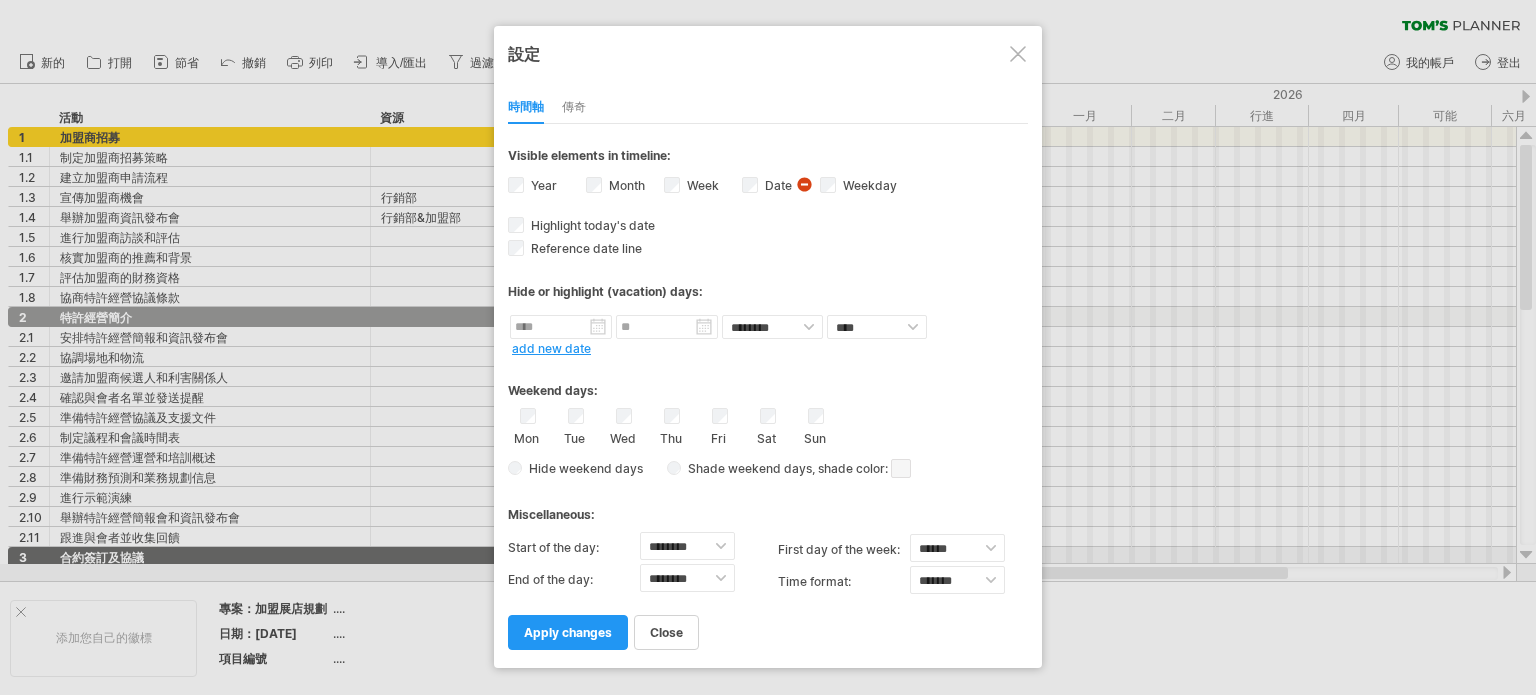 select on "**" 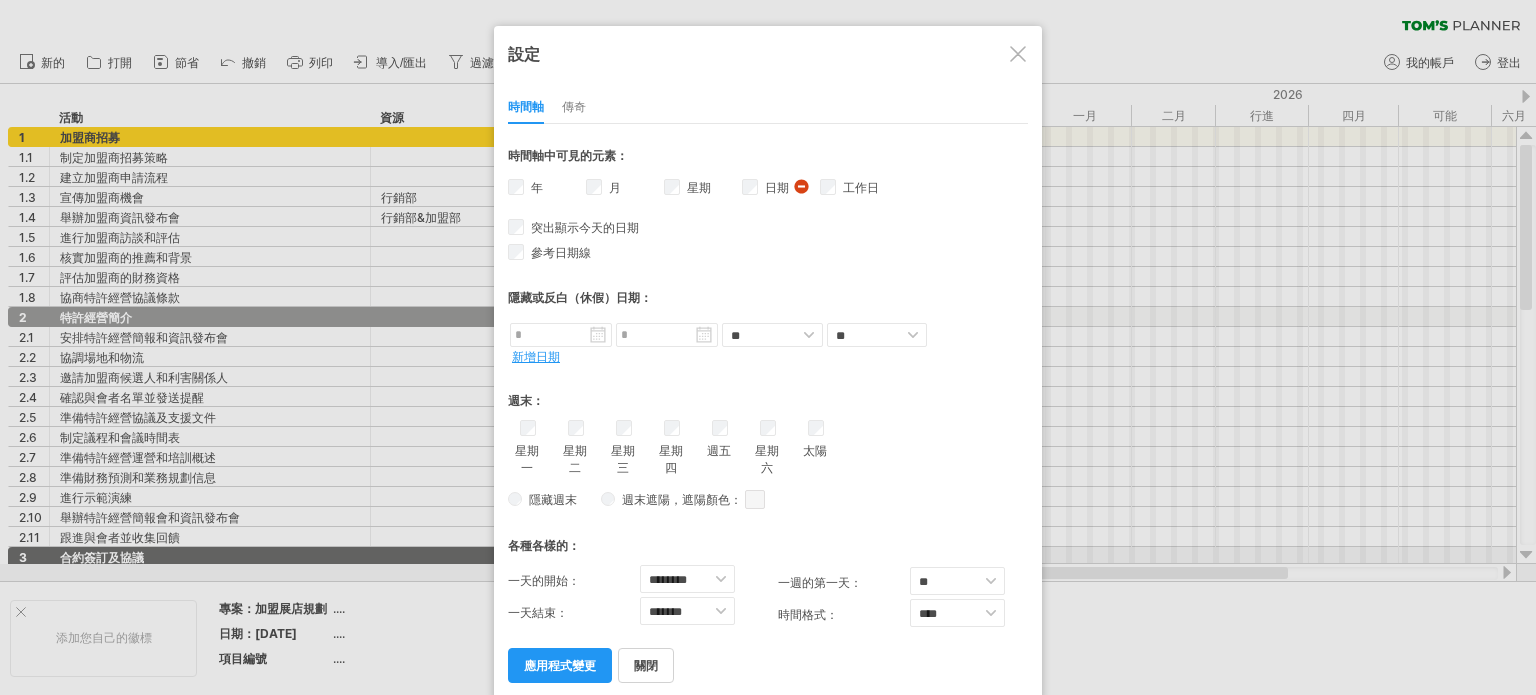 click on "日期可見性
目前時間軸上沒有足夠的水平空間來顯示日期。 不過，如果您放大日程表，日期會在可能的情況下顯示出來。" at bounding box center (803, 189) 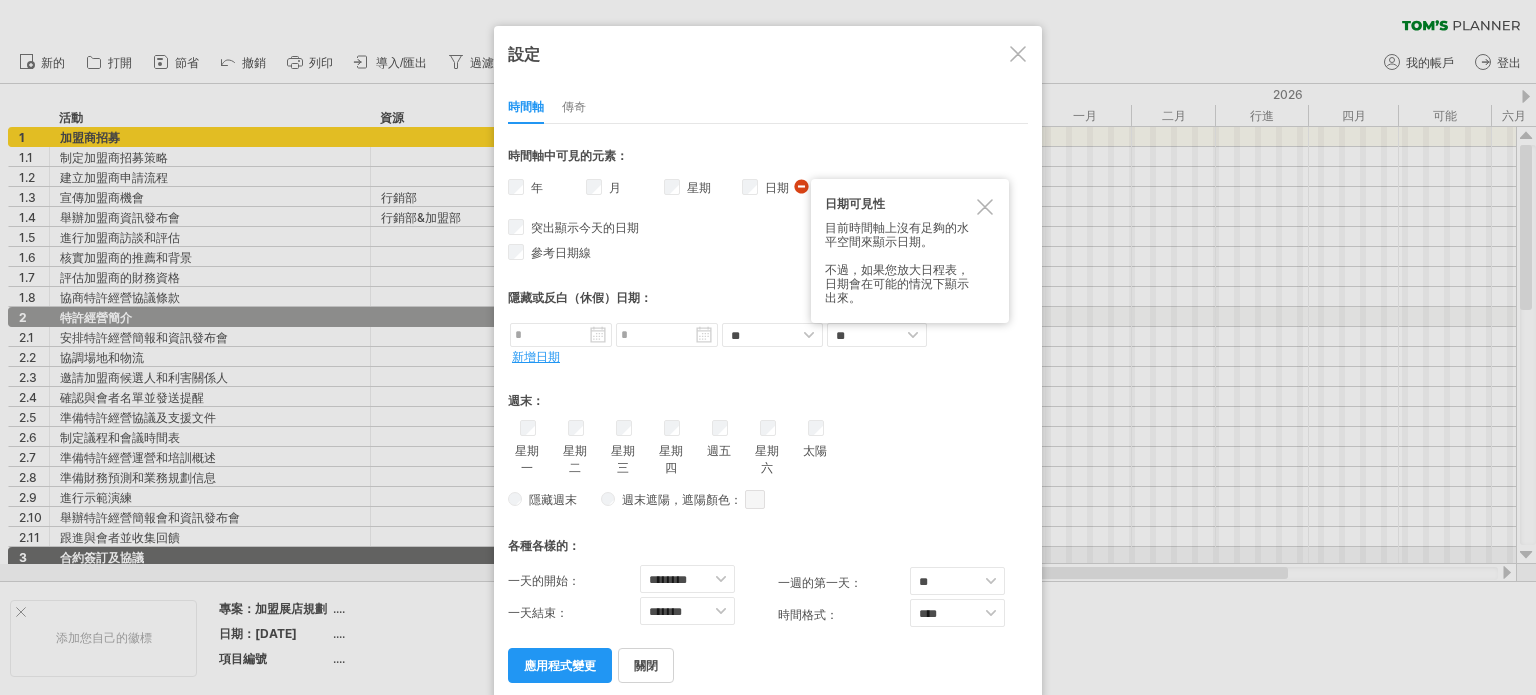 click on "日期可見性
目前時間軸上沒有足夠的水平空間來顯示日期。 不過，如果您放大日程表，日期會在可能的情況下顯示出來。" at bounding box center (803, 189) 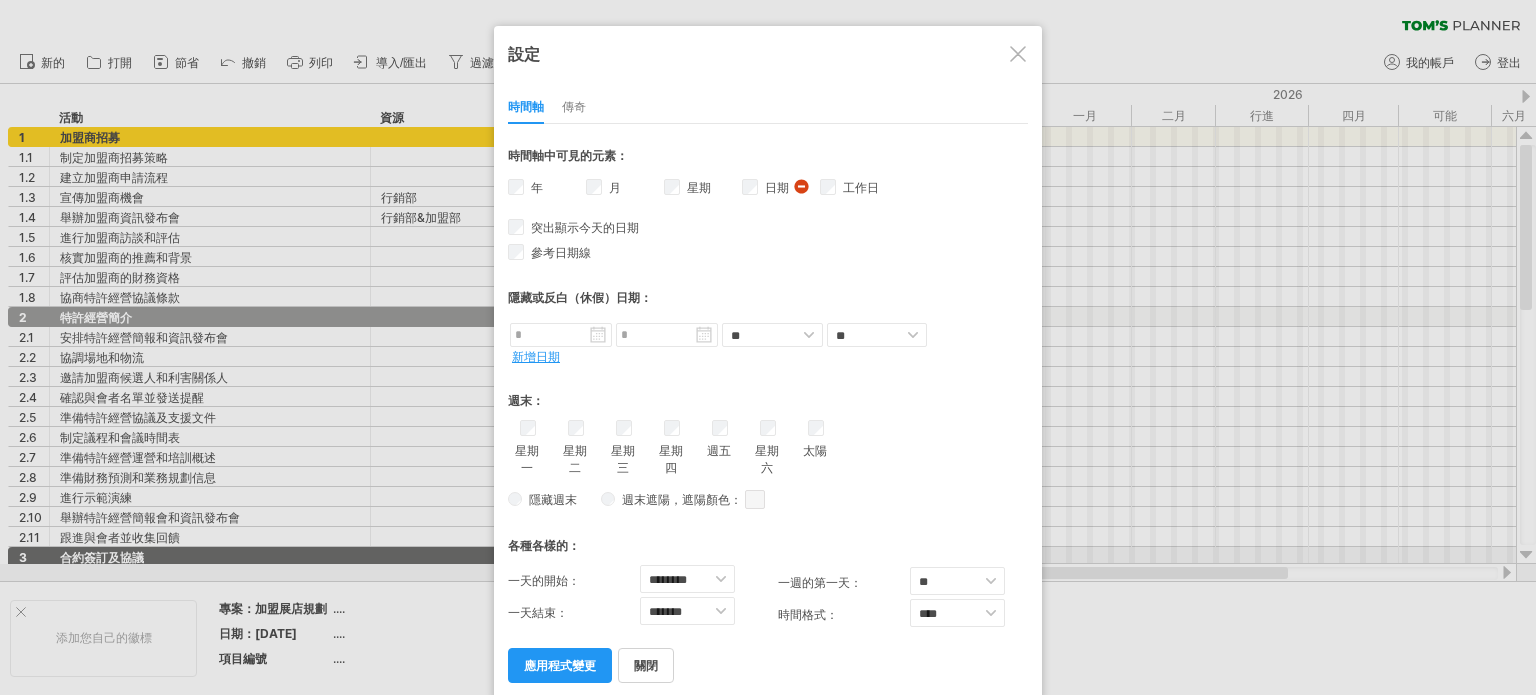 click on "隱藏週末
週末遮陽 ，遮陽顏色：
您可以選擇為週末新增陰影。
或者您可以選擇隱藏它們。
假設週六和週日是周末。 如果您選擇包含週末： - 將此時間表的部分內容複製到另一個時間表，一周將包含 7 天 - 將 7 天複製到此時間表，您將得到一周。 如果您選擇排除週末： - 將此時間表的部分內容複製到另一個時間表，一周將包含 5 天" at bounding box center (768, 499) 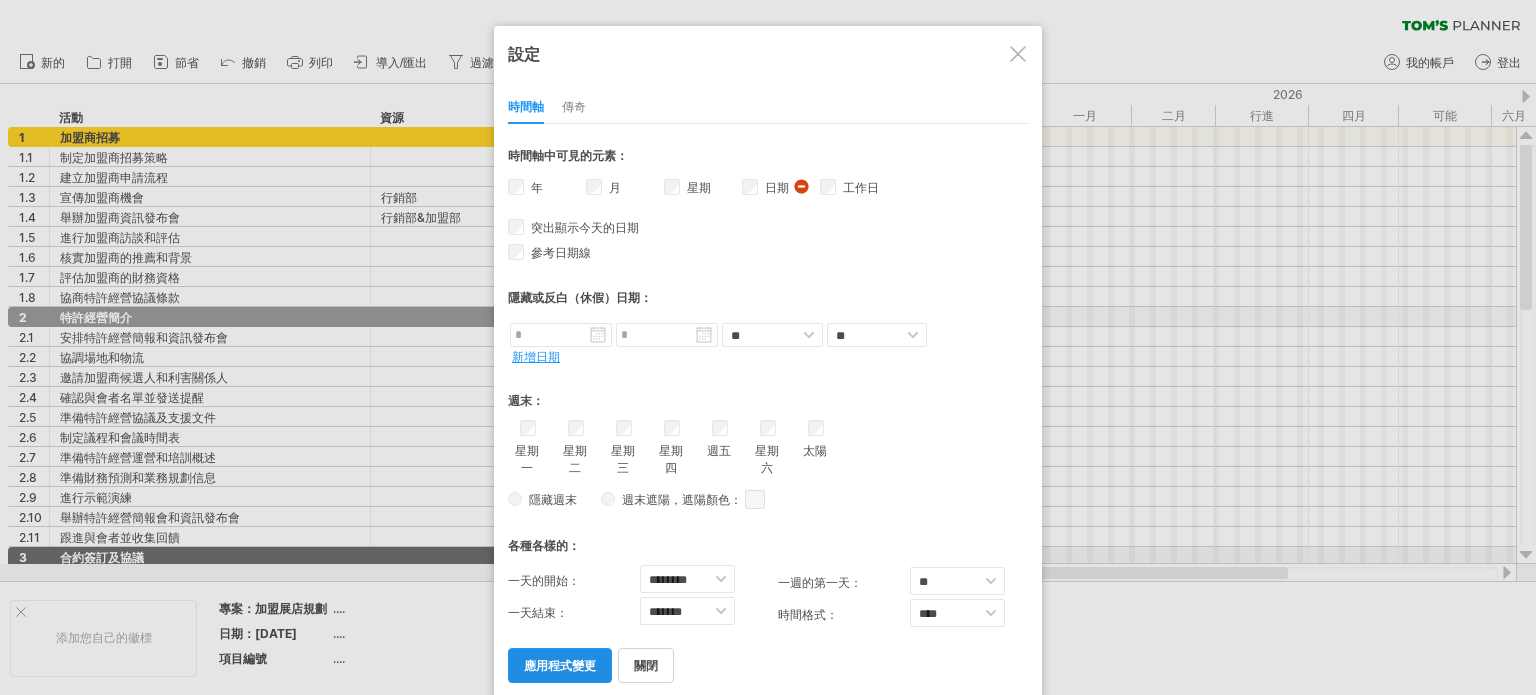 click on "應用程式變更" at bounding box center [560, 665] 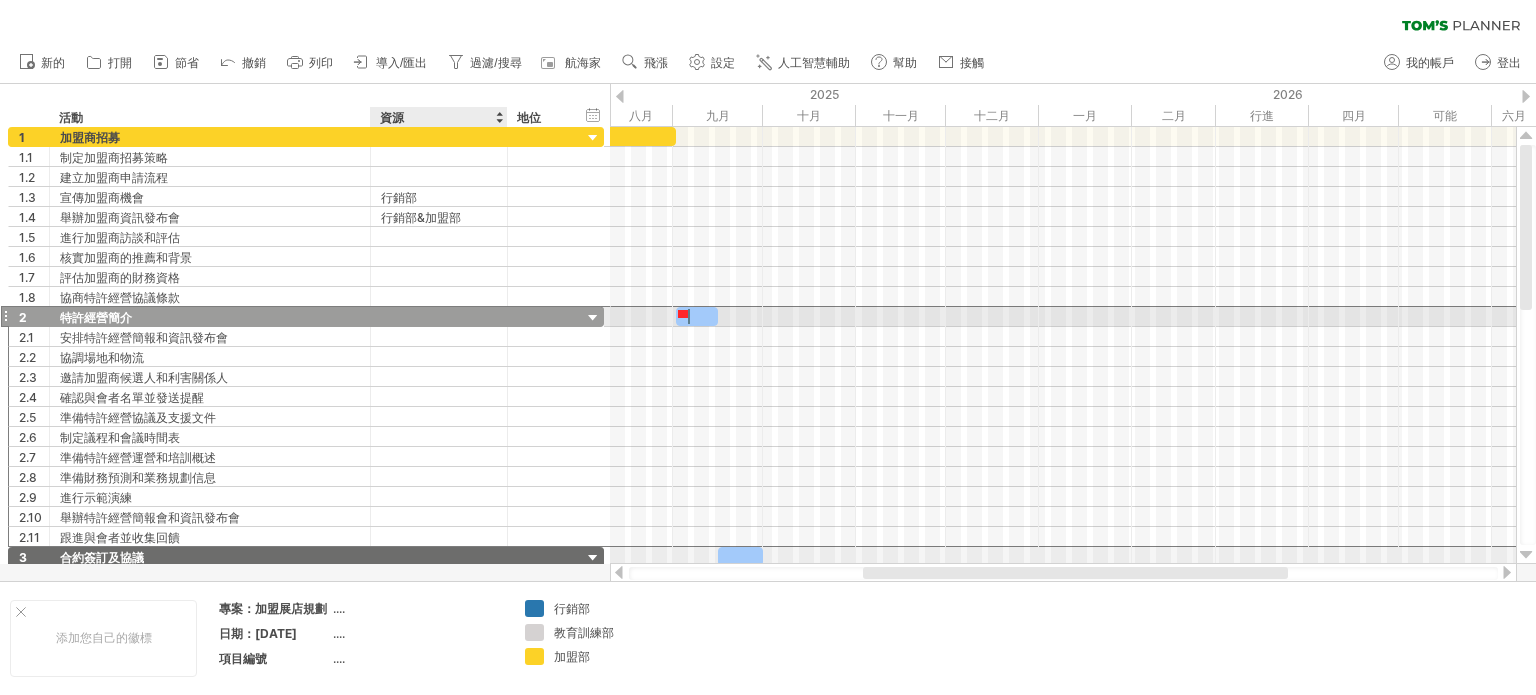 click at bounding box center [439, 316] 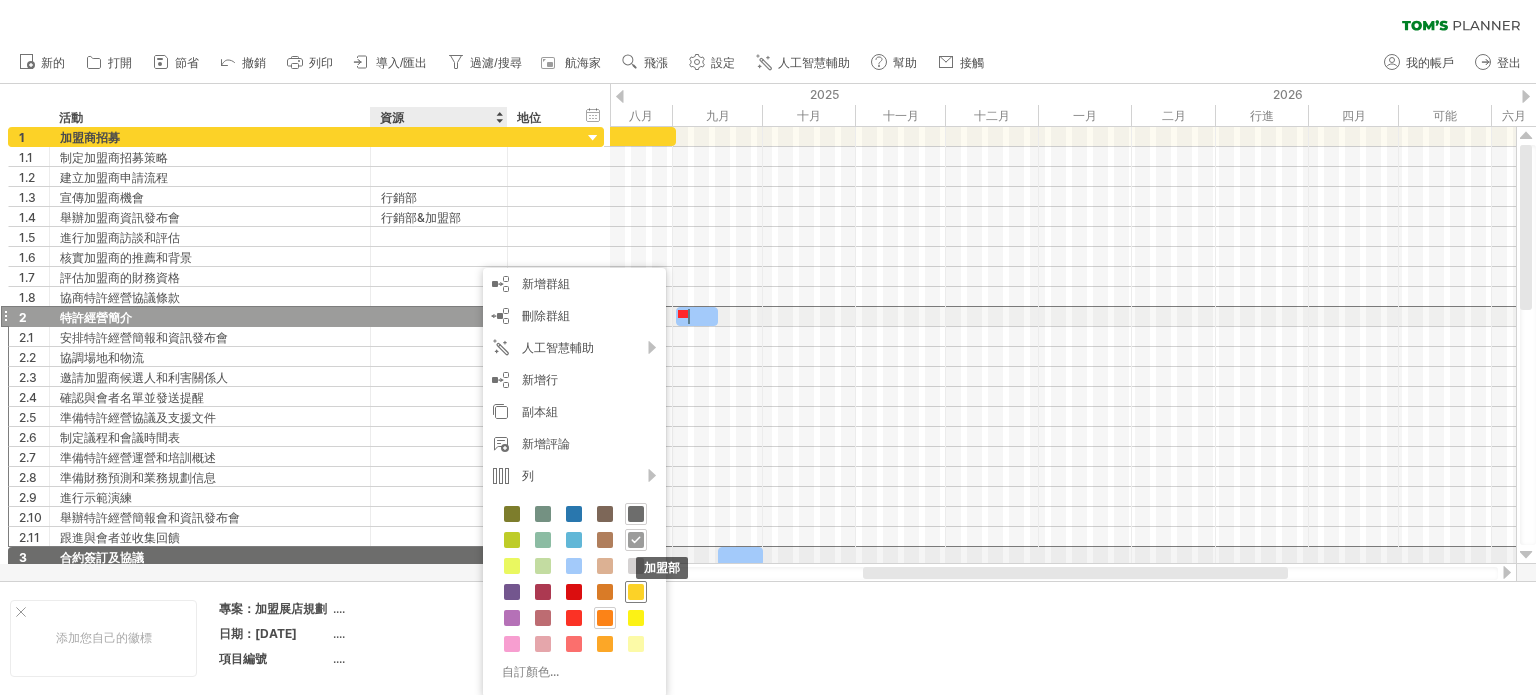 click at bounding box center (636, 592) 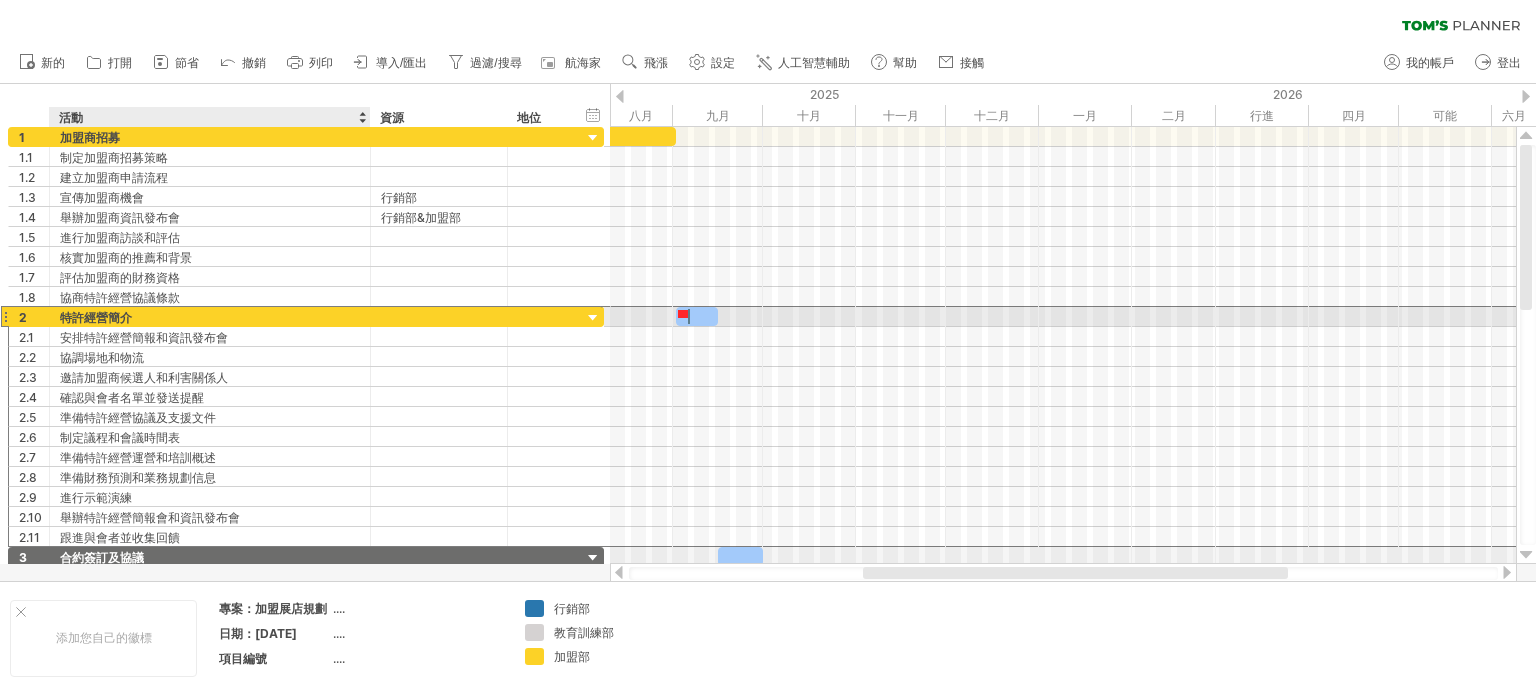 click on "特許經營簡介" at bounding box center (210, 316) 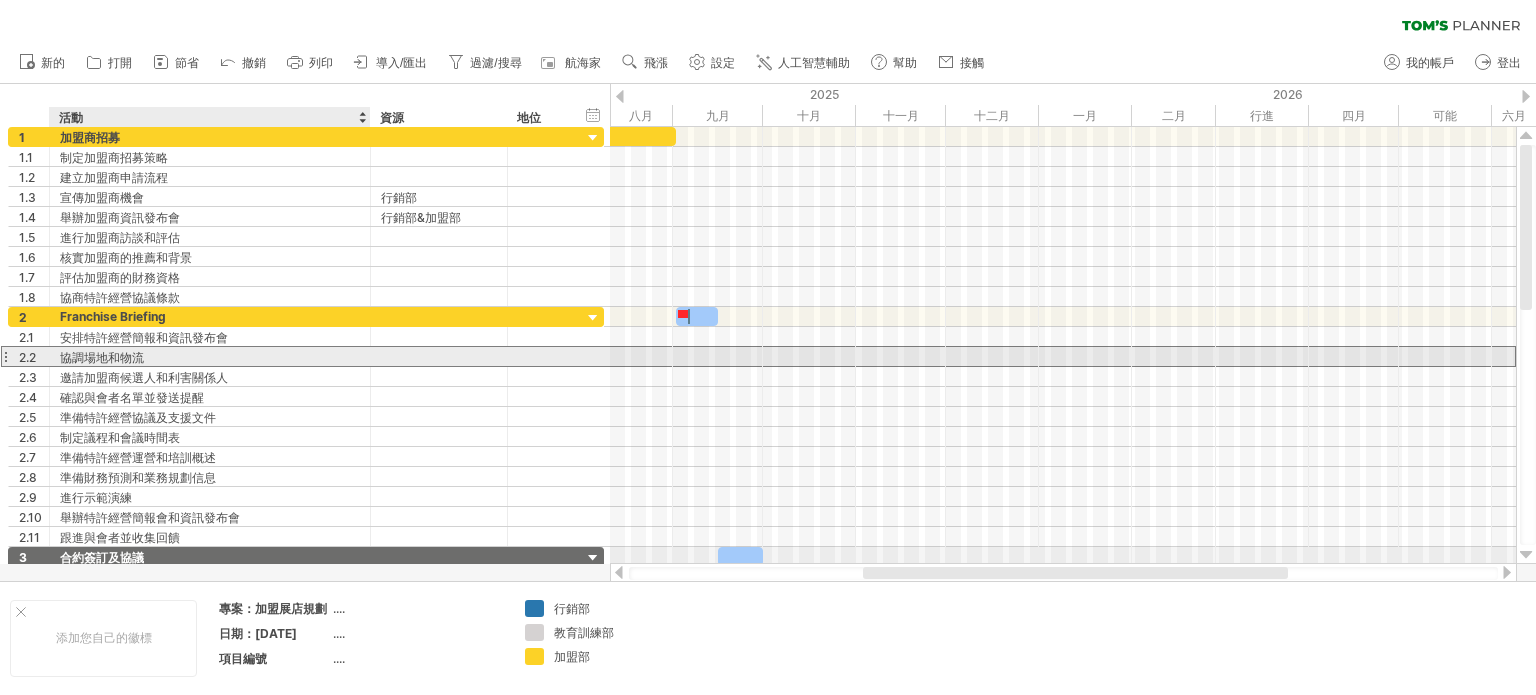 click on "協調場地和物流" at bounding box center (210, 356) 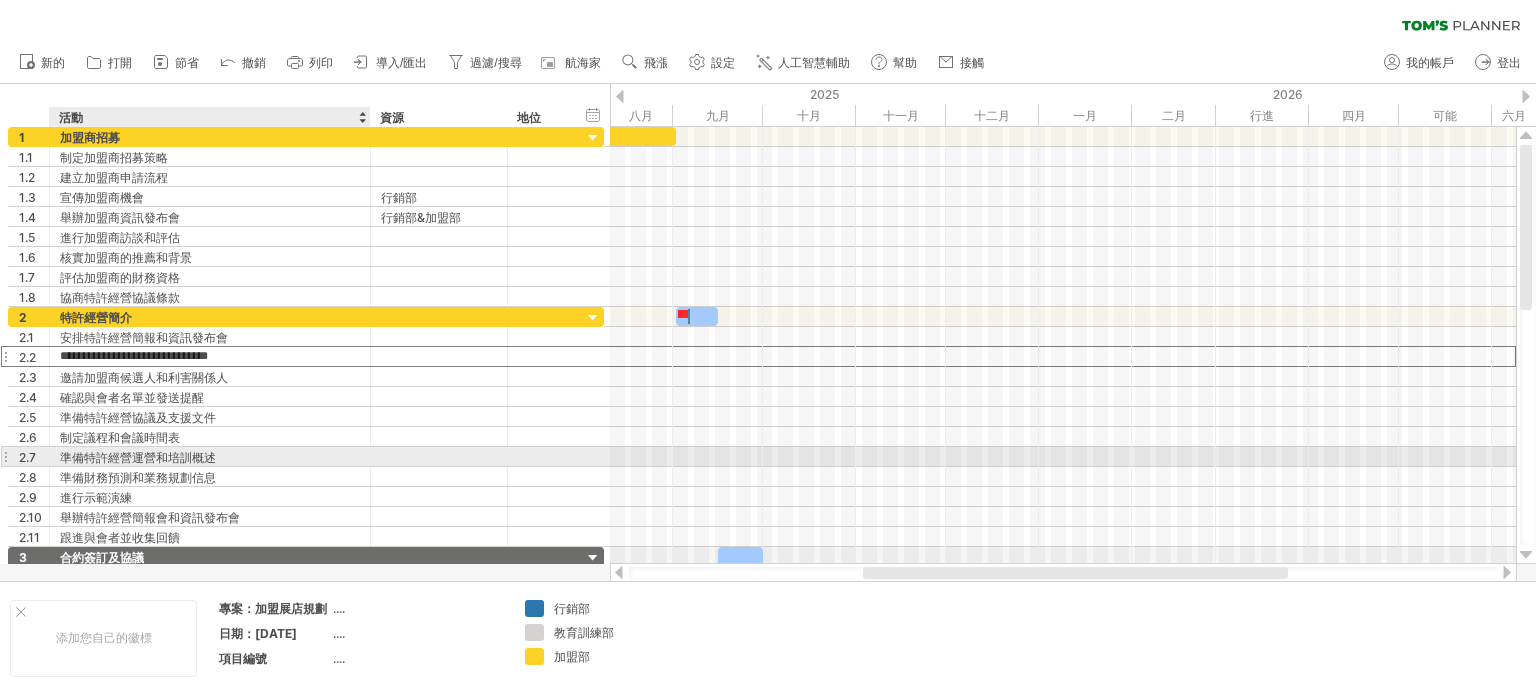 click on "準備特許經營運營和培訓概述" at bounding box center (138, 457) 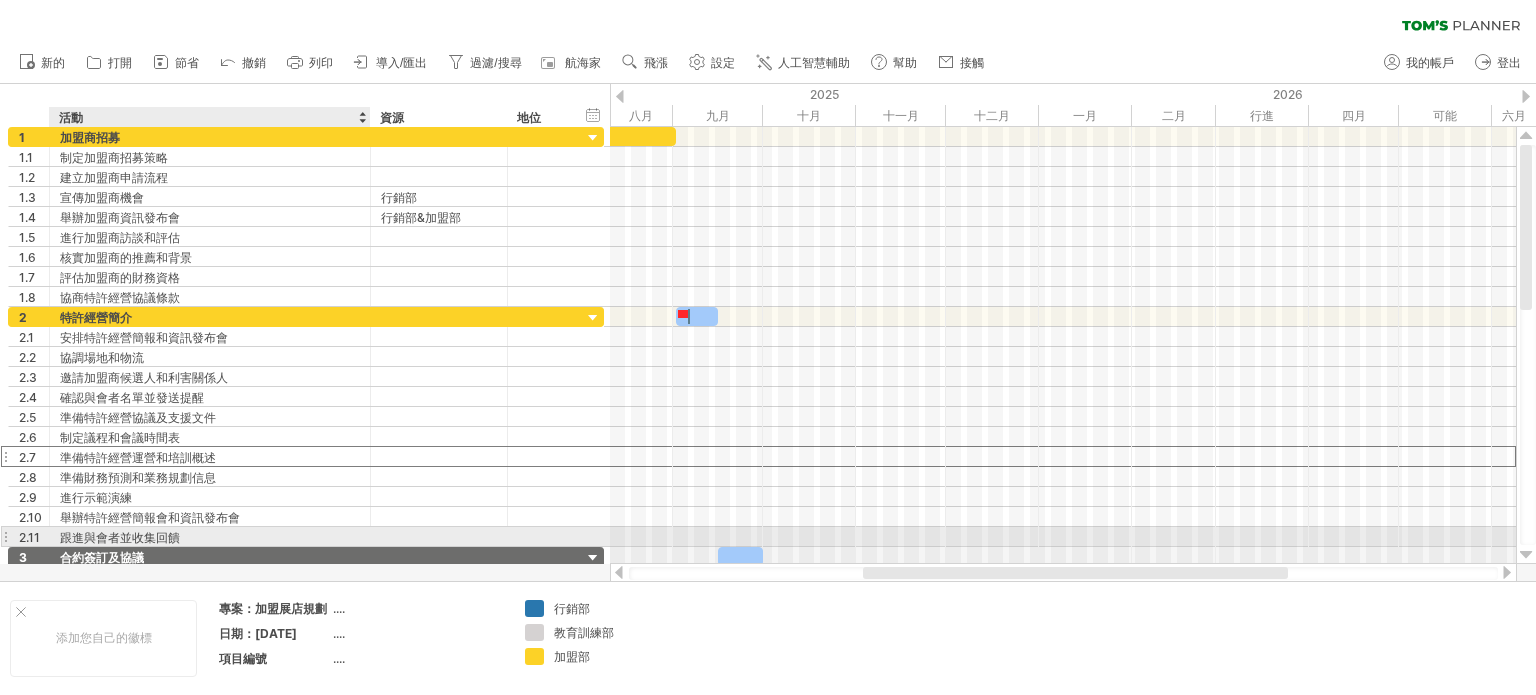 click on "跟進與會者並收集回饋" at bounding box center (210, 536) 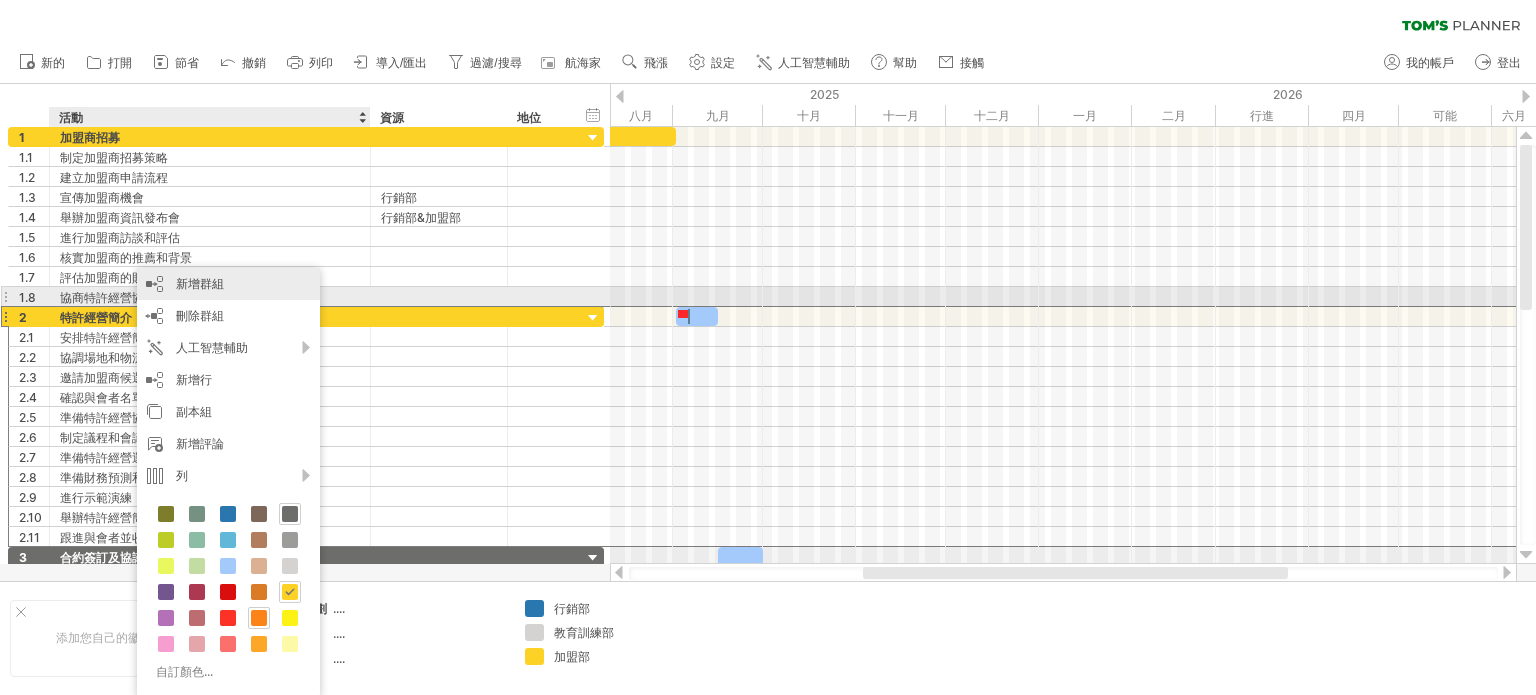 click on "新增群組" at bounding box center [228, 284] 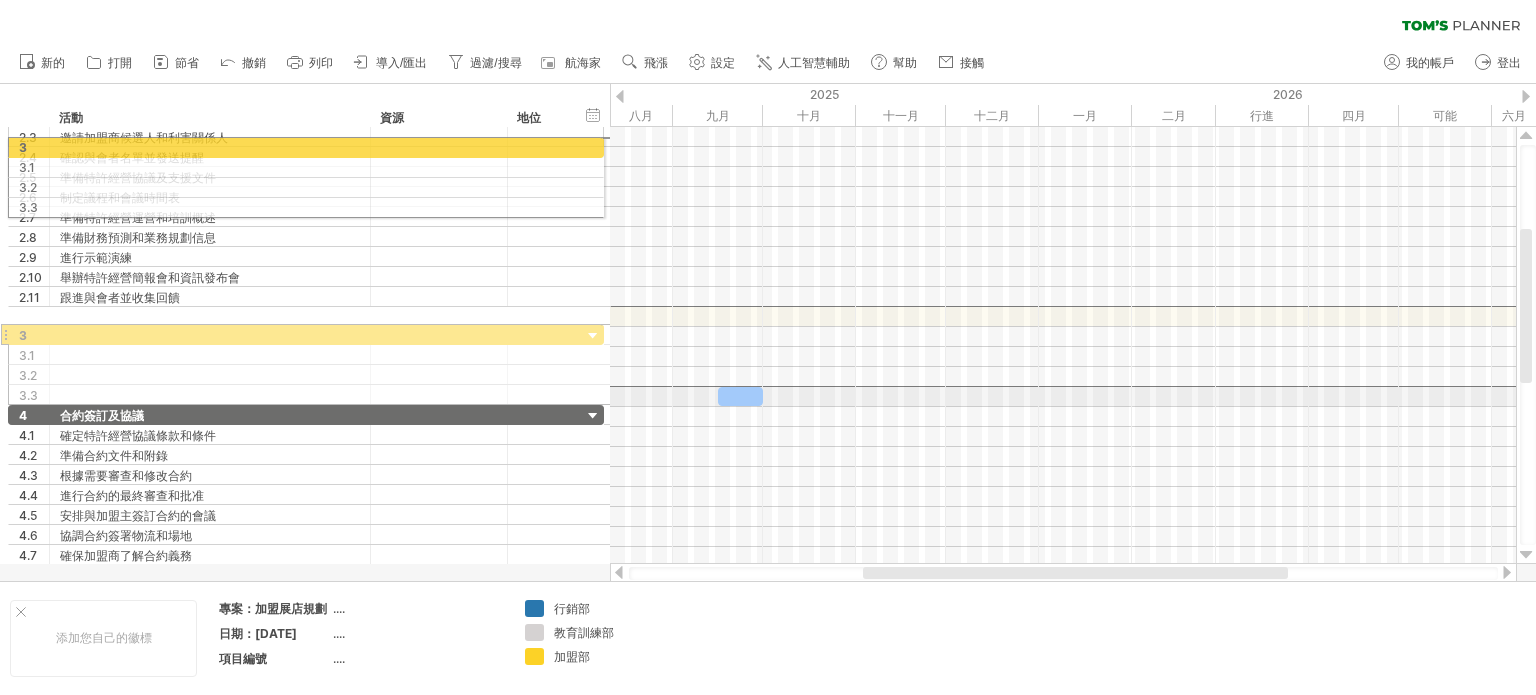 drag, startPoint x: 2, startPoint y: 312, endPoint x: 0, endPoint y: 144, distance: 168.0119 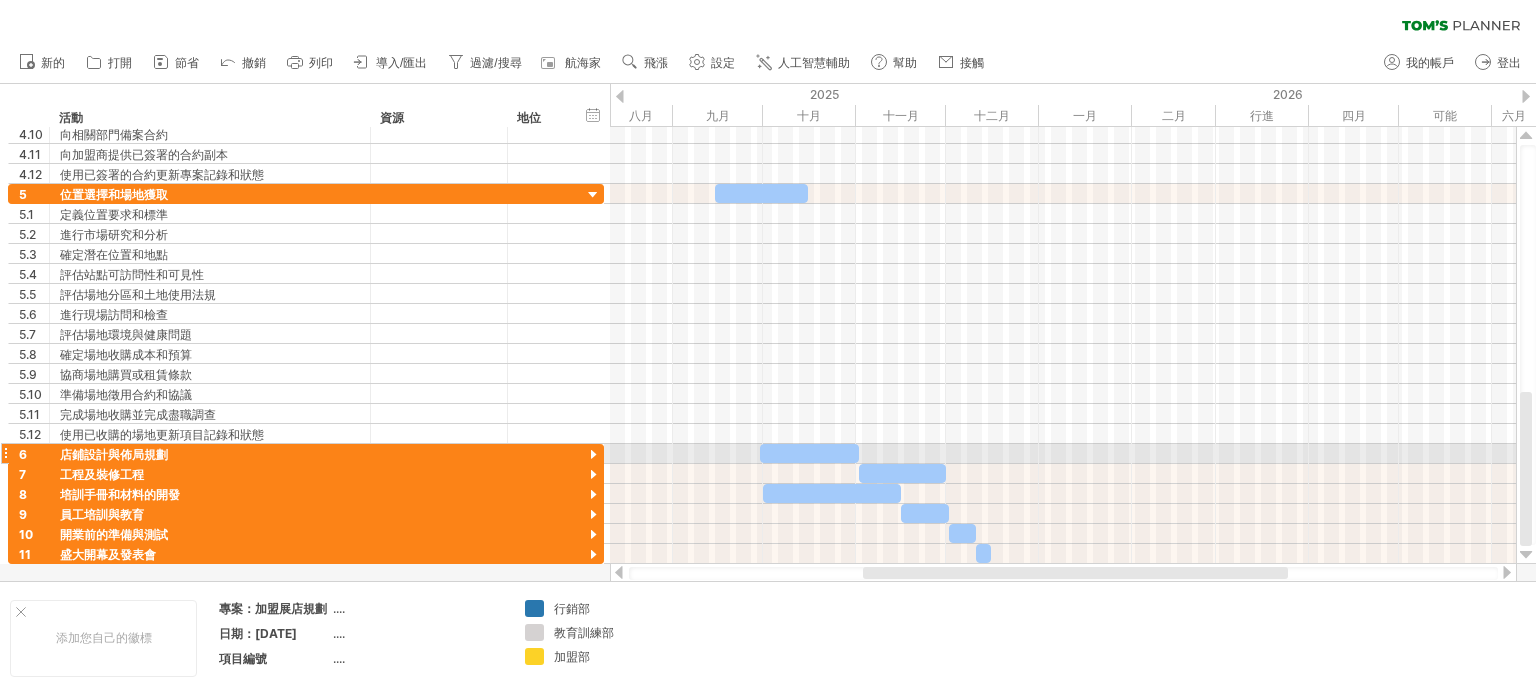 click at bounding box center (593, 455) 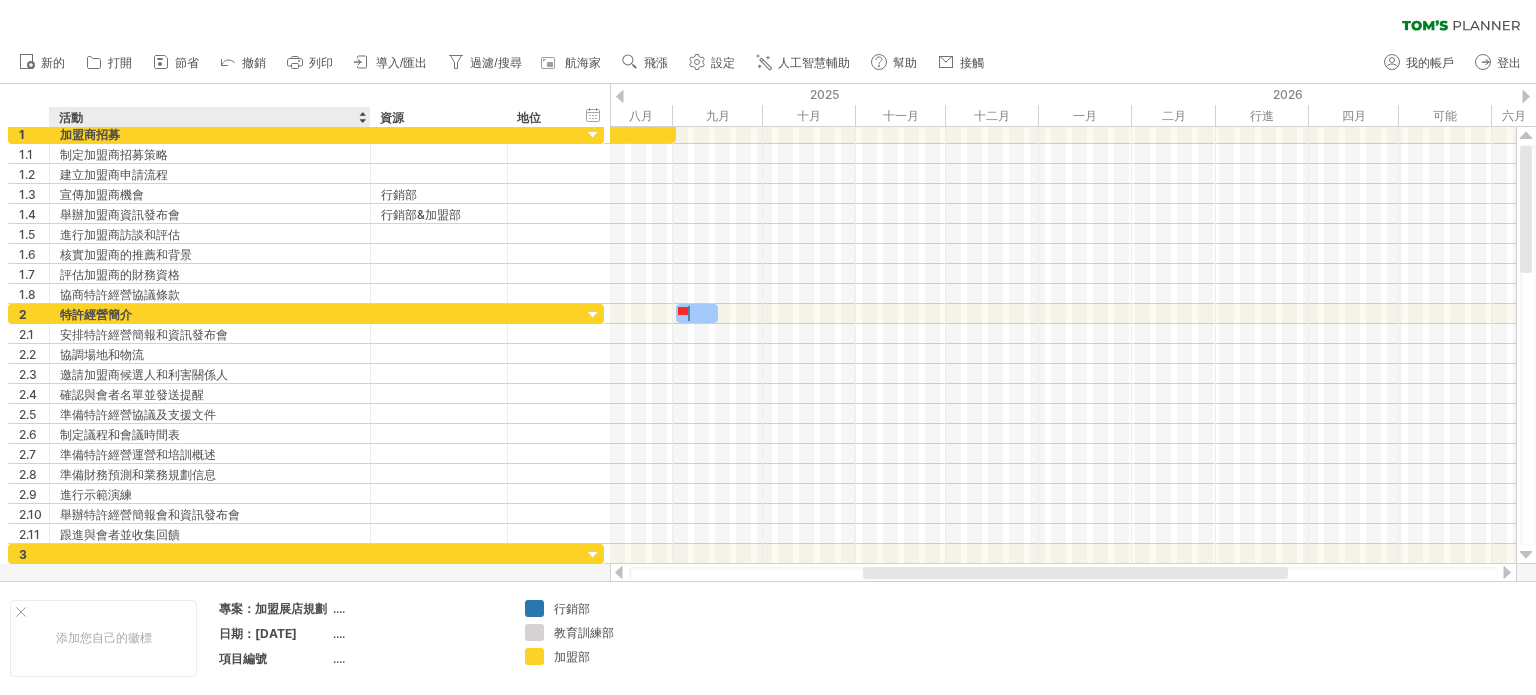 click on "活動" at bounding box center (209, 117) 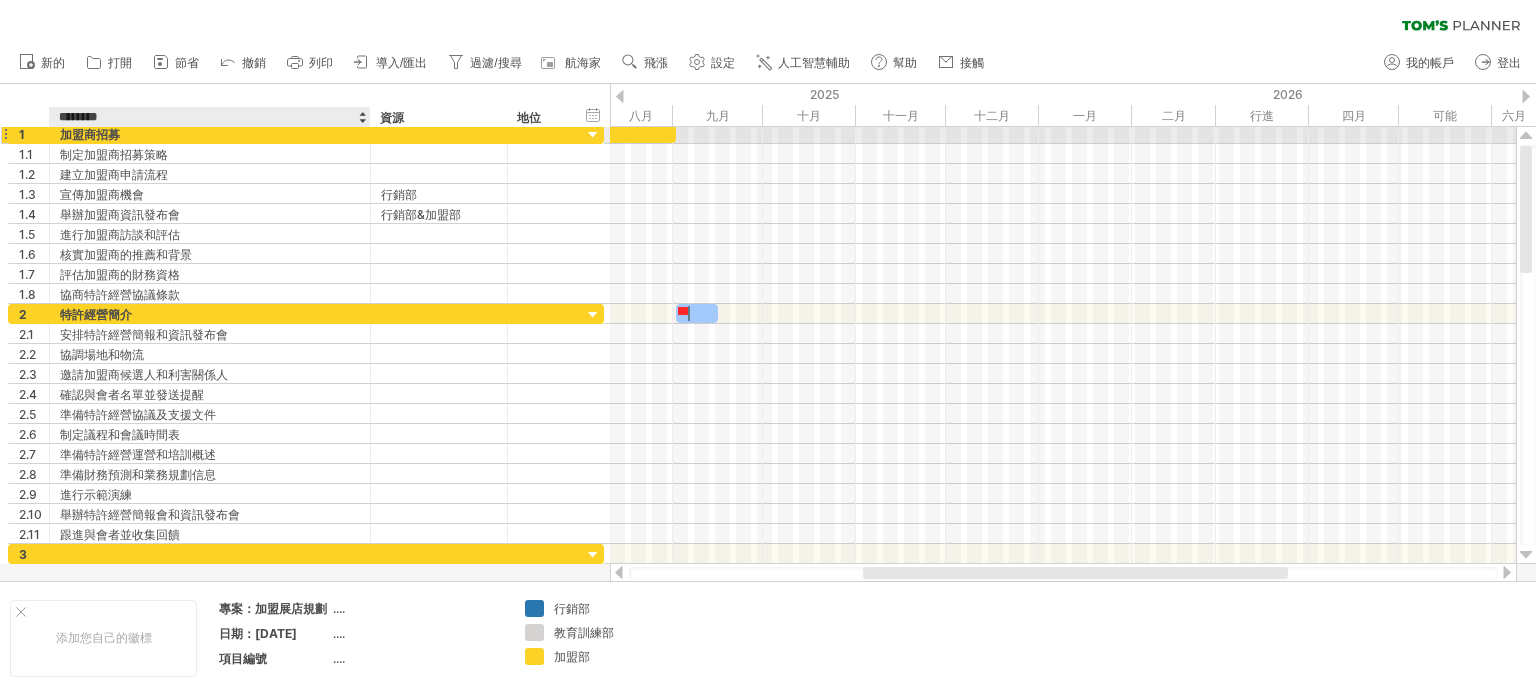 click on "加盟商招募" at bounding box center [210, 133] 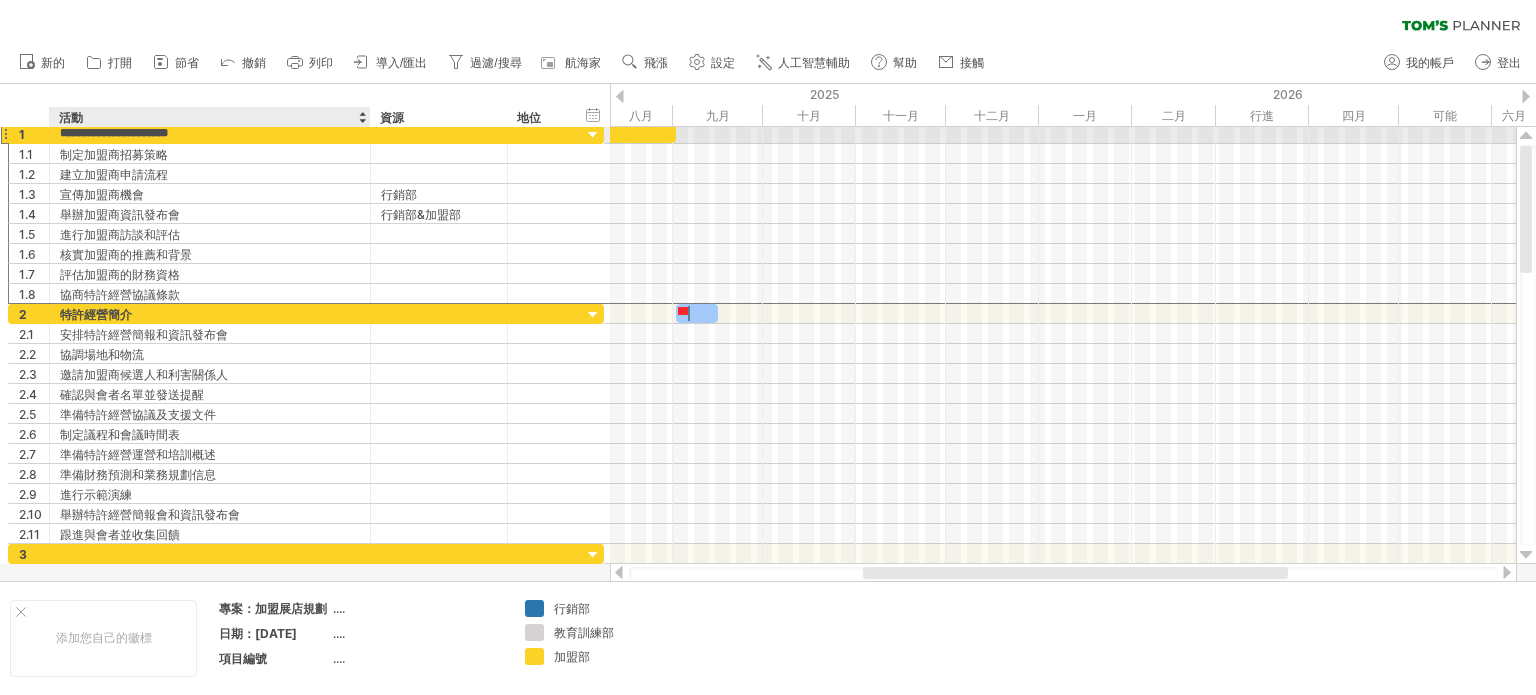 click on "**********" at bounding box center [210, 133] 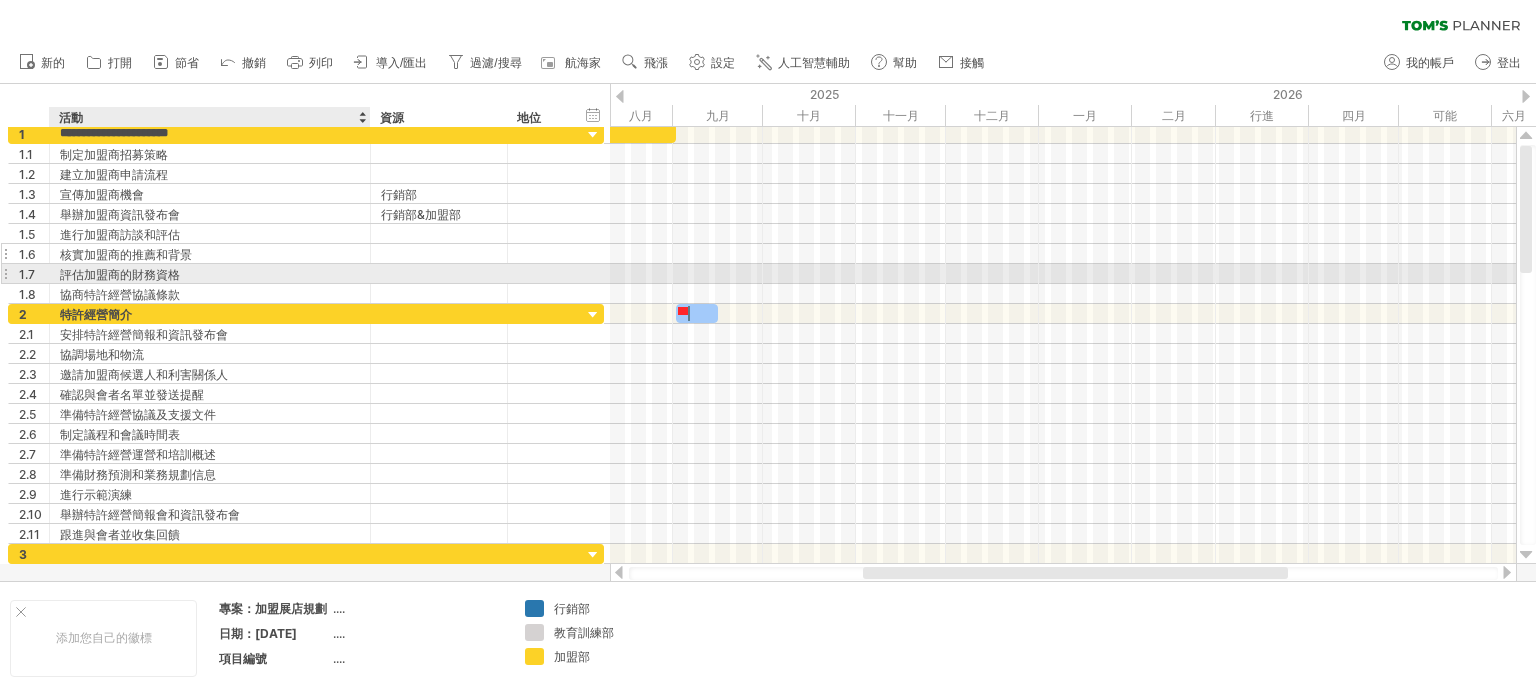 click on "核實加盟商的推薦和背景" at bounding box center (210, 253) 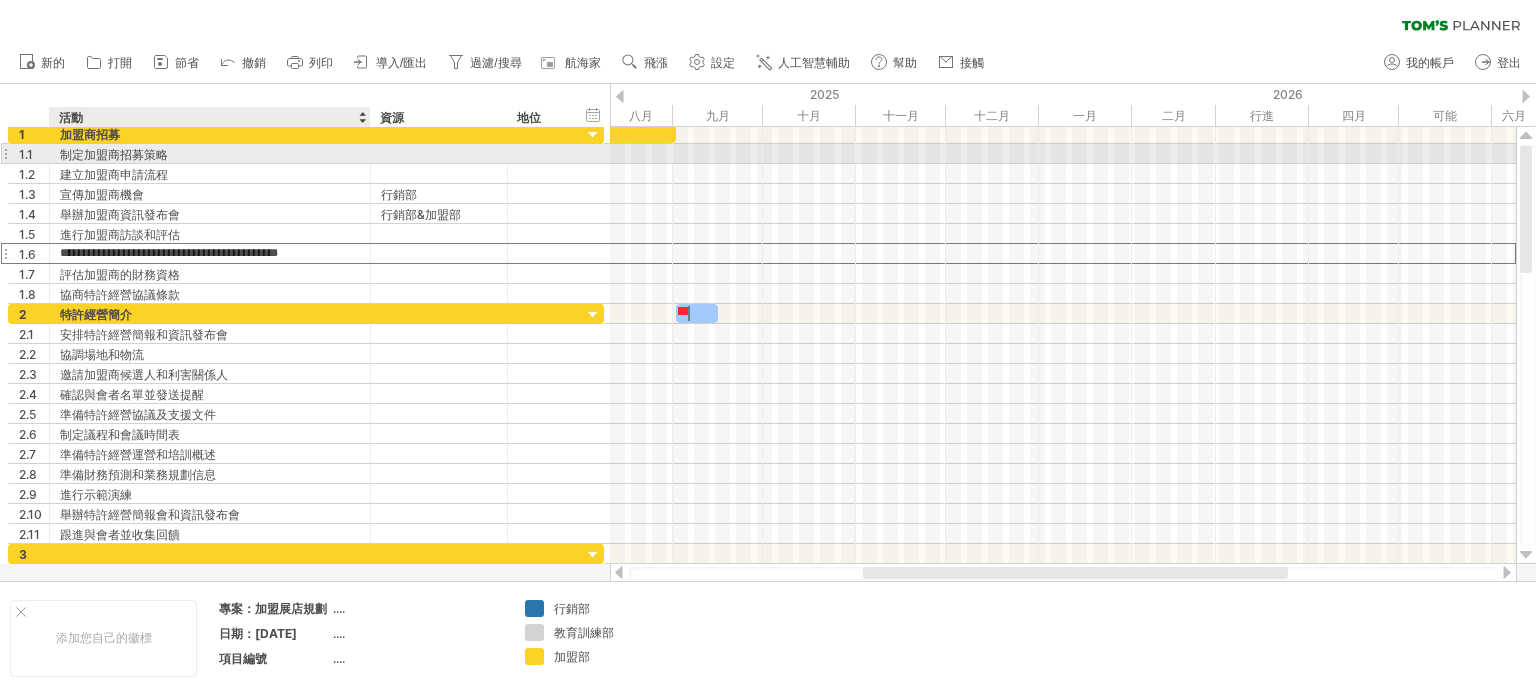 click on "制定加盟商招募策略" at bounding box center [210, 153] 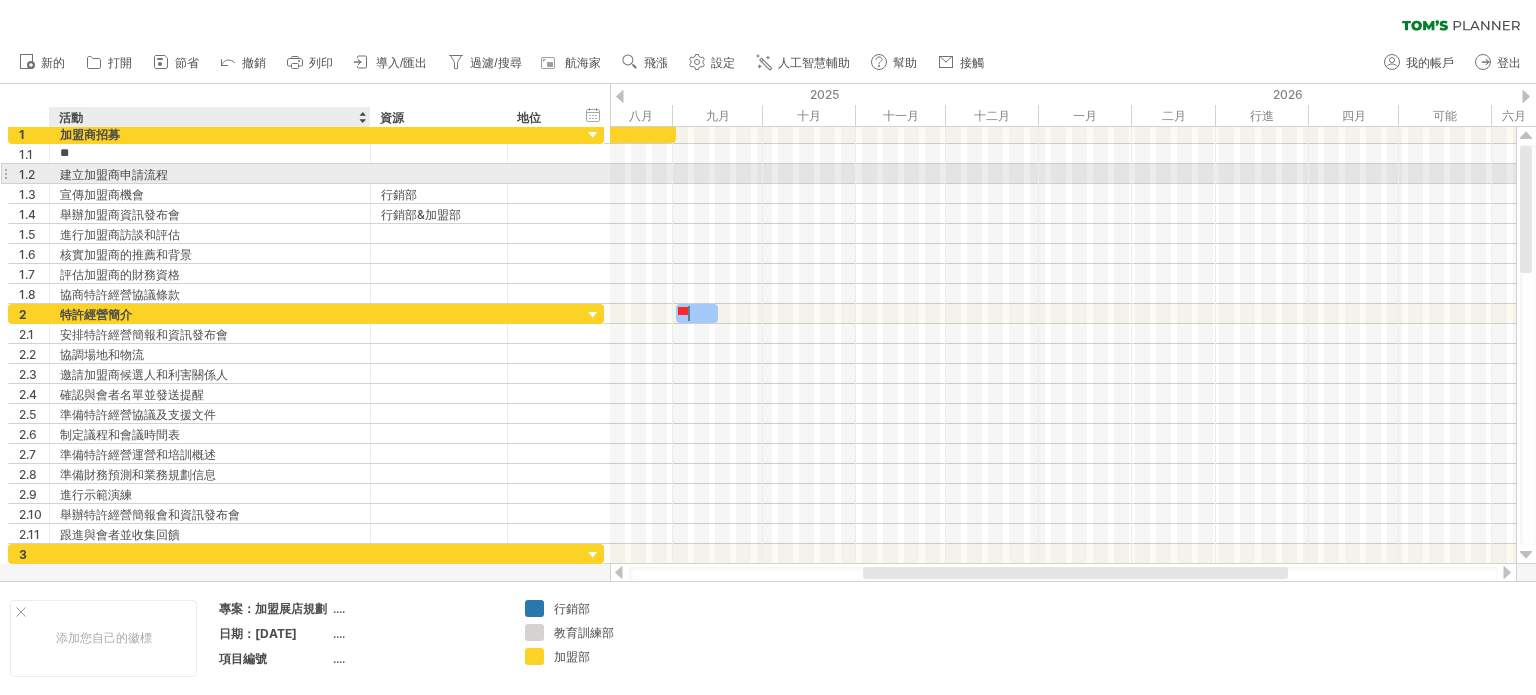 type on "*" 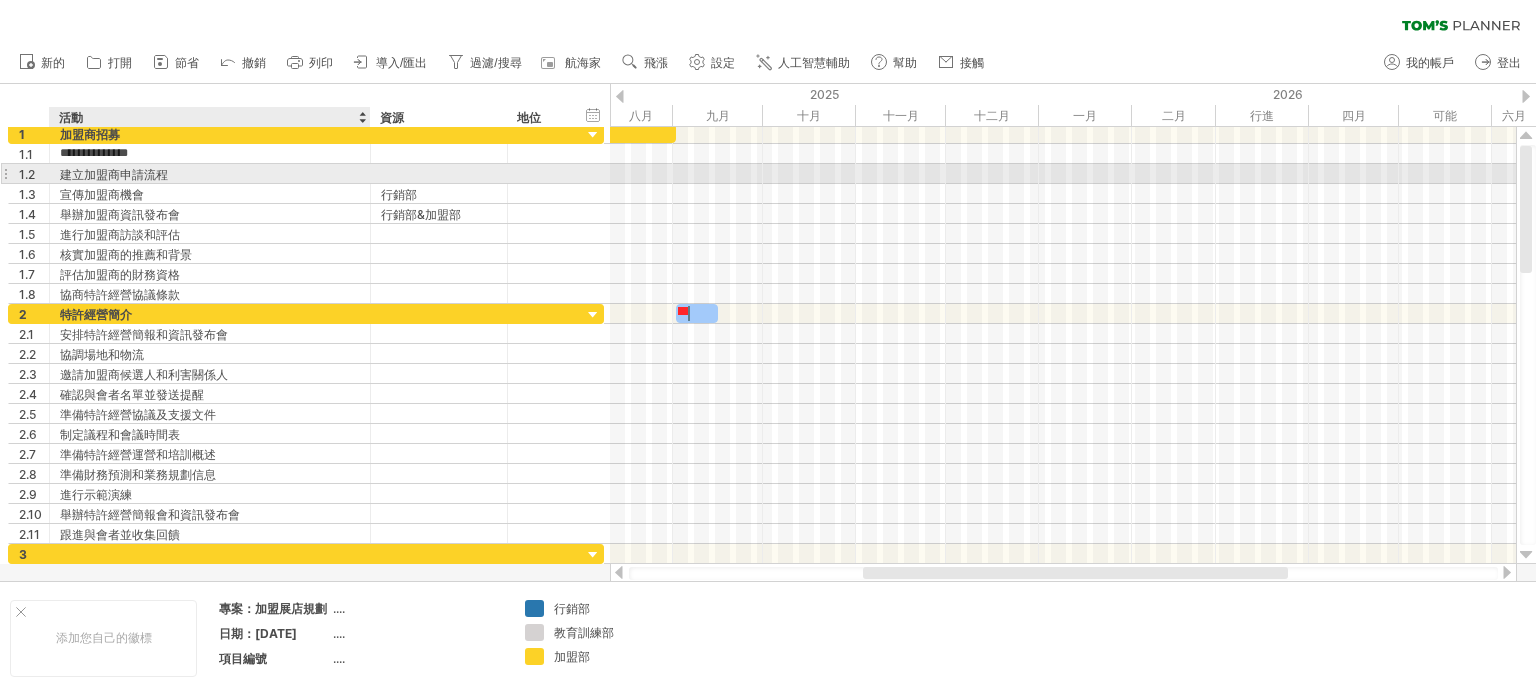 type on "**********" 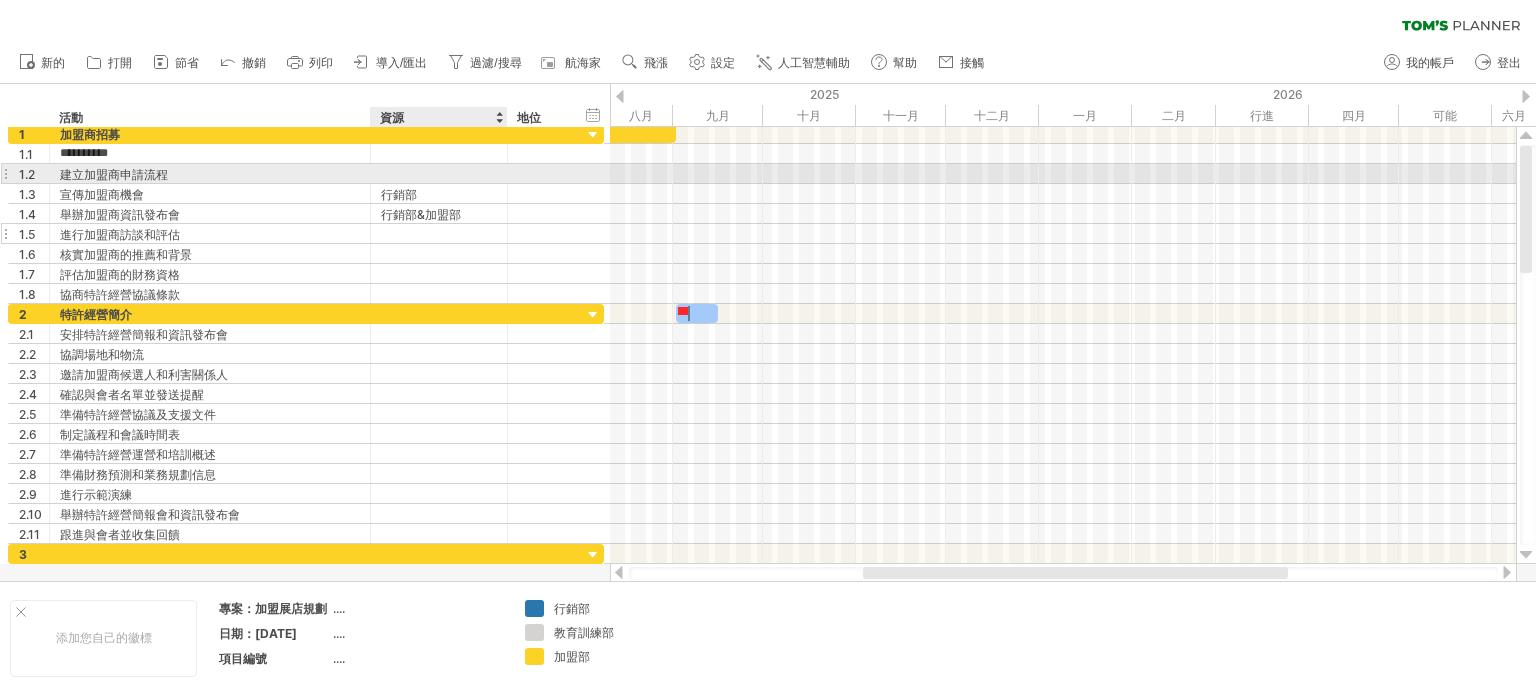 click at bounding box center [540, 233] 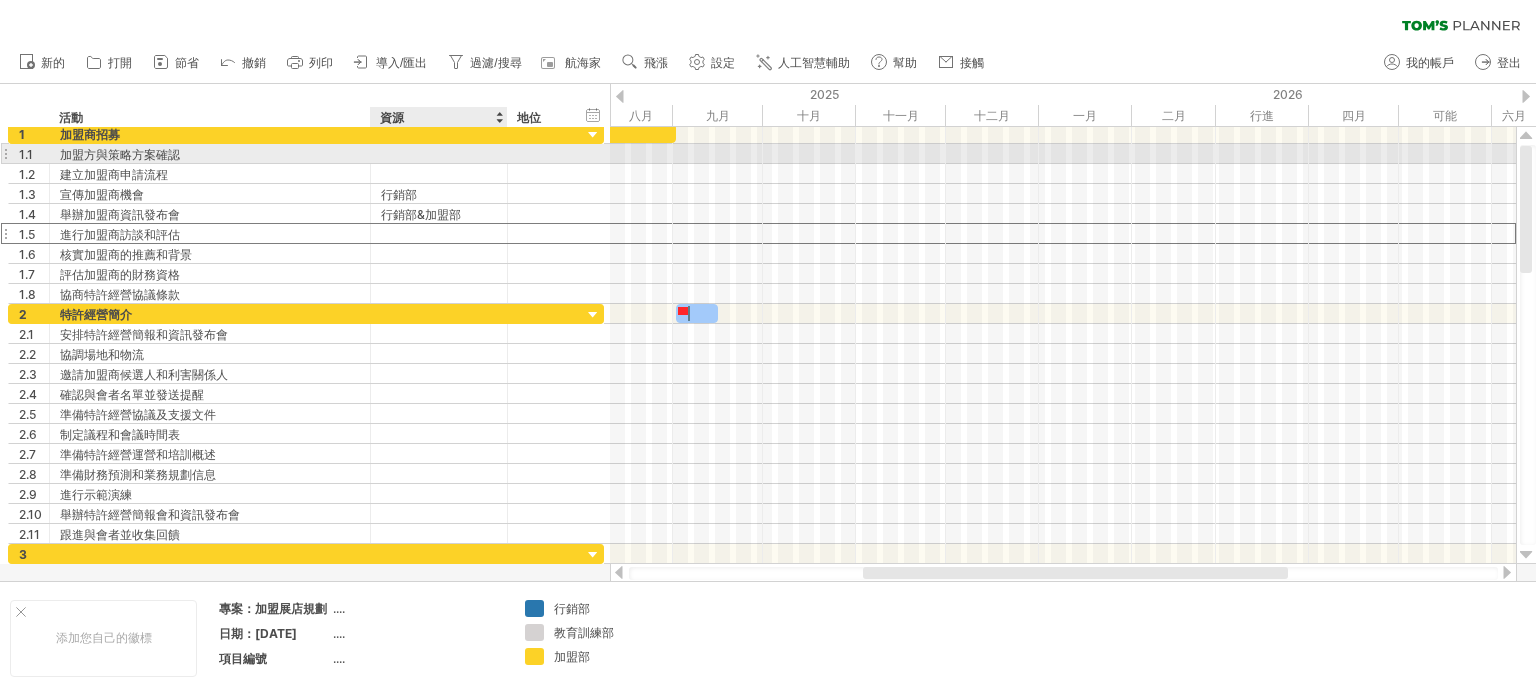 click at bounding box center [439, 153] 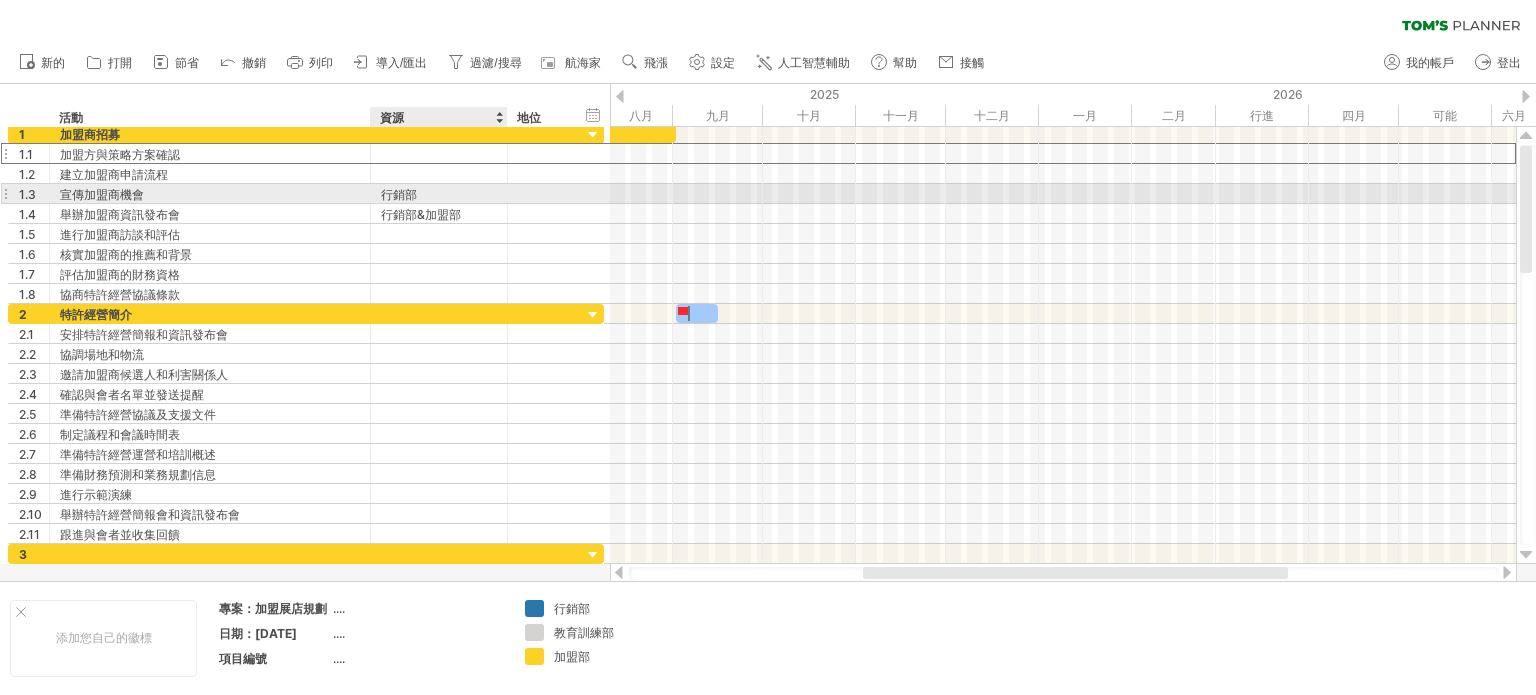 click on "行銷部" at bounding box center (439, 193) 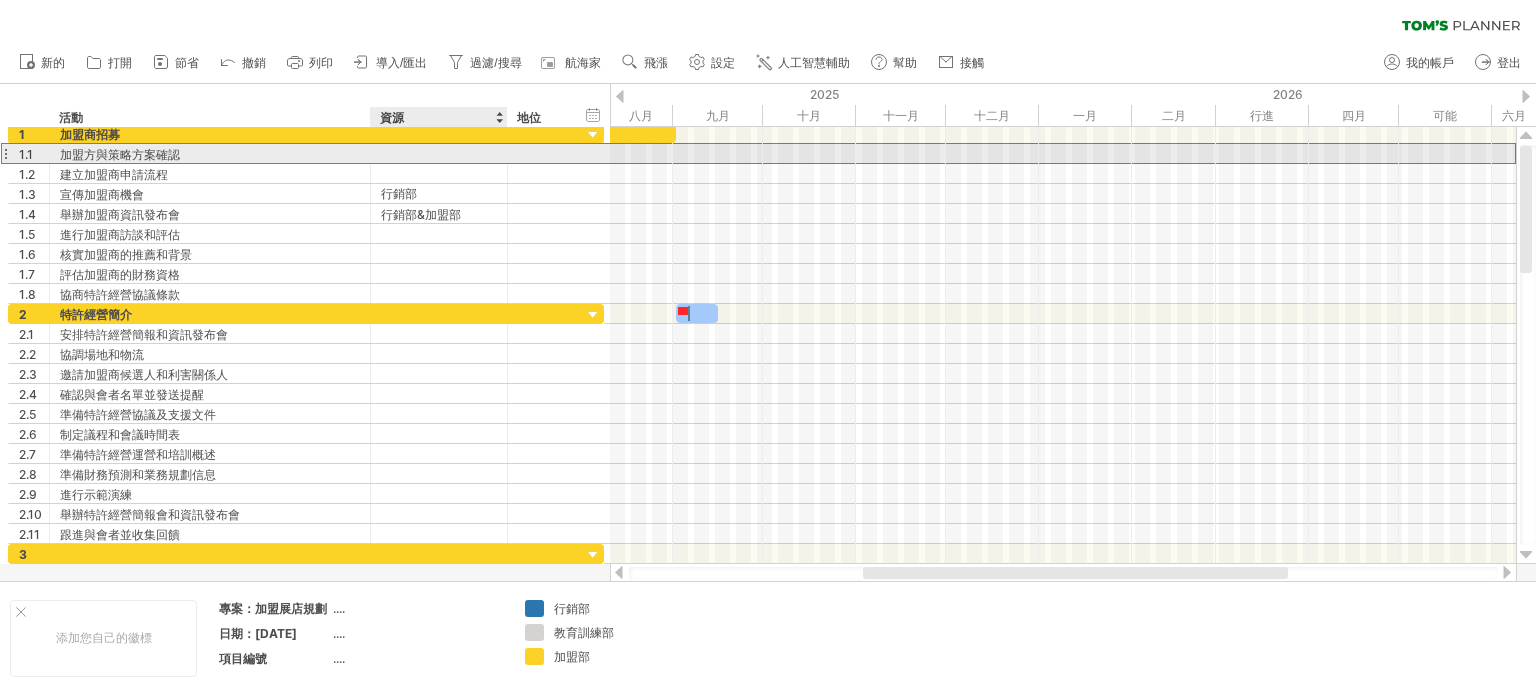 click at bounding box center [439, 153] 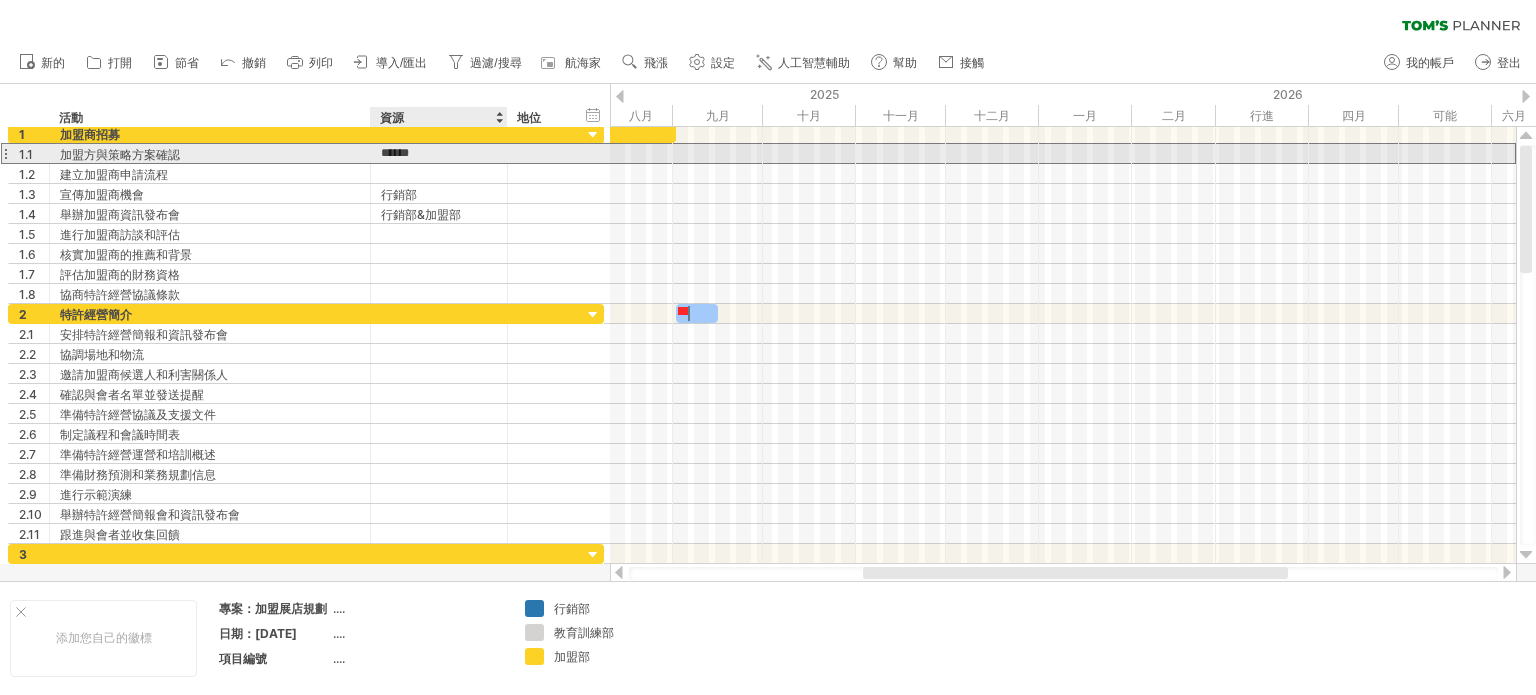 type on "***" 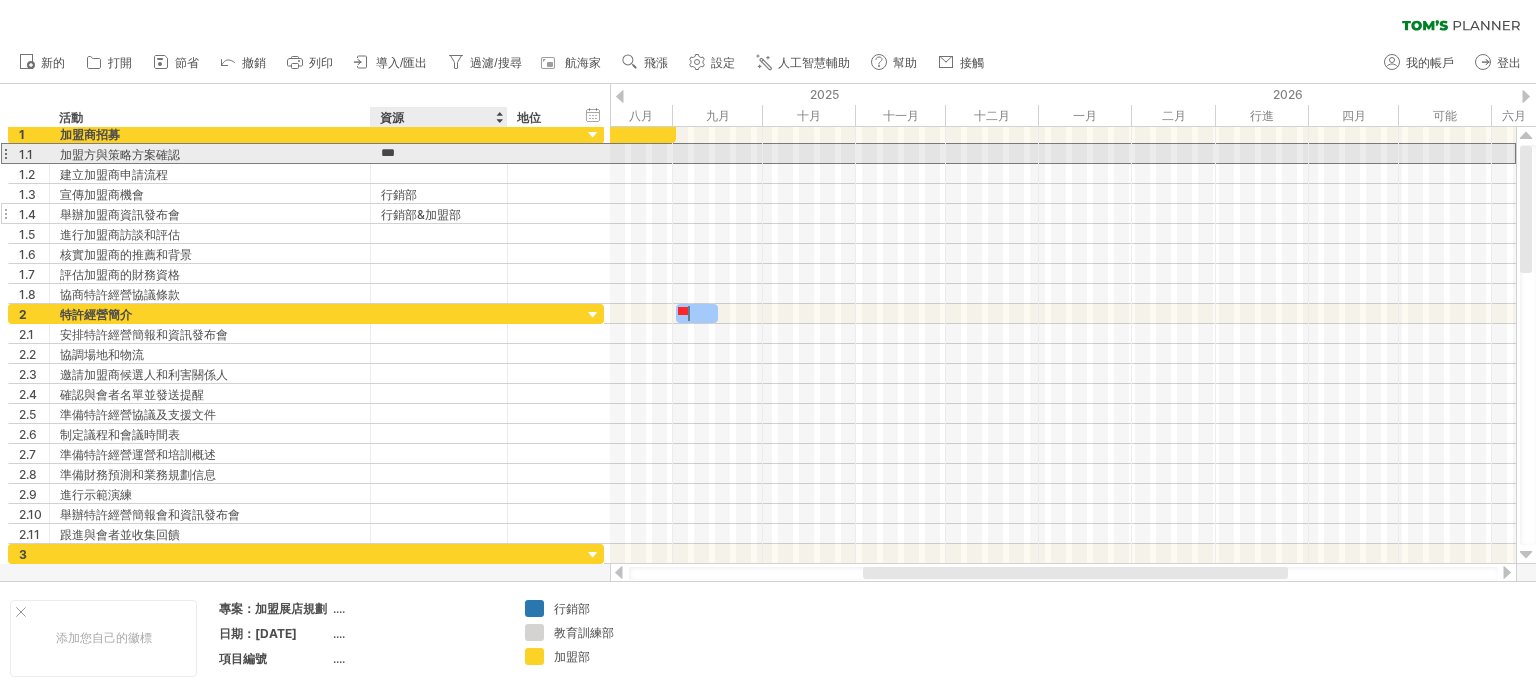 click at bounding box center (540, 193) 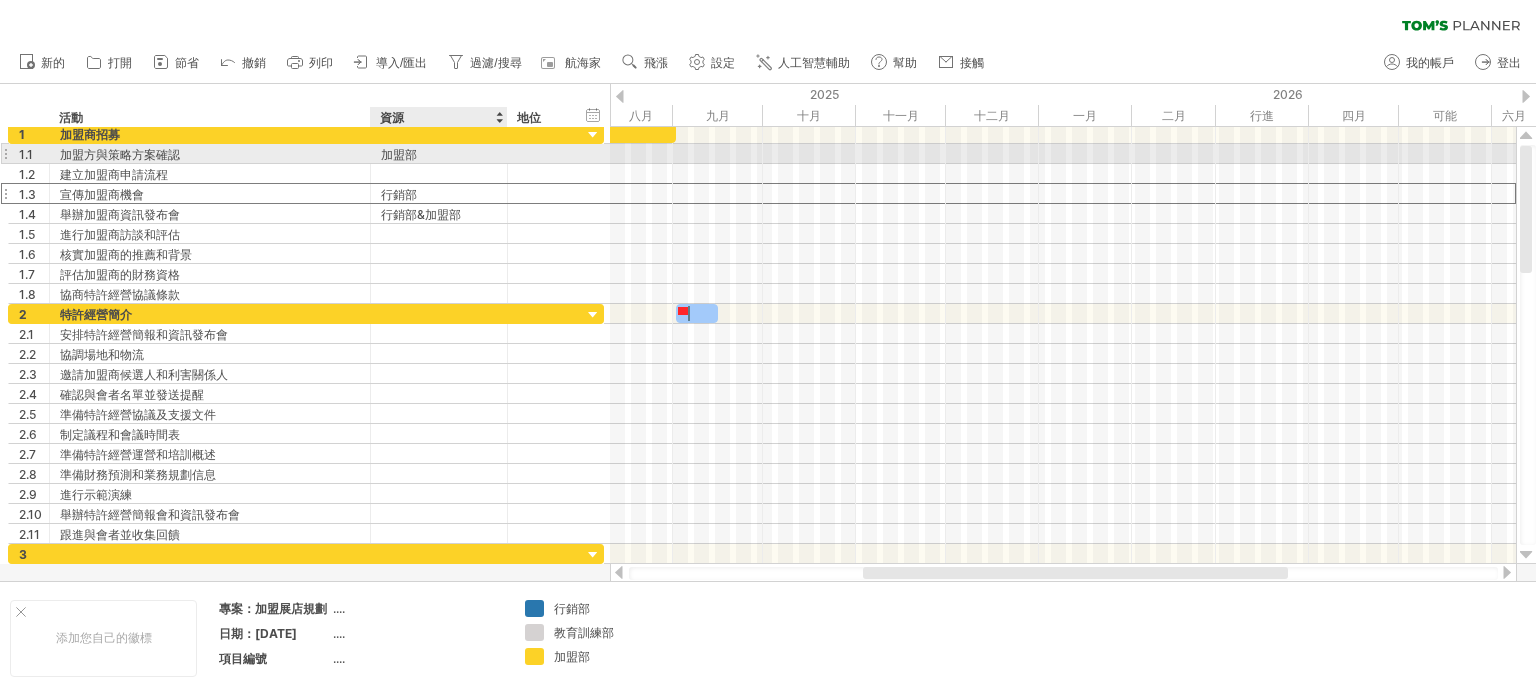 drag, startPoint x: 500, startPoint y: 147, endPoint x: 589, endPoint y: 610, distance: 471.4764 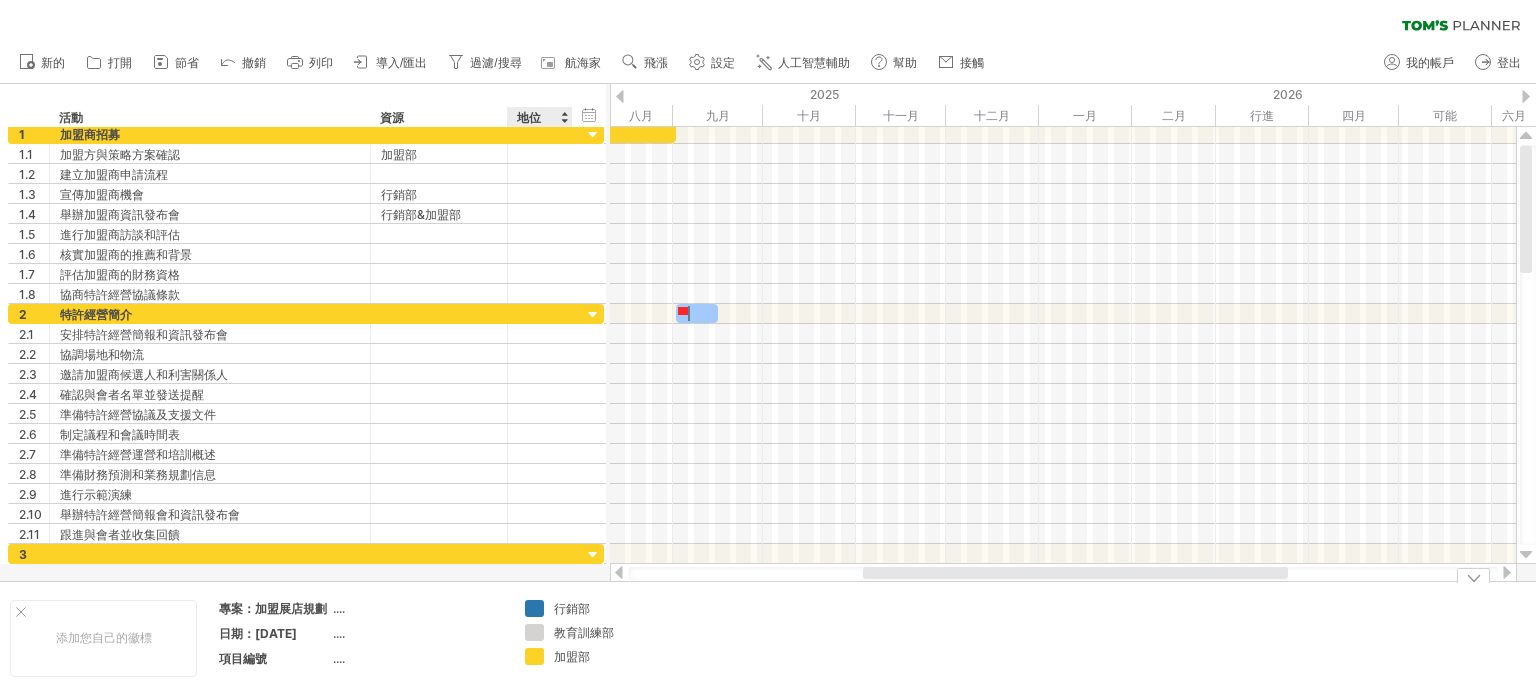 click on "教育訓練部" at bounding box center (584, 632) 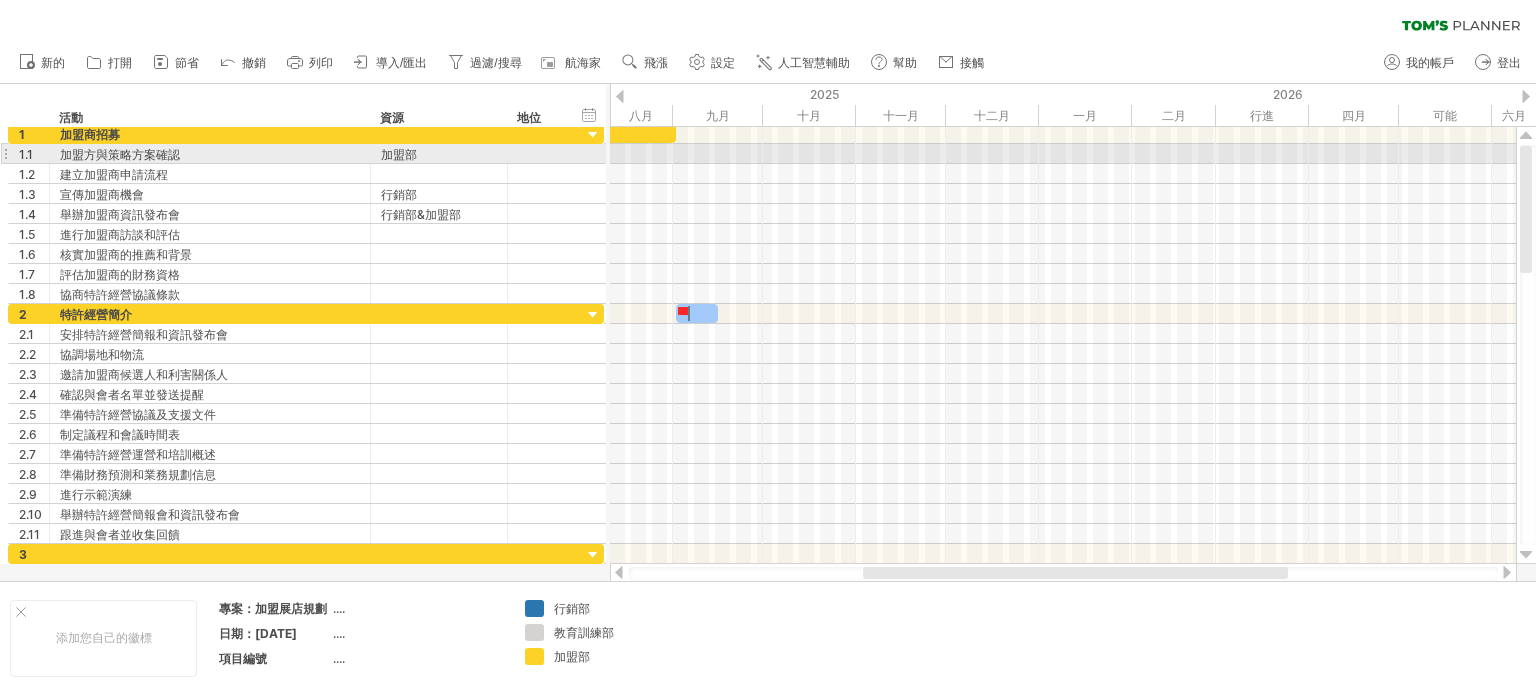 click at bounding box center [1063, 154] 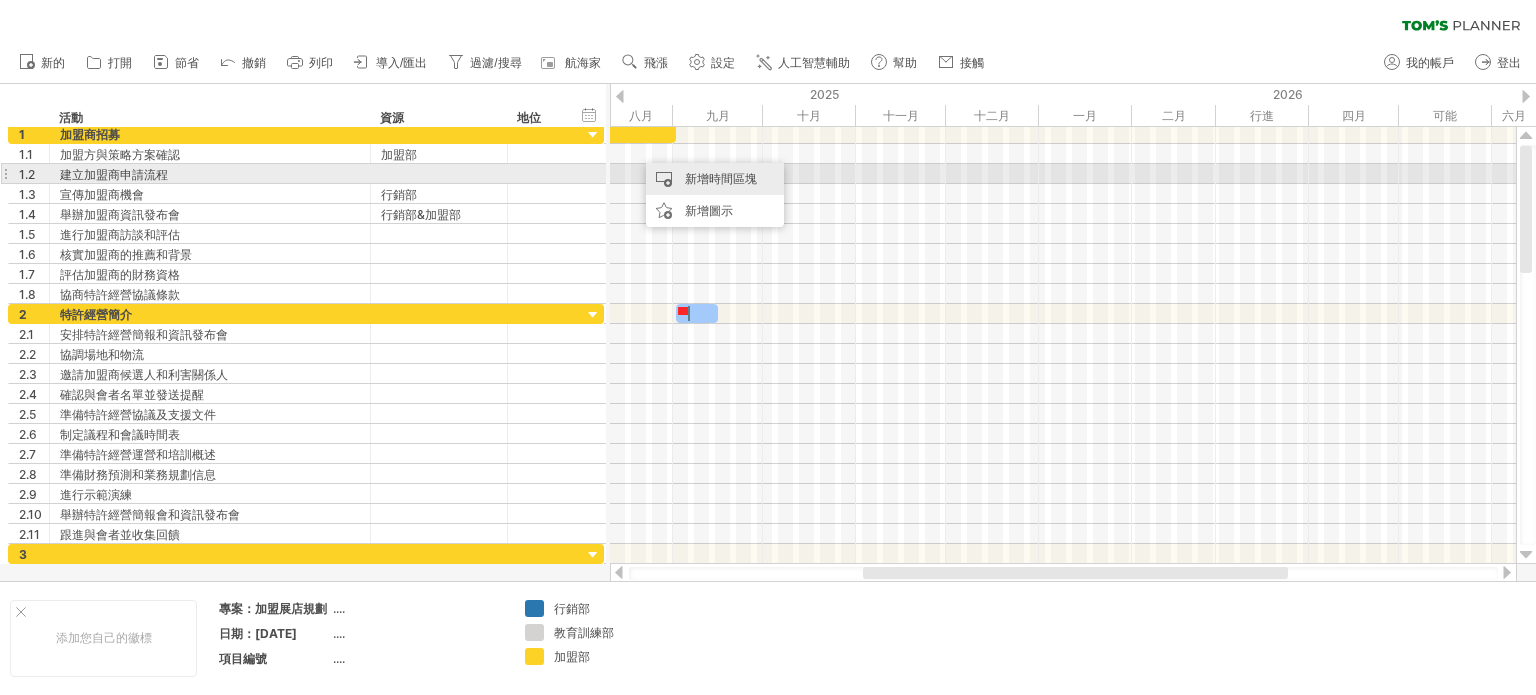 click on "新增時間區塊" at bounding box center (721, 178) 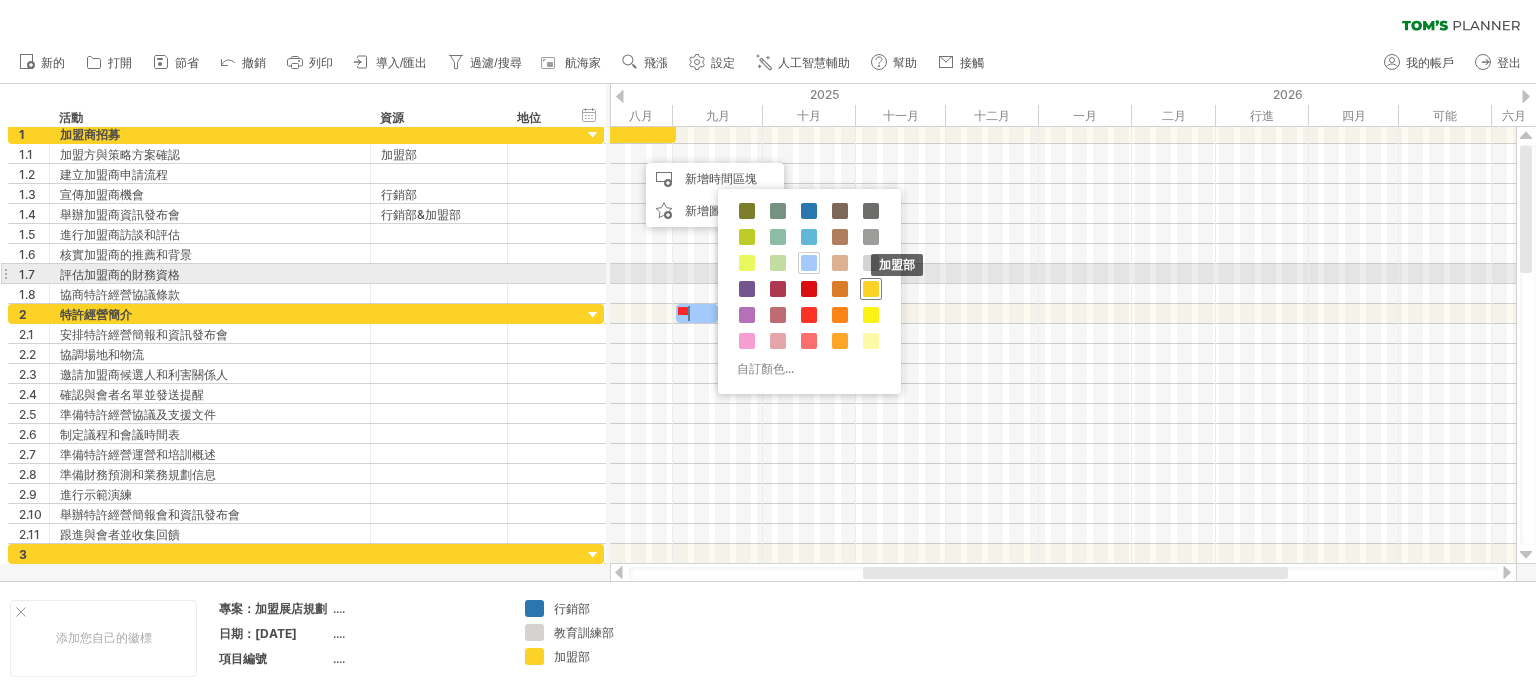 click at bounding box center (871, 289) 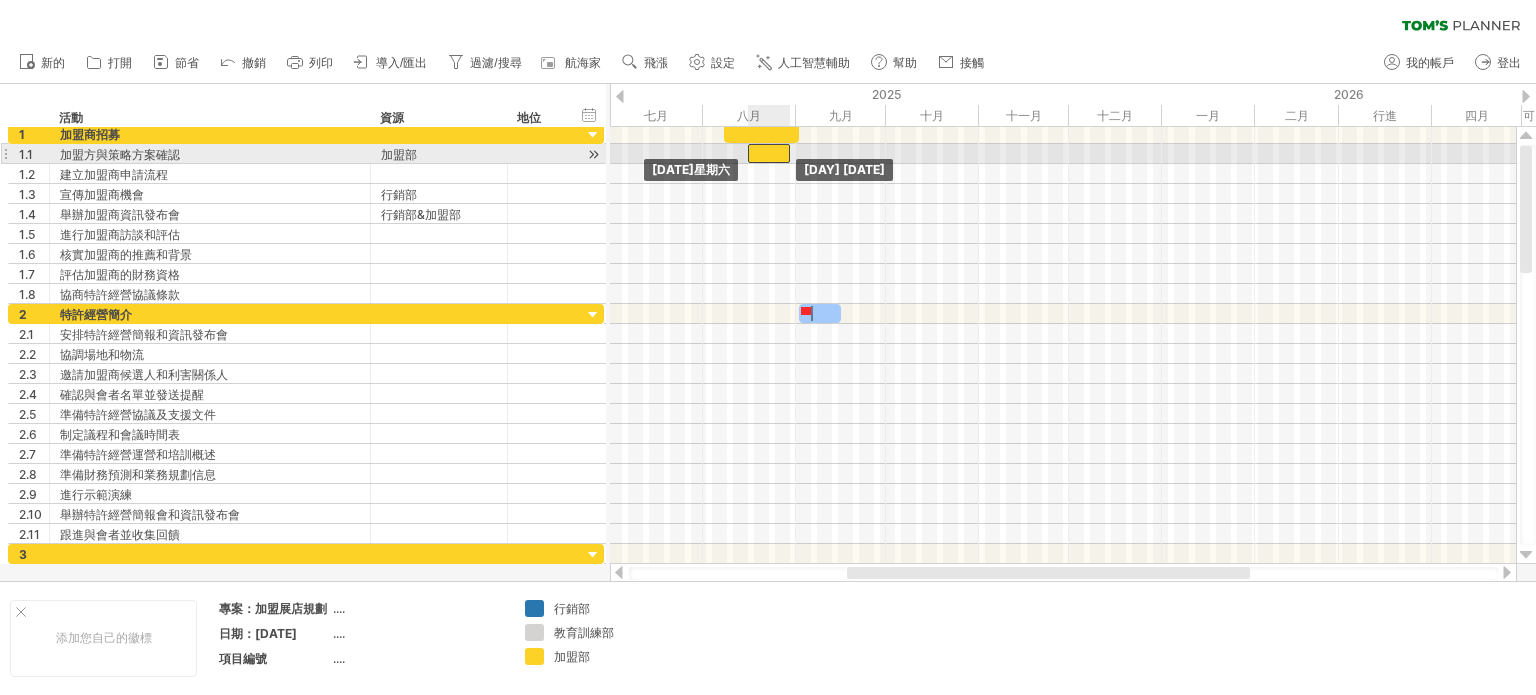 drag, startPoint x: 640, startPoint y: 155, endPoint x: 753, endPoint y: 149, distance: 113.15918 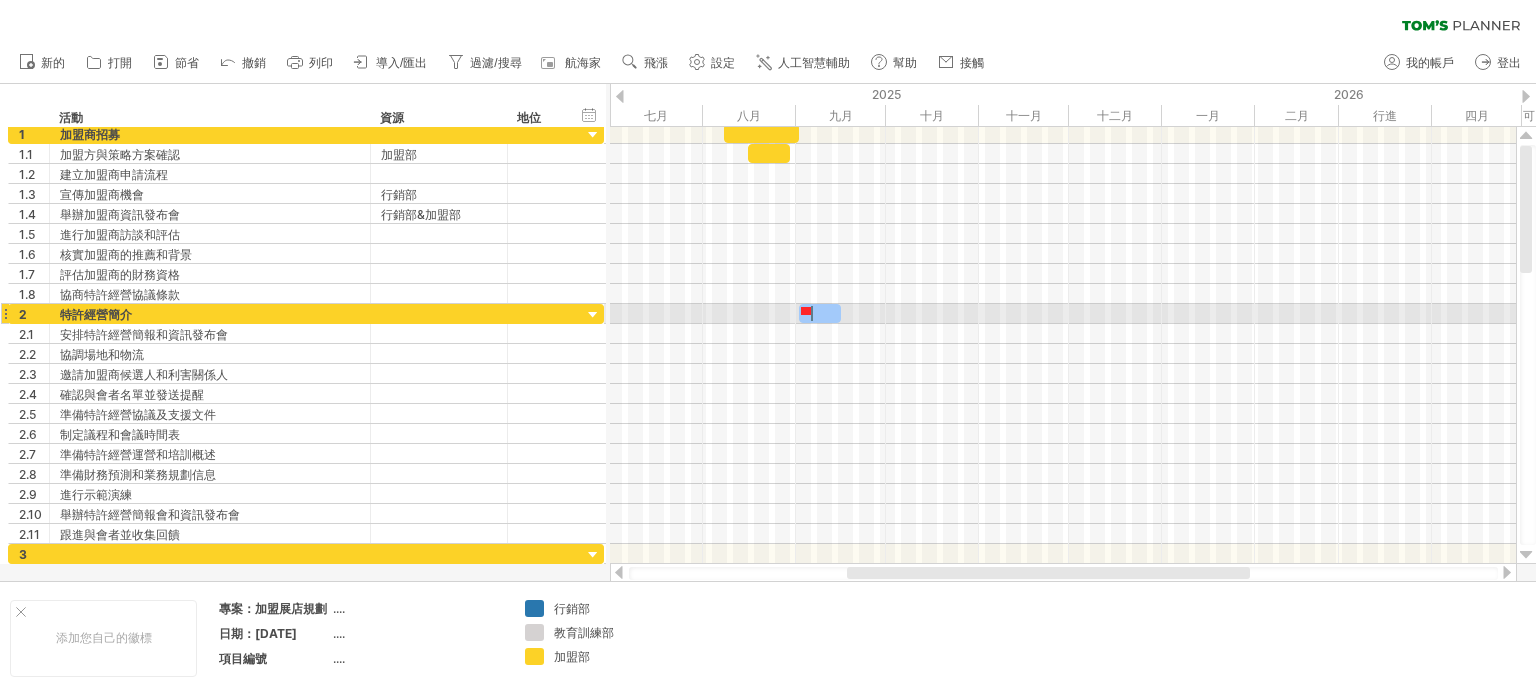 click at bounding box center [1063, 214] 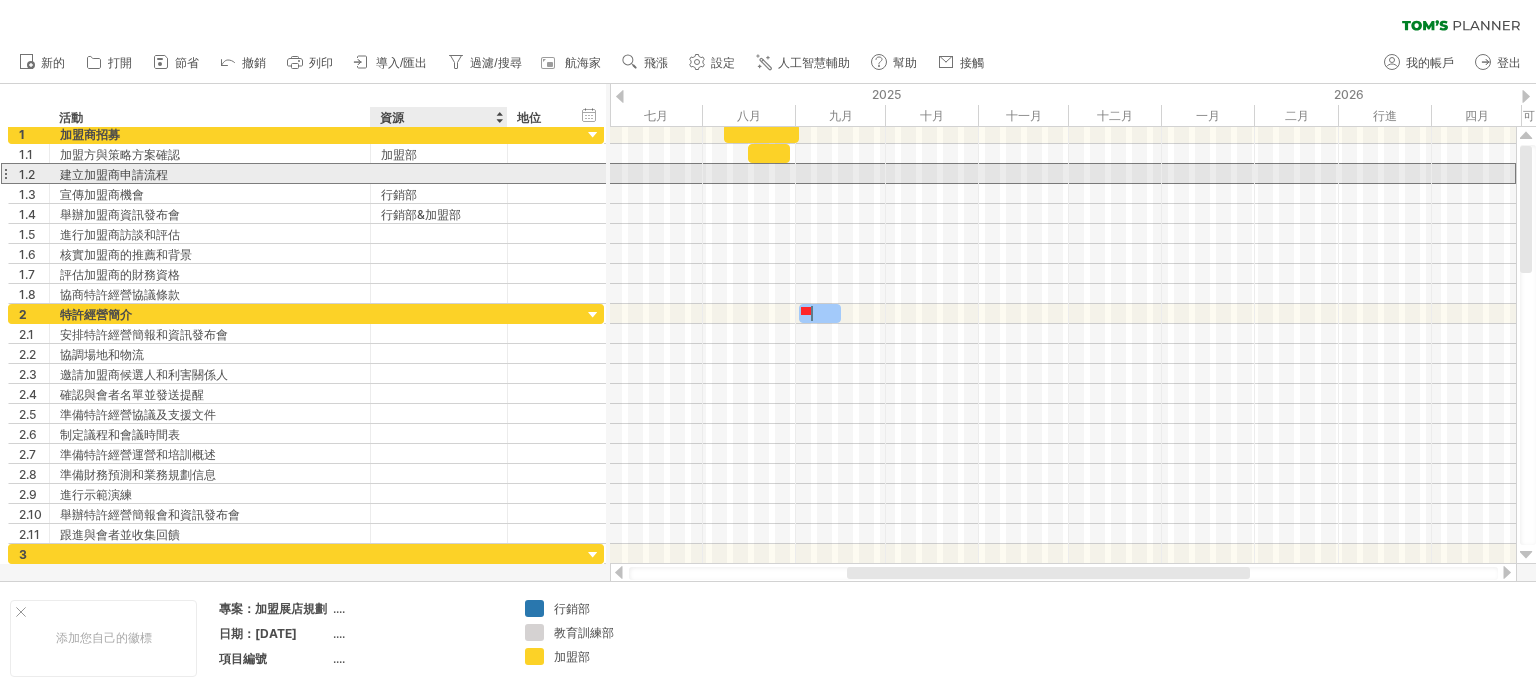 click at bounding box center [439, 173] 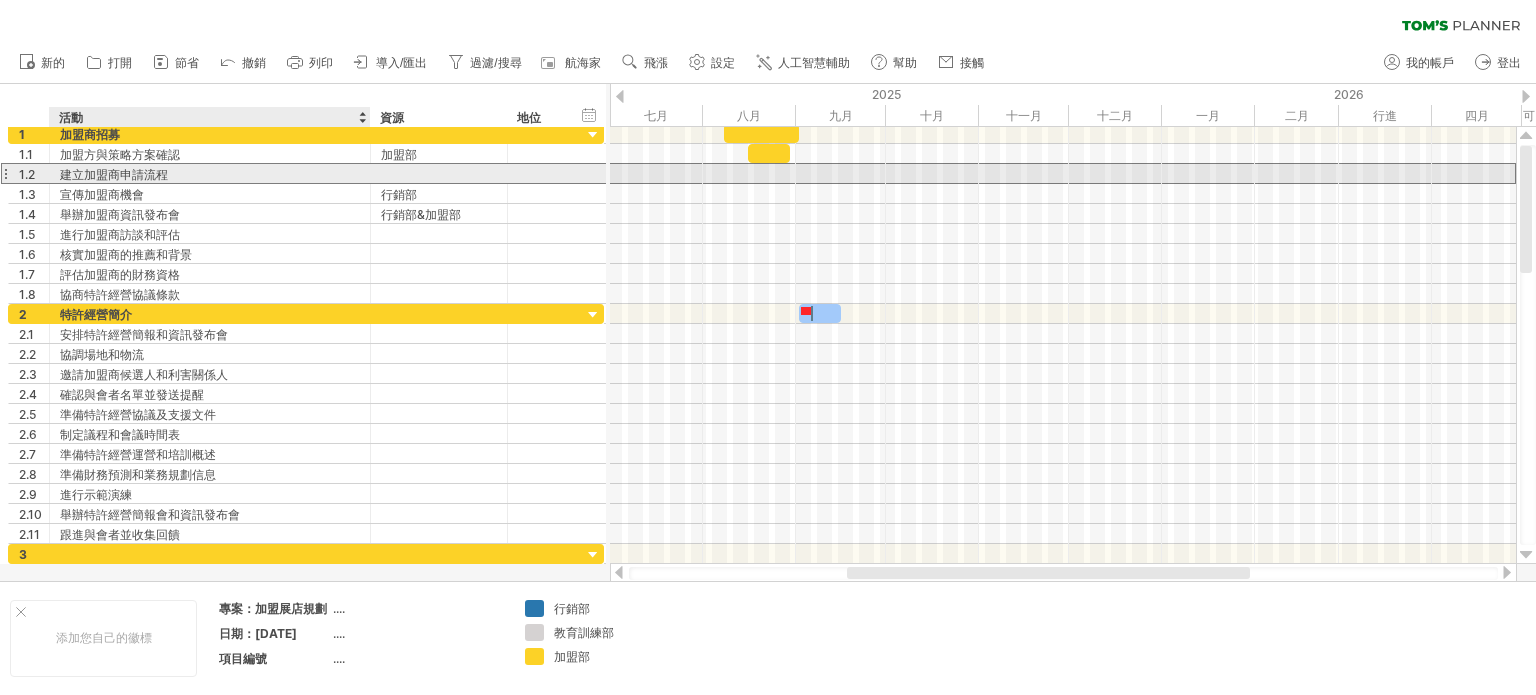 click on "建立加盟商申請流程" at bounding box center (210, 173) 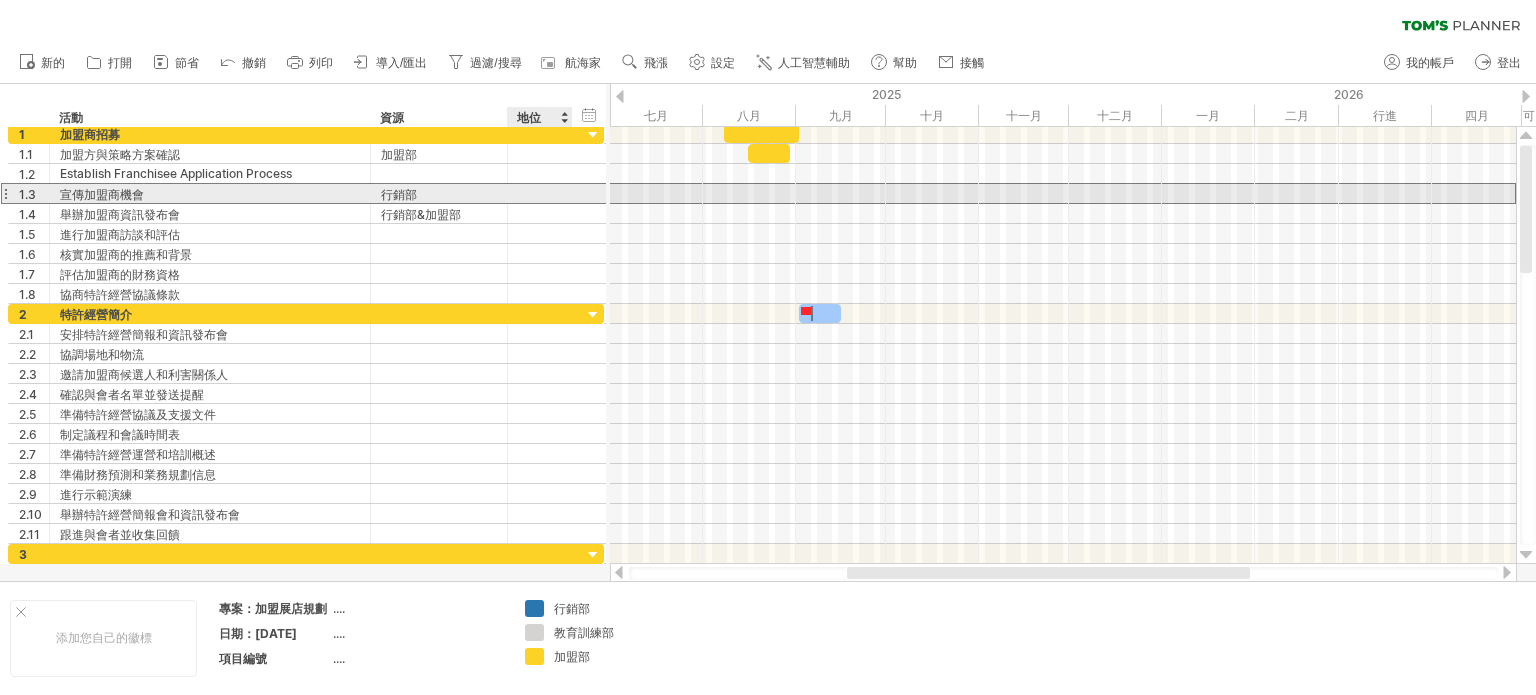 click at bounding box center [540, 193] 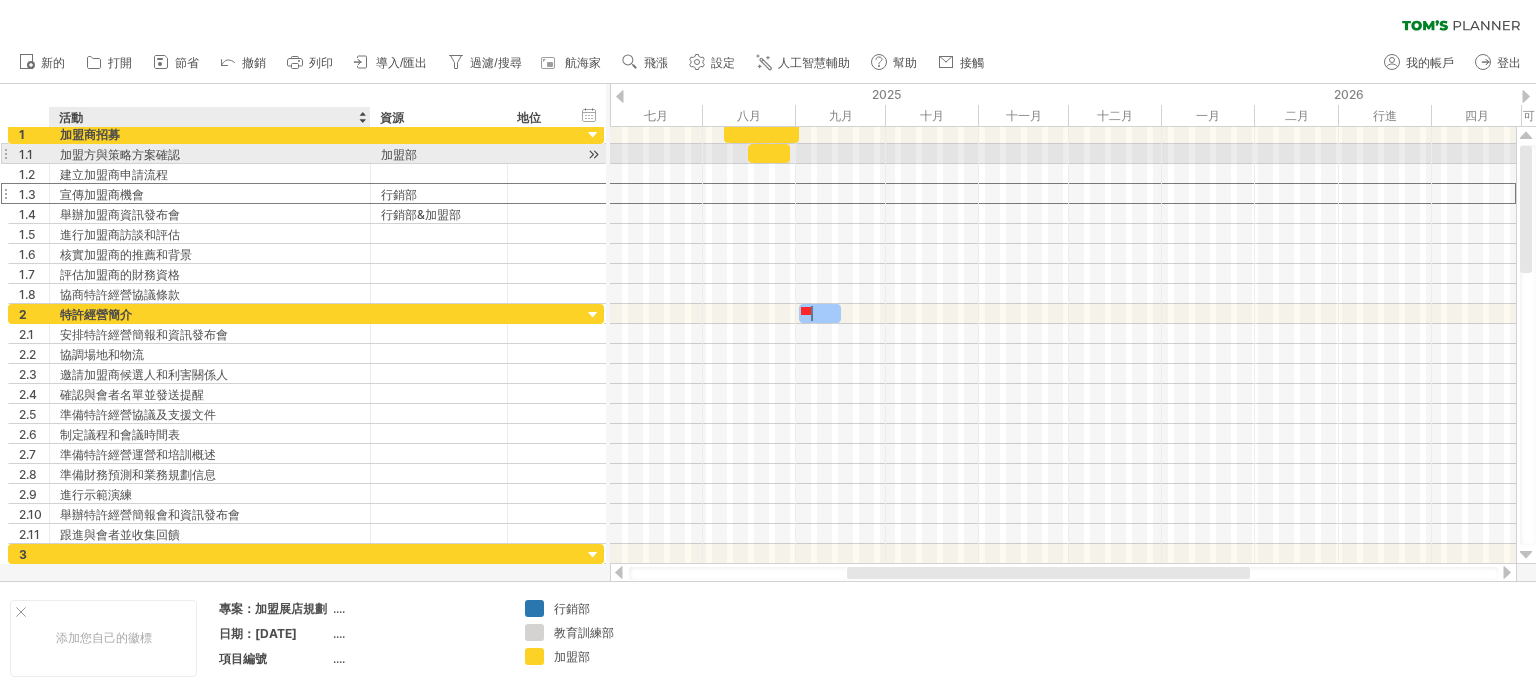 click on "加盟方與策略方案確認" at bounding box center (210, 153) 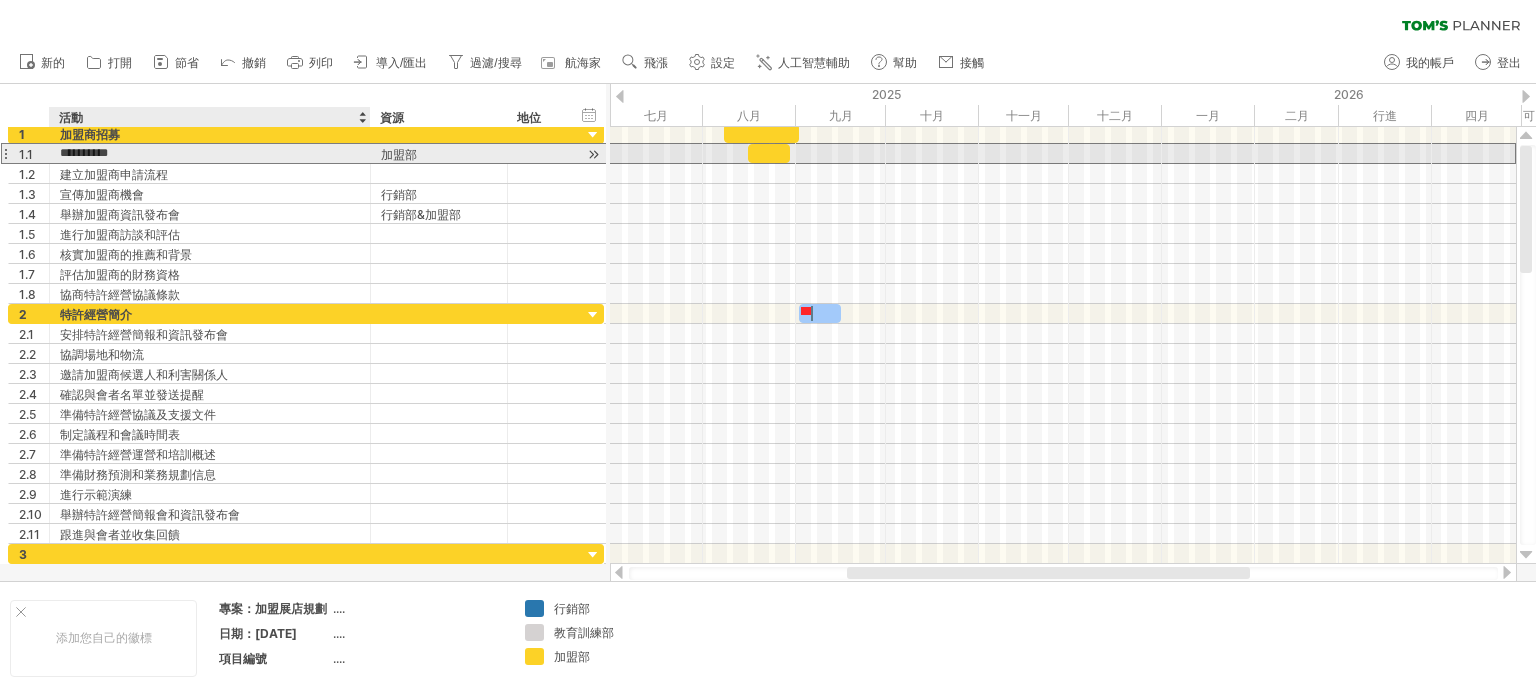 click on "**********" at bounding box center (210, 153) 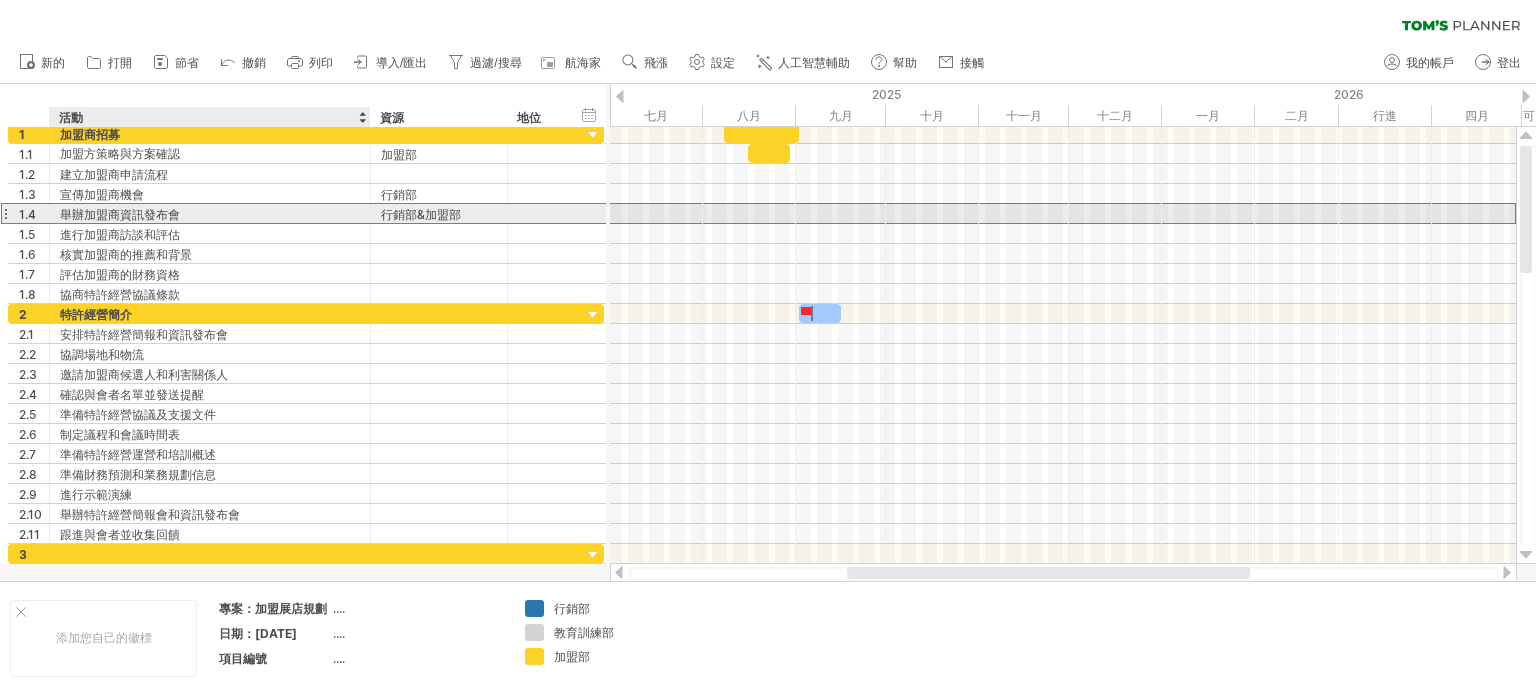 click on "舉辦加盟商資訊發布會" at bounding box center [210, 213] 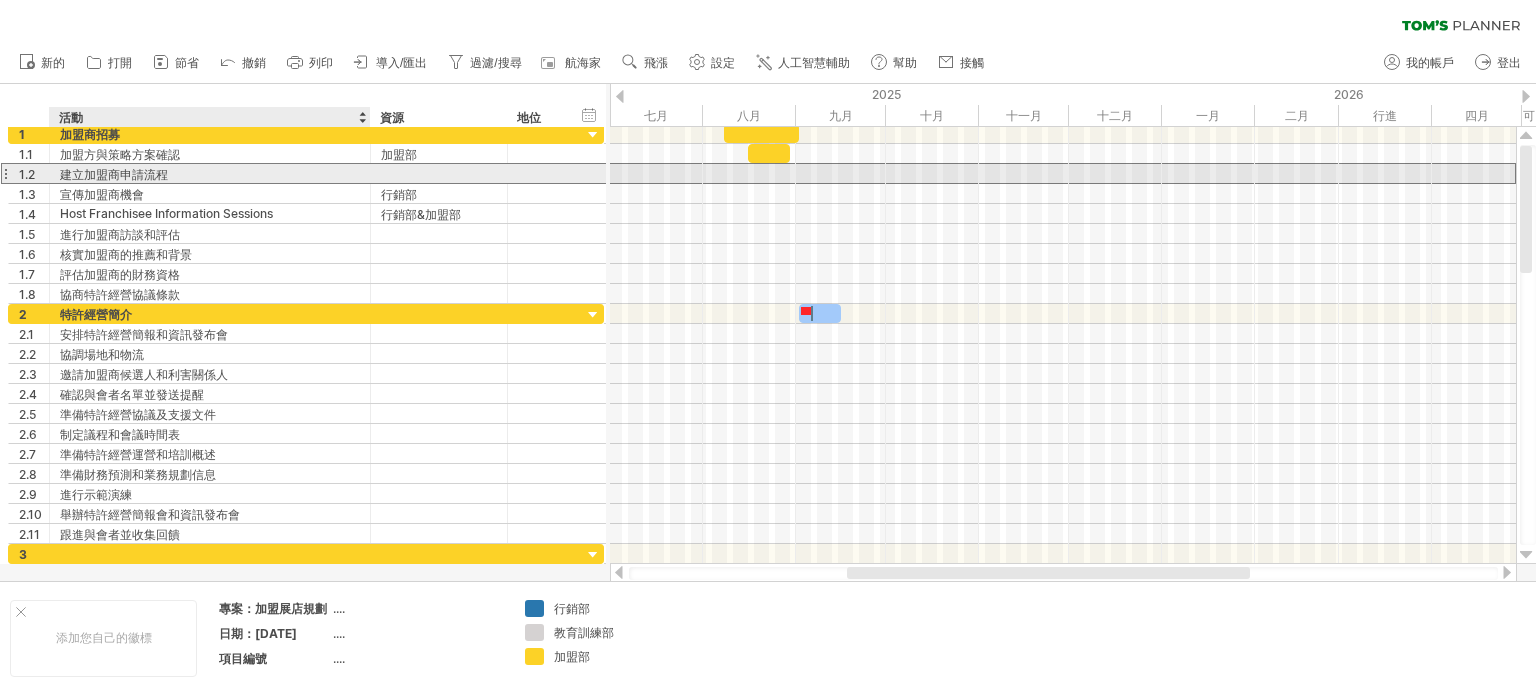 click on "建立加盟商申請流程" at bounding box center [210, 173] 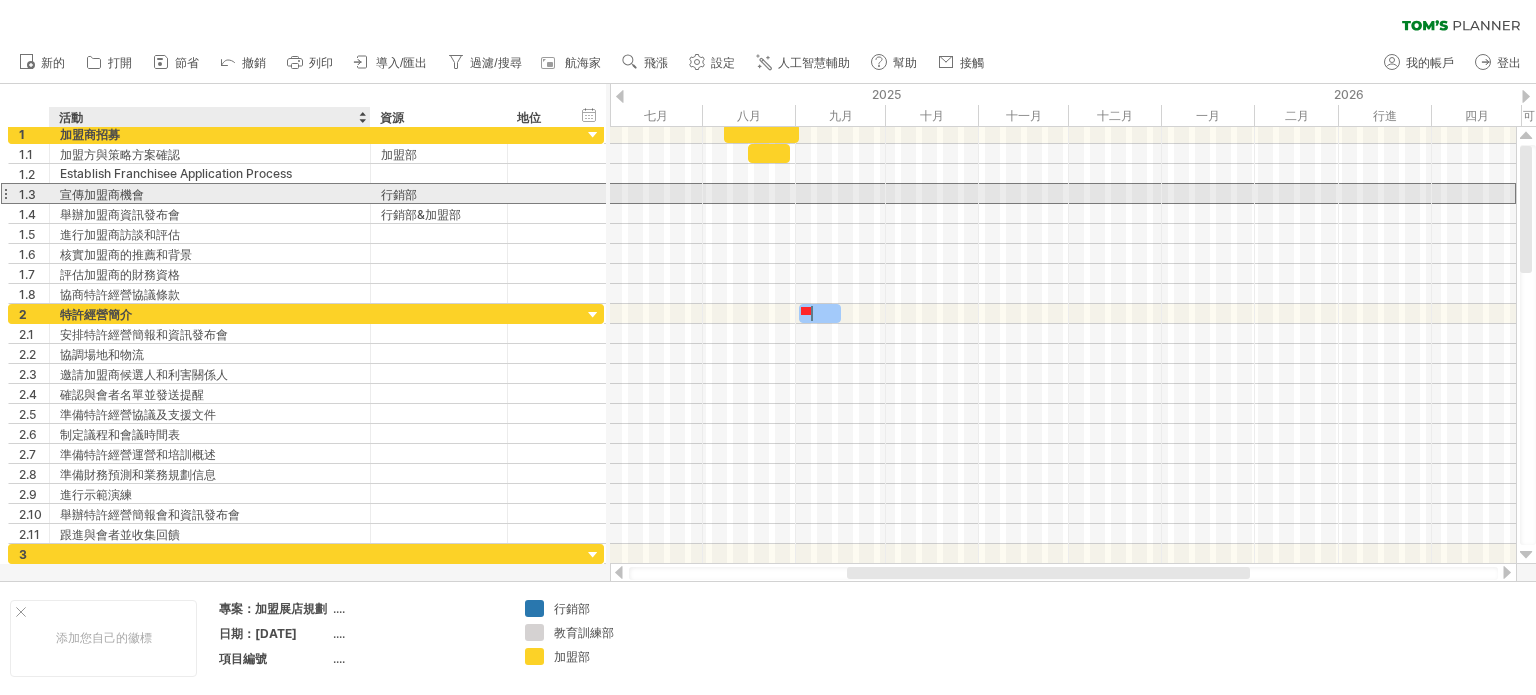click on "宣傳加盟商機會" at bounding box center (210, 193) 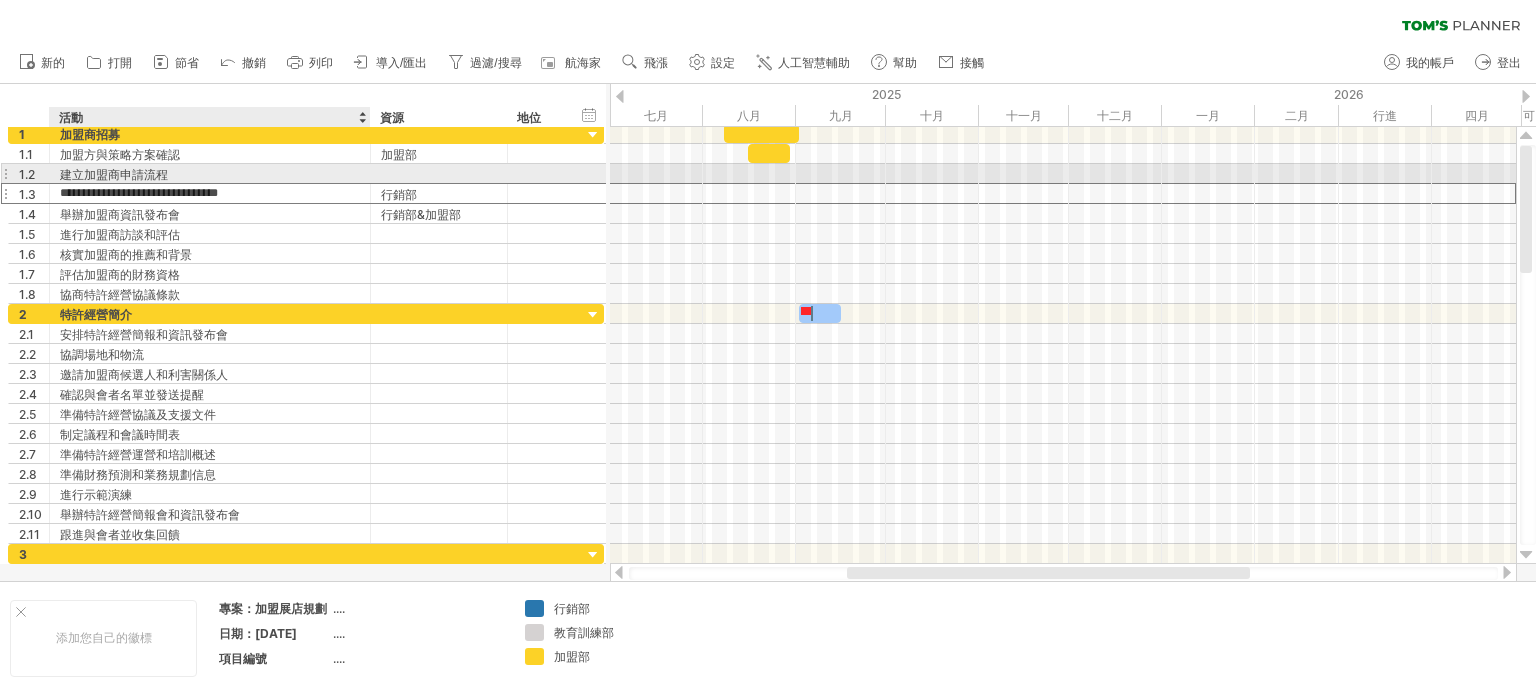 click on "建立加盟商申請流程" at bounding box center [210, 173] 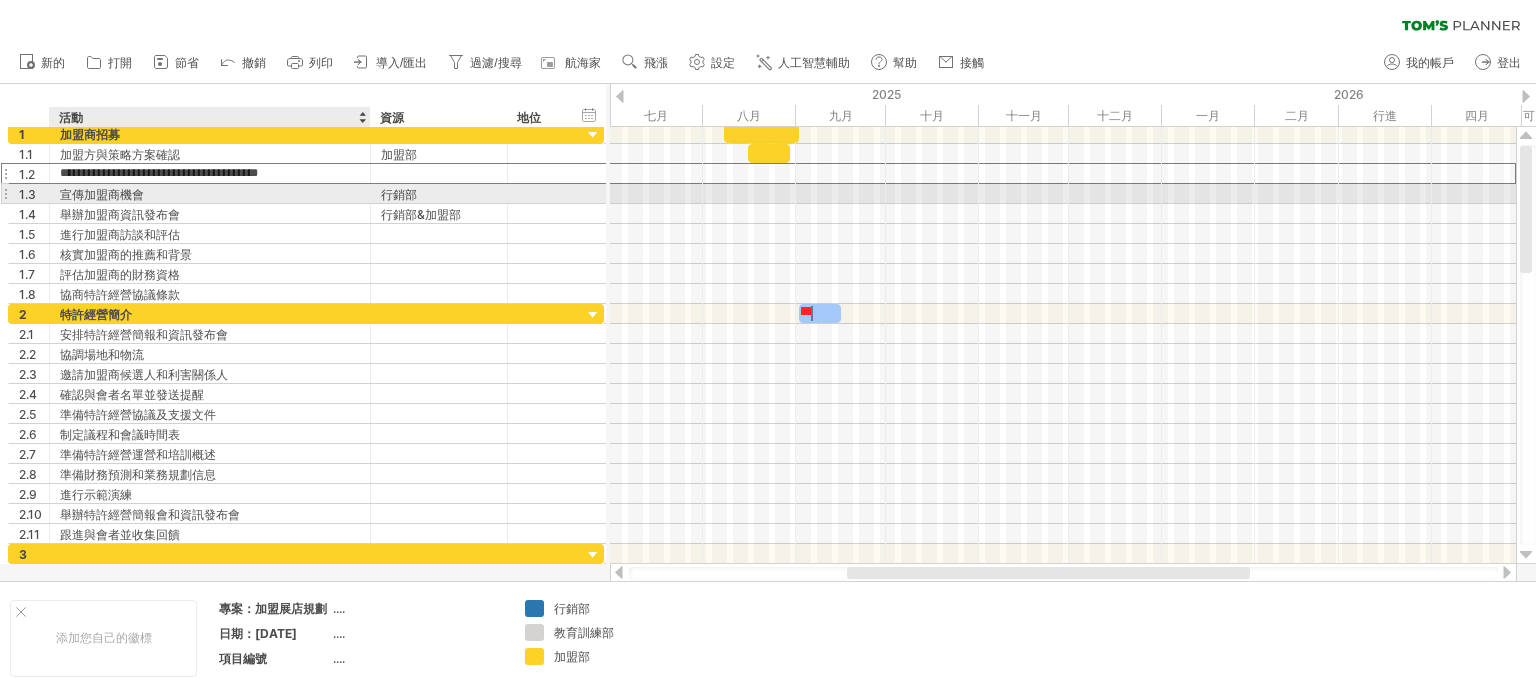 click on "宣傳加盟商機會" at bounding box center [210, 193] 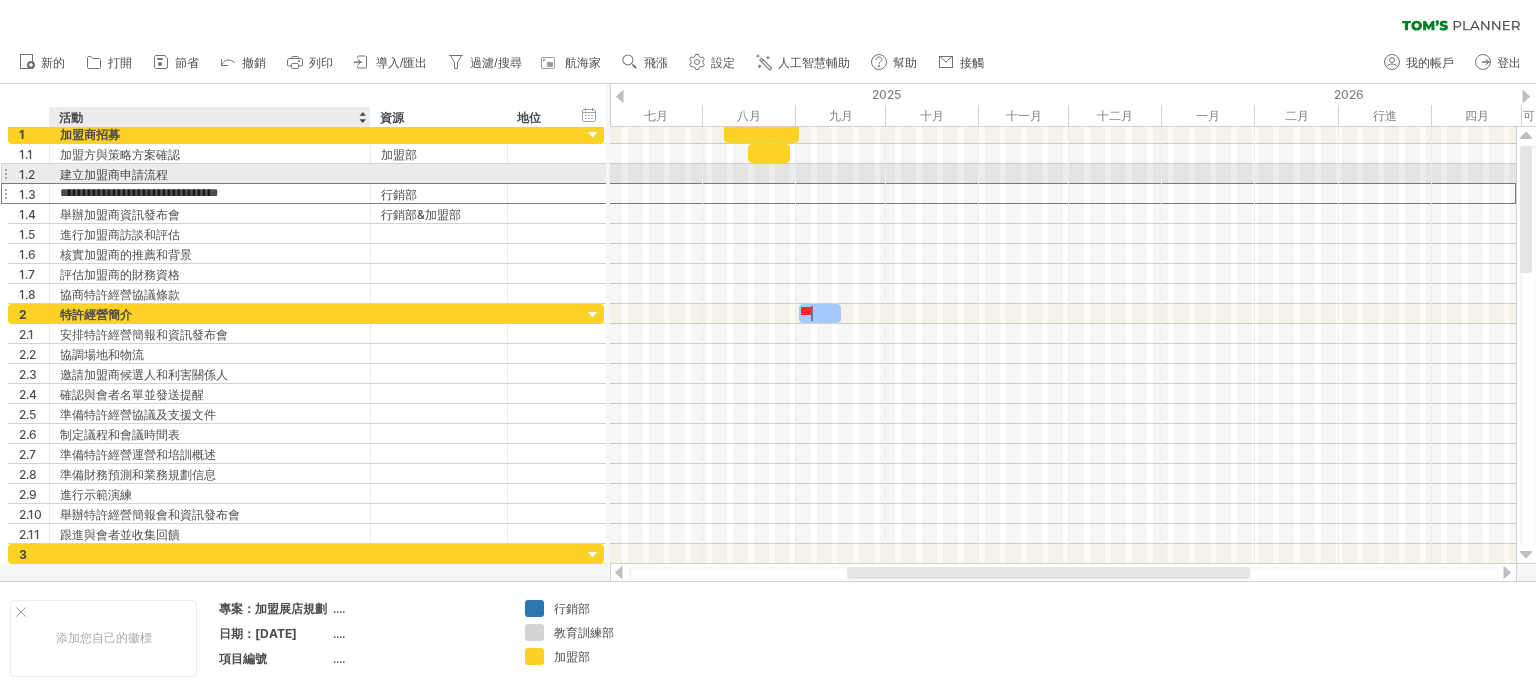 click on "建立加盟商申請流程" at bounding box center (210, 173) 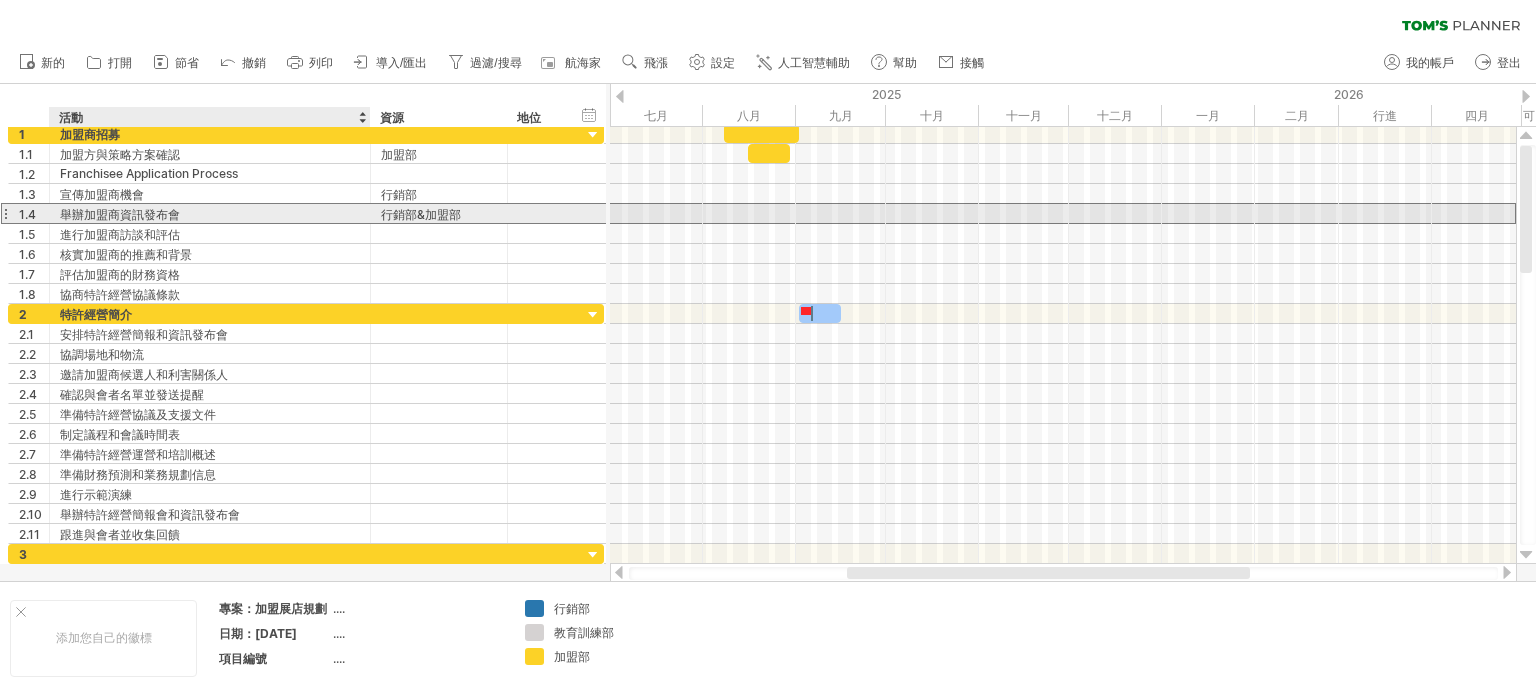 click on "**********" at bounding box center (306, 214) 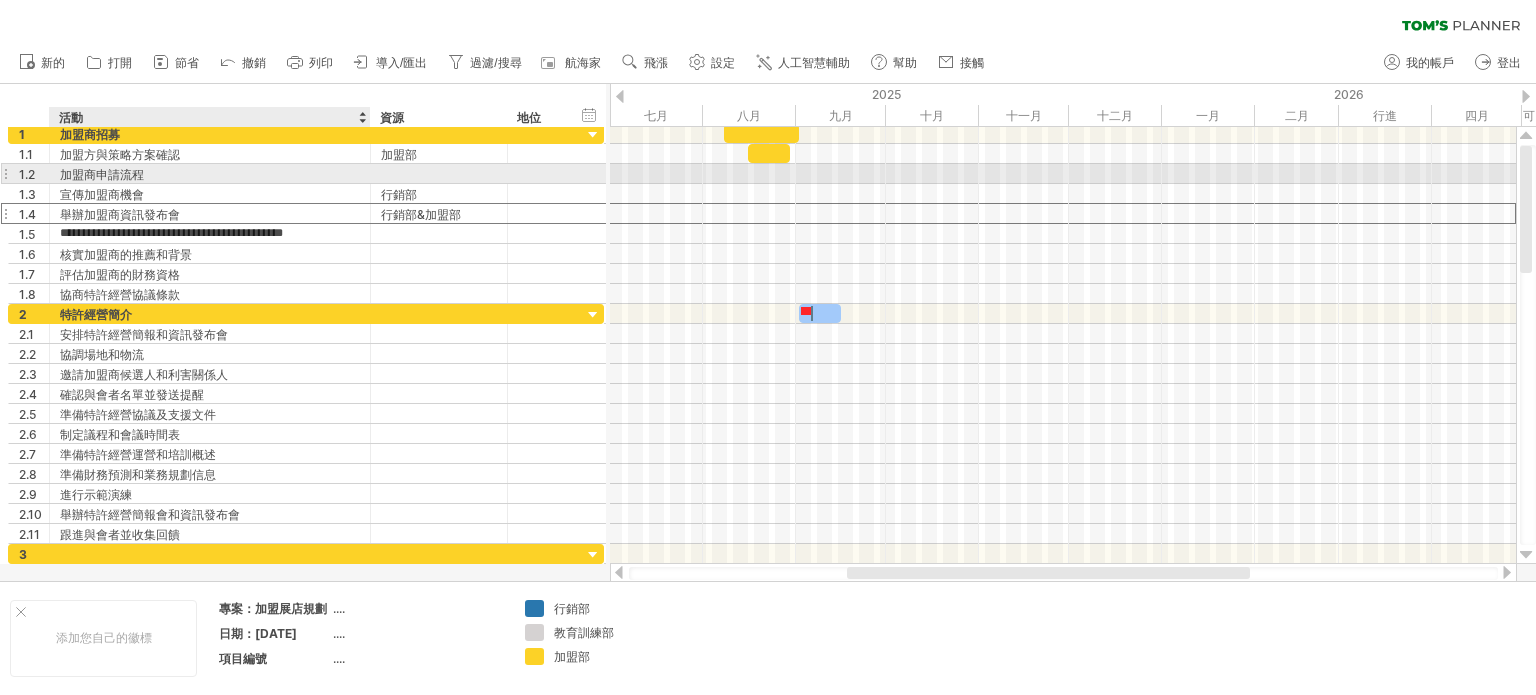 click on "加盟商申請流程" at bounding box center (210, 173) 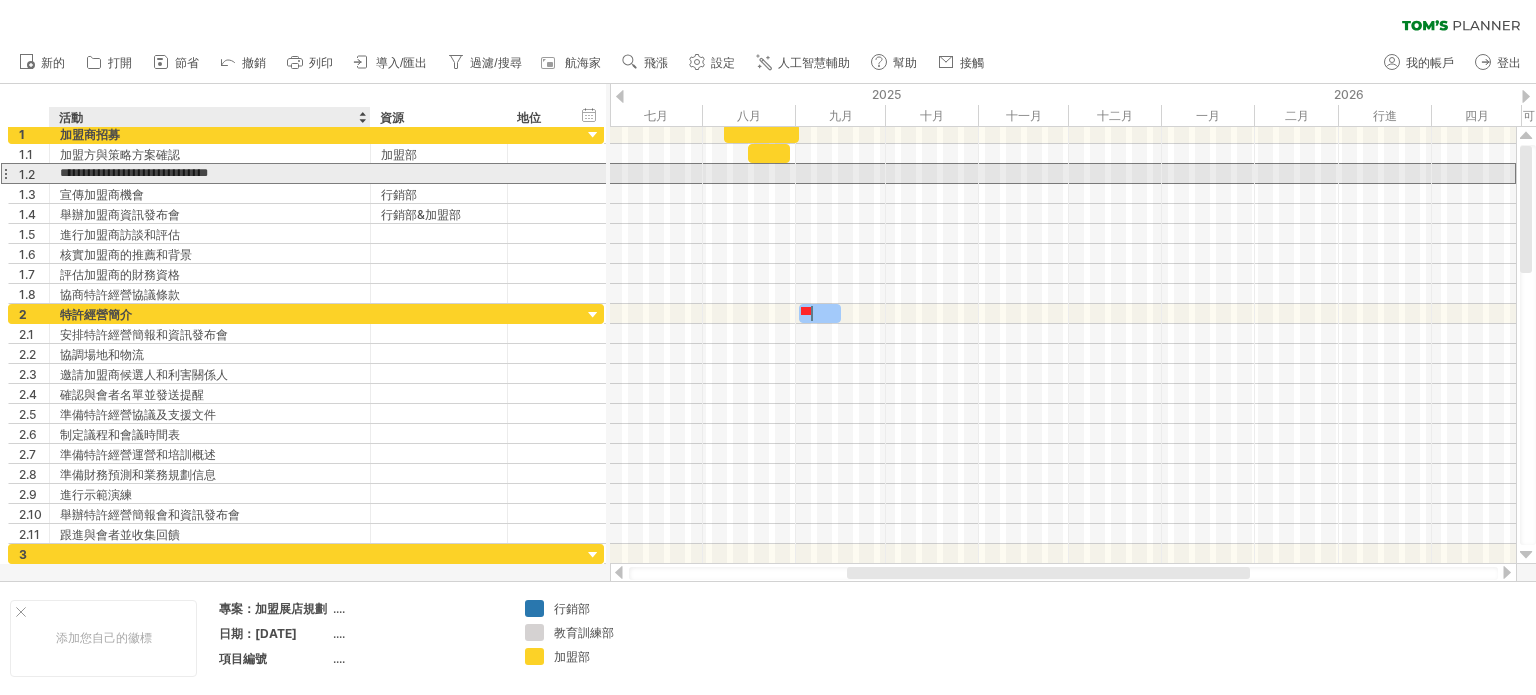 click on "**********" at bounding box center [210, 173] 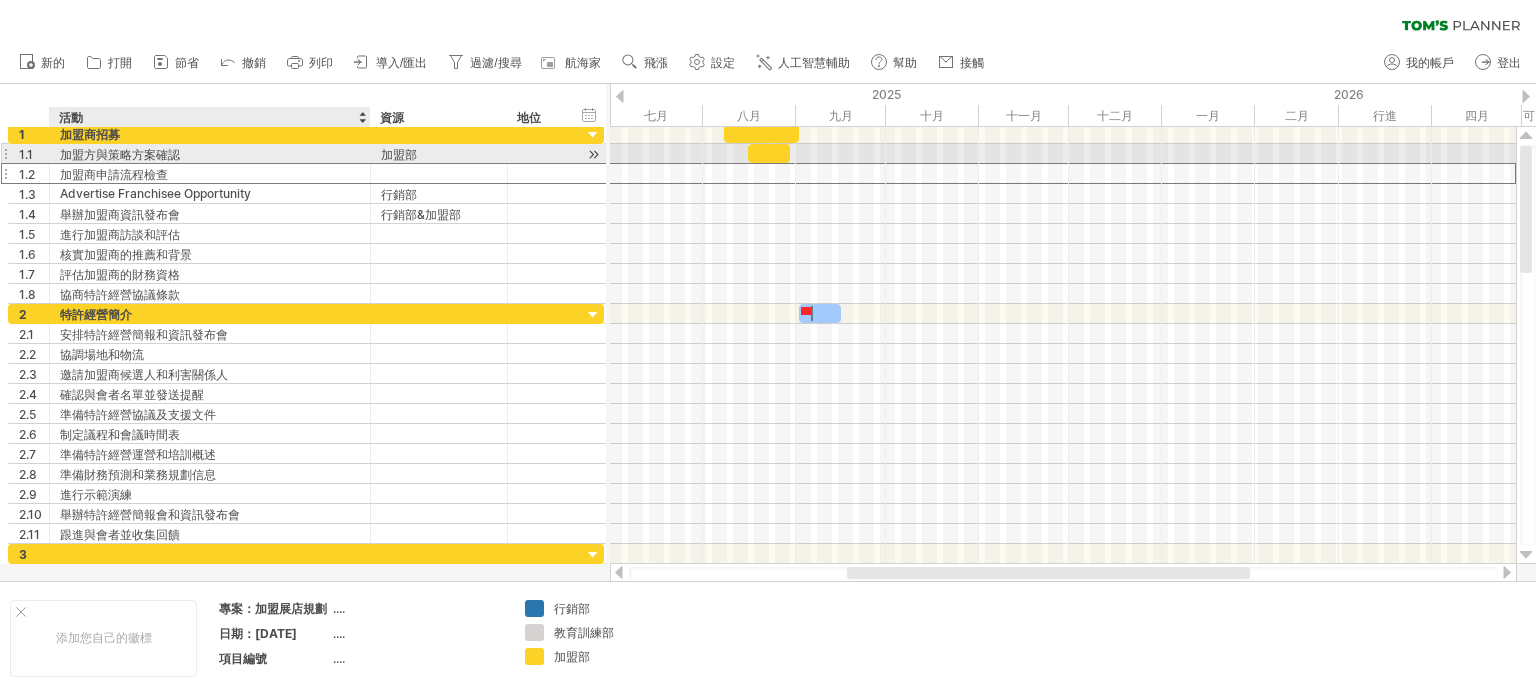 click on "加盟商申請流程檢查" at bounding box center [210, 173] 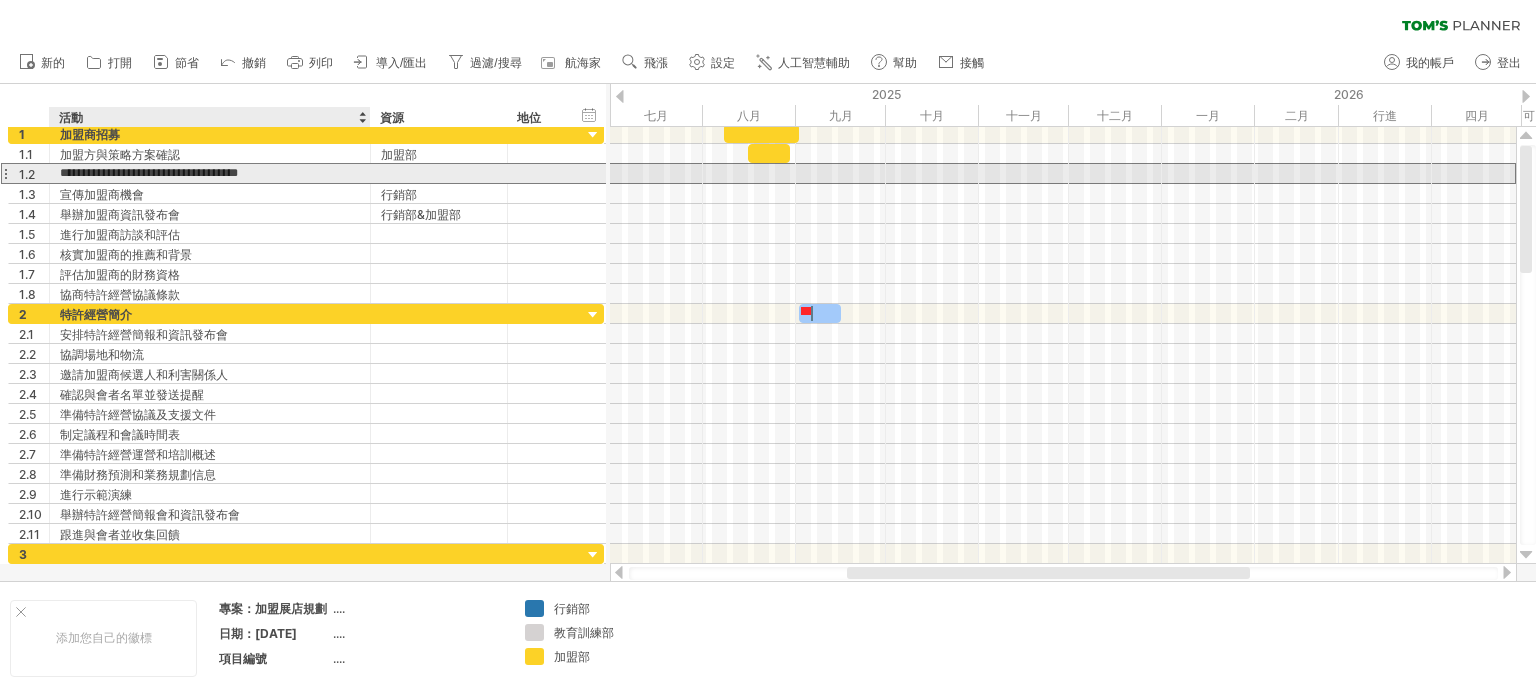 click on "**********" at bounding box center [210, 173] 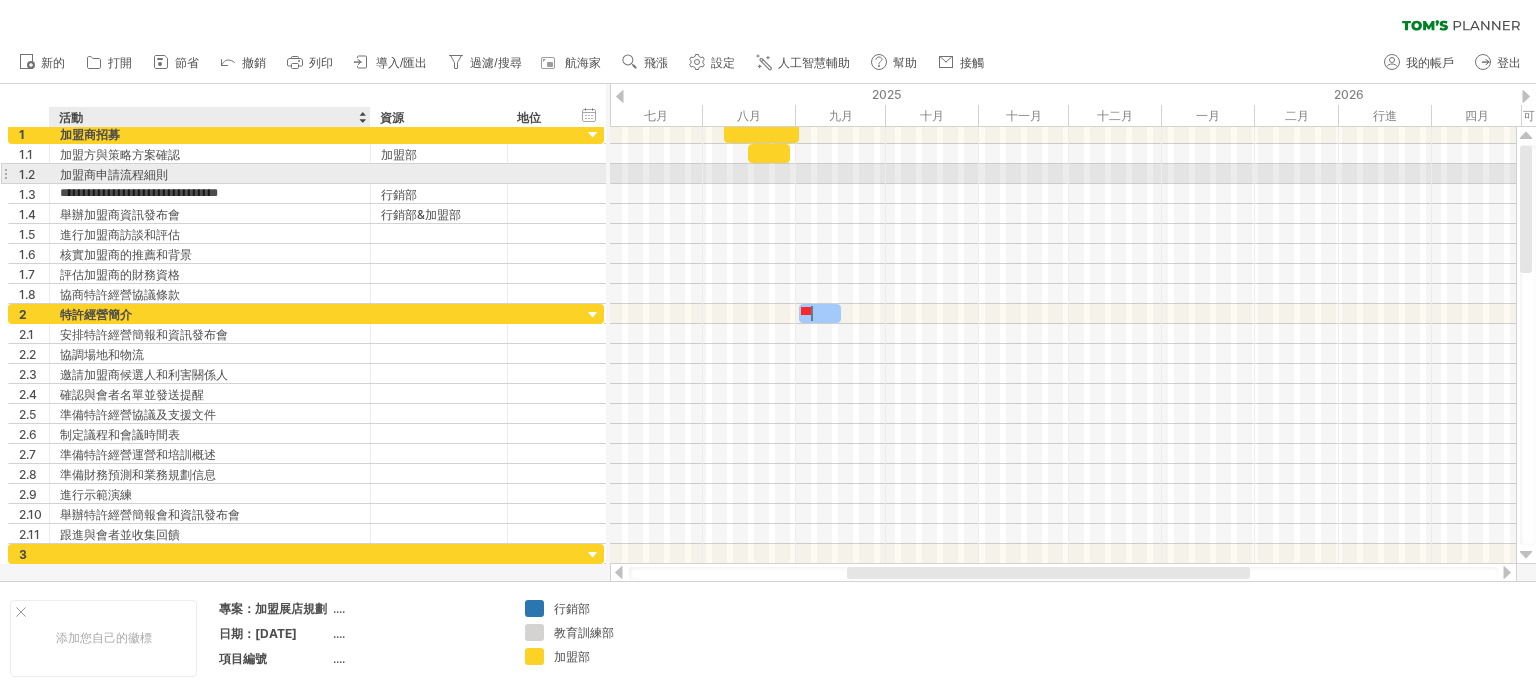 click on "加盟商申請流程細則" at bounding box center [210, 173] 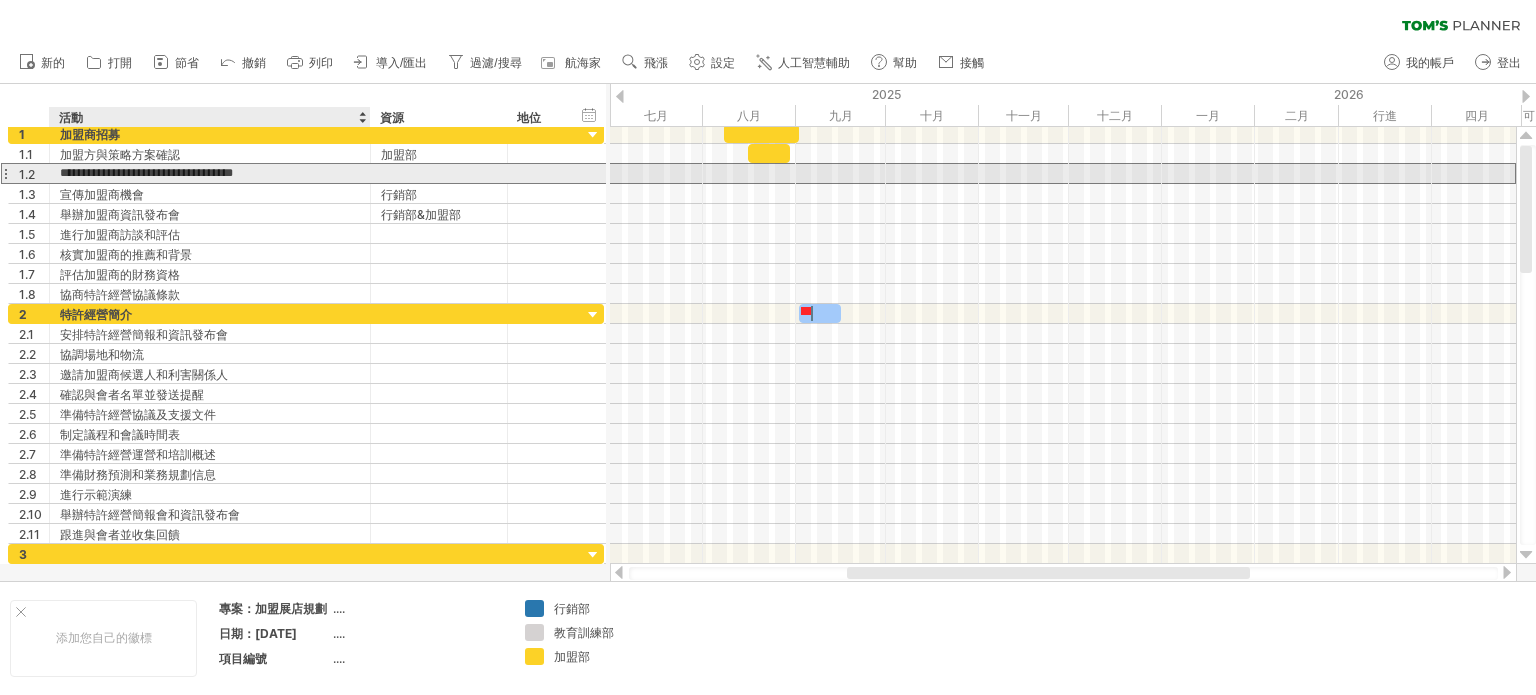 click on "**********" at bounding box center [210, 173] 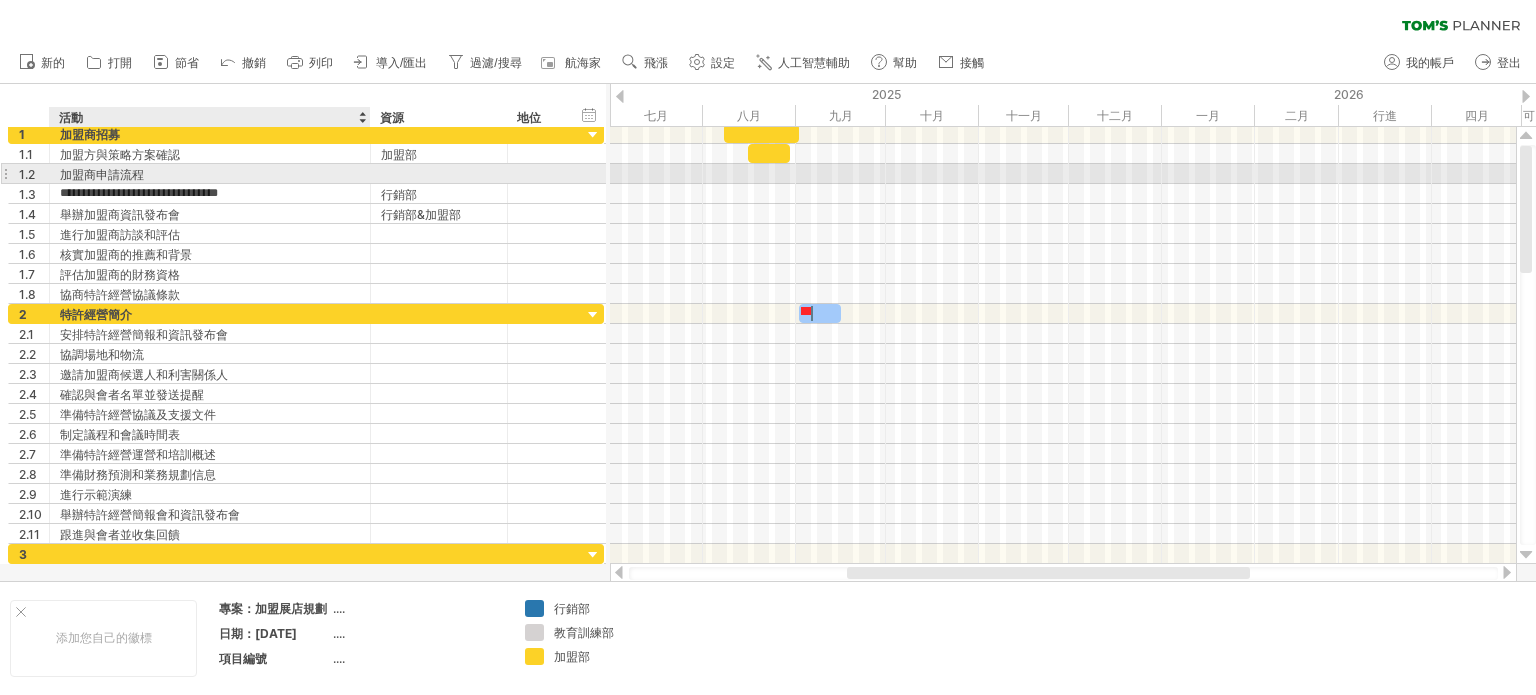 click on "加盟商申請流程" at bounding box center [210, 173] 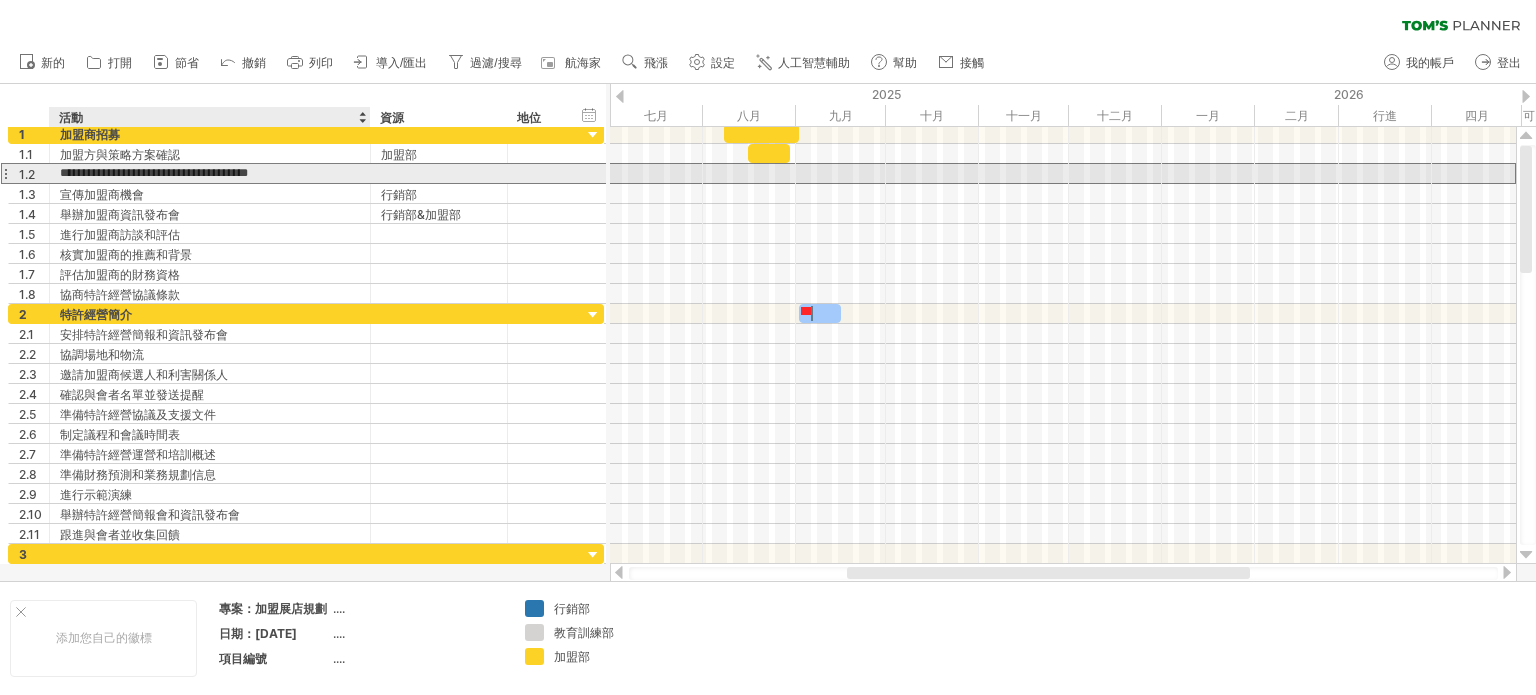 click on "**********" at bounding box center [210, 173] 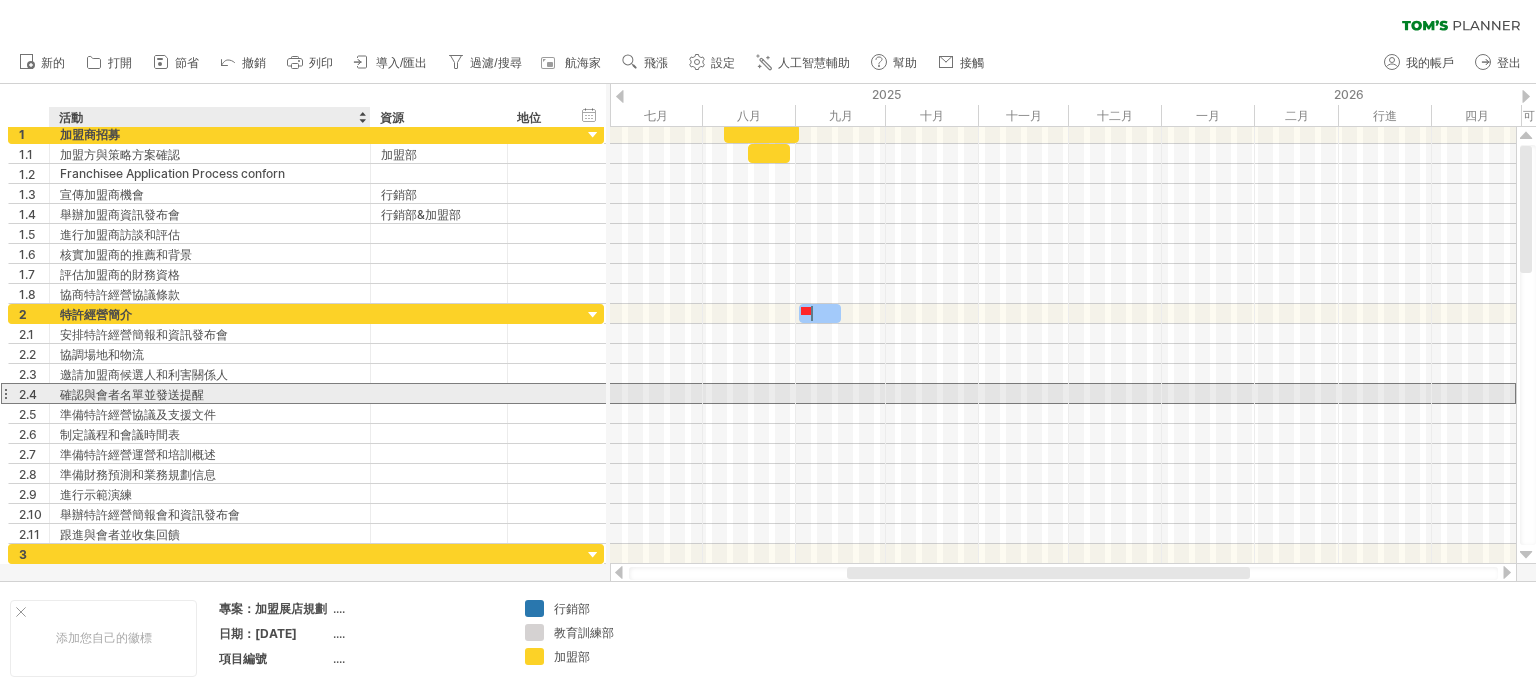 click on "確認與會者名單並發送提醒" at bounding box center (210, 393) 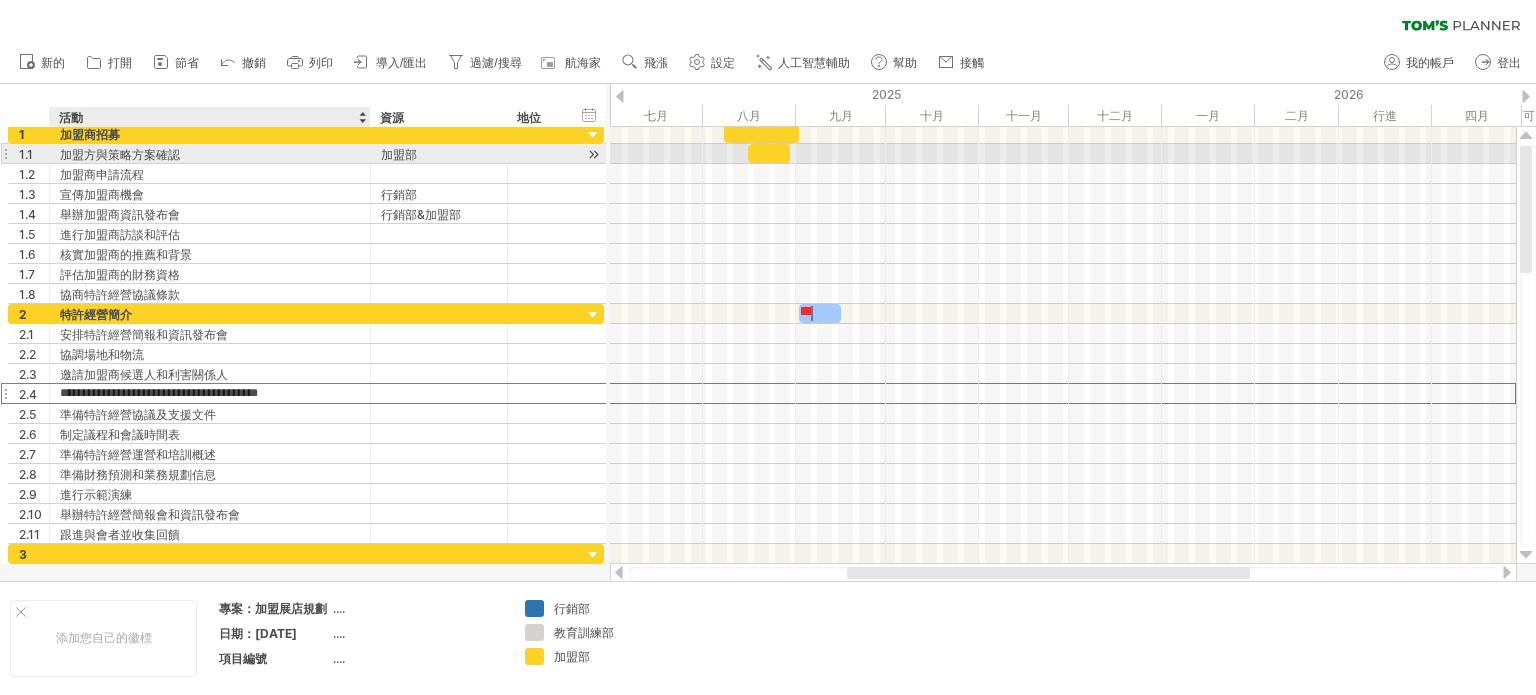 click on "加盟方與策略方案確認" at bounding box center (210, 153) 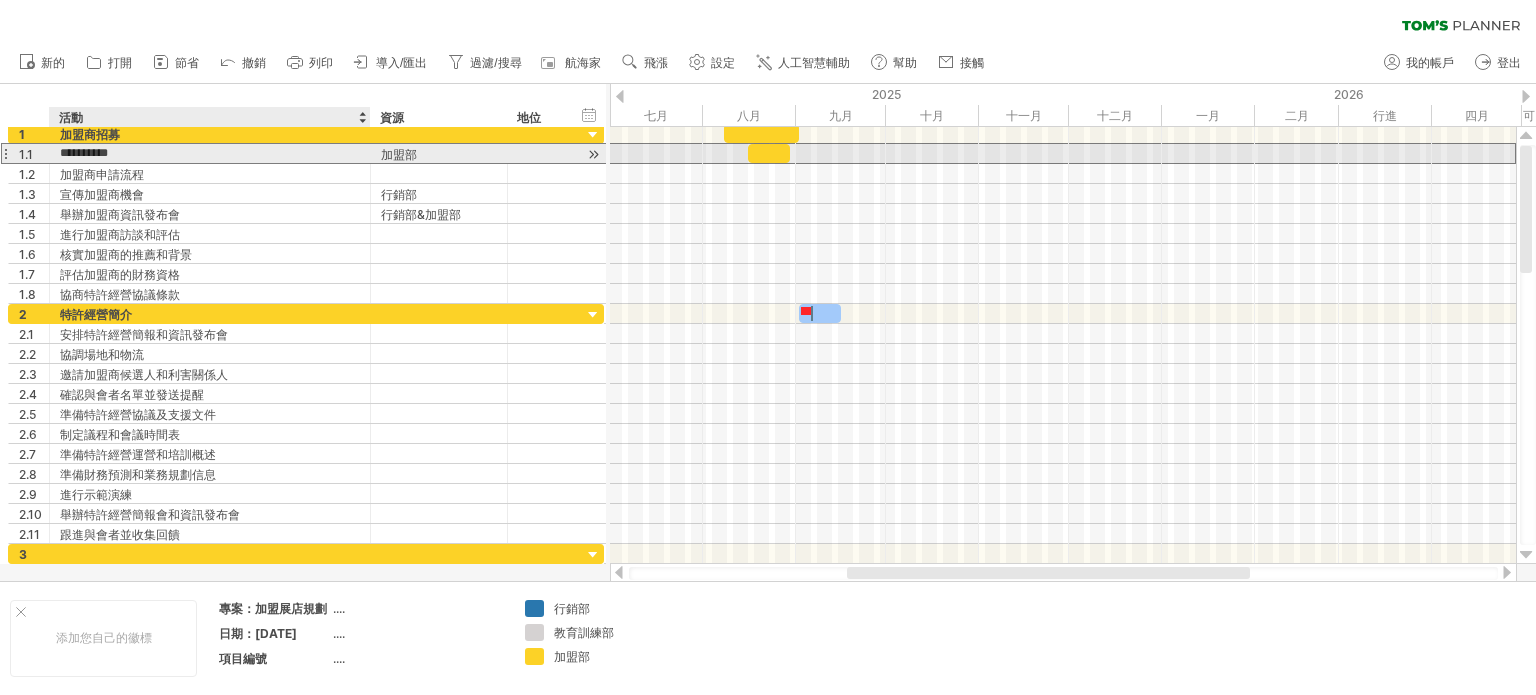click on "**********" at bounding box center (210, 153) 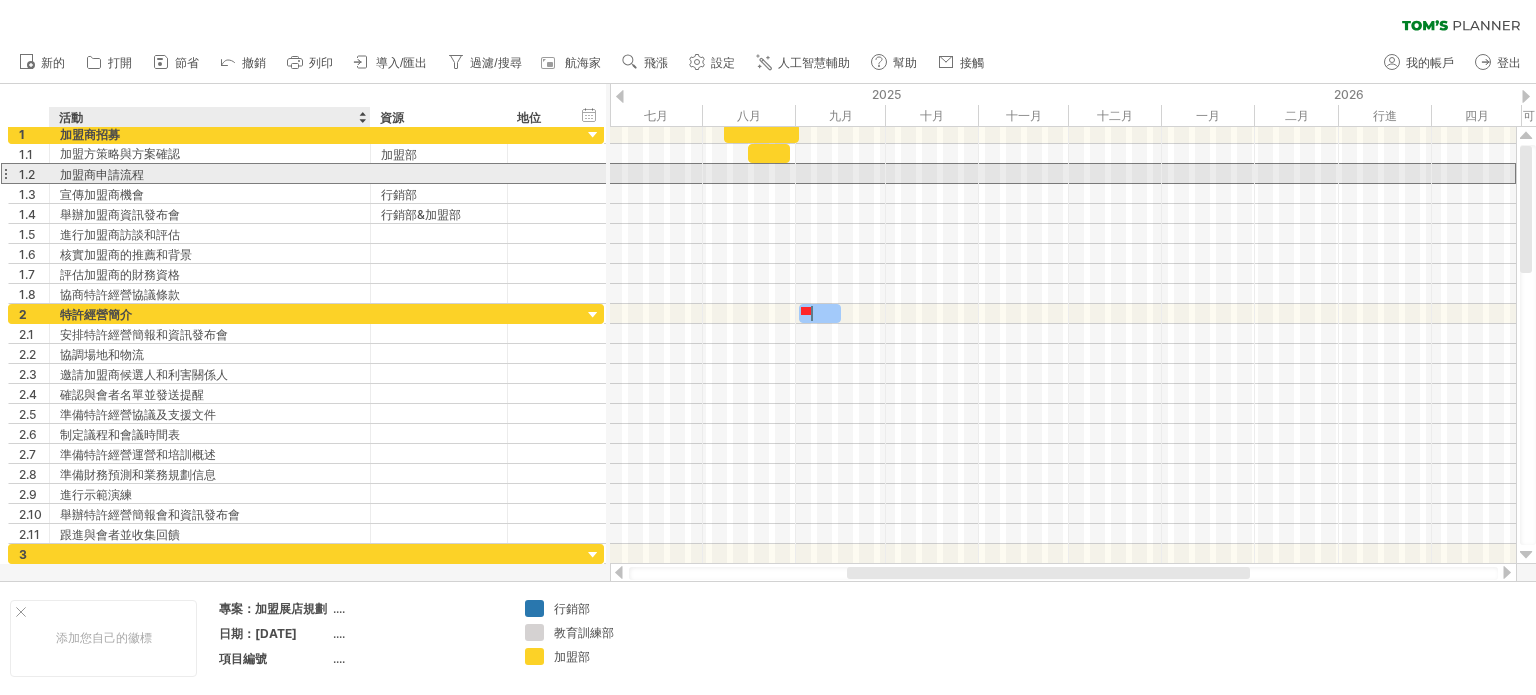 click on "加盟商申請流程" at bounding box center (210, 173) 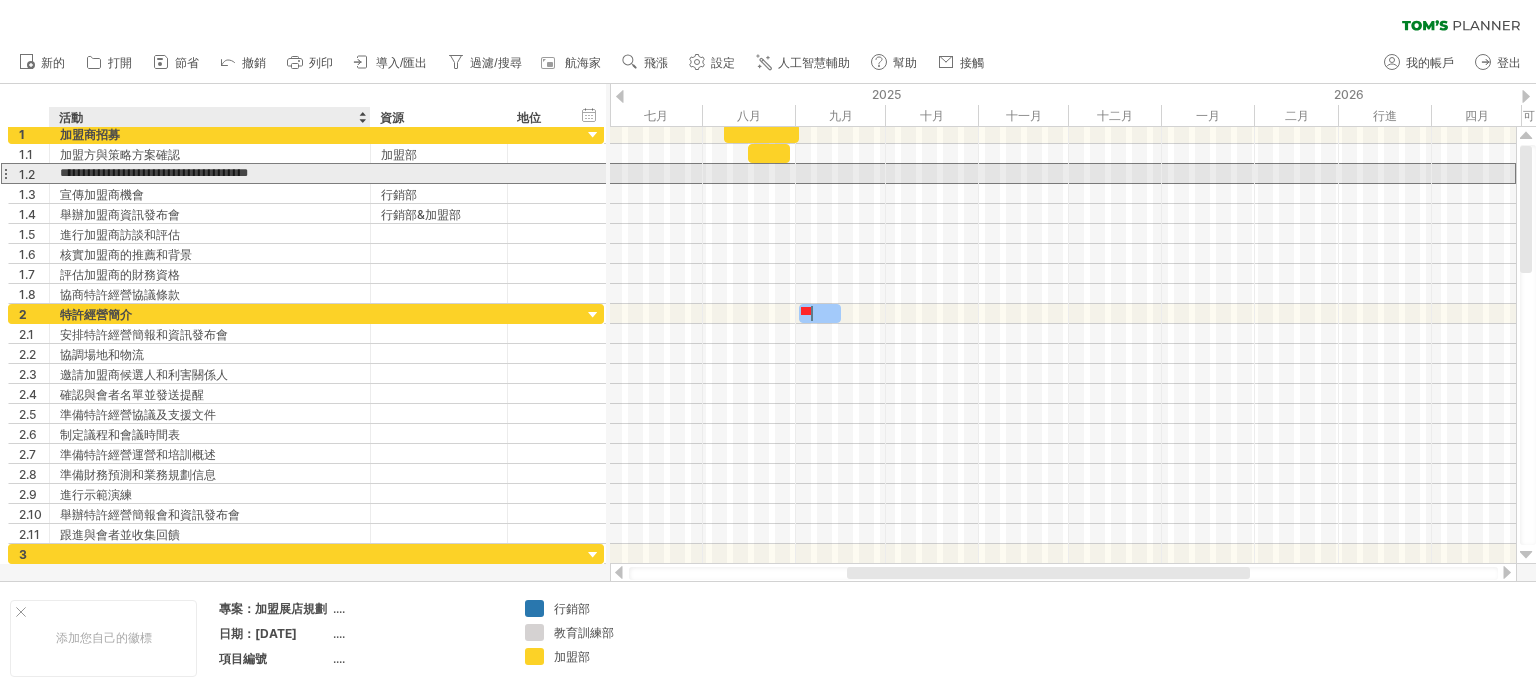 click on "**********" at bounding box center [210, 173] 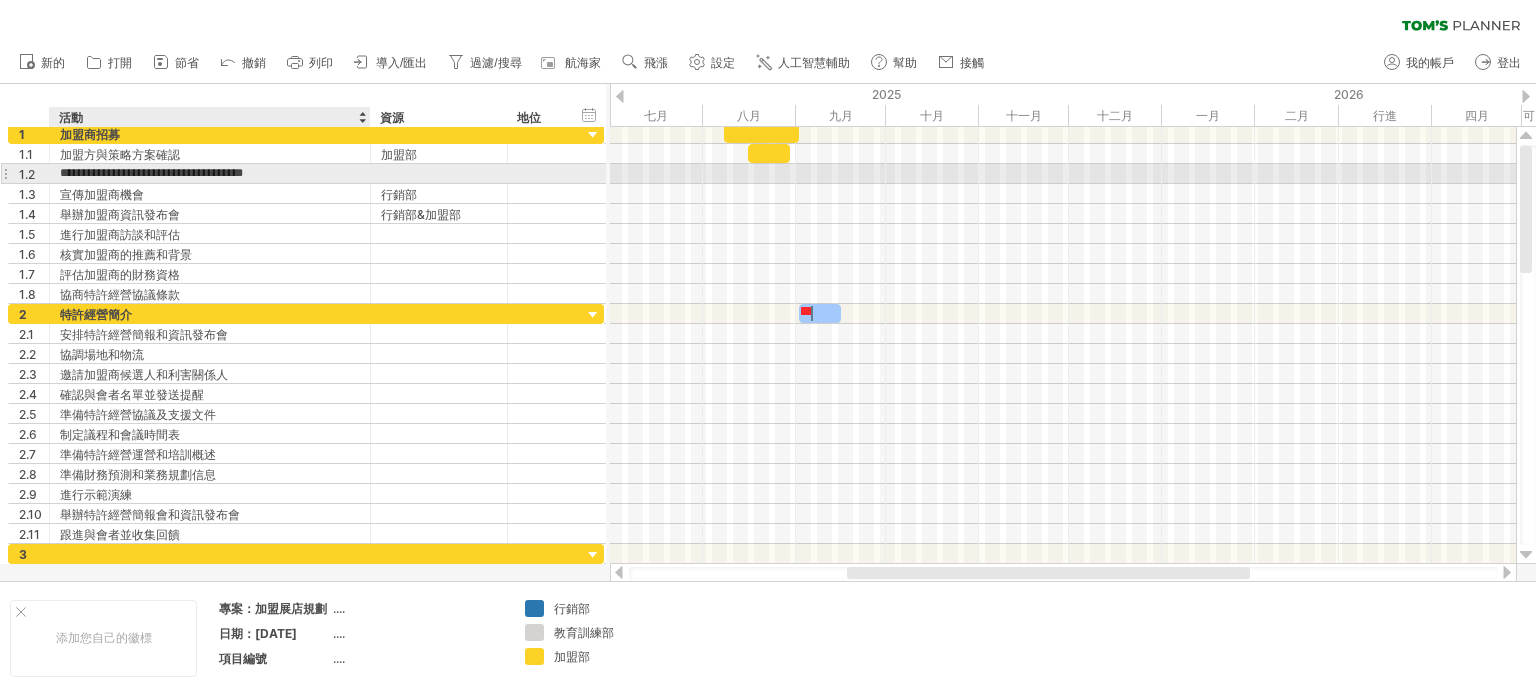 type on "**********" 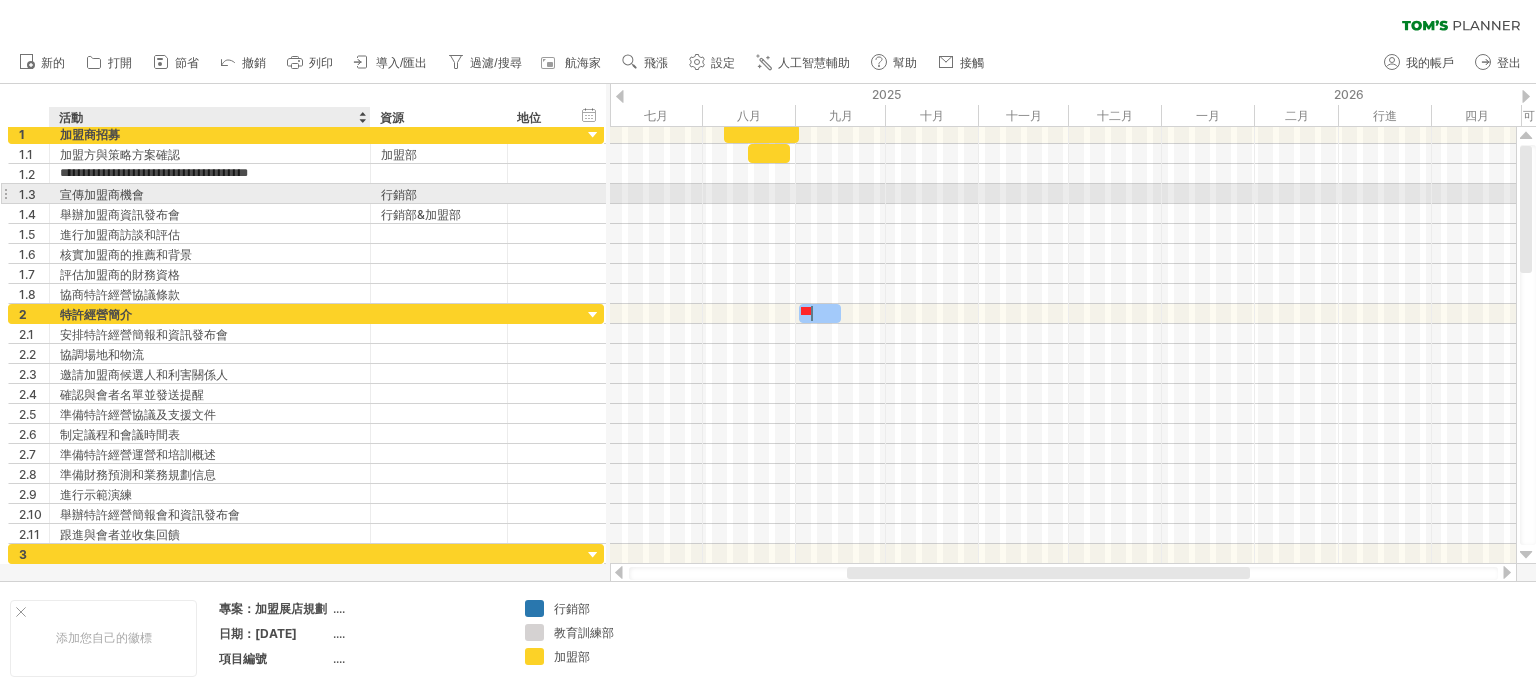 click on "宣傳加盟商機會" at bounding box center [210, 193] 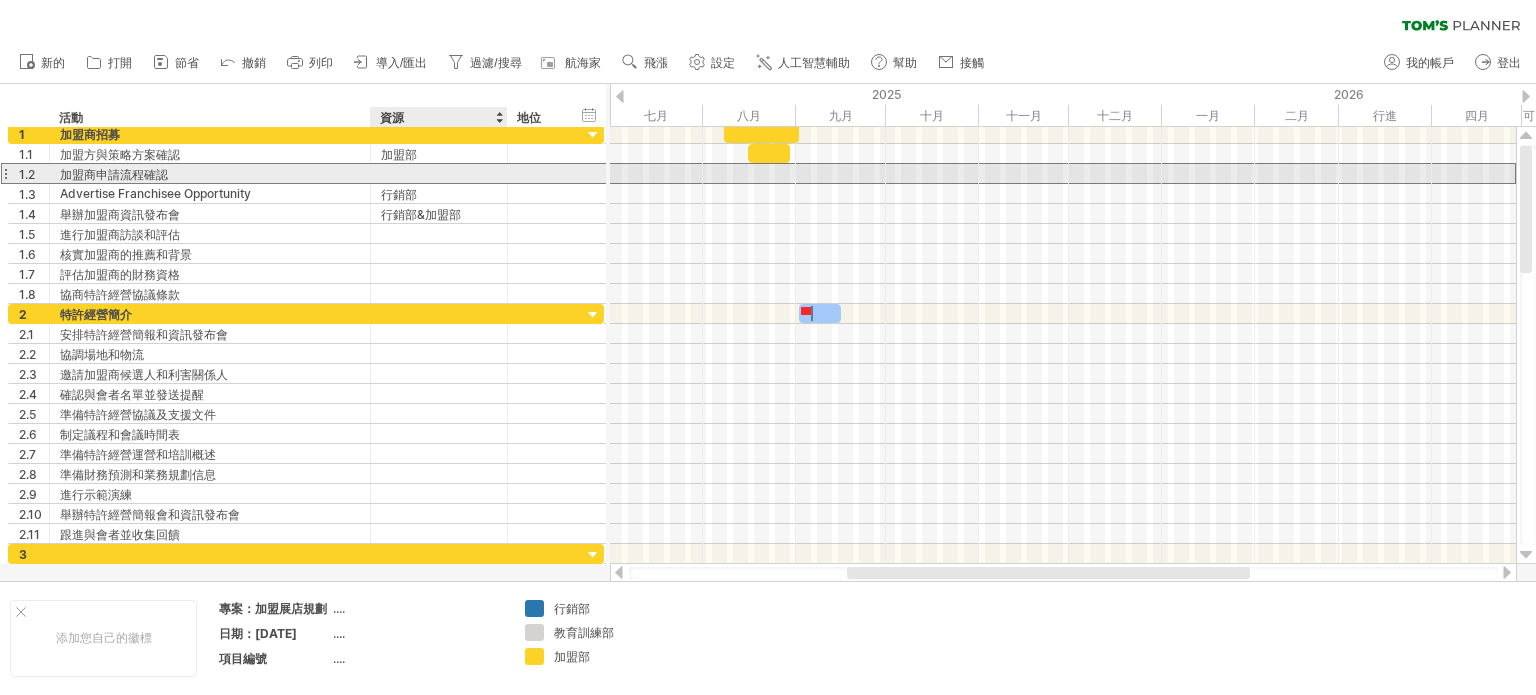 click at bounding box center (439, 173) 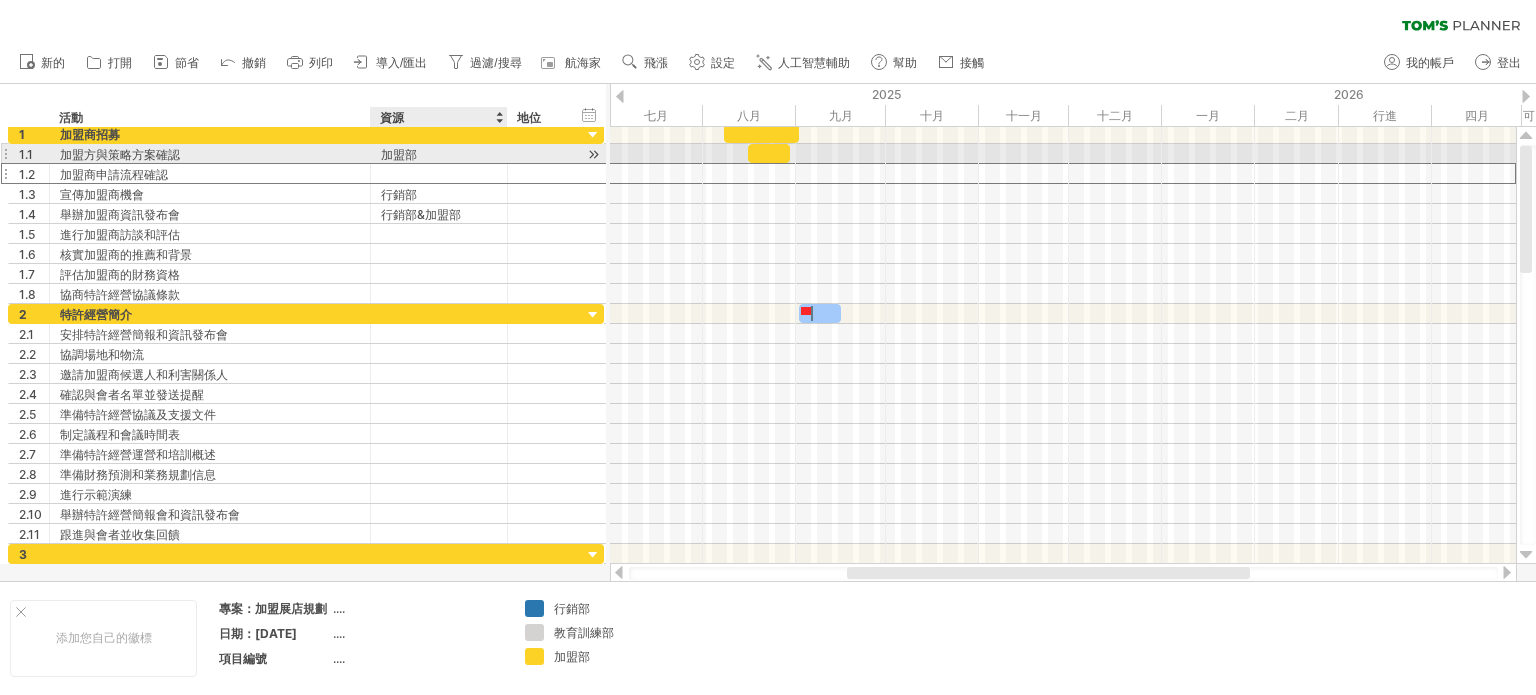 click on "加盟部" at bounding box center (439, 153) 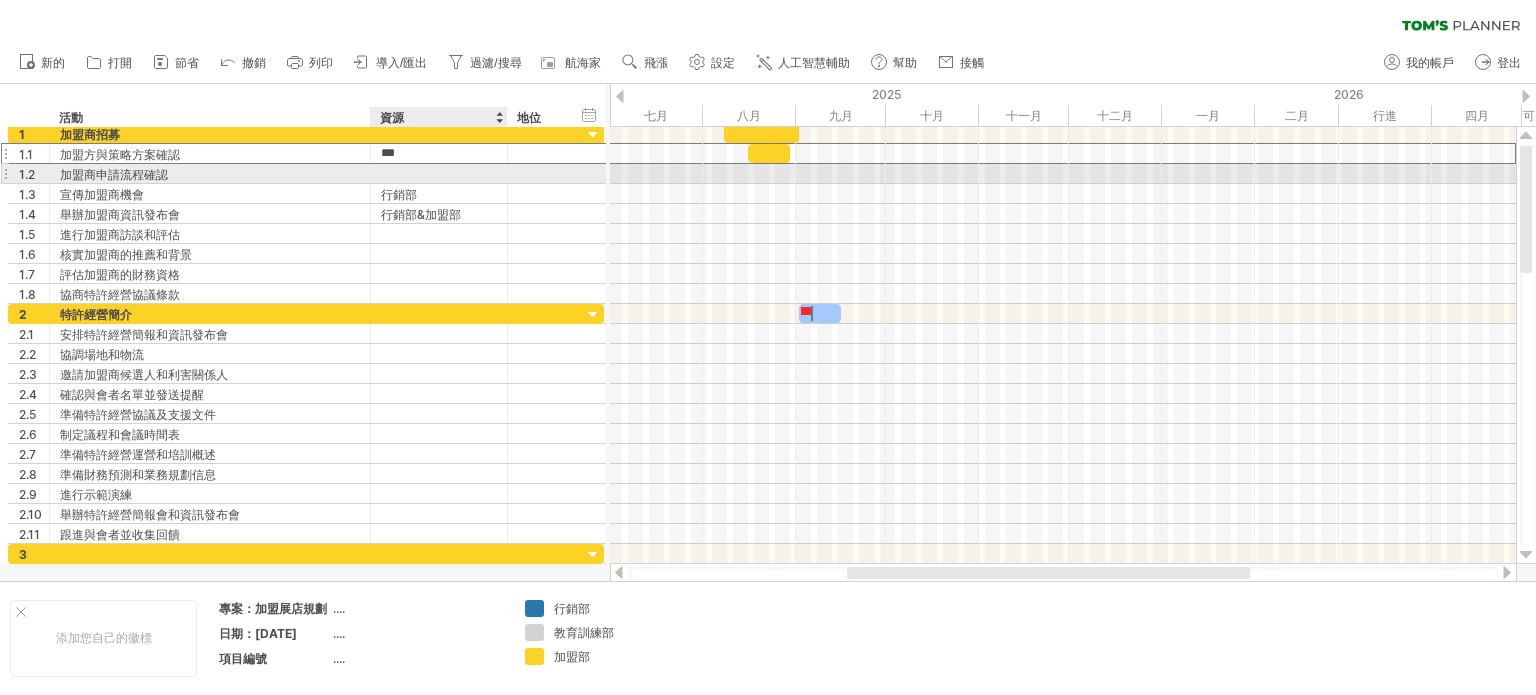 click at bounding box center (439, 173) 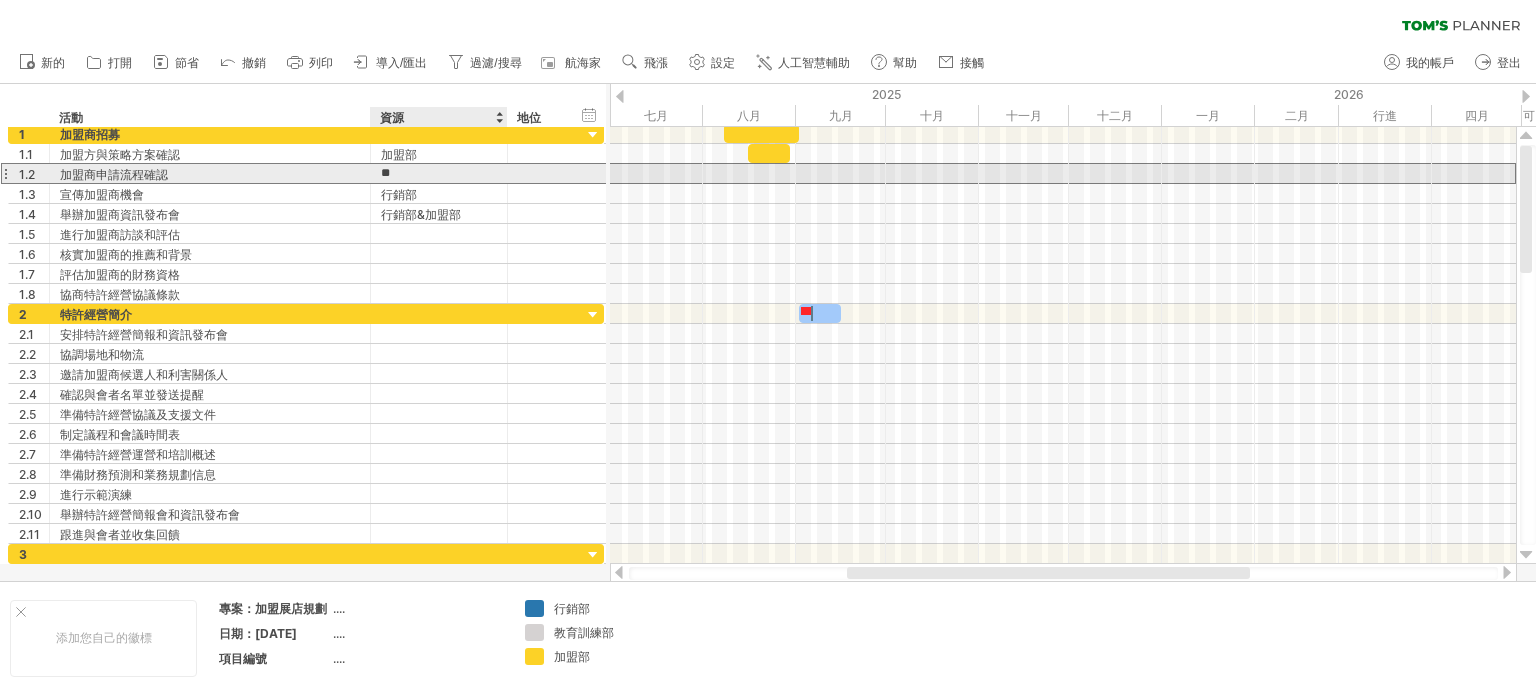 type on "*" 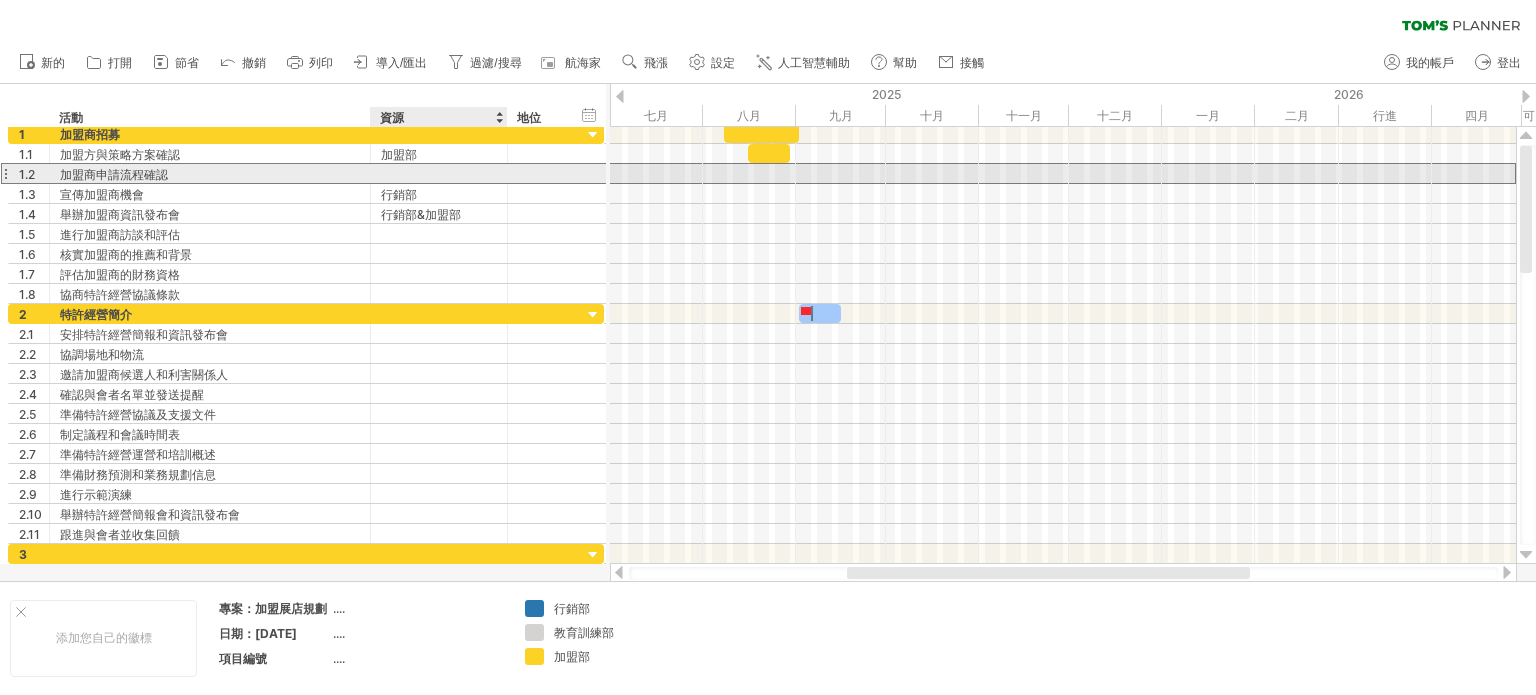 type on "*" 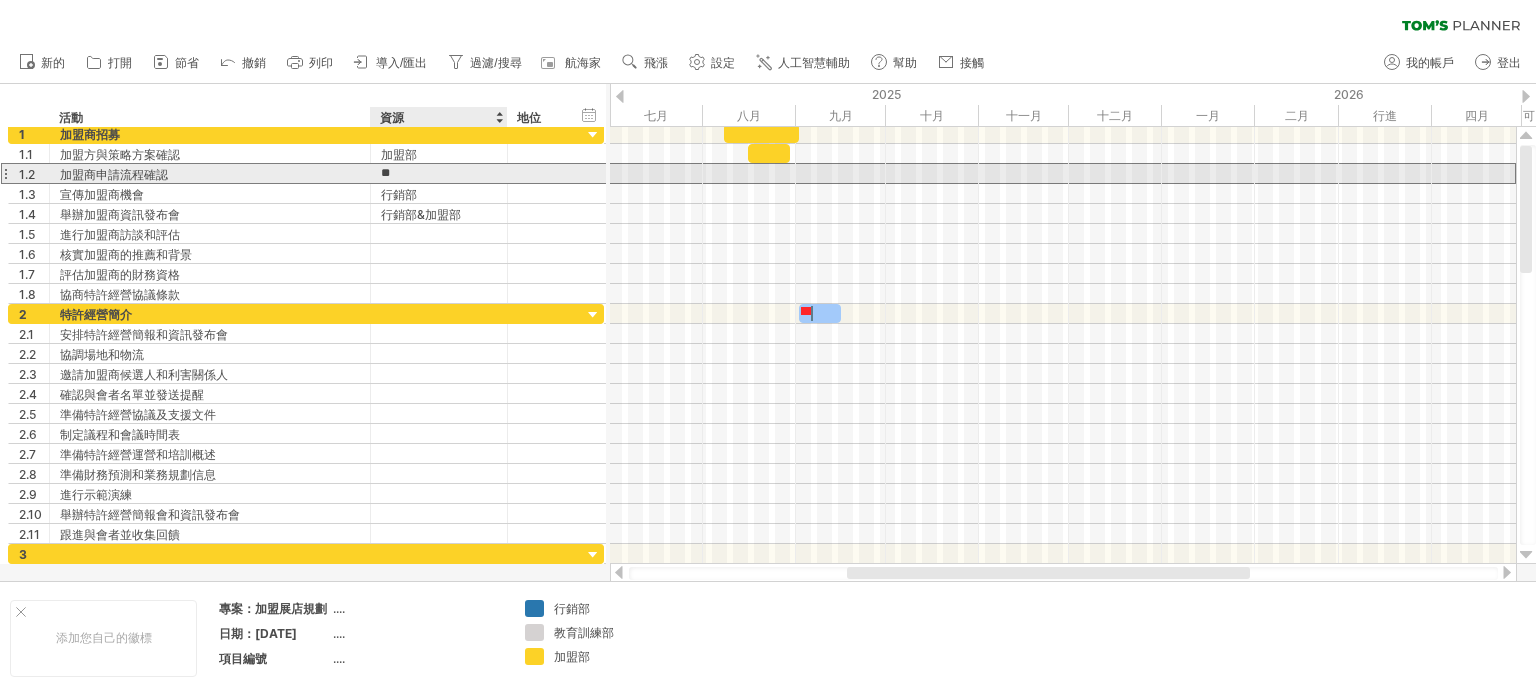 type on "*" 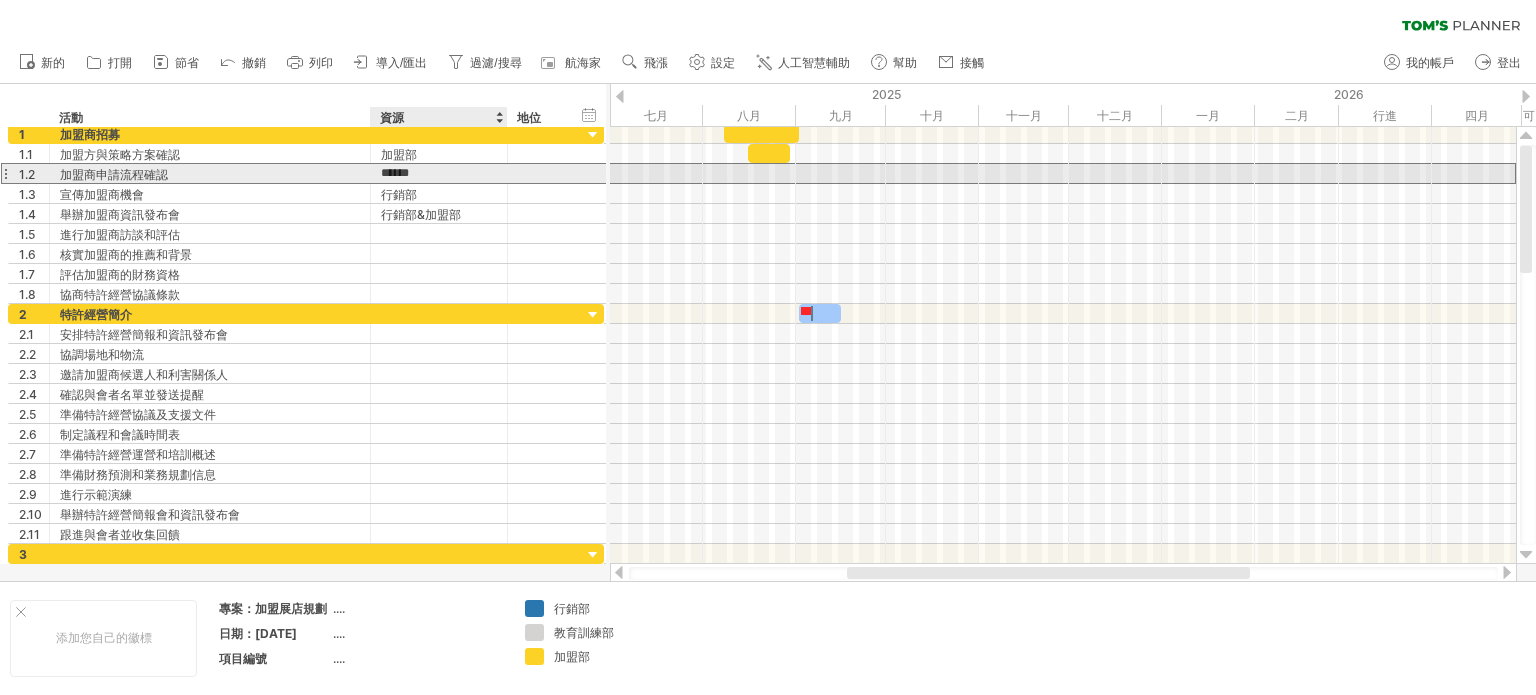 type on "***" 